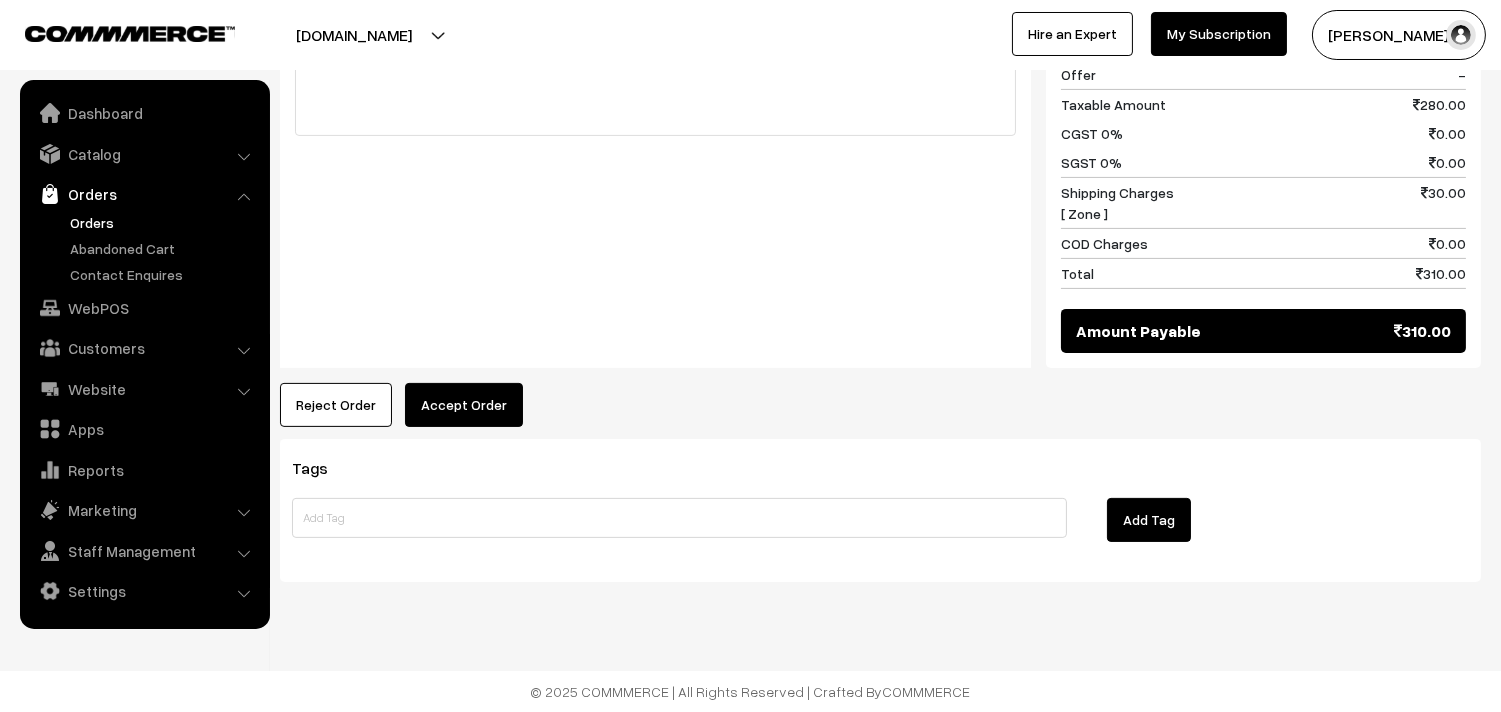 click on "Accept Order" at bounding box center [464, 405] 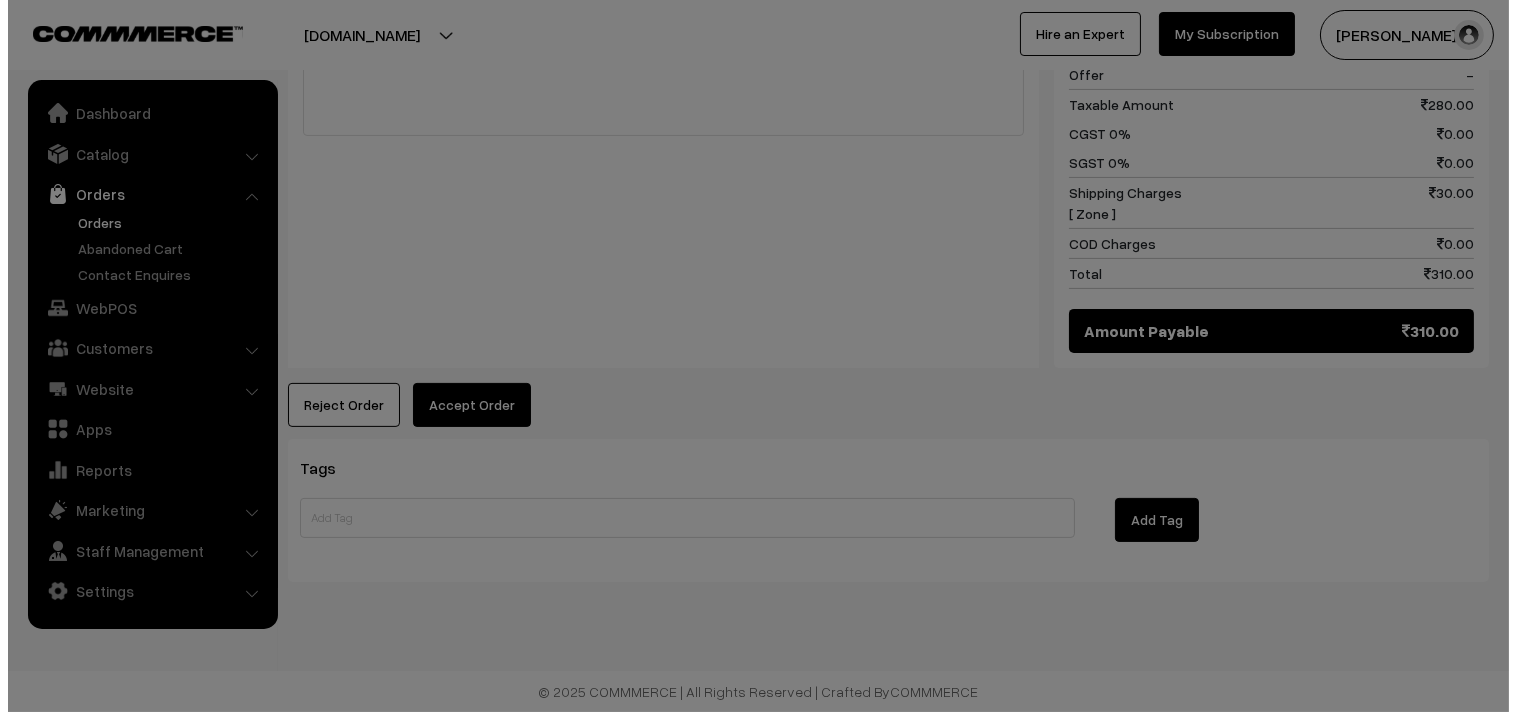 scroll, scrollTop: 1074, scrollLeft: 0, axis: vertical 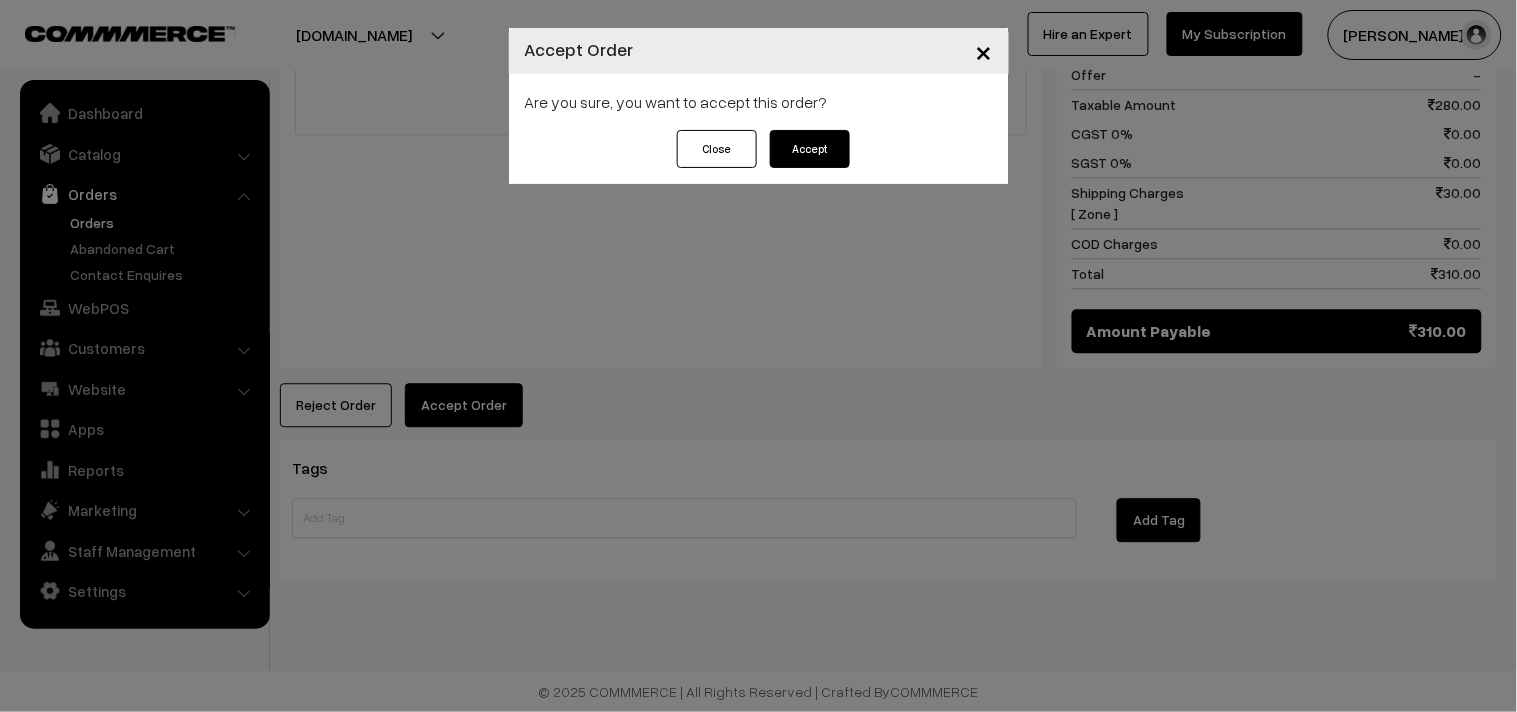 drag, startPoint x: 715, startPoint y: 140, endPoint x: 186, endPoint y: 223, distance: 535.47174 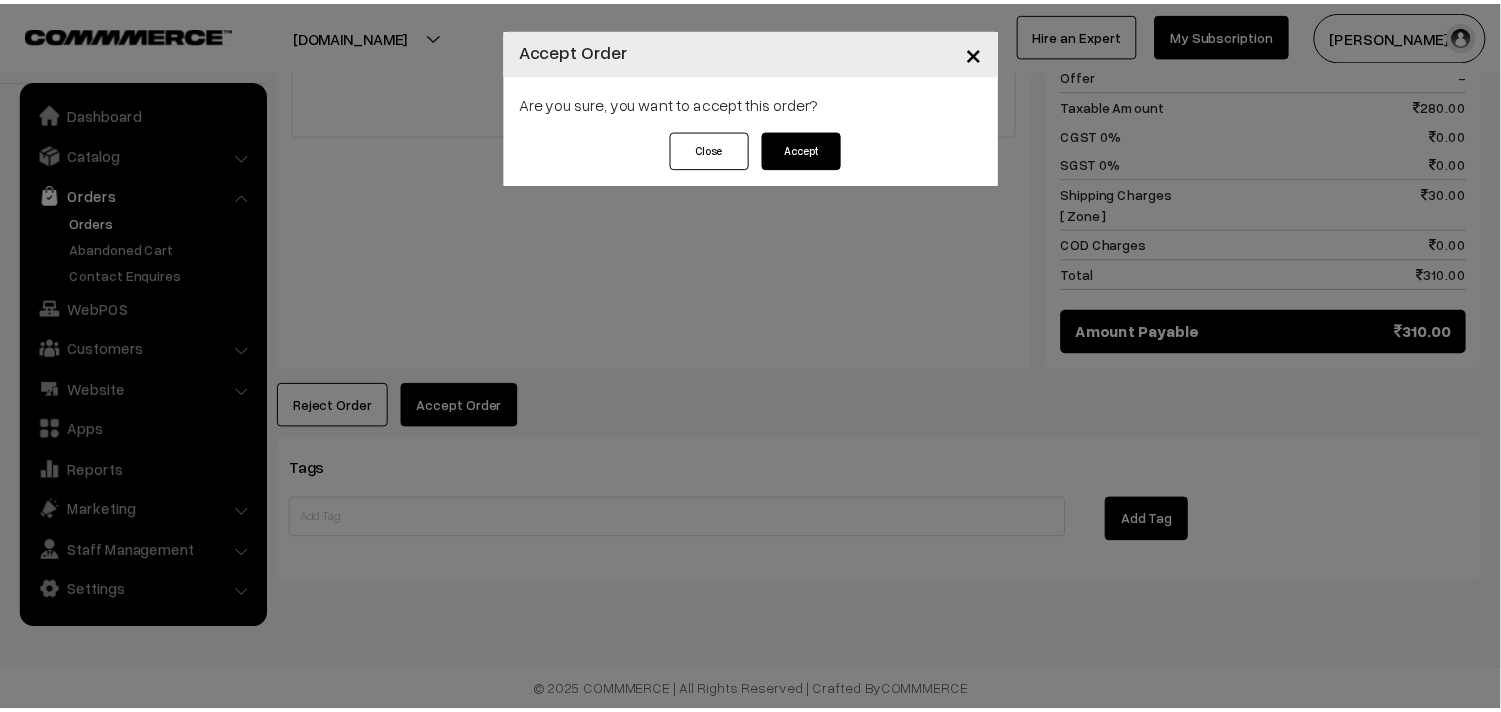 scroll, scrollTop: 1071, scrollLeft: 0, axis: vertical 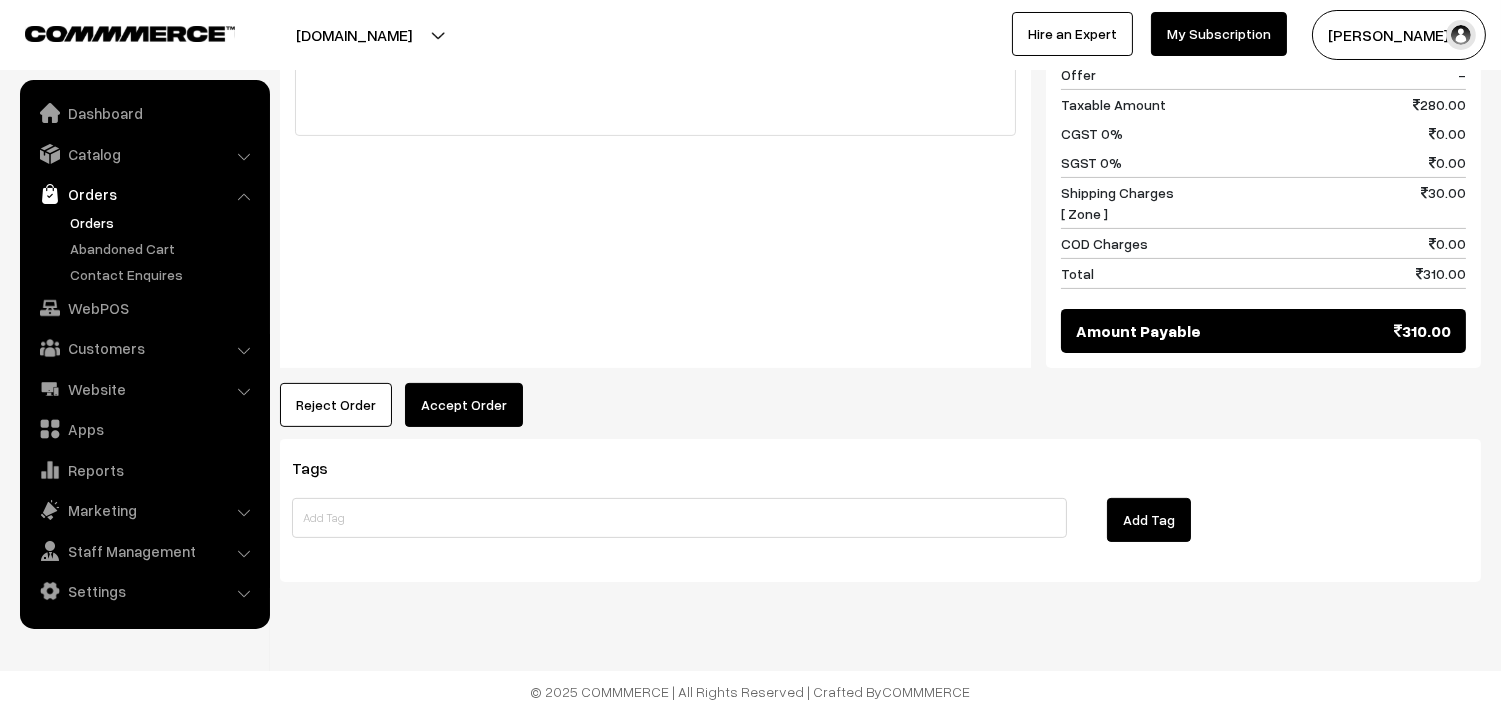 click on "Orders" at bounding box center (164, 222) 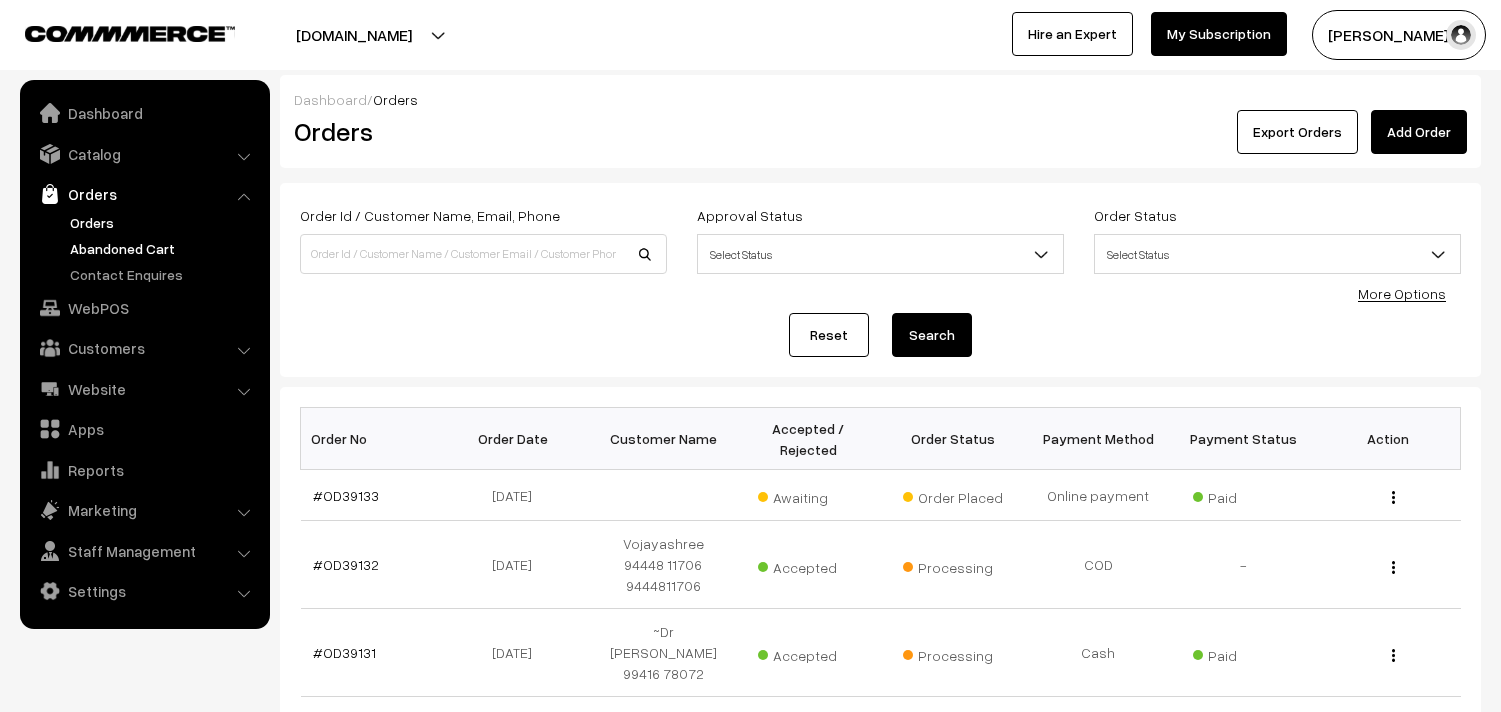 scroll, scrollTop: 0, scrollLeft: 0, axis: both 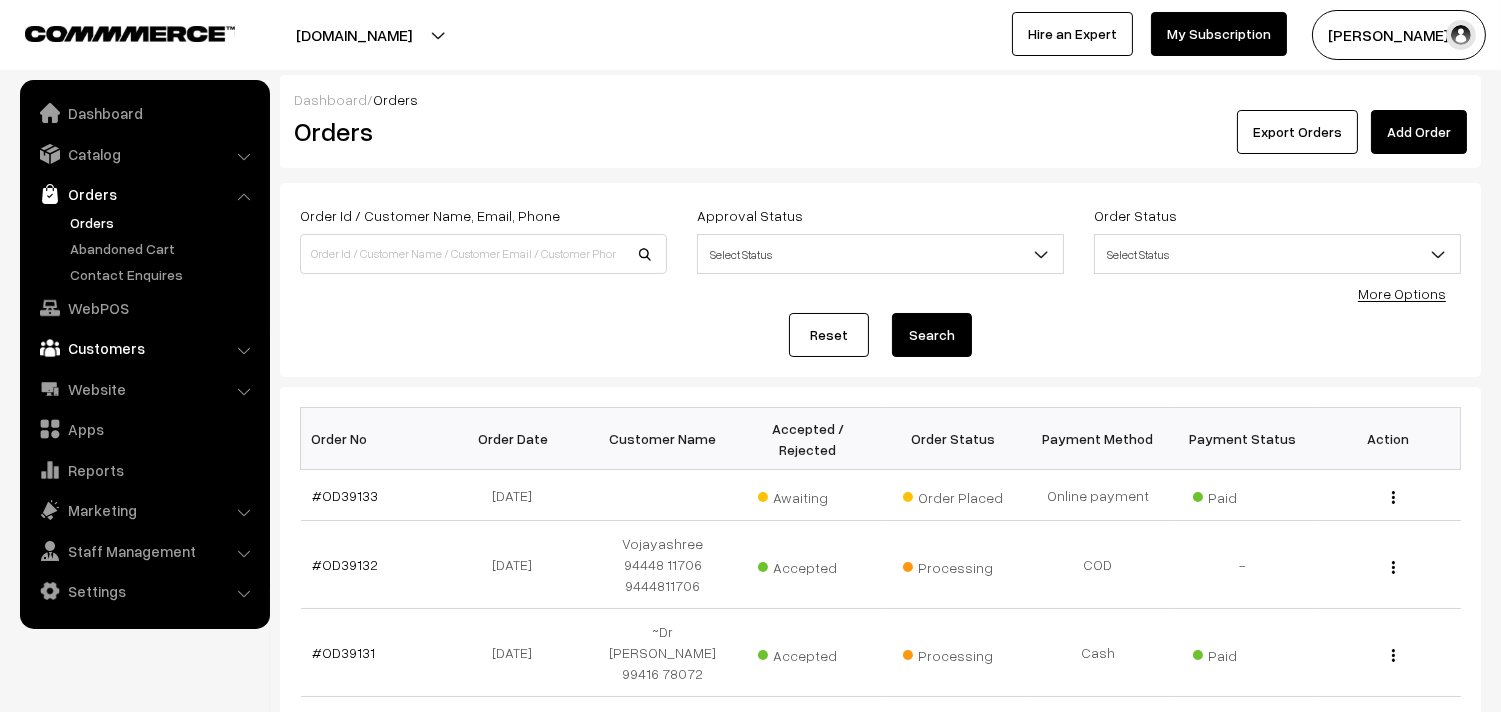 click on "Customers" at bounding box center (144, 348) 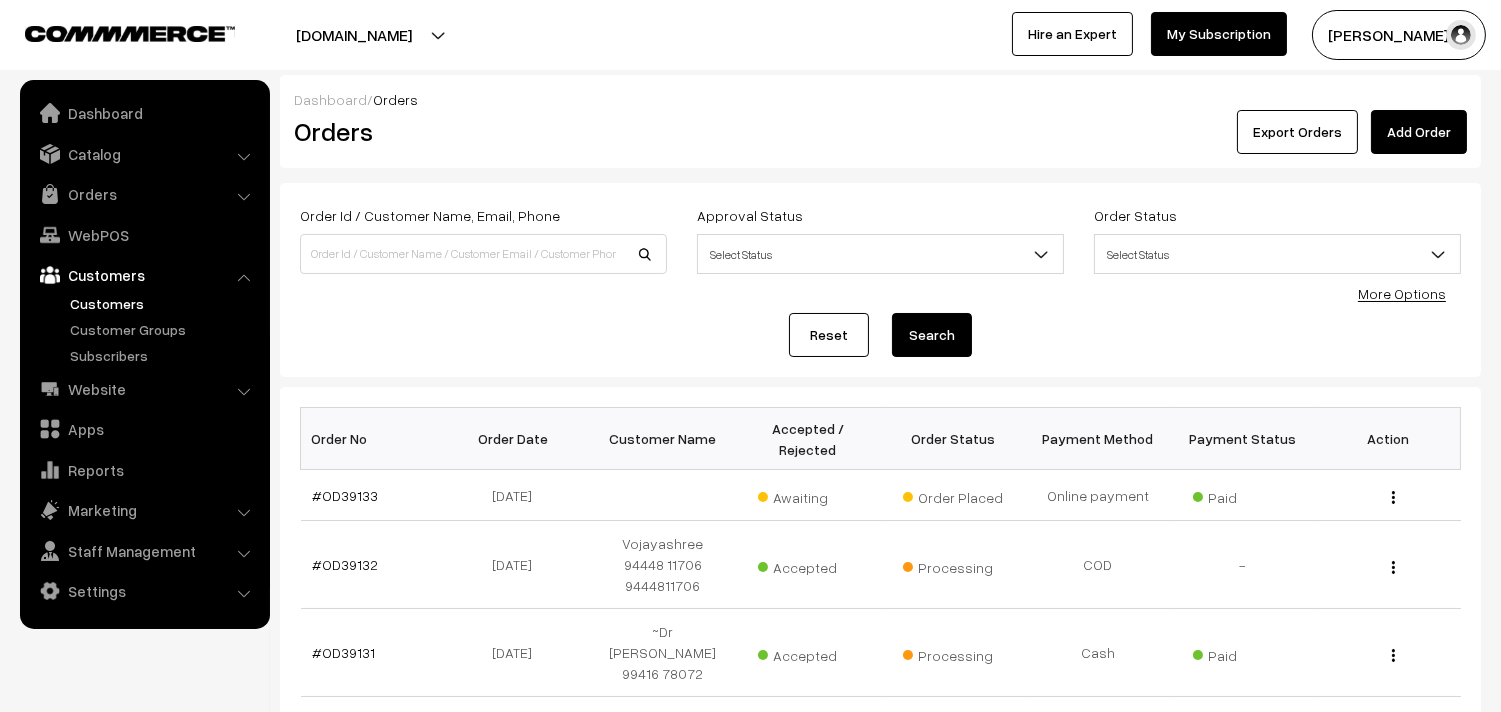 click on "Customers" at bounding box center [164, 303] 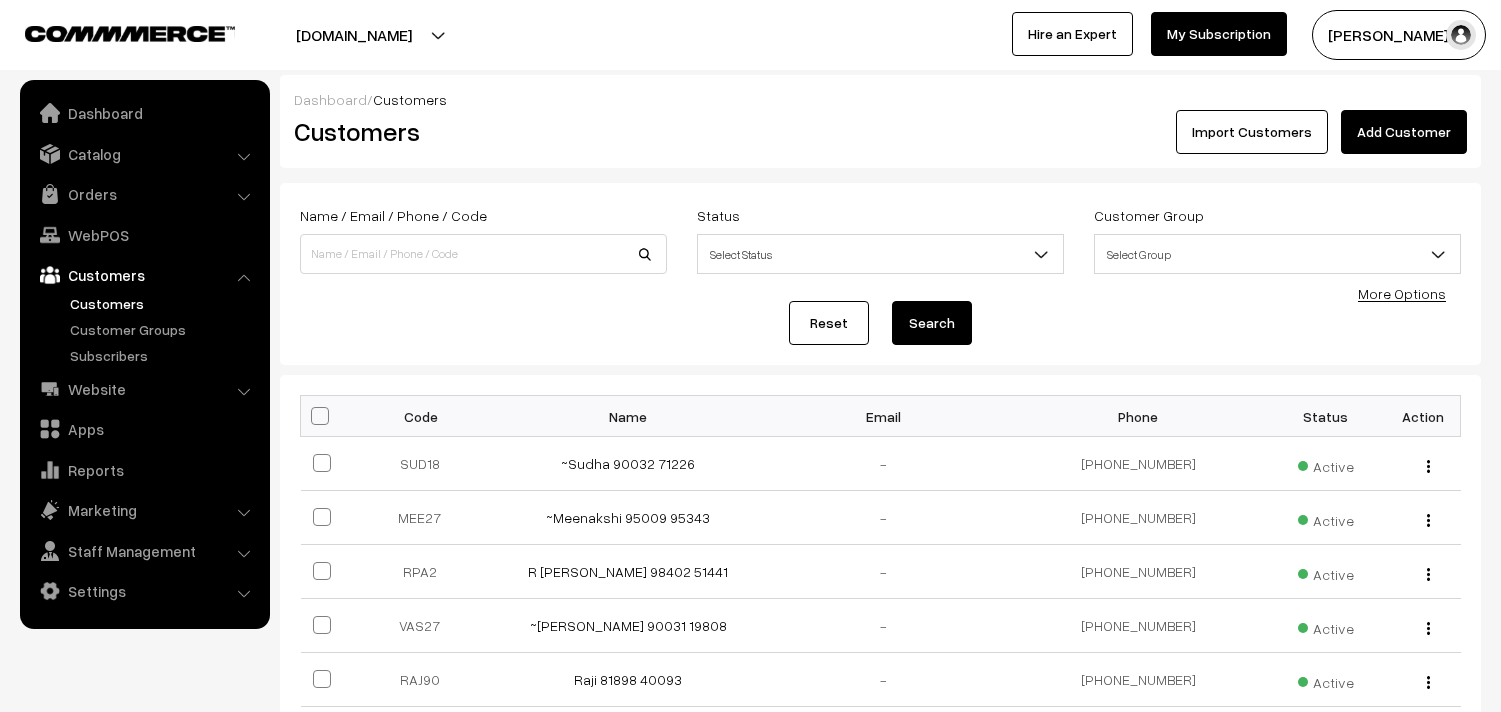 click at bounding box center [483, 254] 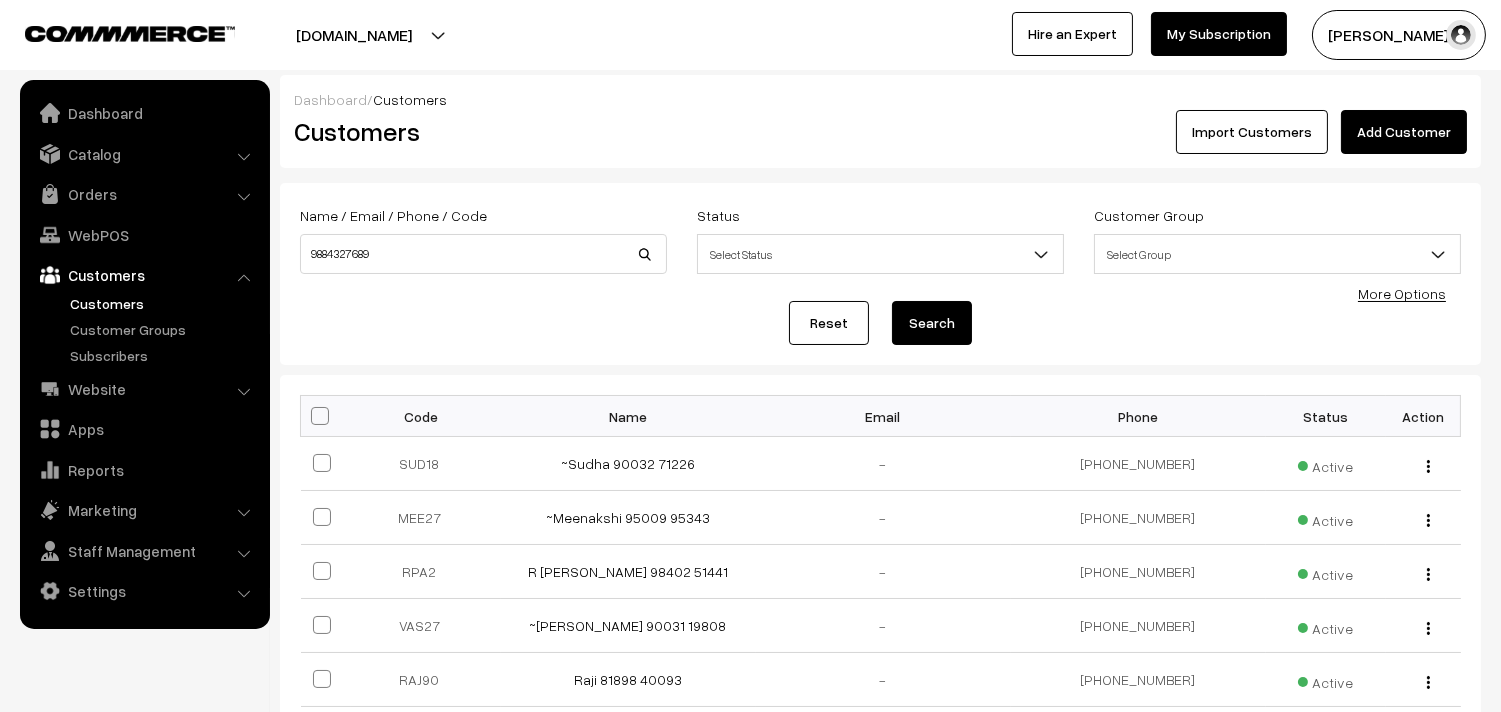 type on "9884327689" 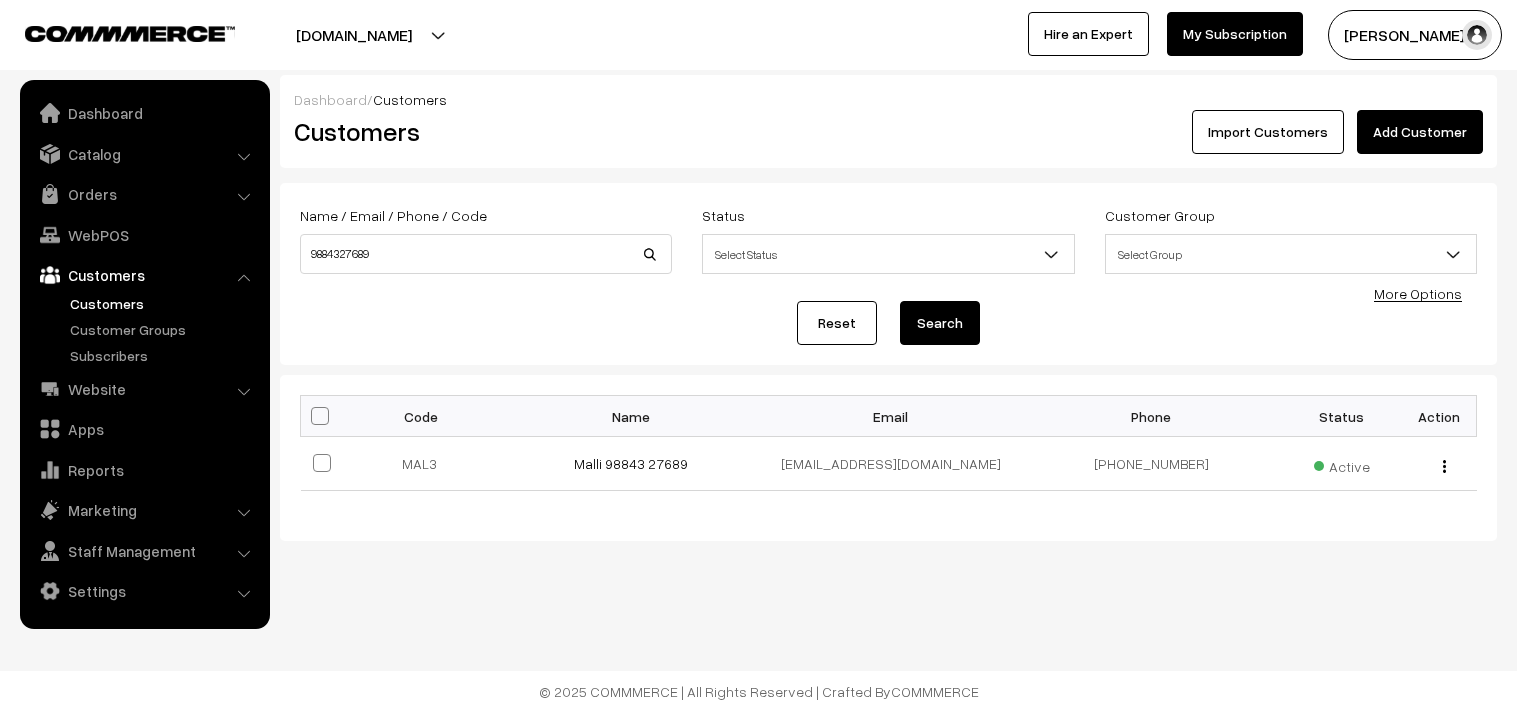 scroll, scrollTop: 0, scrollLeft: 0, axis: both 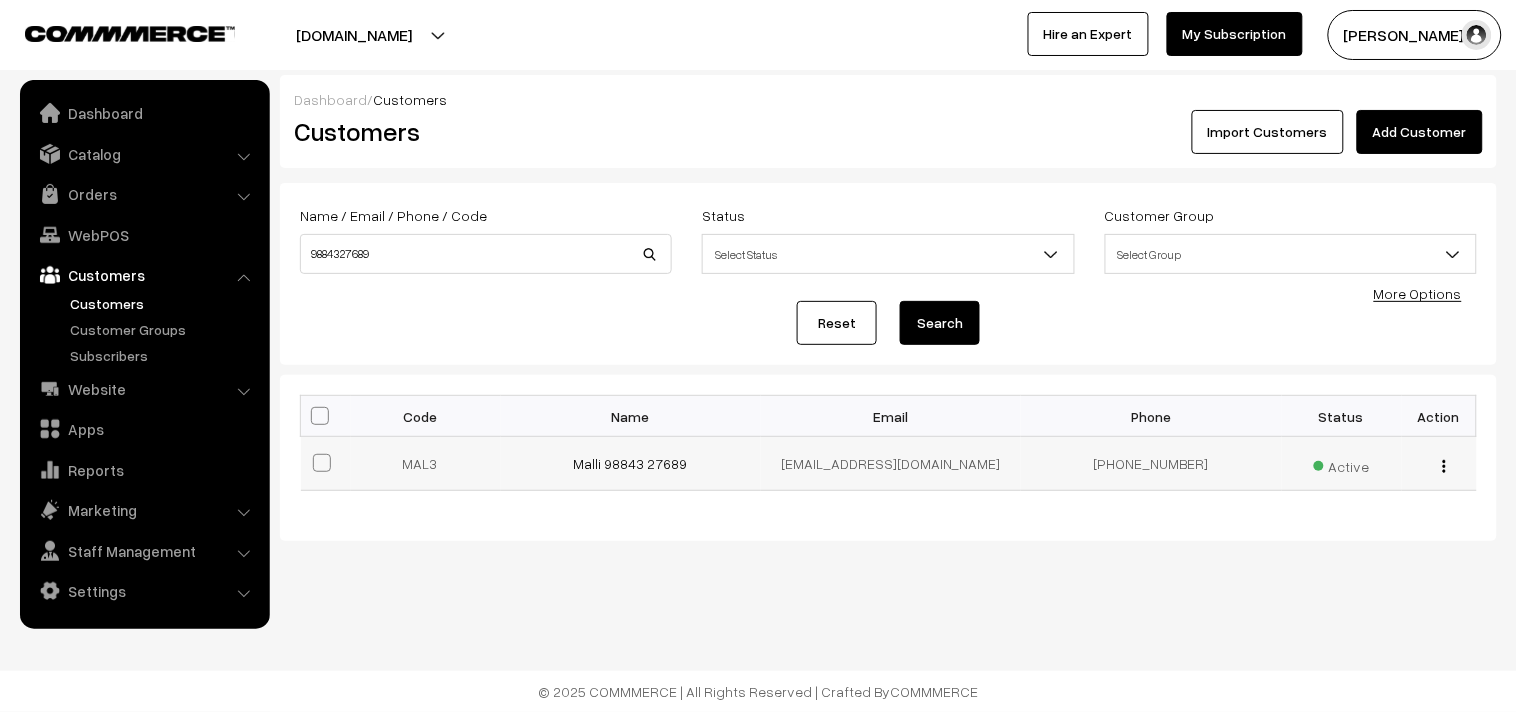 click on "Malli 98843 27689" at bounding box center [631, 464] 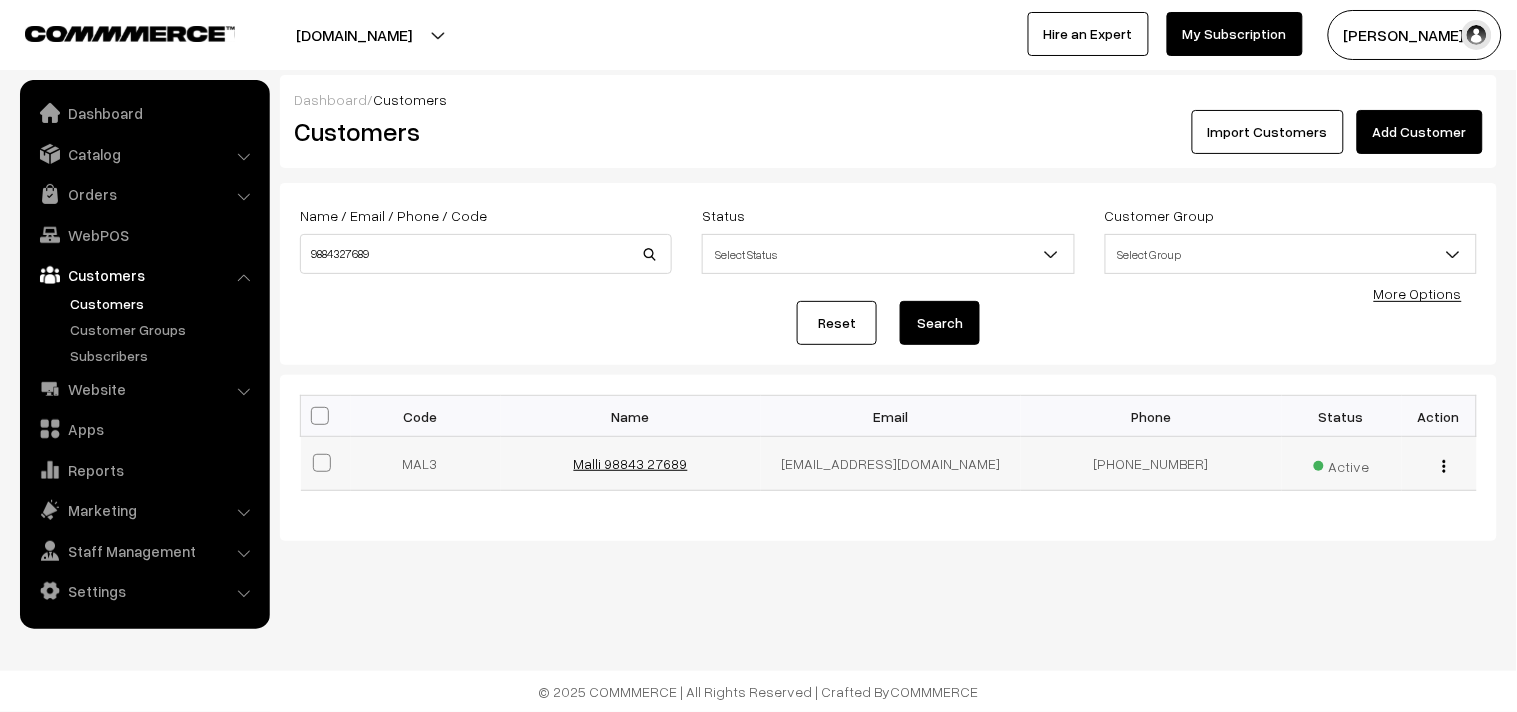 click on "Malli 98843 27689" at bounding box center [631, 463] 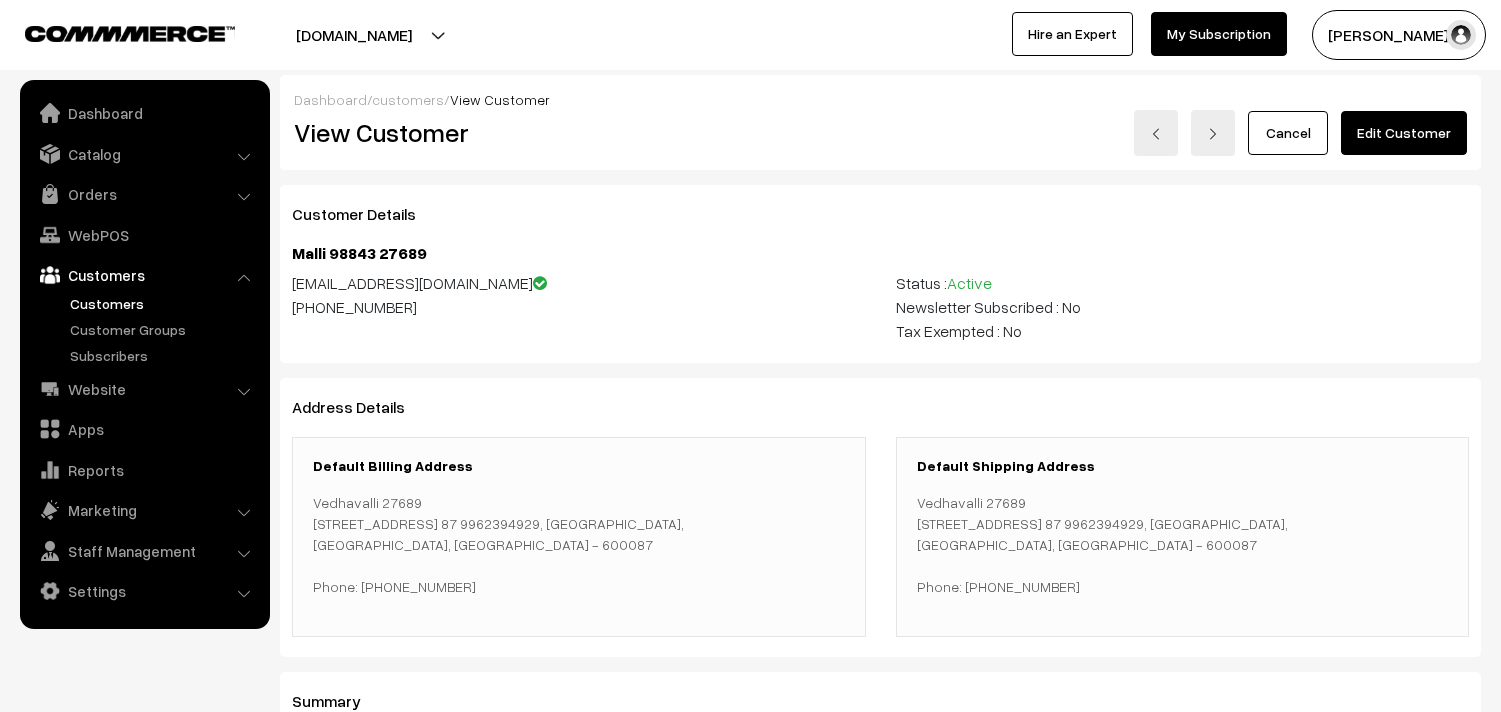 scroll, scrollTop: 0, scrollLeft: 0, axis: both 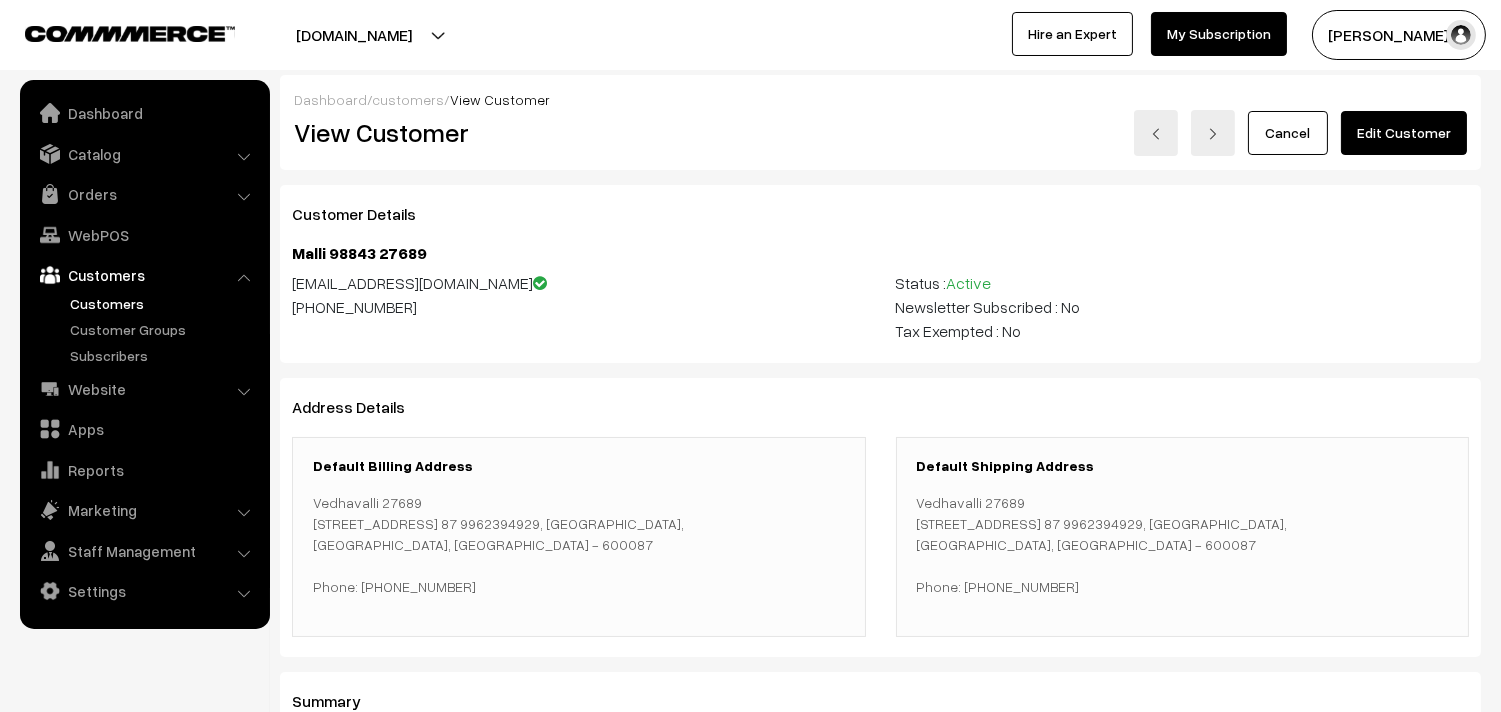 click on "Edit Customer" at bounding box center (1404, 133) 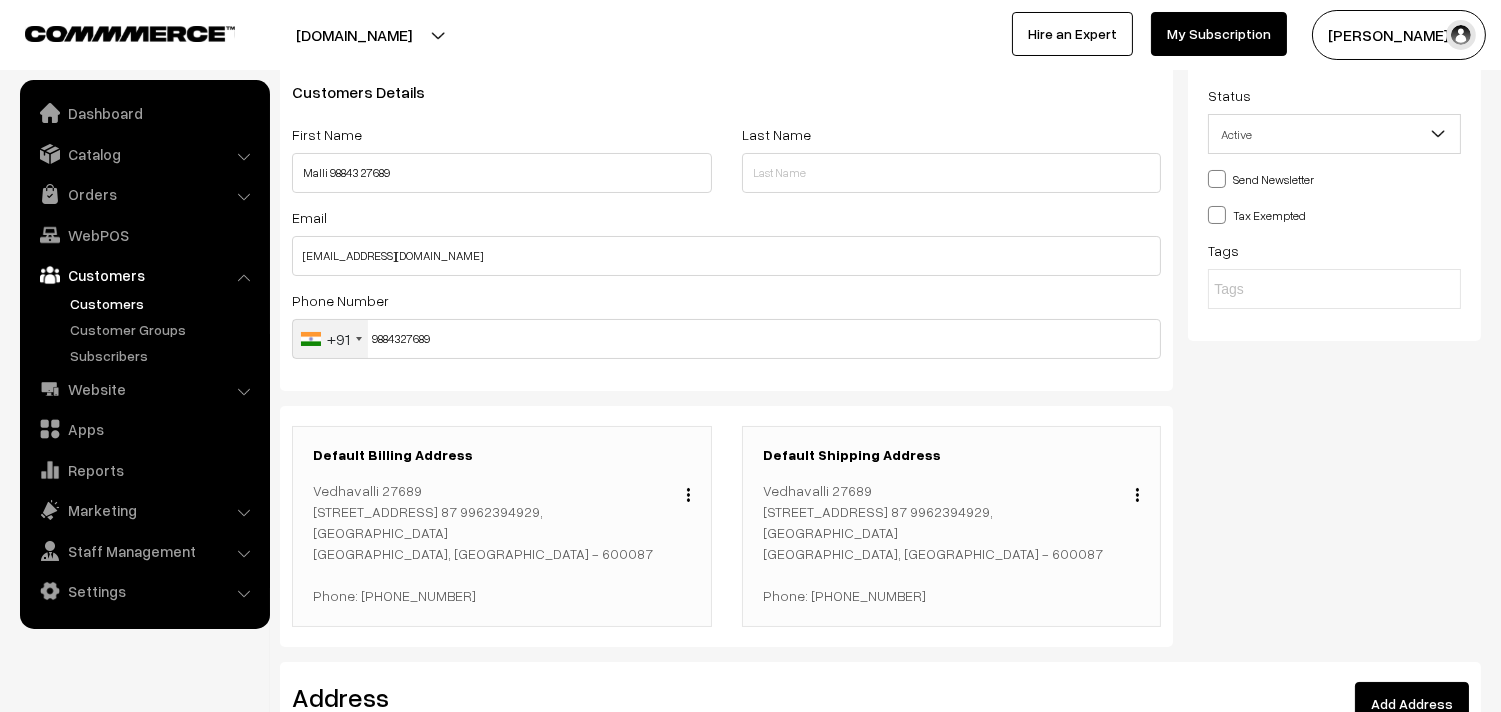 scroll, scrollTop: 333, scrollLeft: 0, axis: vertical 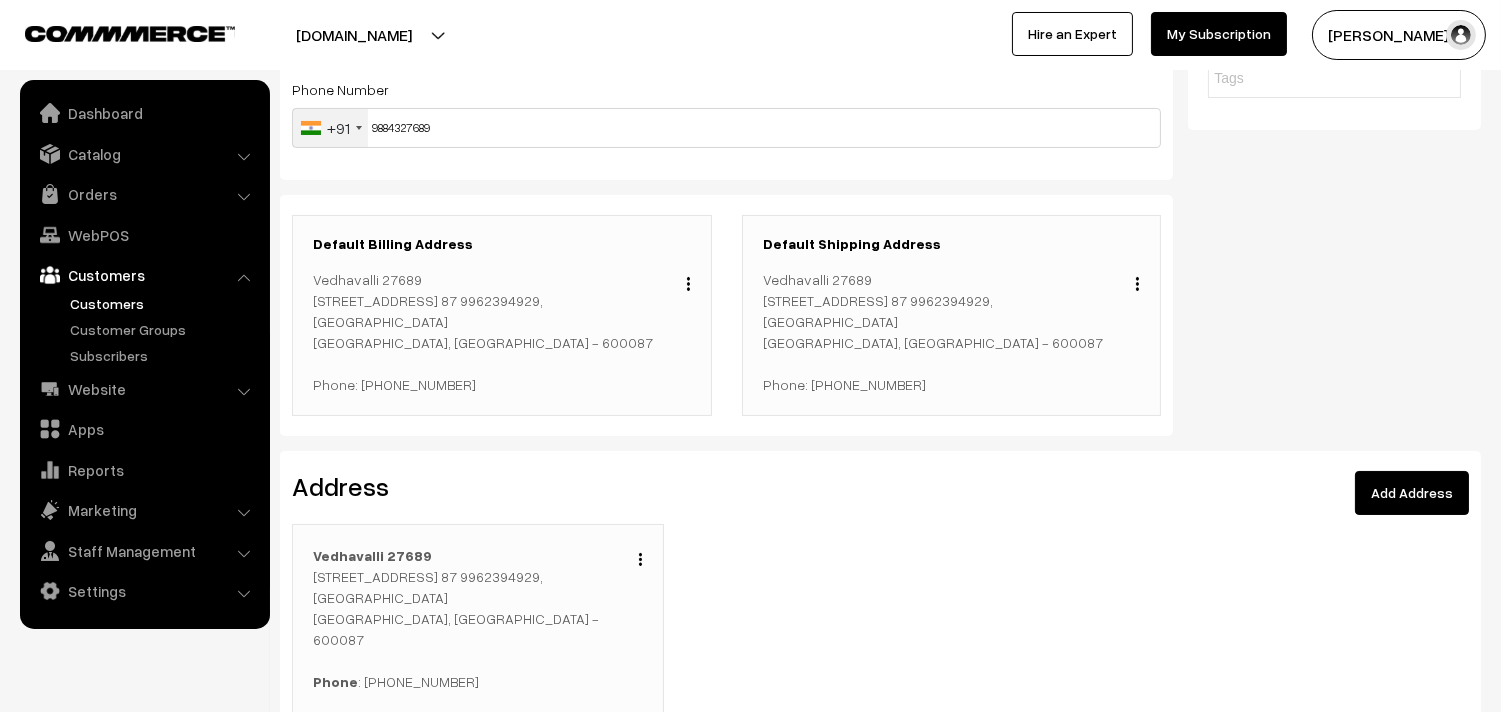 click at bounding box center (640, 559) 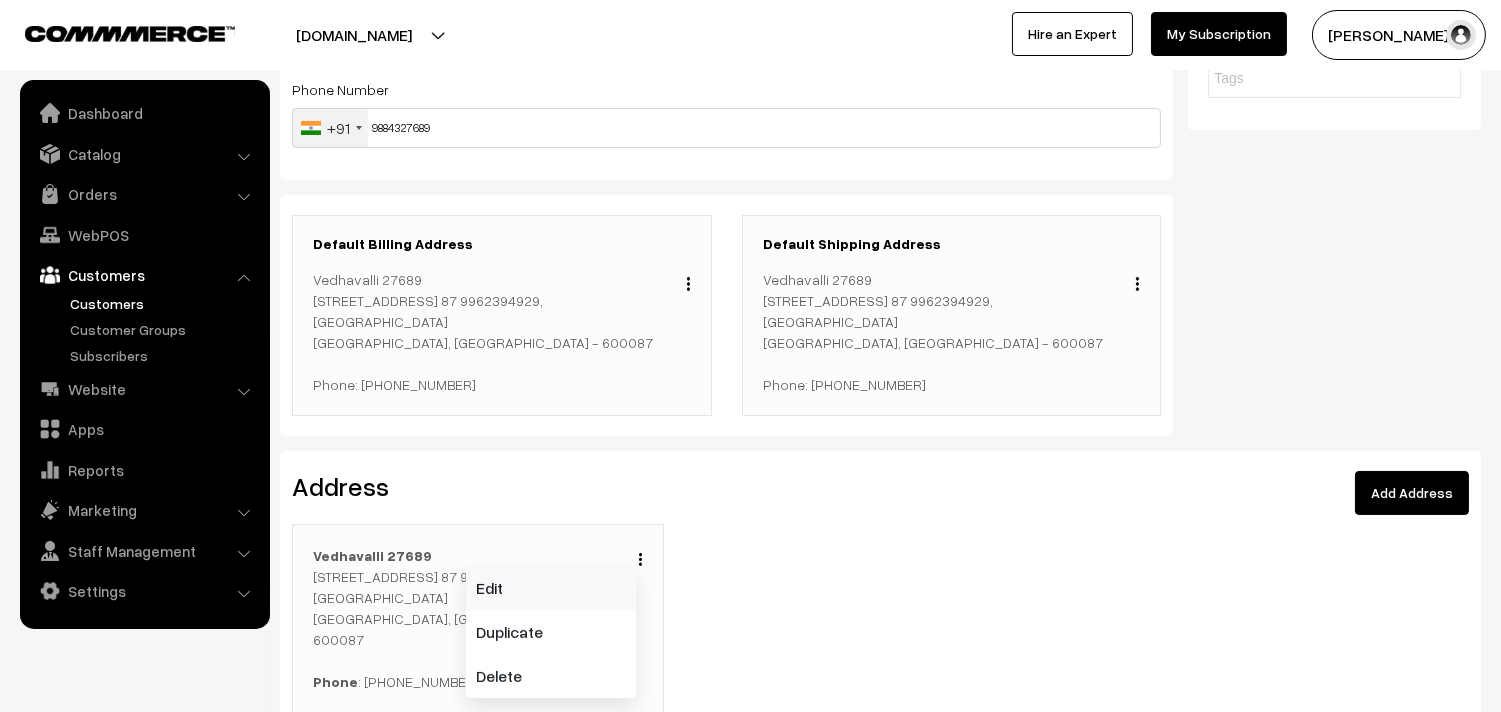 click on "Edit" at bounding box center [551, 588] 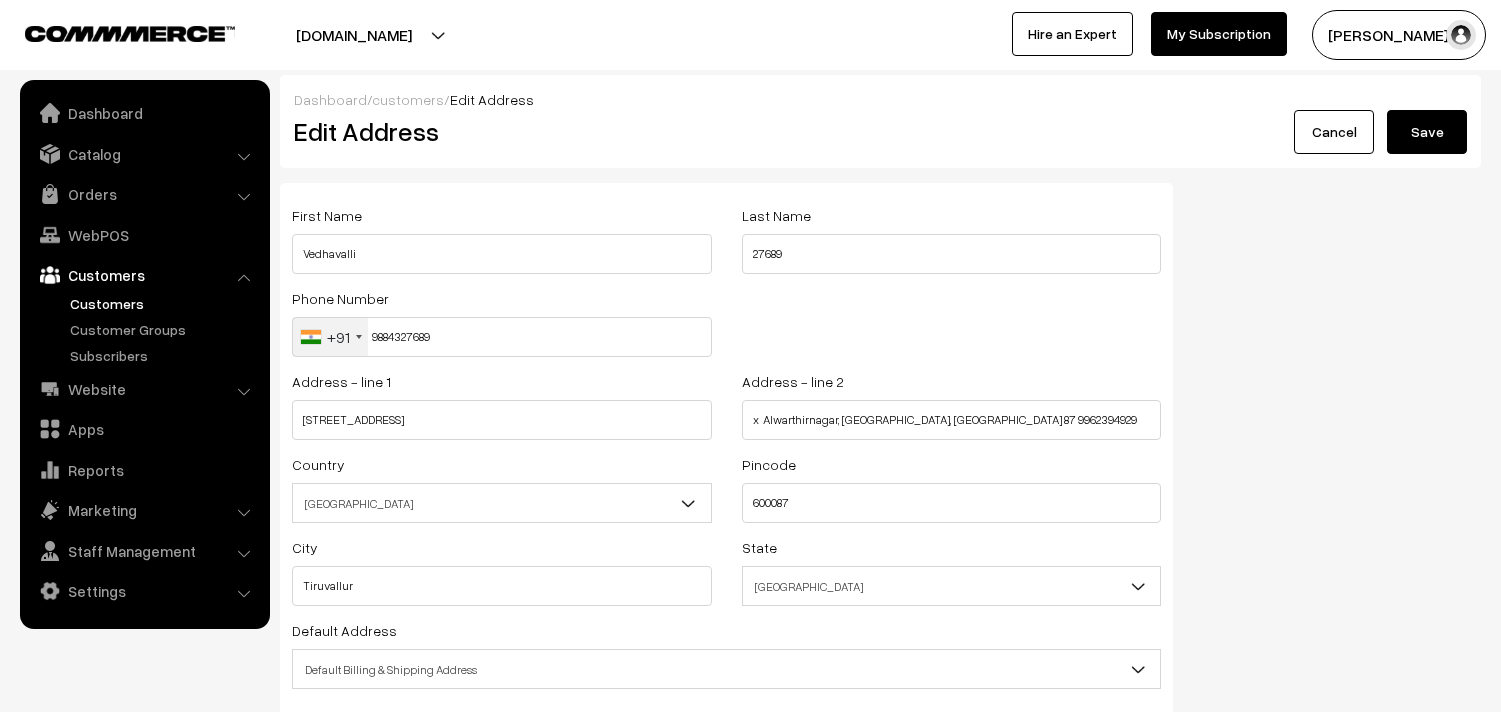 scroll, scrollTop: 0, scrollLeft: 0, axis: both 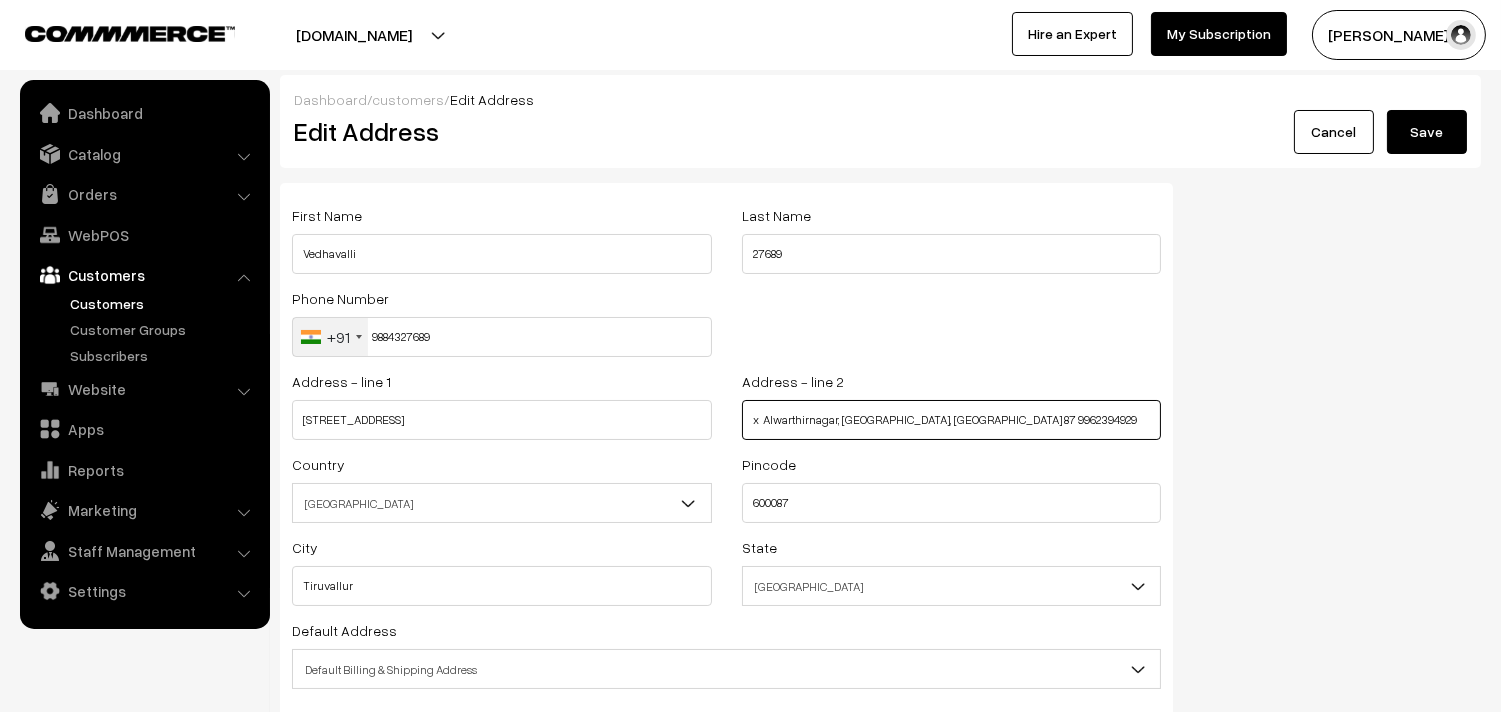 drag, startPoint x: 761, startPoint y: 420, endPoint x: 666, endPoint y: 441, distance: 97.29337 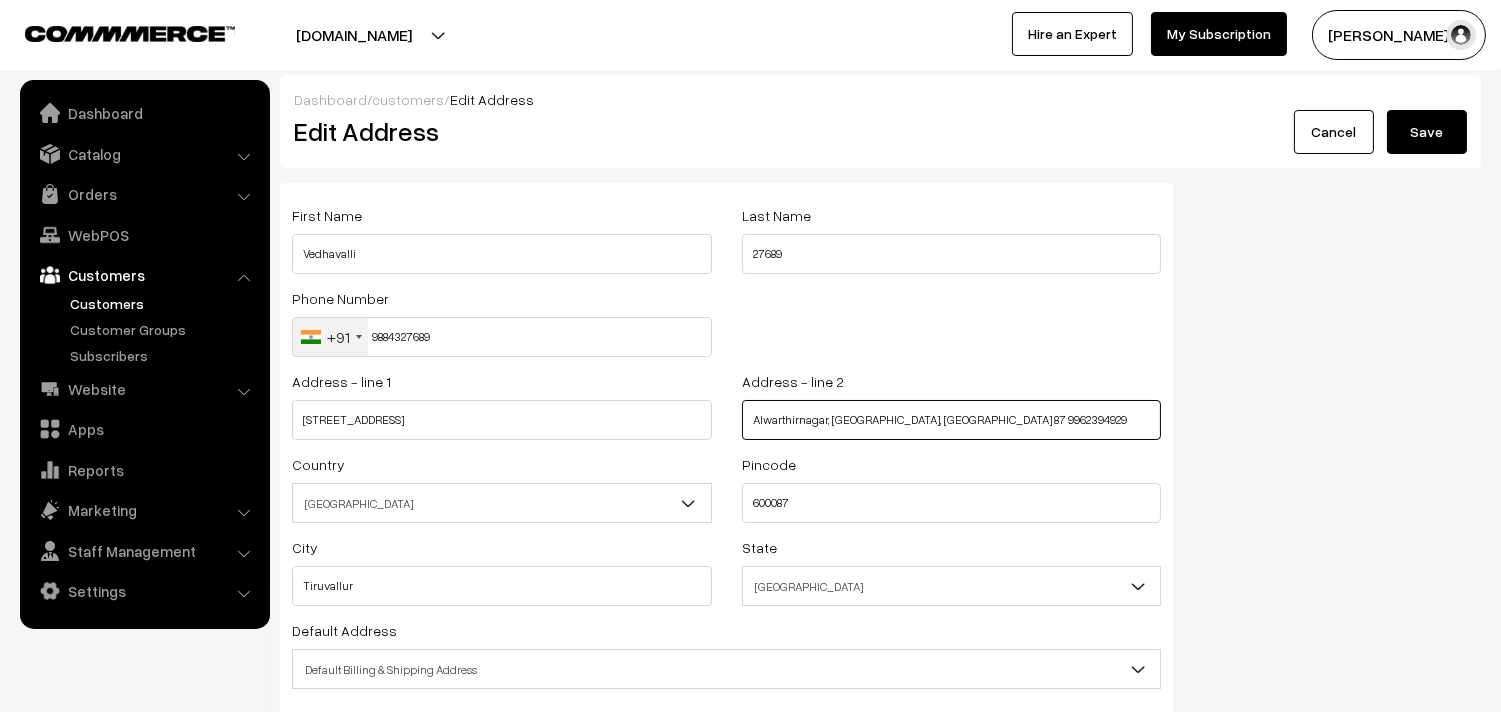 type on "Alwarthirnagar, Valasaravakkam, Chennai. 87 9962394929" 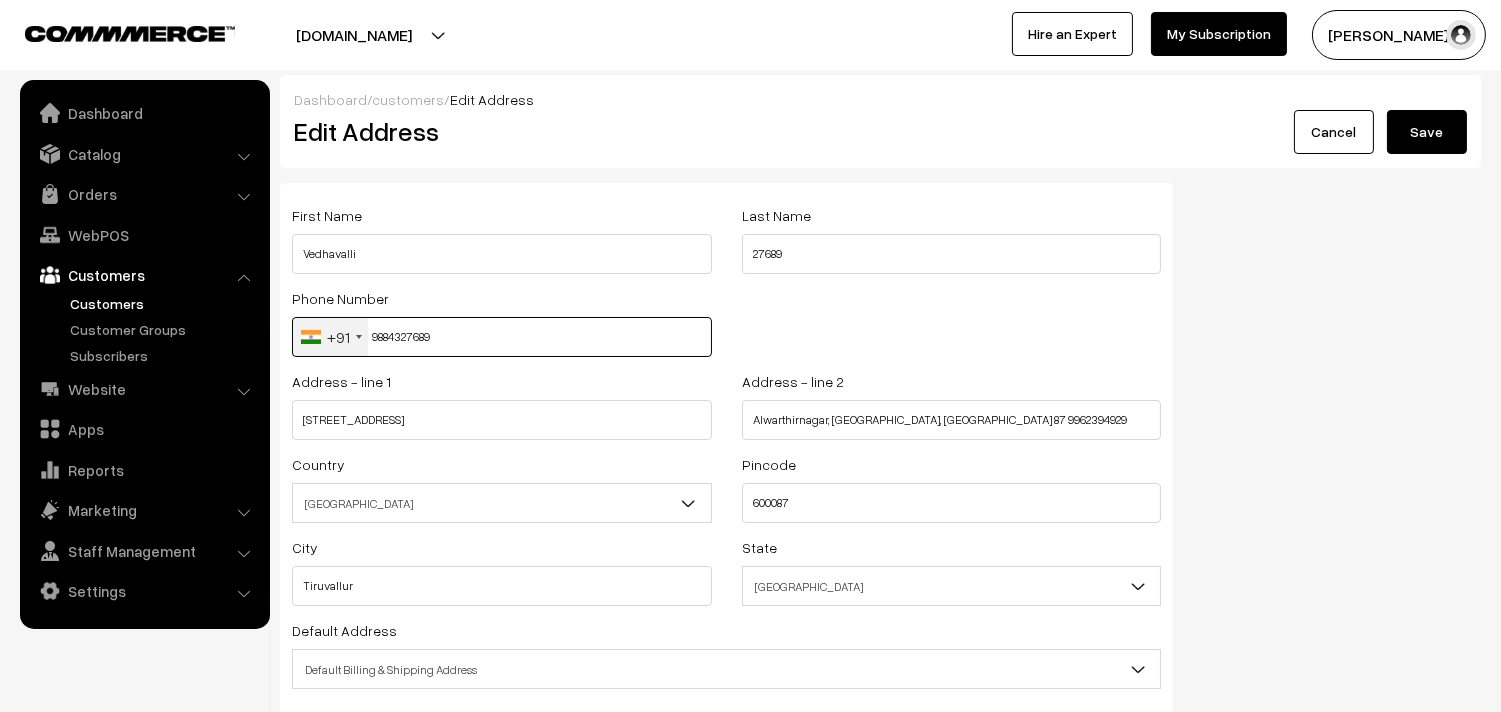 click on "9884327689" at bounding box center (502, 337) 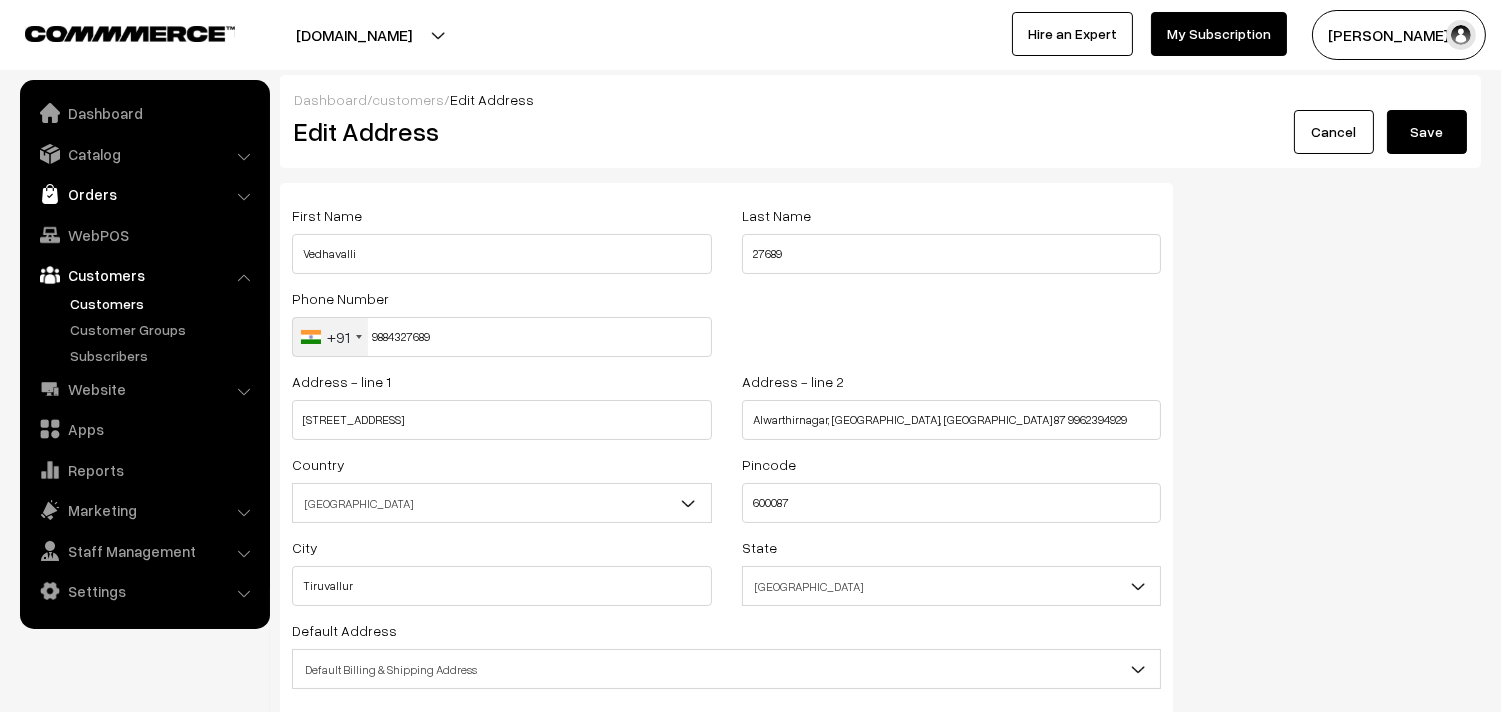 click on "Orders" at bounding box center [144, 194] 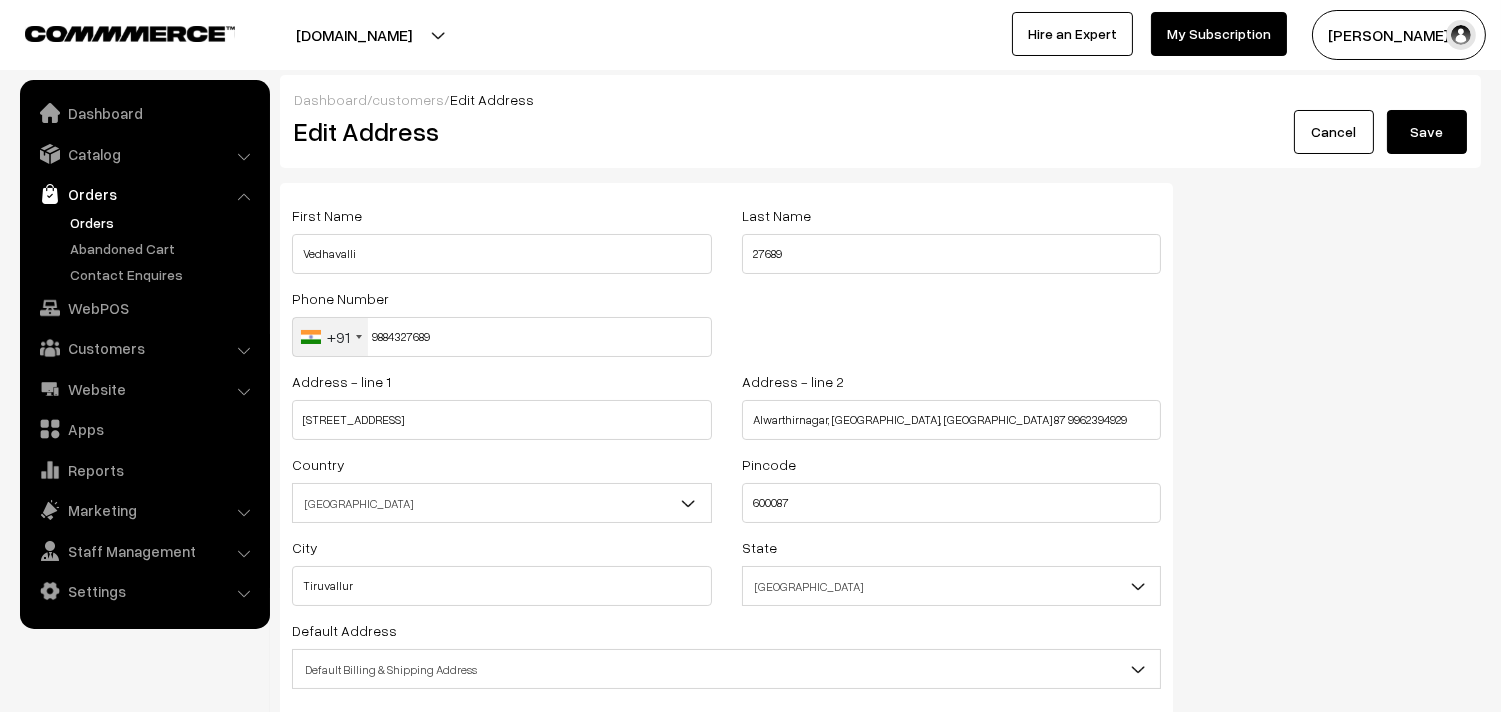 click on "Orders" at bounding box center (164, 222) 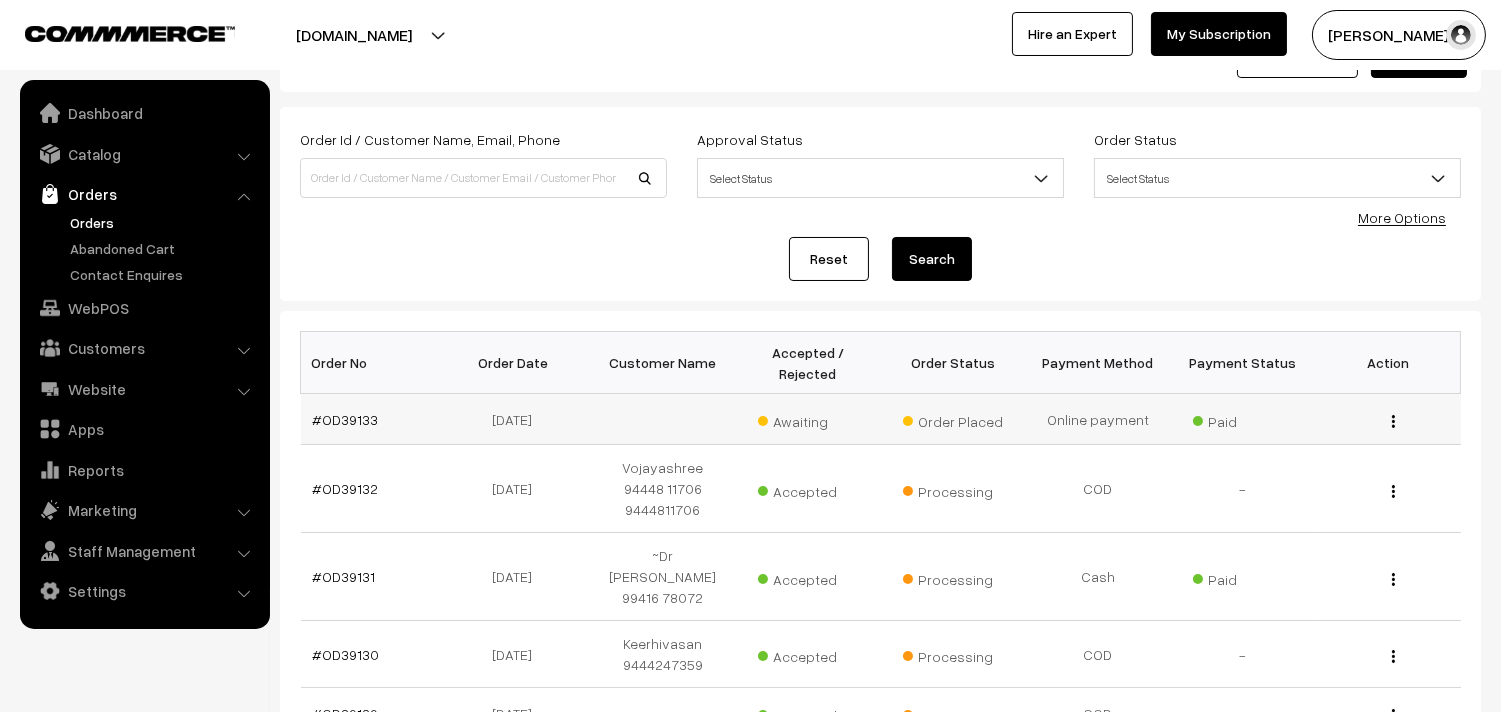 scroll, scrollTop: 111, scrollLeft: 0, axis: vertical 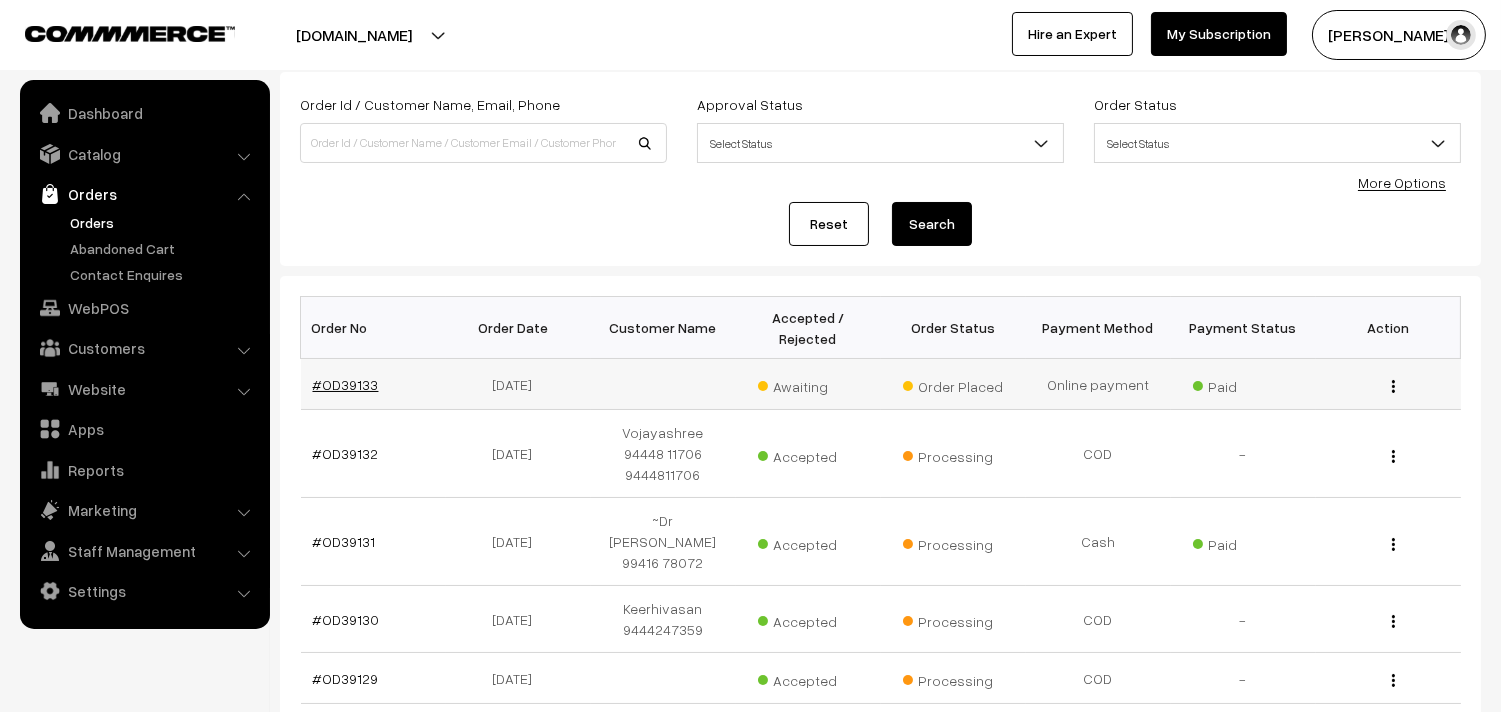 click on "#OD39133" at bounding box center [346, 384] 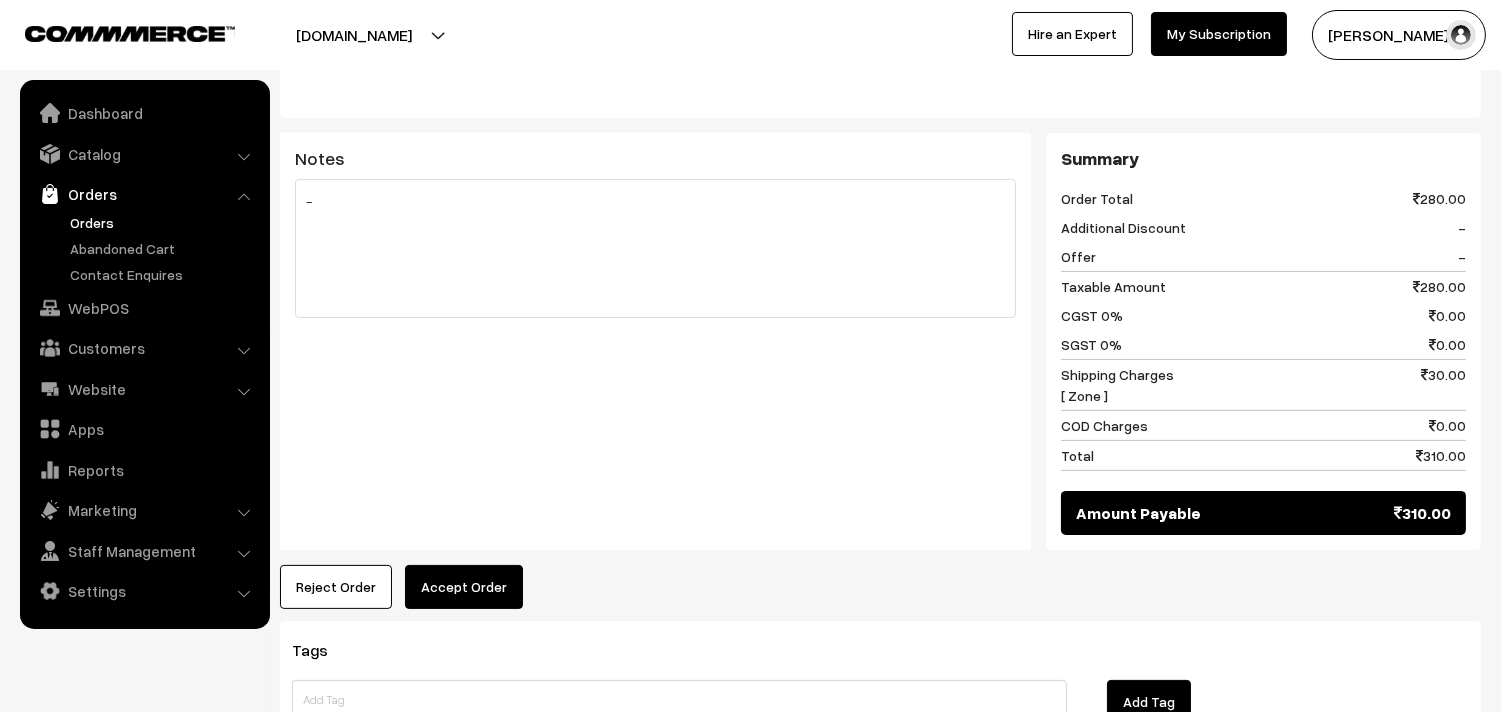 click on "Accept Order" at bounding box center [464, 587] 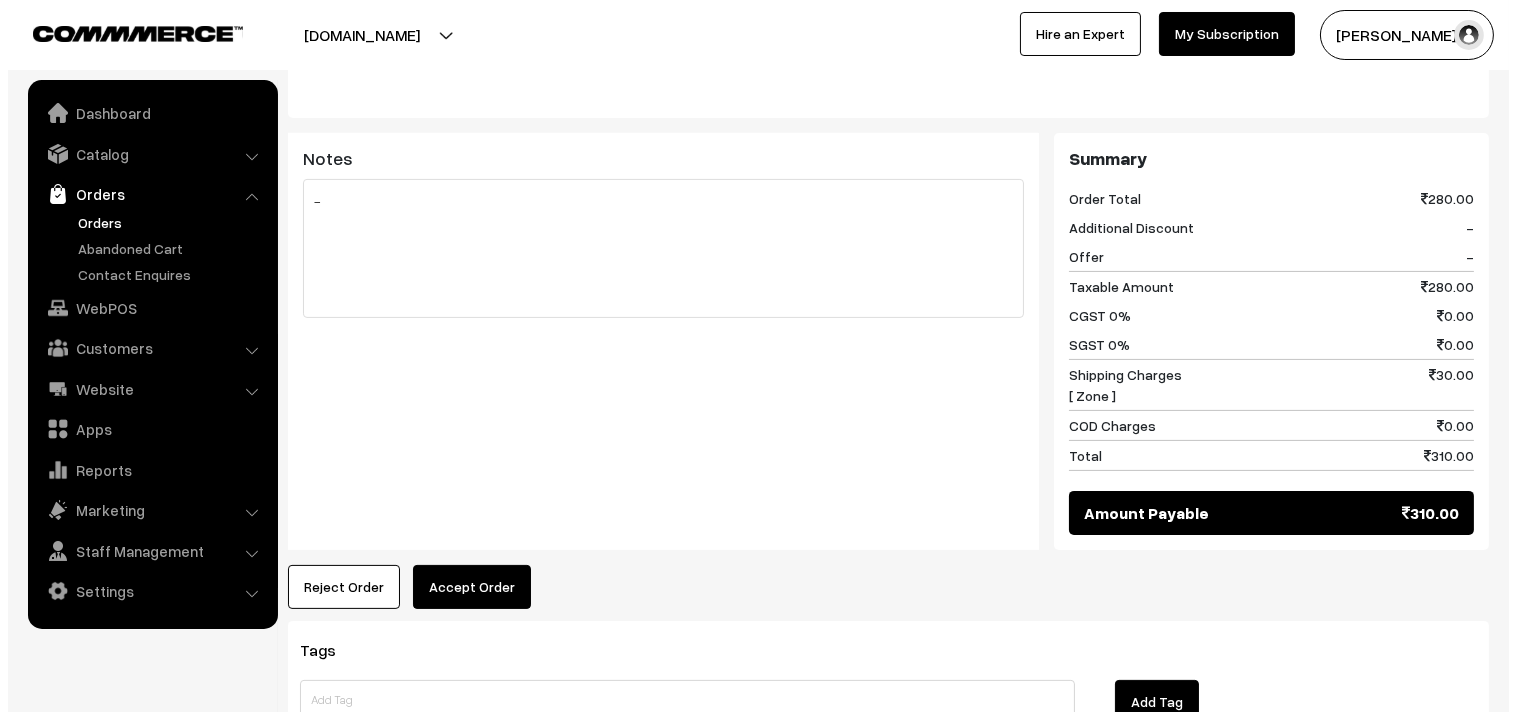 scroll, scrollTop: 891, scrollLeft: 0, axis: vertical 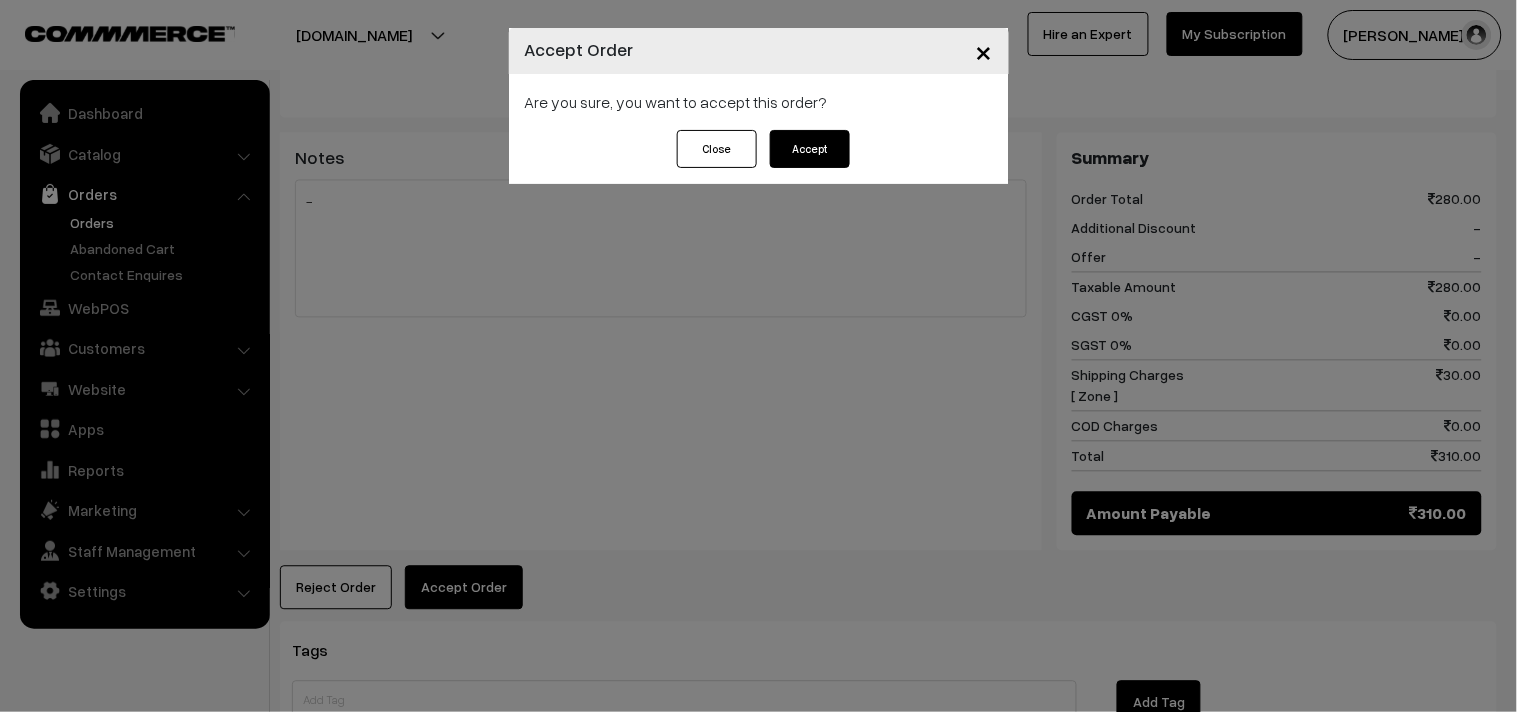click on "Accept" at bounding box center (810, 149) 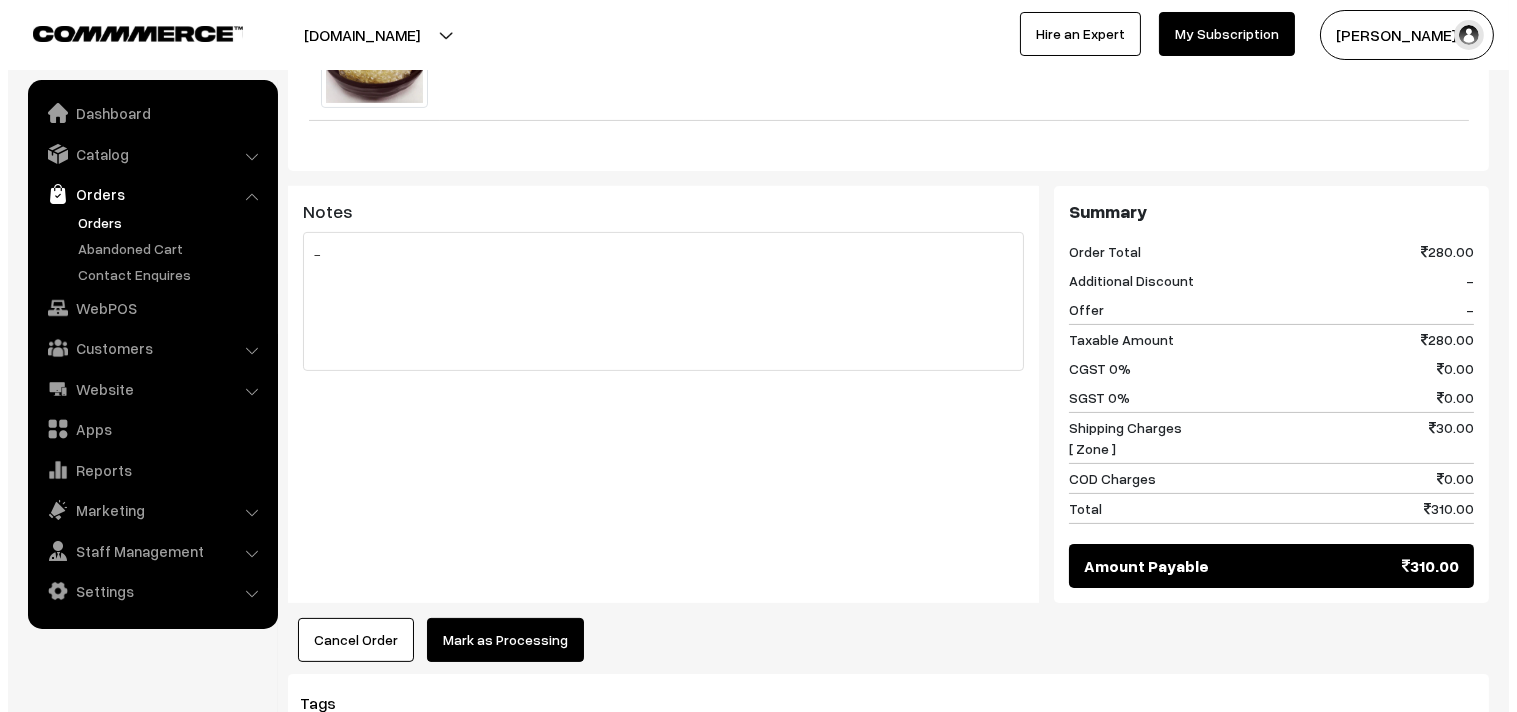 scroll, scrollTop: 1000, scrollLeft: 0, axis: vertical 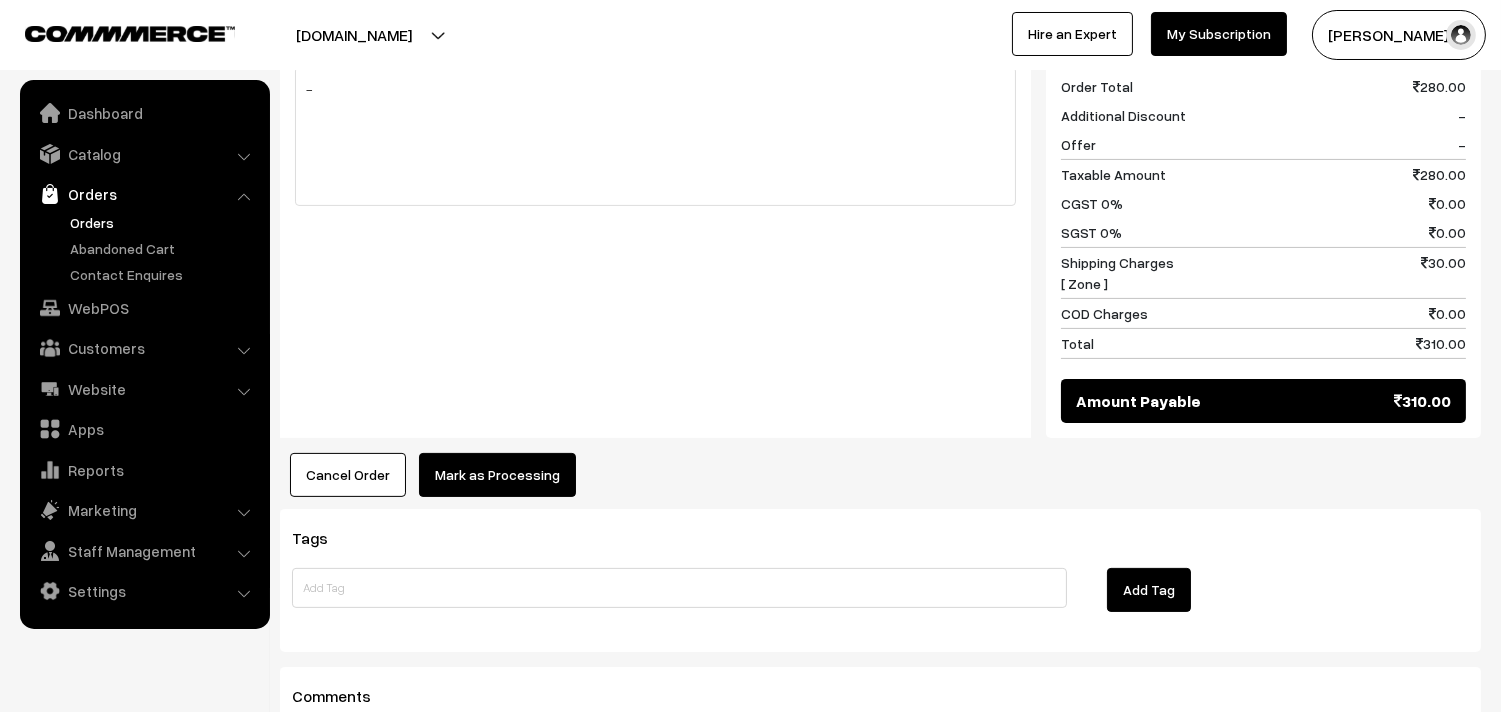 click on "Mark as Processing" at bounding box center [497, 475] 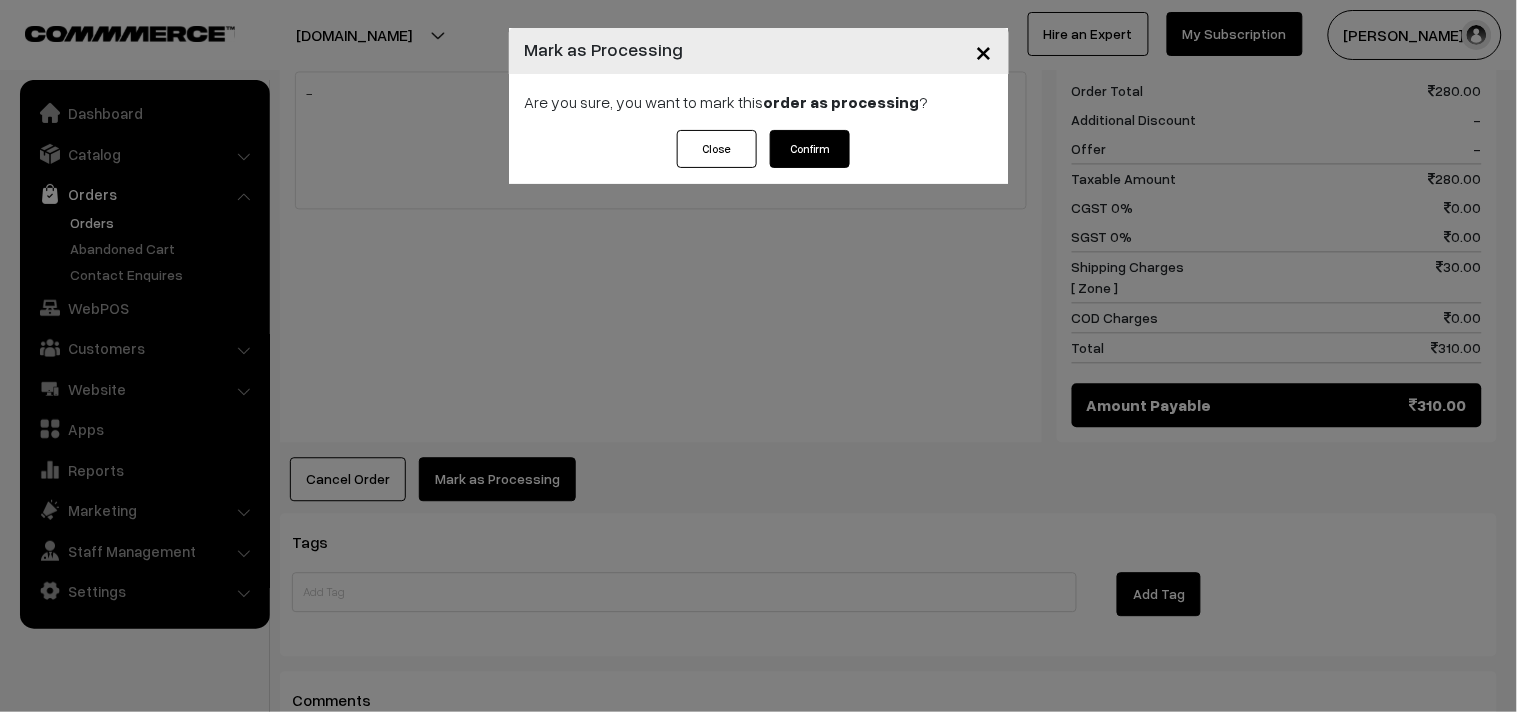 click on "Confirm" at bounding box center [810, 149] 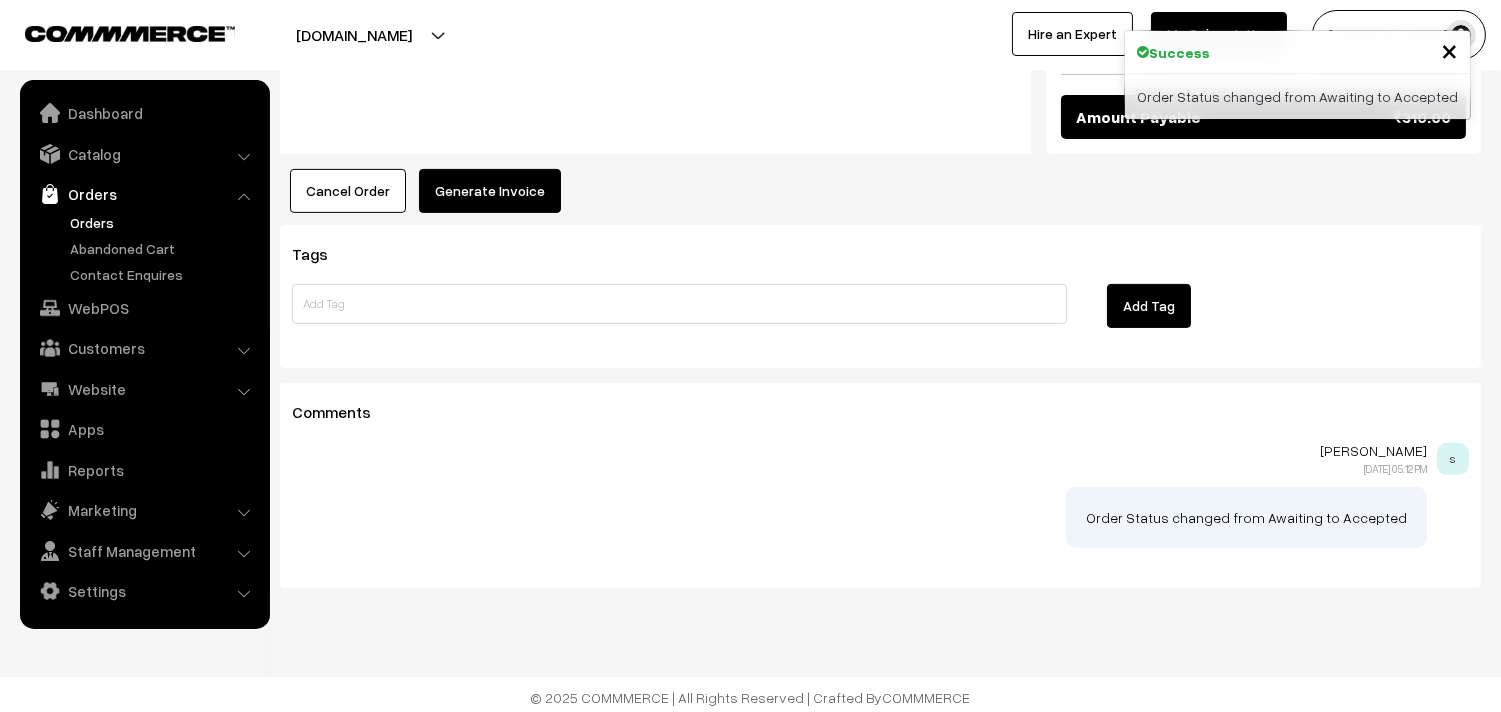 scroll, scrollTop: 1290, scrollLeft: 0, axis: vertical 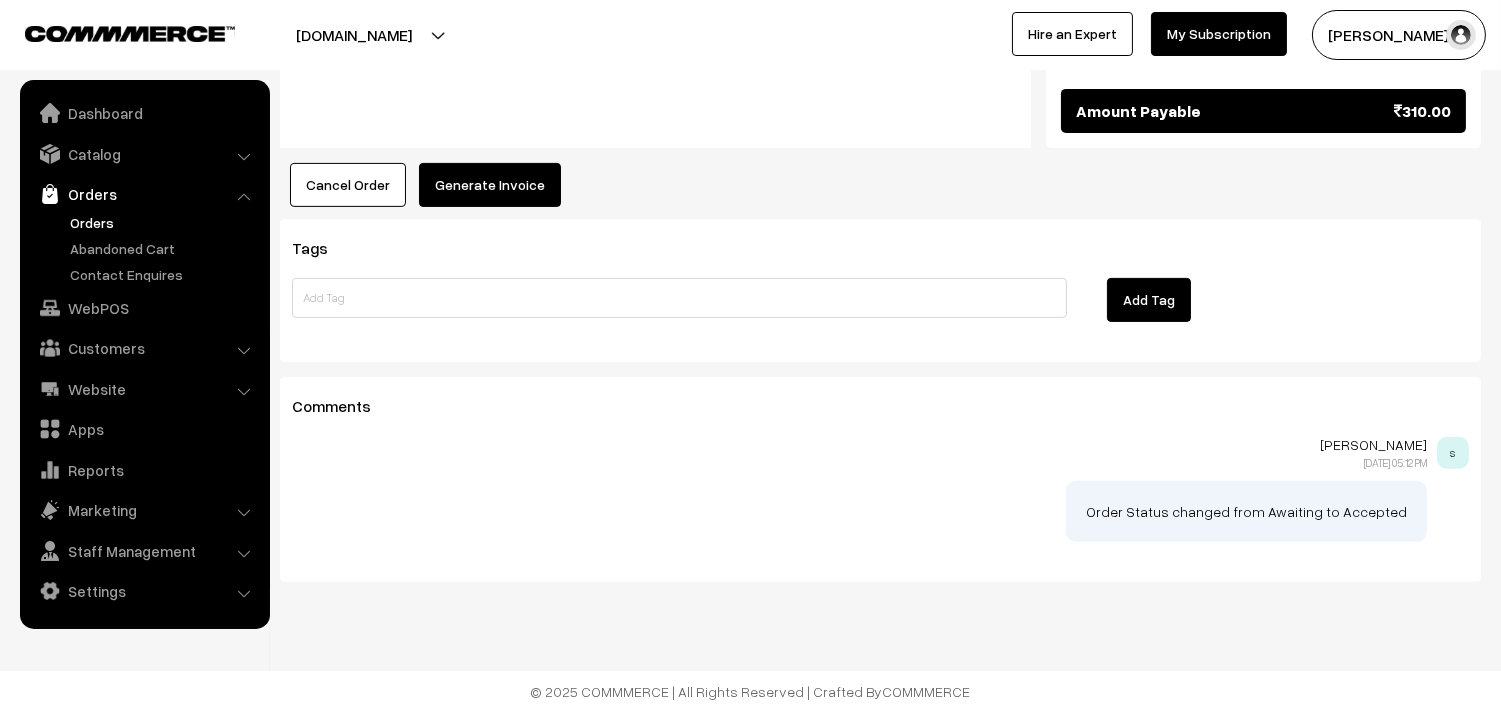 click on "Generate Invoice" at bounding box center (490, 185) 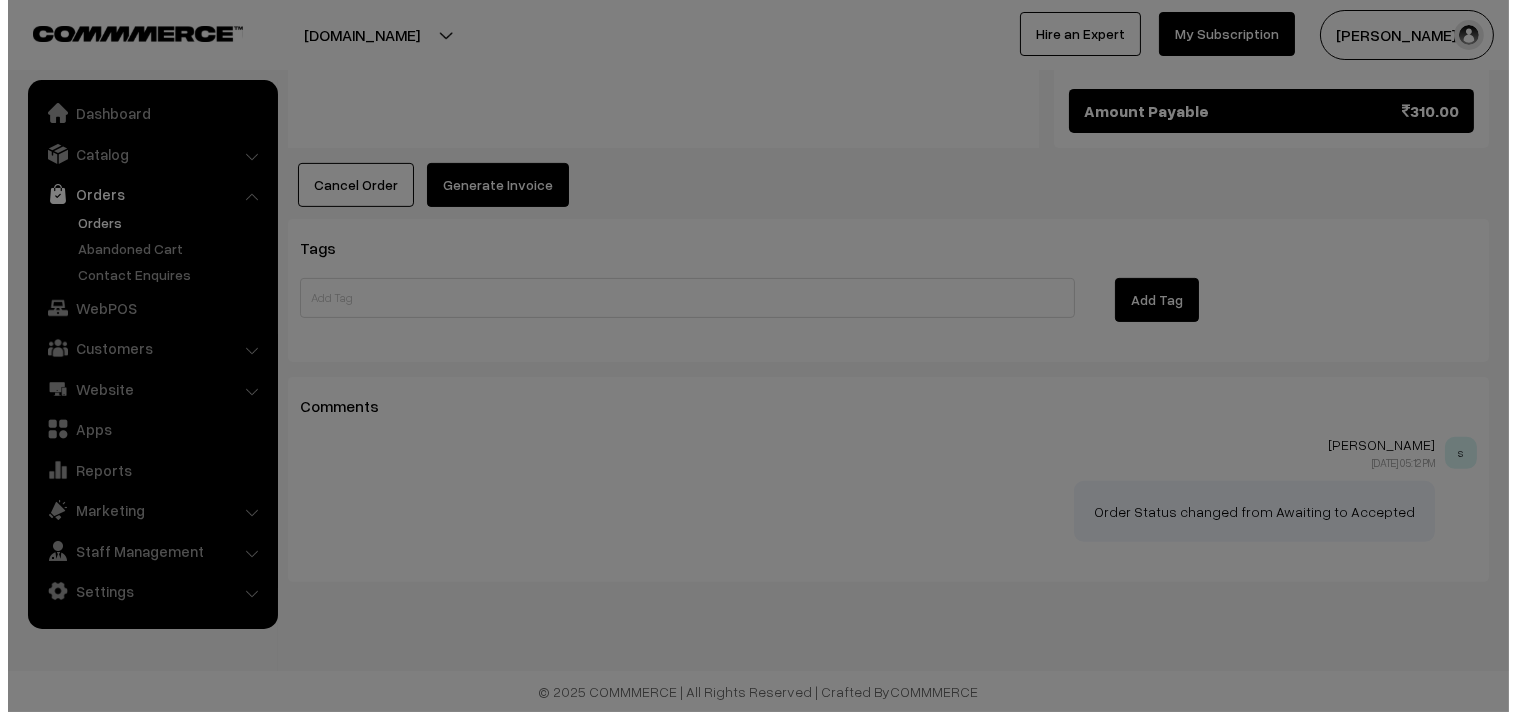 scroll, scrollTop: 1293, scrollLeft: 0, axis: vertical 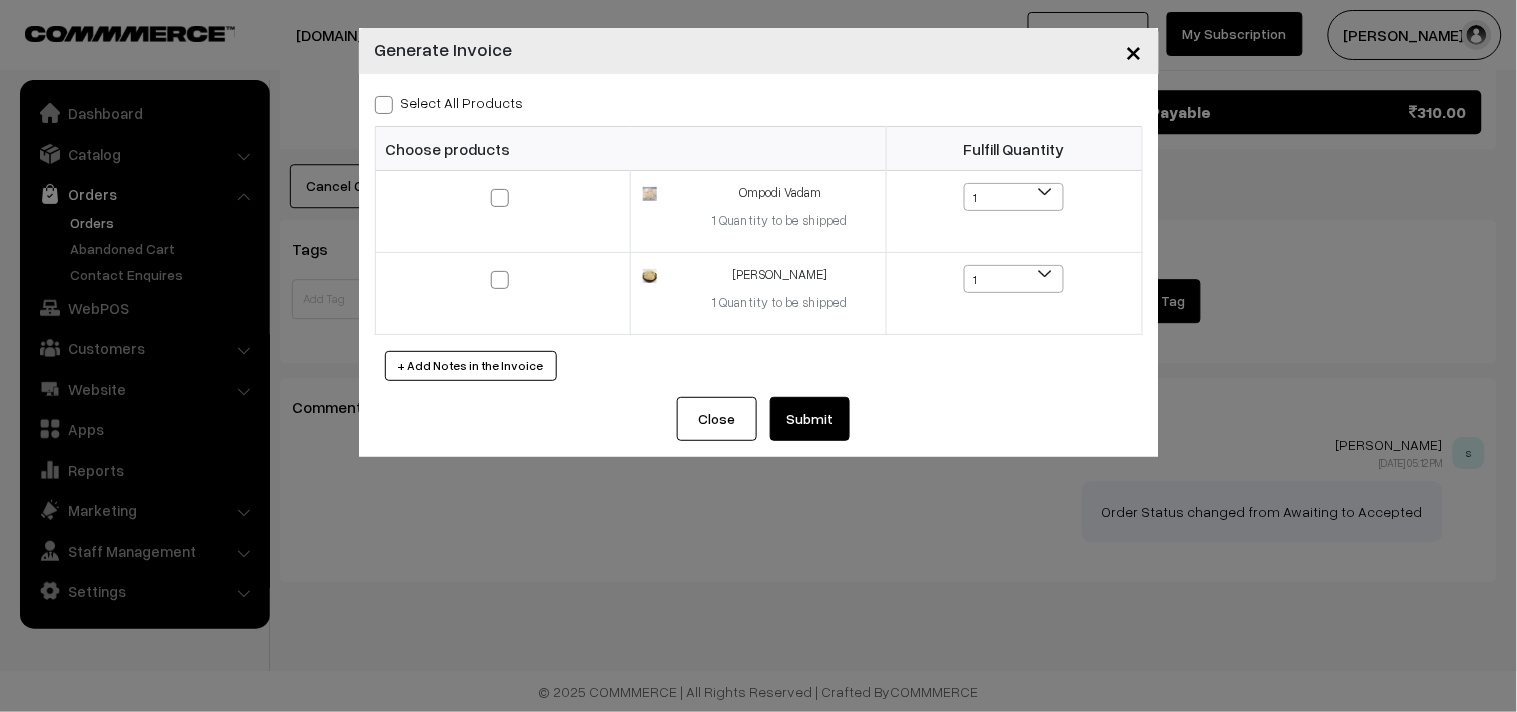 click on "Select All Products" at bounding box center (449, 102) 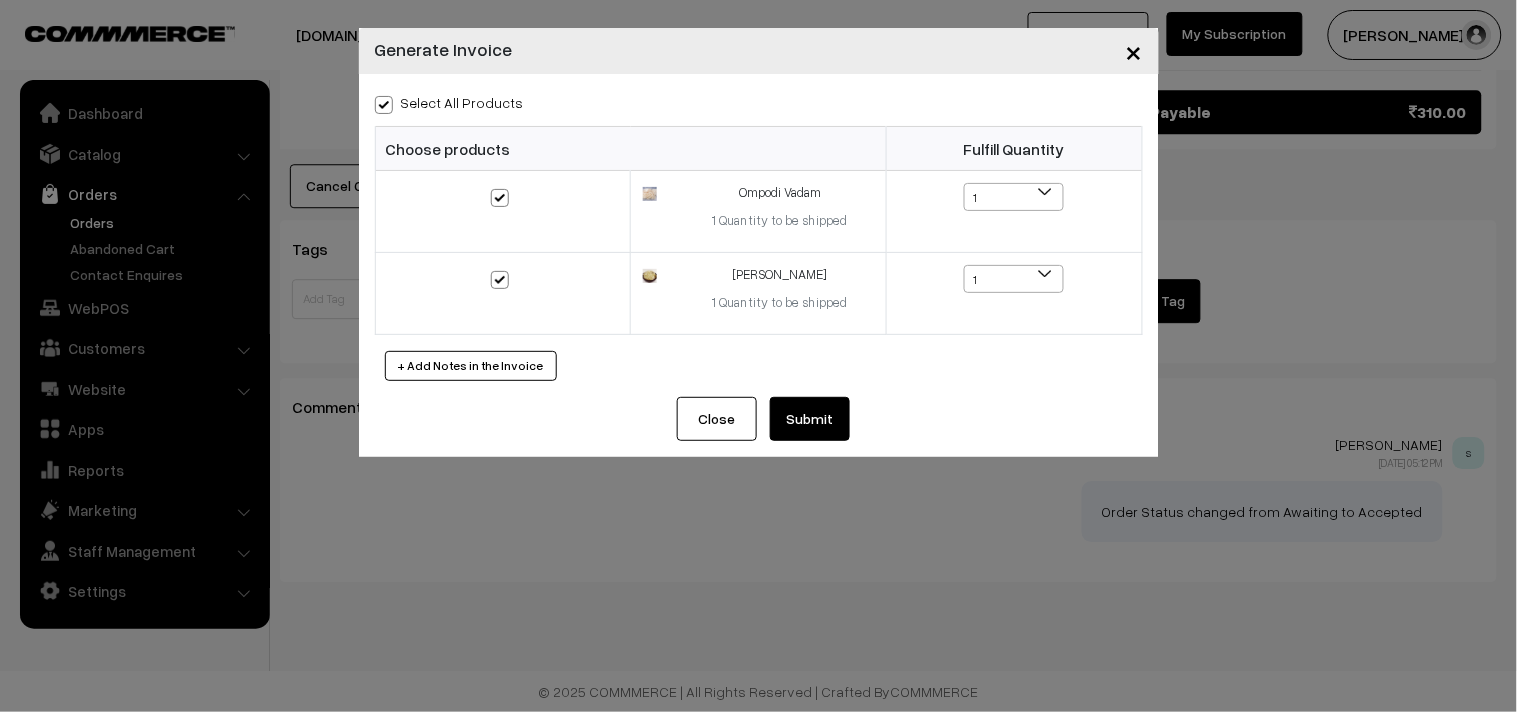 checkbox on "true" 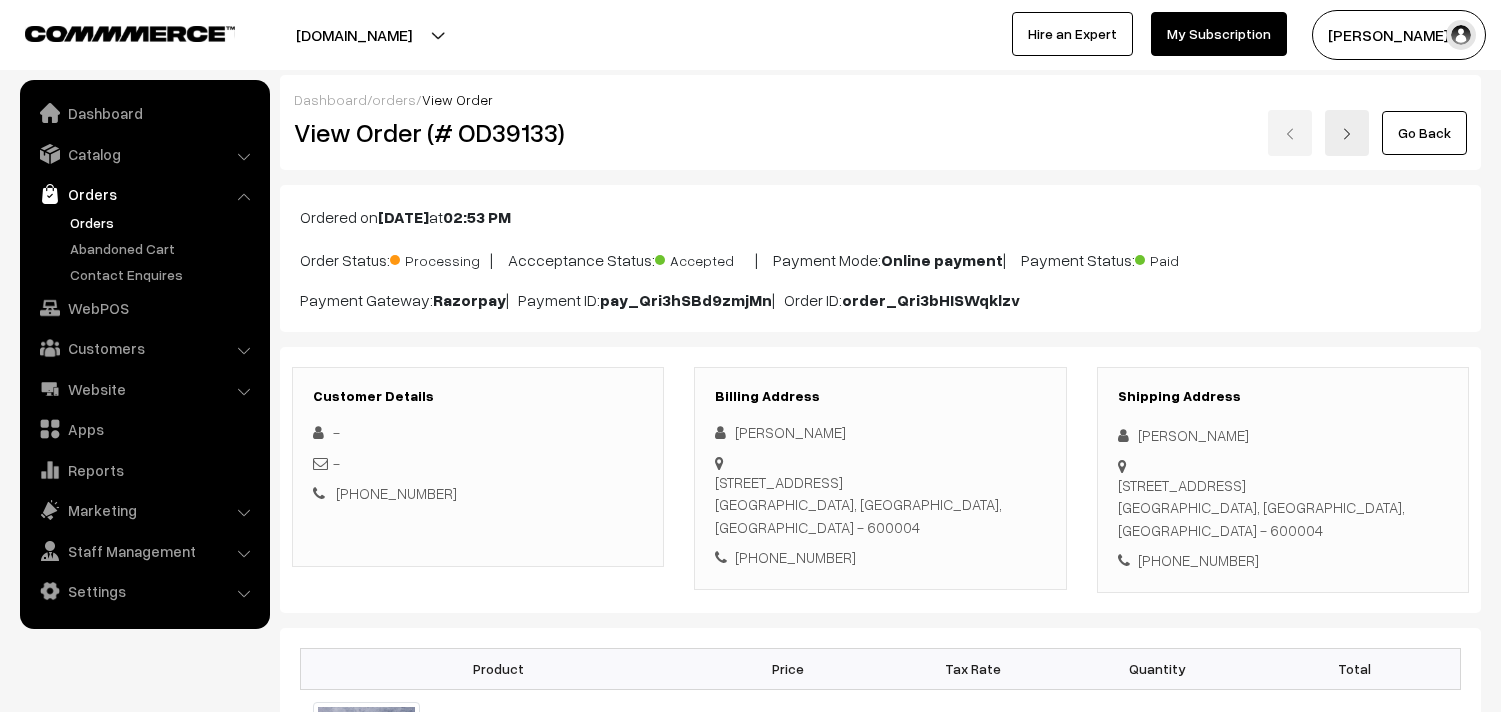scroll, scrollTop: 1288, scrollLeft: 0, axis: vertical 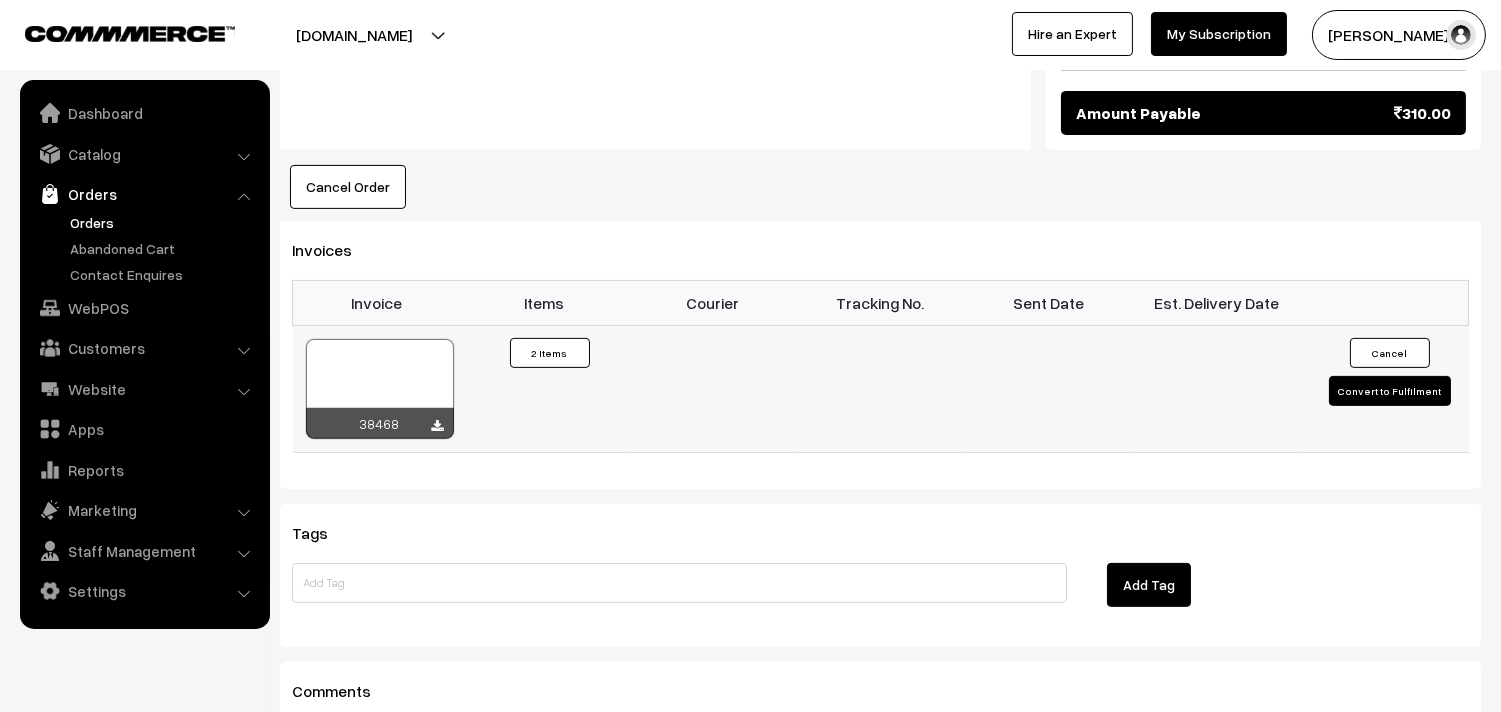 click at bounding box center [380, 389] 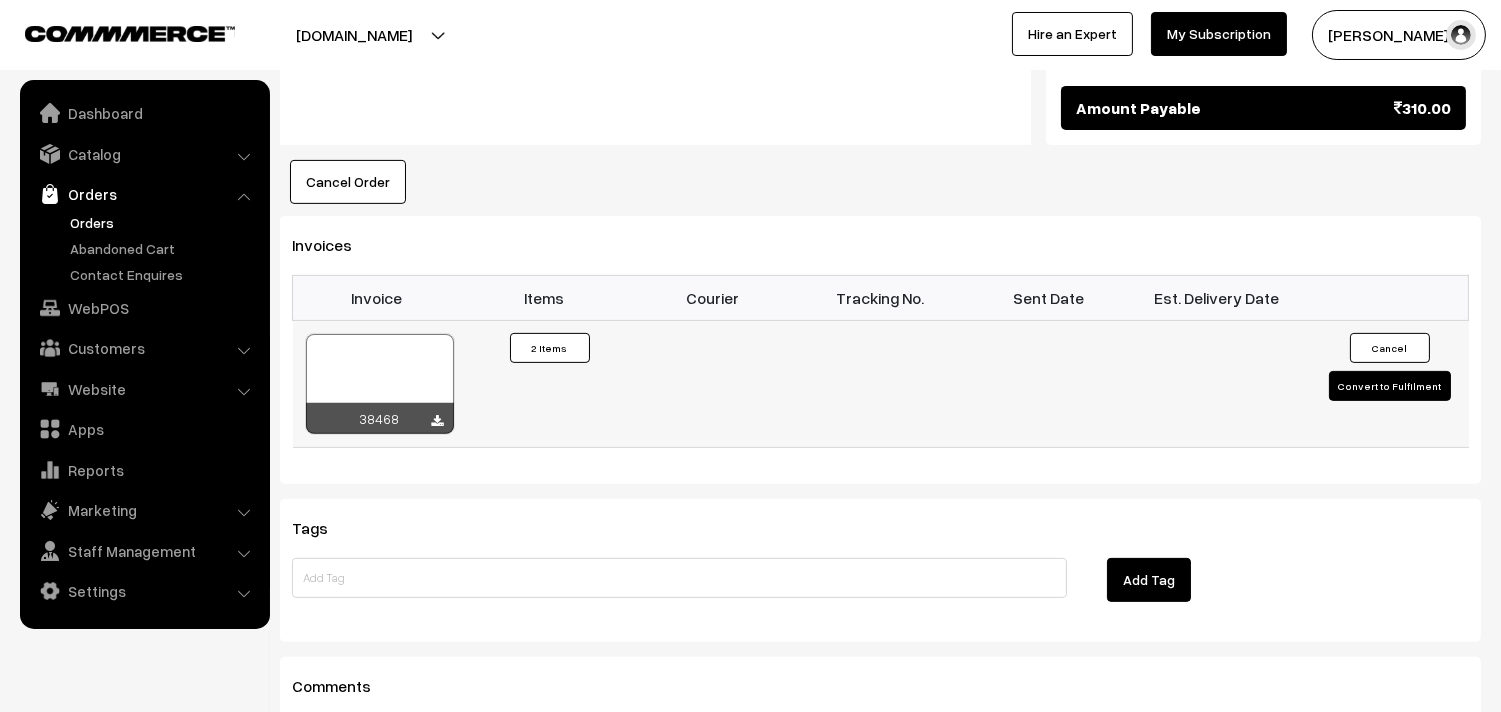 click at bounding box center [380, 384] 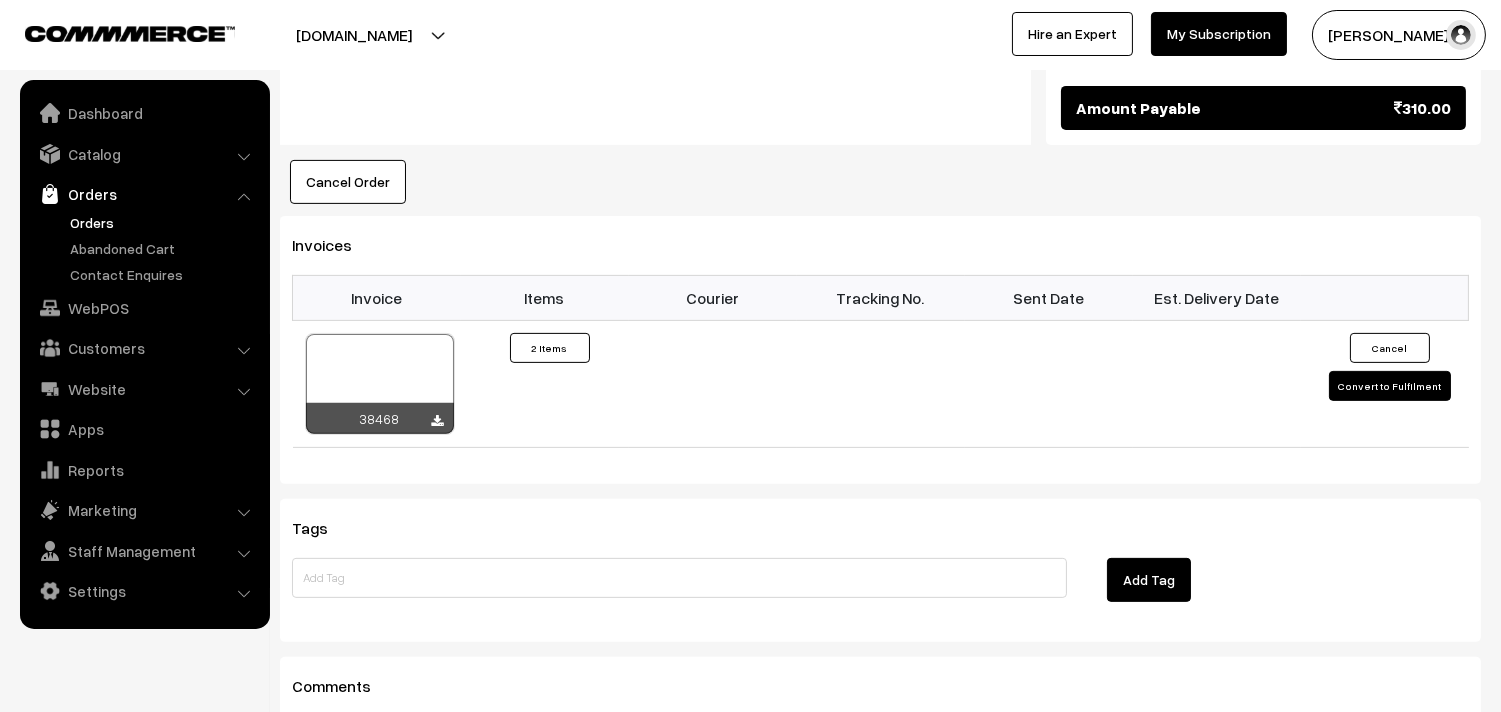 click on "Orders" at bounding box center (164, 222) 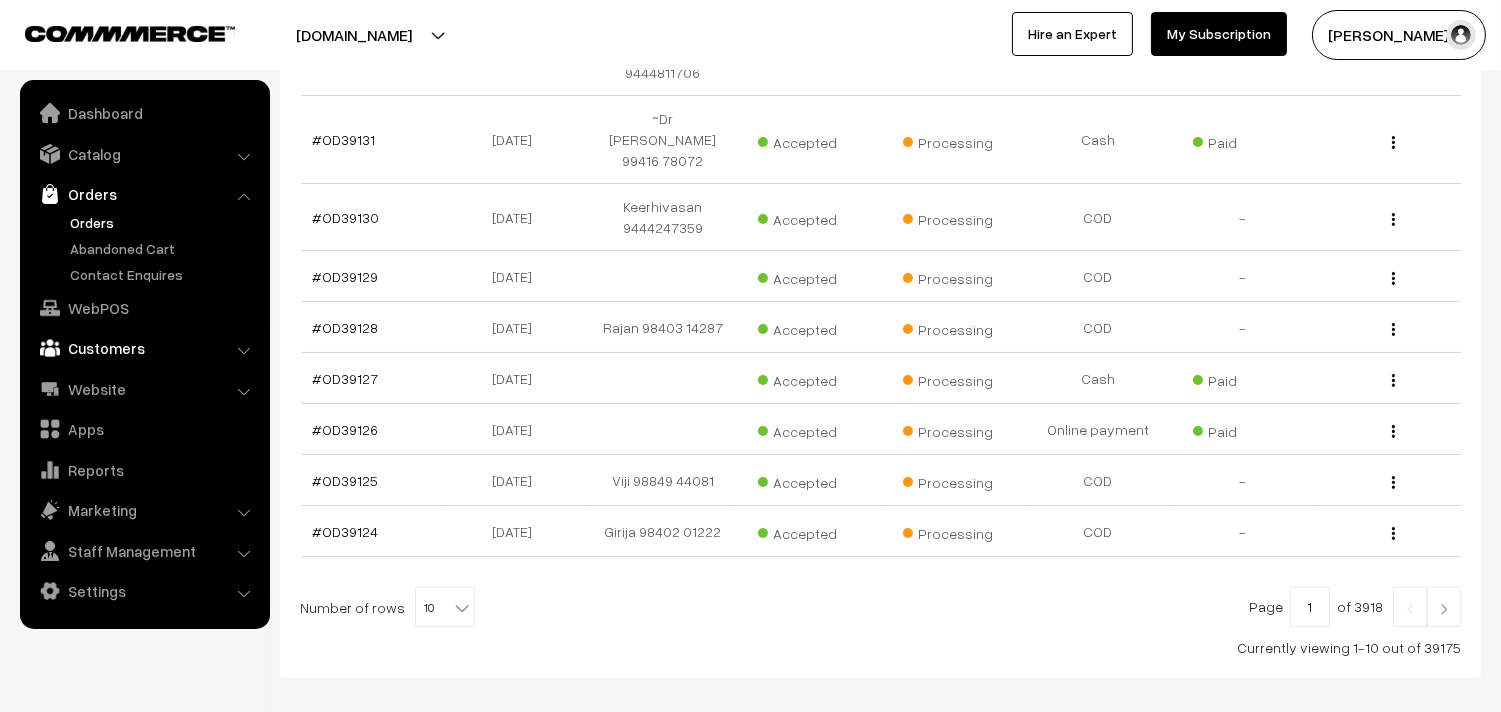 scroll, scrollTop: 367, scrollLeft: 0, axis: vertical 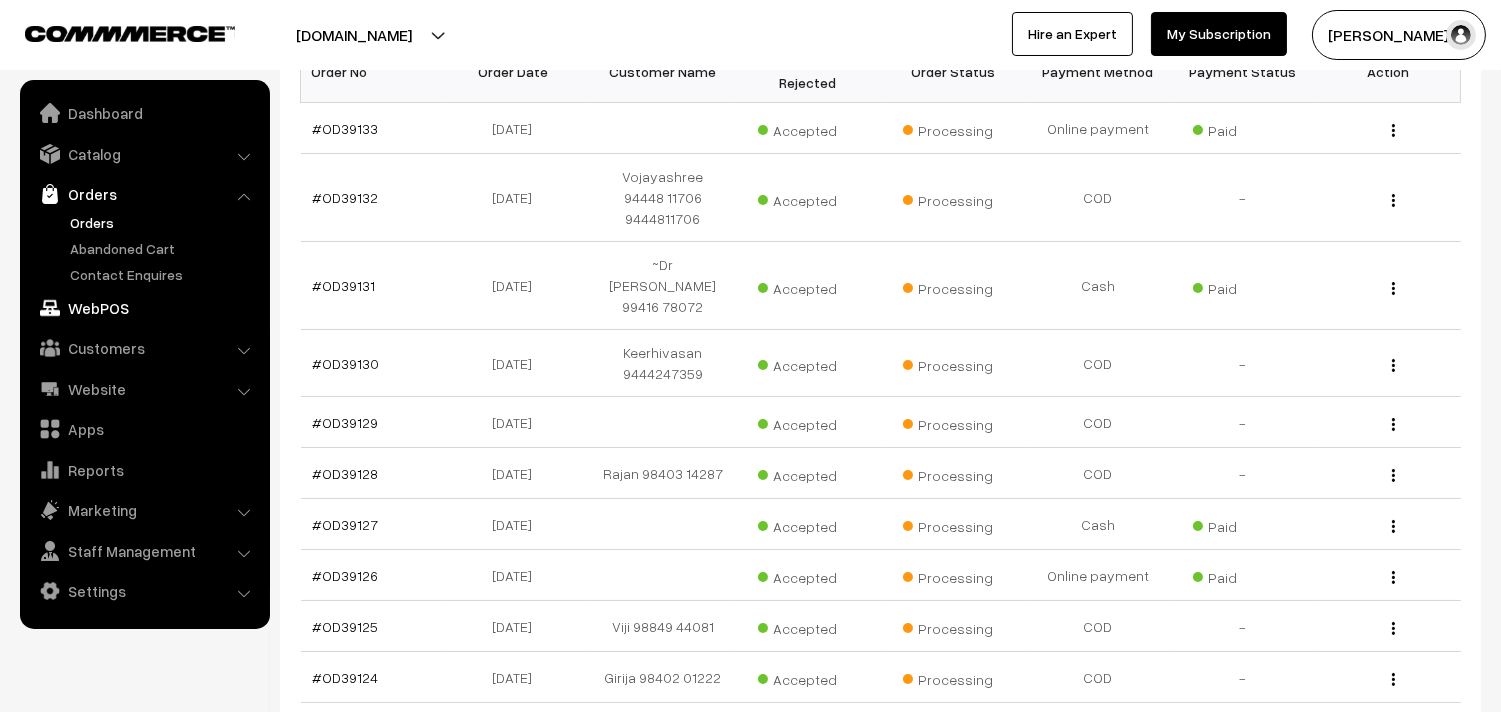 click on "WebPOS" at bounding box center (144, 308) 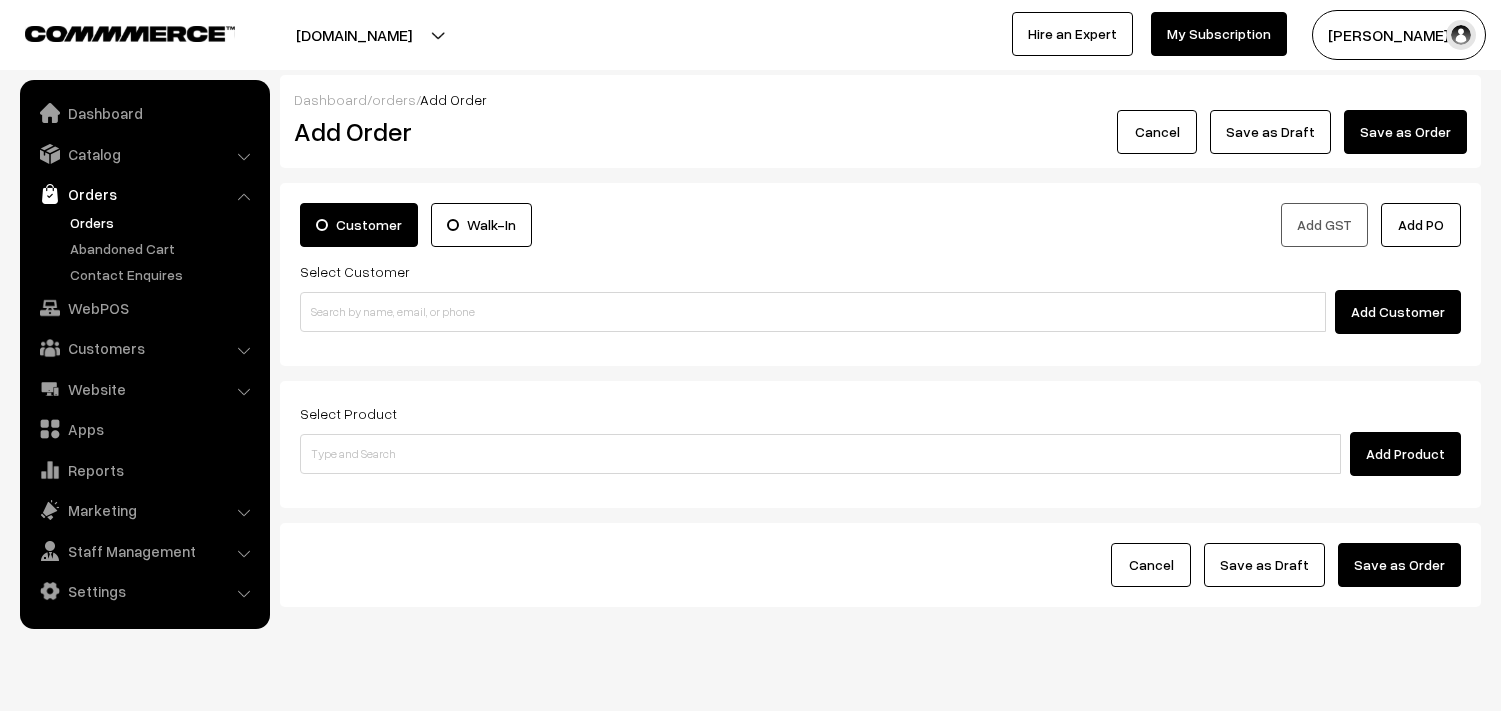 scroll, scrollTop: 0, scrollLeft: 0, axis: both 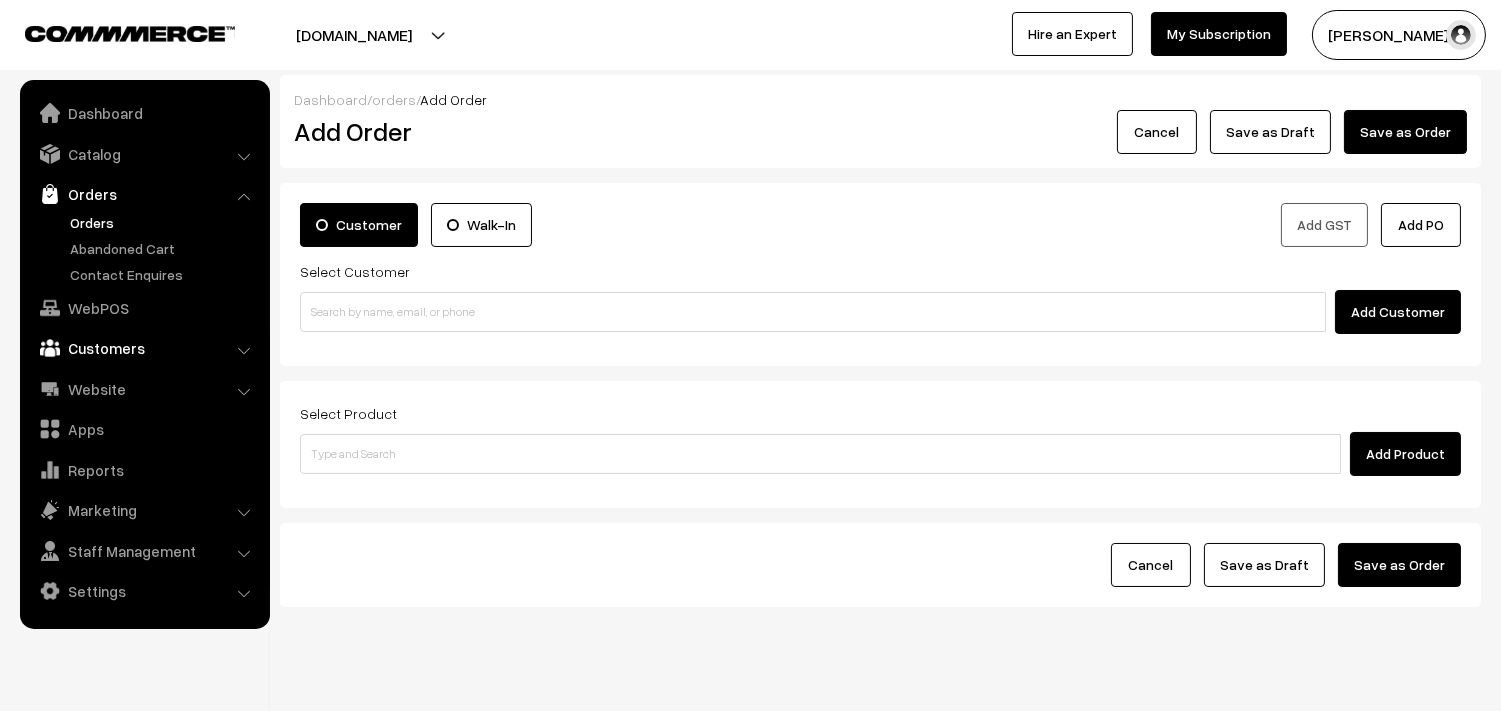 click on "Customers" at bounding box center [144, 348] 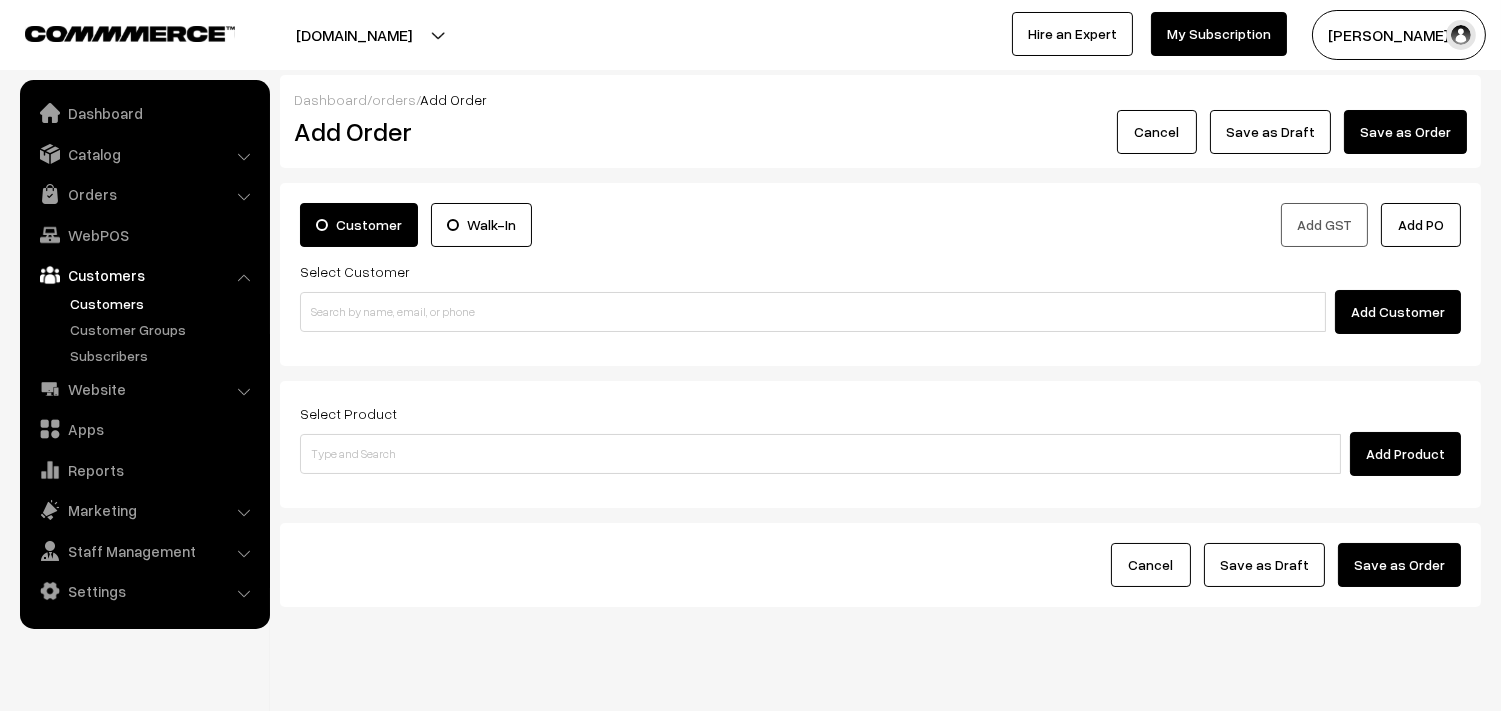 click on "Customers" at bounding box center [164, 303] 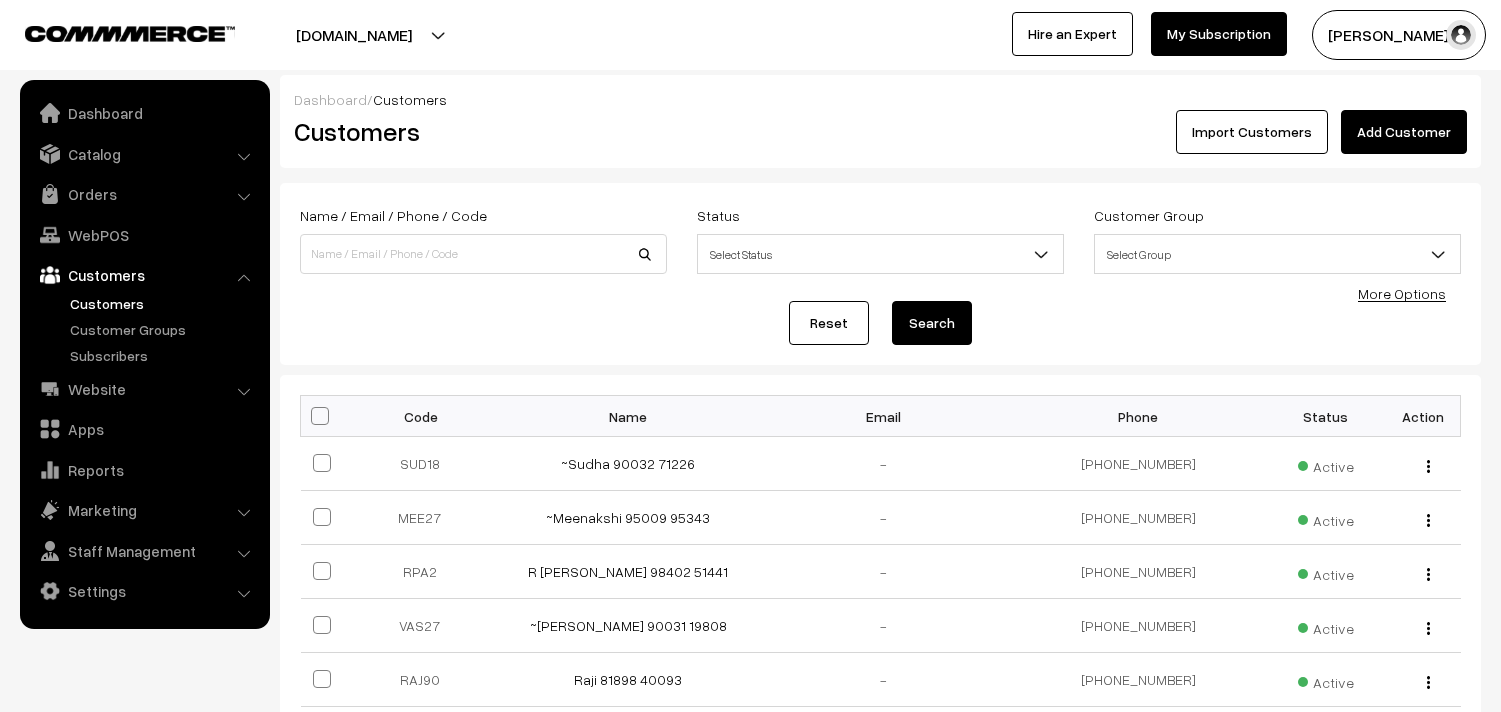 scroll, scrollTop: 0, scrollLeft: 0, axis: both 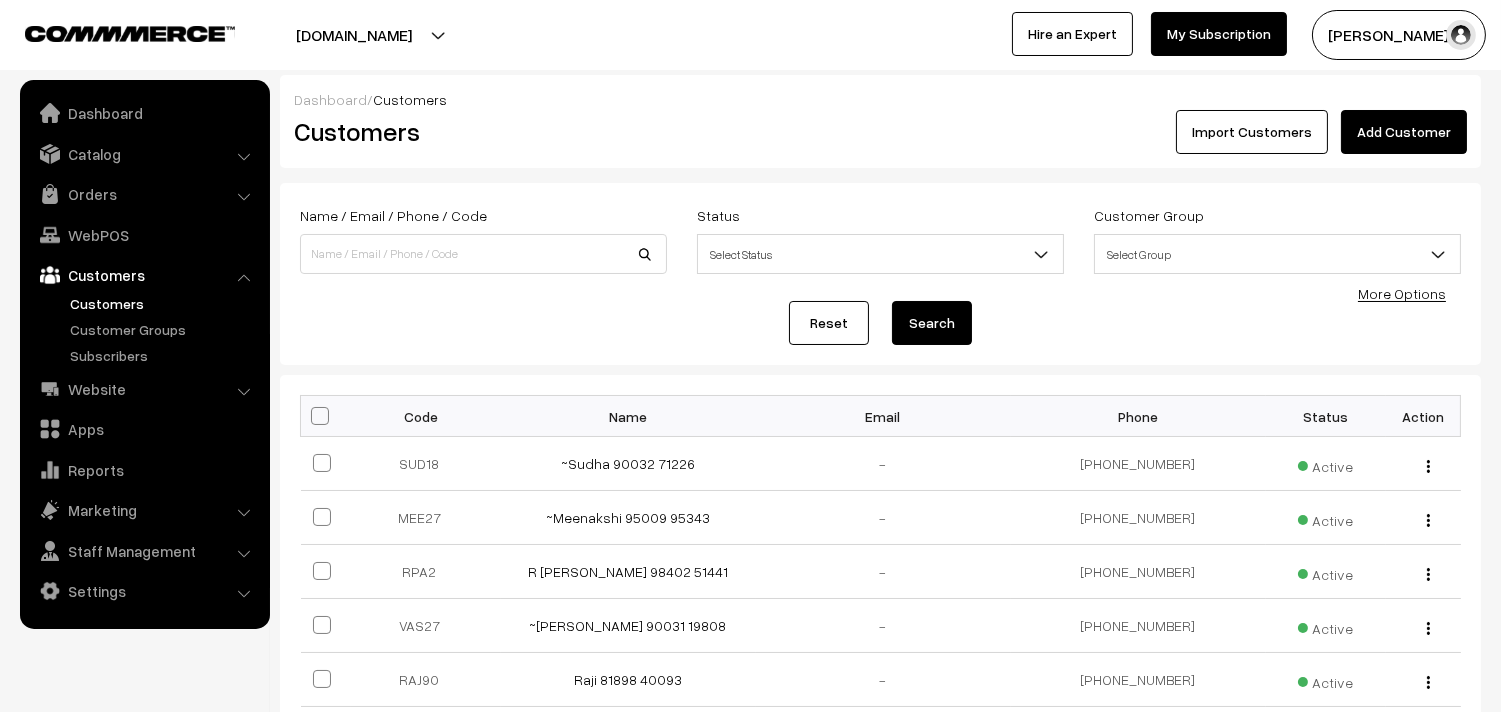 click on "Add Customer" at bounding box center (1404, 132) 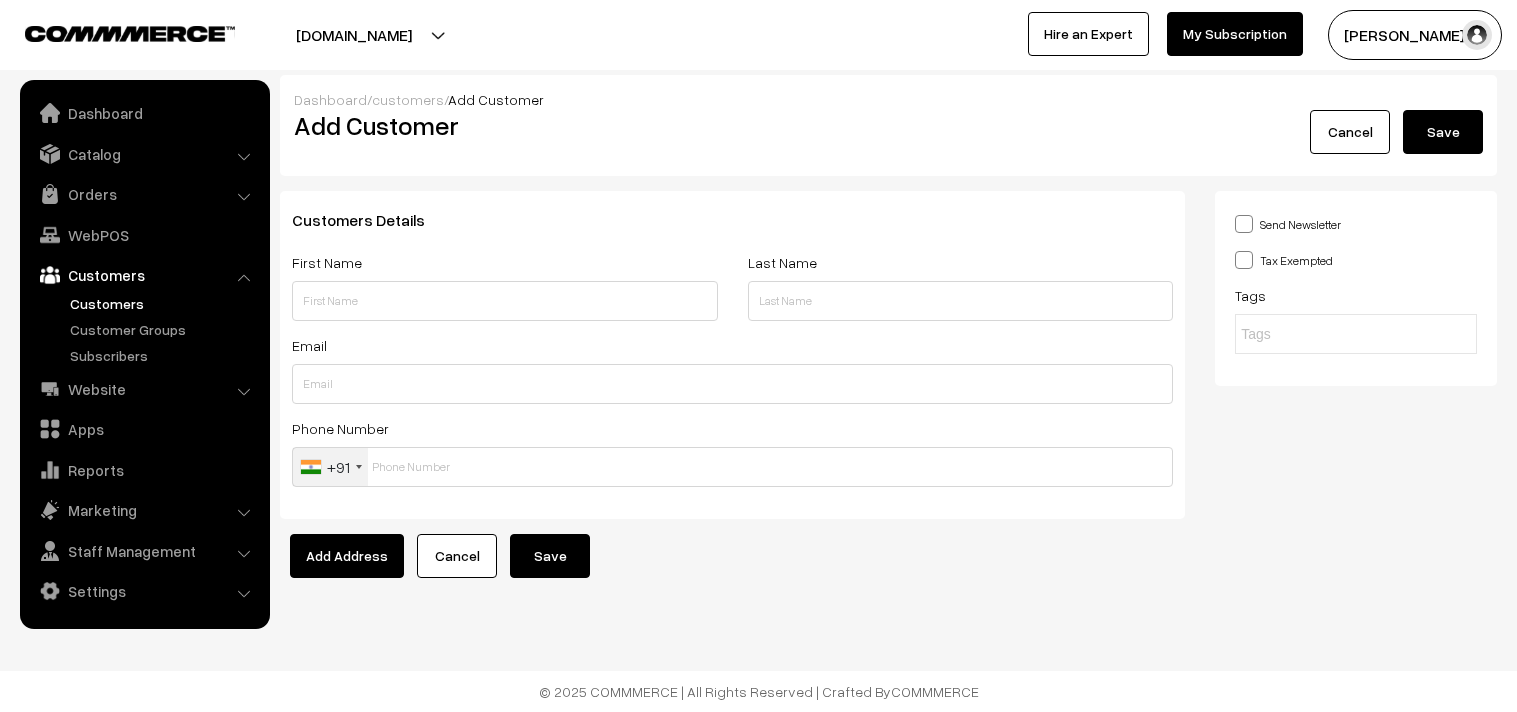scroll, scrollTop: 0, scrollLeft: 0, axis: both 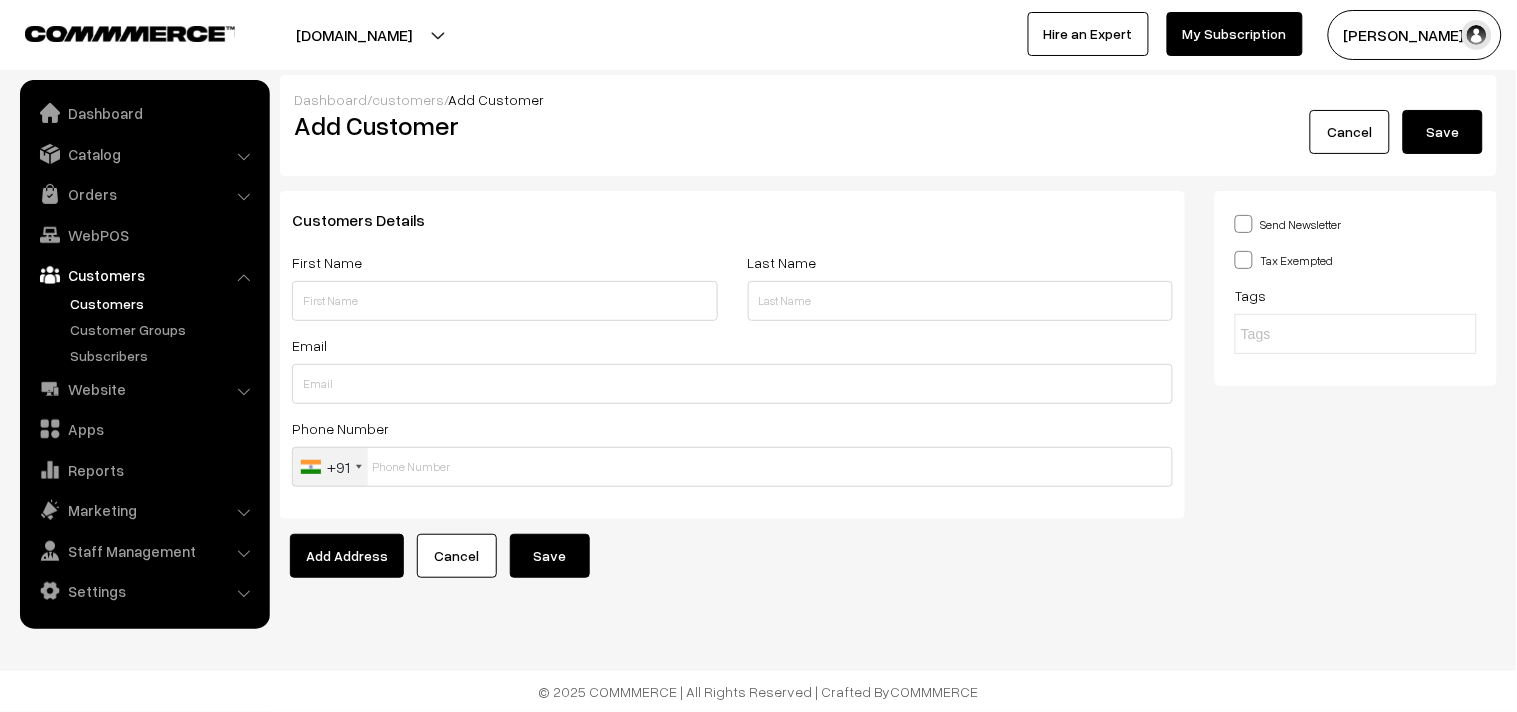 click at bounding box center (505, 301) 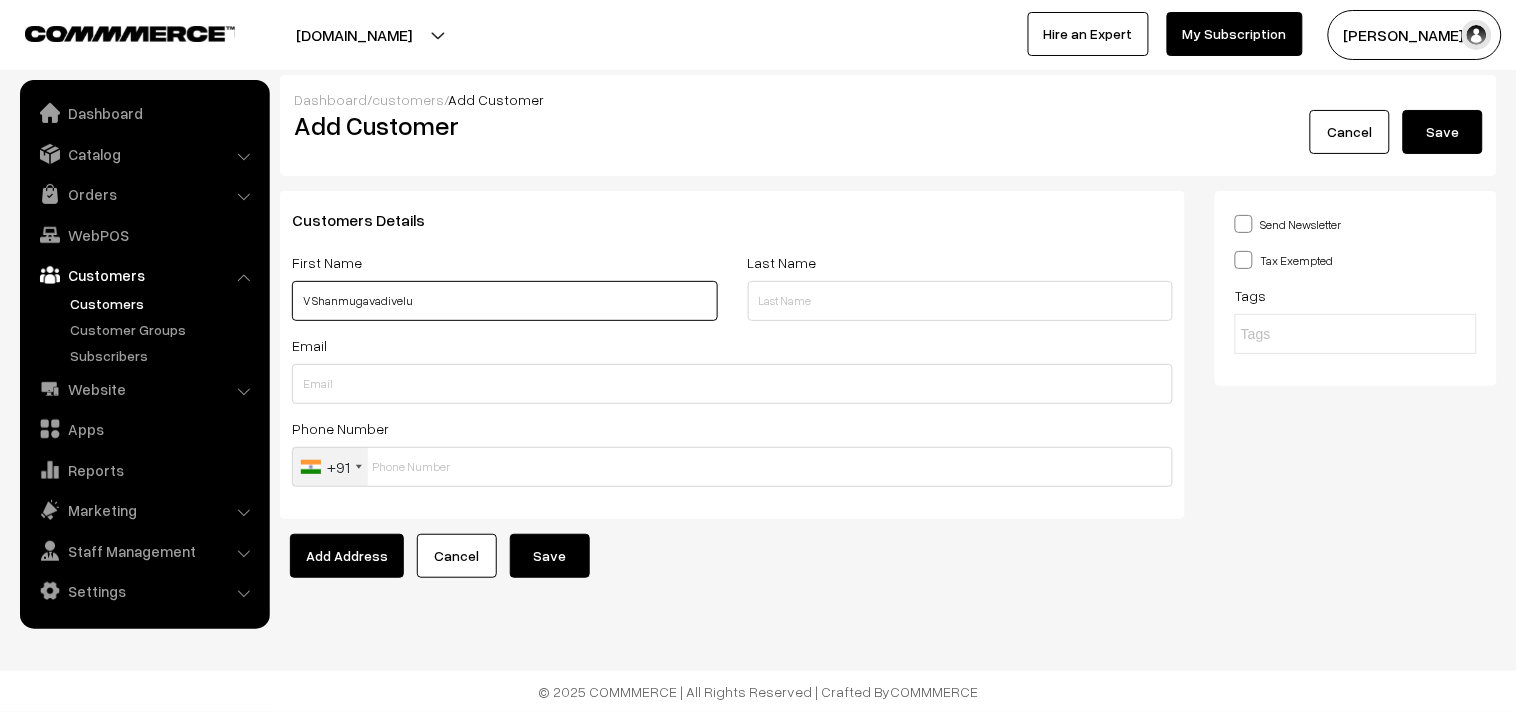 paste on "99942 11561" 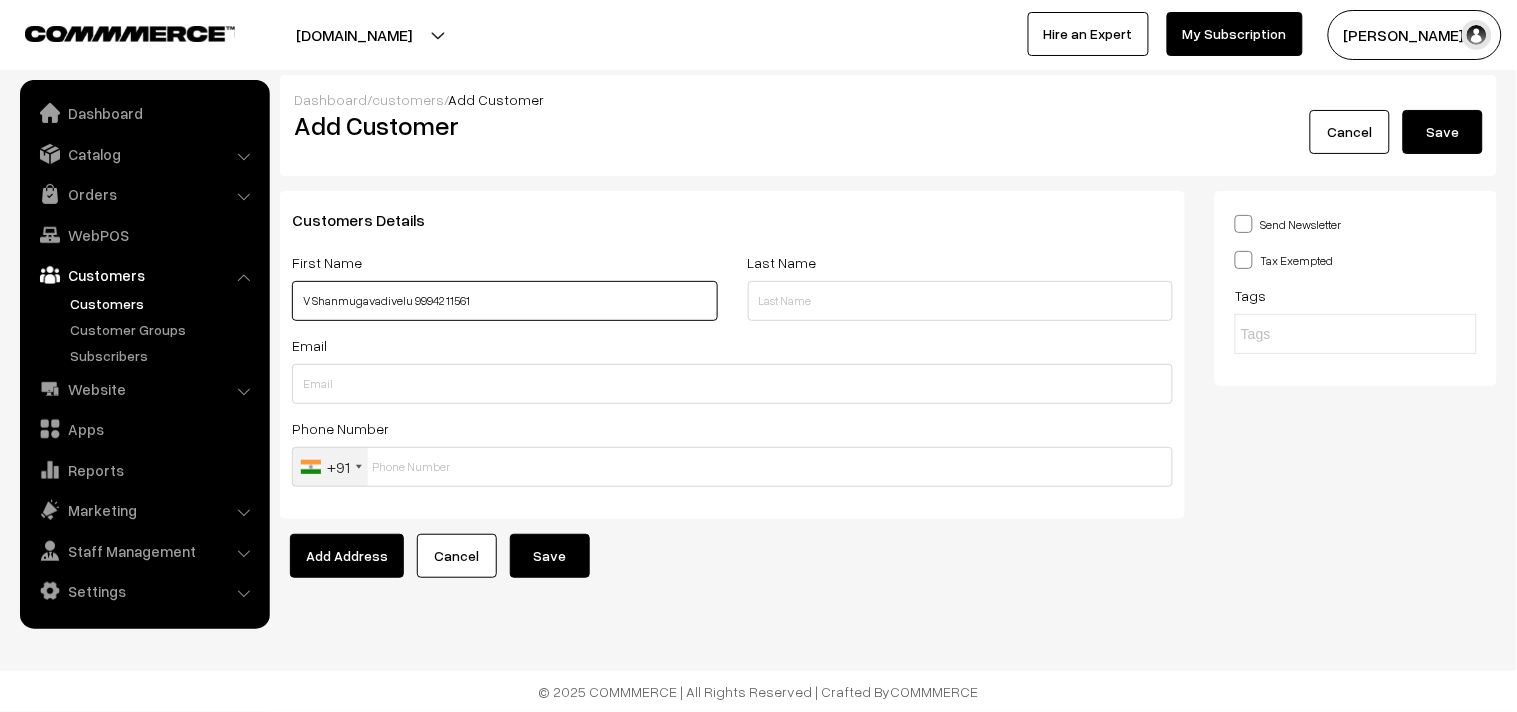 type on "V Shanmugavadivelu 99942 11561" 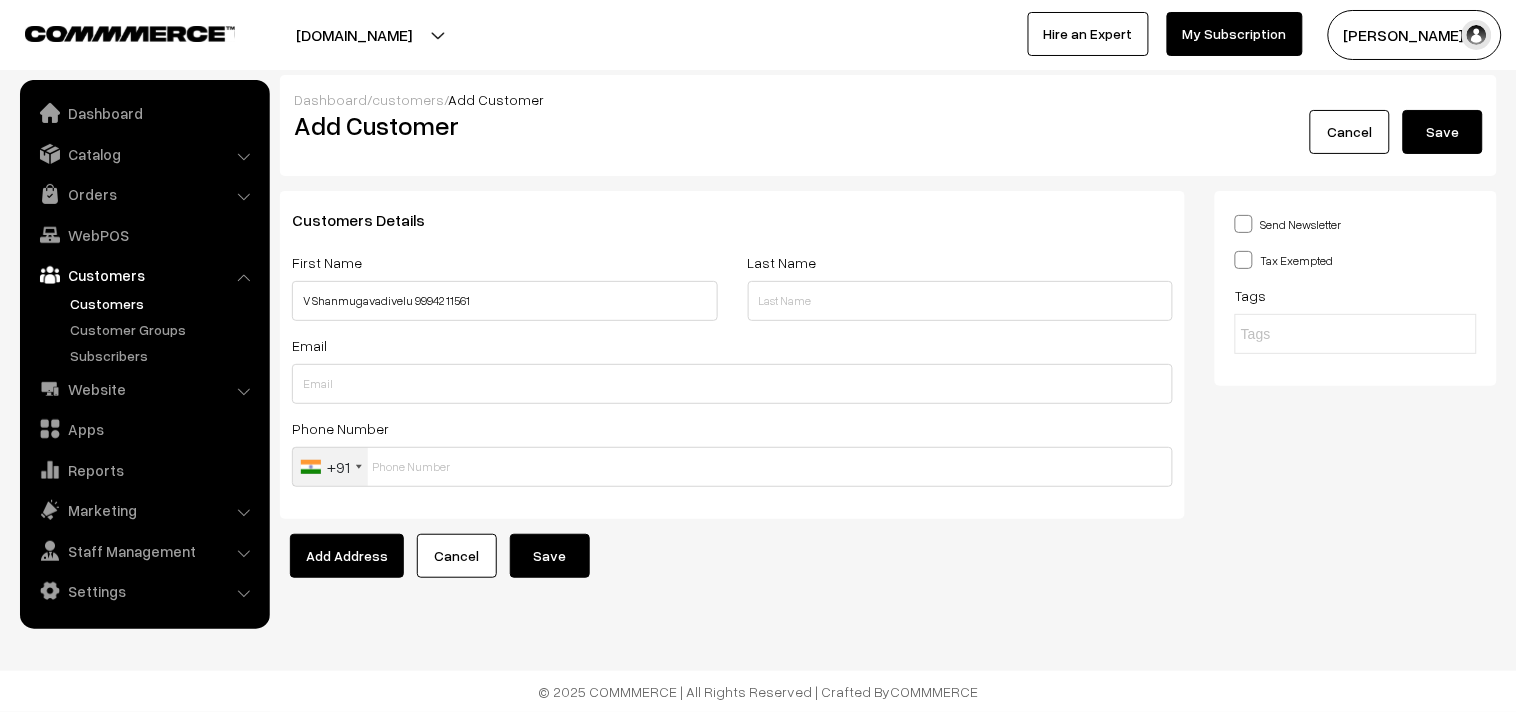 click on "Customers Details
First Name
V Shanmugavadivelu 99942 11561
Last Name
Email
Phone Number
+91 United States +1 United Kingdom +44 Afghanistan (‫افغانستان‬‎) +93 Albania (Shqipëri) +355 Algeria (‫الجزائر‬‎) +213 American Samoa +1 Andorra +376 Angola +244 Anguilla +1 Antigua and Barbuda +1 Argentina" at bounding box center [732, 355] 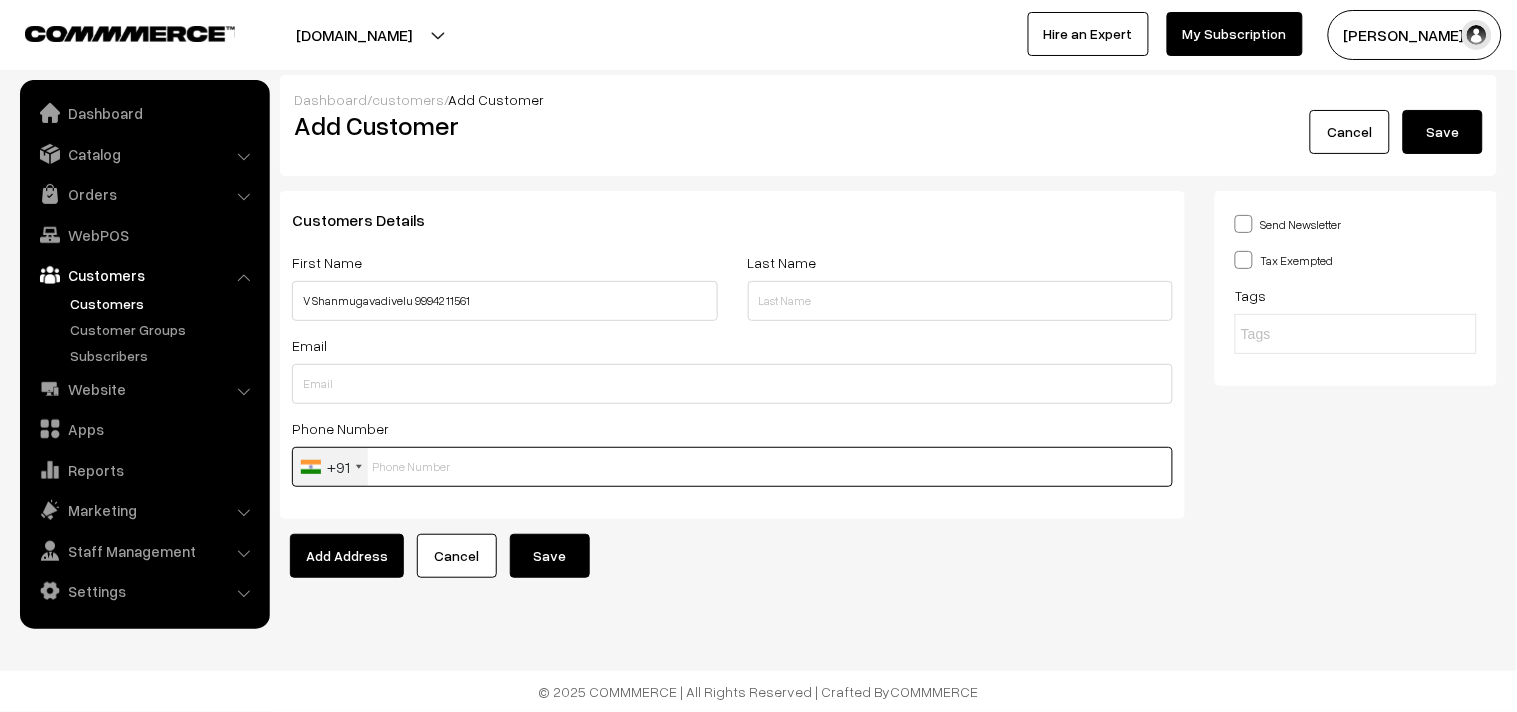 paste on "99942 1156" 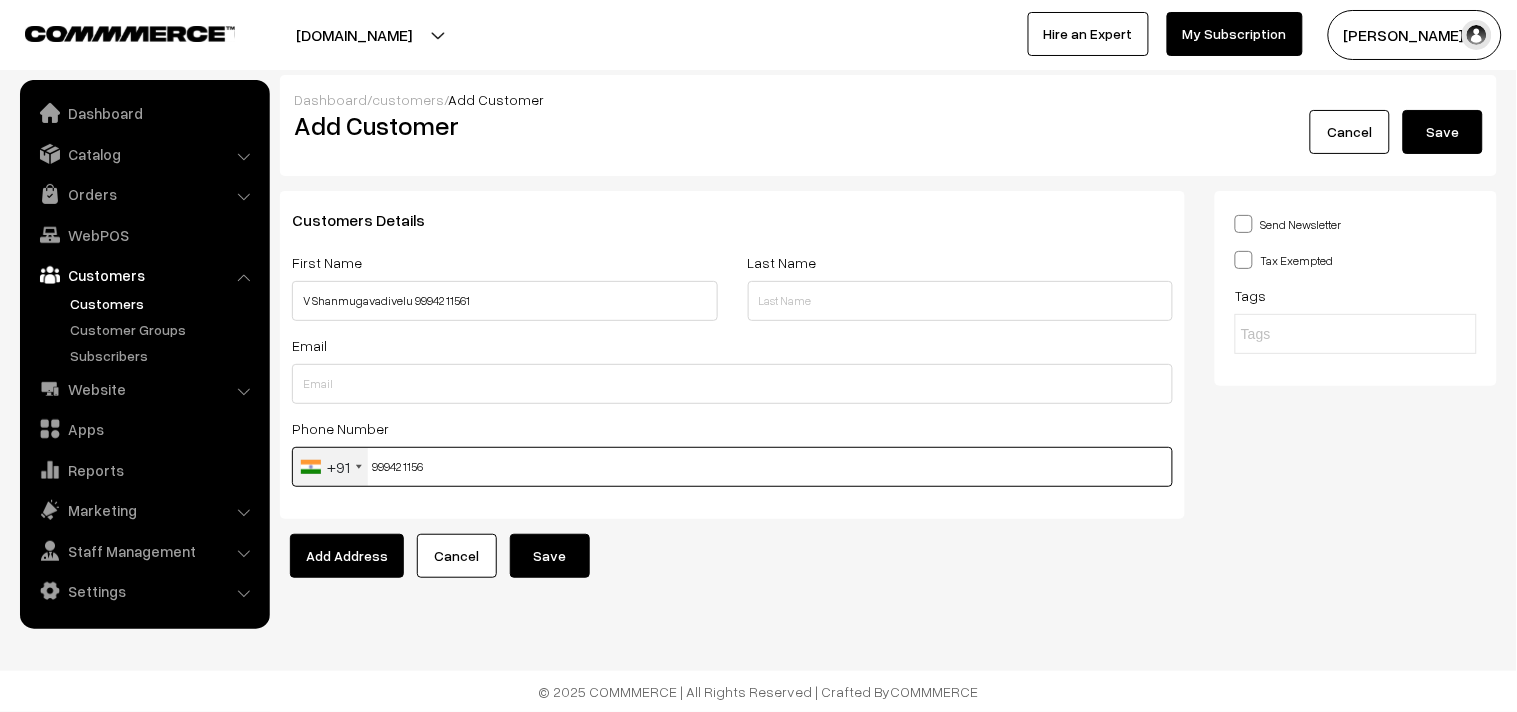 click on "99942 1156" at bounding box center [732, 467] 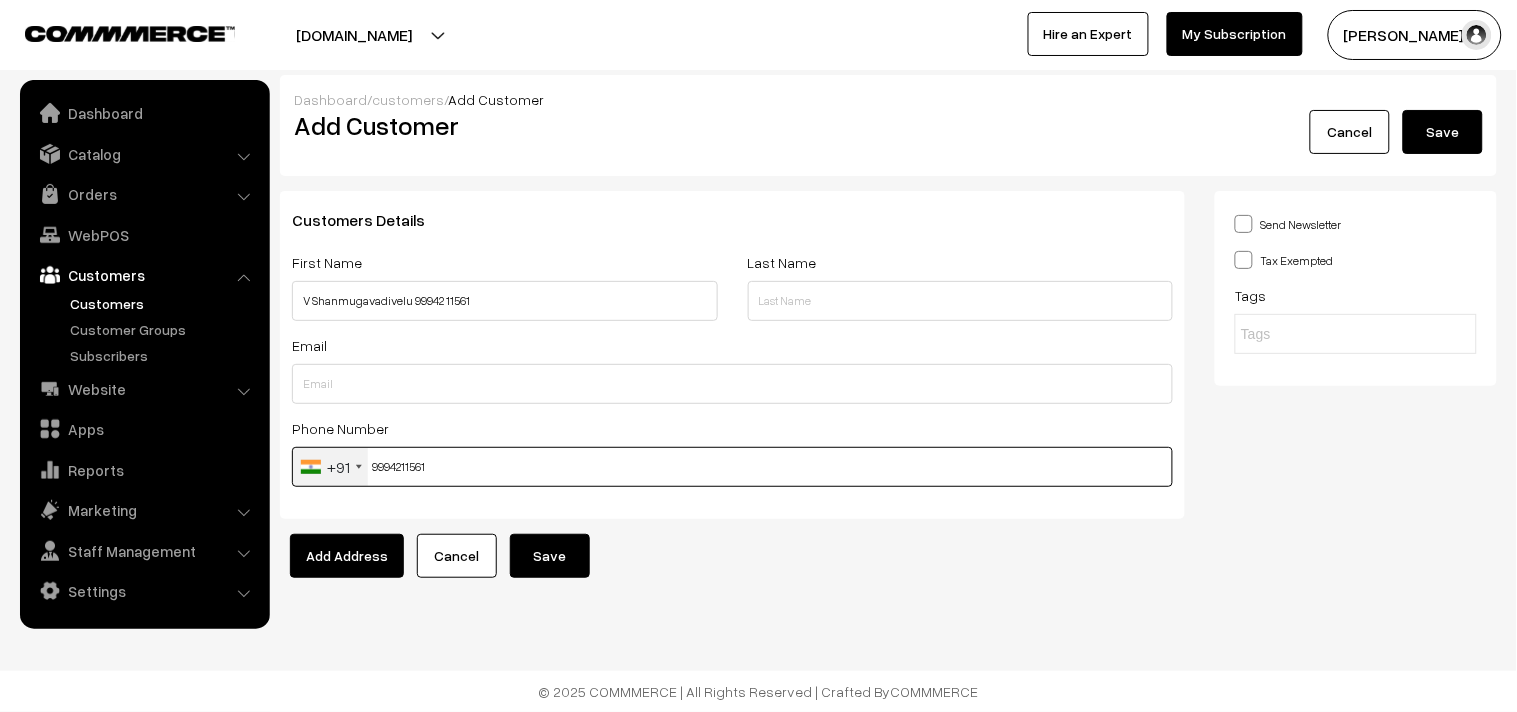 type on "9994211561" 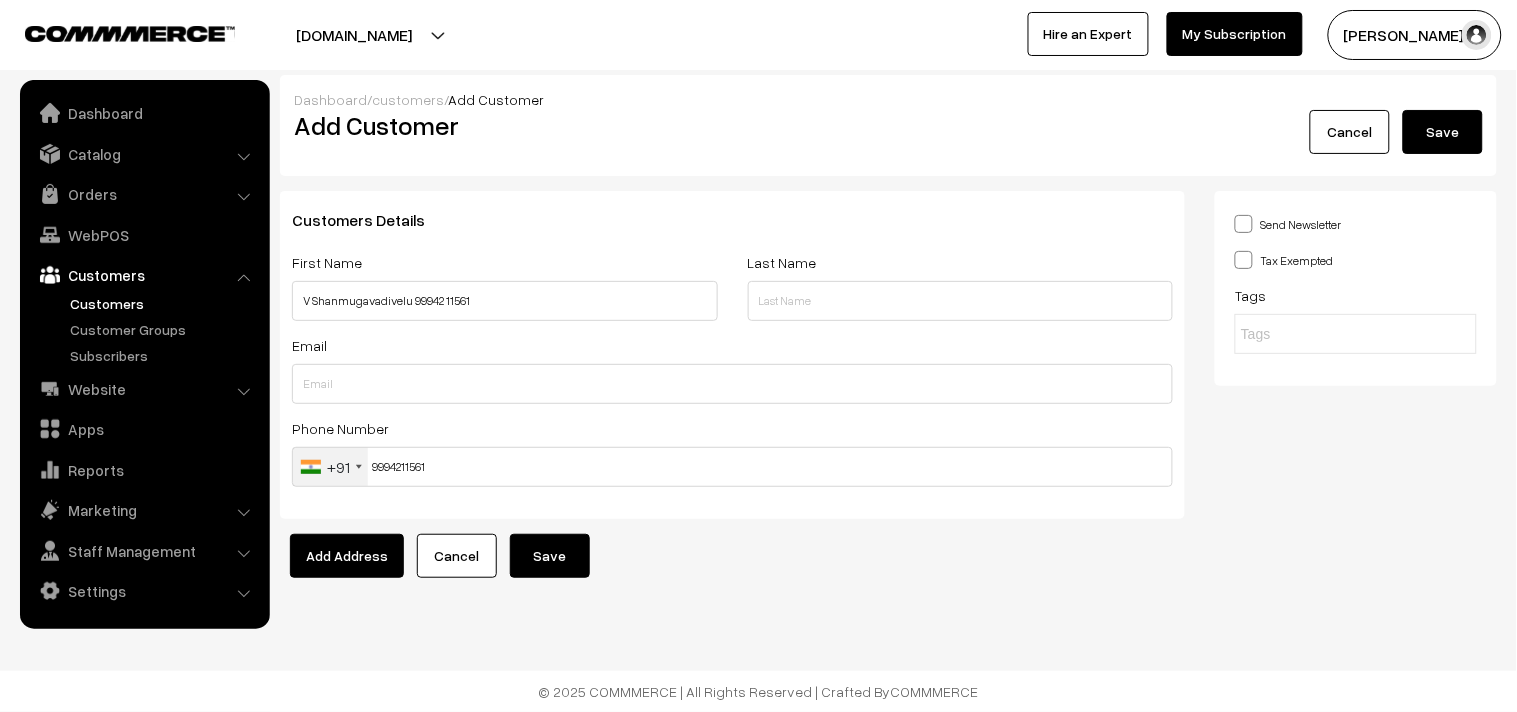 click on "Save" at bounding box center [550, 556] 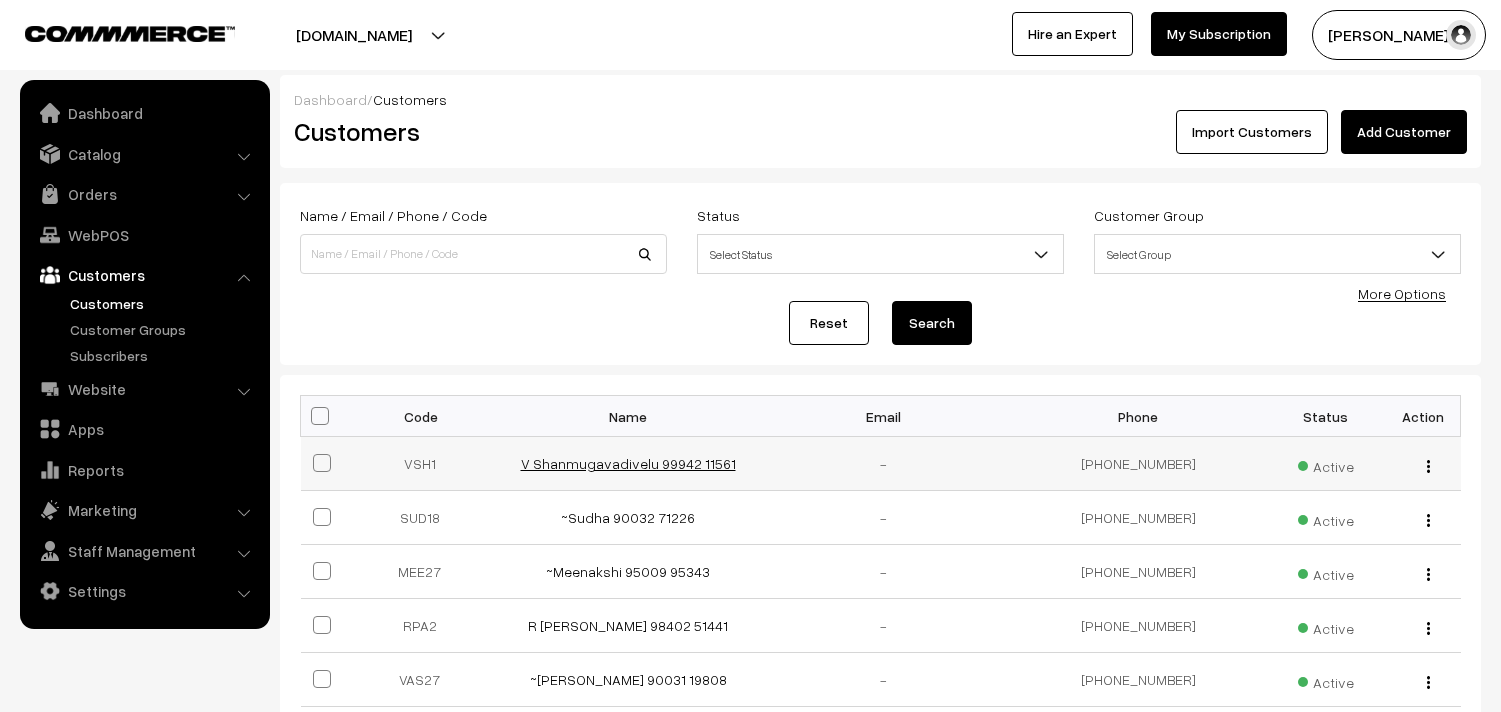 scroll, scrollTop: 0, scrollLeft: 0, axis: both 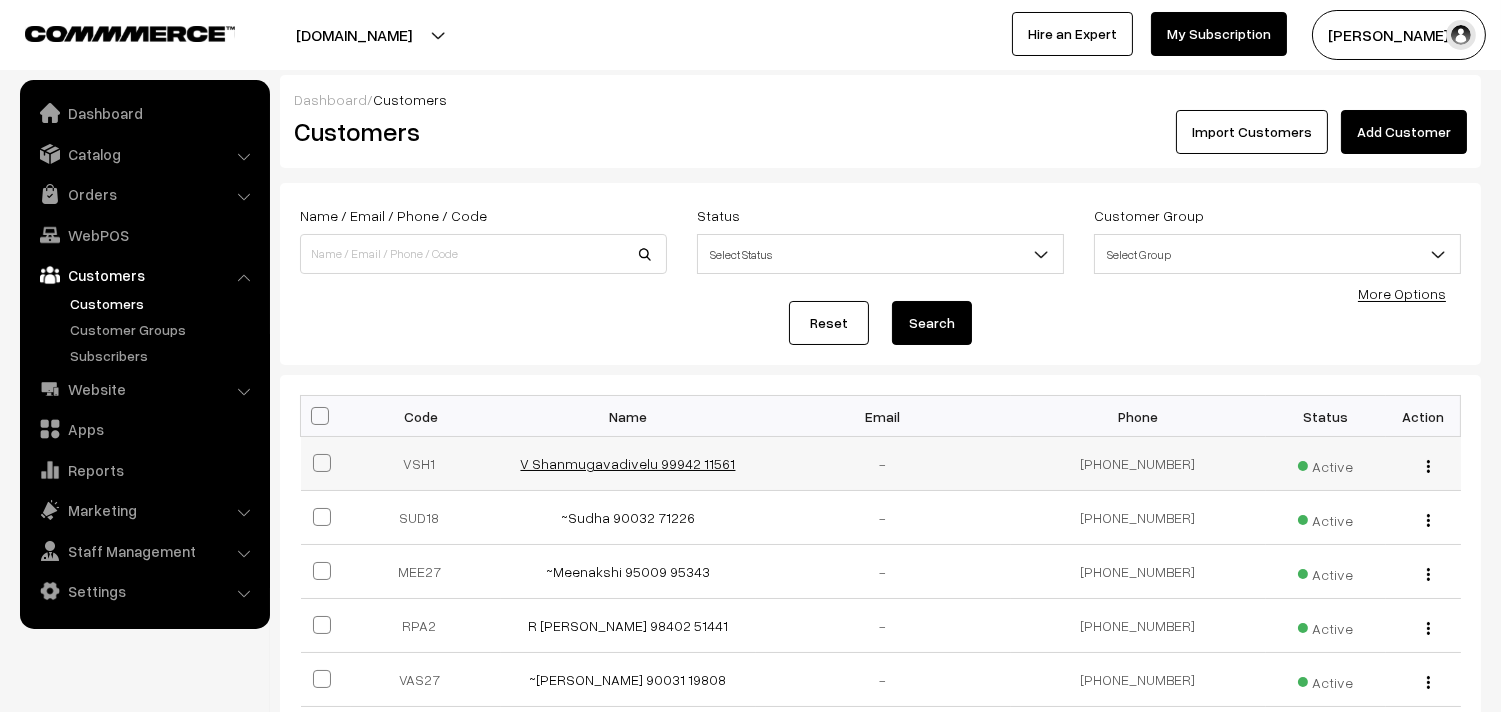 click on "V Shanmugavadivelu 99942 11561" at bounding box center [628, 463] 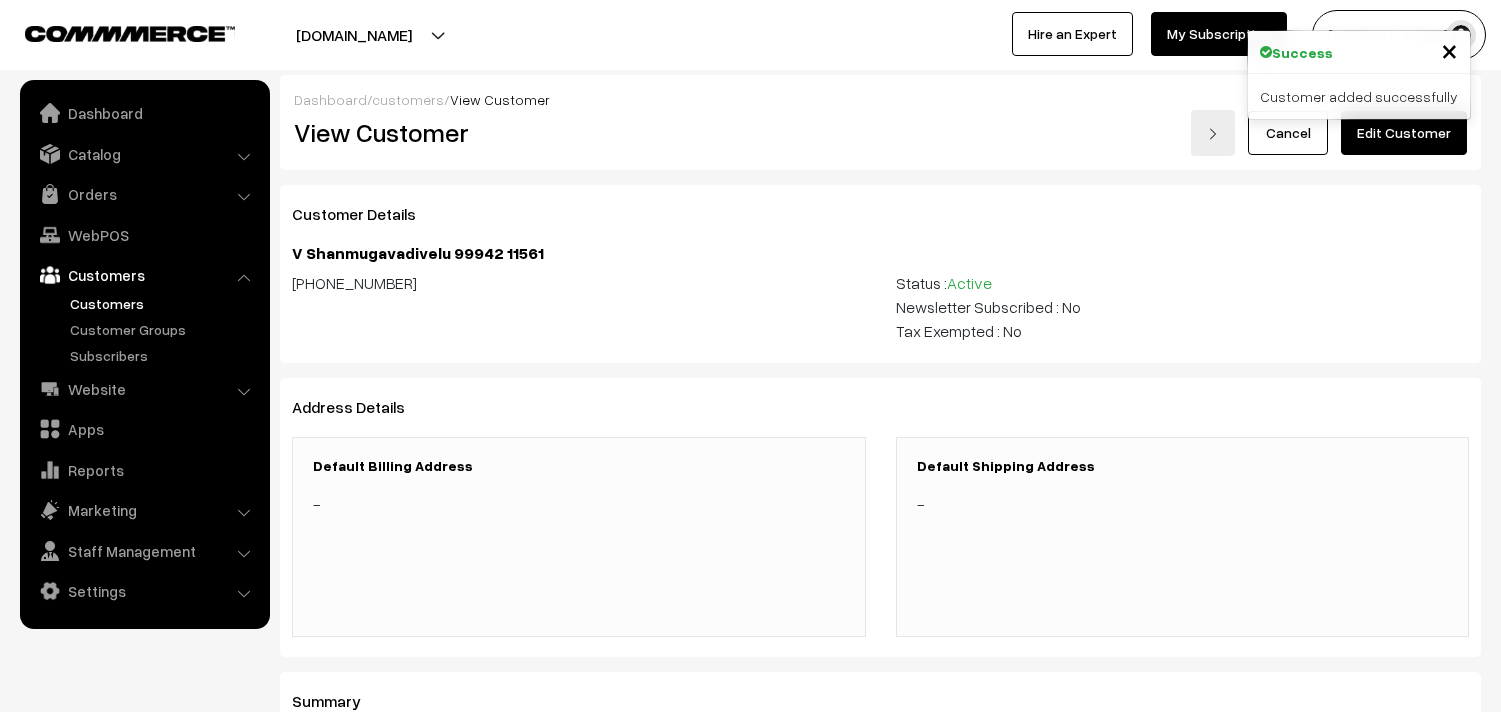 scroll, scrollTop: 0, scrollLeft: 0, axis: both 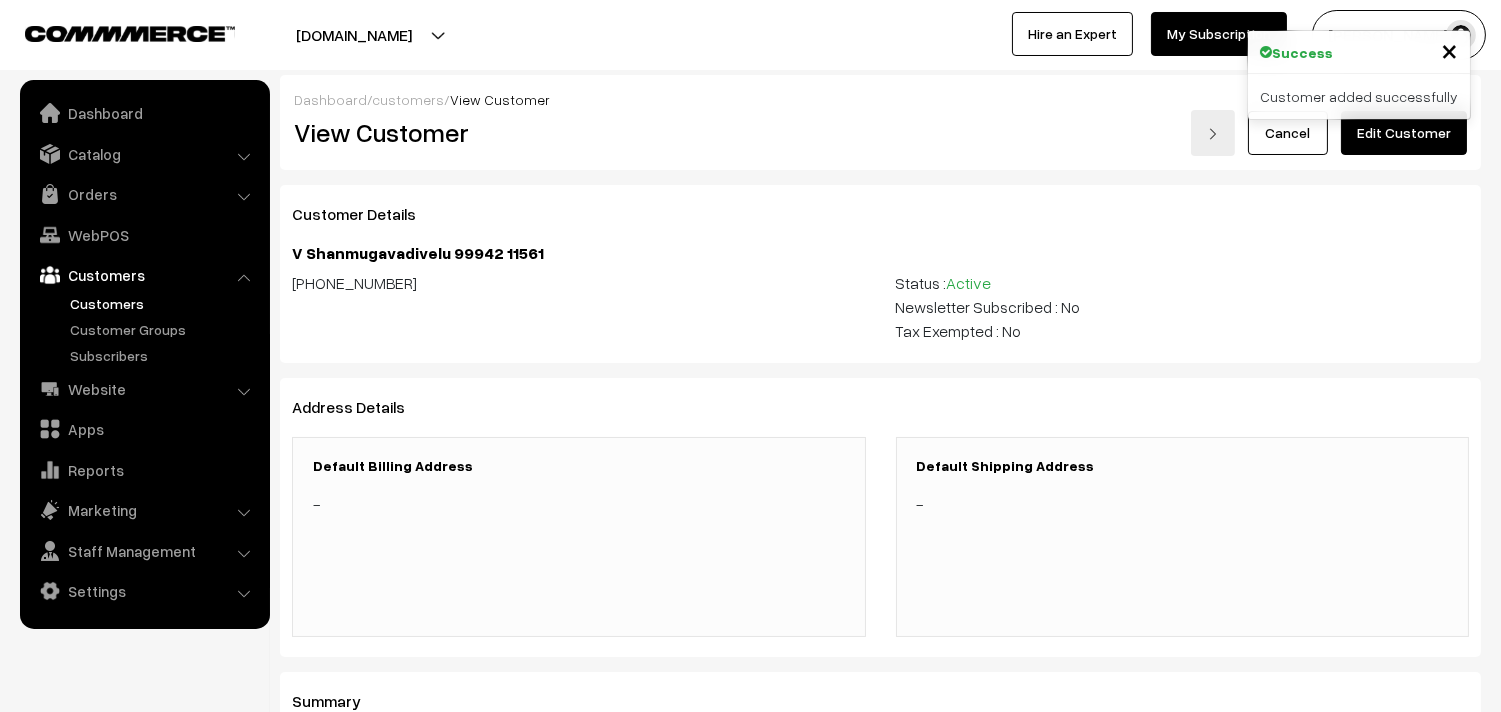 click on "Edit Customer" at bounding box center (1404, 133) 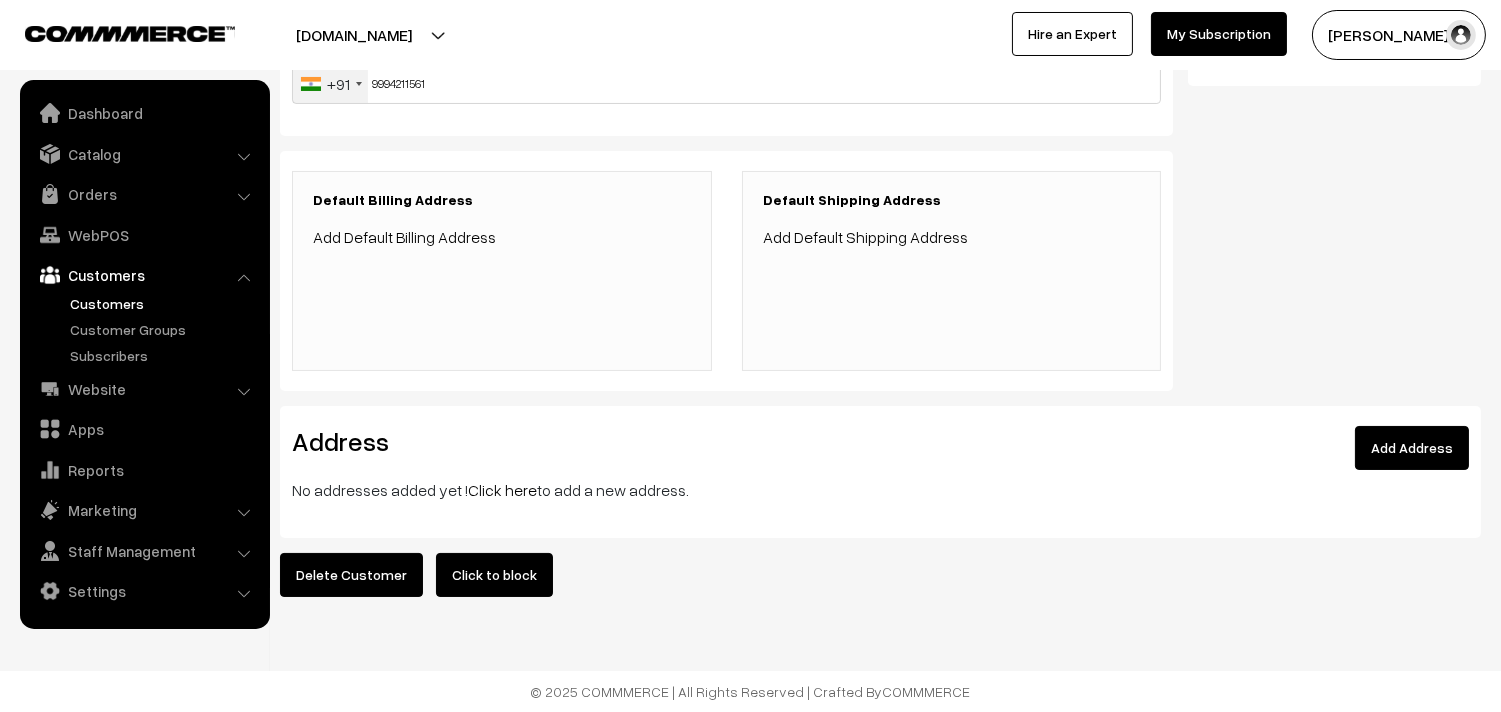 scroll, scrollTop: 394, scrollLeft: 0, axis: vertical 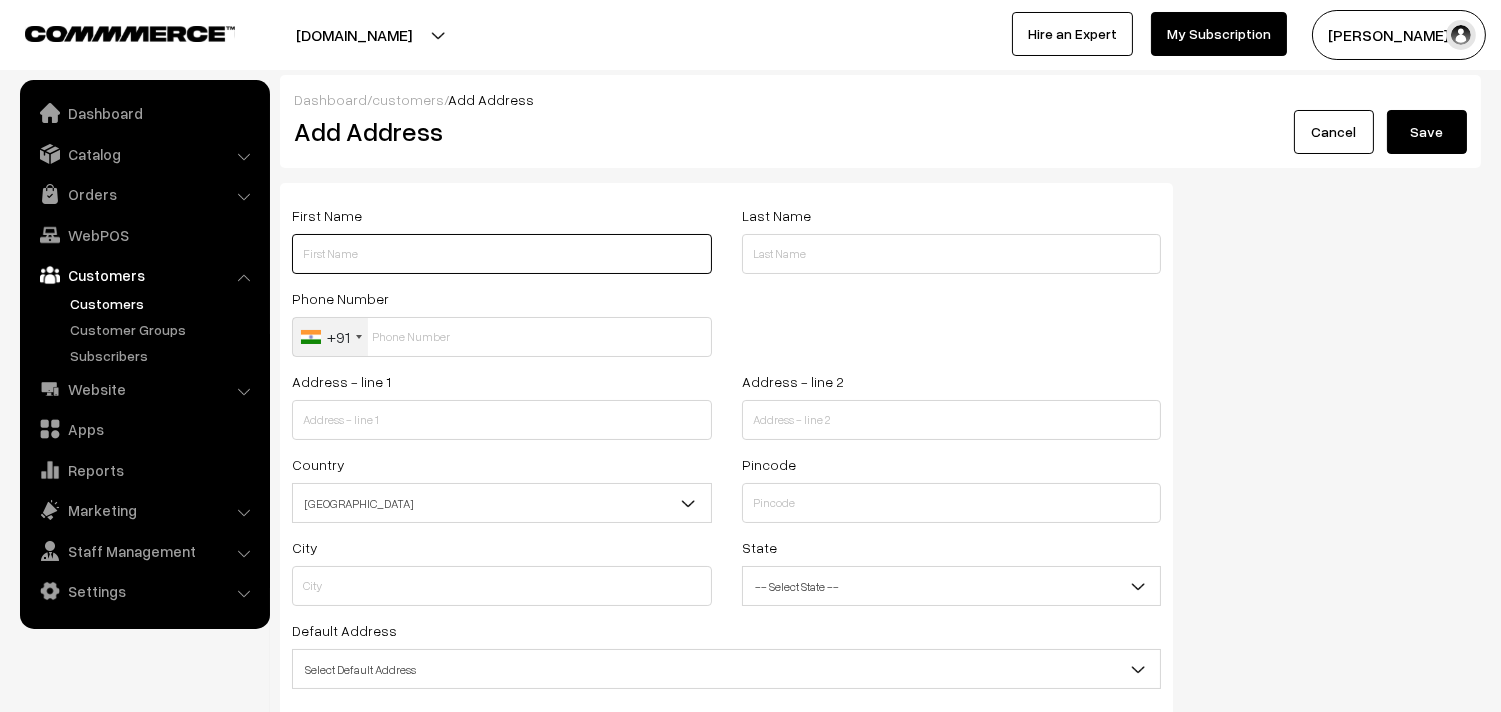 click at bounding box center [502, 254] 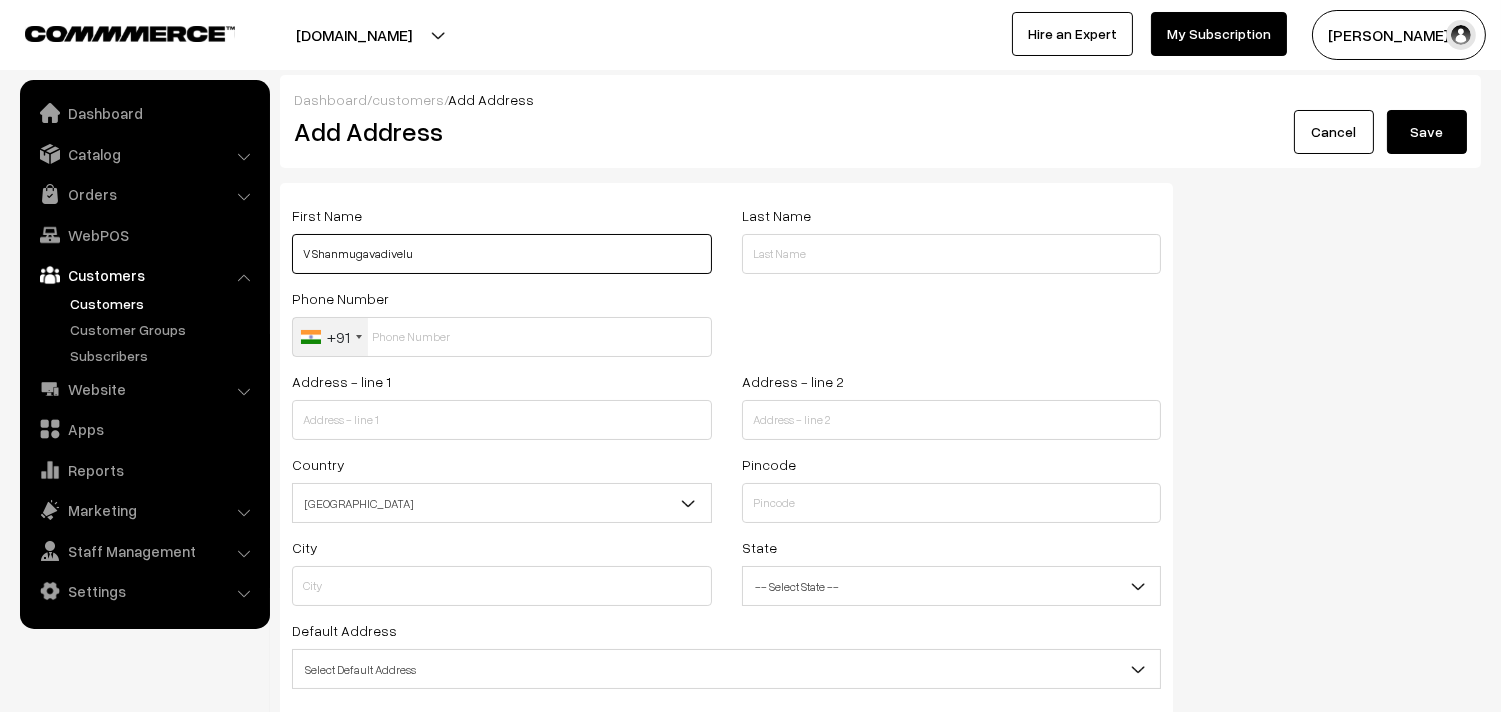 click on "V Shanmugavadivelu" at bounding box center (502, 254) 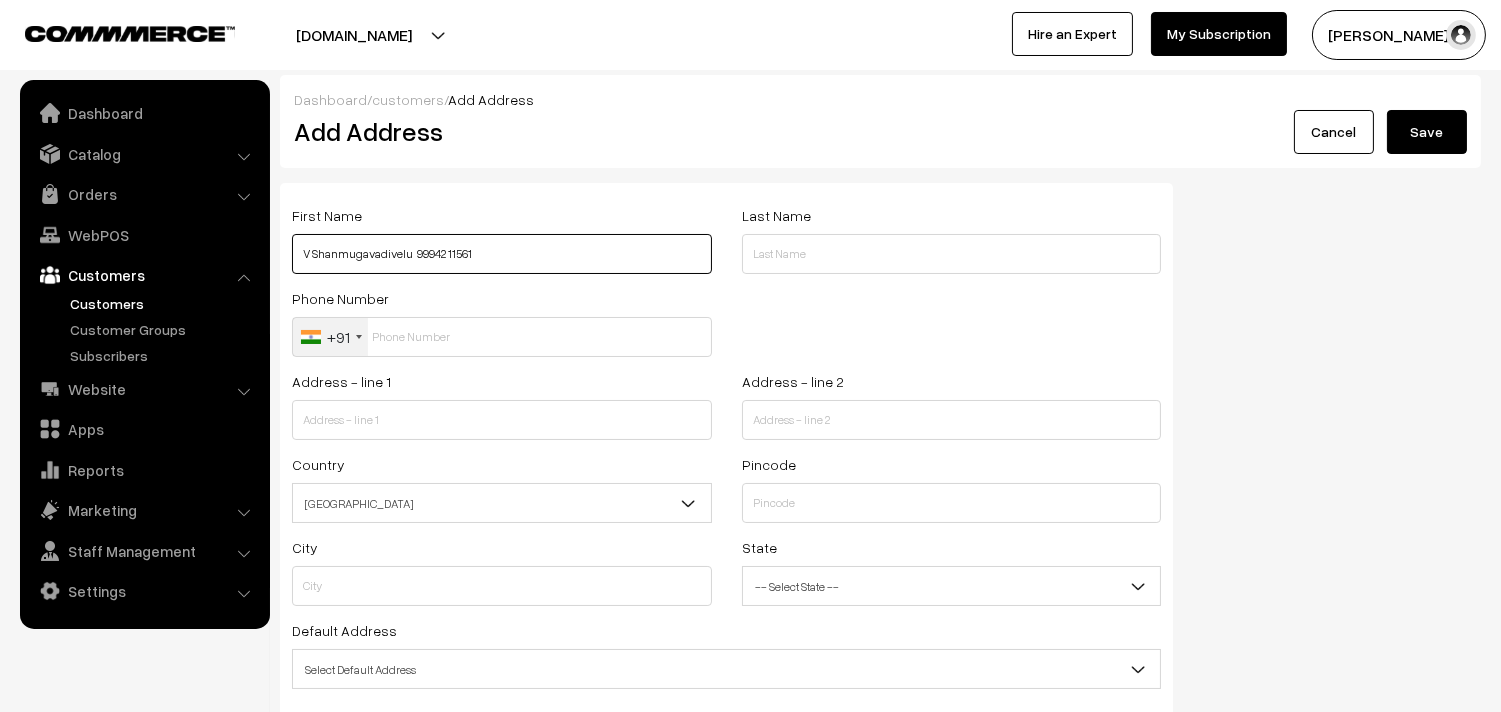 type on "V Shanmugavadivelu  99942 11561" 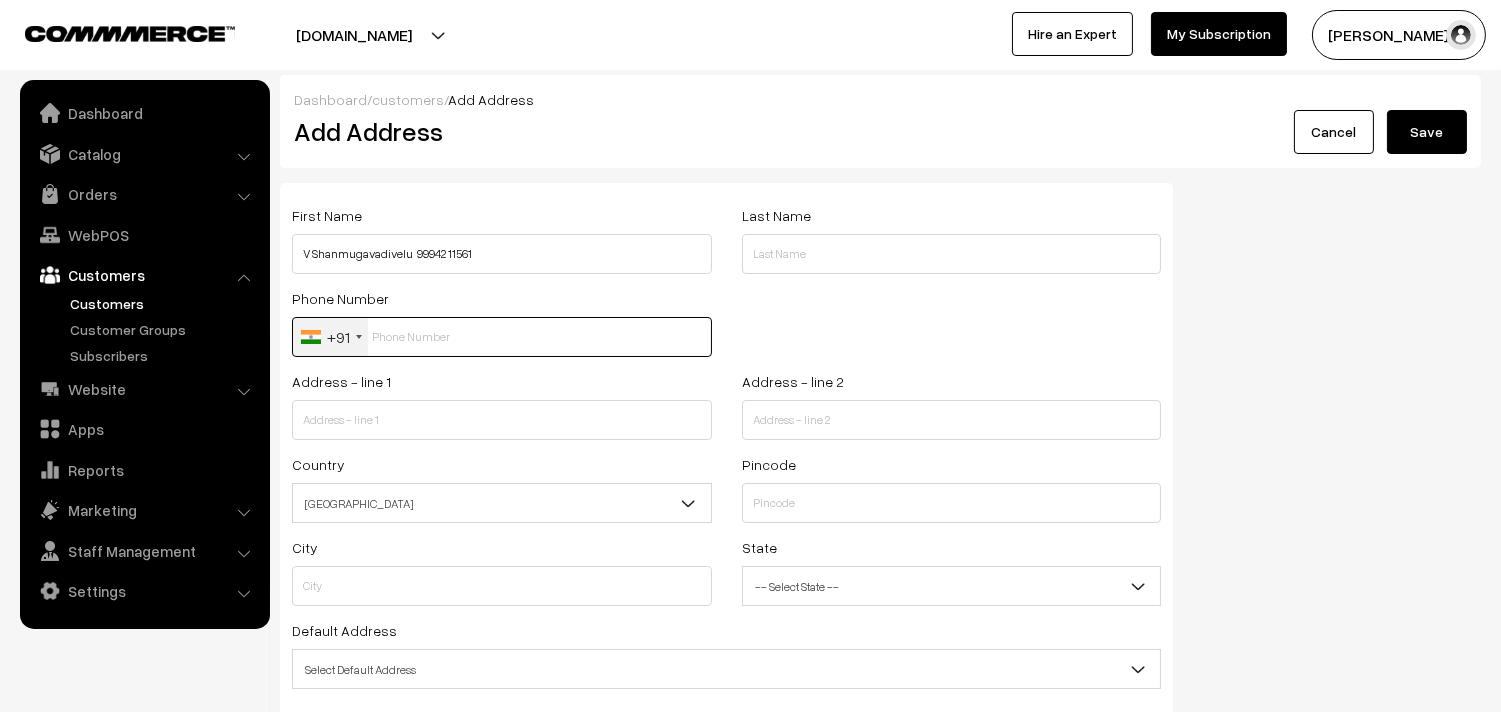 click at bounding box center [502, 337] 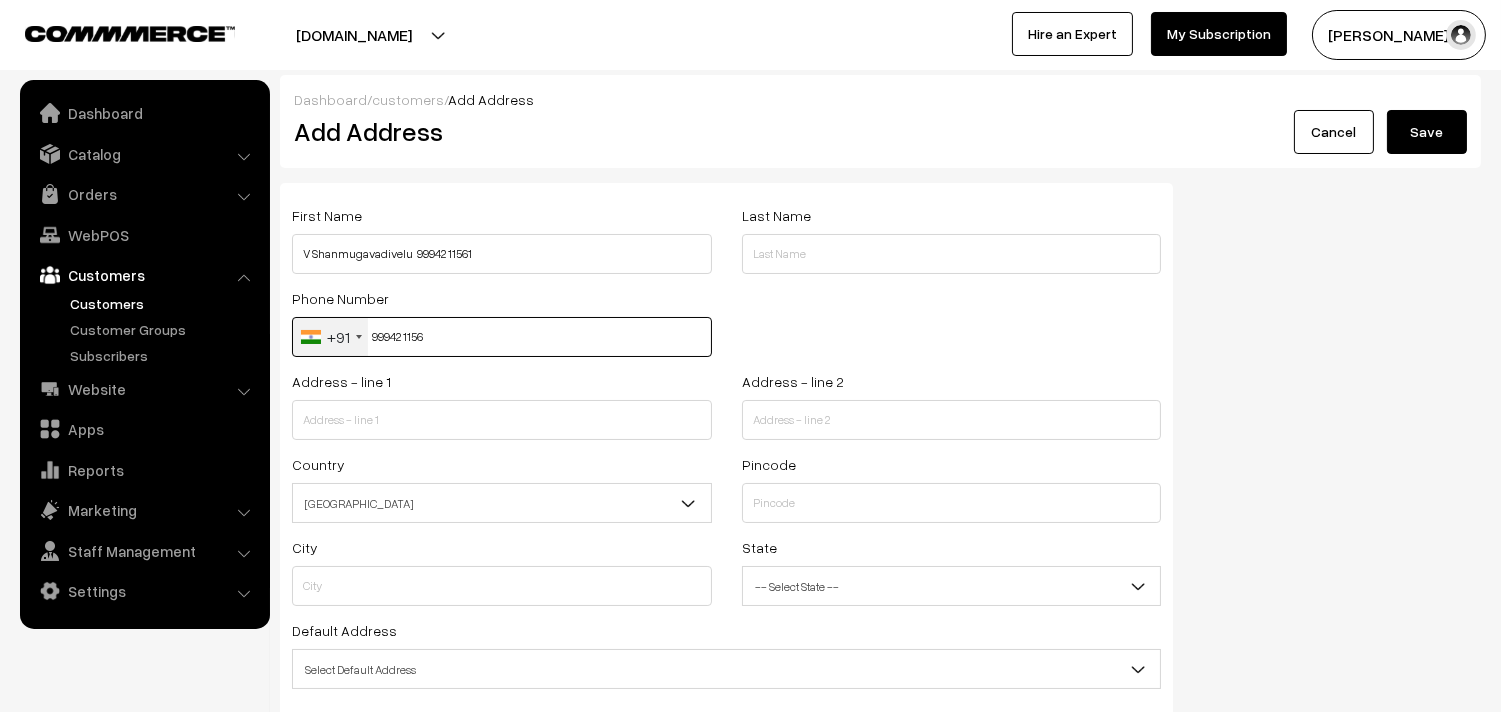 click on "99942 1156" at bounding box center [502, 337] 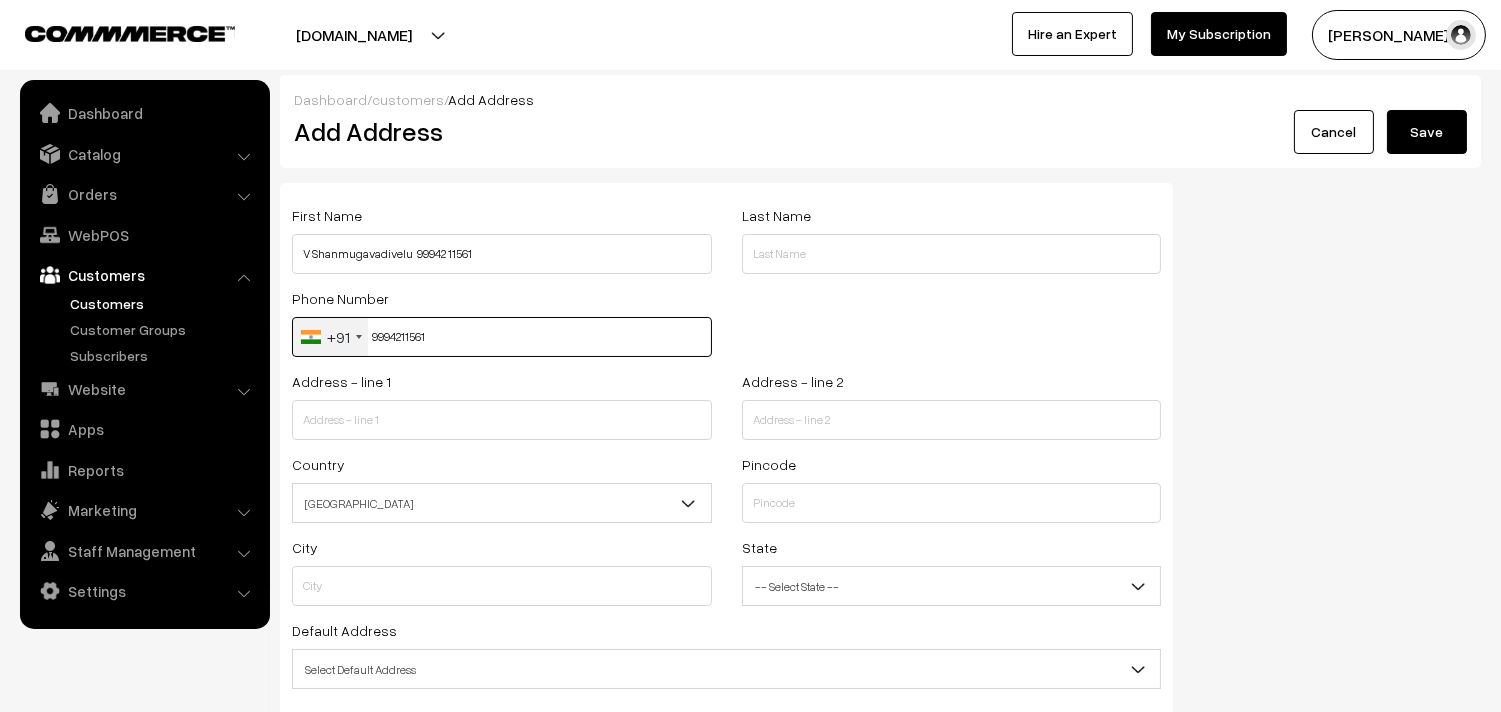 type on "9994211561" 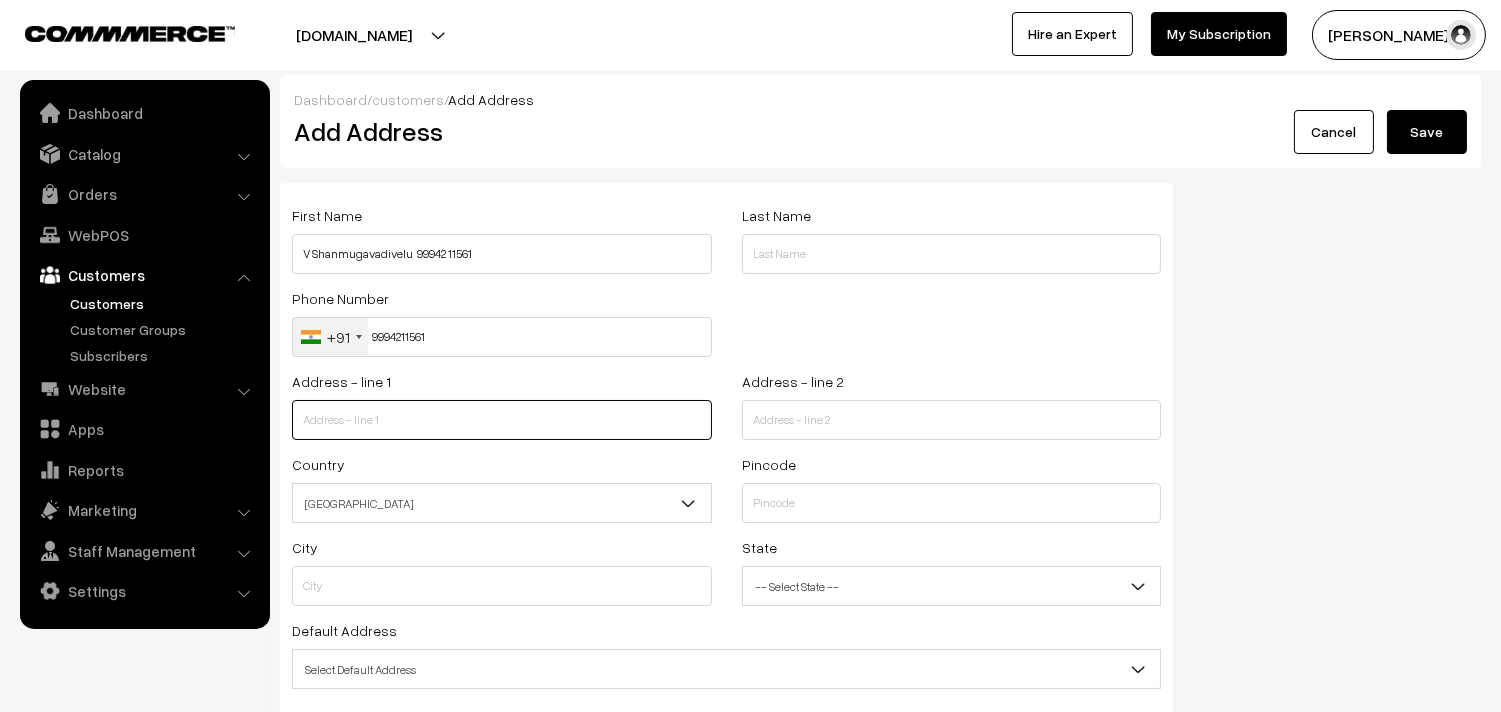 click at bounding box center [502, 420] 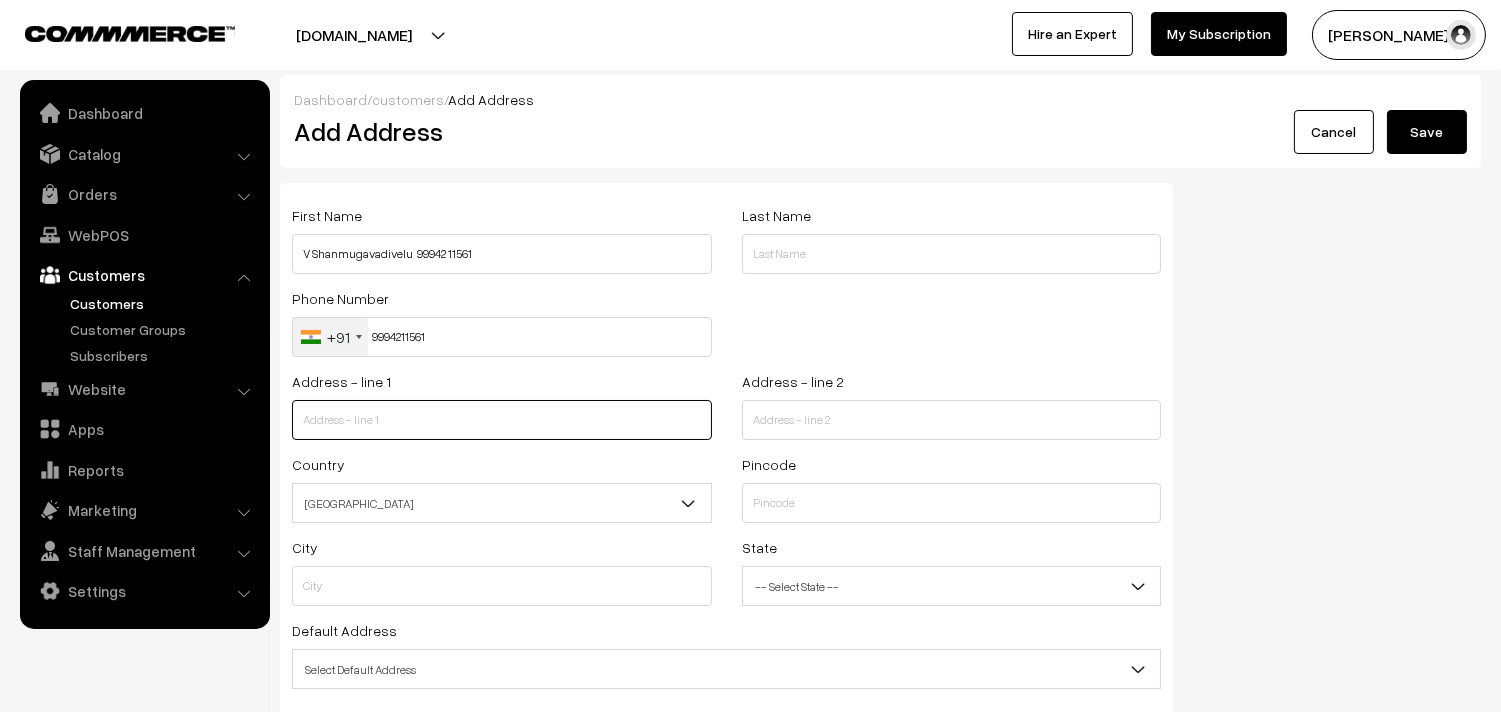 click at bounding box center (502, 420) 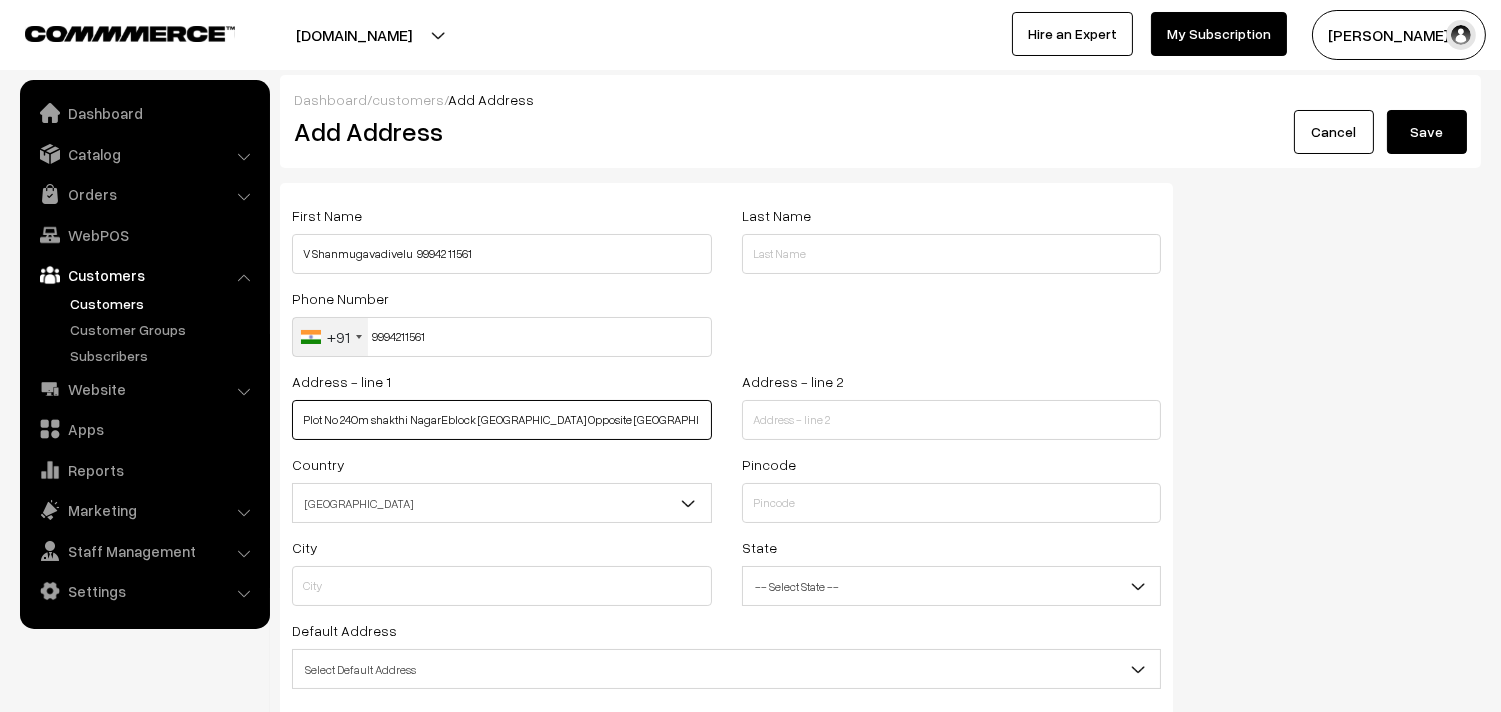 scroll, scrollTop: 0, scrollLeft: 262, axis: horizontal 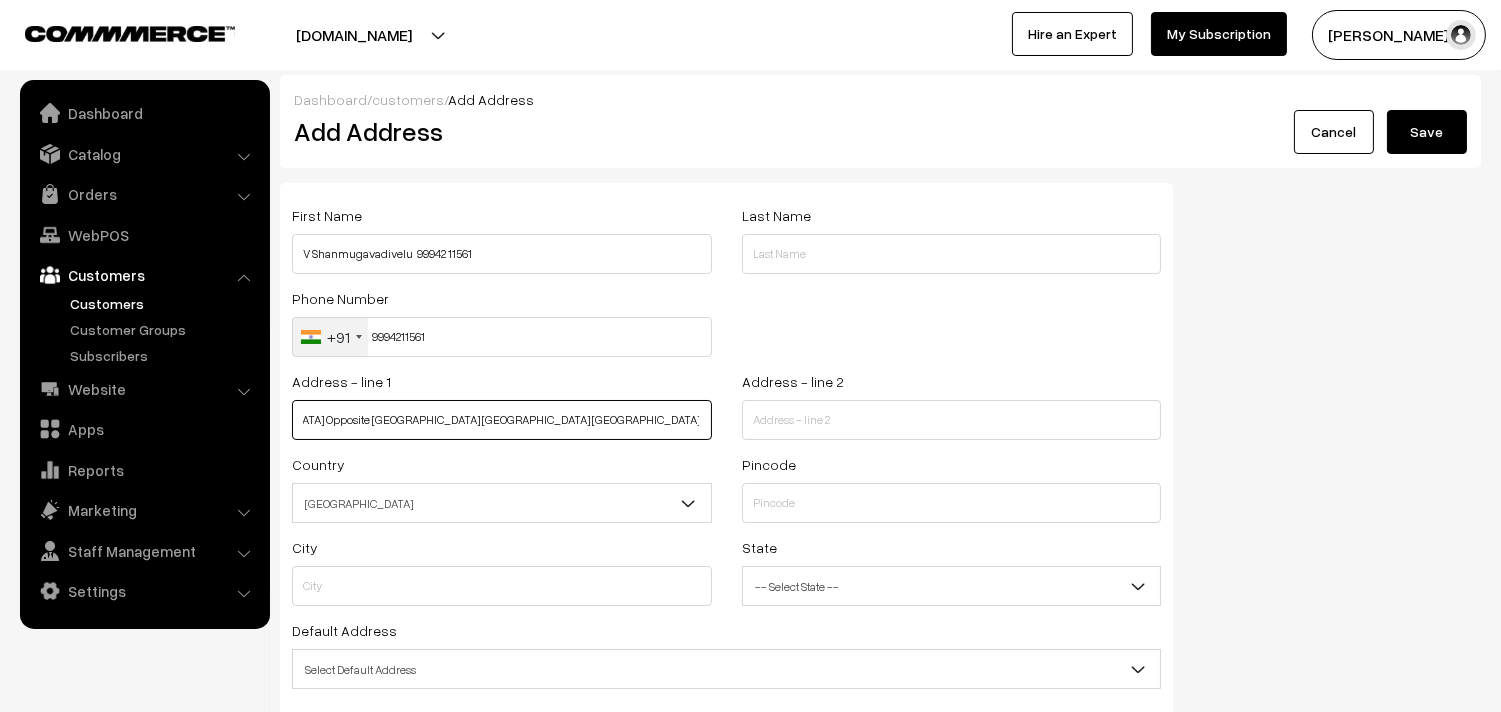 drag, startPoint x: 375, startPoint y: 415, endPoint x: 722, endPoint y: 422, distance: 347.0706 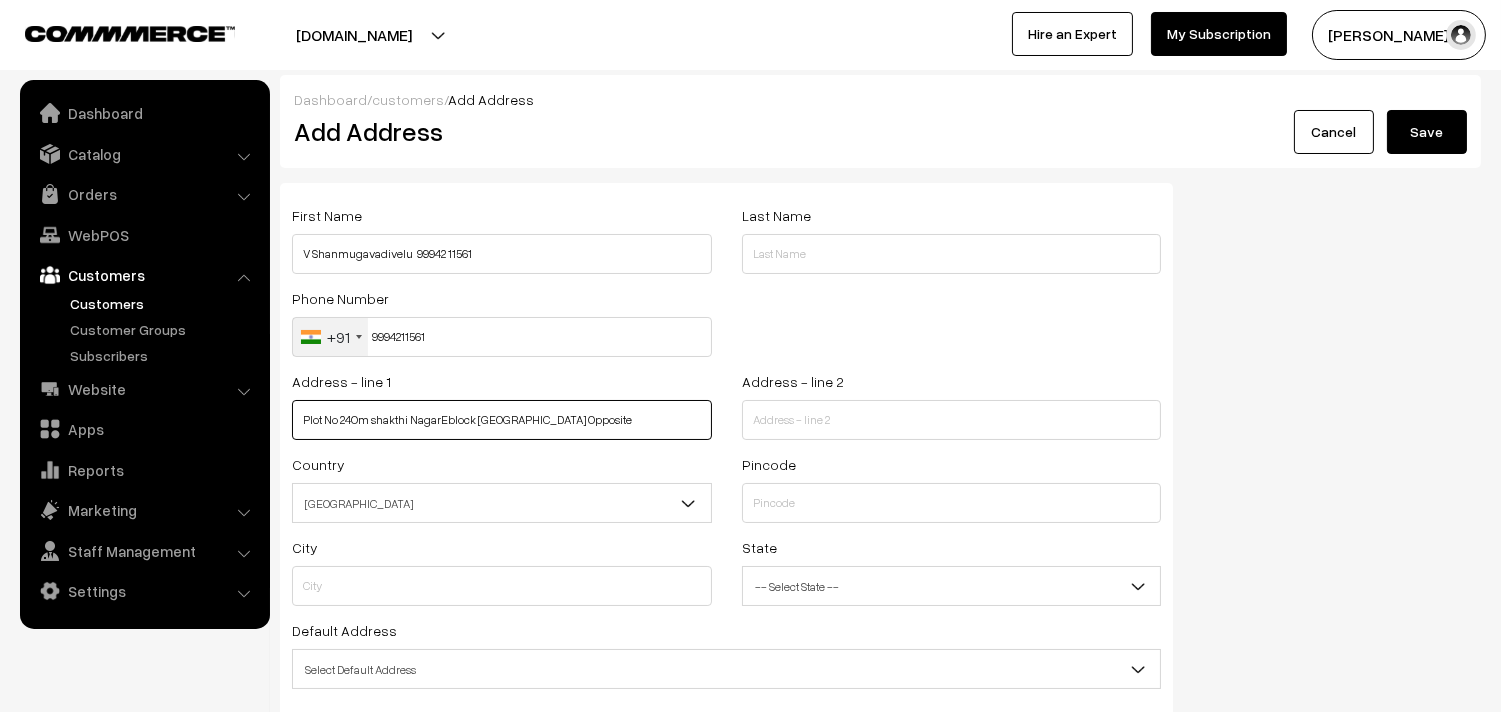 scroll, scrollTop: 0, scrollLeft: 0, axis: both 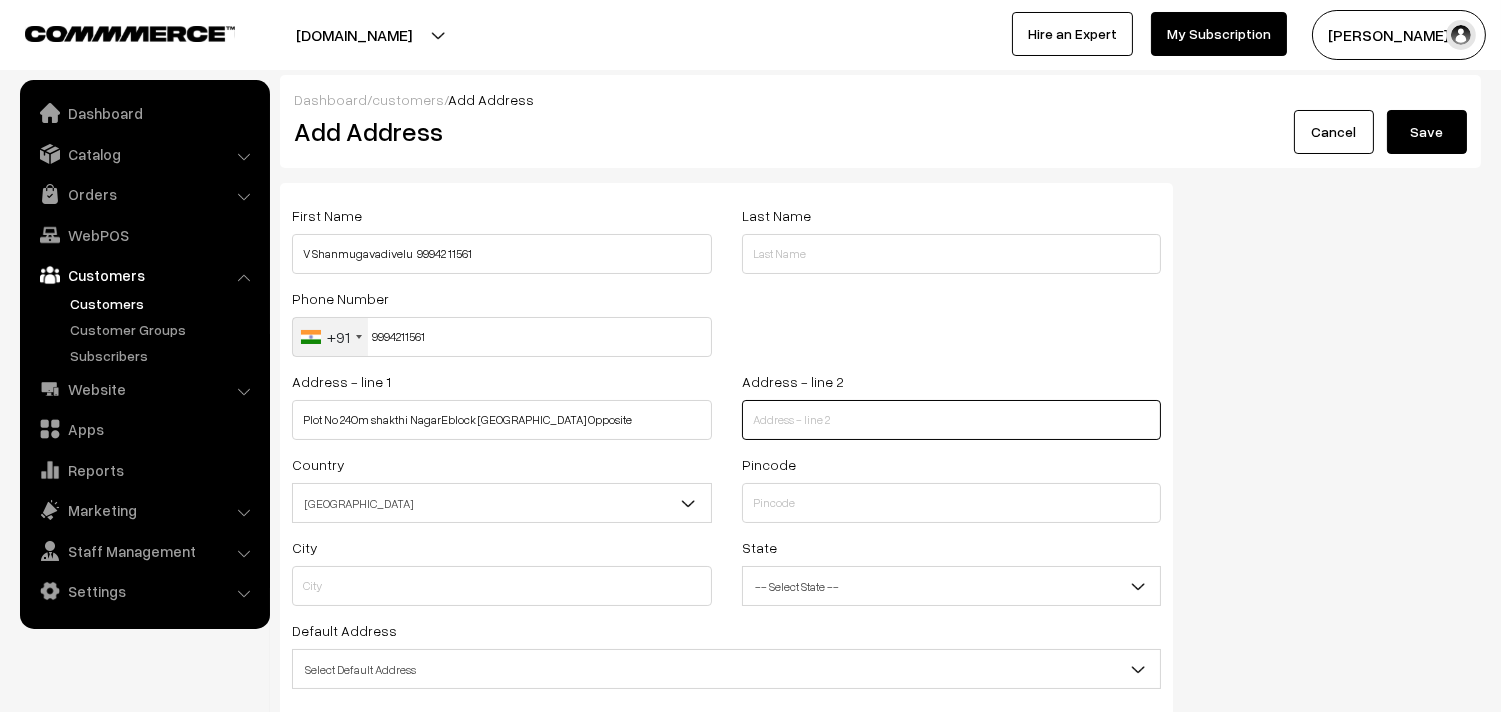 paste on "PAGALPATTI Village Bominayakkanpatti Salem Tamil Nadu 636304" 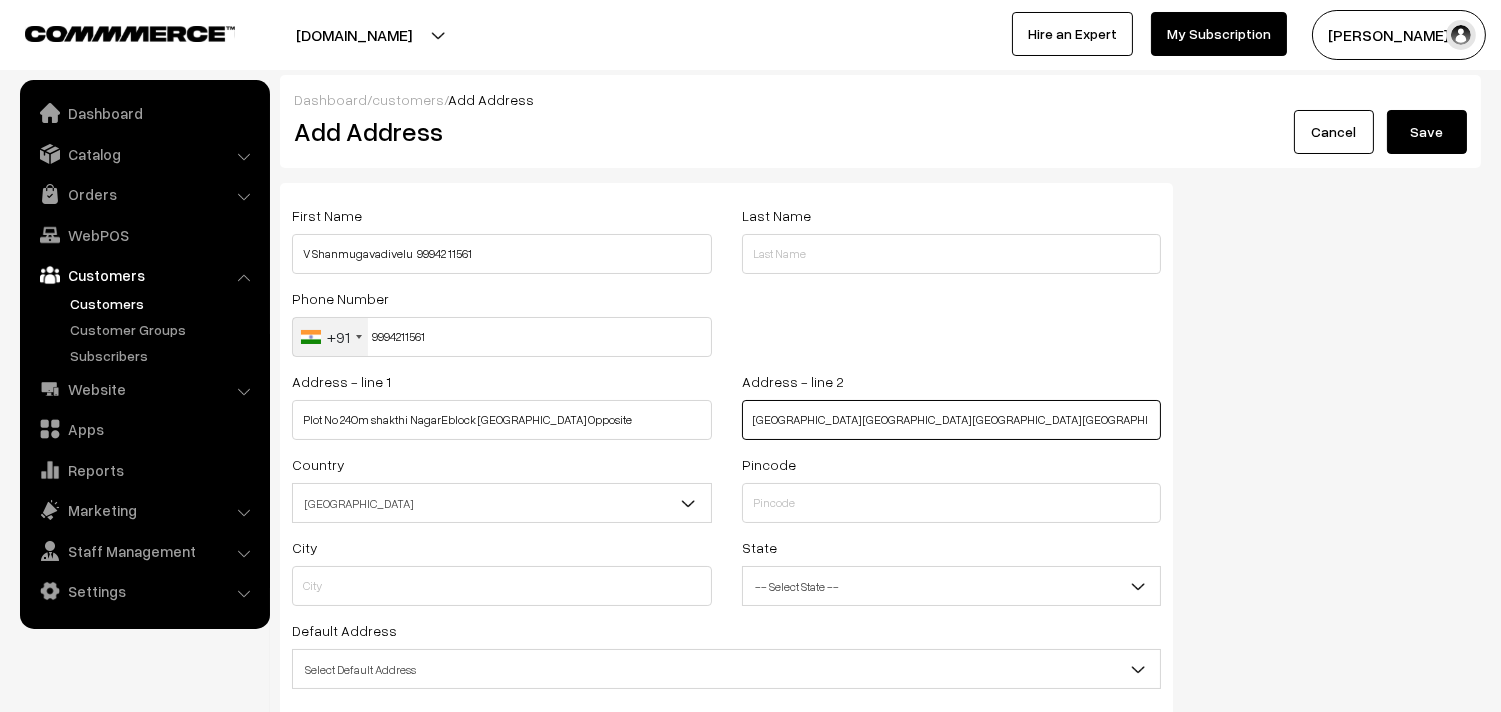 click on "PAGALPATTI Village Bominayakkanpatti Salem Tamil Nadu 636304" at bounding box center [952, 420] 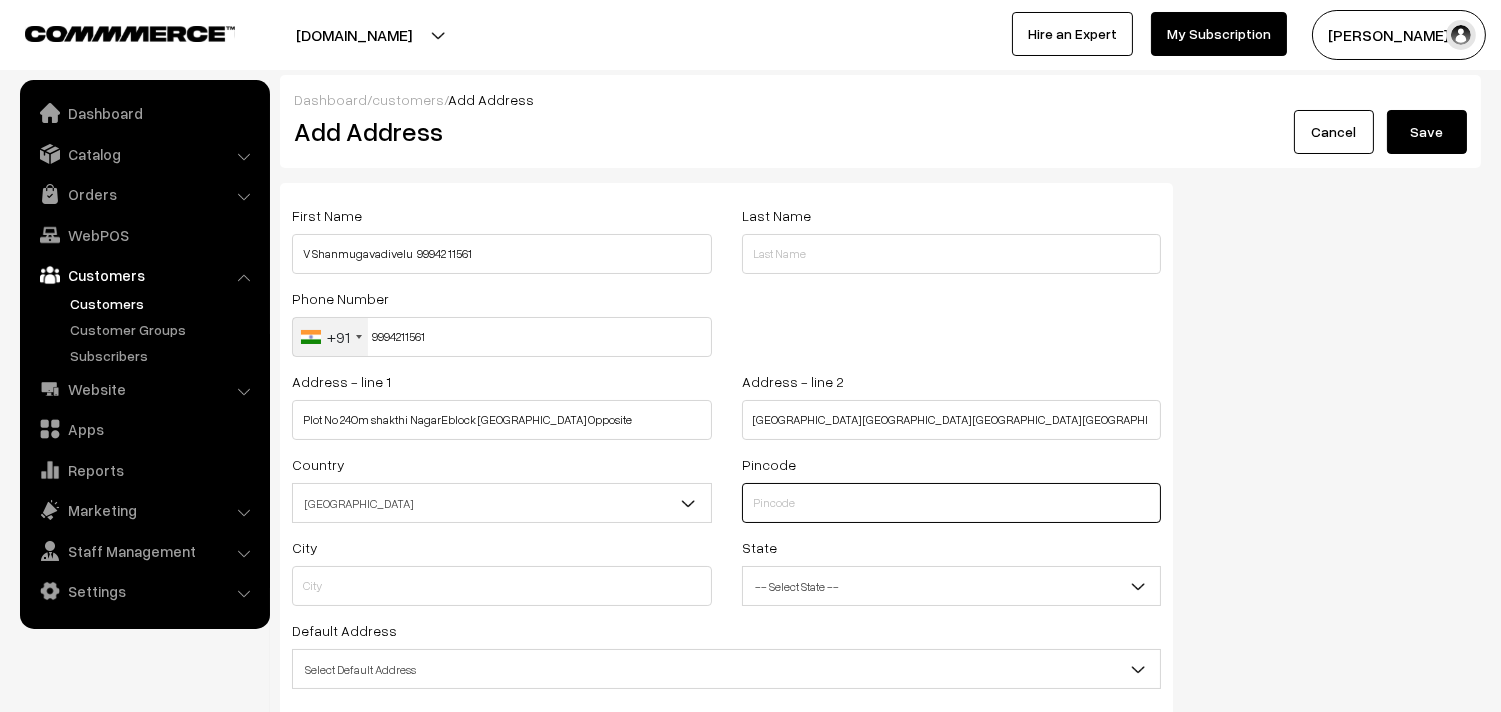 click at bounding box center [952, 503] 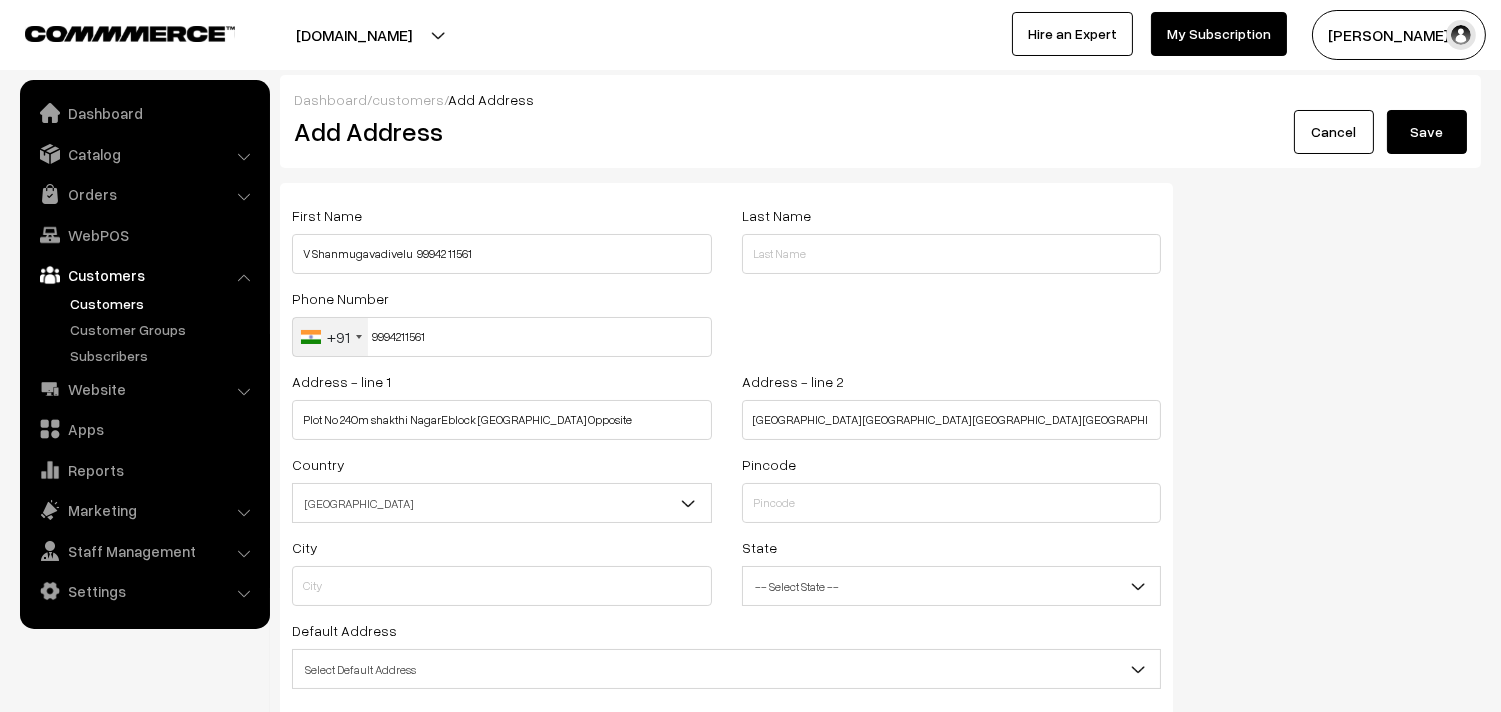click on "Pincode" at bounding box center (952, 487) 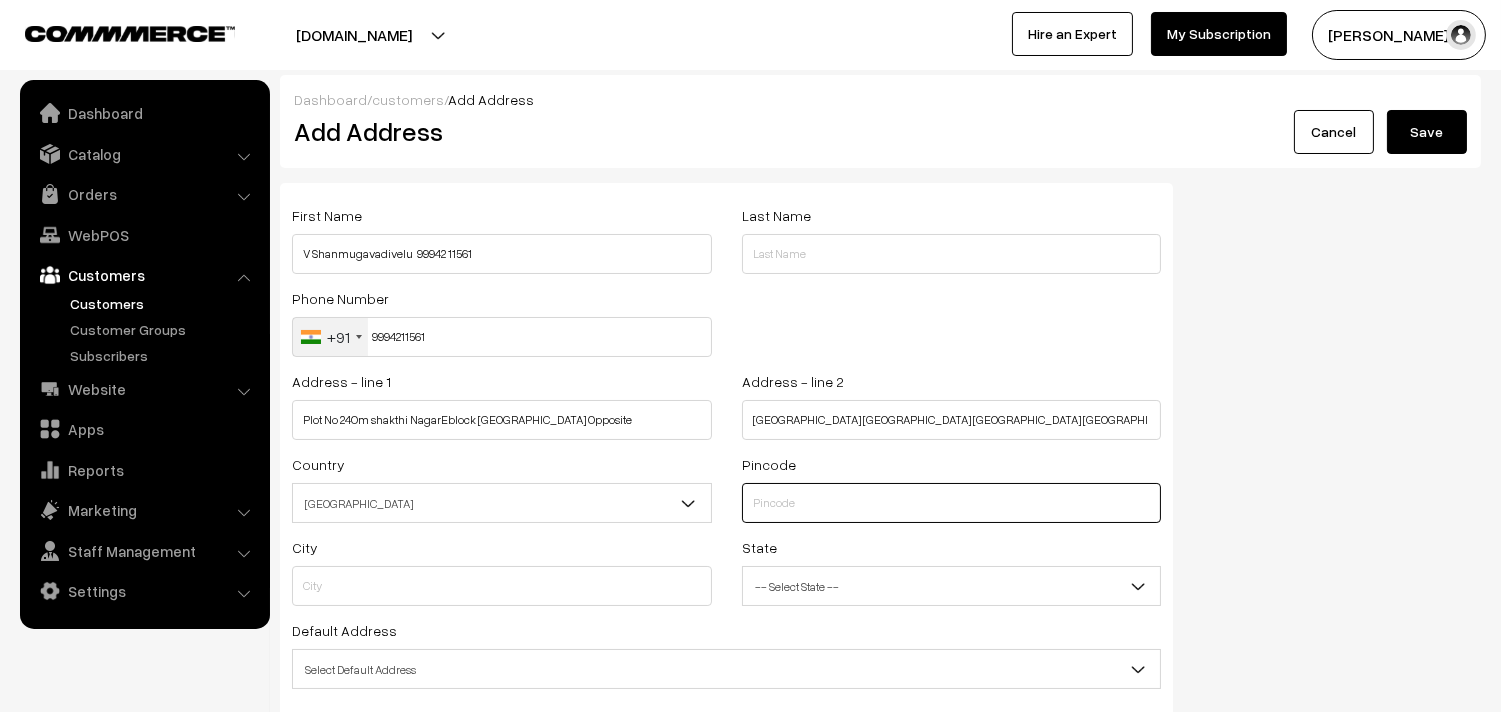 click at bounding box center (952, 503) 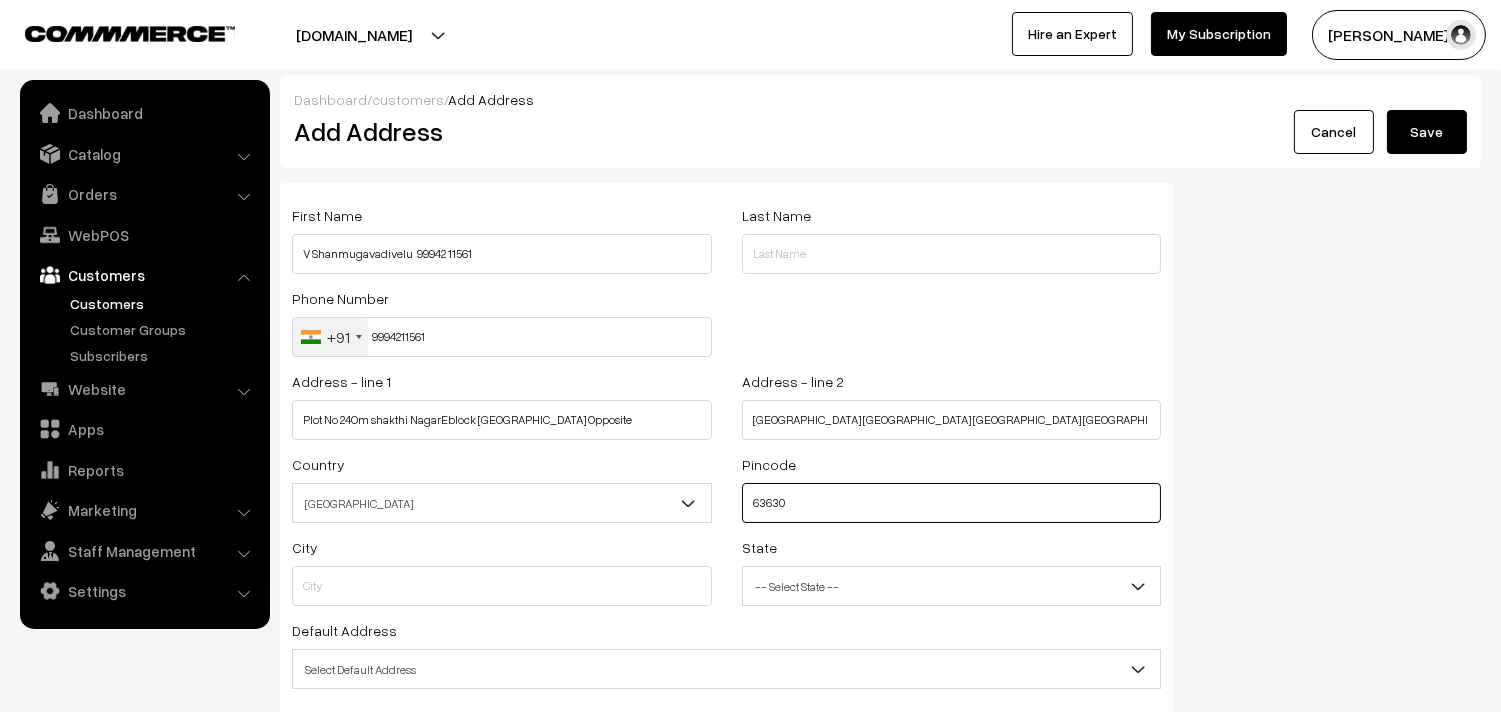 type on "636304" 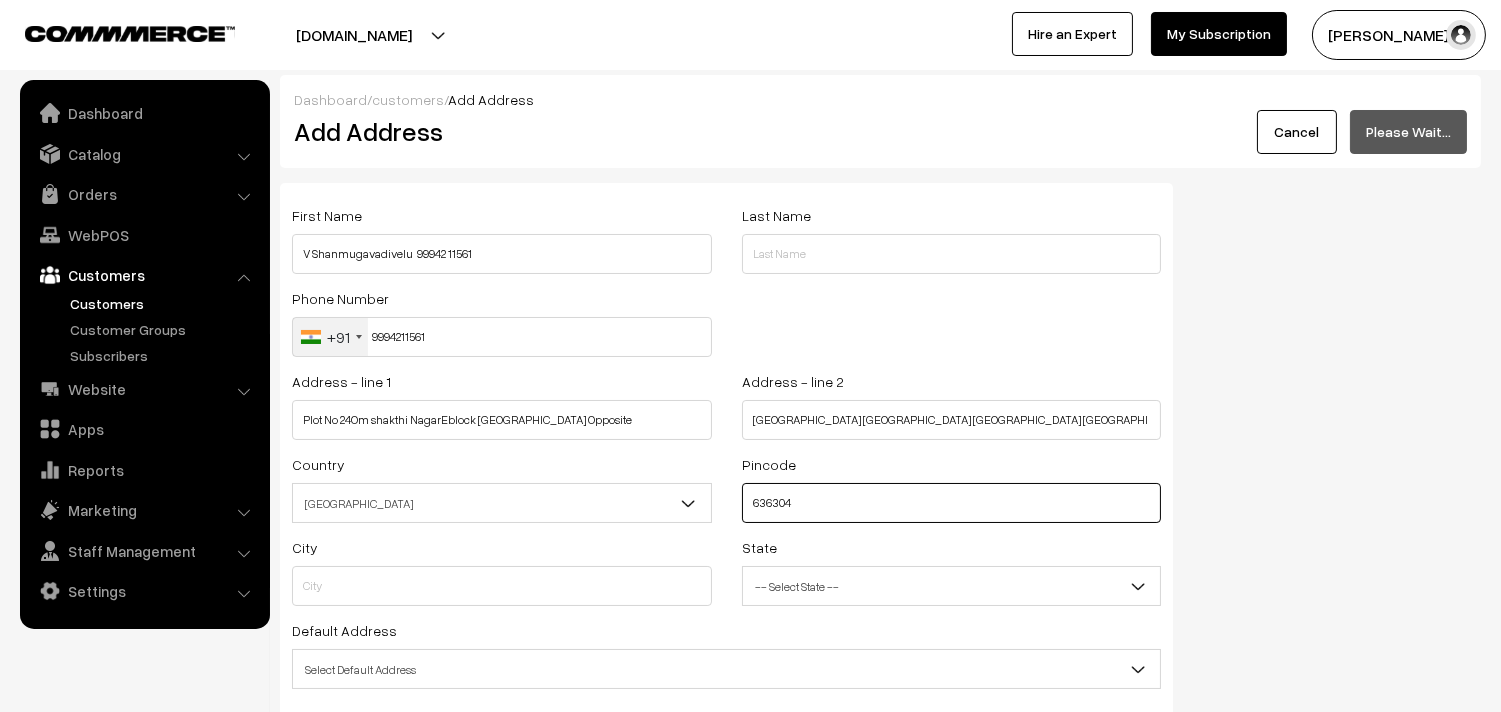 type on "Salem" 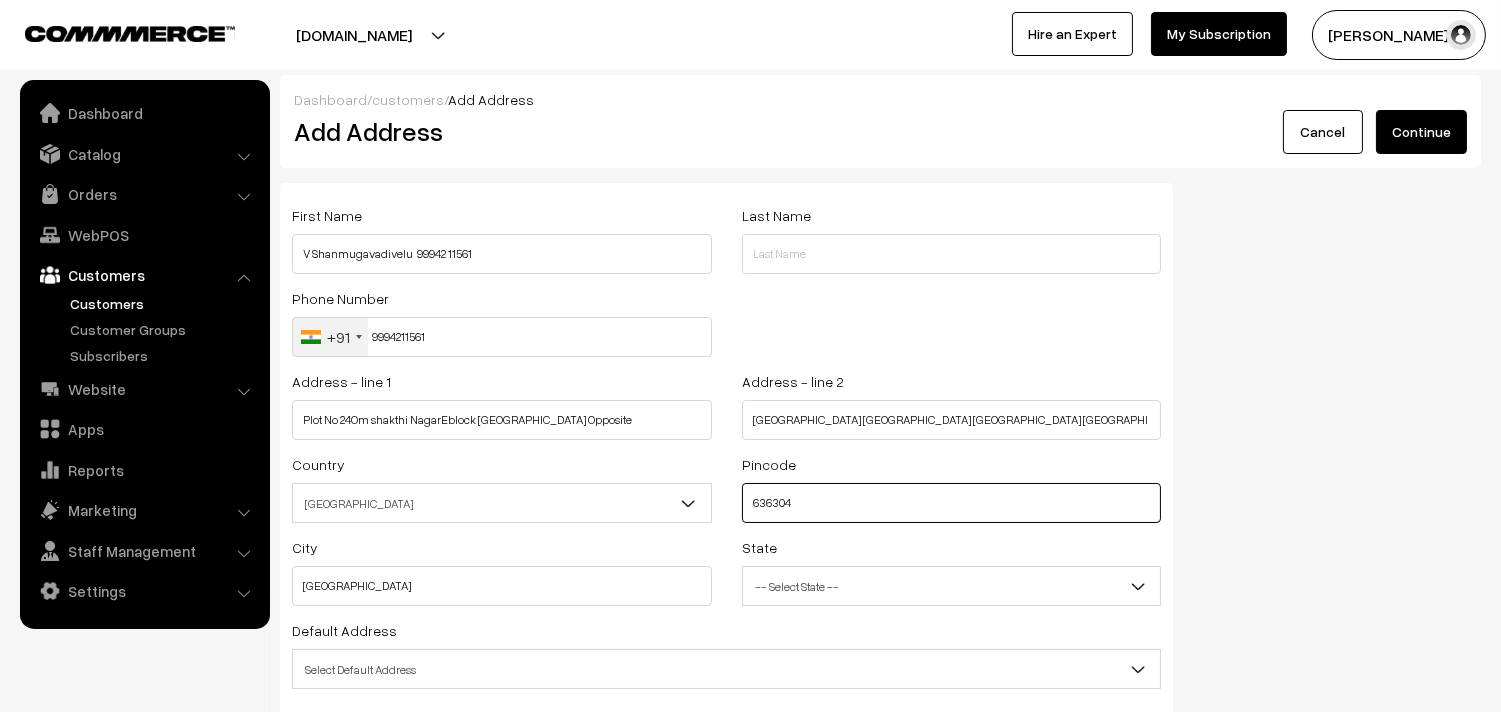 type on "636304" 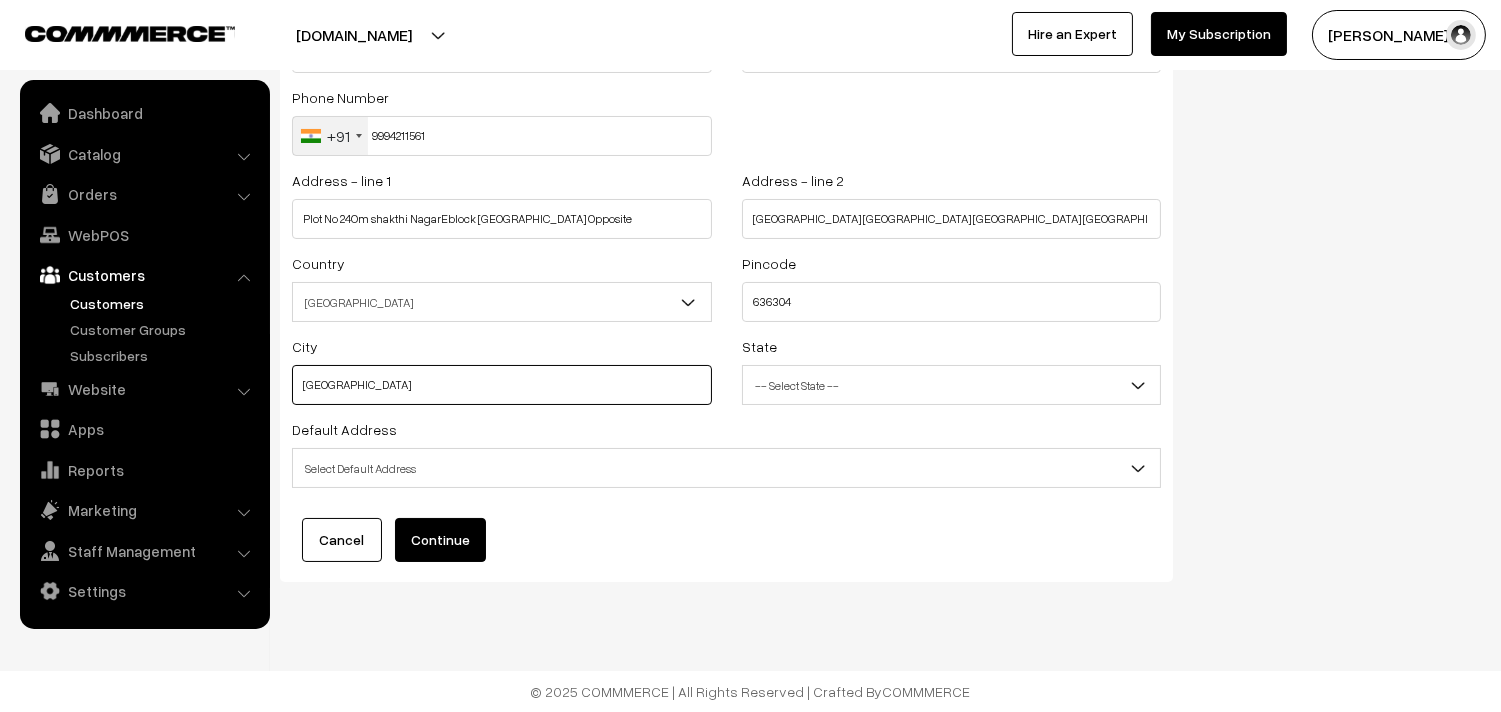 scroll, scrollTop: 202, scrollLeft: 0, axis: vertical 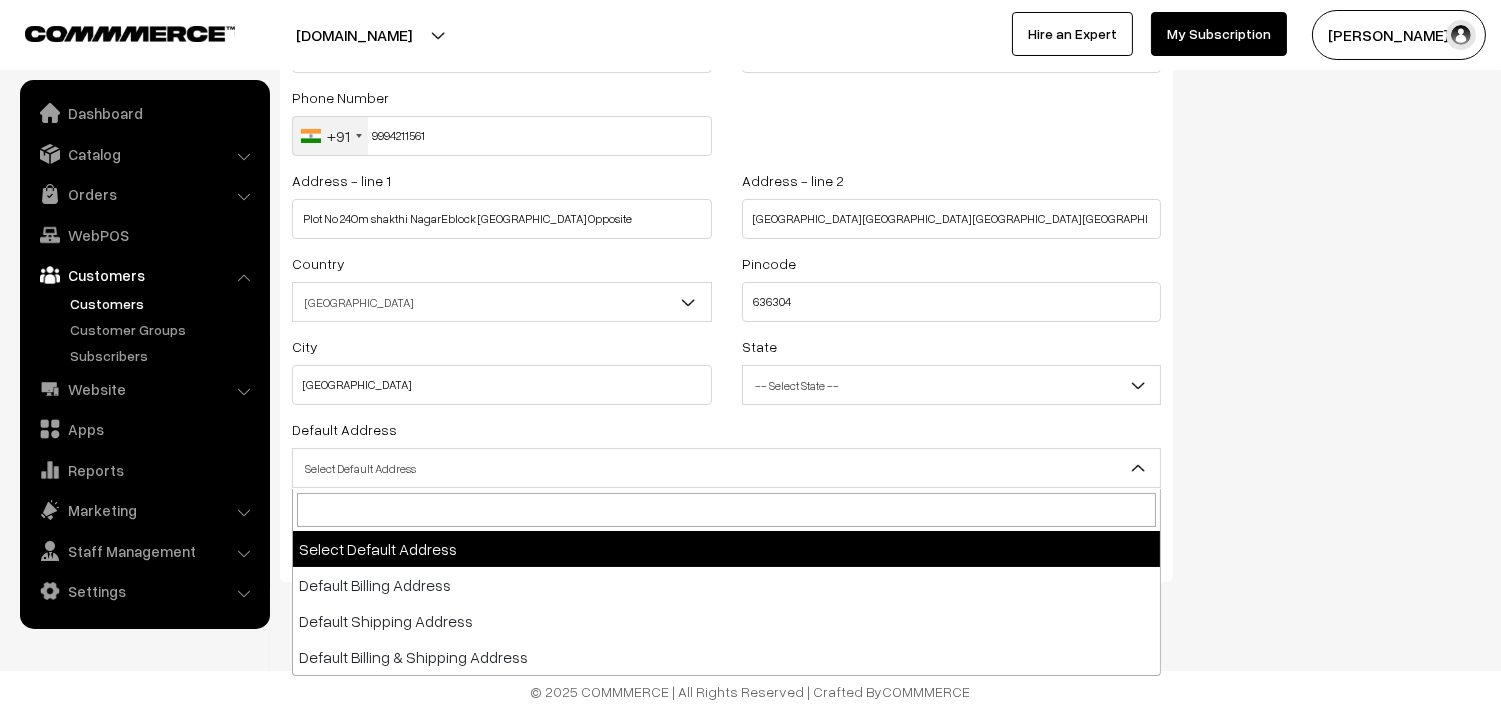 click on "Select Default Address" at bounding box center (726, 468) 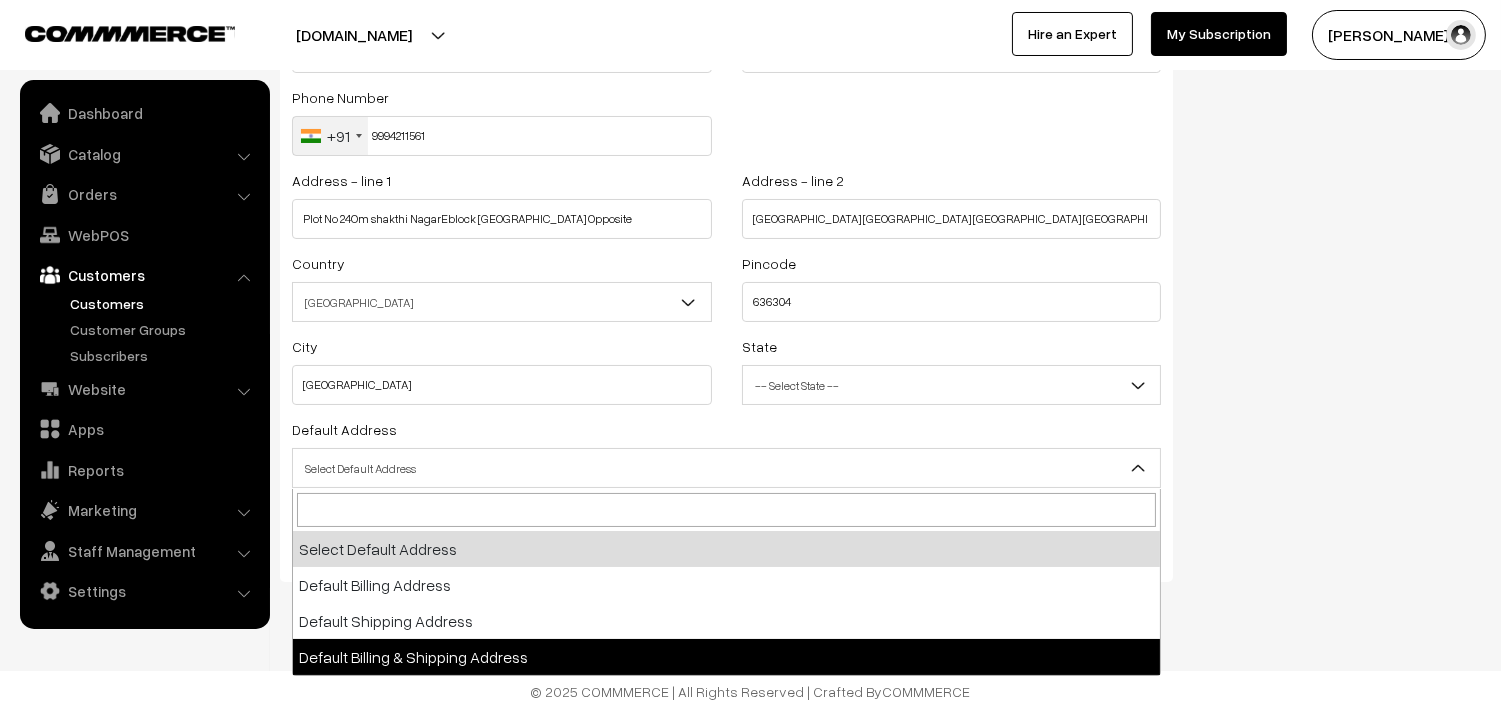 select on "3" 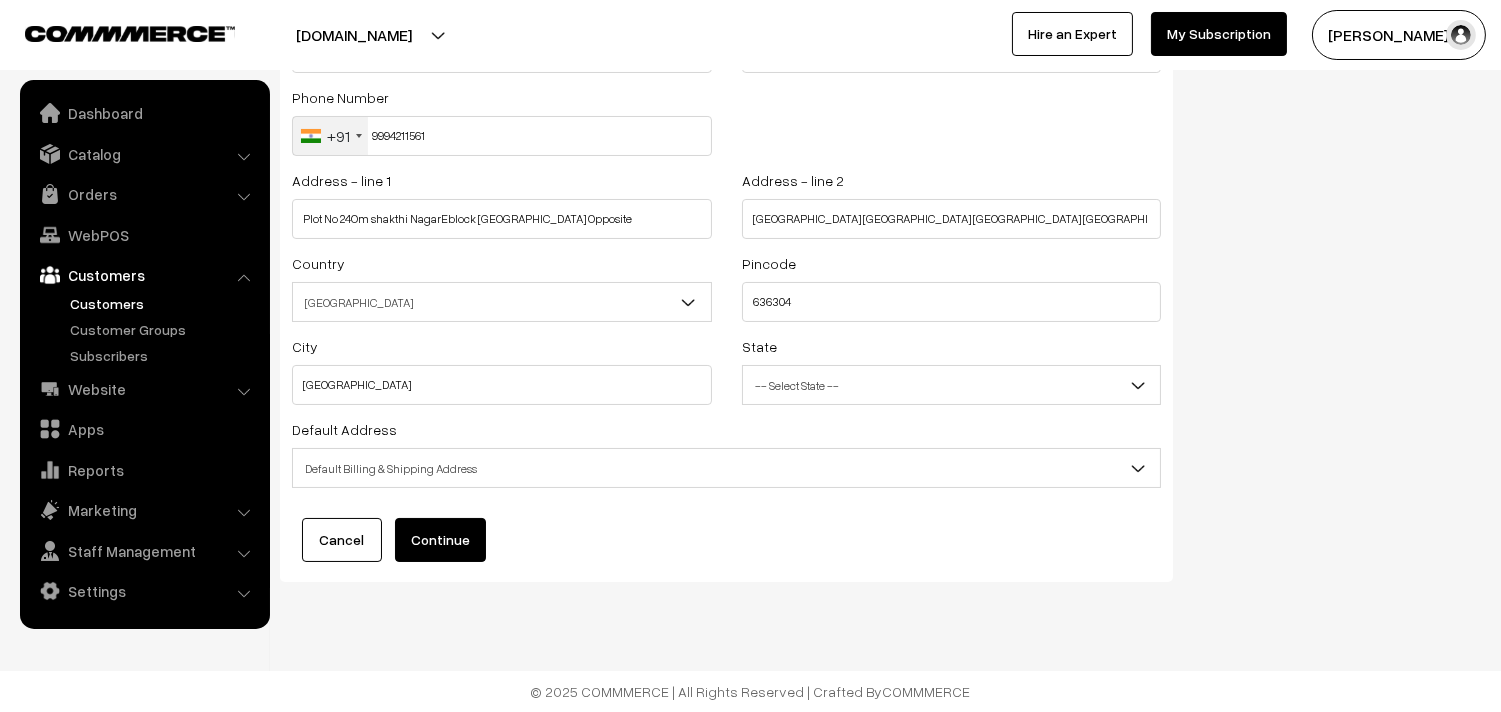 click on "Continue" at bounding box center (440, 540) 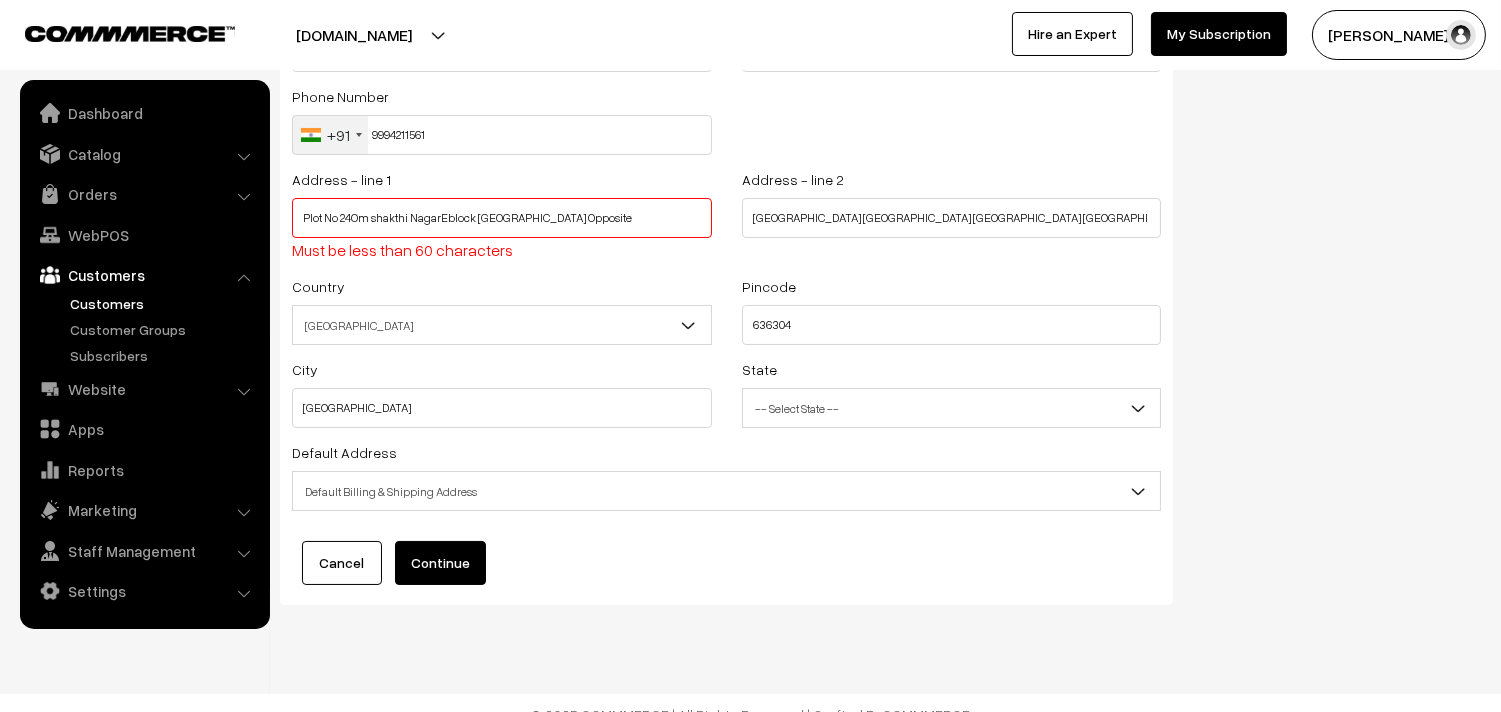 click on "Plot No 24Om shakthi NagarEblock Govt medical College Opposite" at bounding box center [502, 218] 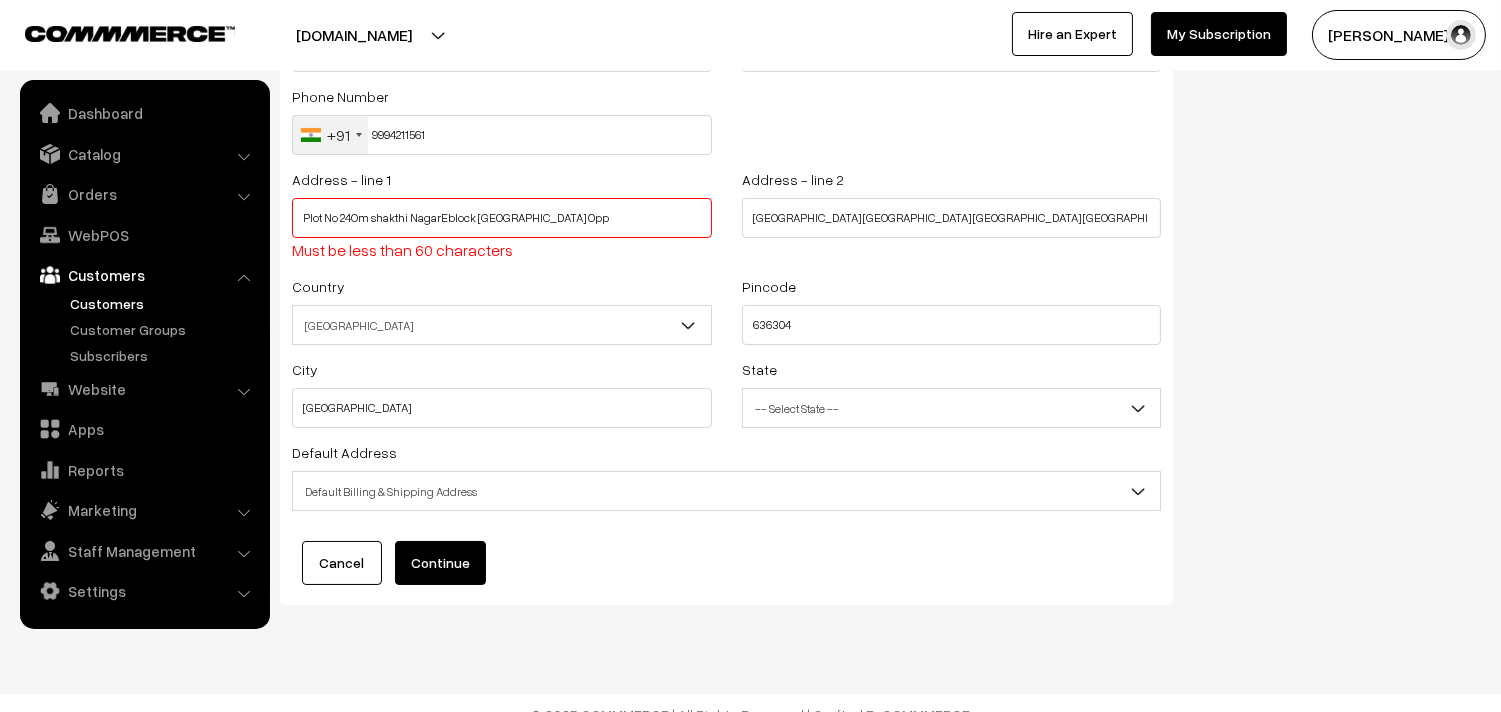 type on "Plot No 24Om shakthi NagarEblock Govt medical College Opp" 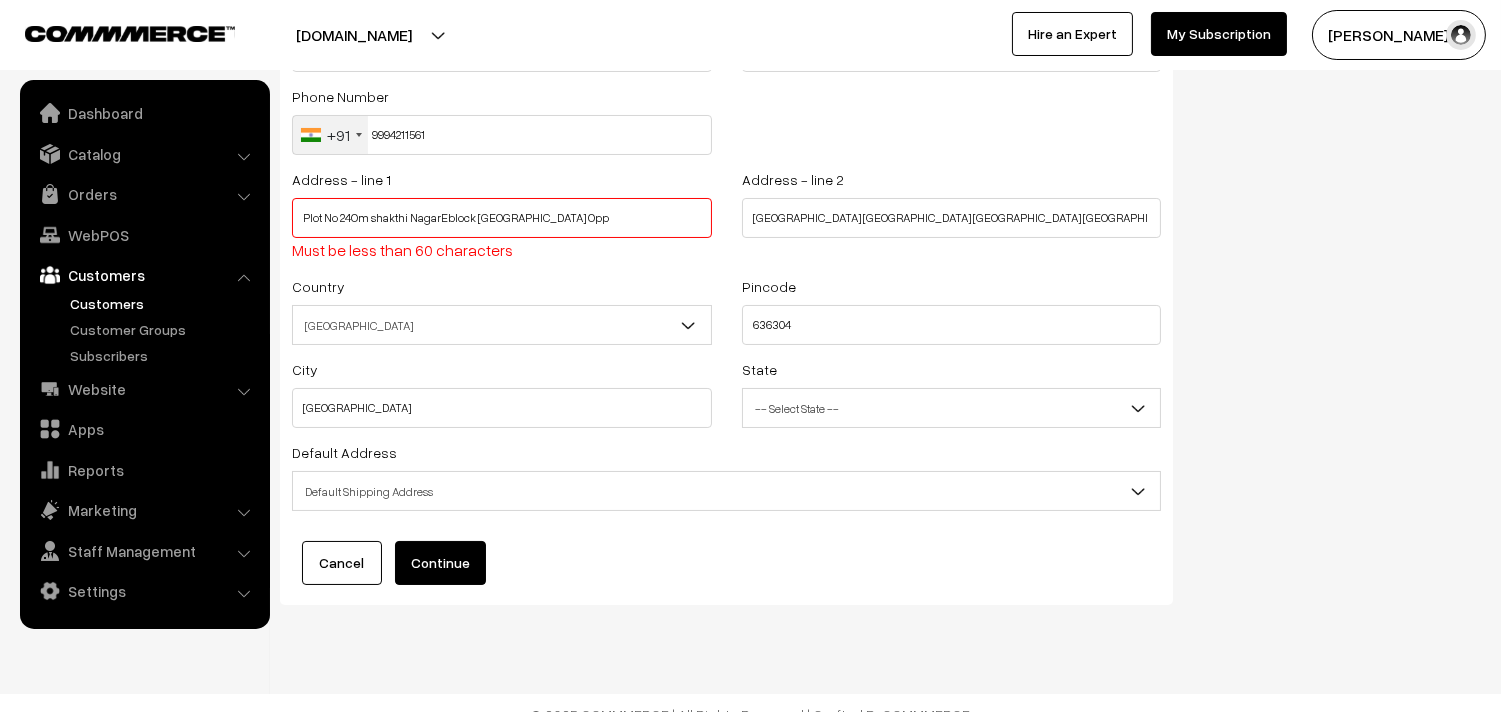 click on "Default Shipping Address" at bounding box center [726, 491] 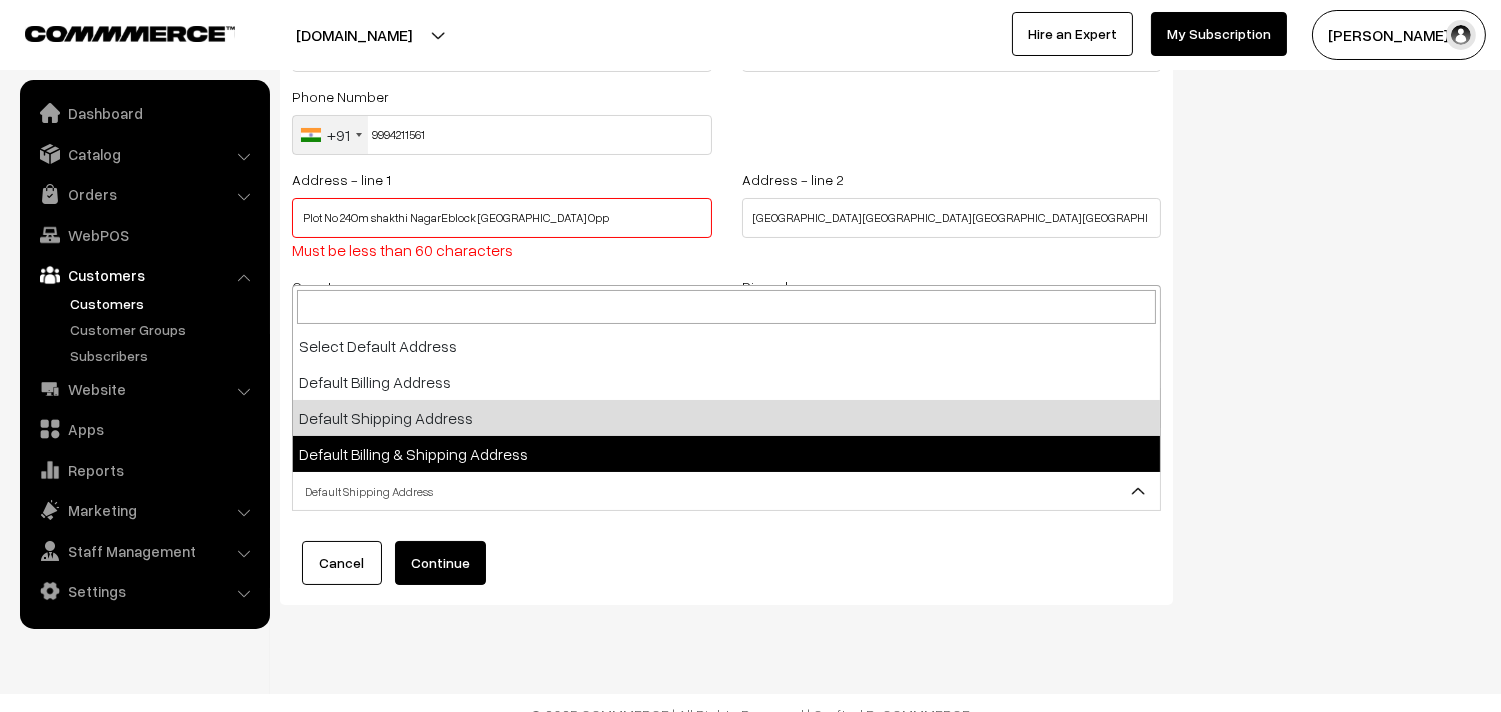 select on "3" 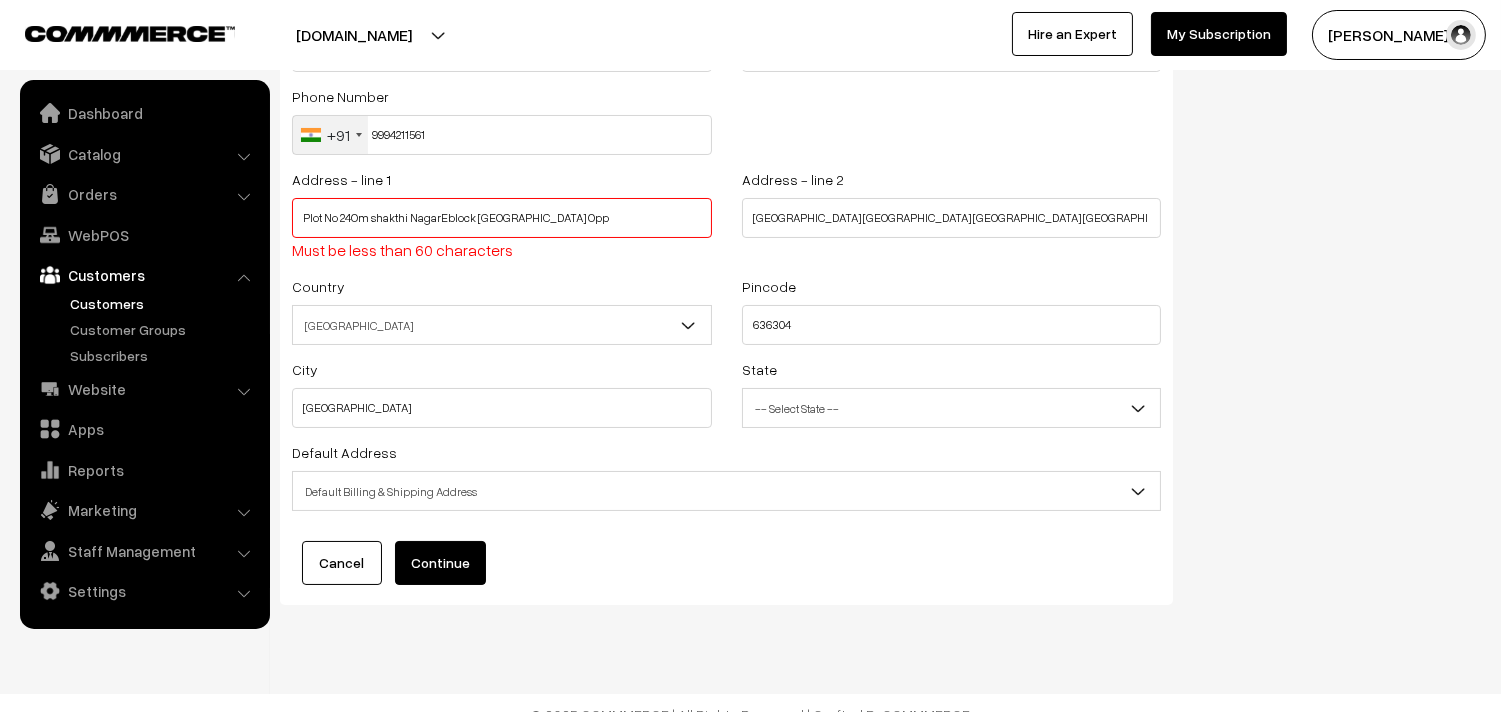 click on "Continue" at bounding box center [440, 563] 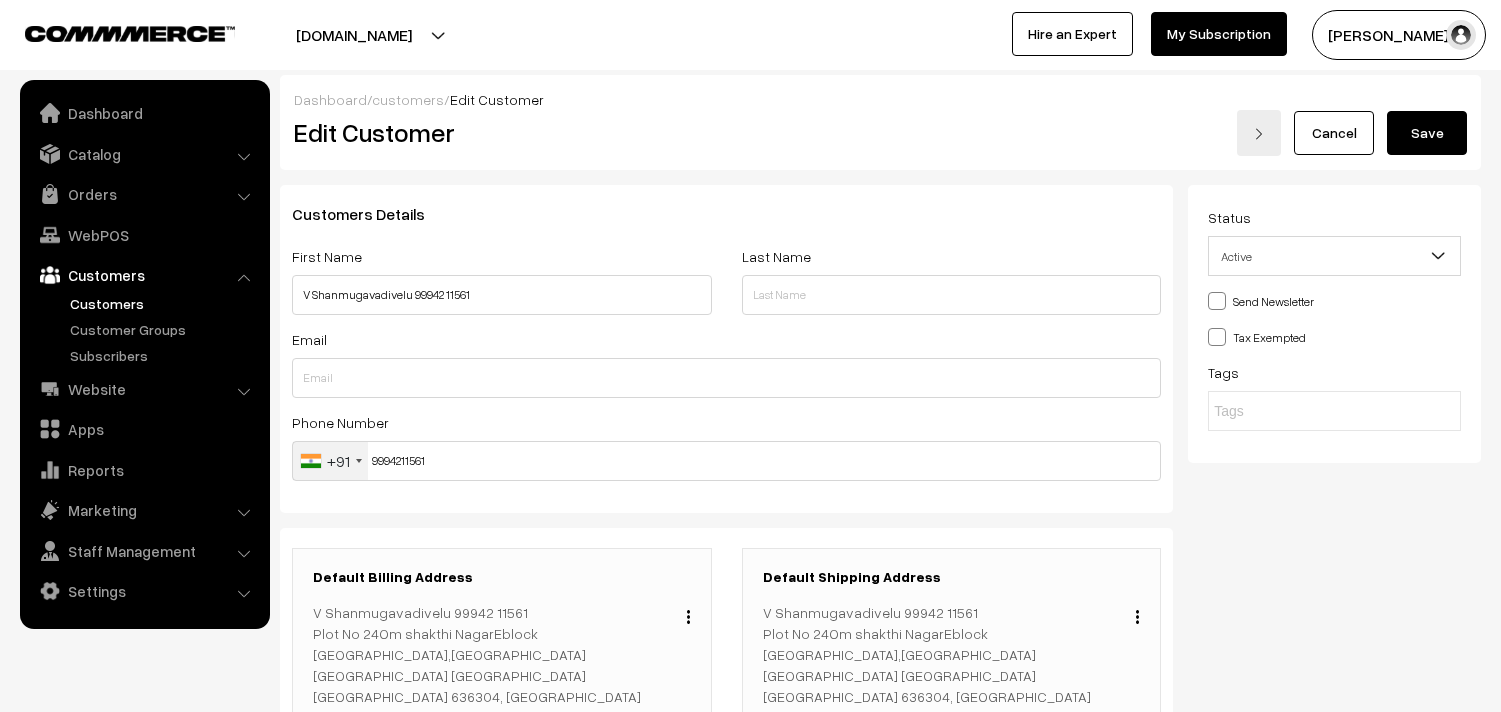 scroll, scrollTop: 0, scrollLeft: 0, axis: both 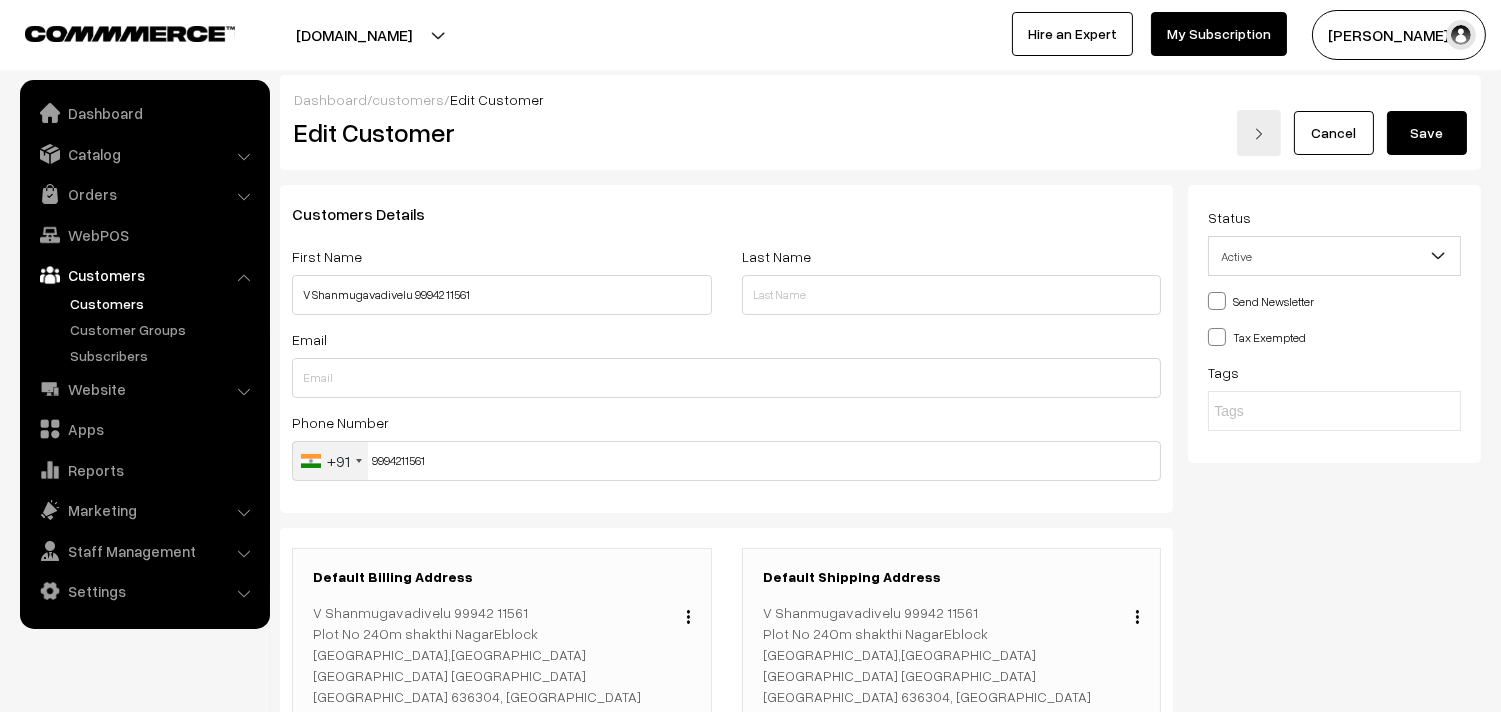 click on "Save" at bounding box center [1427, 133] 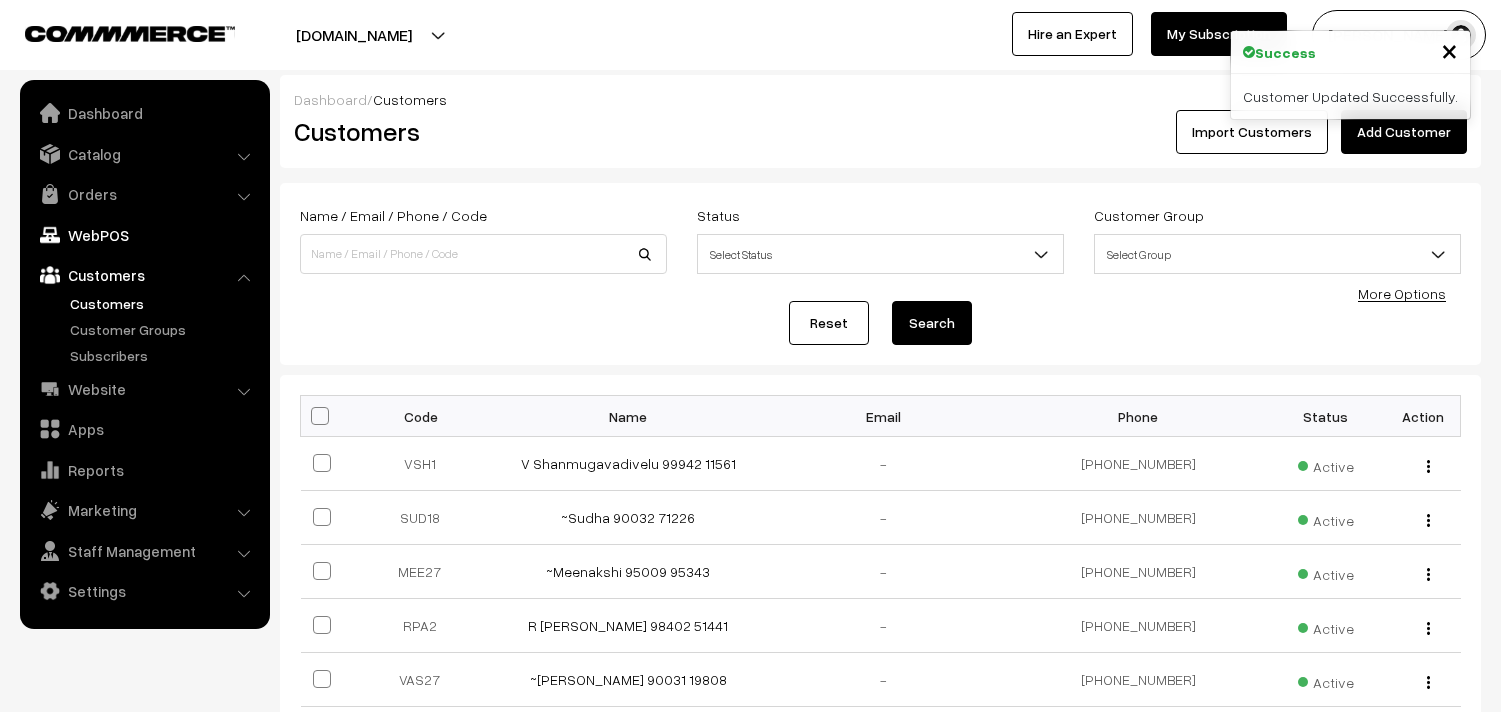 scroll, scrollTop: 0, scrollLeft: 0, axis: both 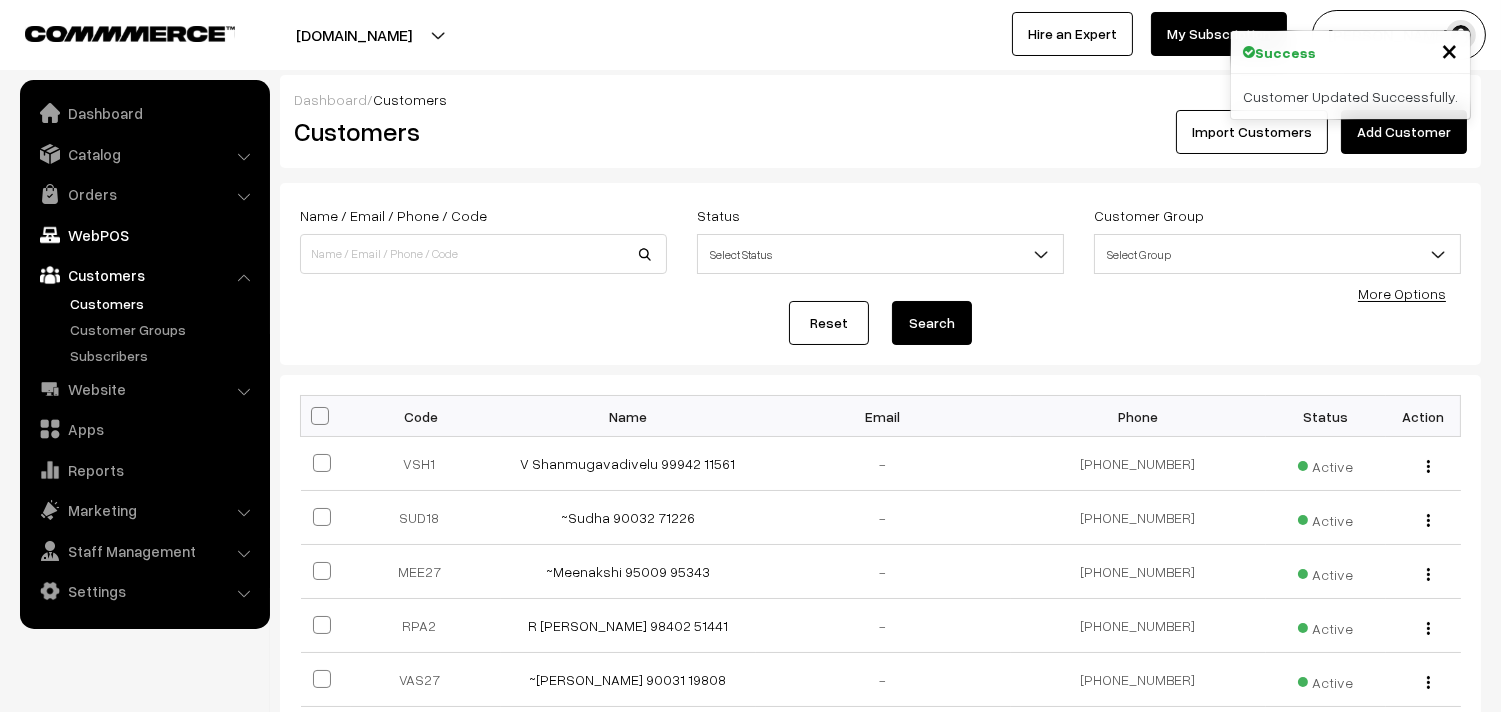 click on "WebPOS" at bounding box center [144, 235] 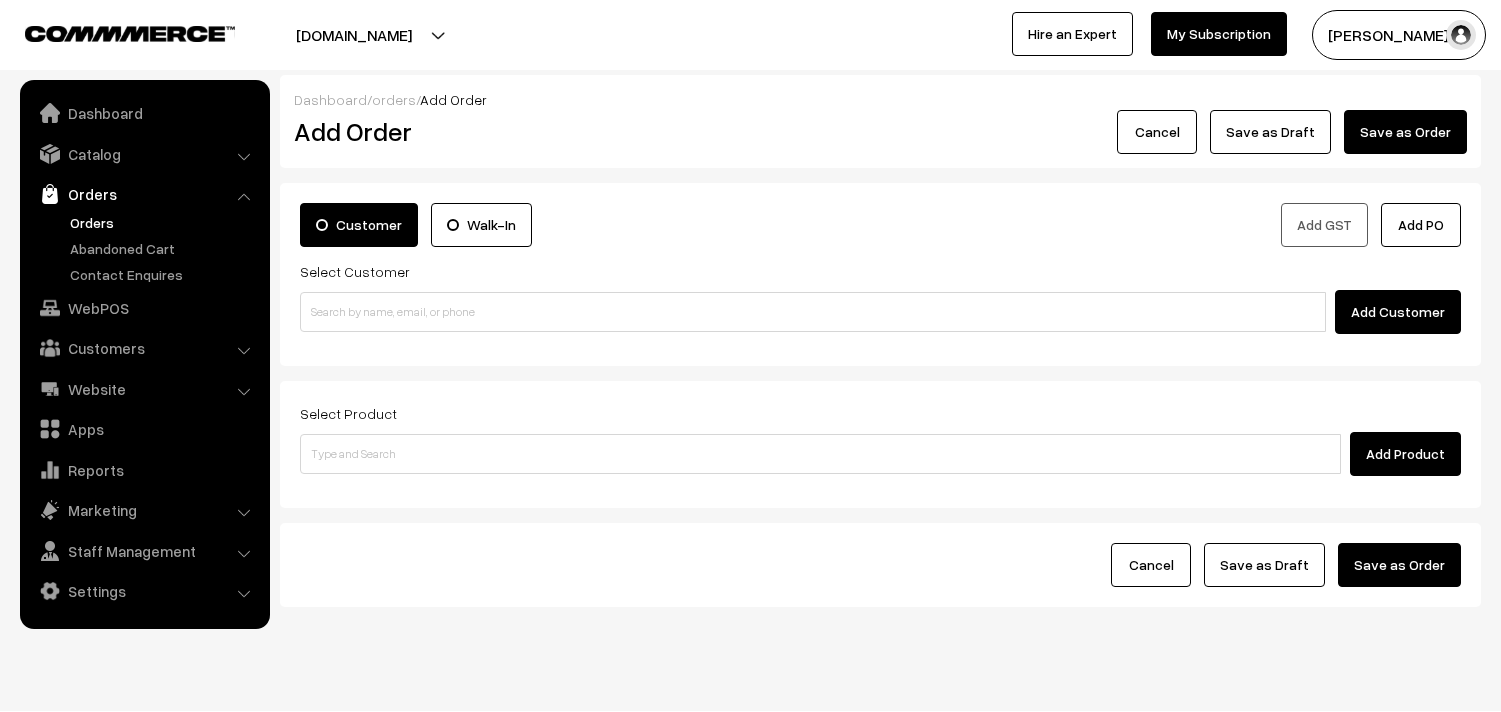 scroll, scrollTop: 0, scrollLeft: 0, axis: both 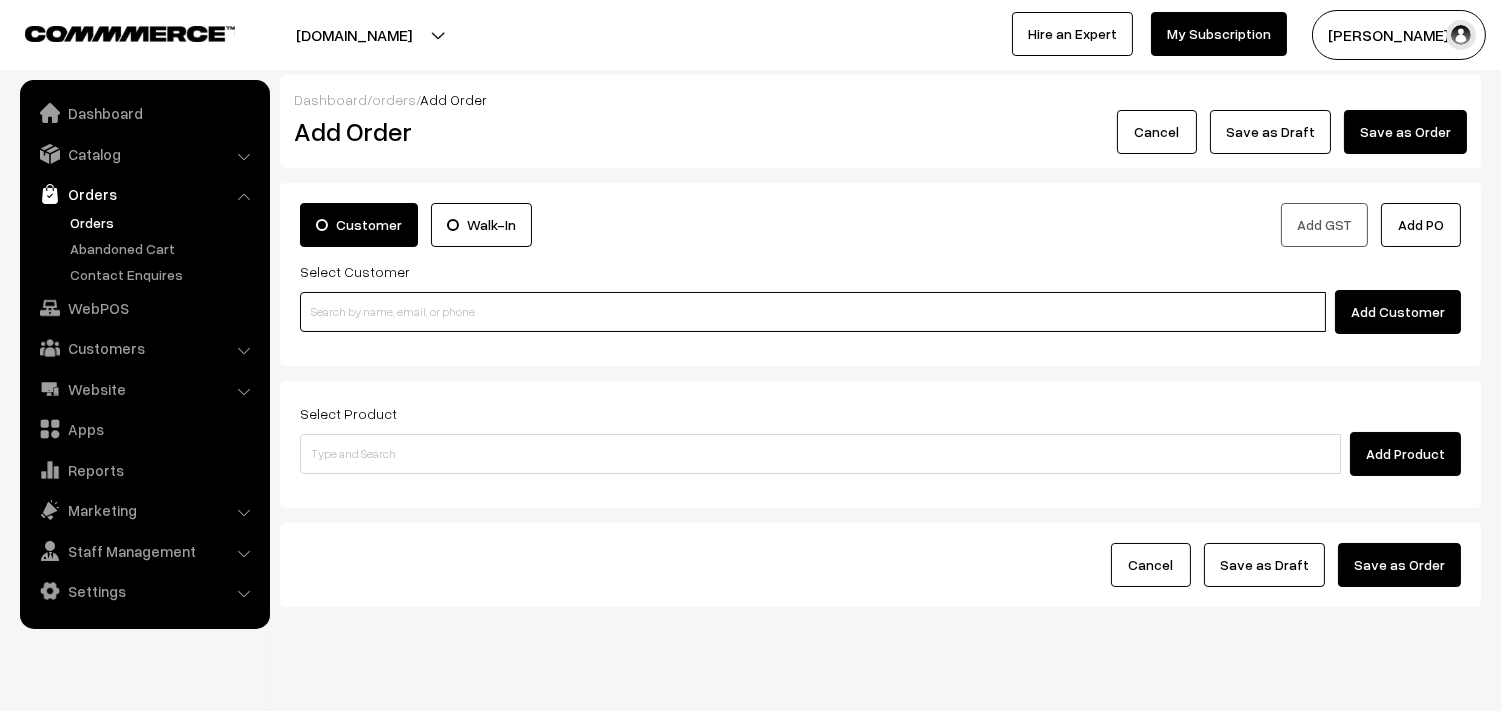 click at bounding box center [813, 312] 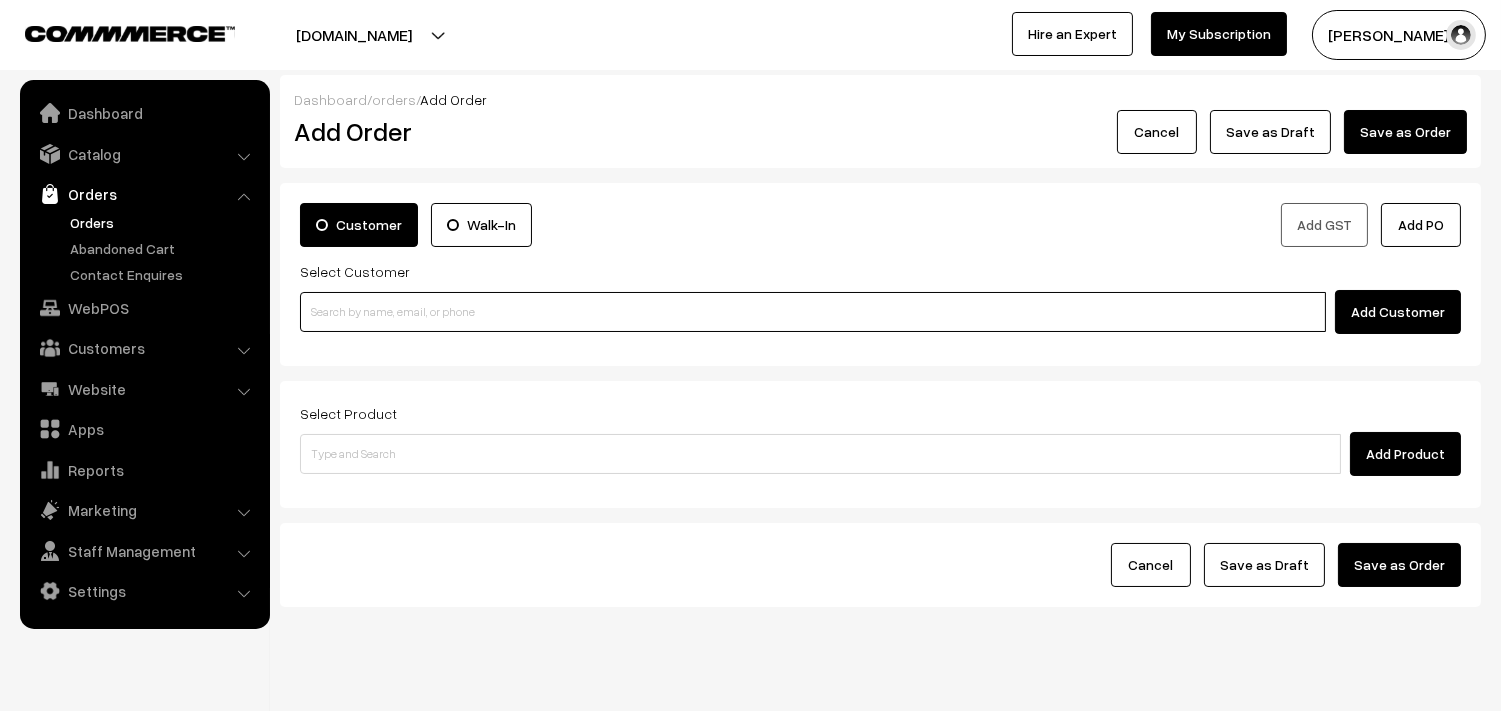 paste on "99942 11561" 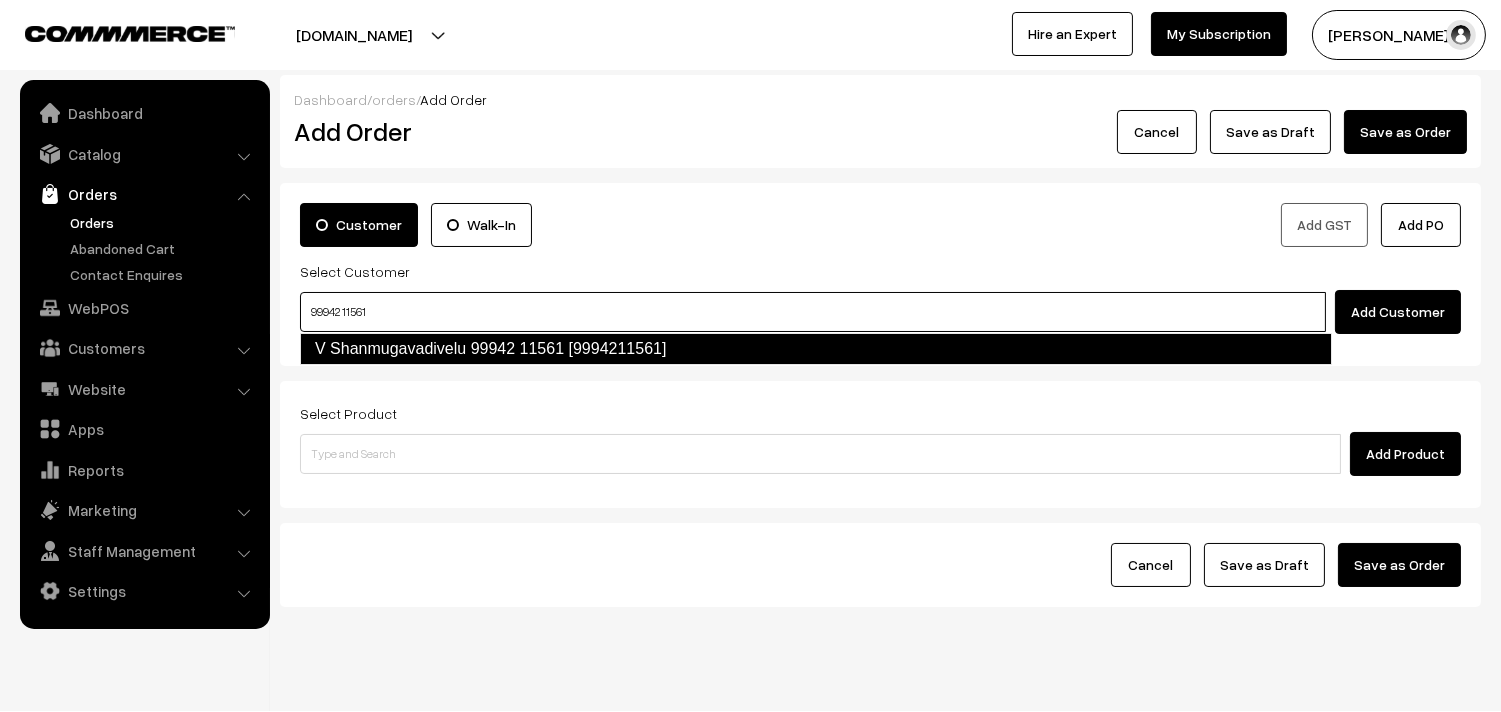 click on "V Shanmugavadivelu 99942 11561  [9994211561]" at bounding box center [816, 349] 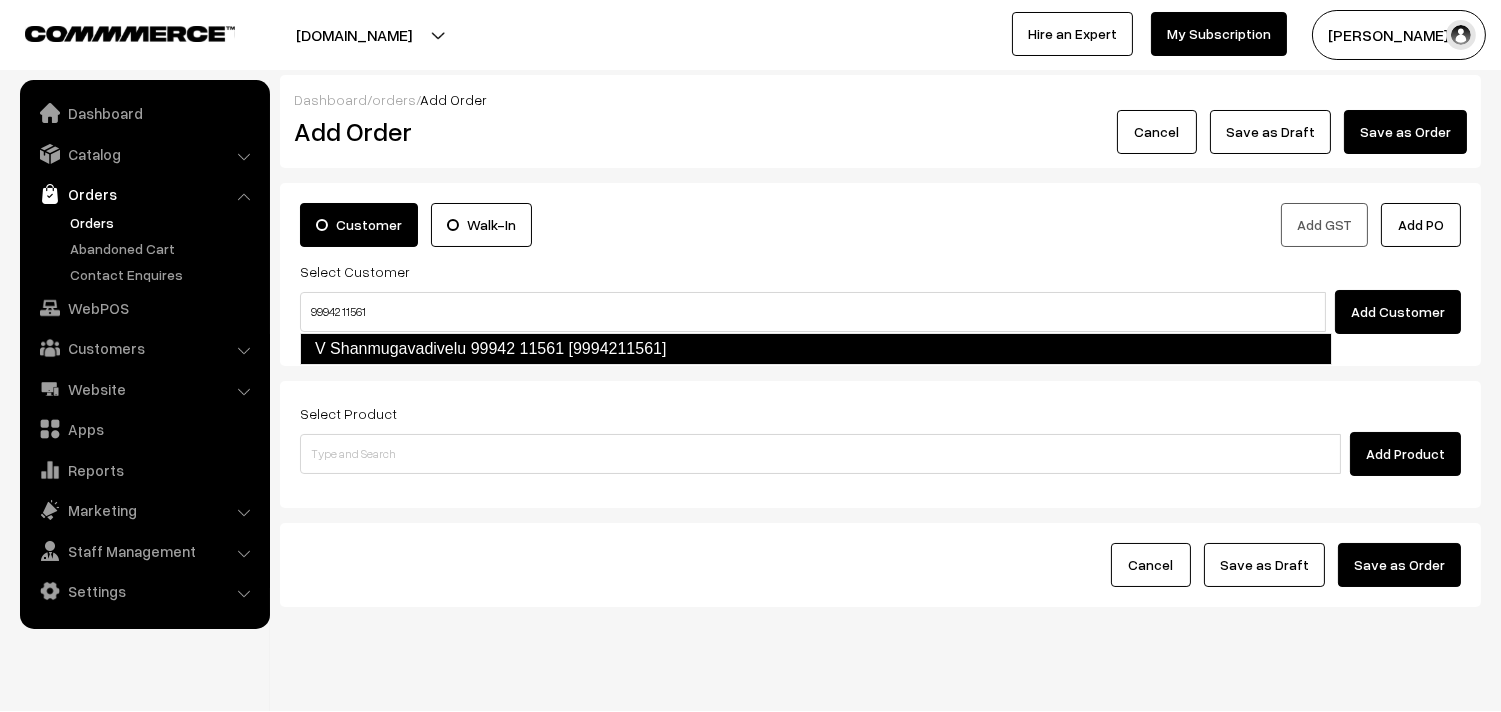 type 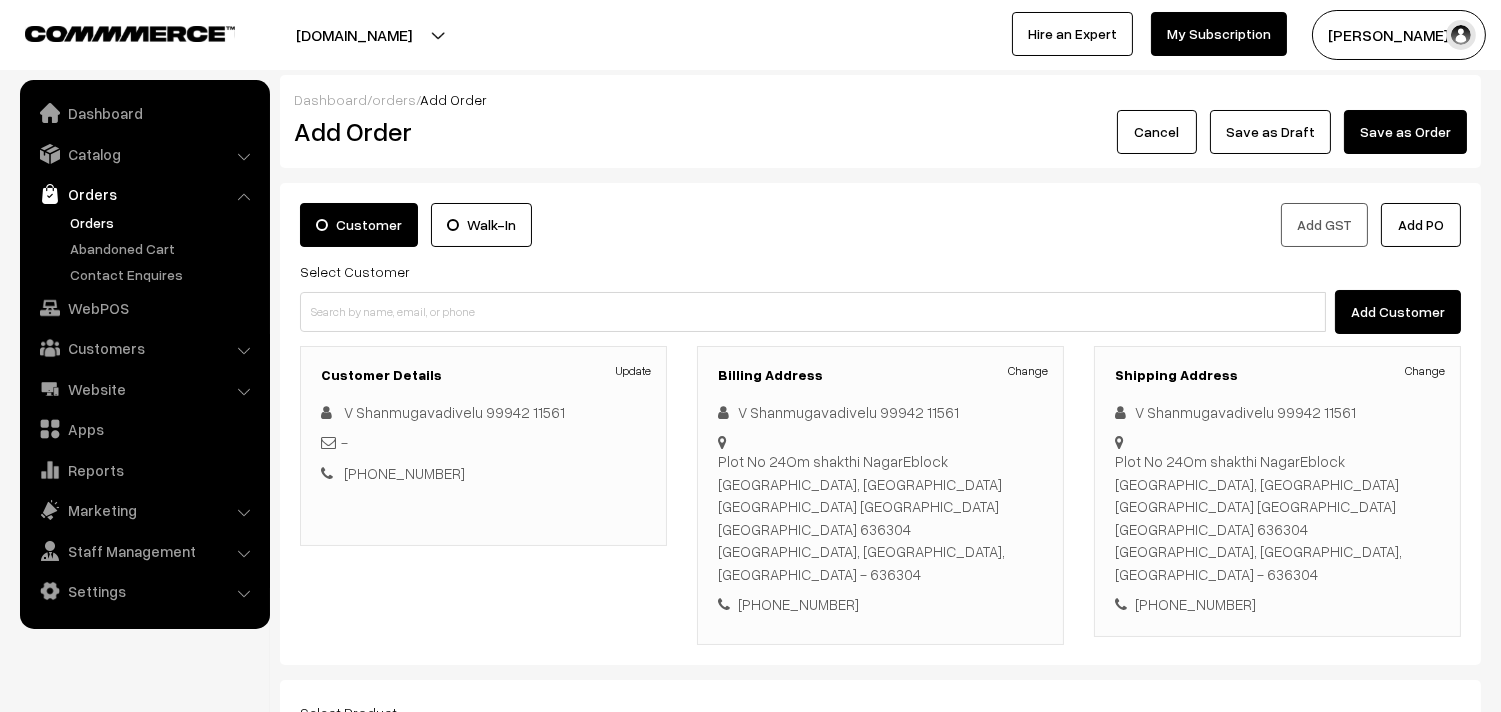 scroll, scrollTop: 295, scrollLeft: 0, axis: vertical 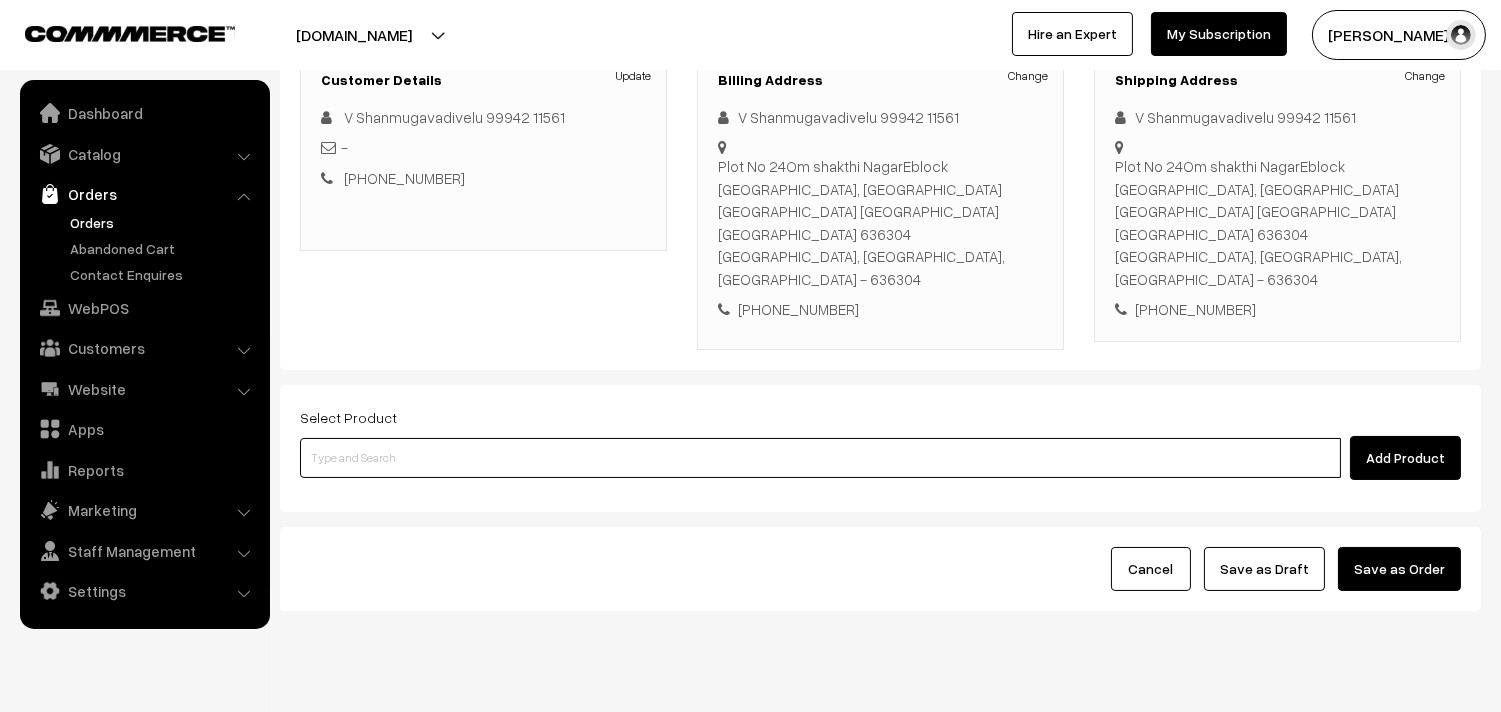 click at bounding box center (820, 458) 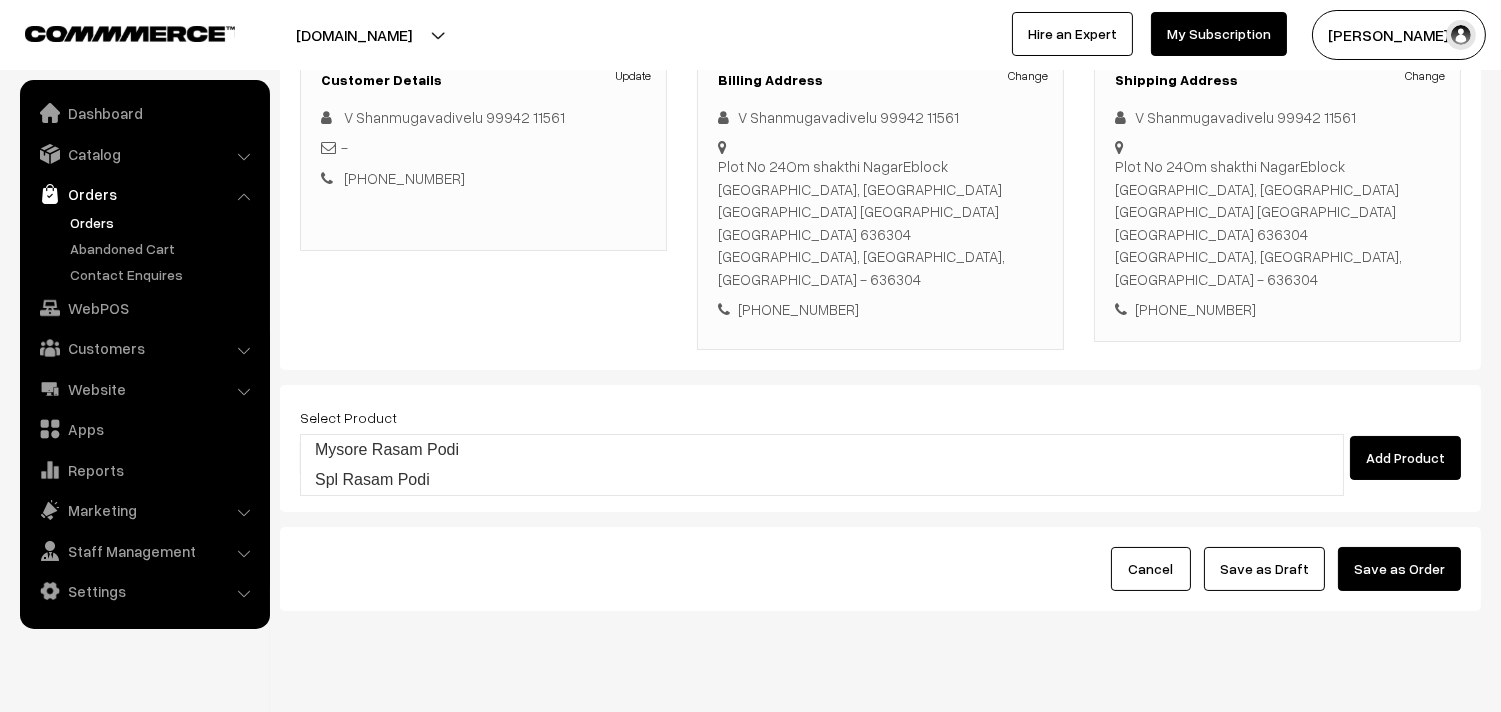 type on "Spl Rasam Podi" 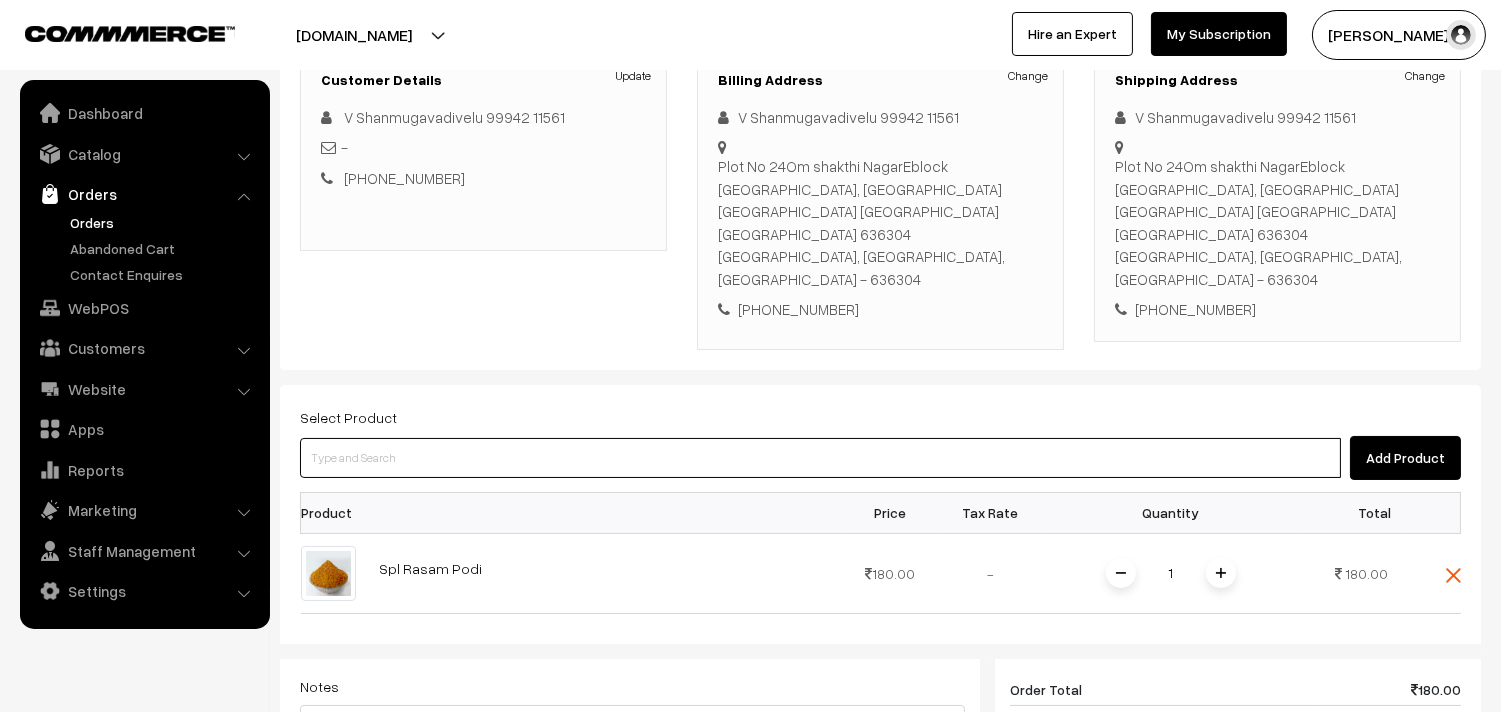 click at bounding box center (820, 458) 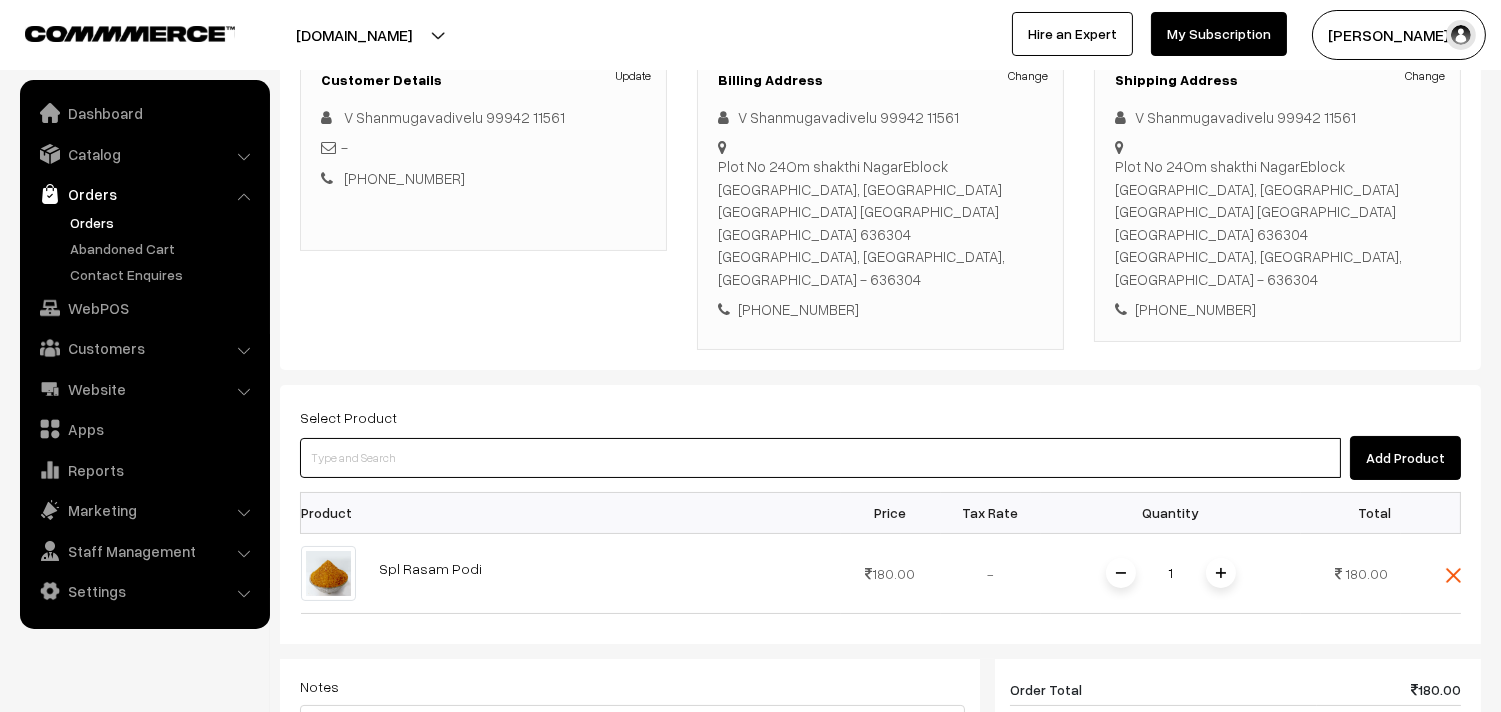 click at bounding box center (820, 458) 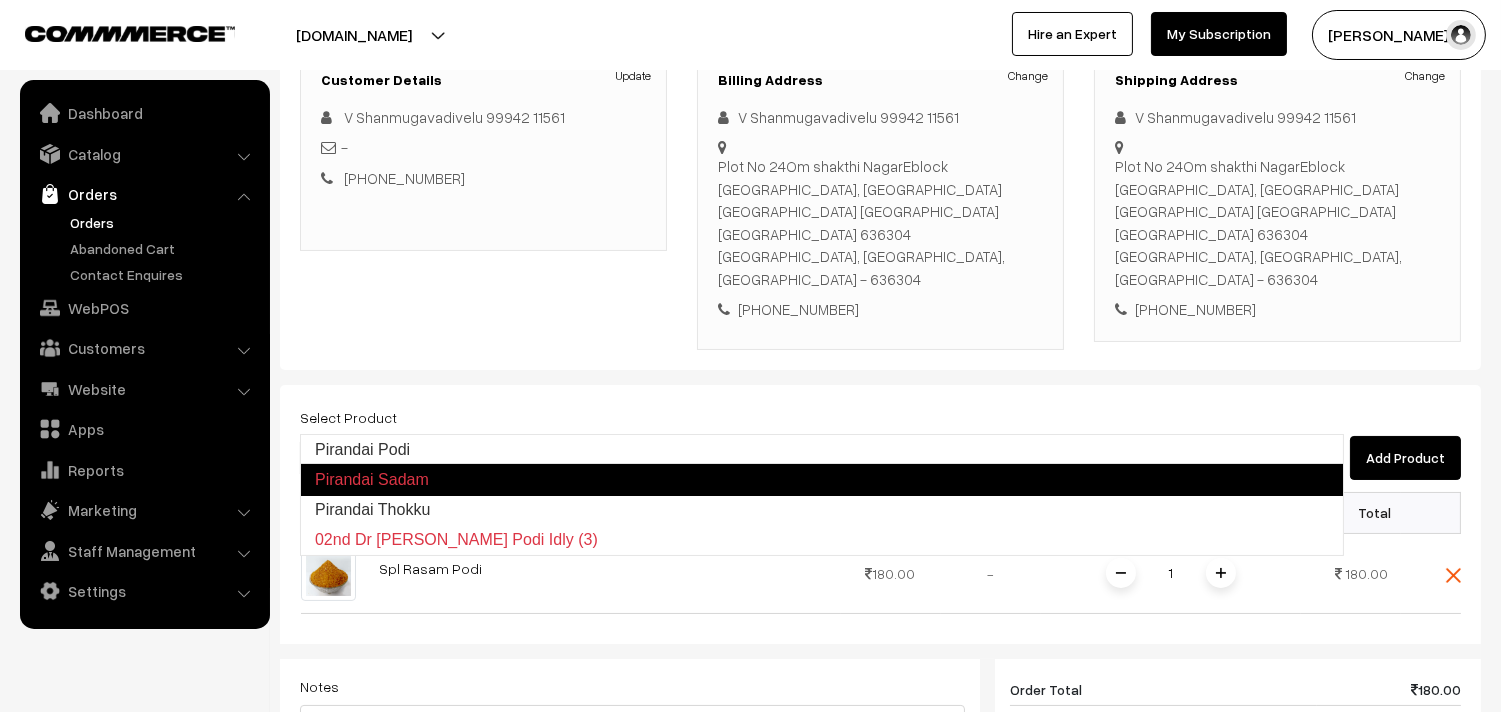 type on "Pirandai Podi" 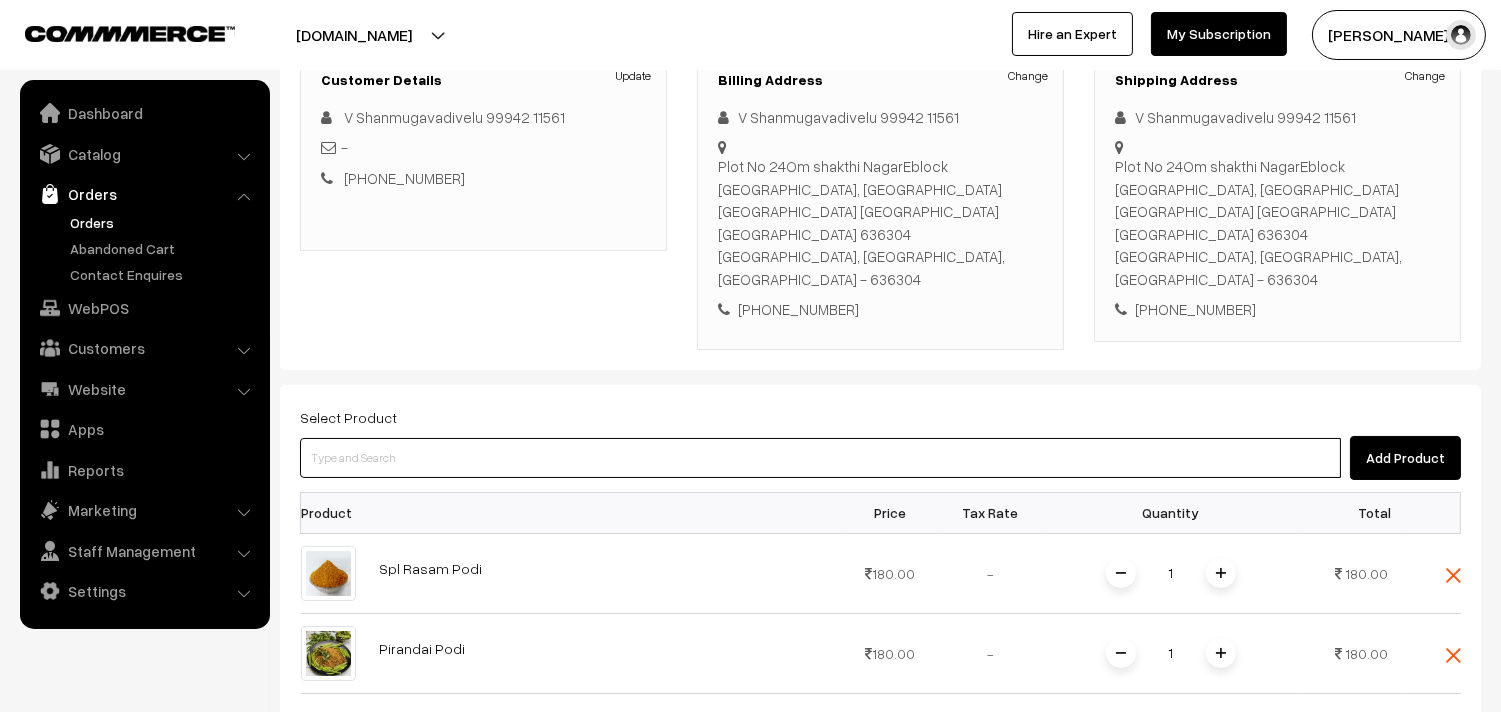 click at bounding box center (820, 458) 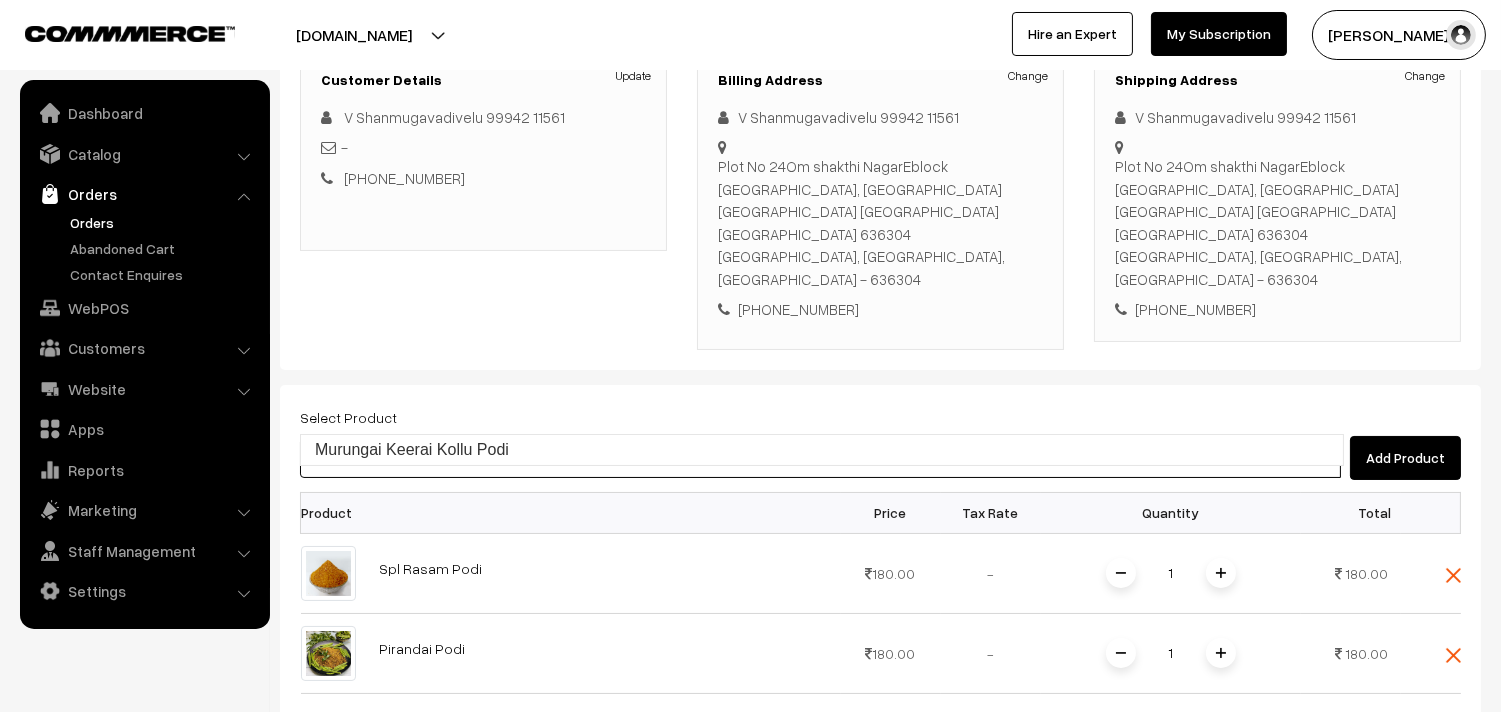 type on "Murungai Keerai Kollu Podi" 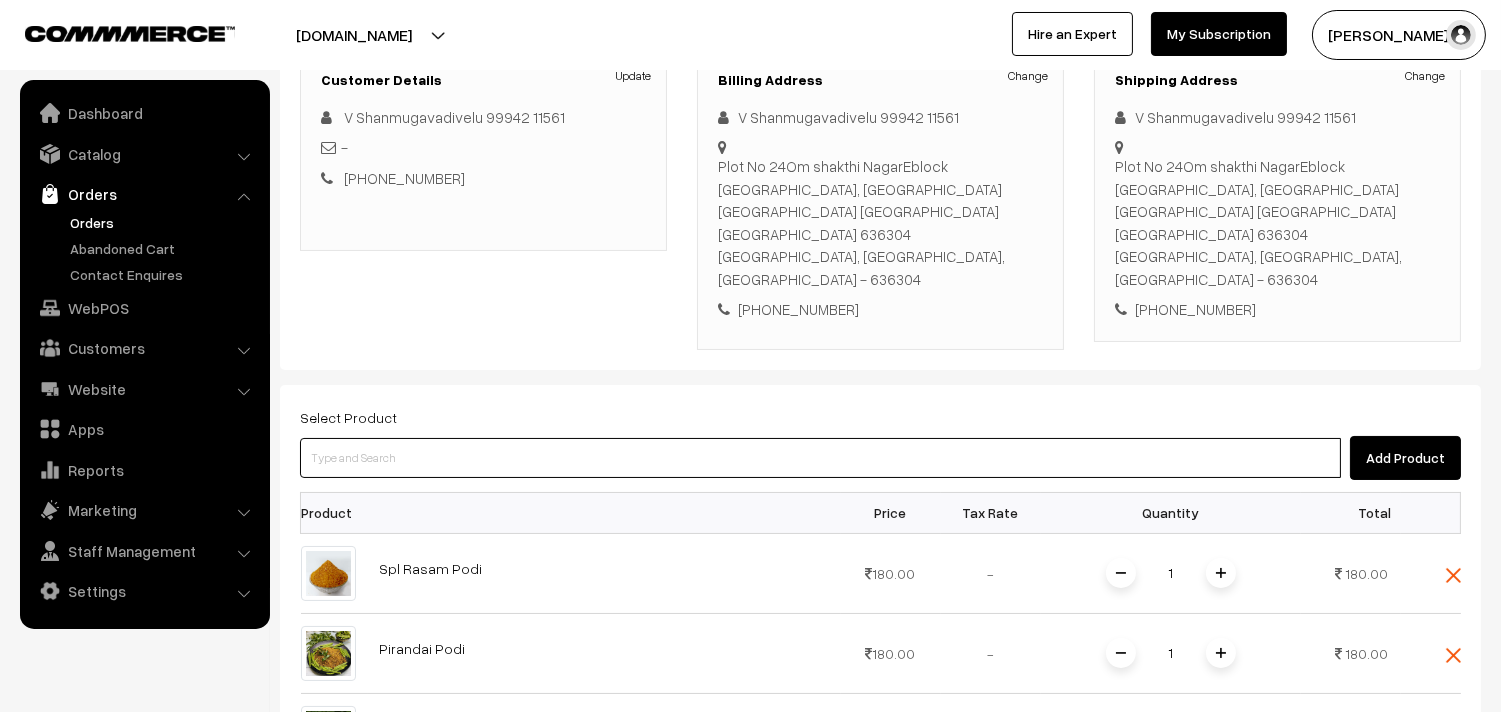 click at bounding box center [820, 458] 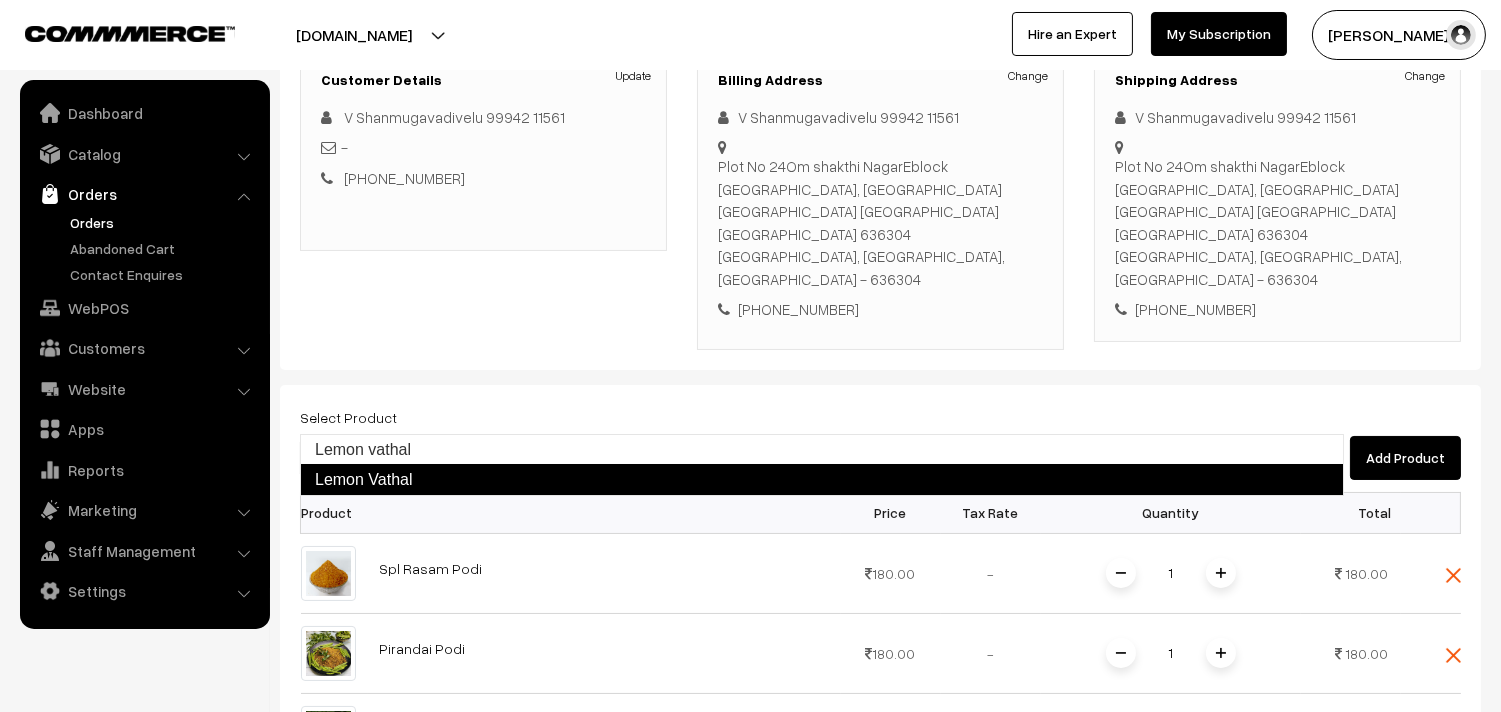 type on "Lemon vathal" 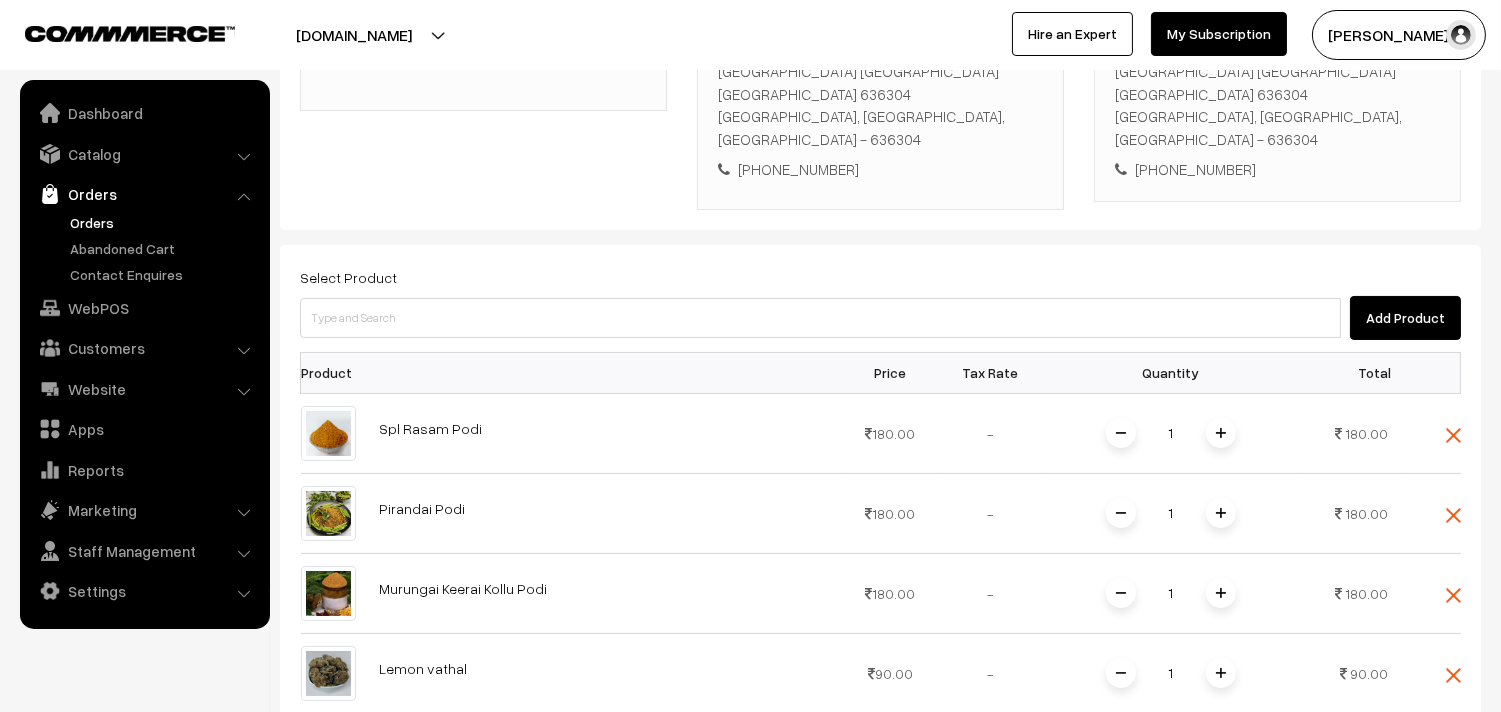 scroll, scrollTop: 295, scrollLeft: 0, axis: vertical 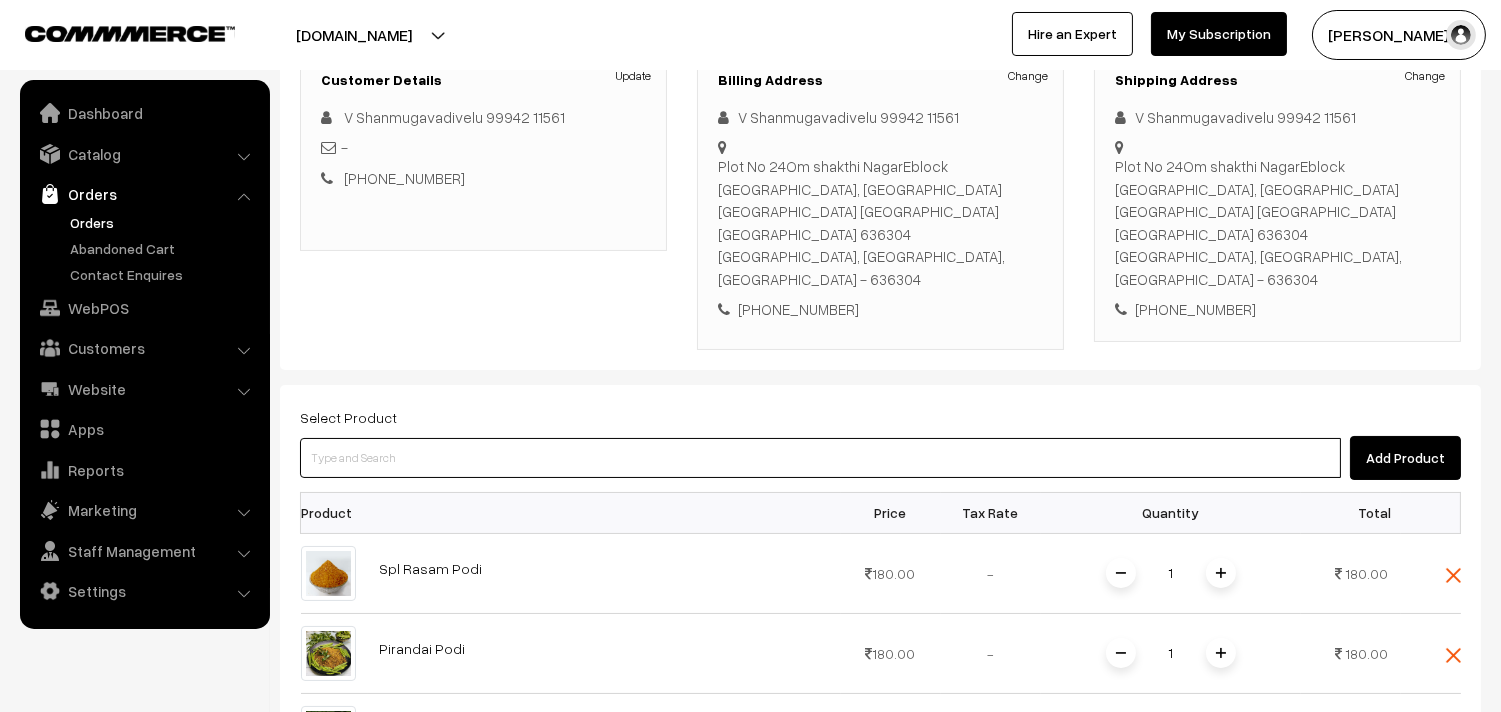 click at bounding box center (820, 458) 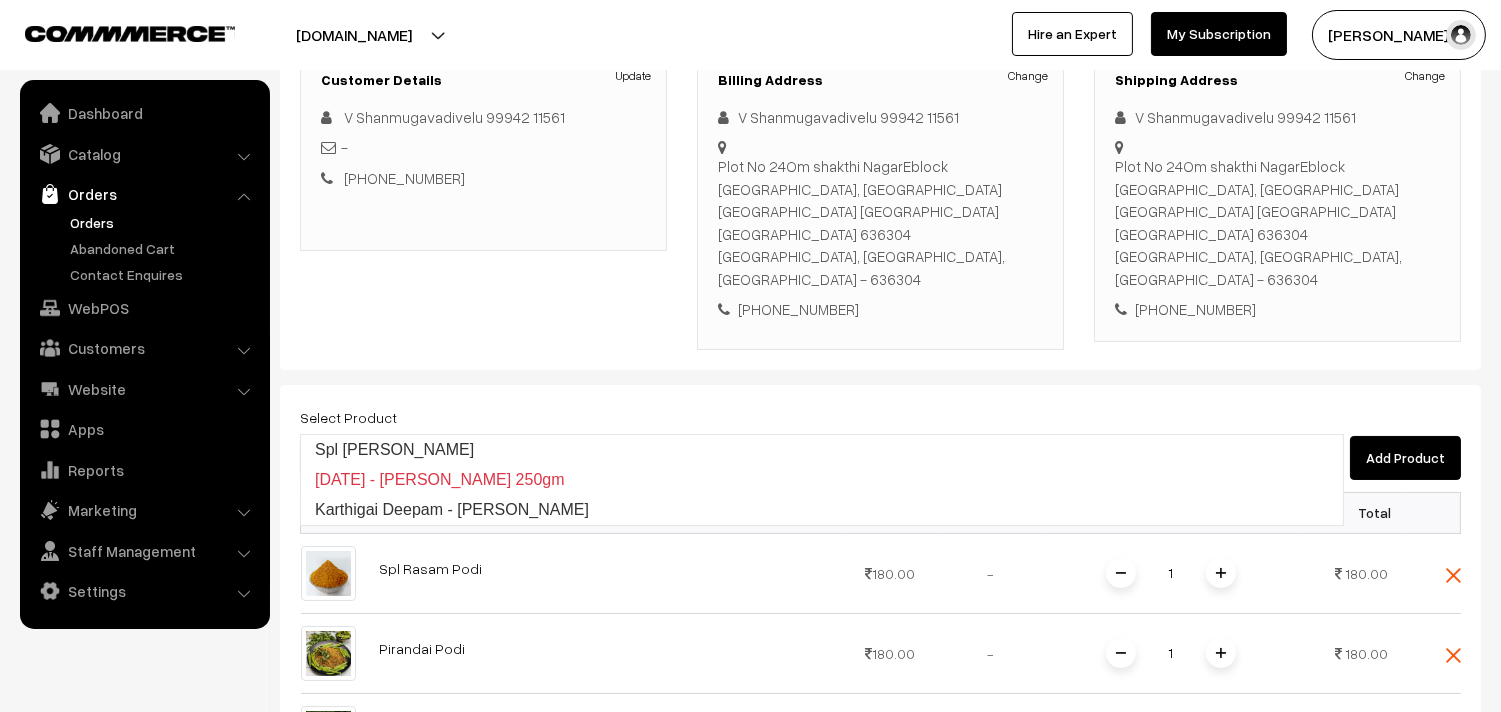 type on "n" 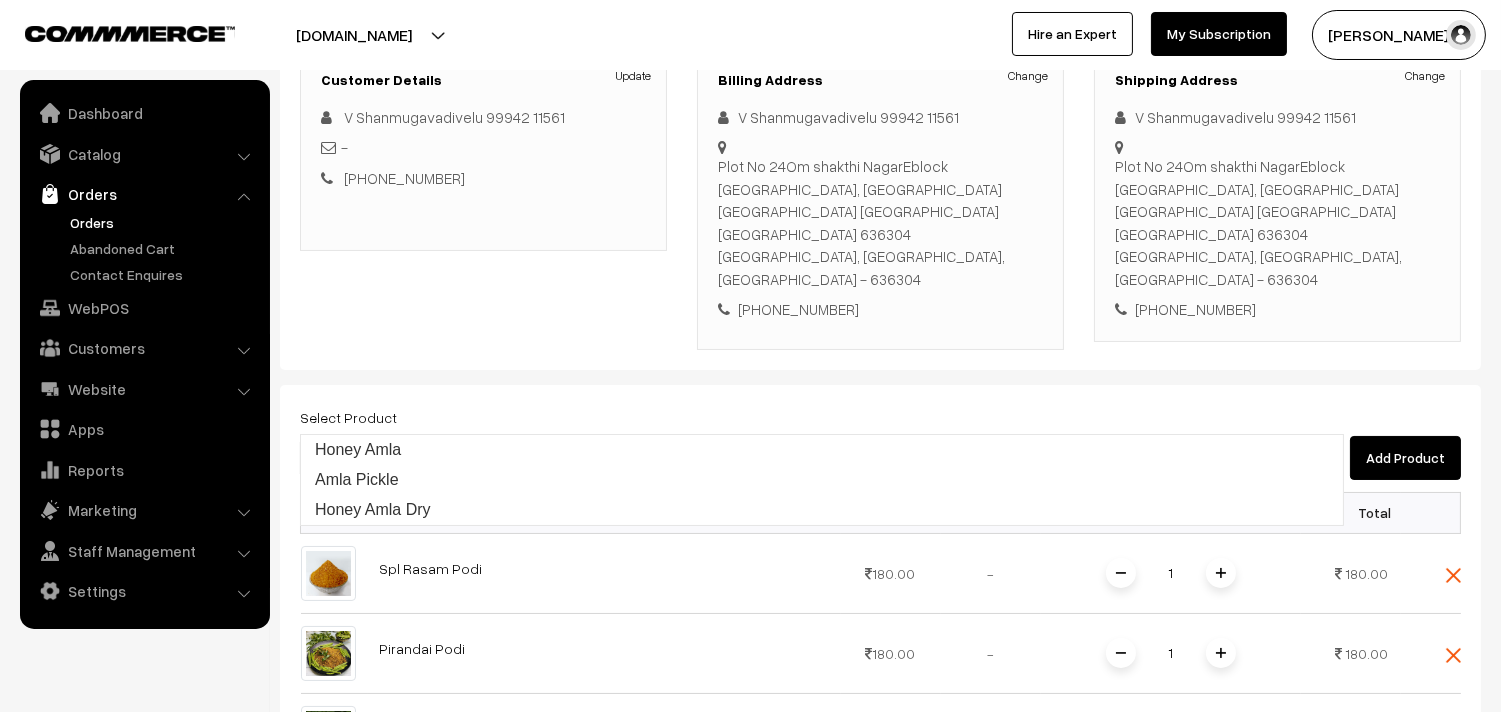 type on "Honey Amla Dry" 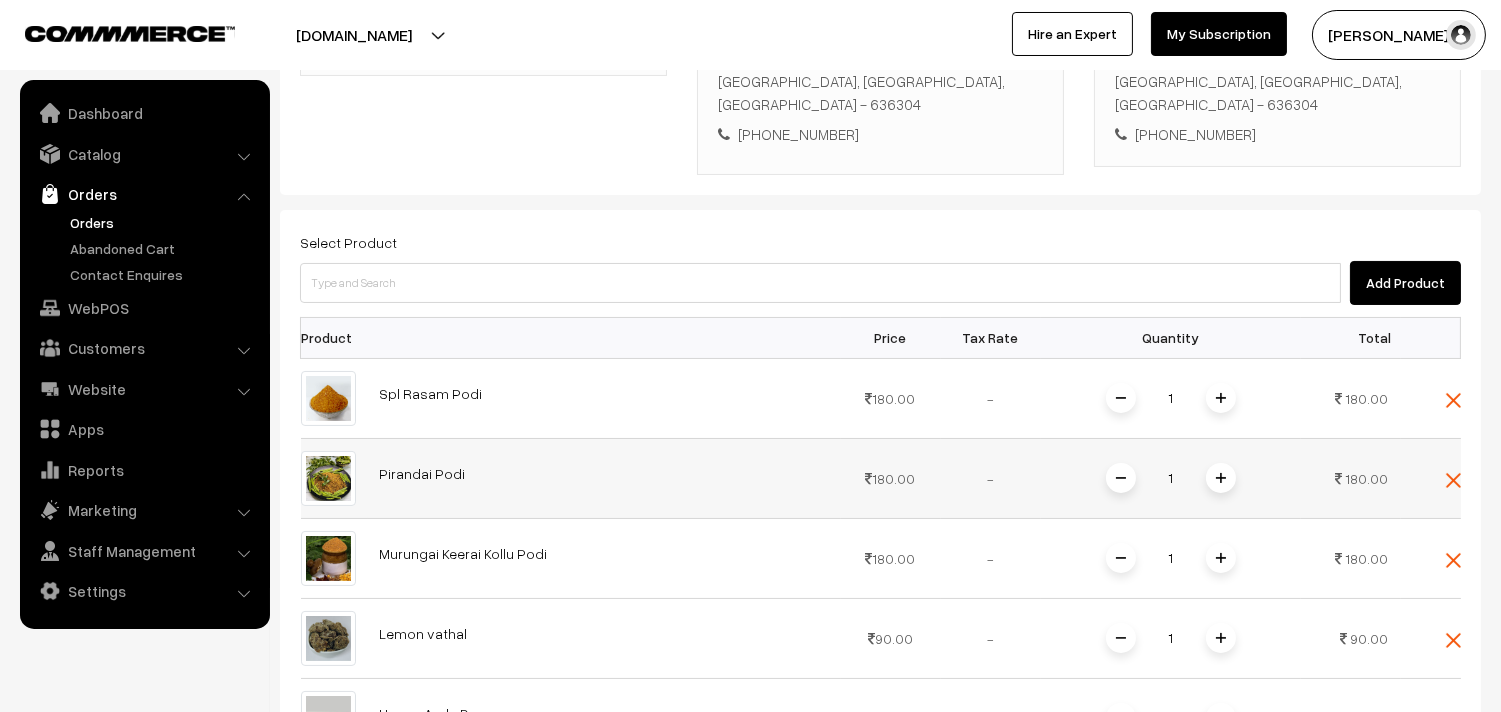 scroll, scrollTop: 740, scrollLeft: 0, axis: vertical 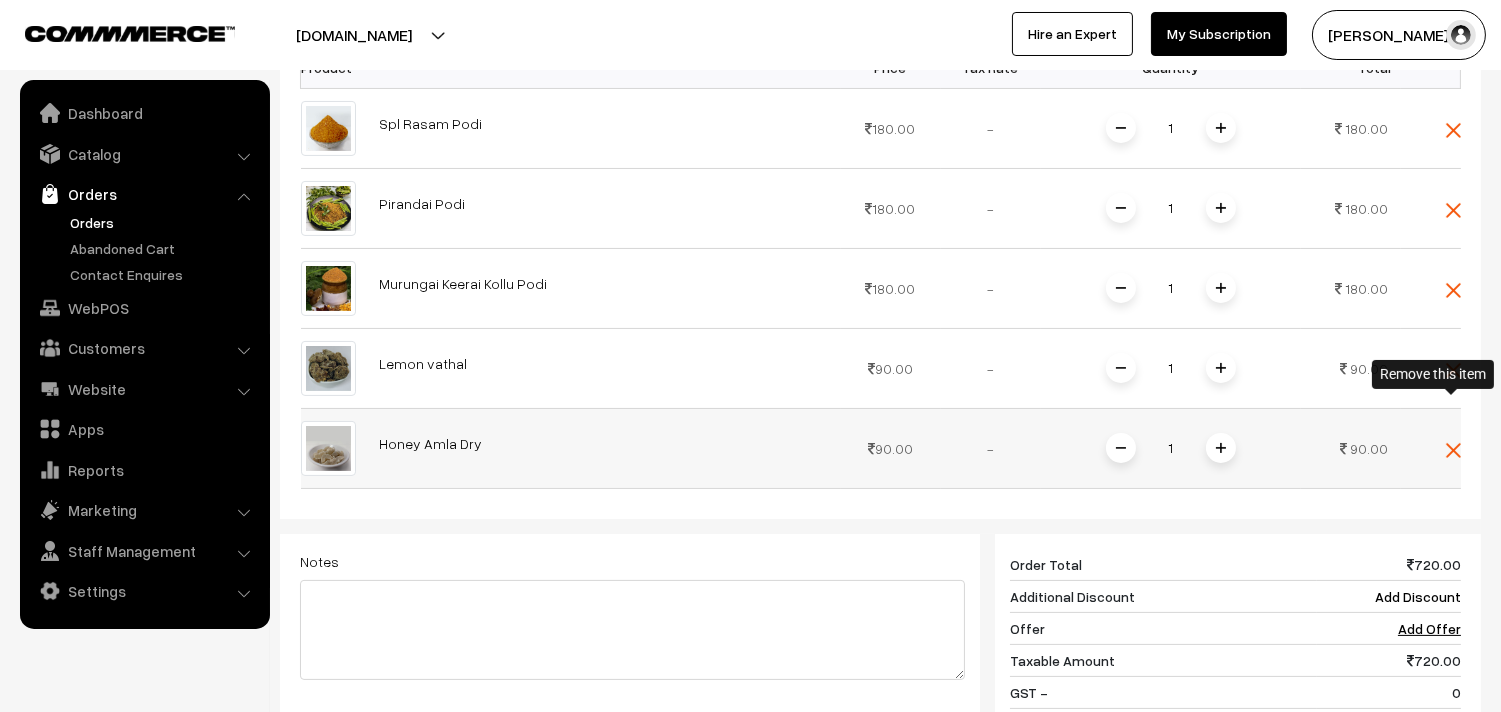 click at bounding box center [1453, 450] 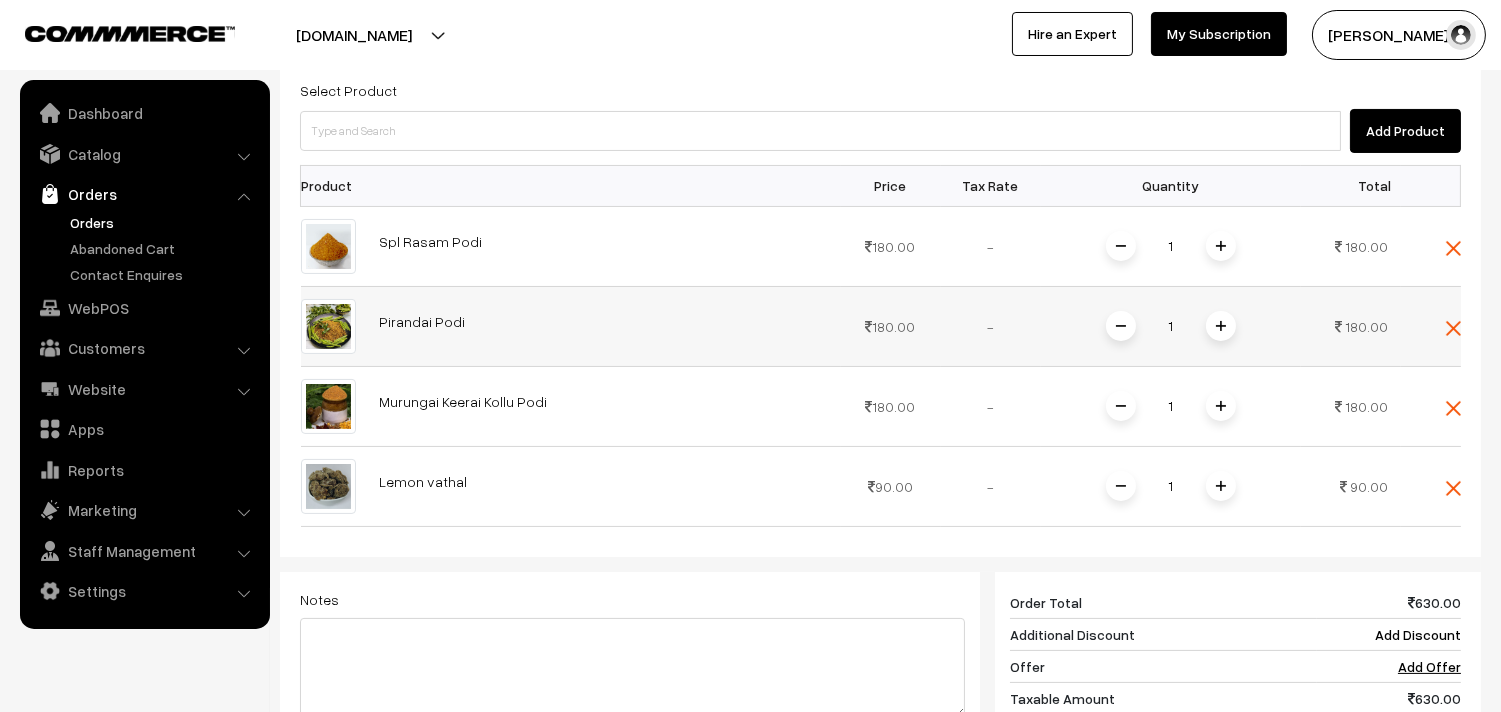 scroll, scrollTop: 517, scrollLeft: 0, axis: vertical 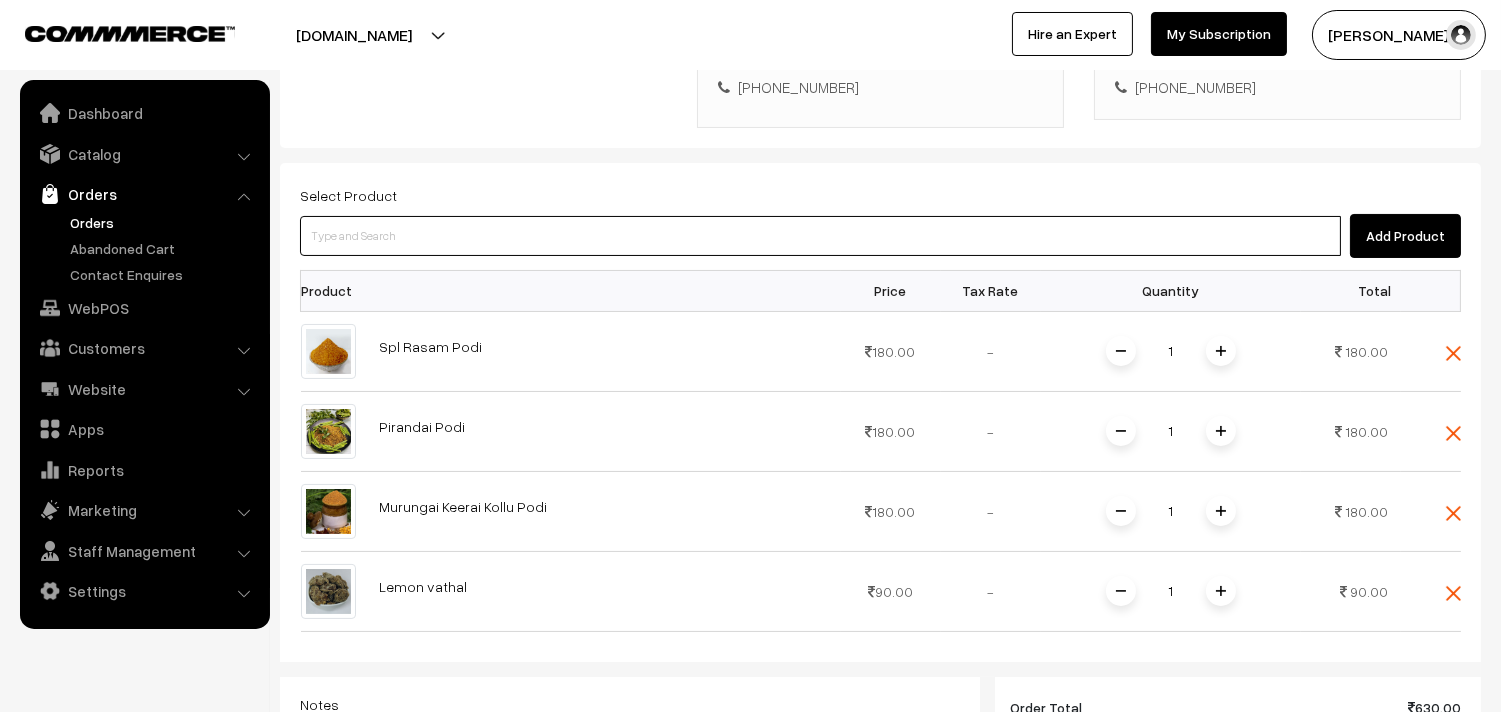click at bounding box center (820, 236) 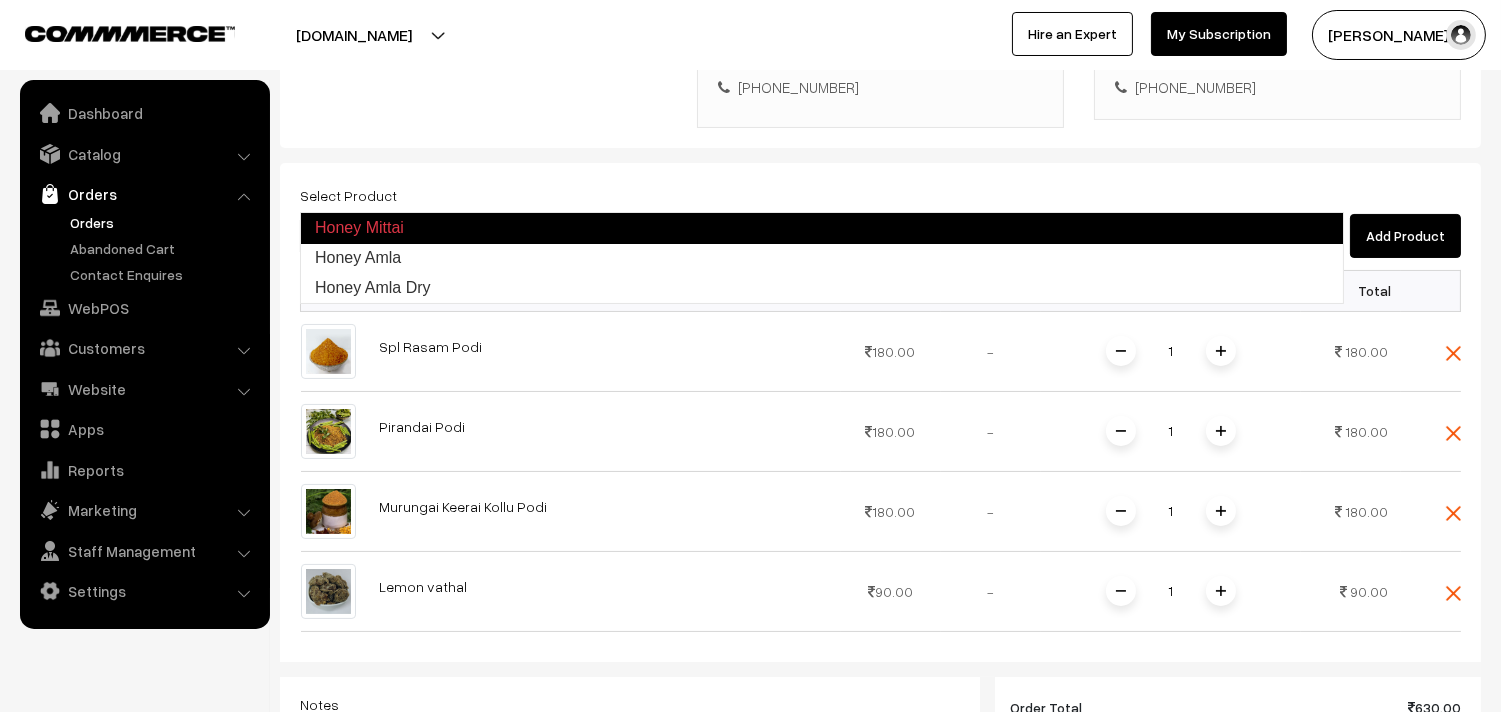 type on "Honey Amla" 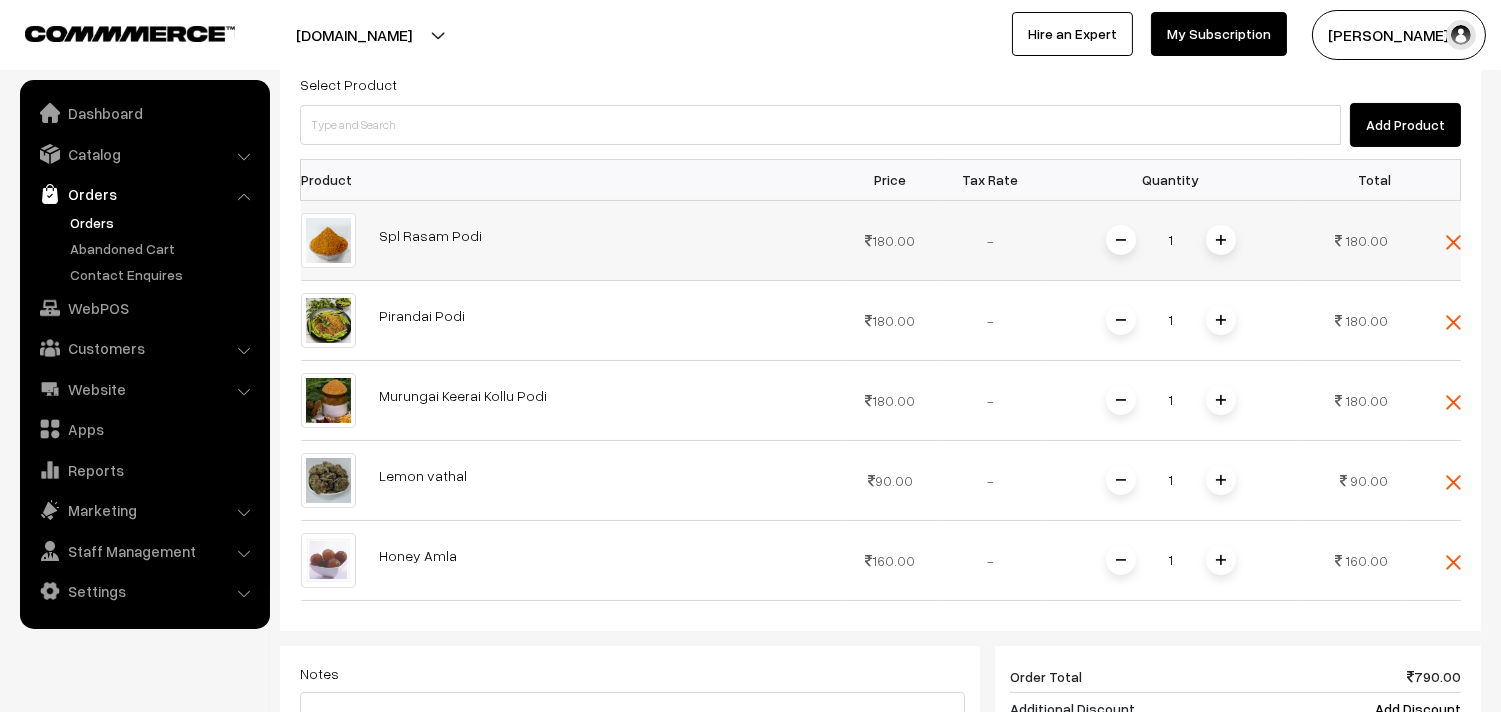 scroll, scrollTop: 517, scrollLeft: 0, axis: vertical 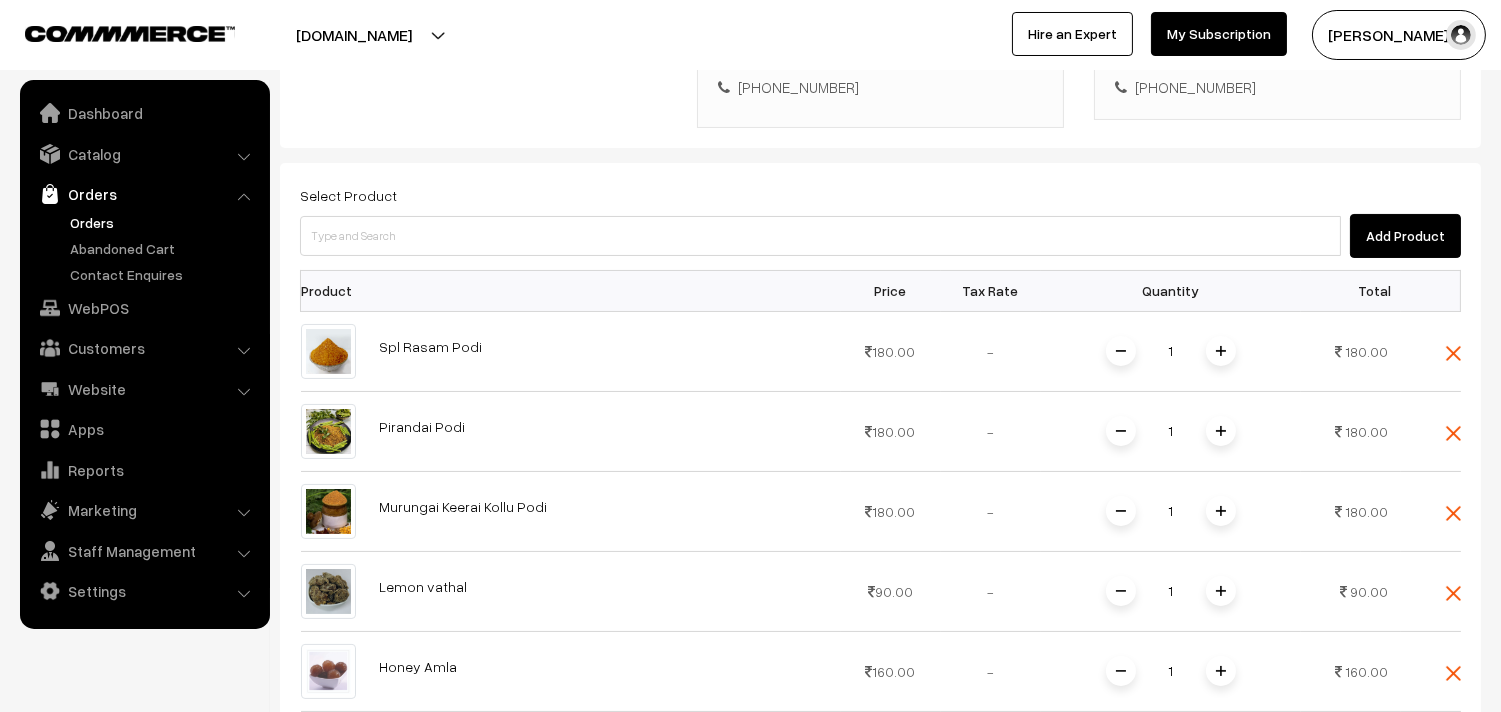 click on "Select Product
Add Product" at bounding box center (880, 220) 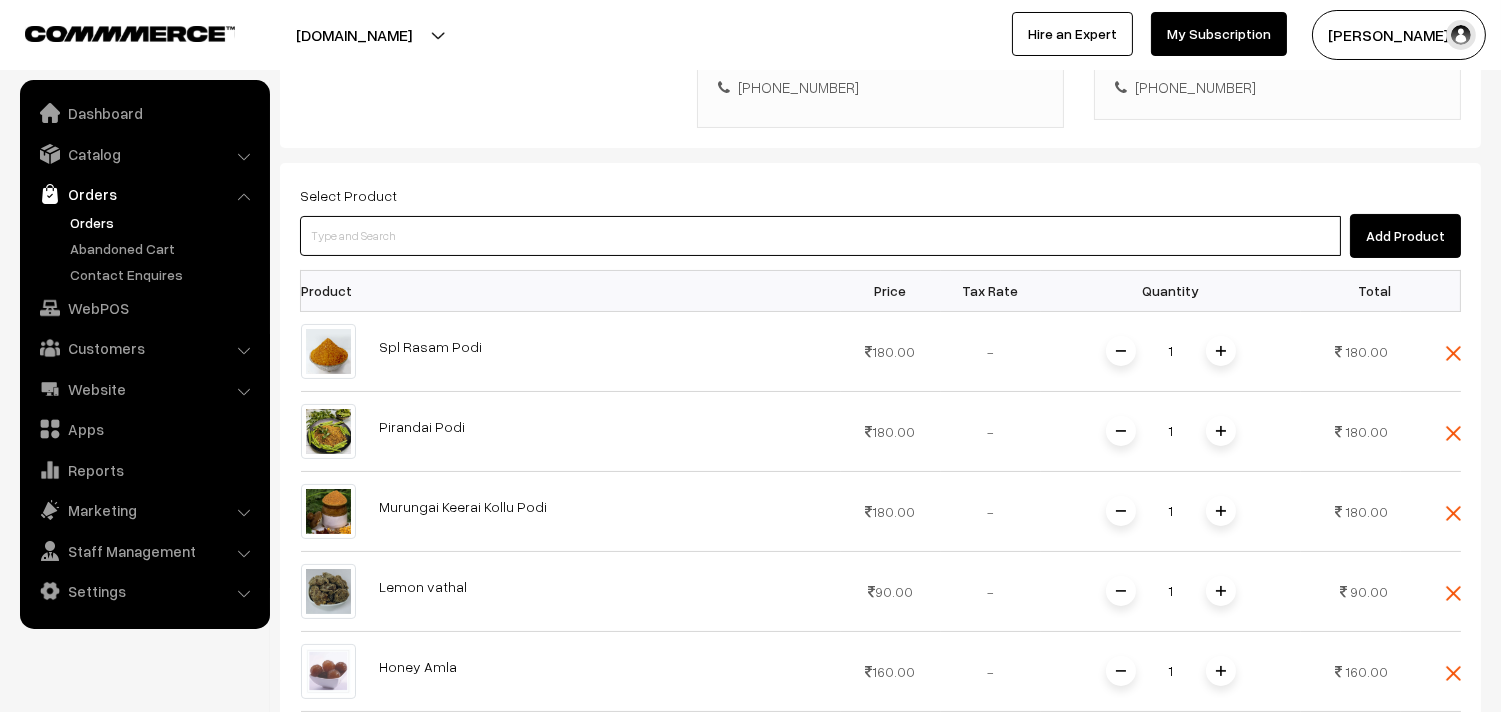 click at bounding box center [820, 236] 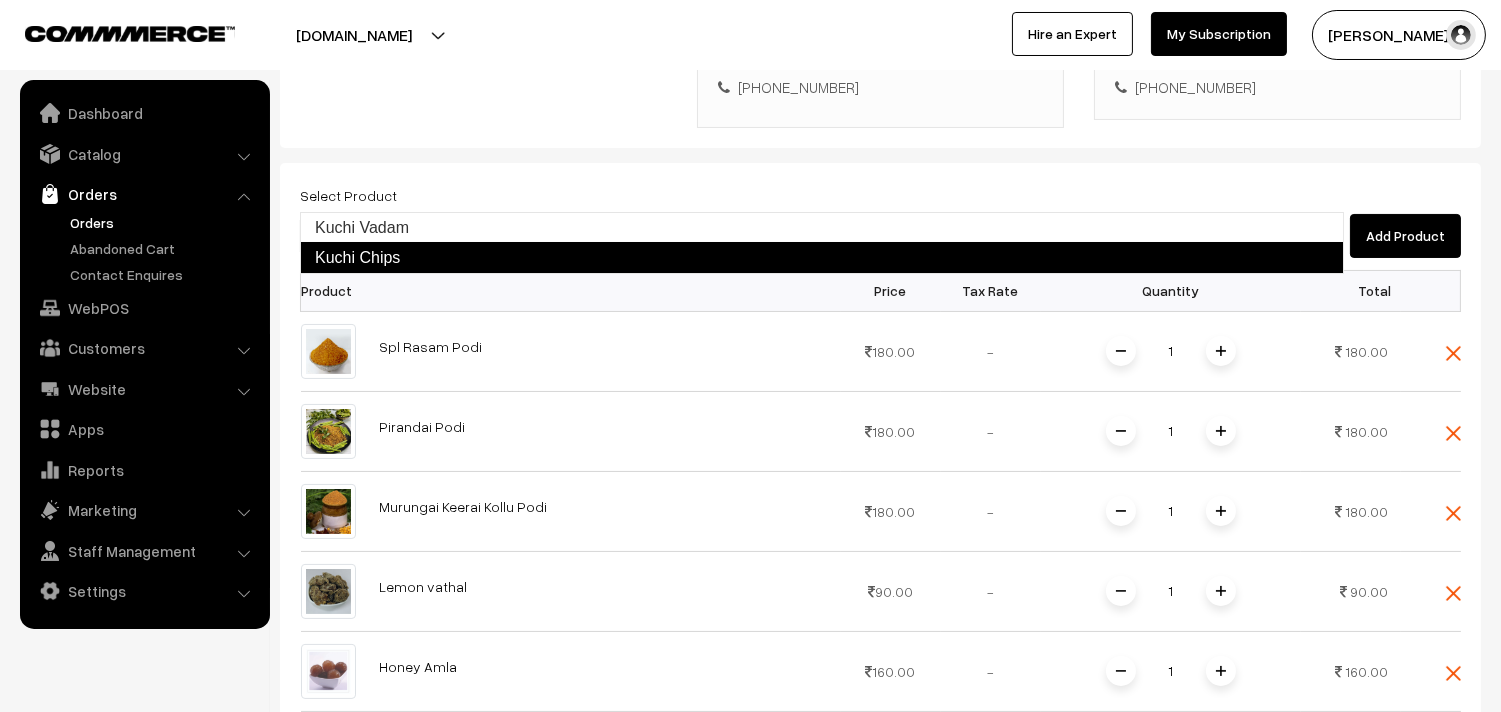 type on "Kuchi Vadam" 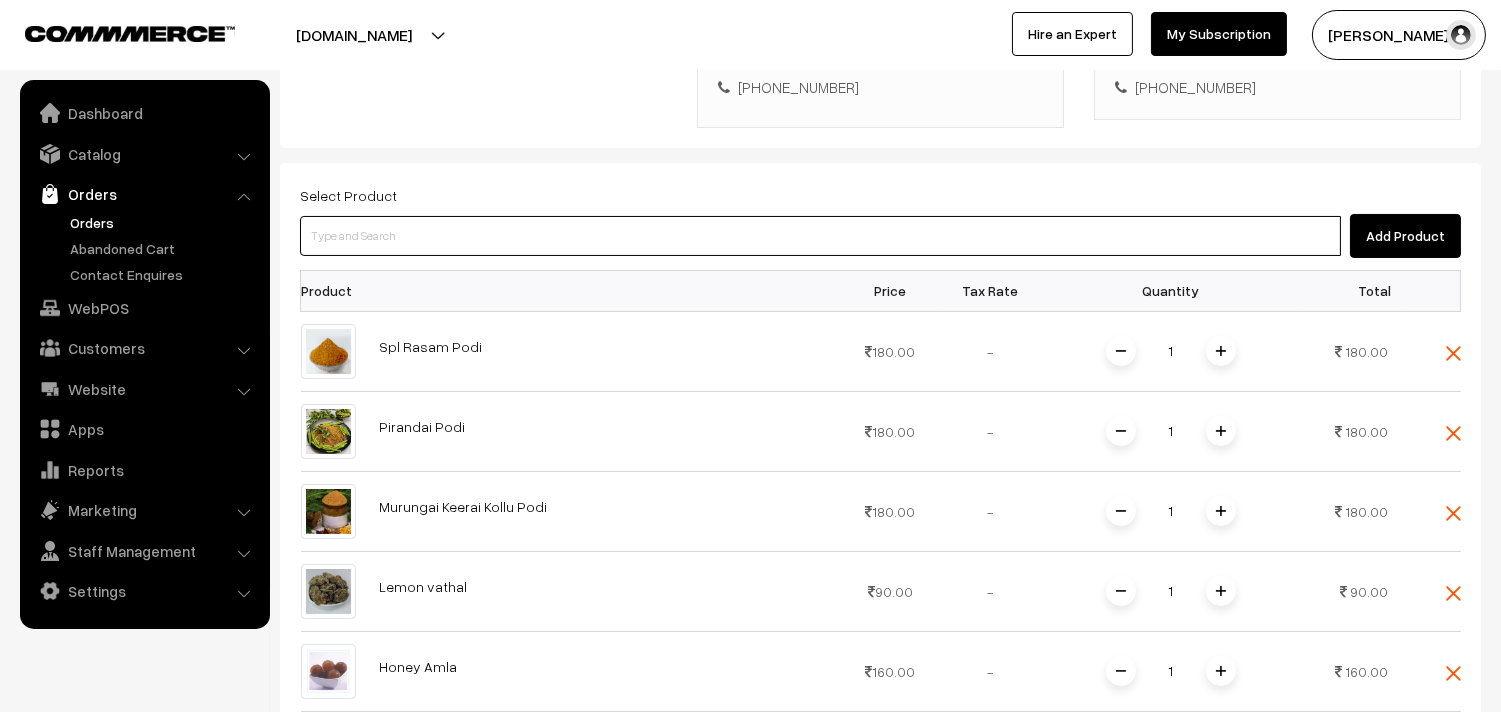 click at bounding box center (820, 236) 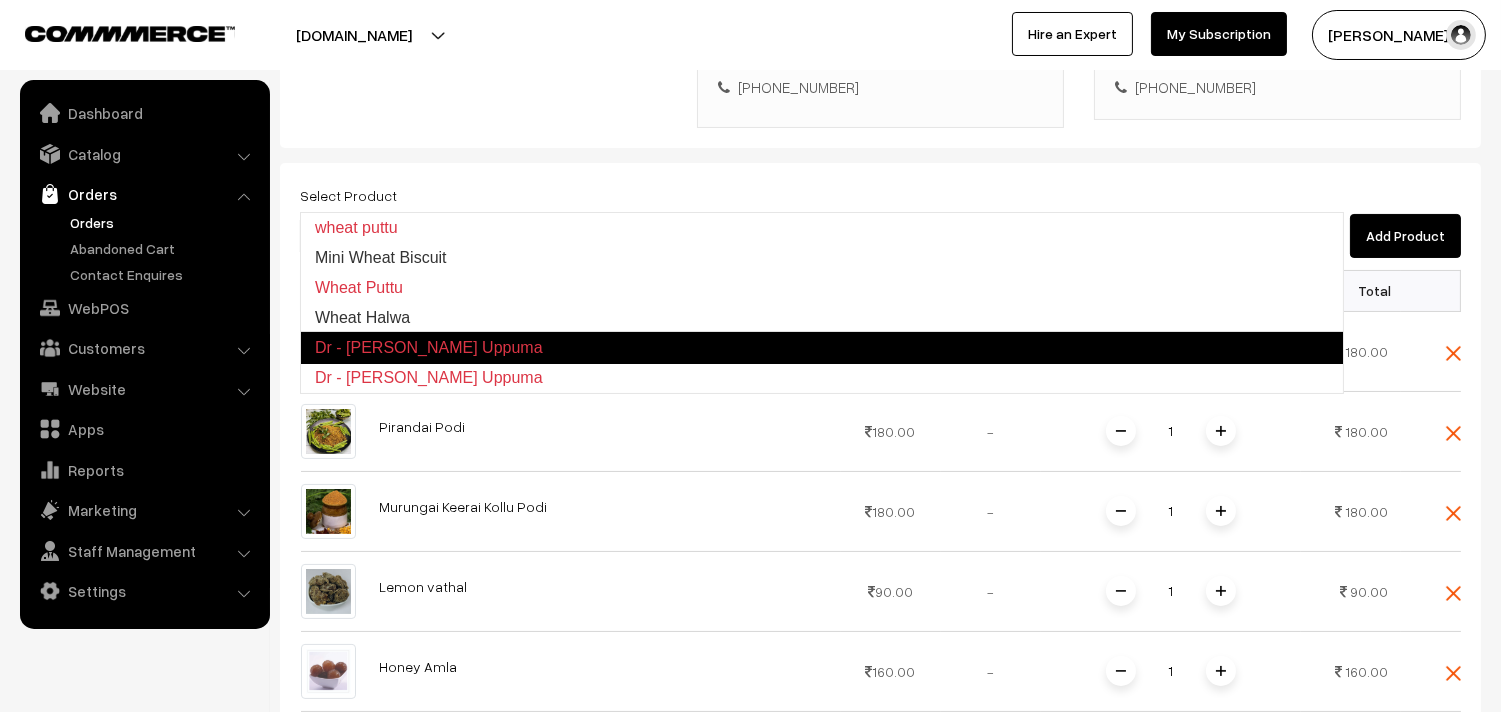 type on "Wheat Halwa" 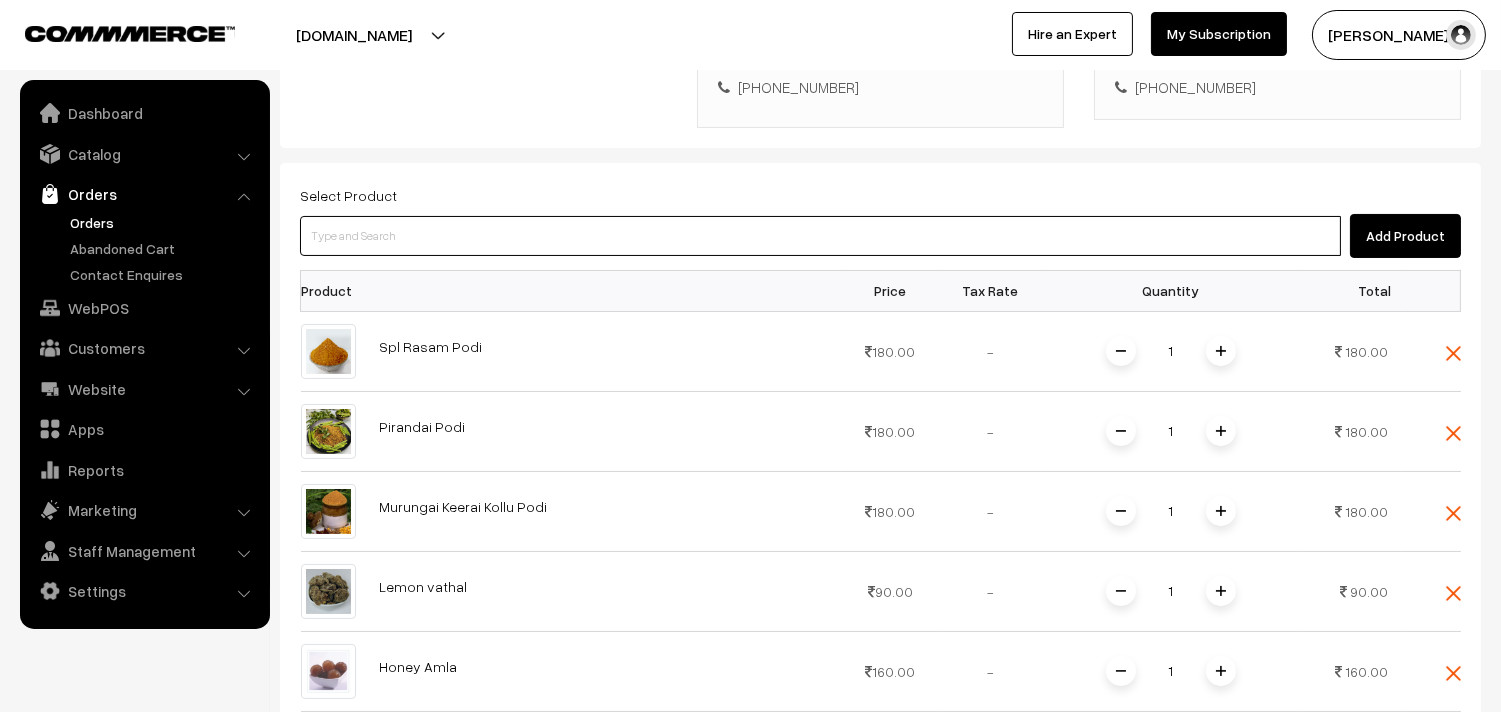 click at bounding box center [820, 236] 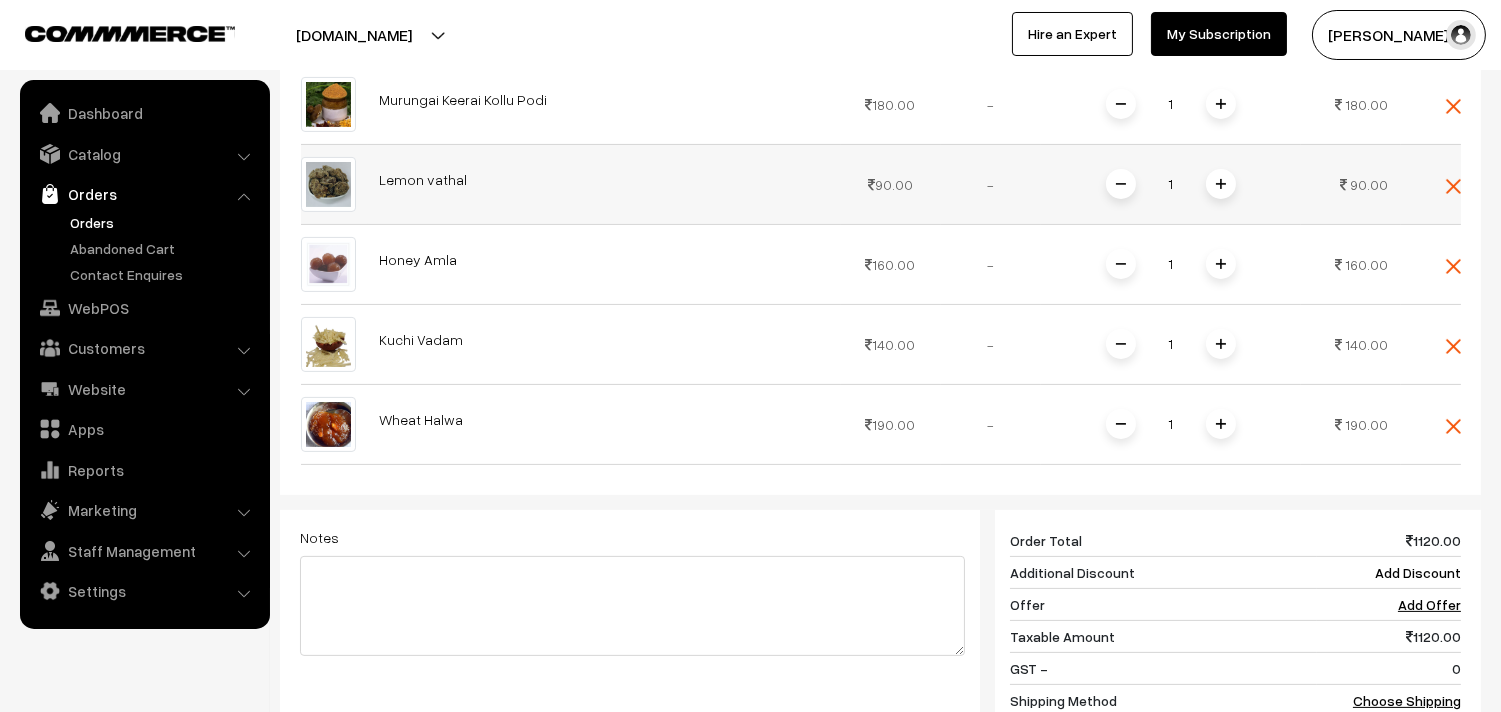 scroll, scrollTop: 1184, scrollLeft: 0, axis: vertical 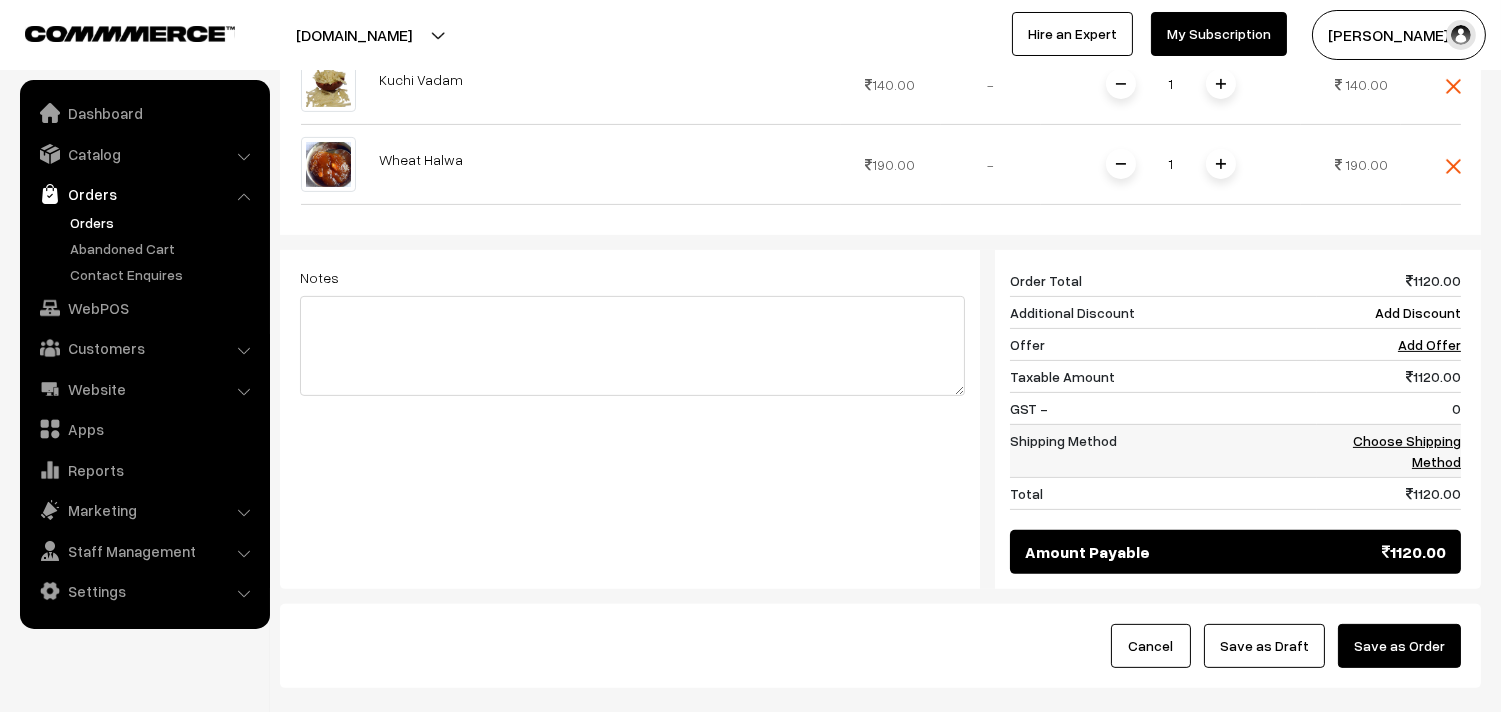click on "Choose Shipping Method" at bounding box center [1407, 451] 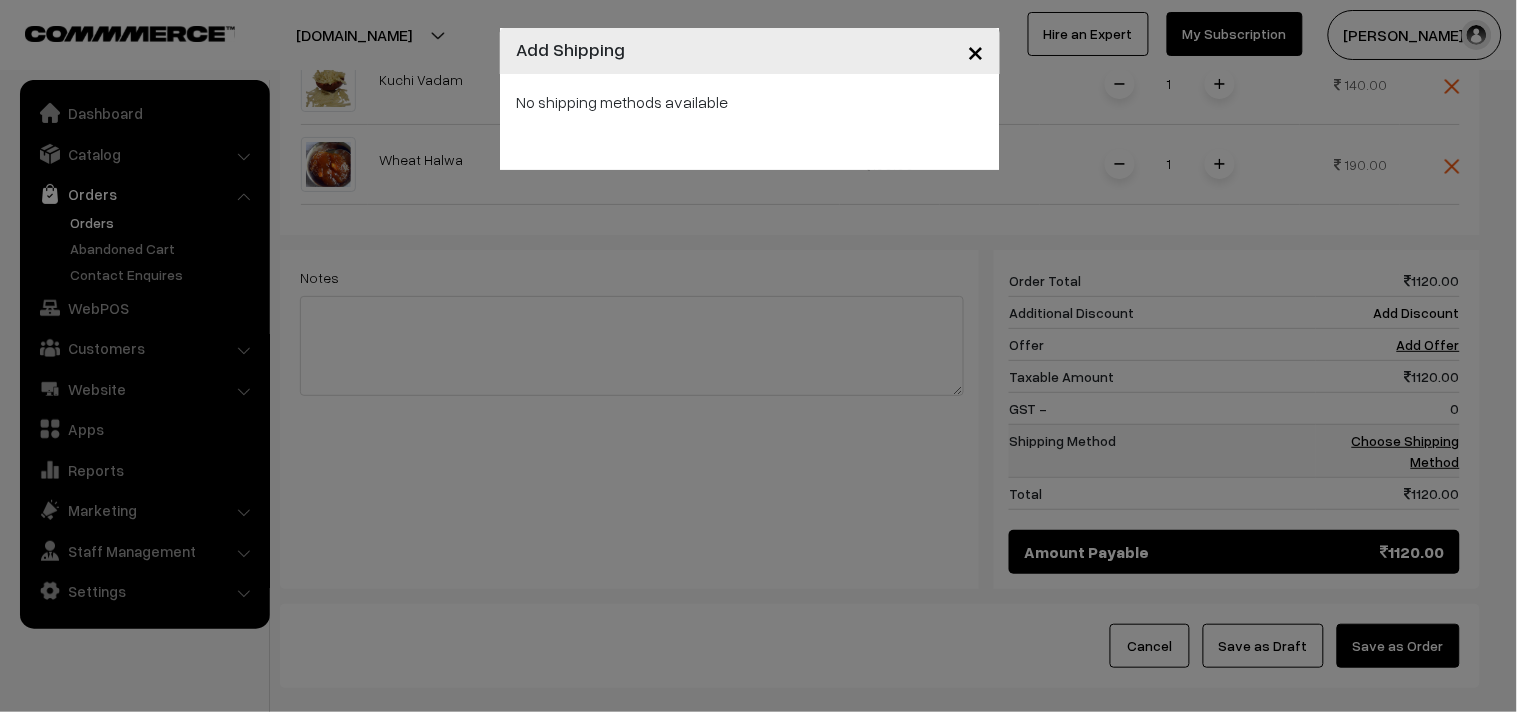 click on "×
Add Shipping
No shipping methods available" at bounding box center [758, 356] 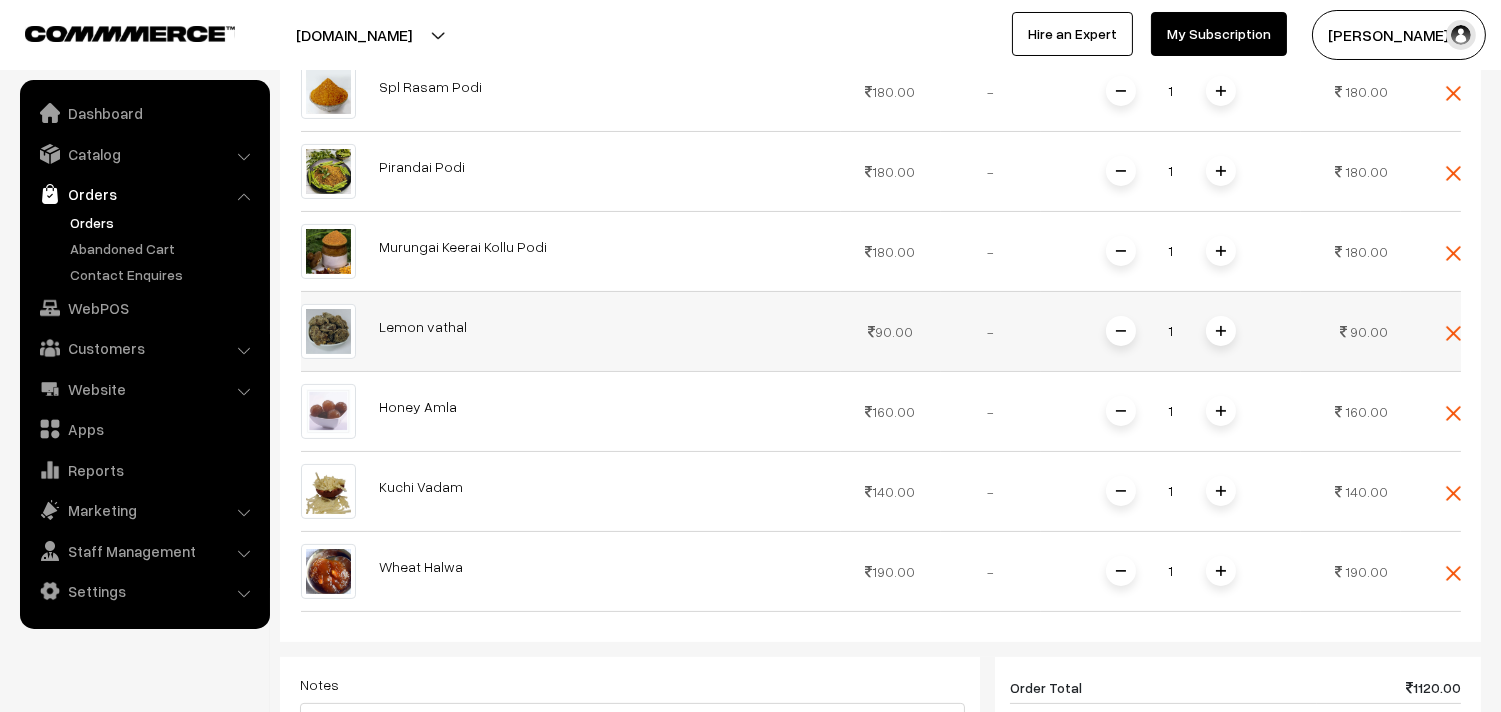scroll, scrollTop: 740, scrollLeft: 0, axis: vertical 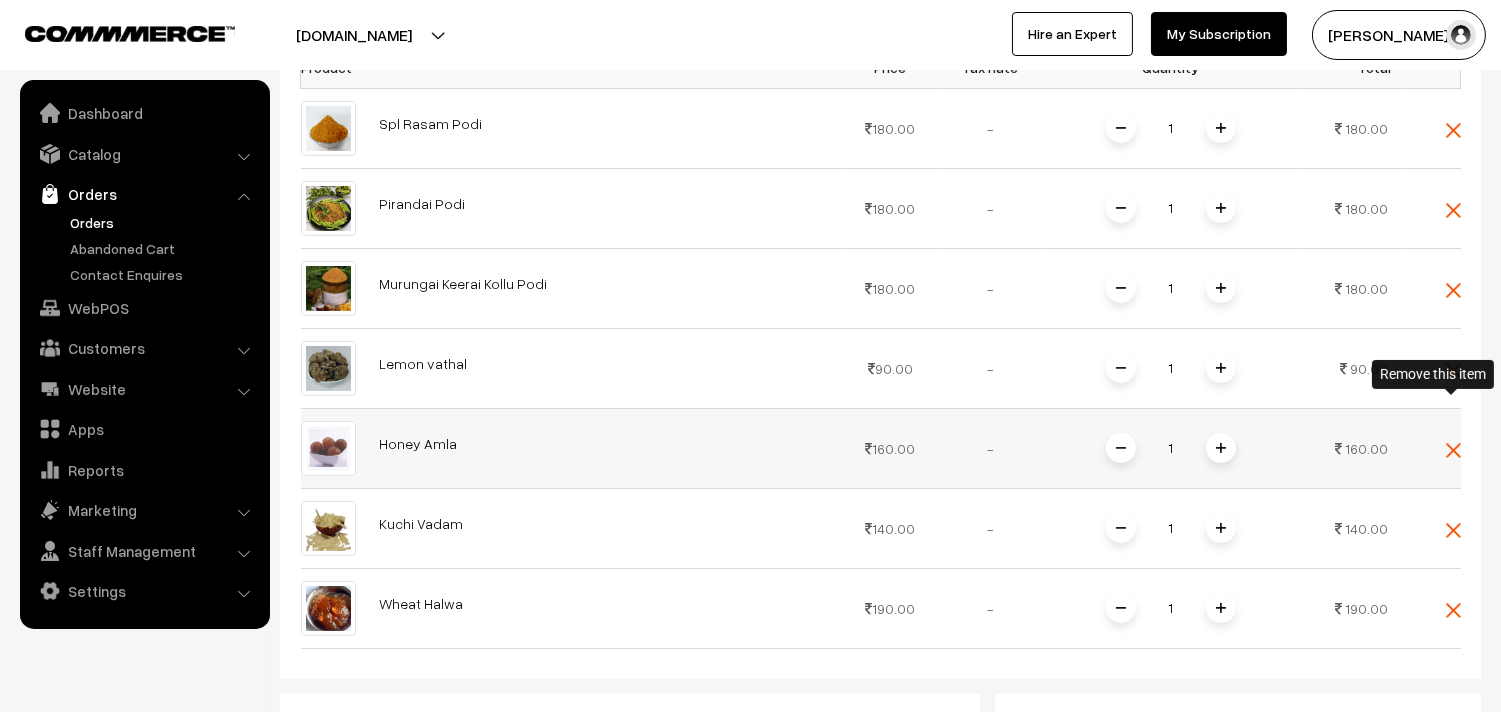 click at bounding box center (1453, 450) 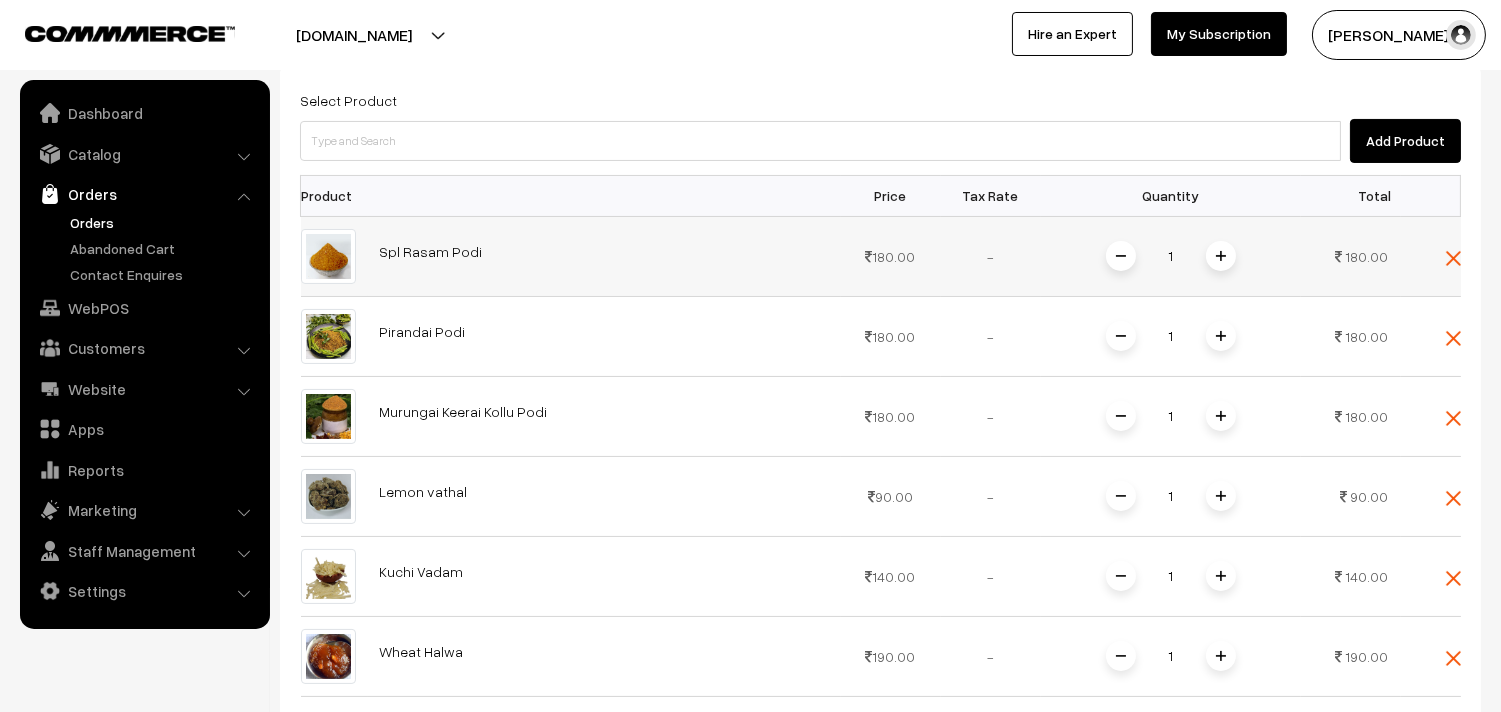 scroll, scrollTop: 517, scrollLeft: 0, axis: vertical 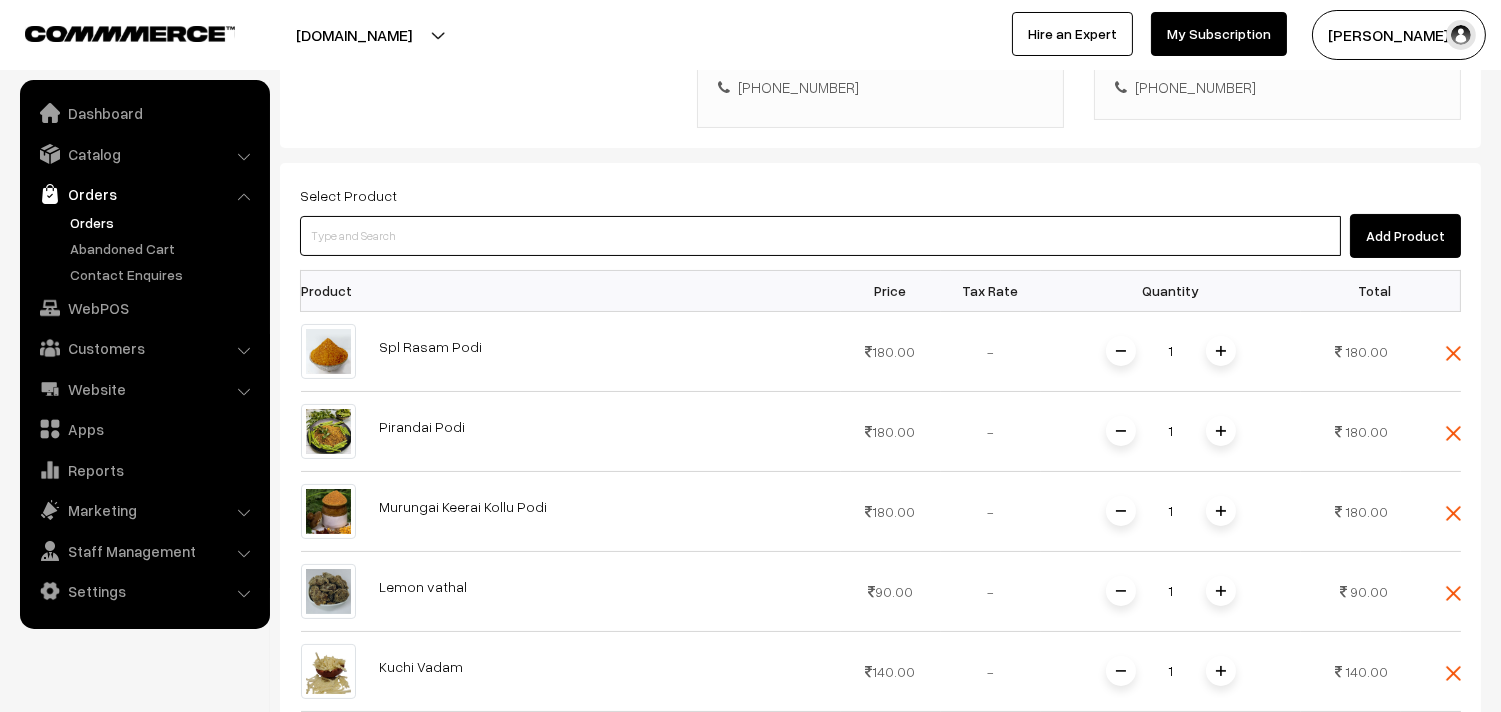 click at bounding box center [820, 236] 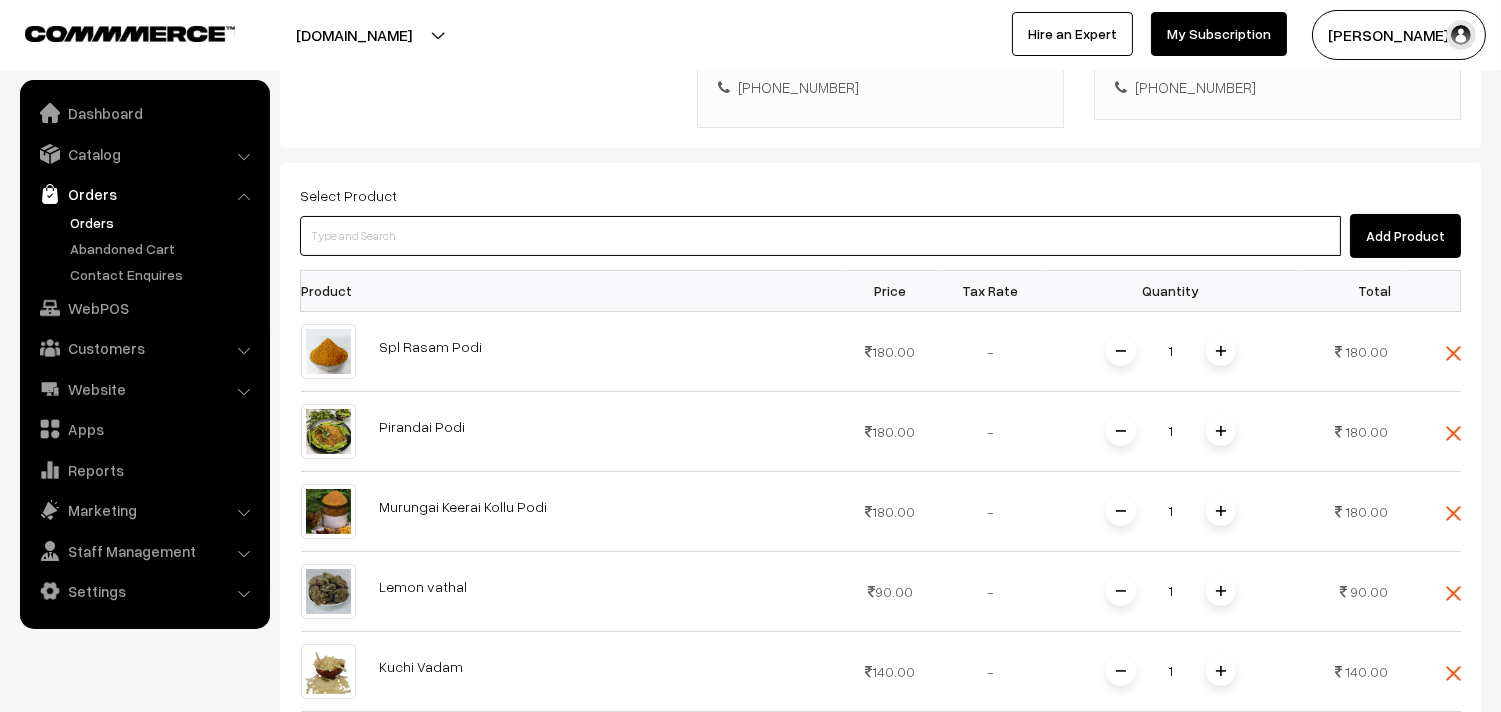 click at bounding box center [820, 236] 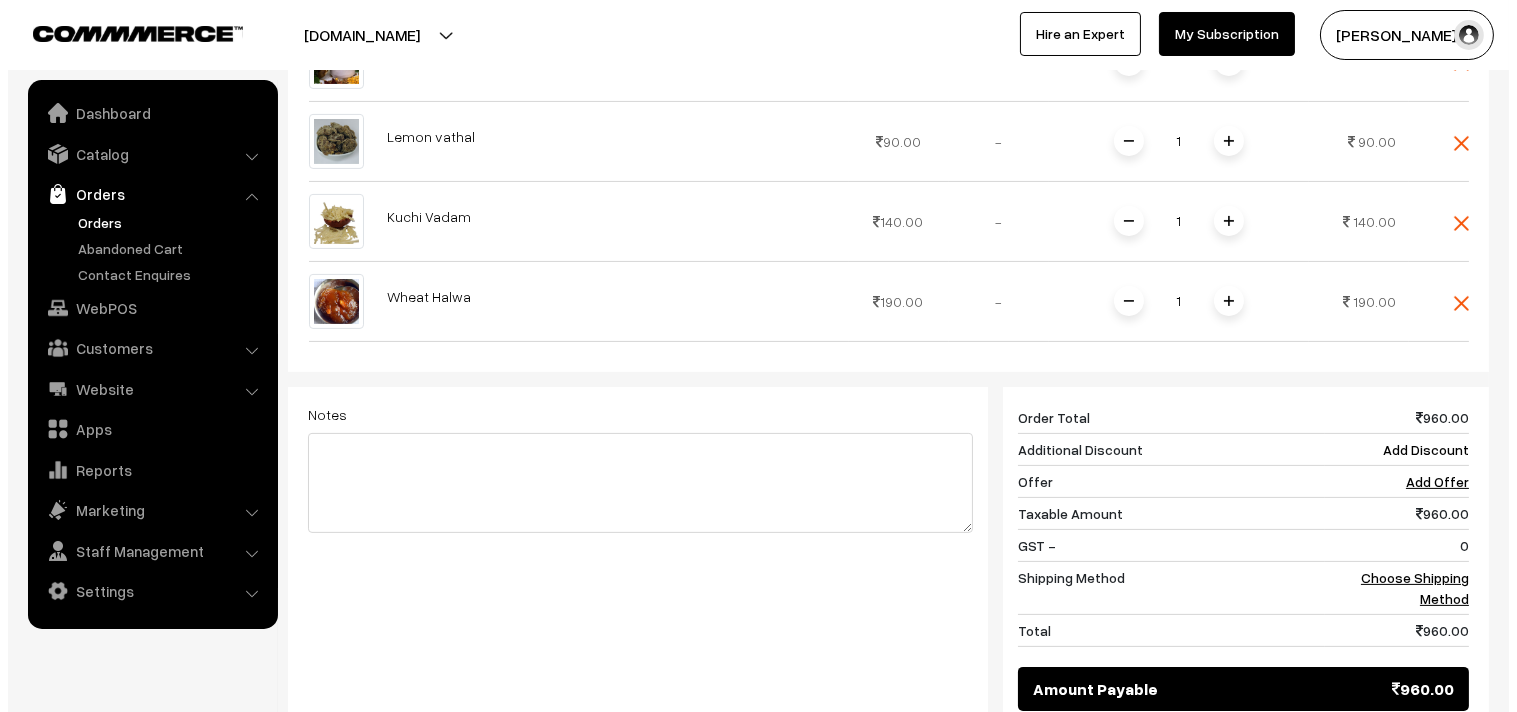 scroll, scrollTop: 1183, scrollLeft: 0, axis: vertical 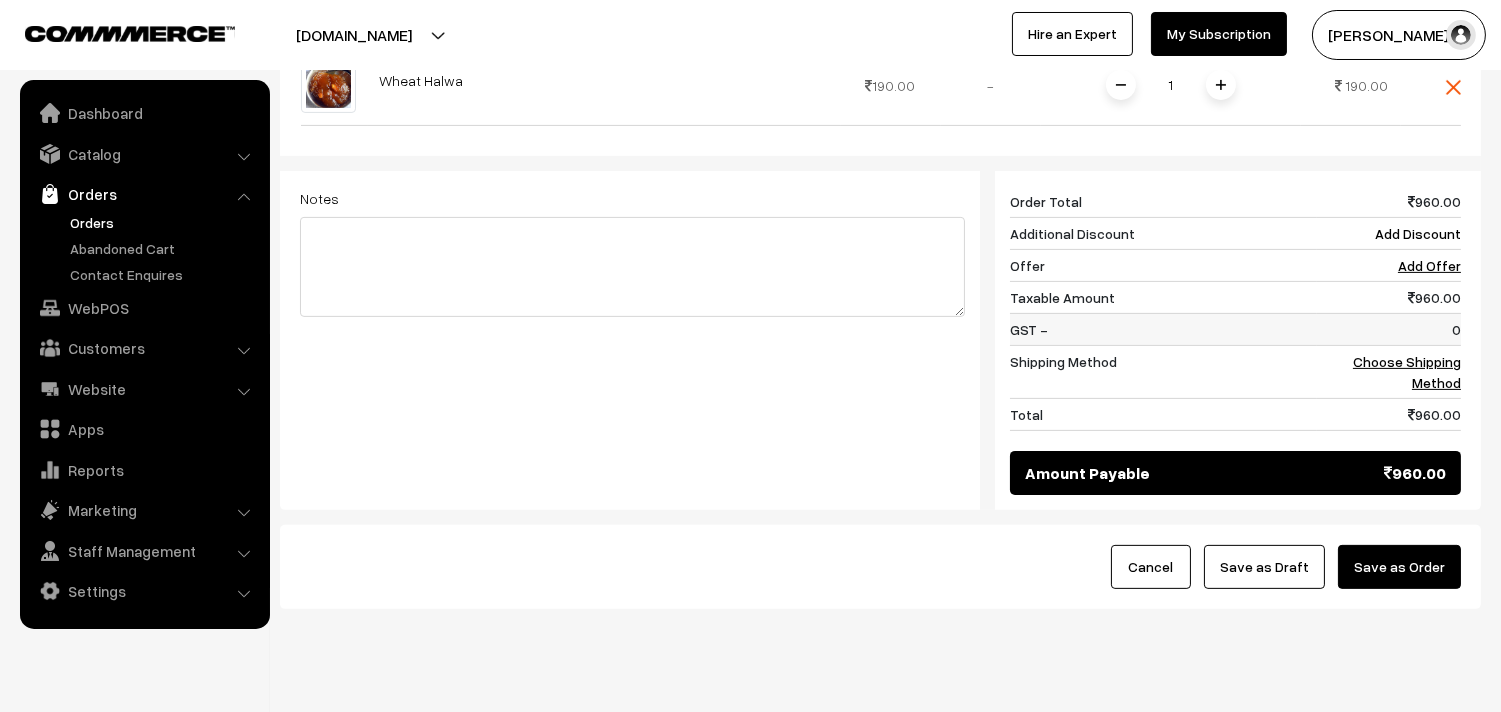 click on "0" at bounding box center (1389, 329) 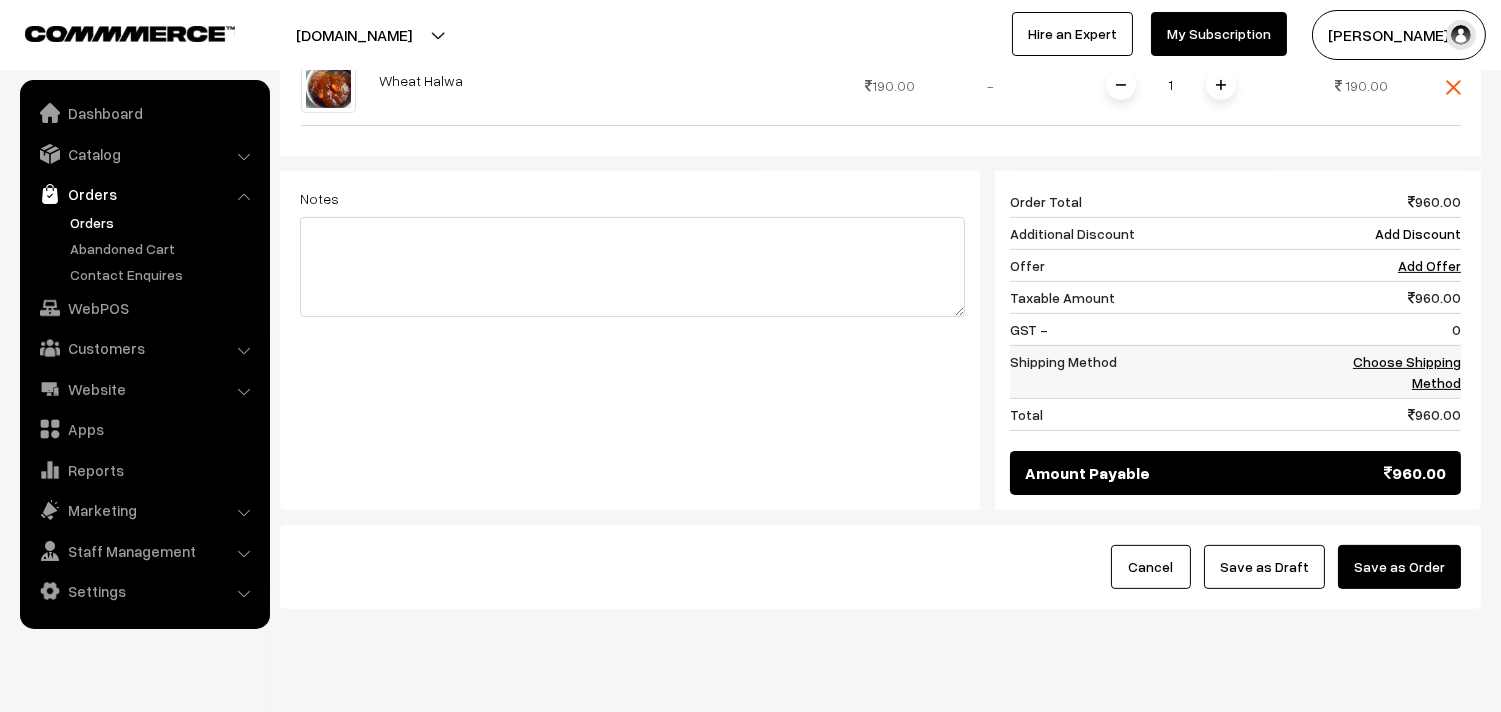 click on "Choose Shipping Method" at bounding box center [1407, 372] 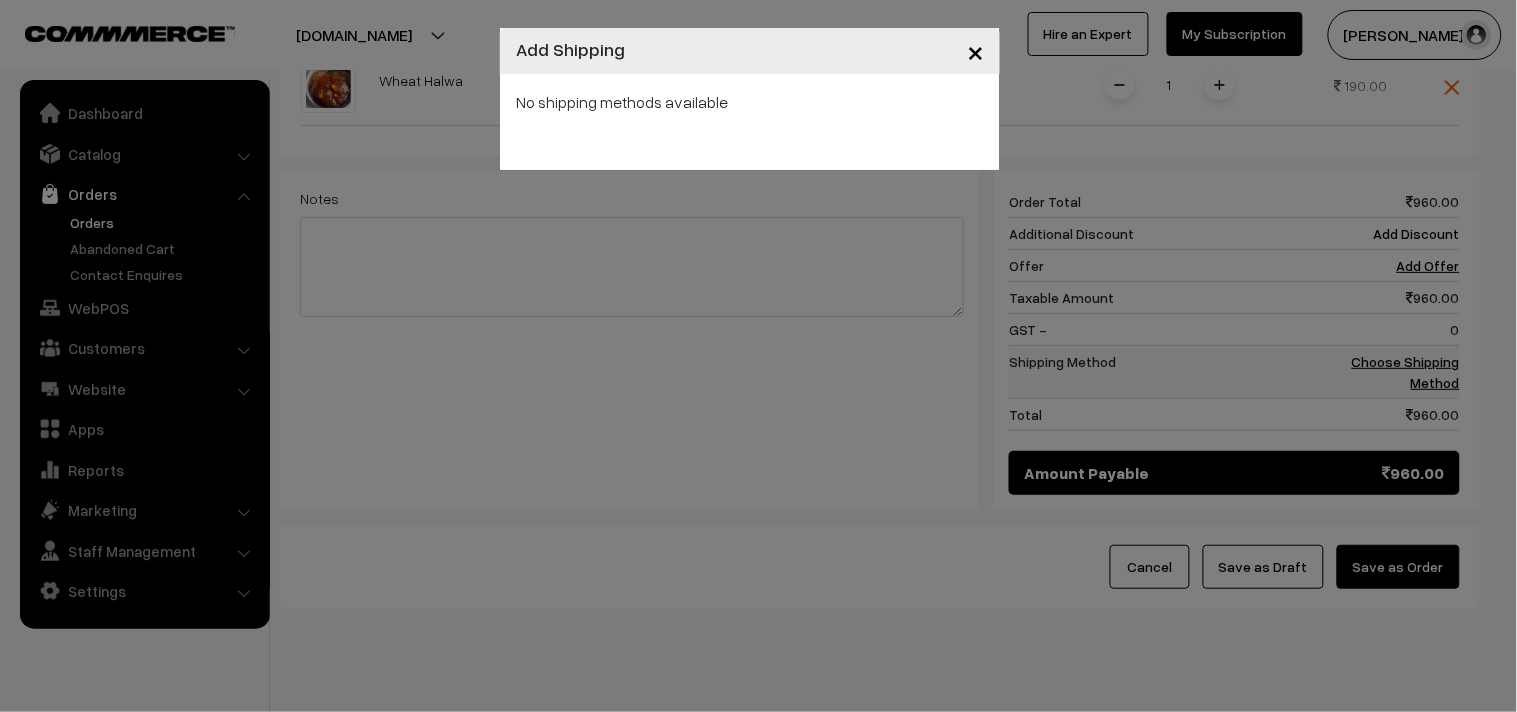 click on "×
Add Shipping
No shipping methods available" at bounding box center [758, 356] 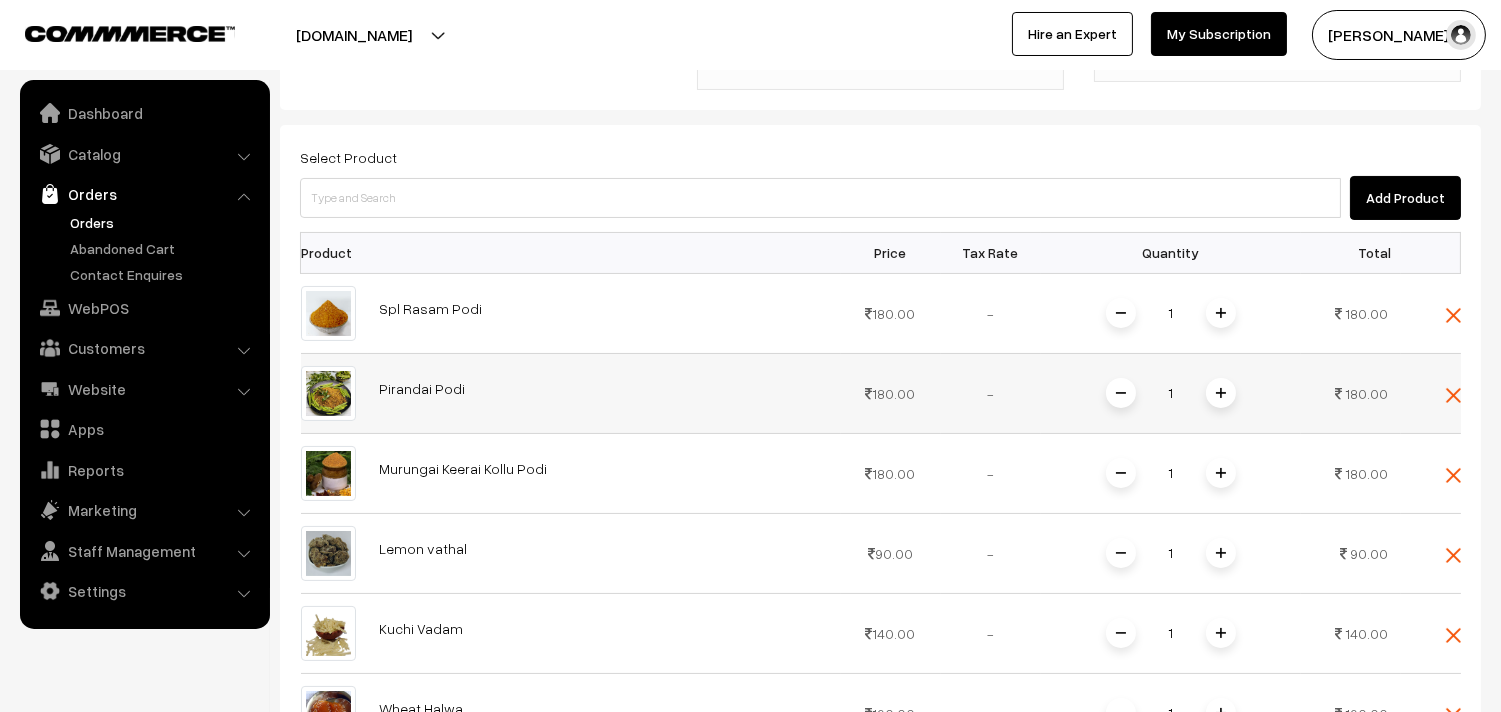 scroll, scrollTop: 516, scrollLeft: 0, axis: vertical 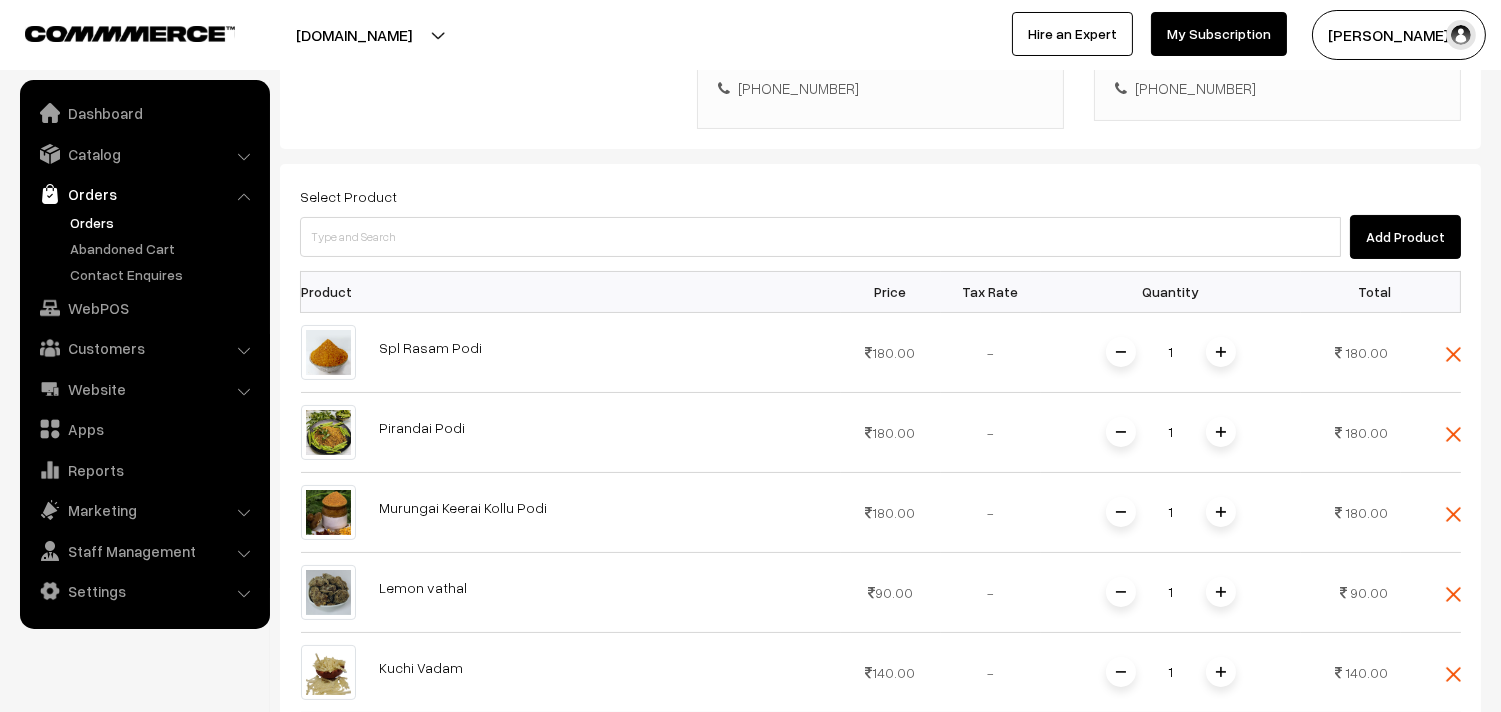 click on "Select Product
Add Product
Product
Price
Tax Rate
Quantity
Total
1" at bounding box center (880, 670) 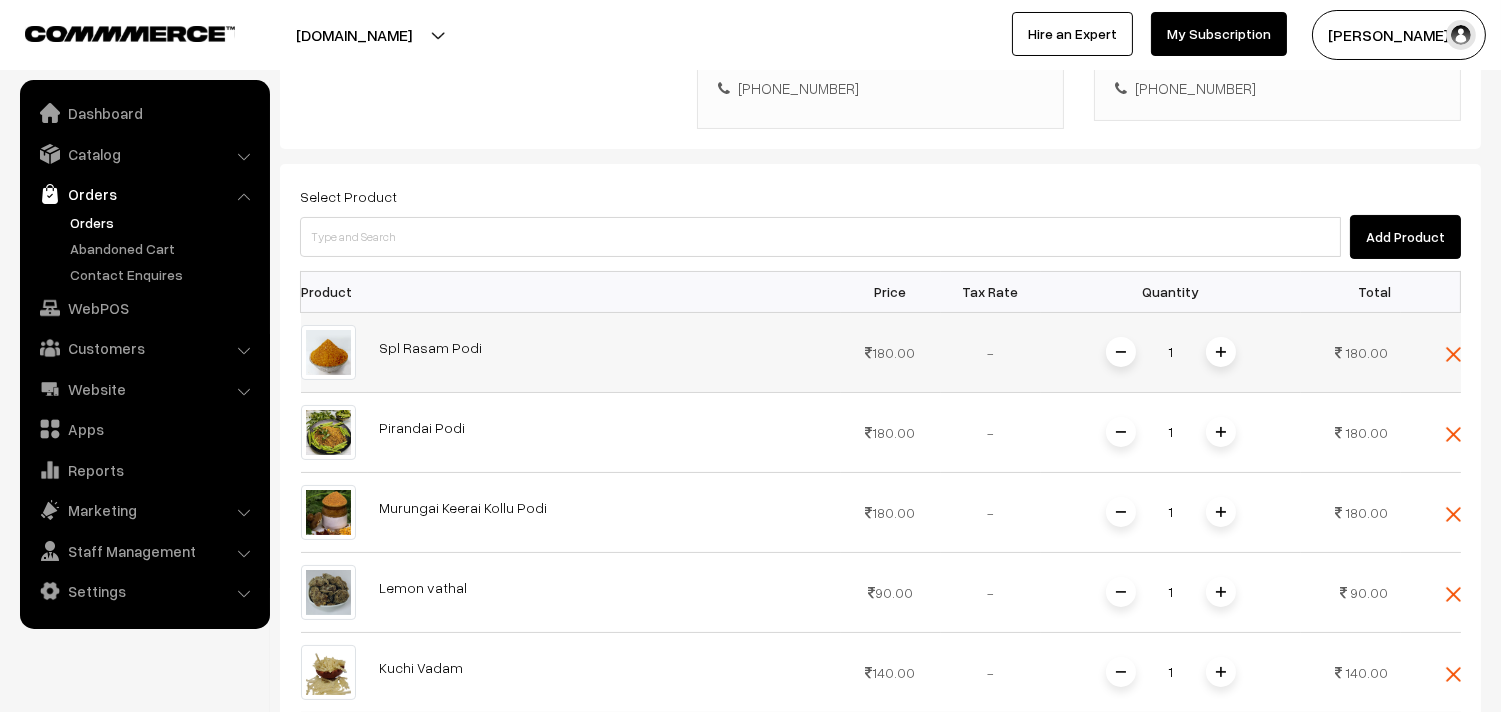 click at bounding box center (1453, 354) 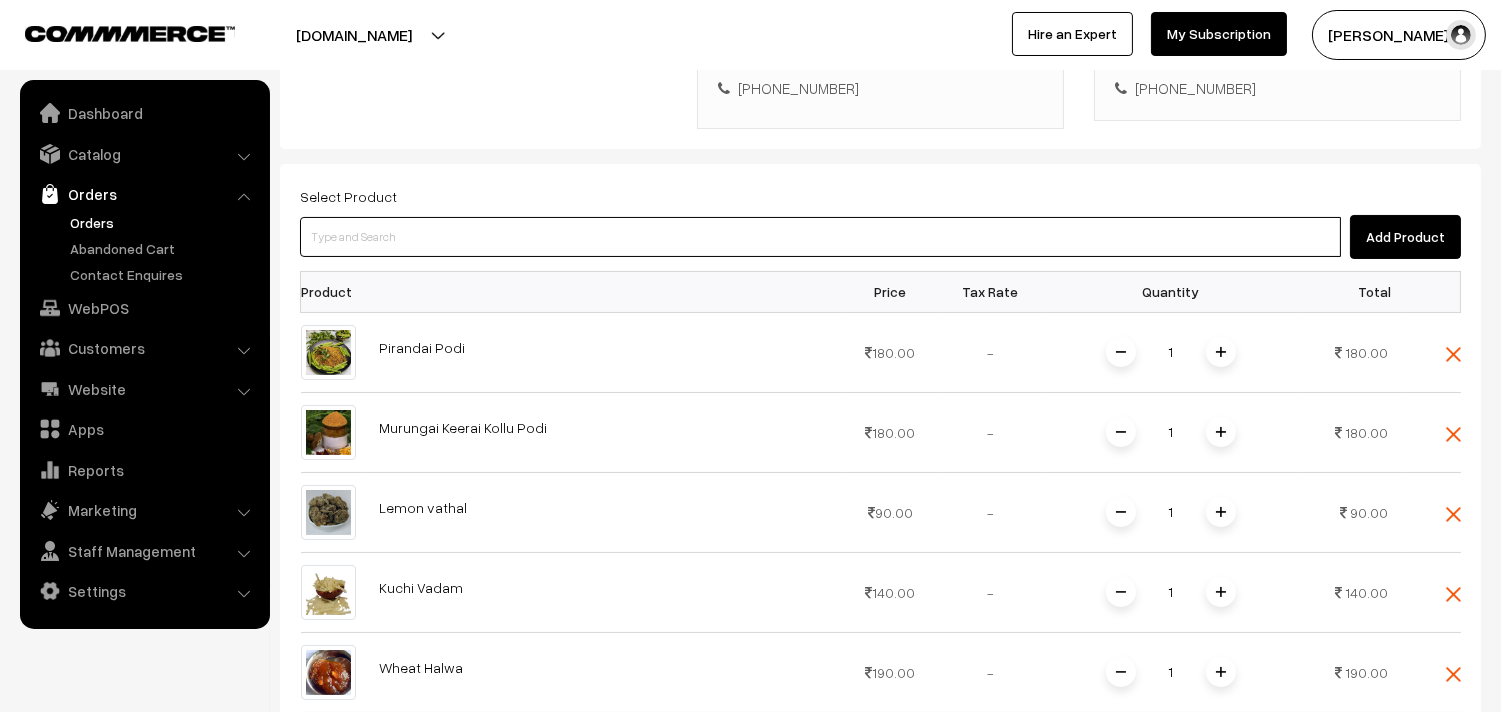 click at bounding box center [820, 237] 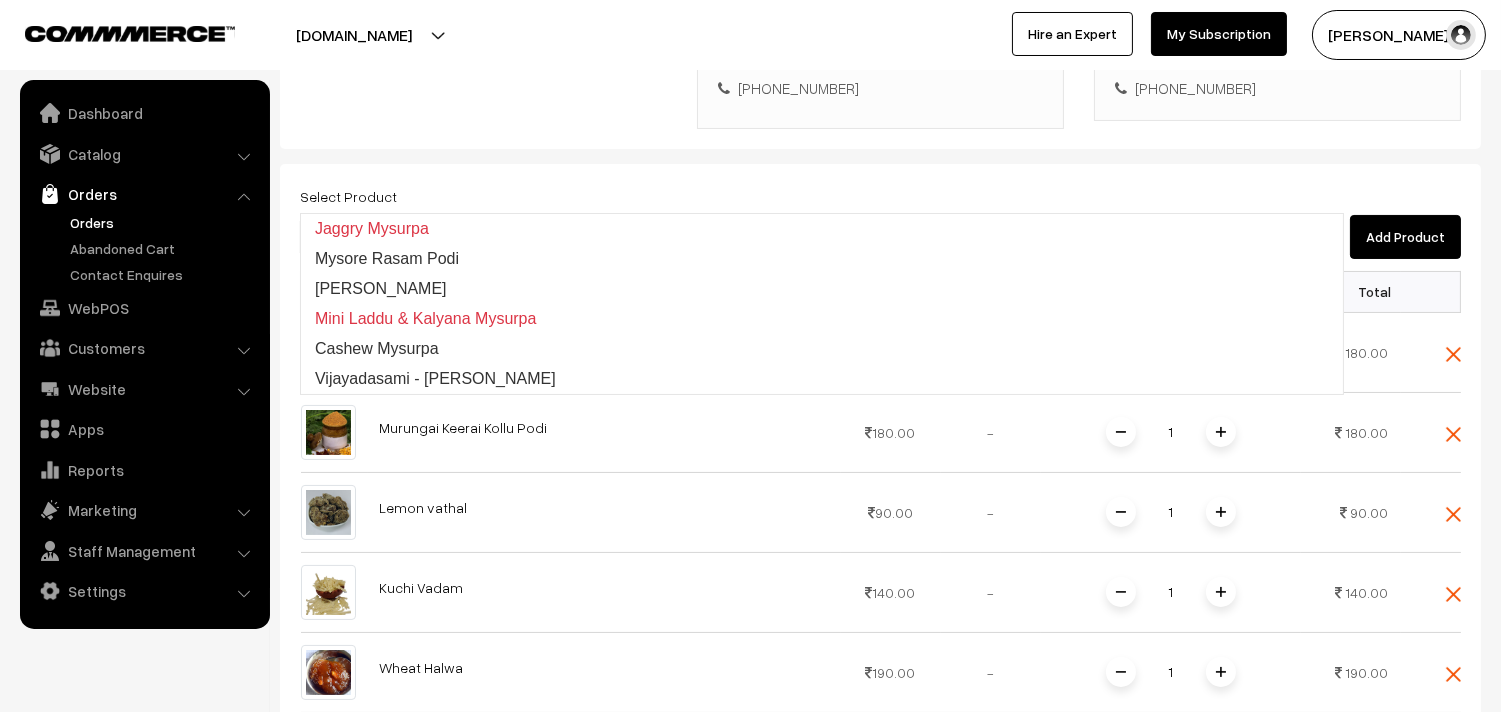 type on "Mysore Rasam Podi" 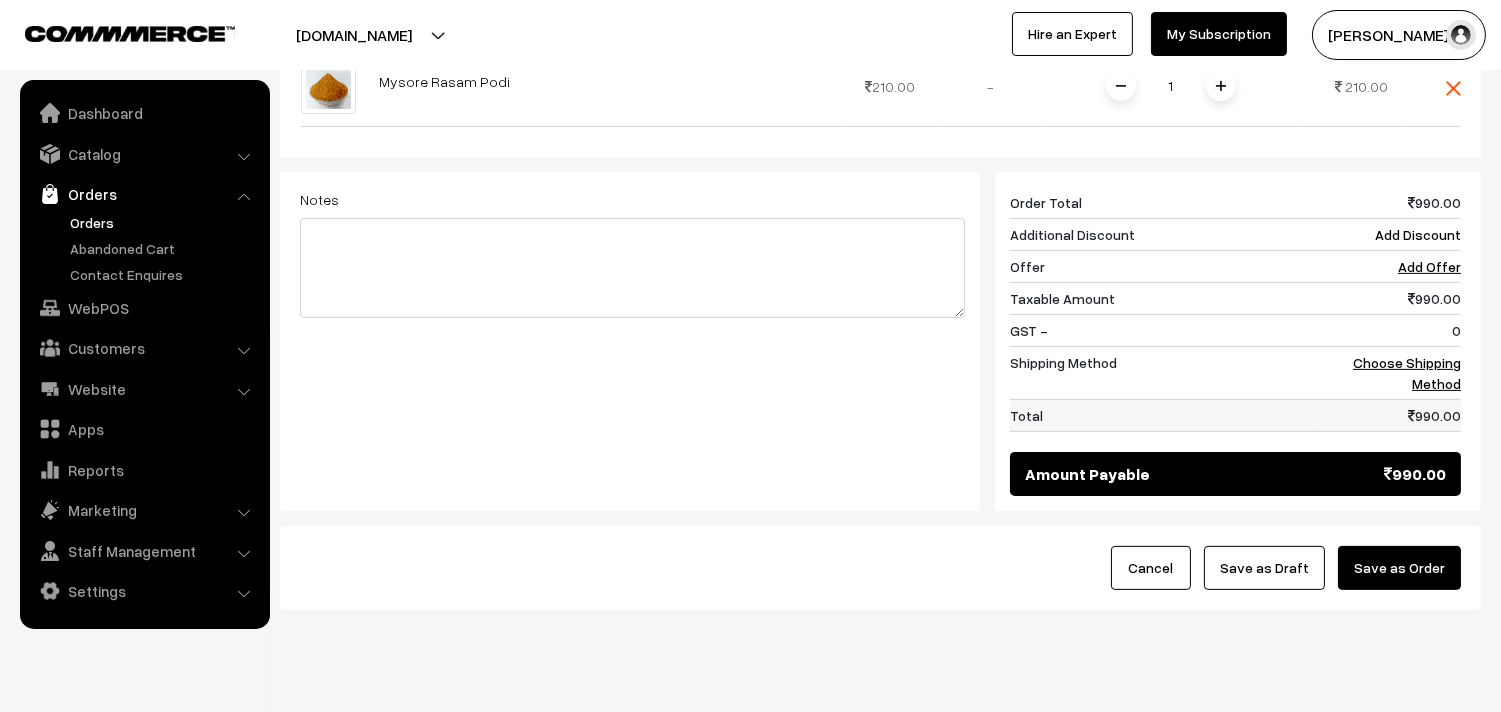 scroll, scrollTop: 1183, scrollLeft: 0, axis: vertical 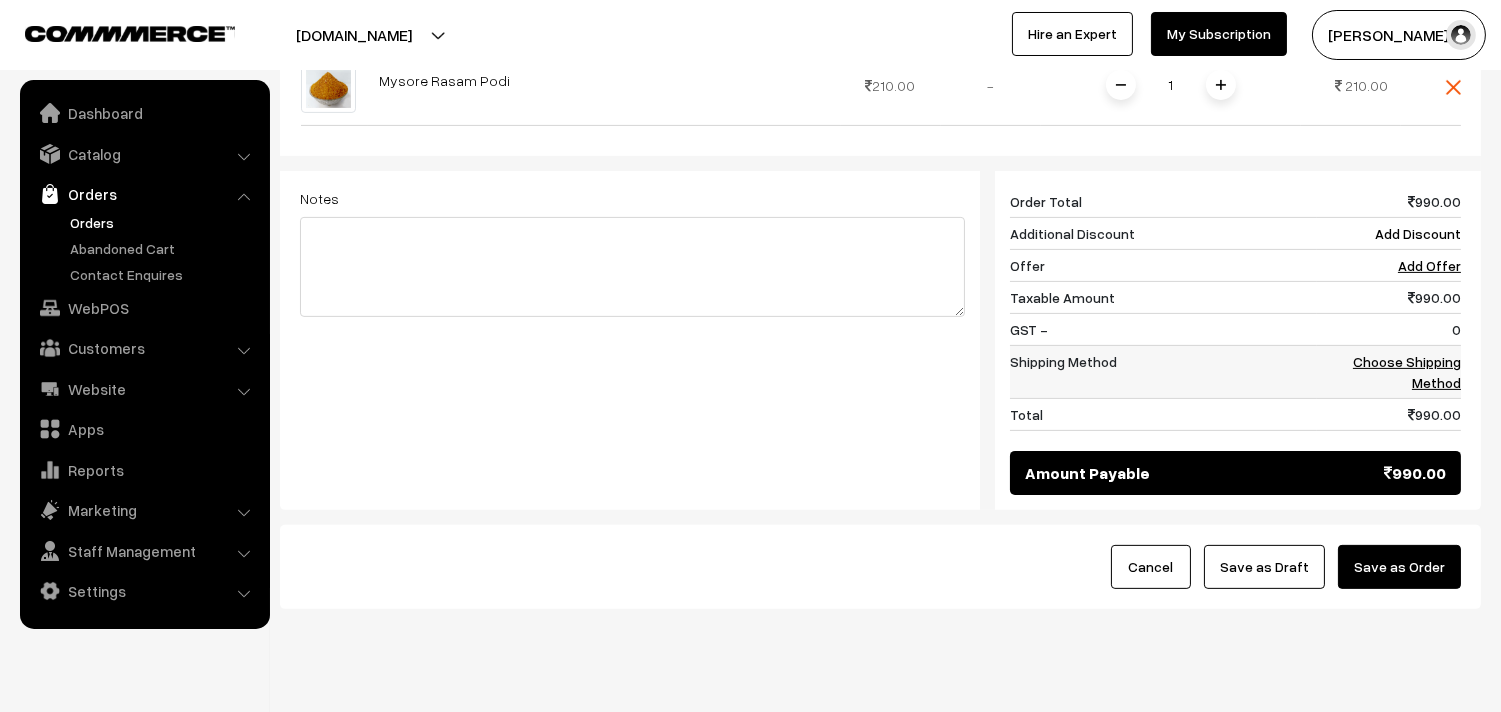 click on "Choose Shipping Method" at bounding box center [1407, 372] 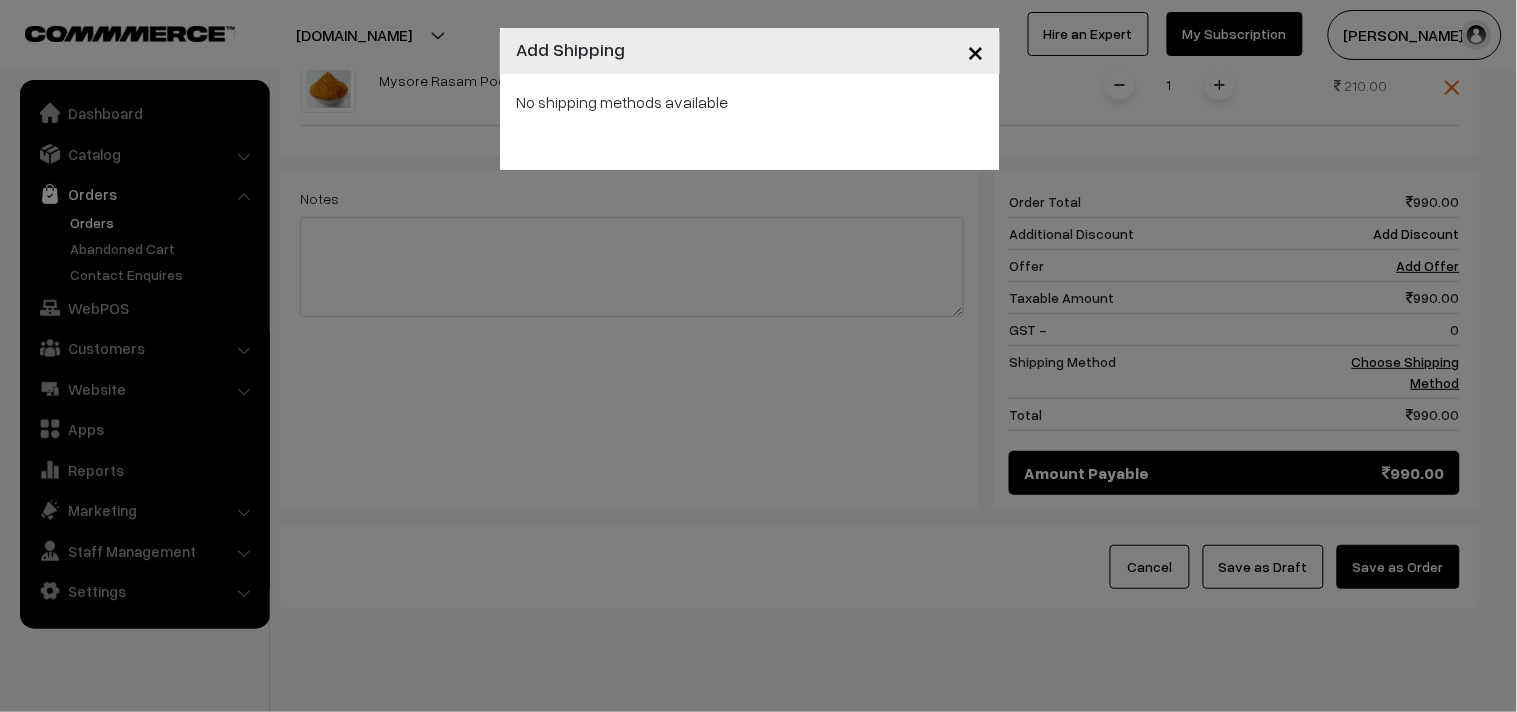 click on "×
Add Shipping
No shipping methods available" at bounding box center (758, 356) 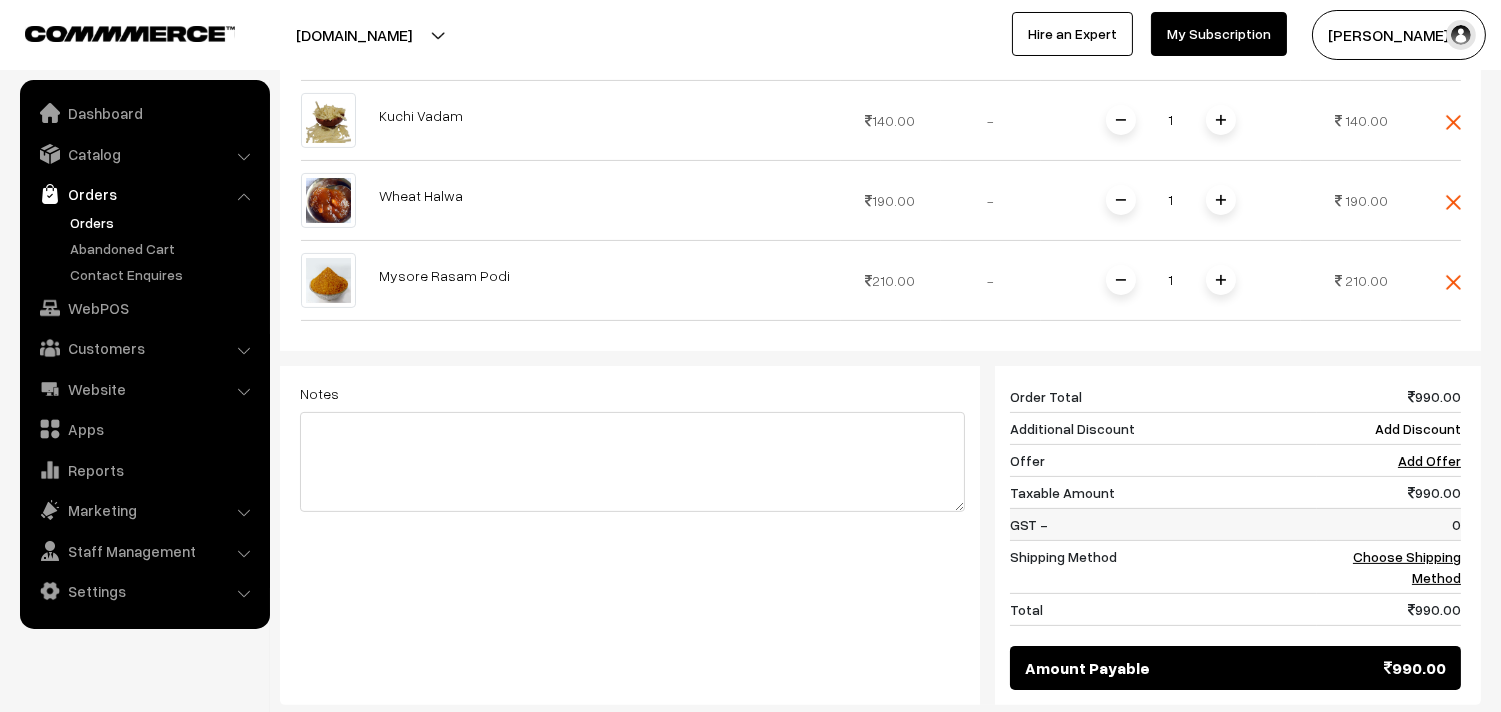 scroll, scrollTop: 961, scrollLeft: 0, axis: vertical 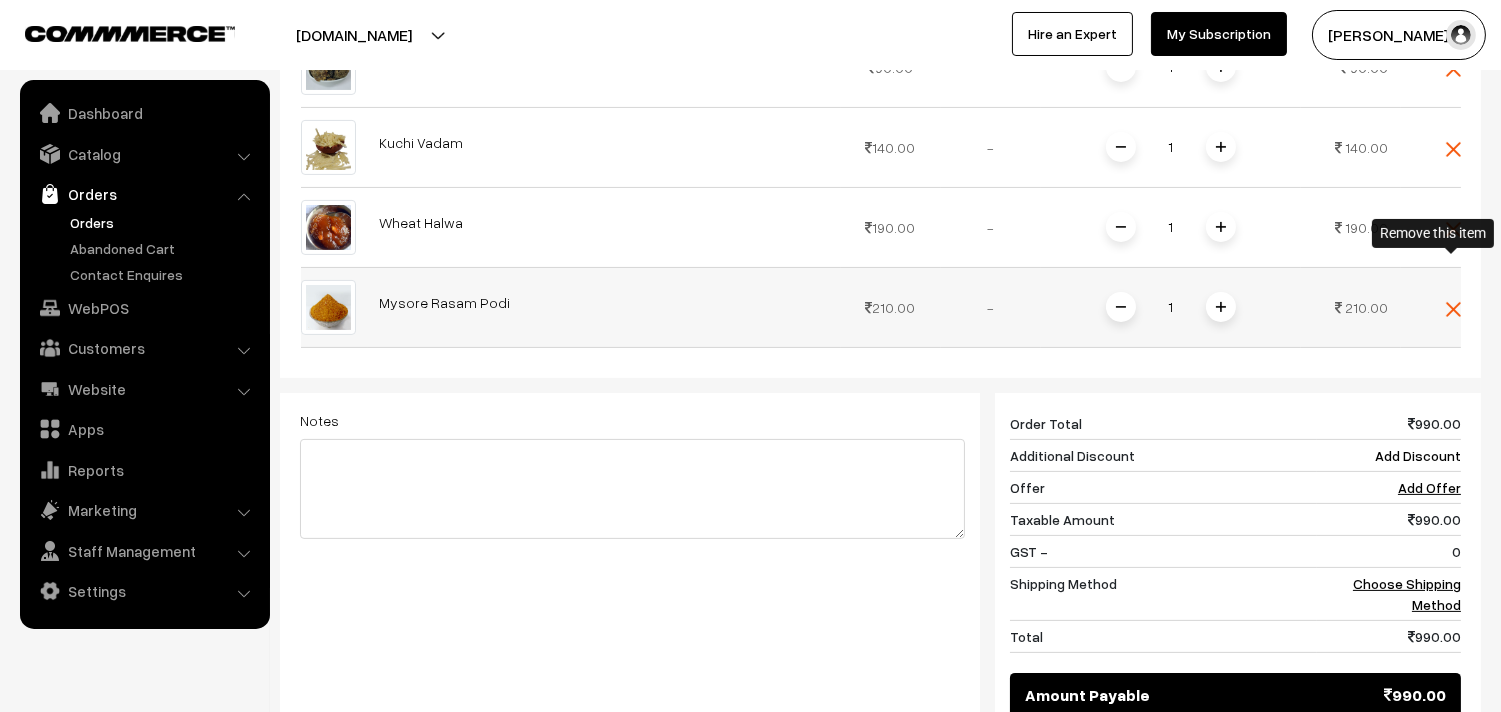click at bounding box center [1453, 309] 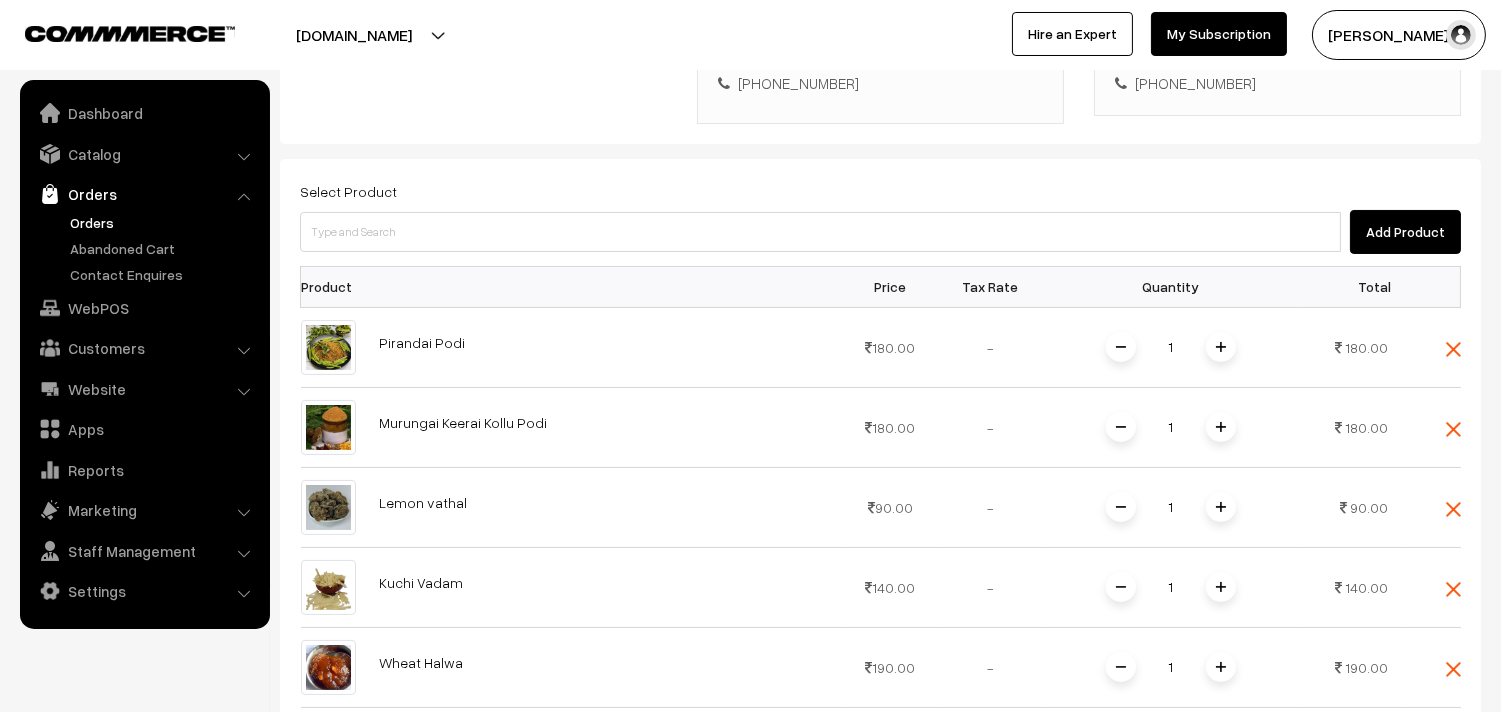 scroll, scrollTop: 516, scrollLeft: 0, axis: vertical 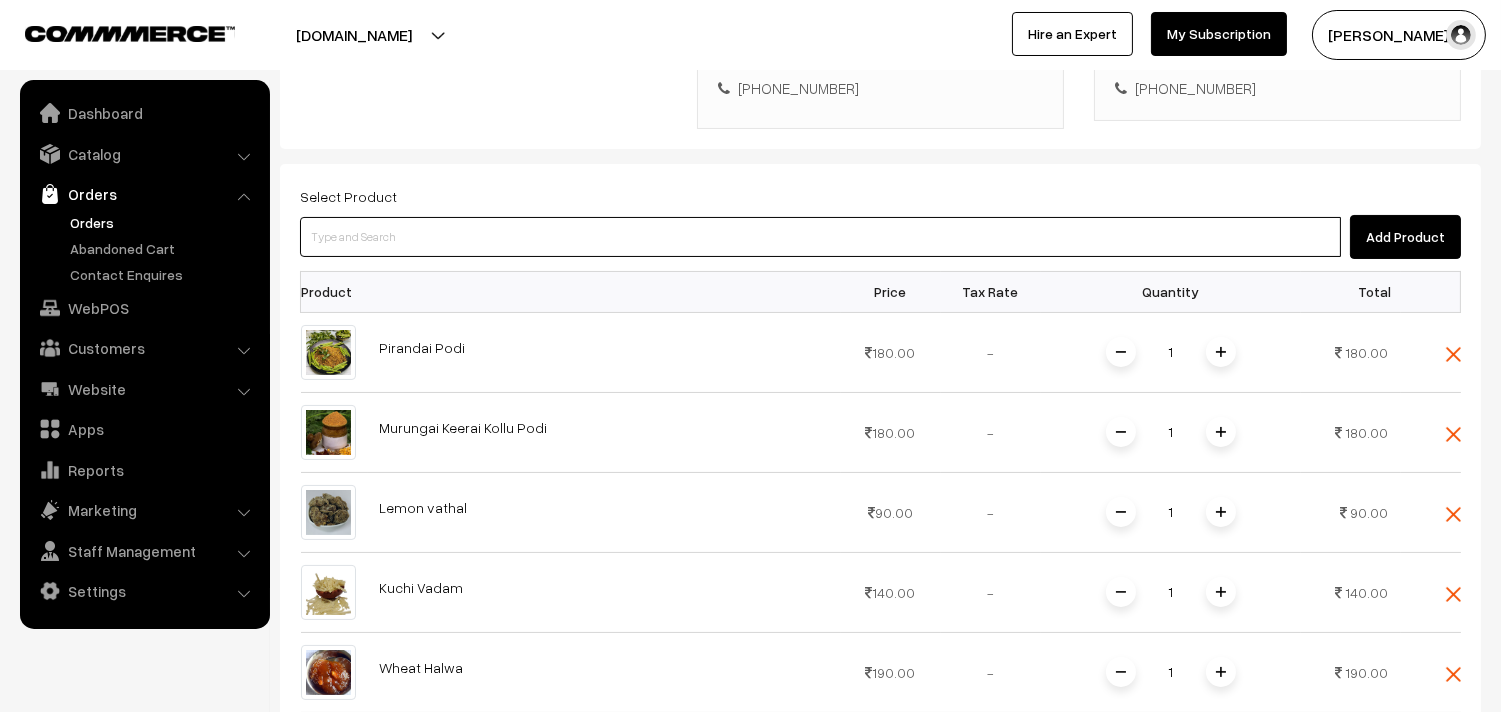 click at bounding box center [820, 237] 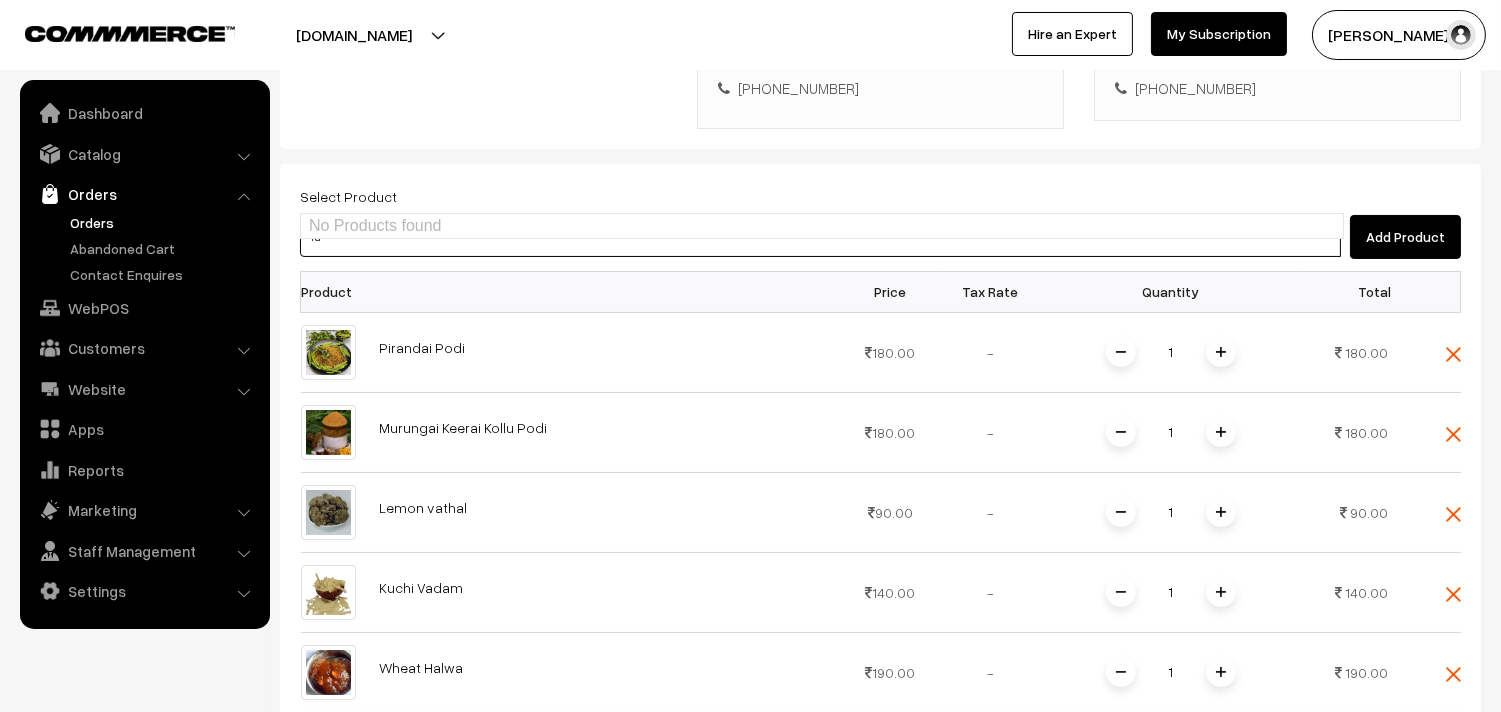 type on "r" 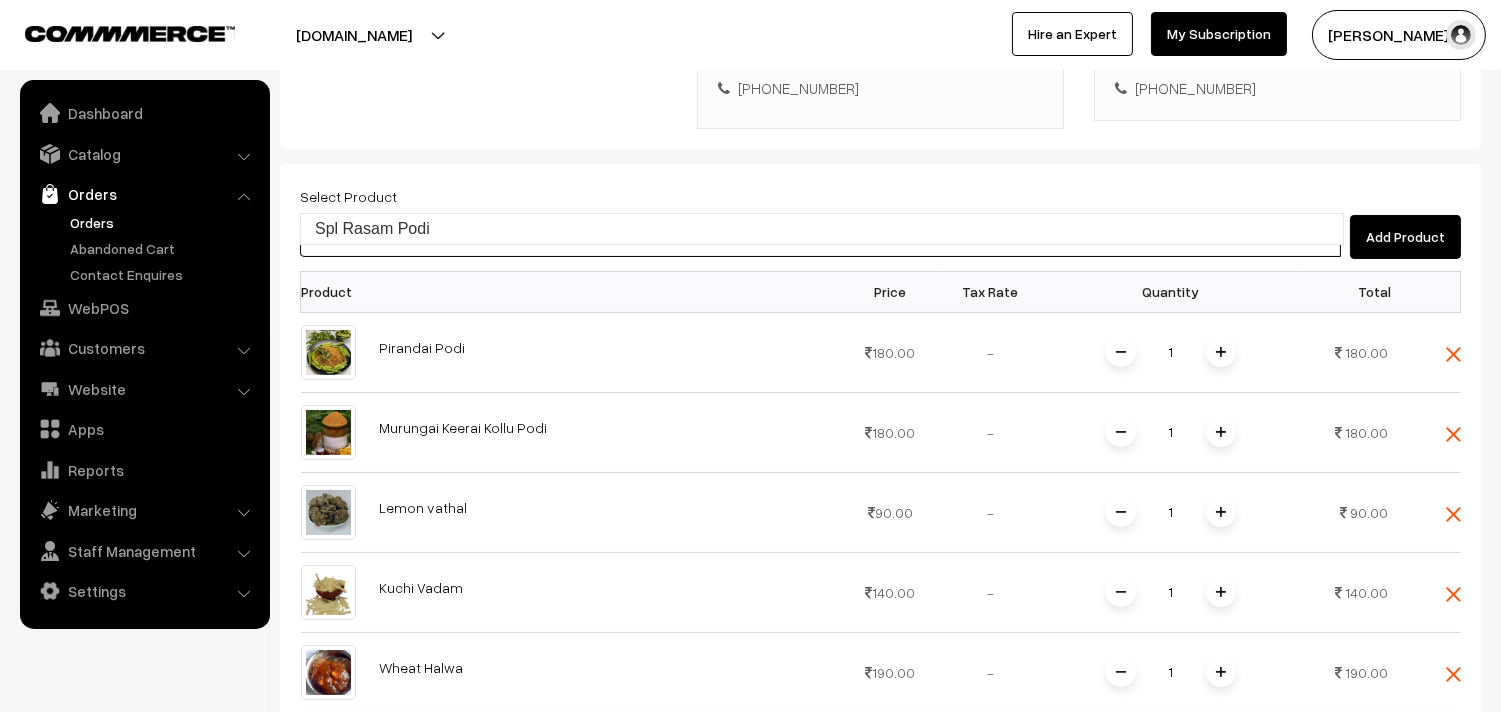 type on "Spl Rasam Podi" 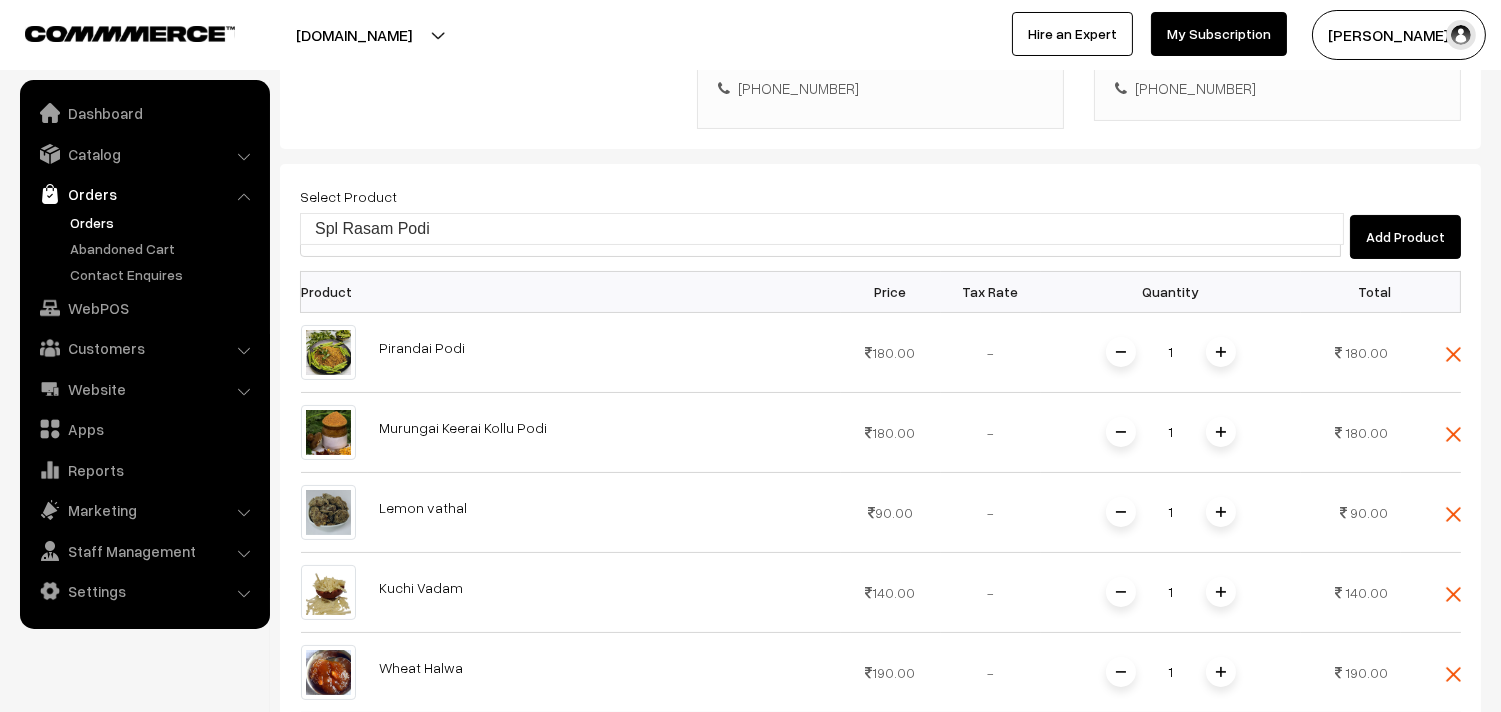 type 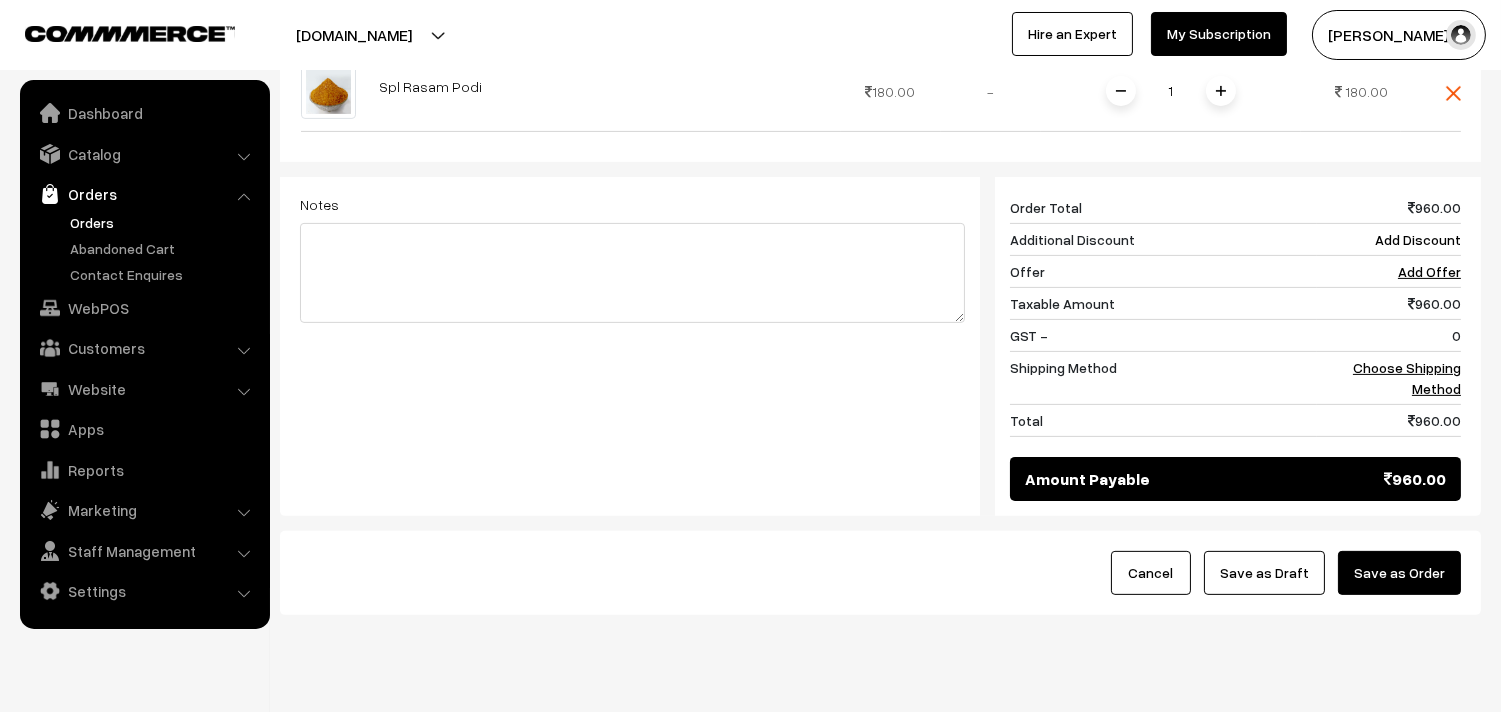 scroll, scrollTop: 1183, scrollLeft: 0, axis: vertical 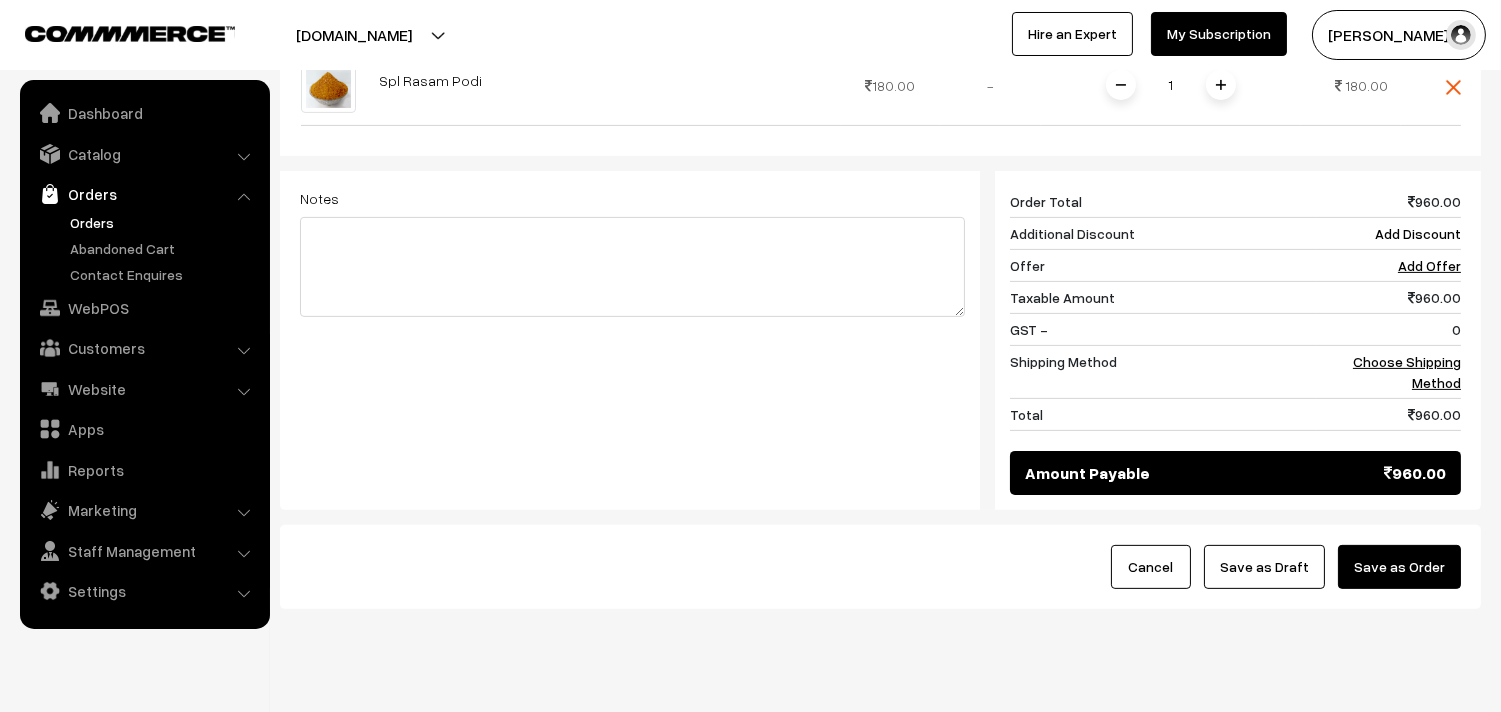 click on "Save as Draft" at bounding box center (1264, 567) 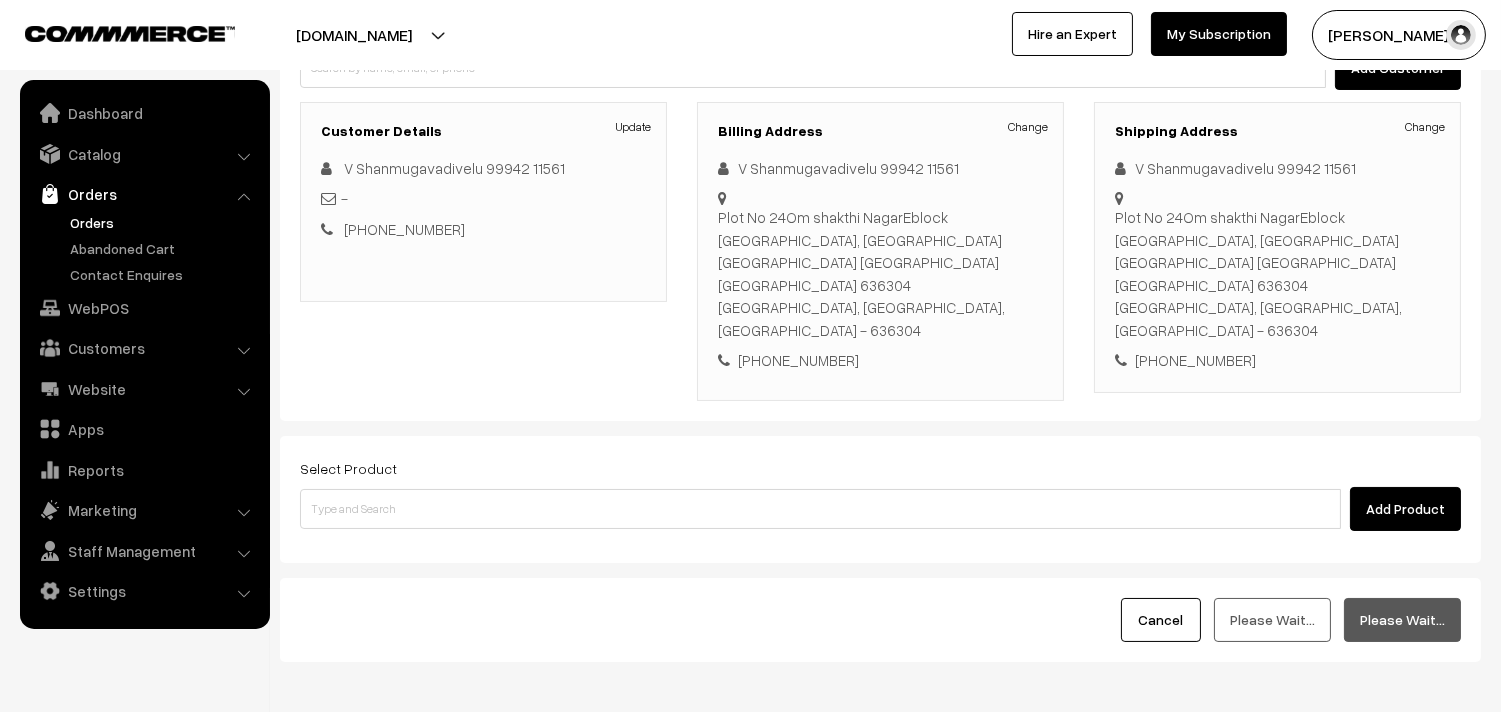scroll, scrollTop: 295, scrollLeft: 0, axis: vertical 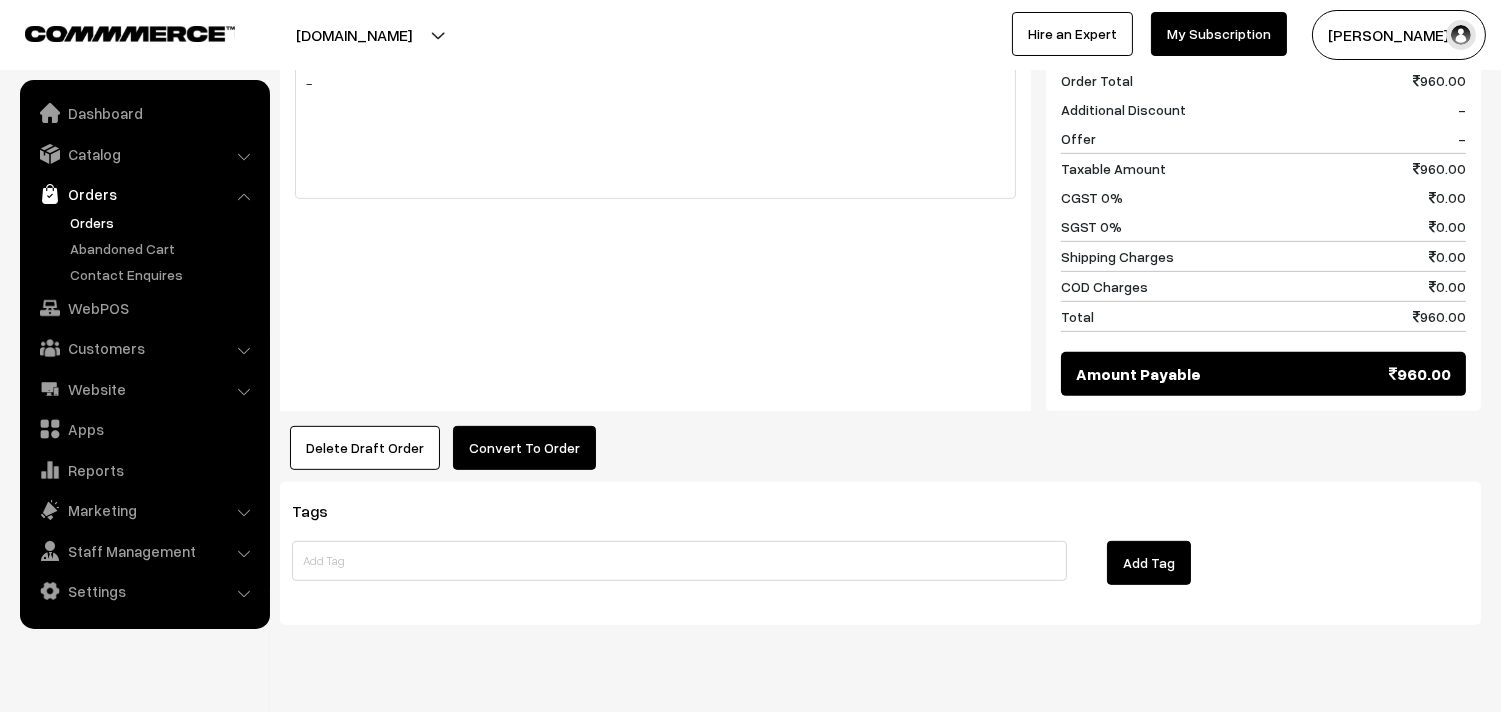 click on "Convert To Order" at bounding box center (524, 448) 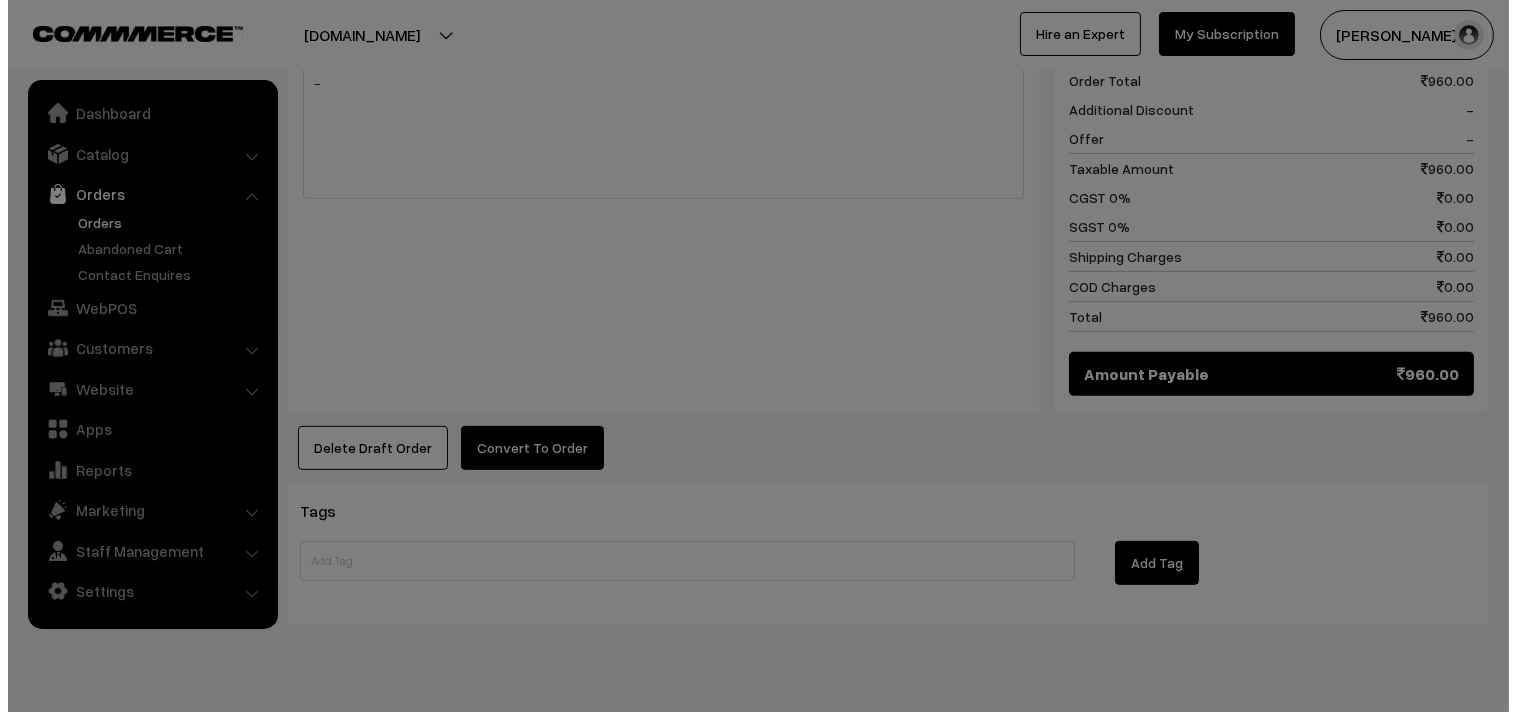 scroll, scrollTop: 1632, scrollLeft: 0, axis: vertical 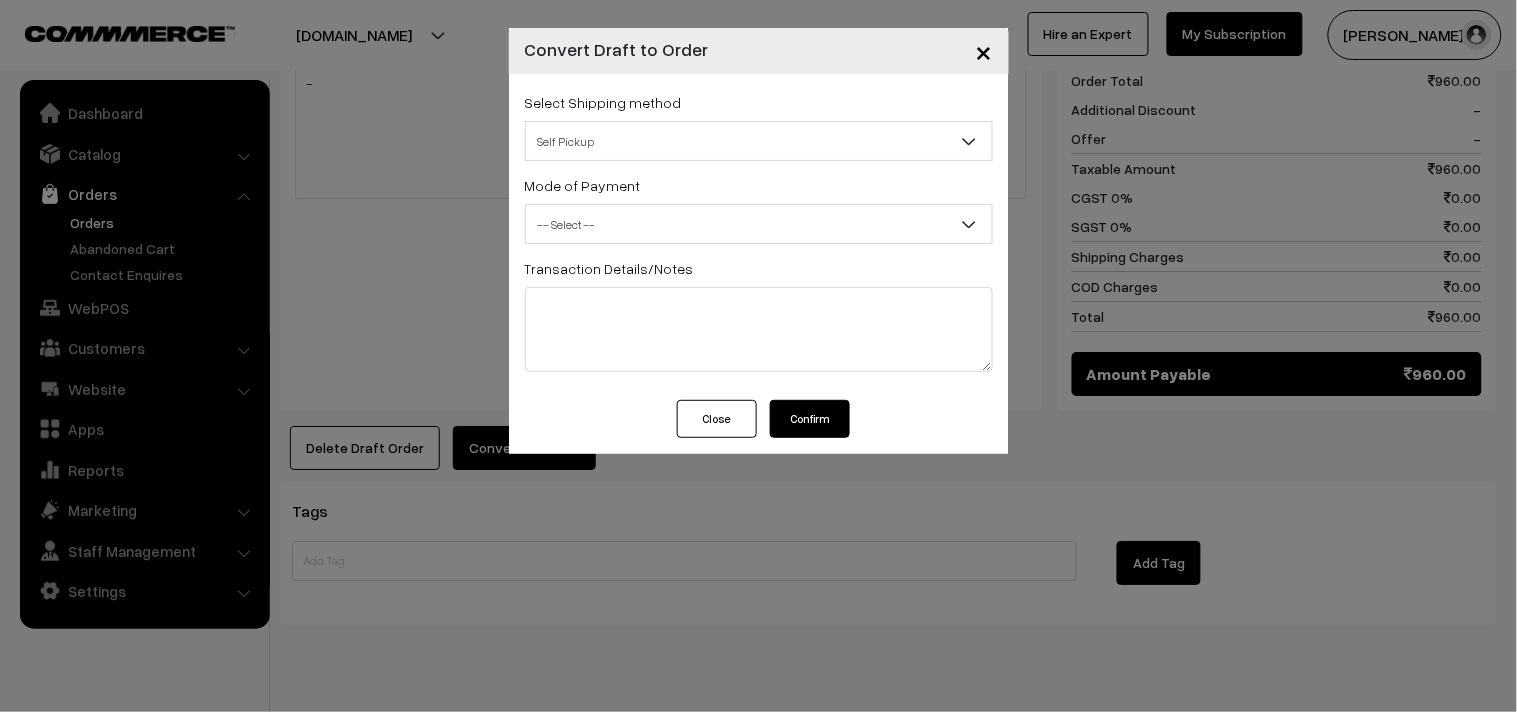 click on "Self Pickup" at bounding box center (759, 141) 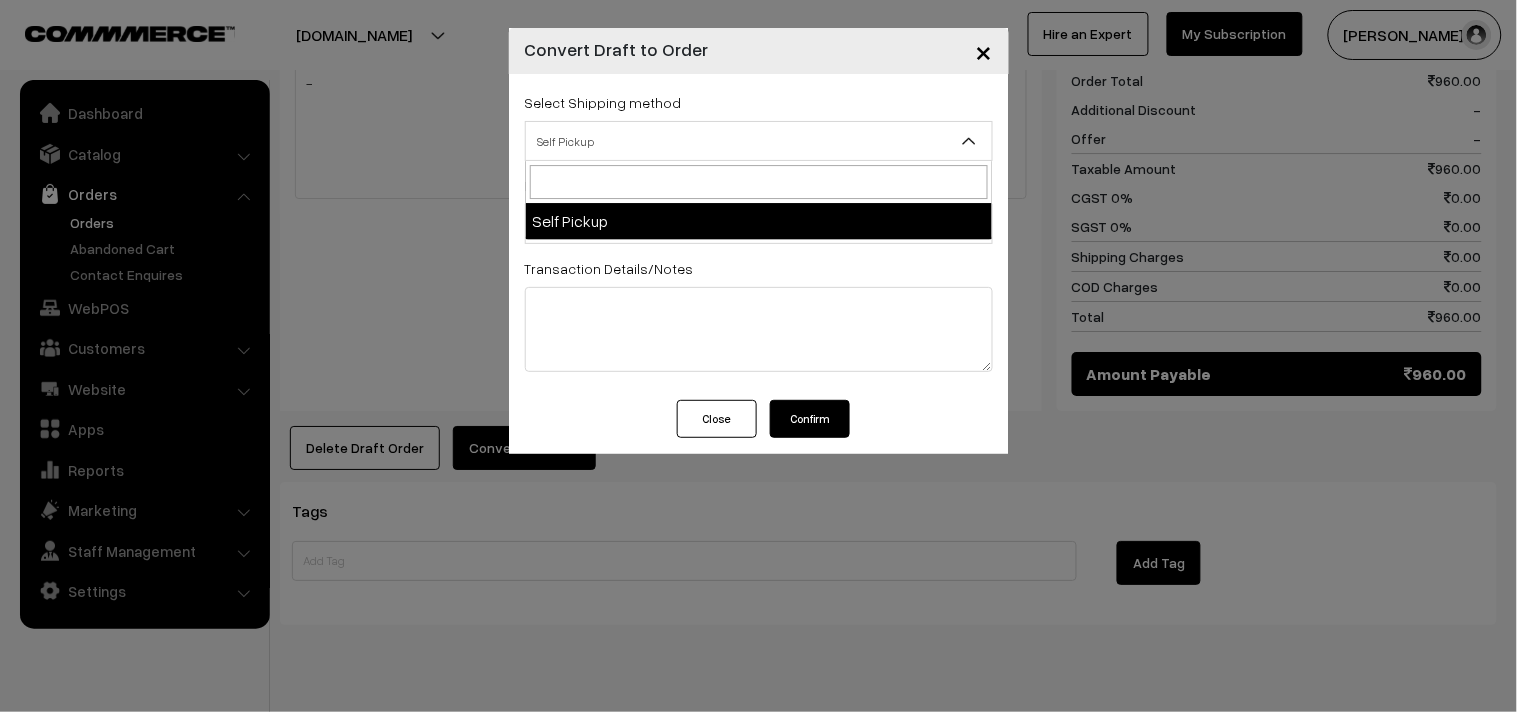 click at bounding box center [759, 182] 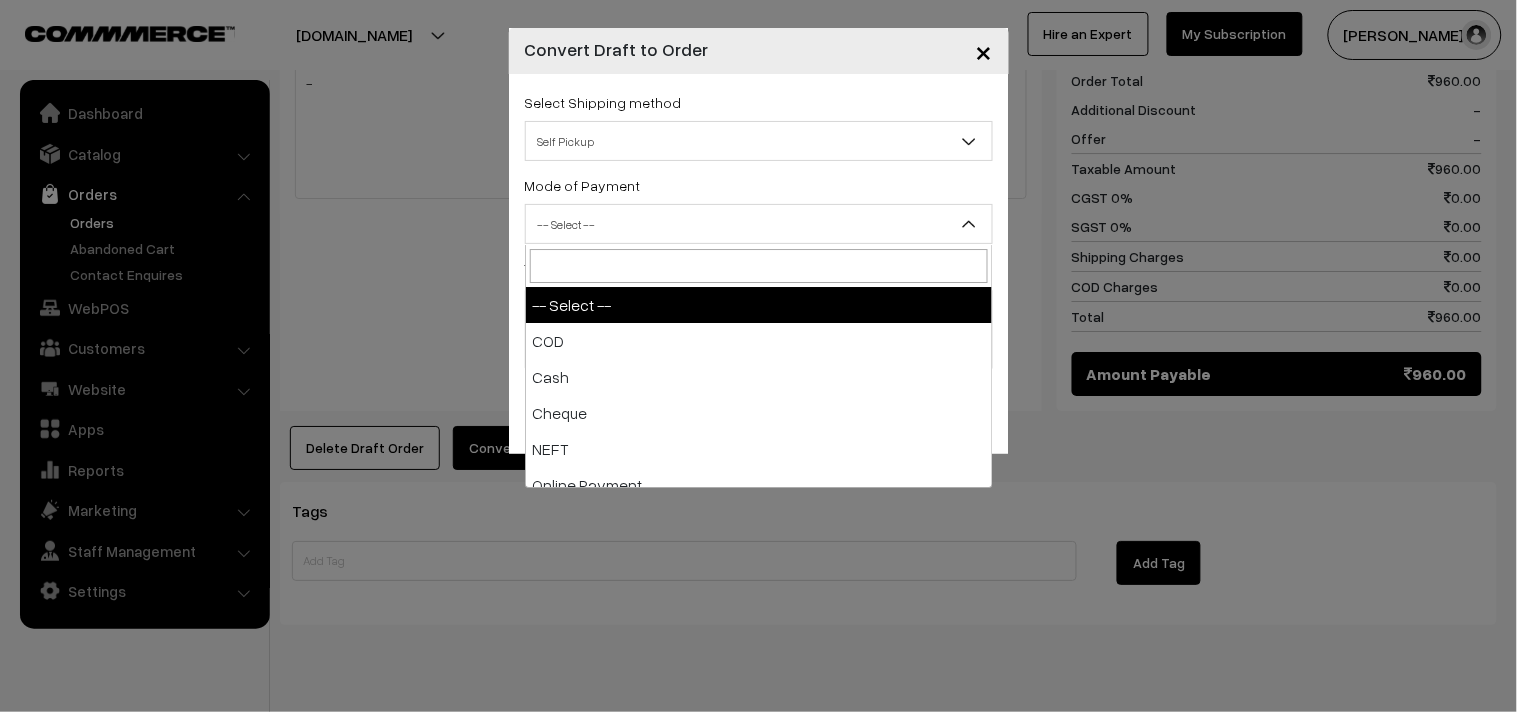 click on "-- Select --" at bounding box center (759, 224) 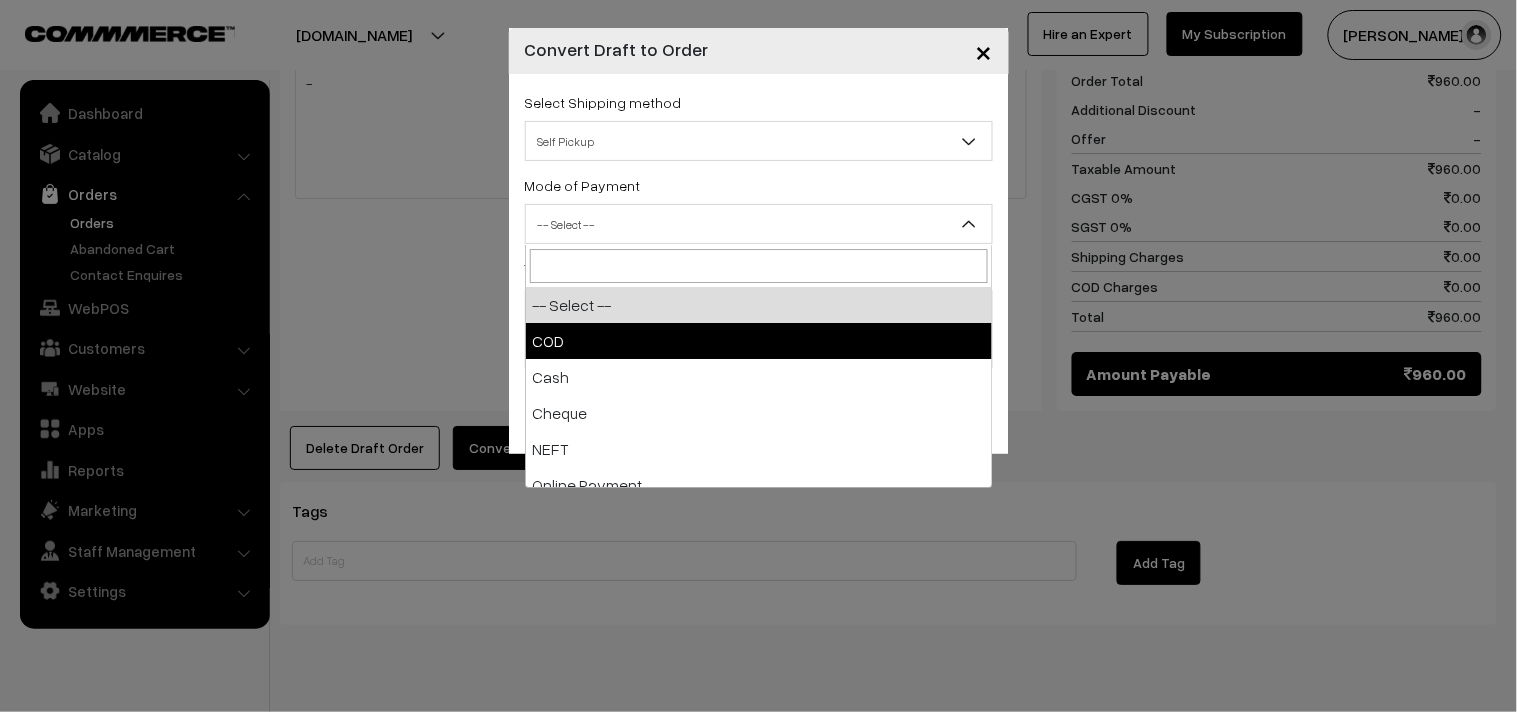 select on "1" 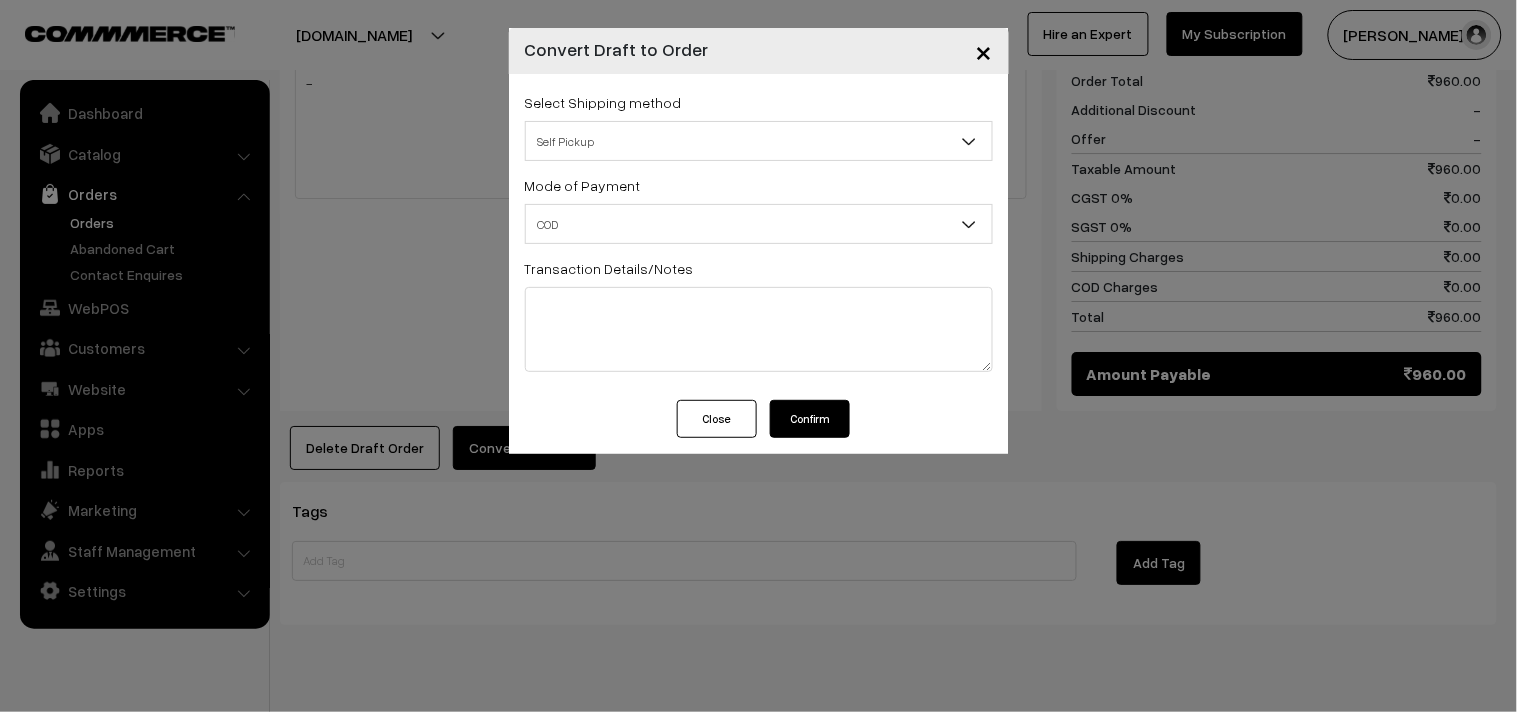 click on "Confirm" at bounding box center (810, 419) 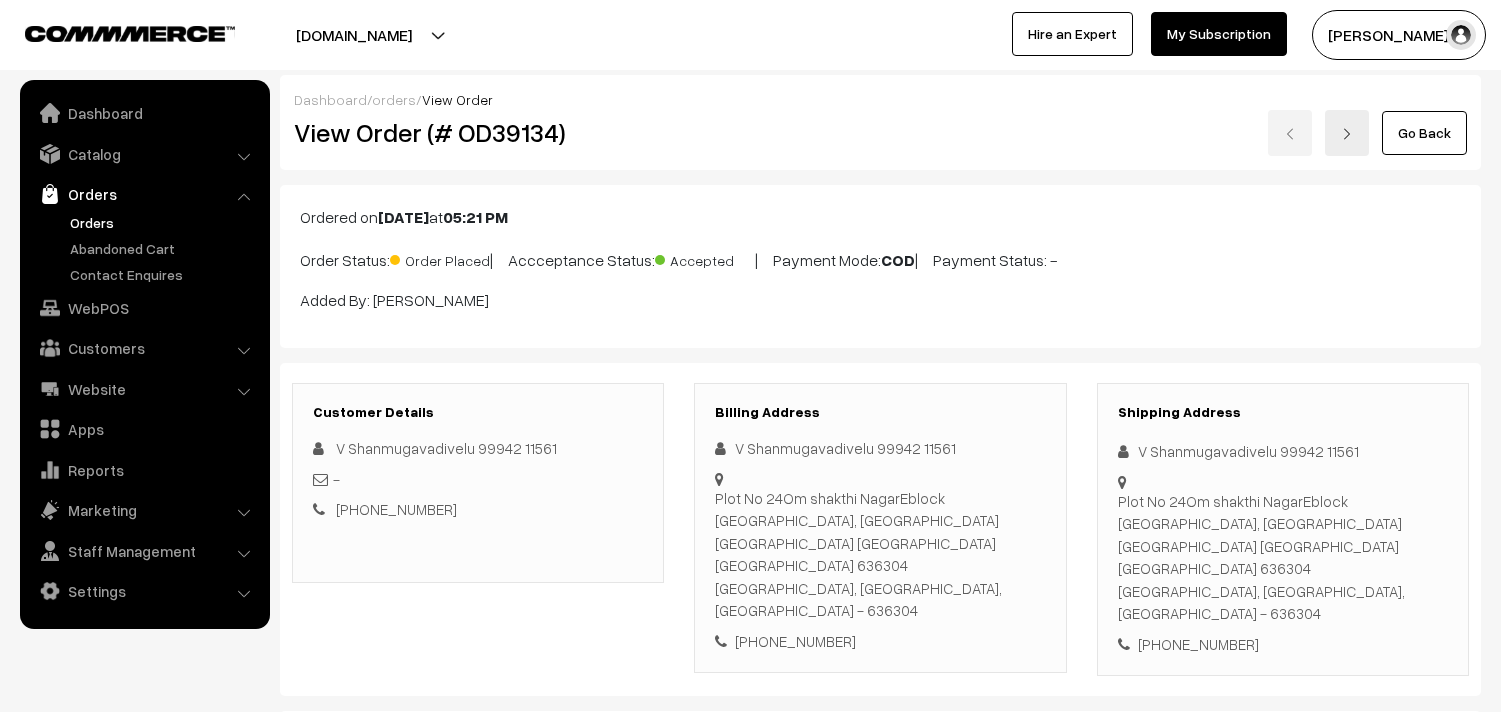 scroll, scrollTop: 1622, scrollLeft: 0, axis: vertical 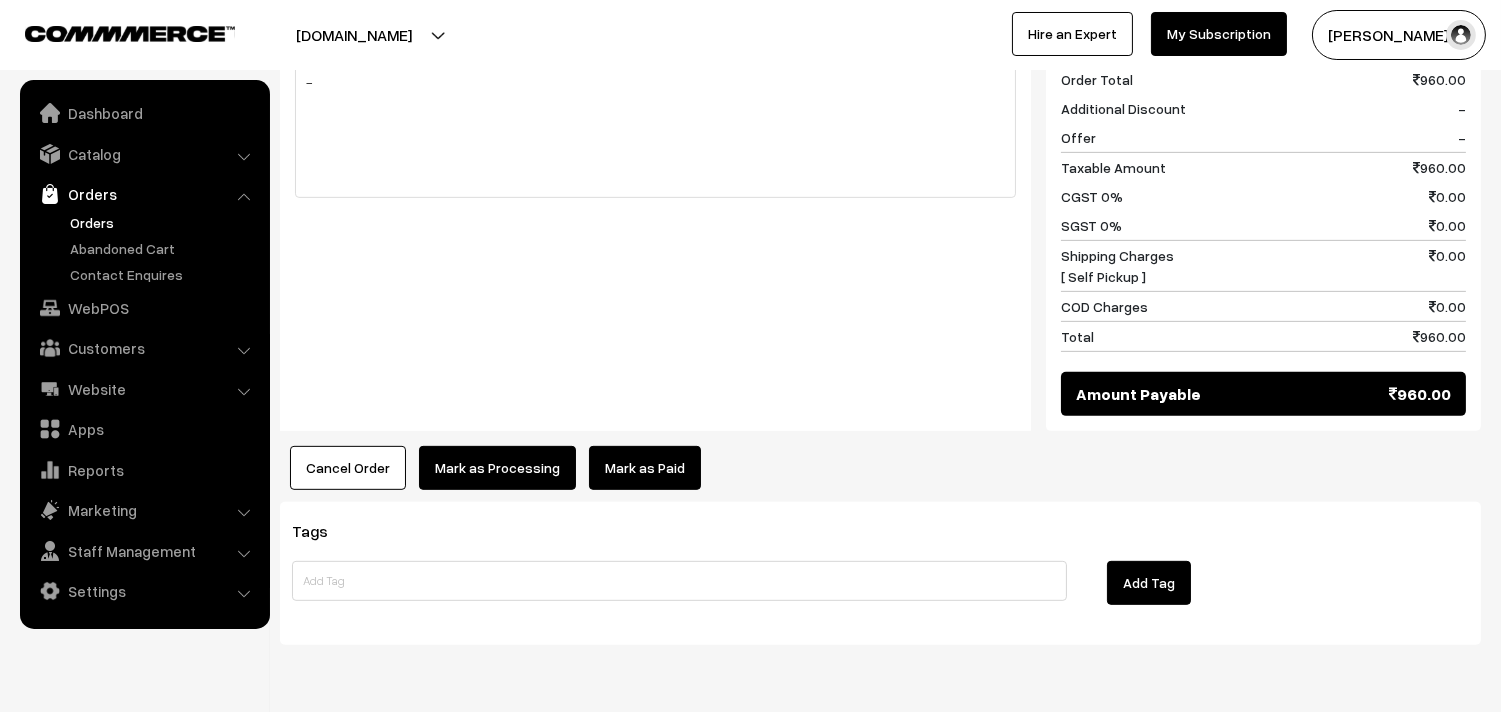 click on "Mark as Processing" at bounding box center [497, 468] 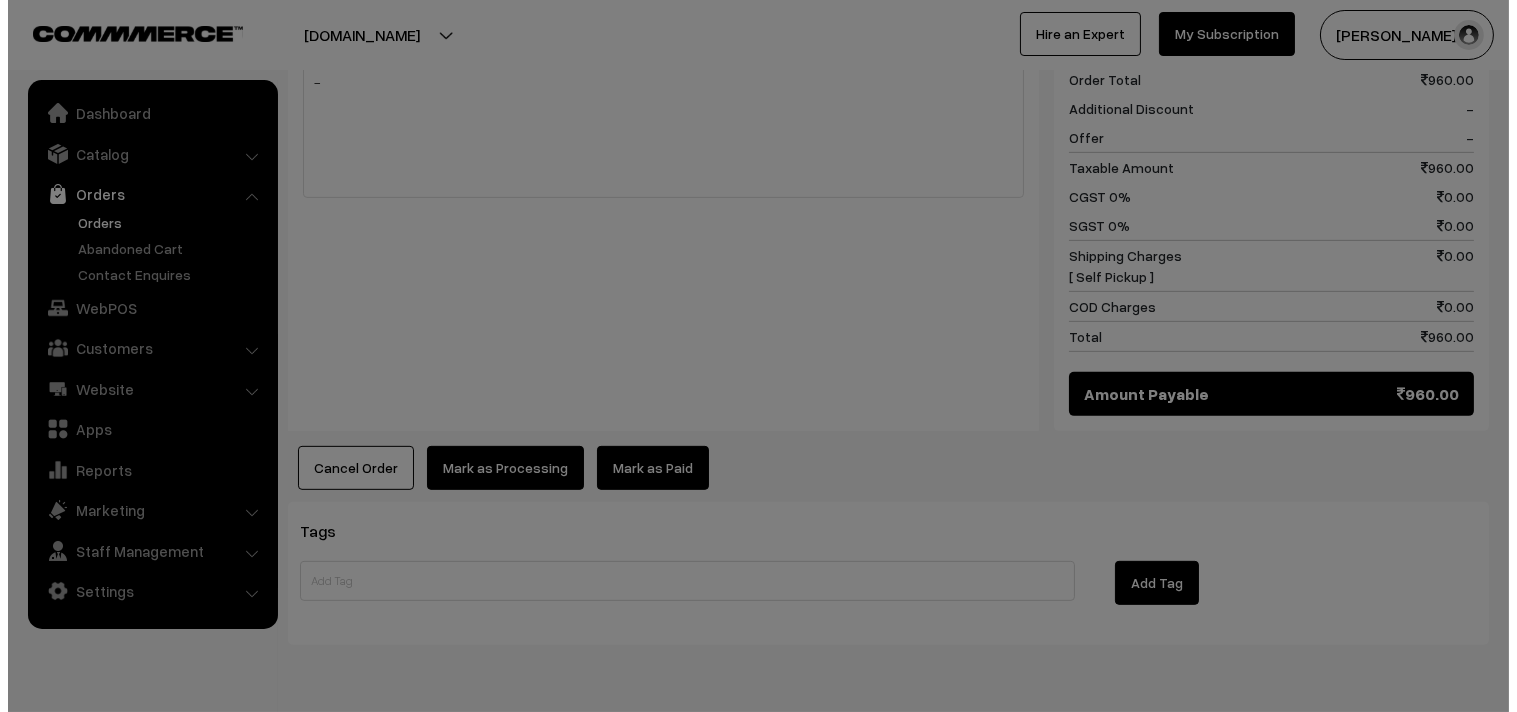 scroll, scrollTop: 1633, scrollLeft: 0, axis: vertical 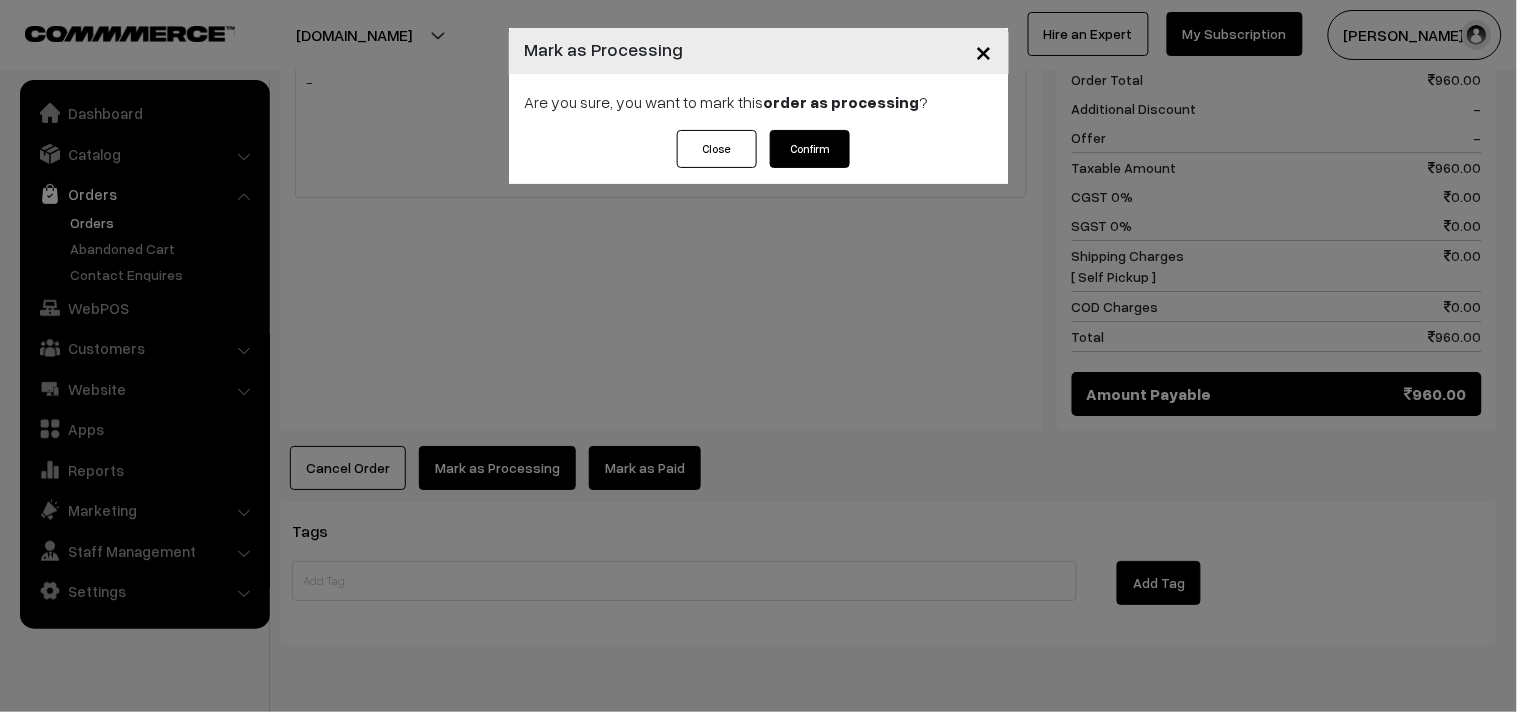 drag, startPoint x: 818, startPoint y: 143, endPoint x: 822, endPoint y: 153, distance: 10.770329 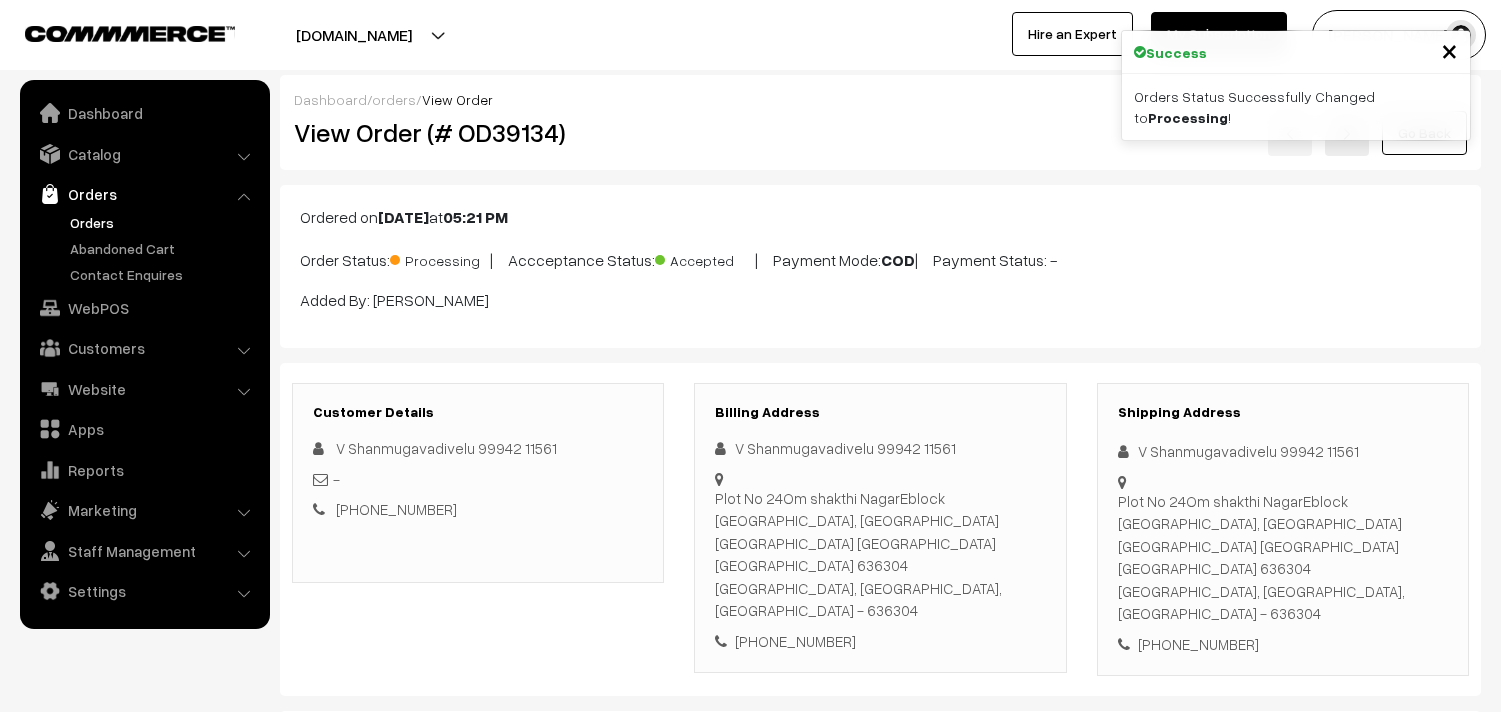 scroll, scrollTop: 0, scrollLeft: 0, axis: both 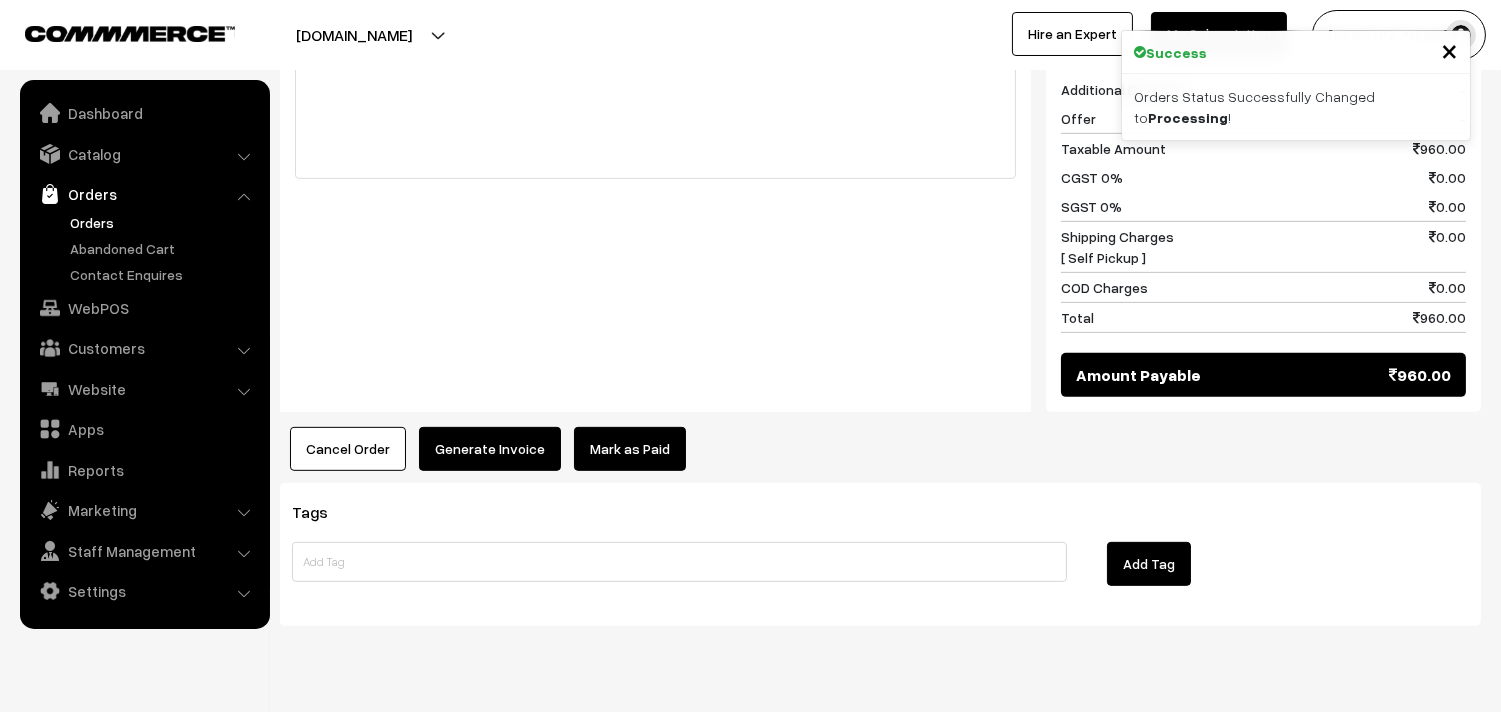 click on "Generate Invoice" at bounding box center [490, 449] 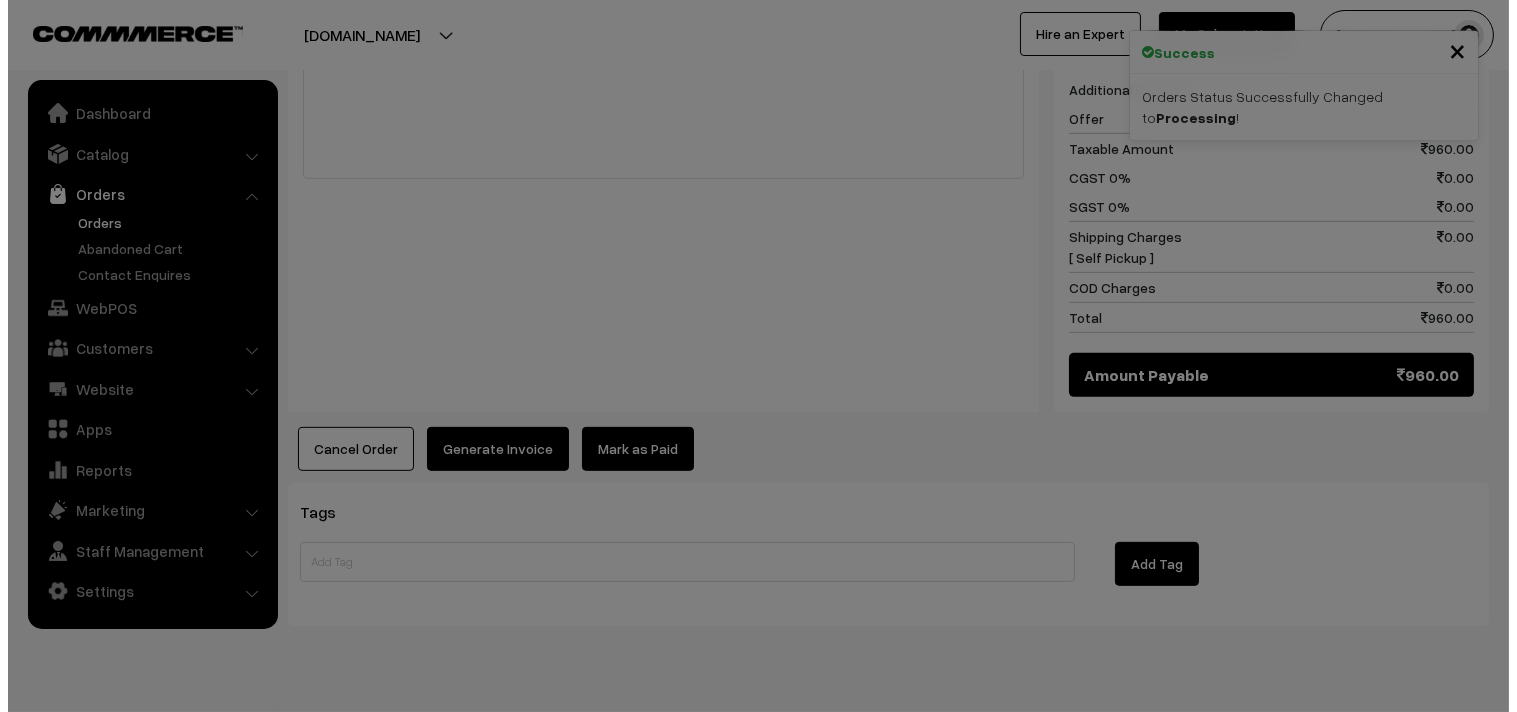 scroll, scrollTop: 1652, scrollLeft: 0, axis: vertical 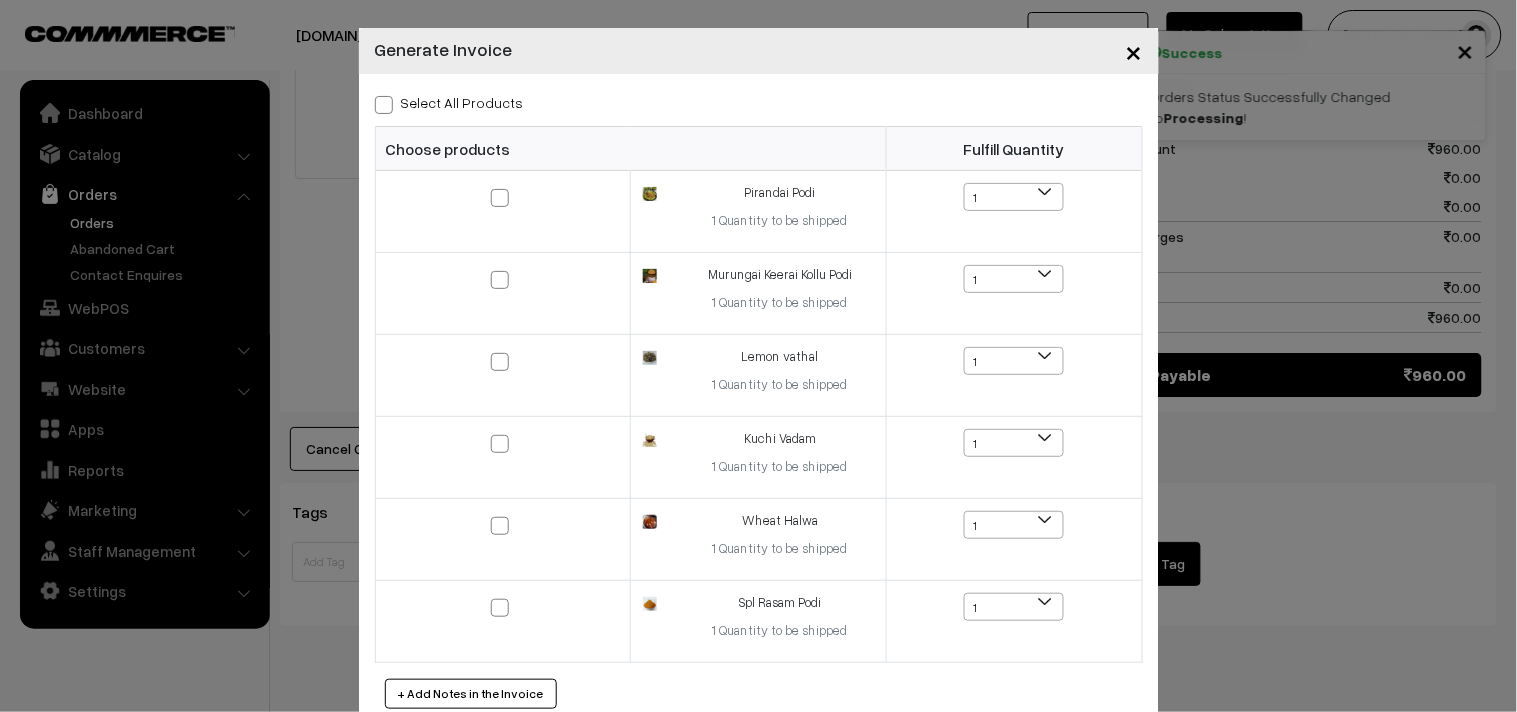 click on "Select All Products" at bounding box center (449, 102) 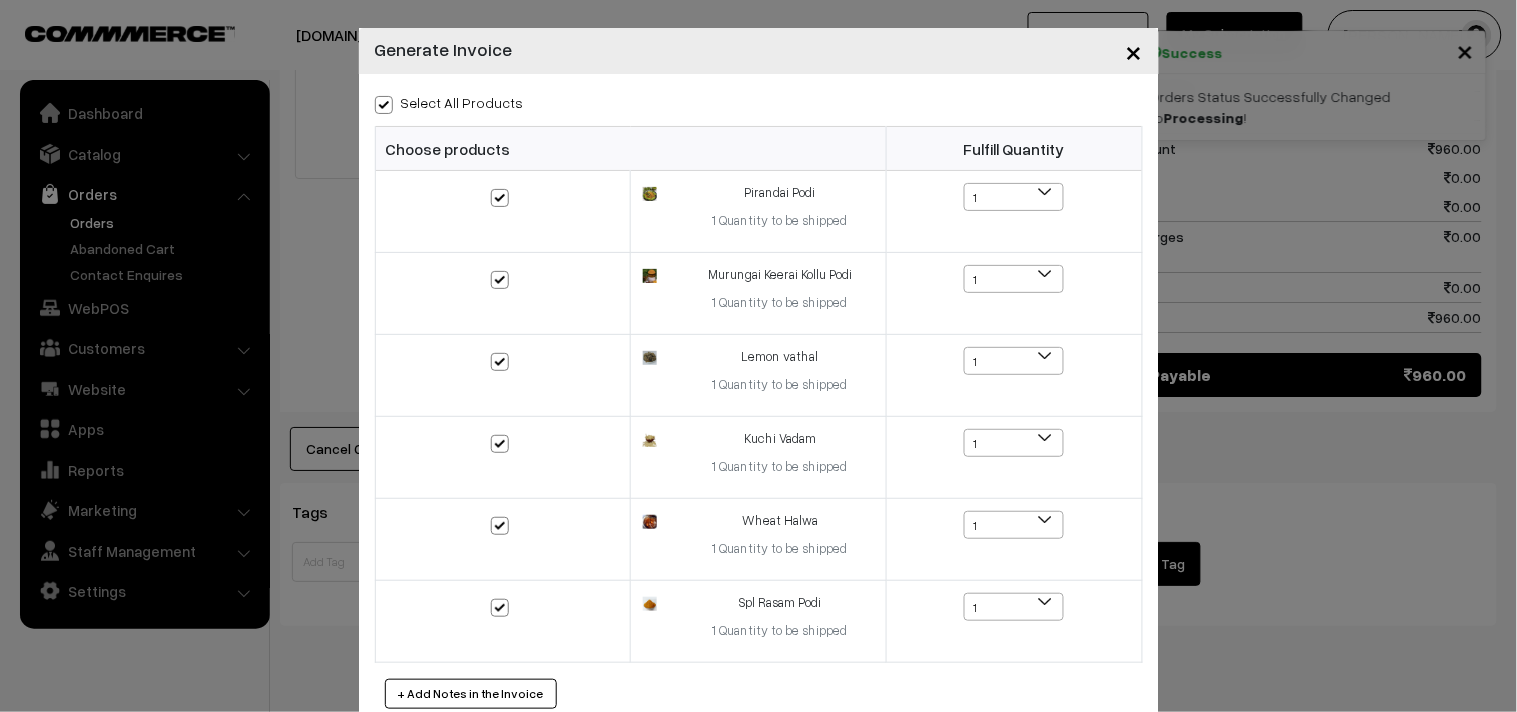 checkbox on "true" 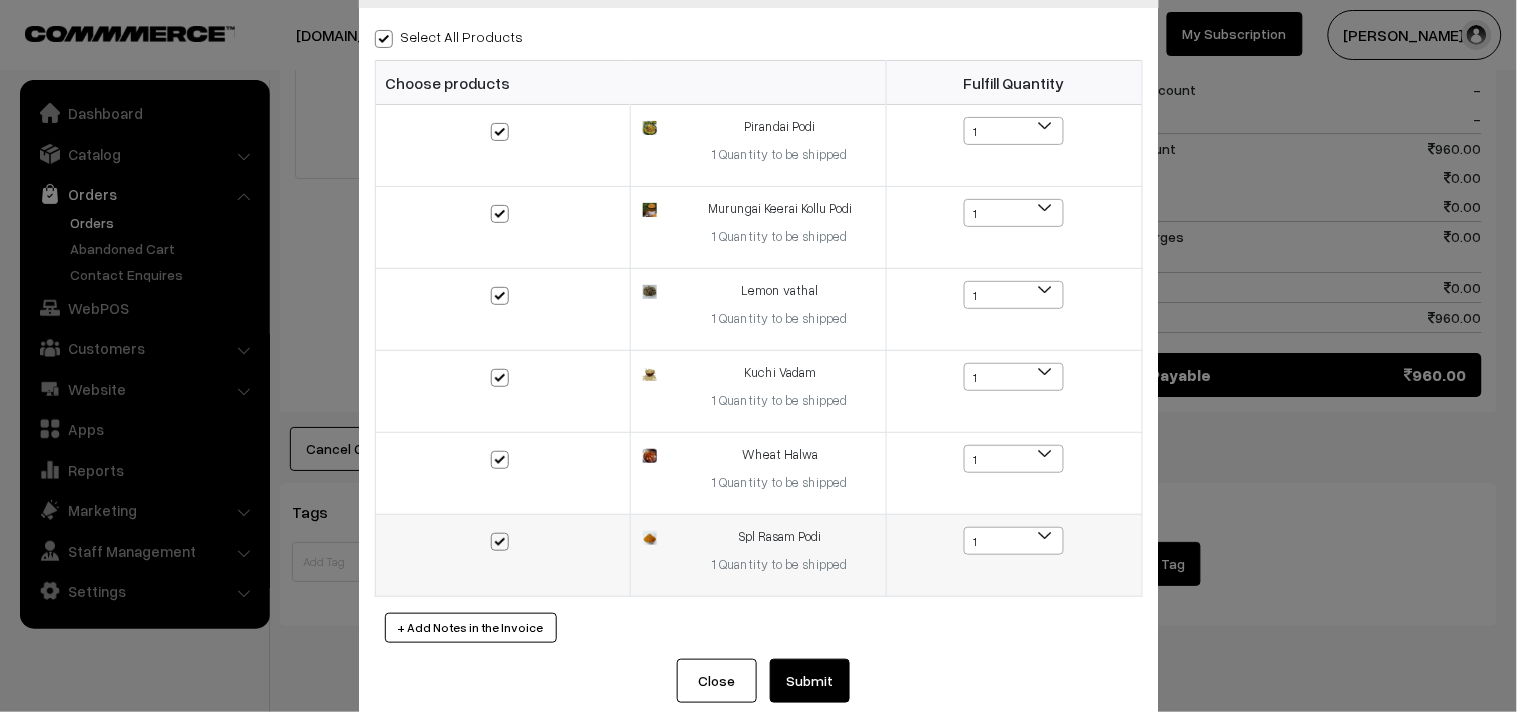 scroll, scrollTop: 102, scrollLeft: 0, axis: vertical 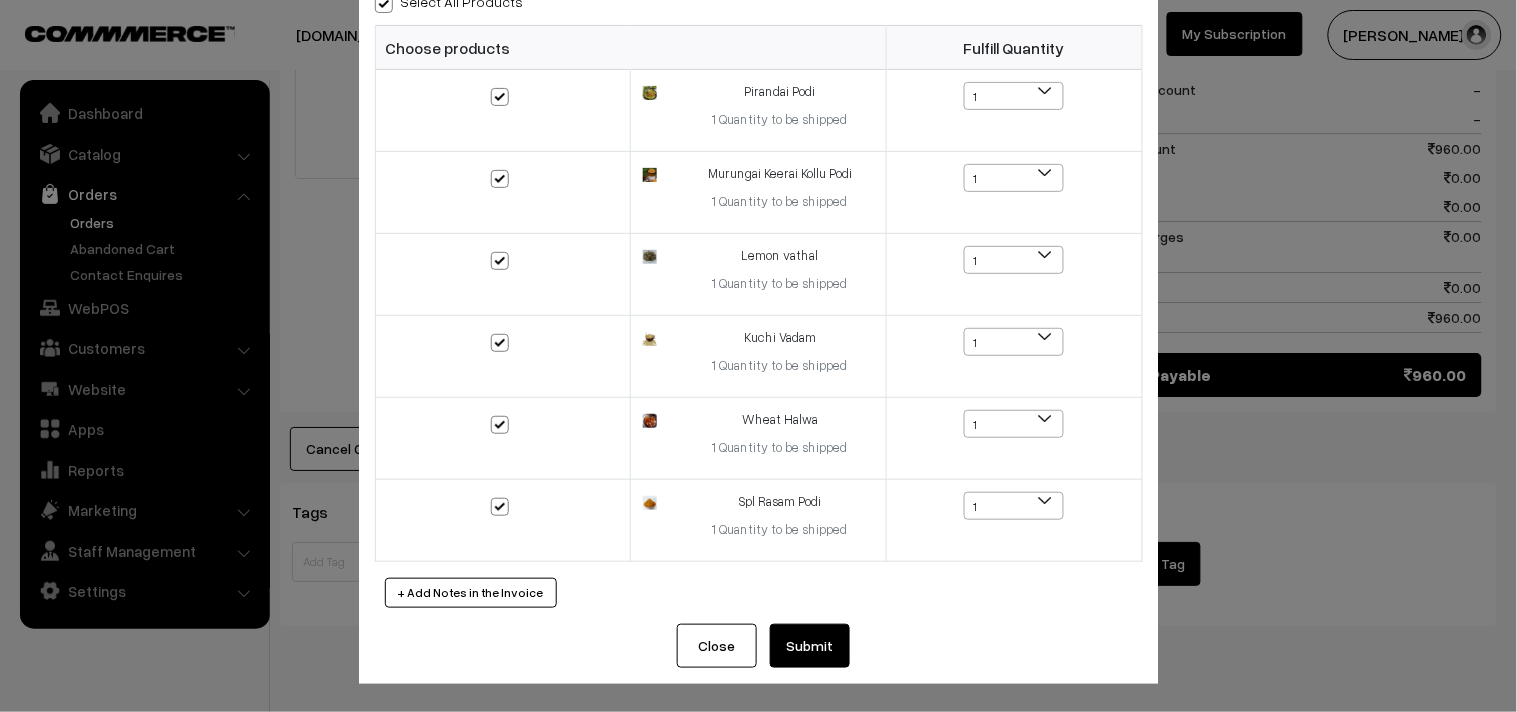 click on "Submit" at bounding box center (810, 646) 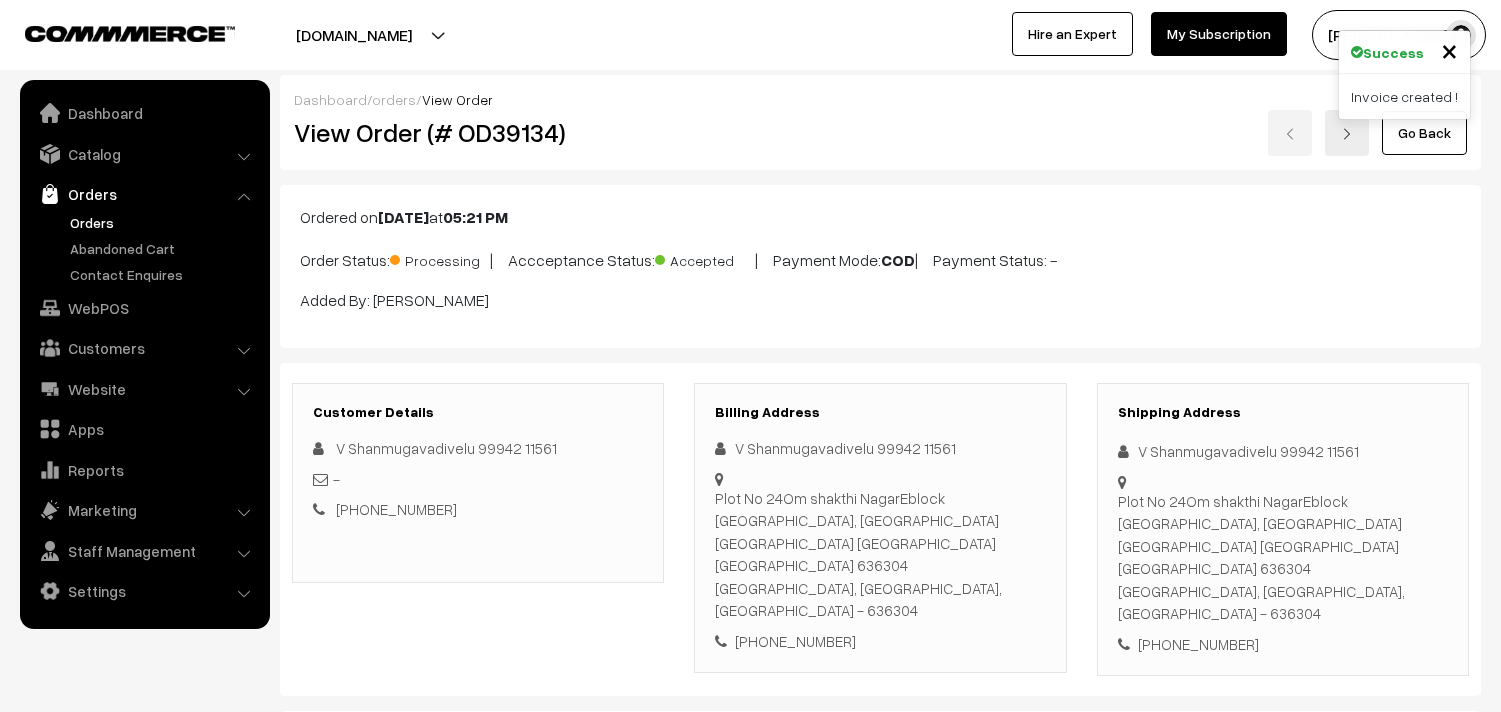 scroll, scrollTop: 1652, scrollLeft: 0, axis: vertical 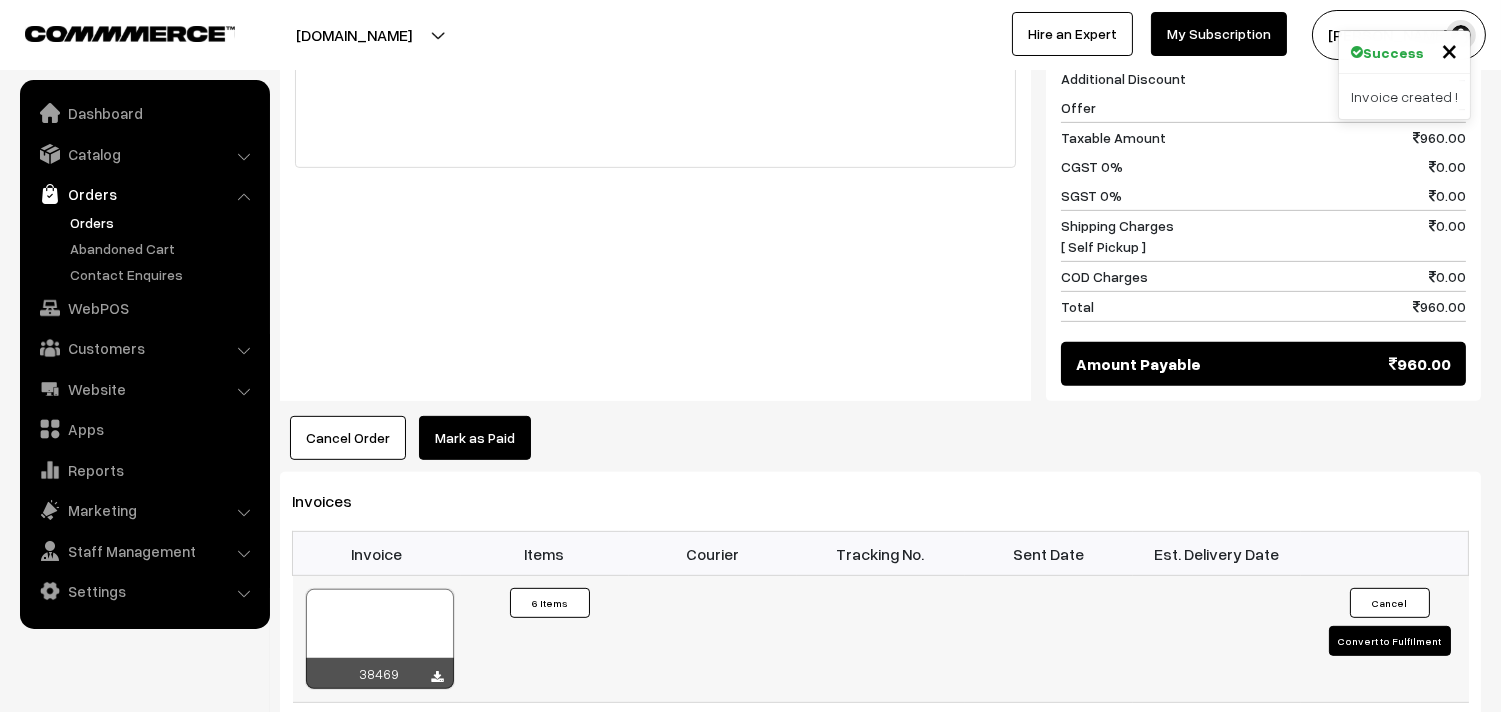 click at bounding box center (380, 639) 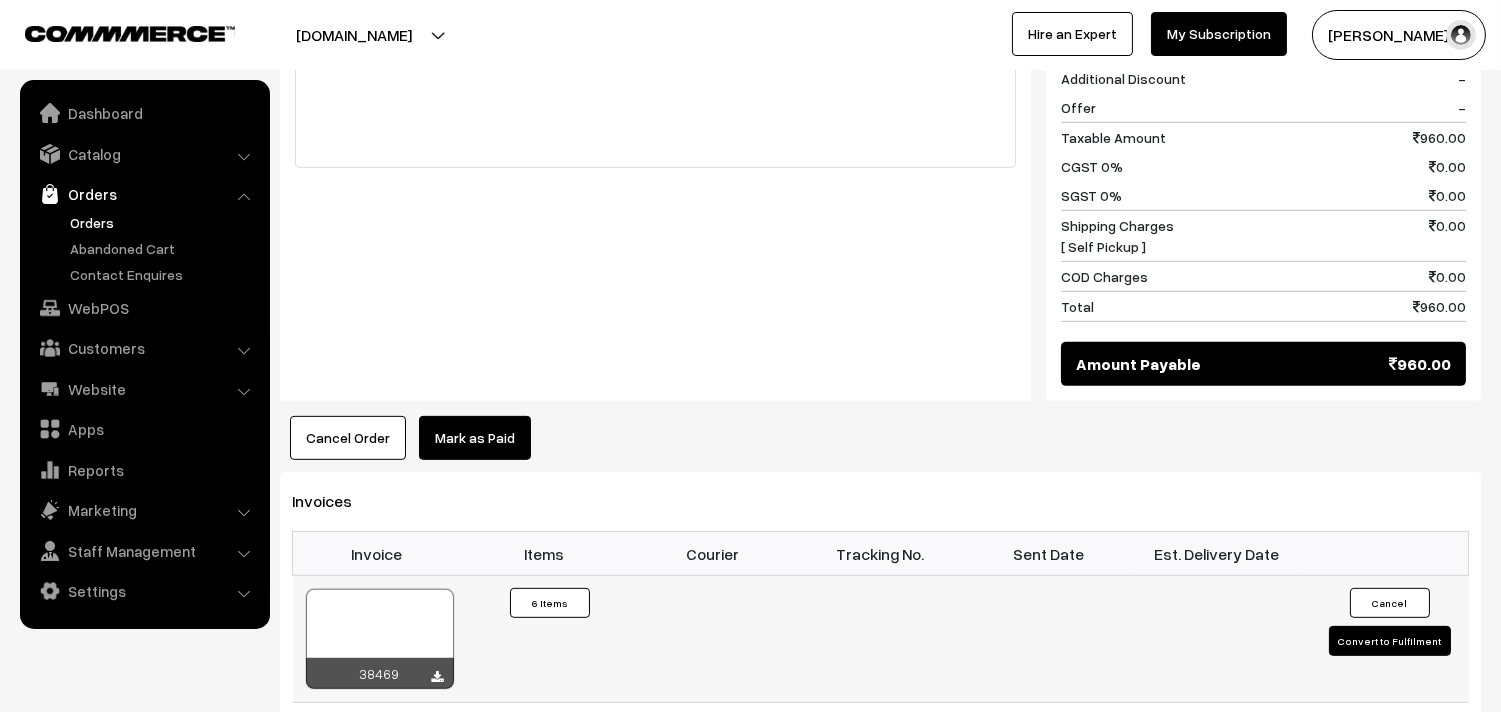 click at bounding box center [380, 639] 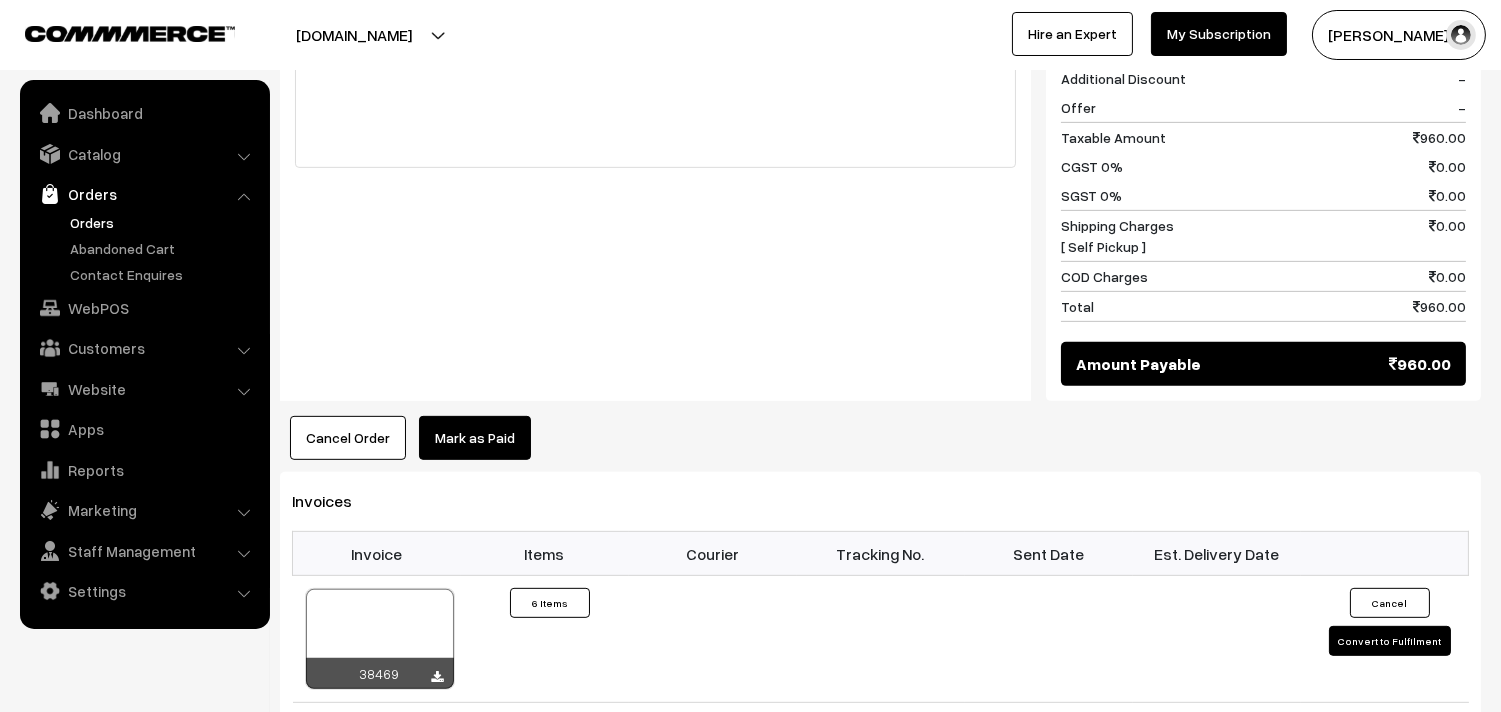 click on "Orders" at bounding box center [164, 222] 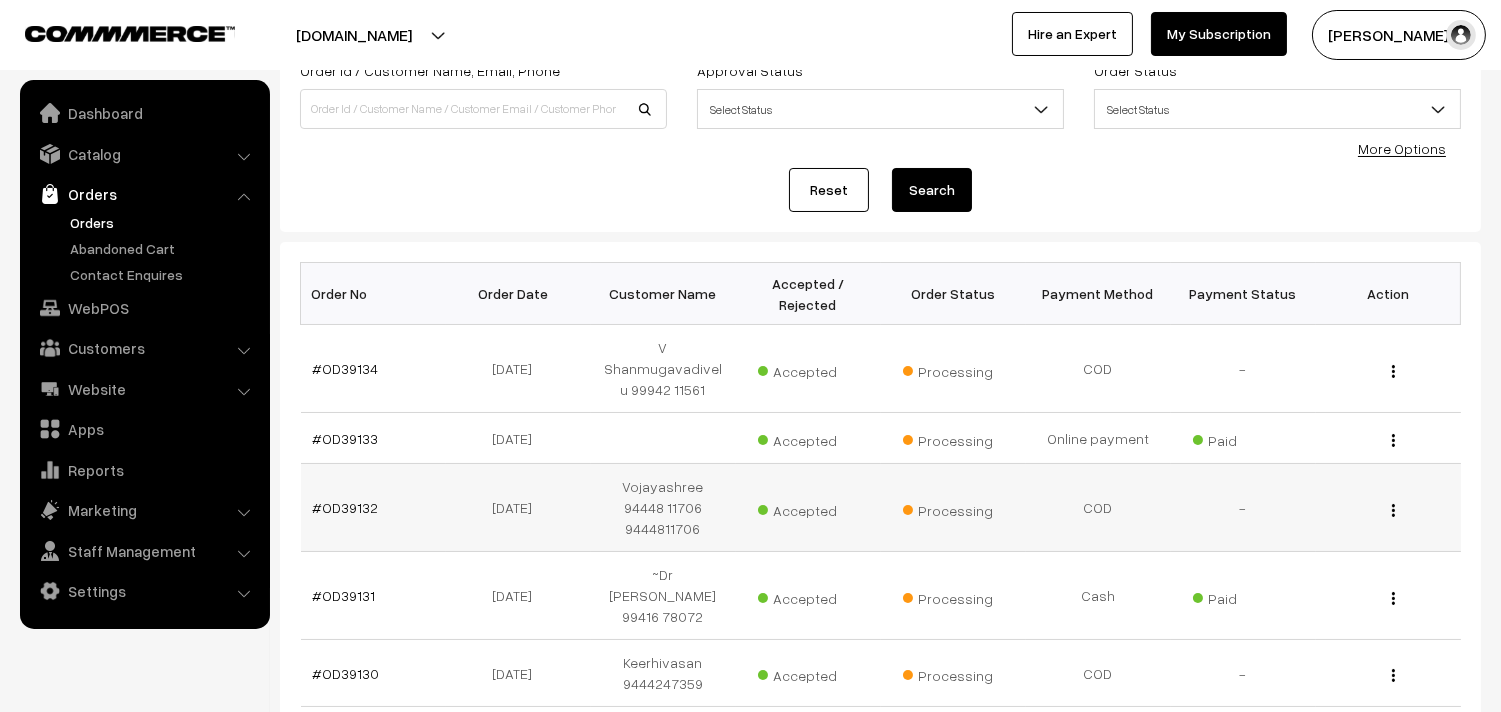 scroll, scrollTop: 333, scrollLeft: 0, axis: vertical 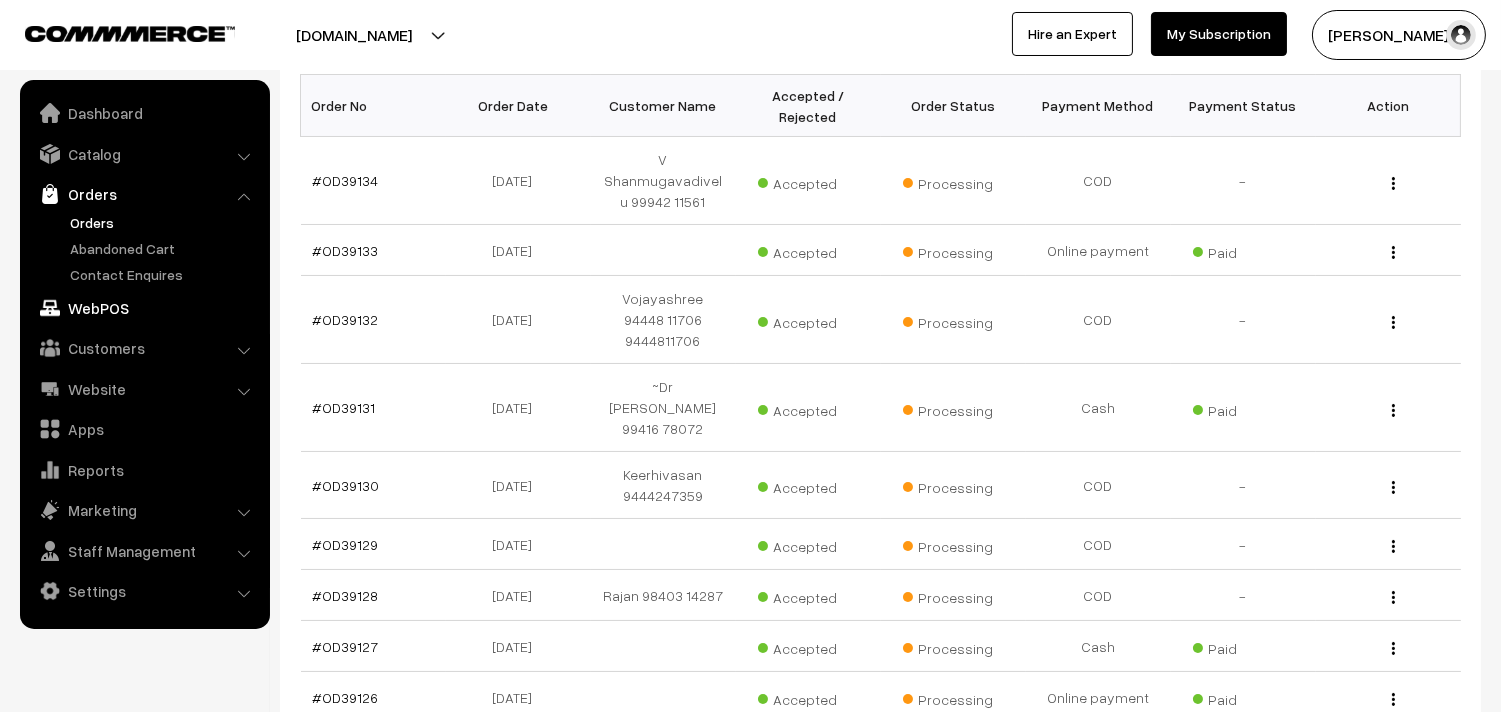 click on "WebPOS" at bounding box center (144, 308) 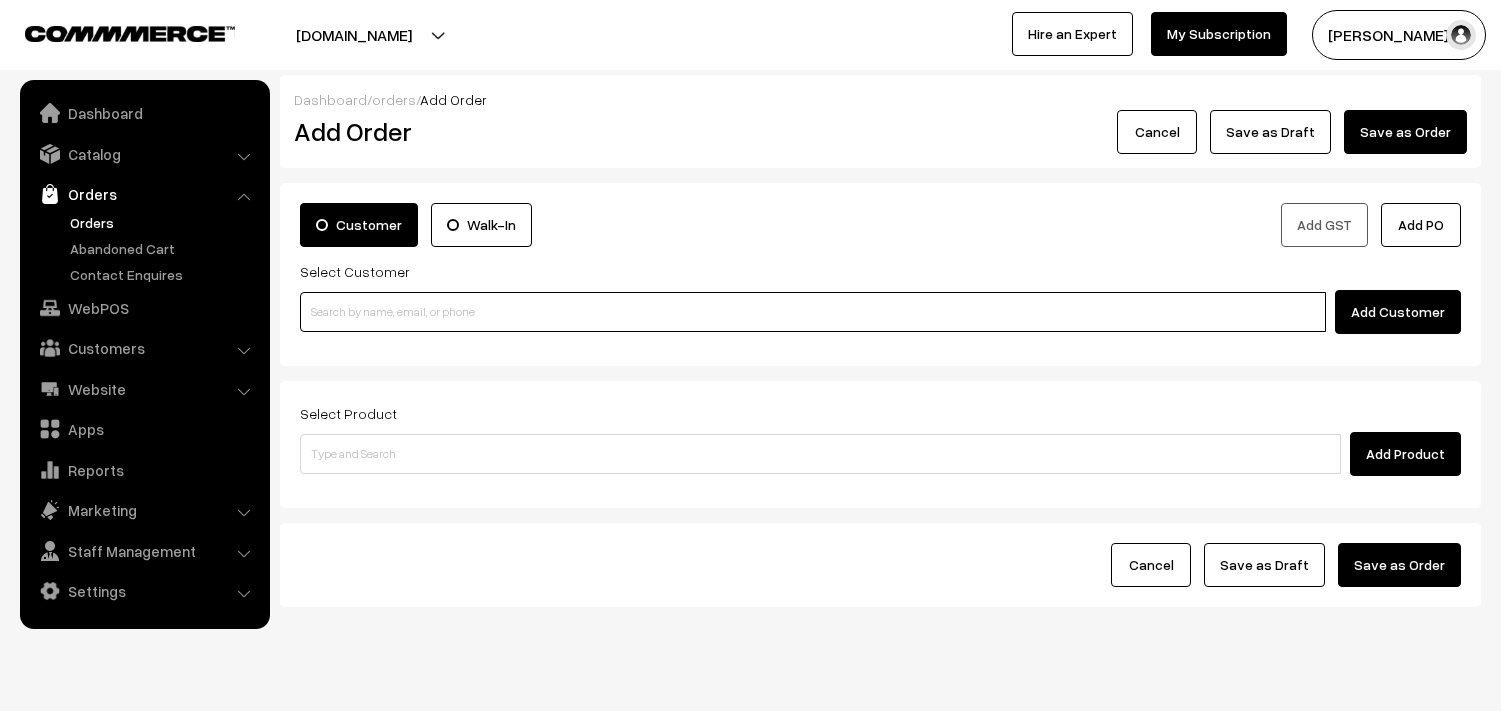 scroll, scrollTop: 0, scrollLeft: 0, axis: both 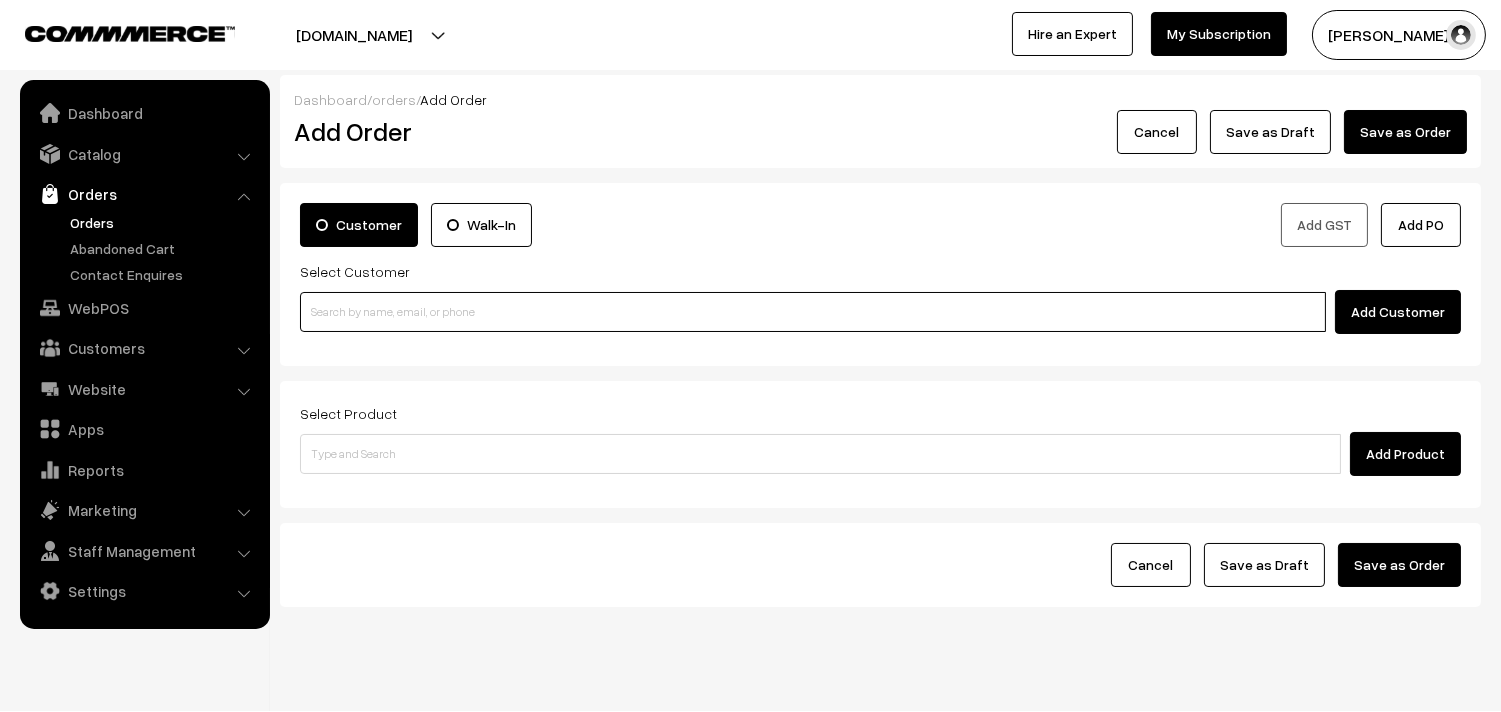 drag, startPoint x: 0, startPoint y: 0, endPoint x: 382, endPoint y: 311, distance: 492.5901 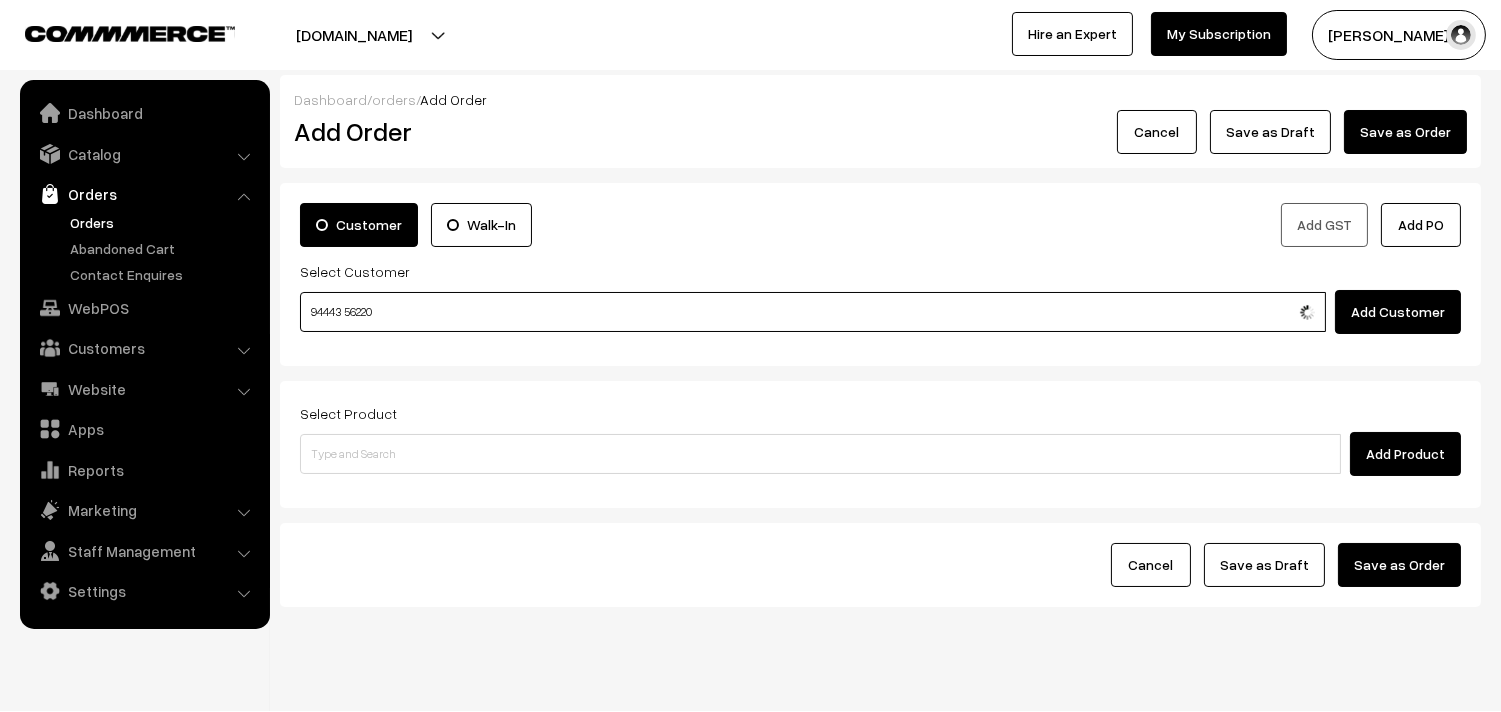 click on "94443 56220" at bounding box center (813, 312) 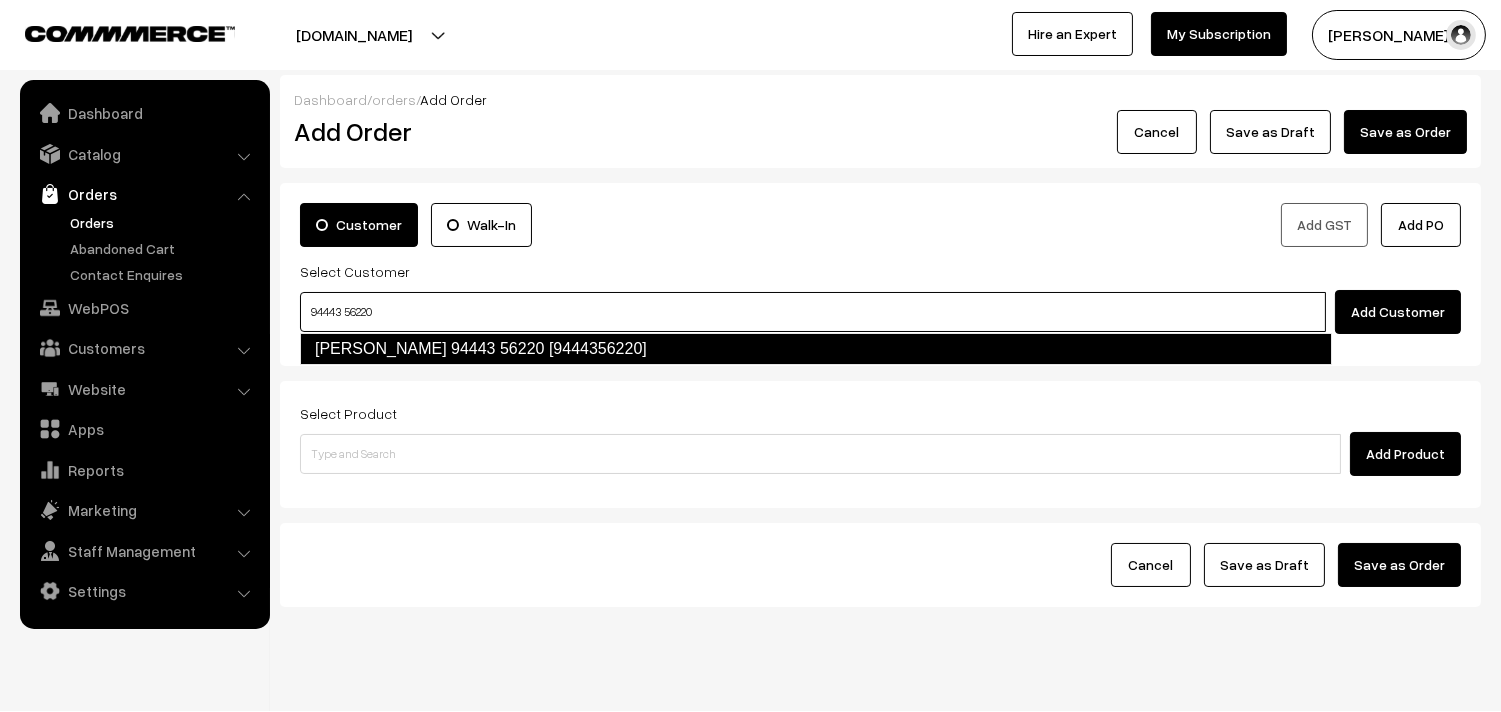 click on "[PERSON_NAME] 94443 56220  [9444356220]" at bounding box center [816, 349] 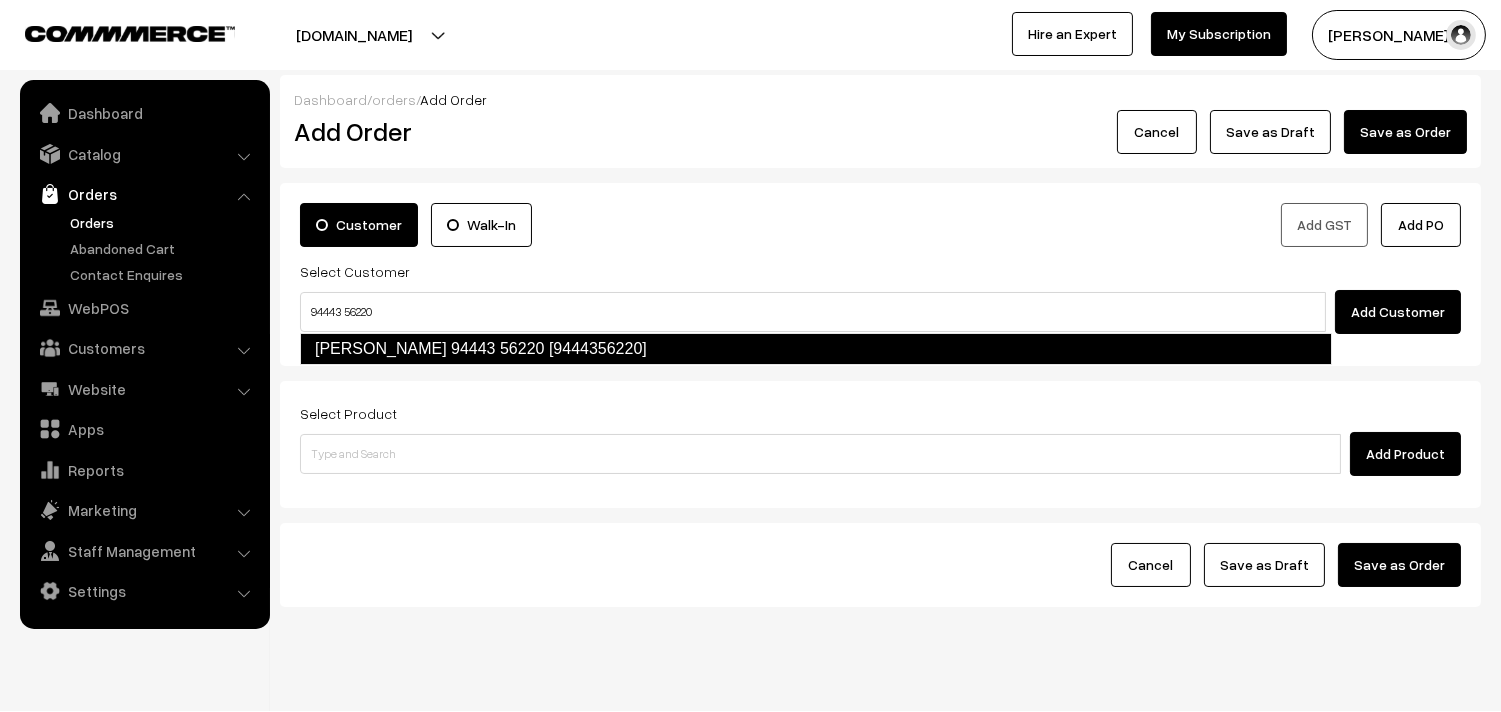 type 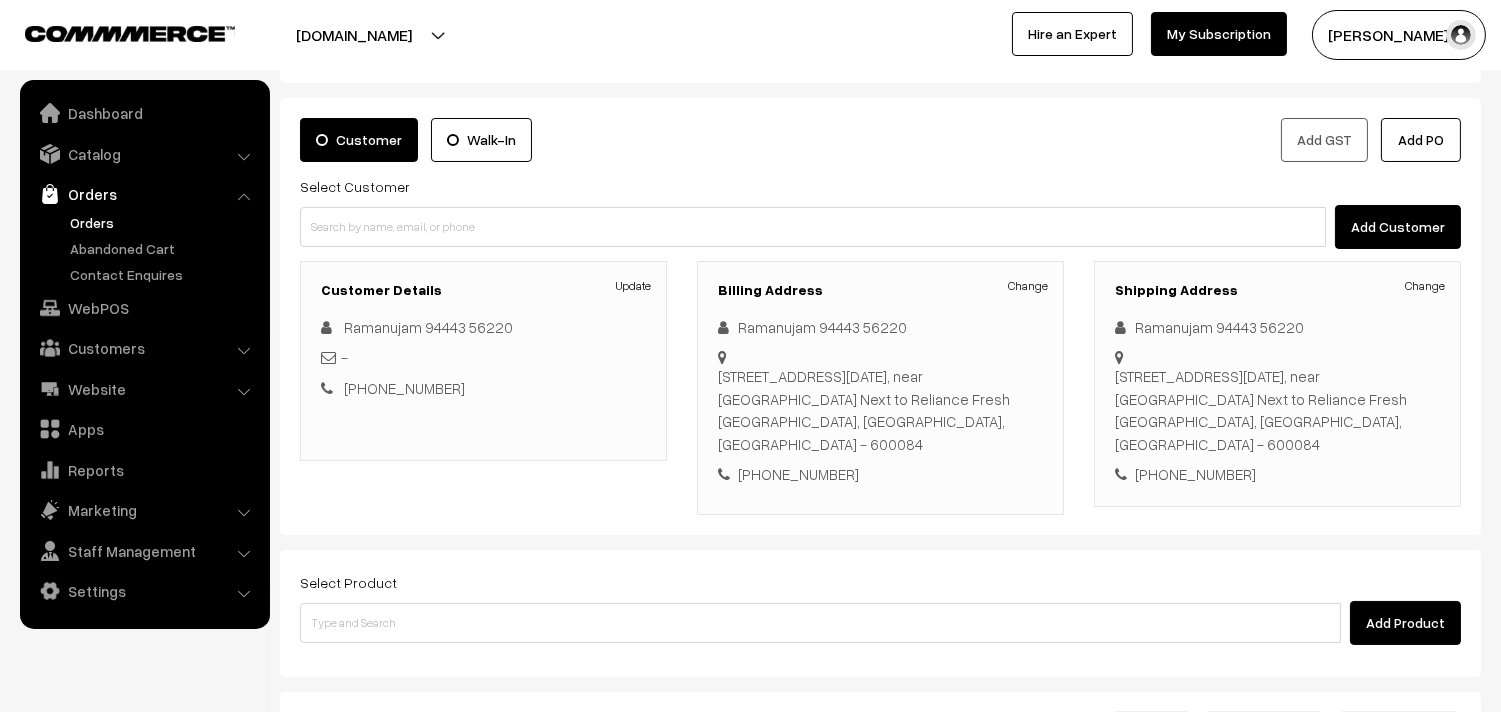 scroll, scrollTop: 272, scrollLeft: 0, axis: vertical 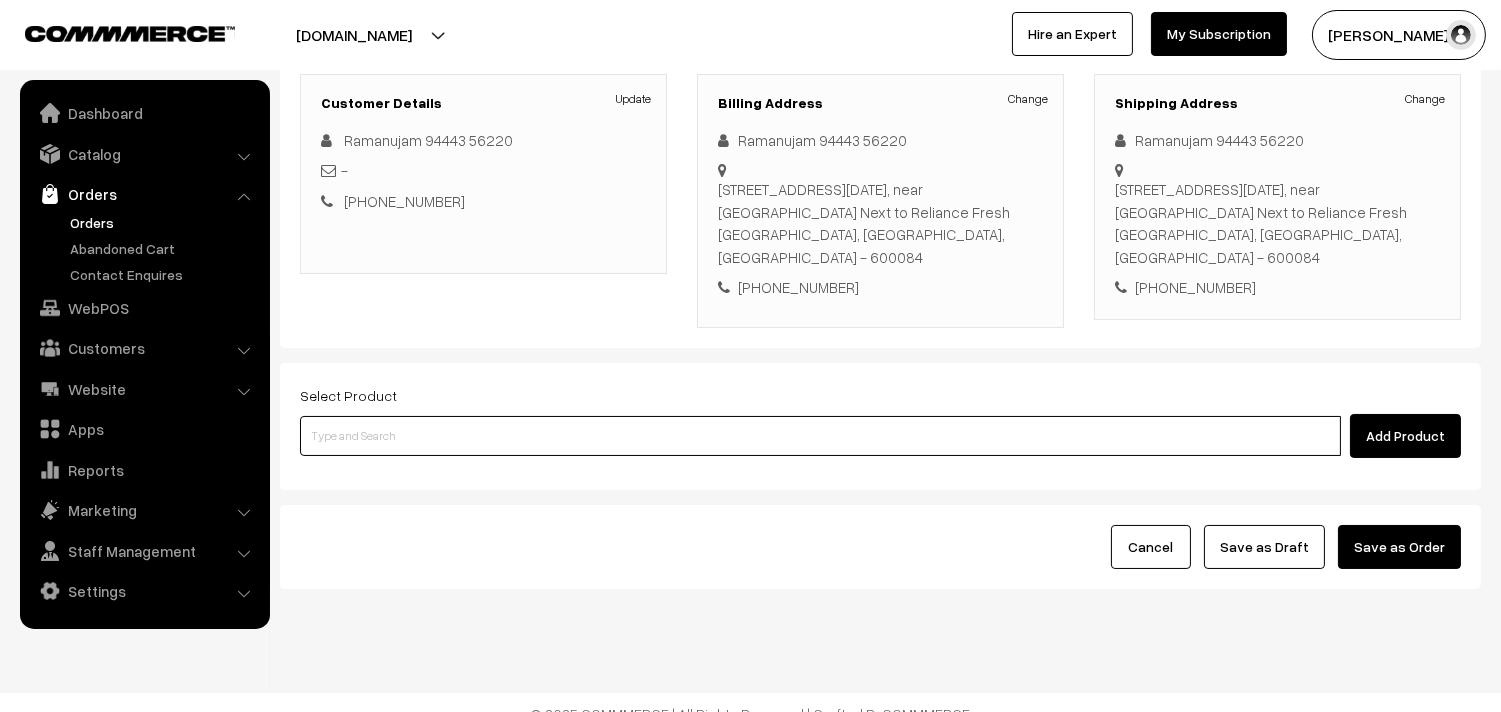 click at bounding box center [820, 436] 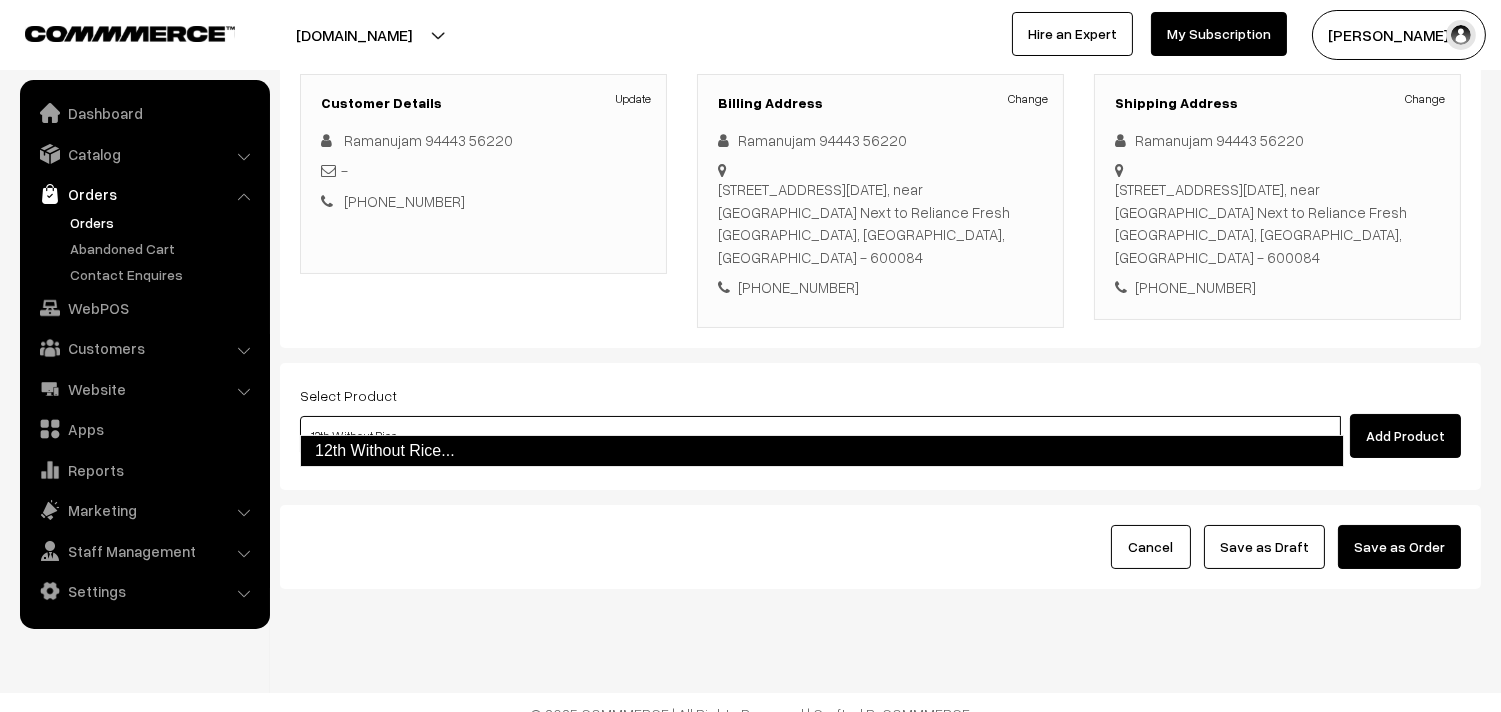 drag, startPoint x: 384, startPoint y: 468, endPoint x: 385, endPoint y: 453, distance: 15.033297 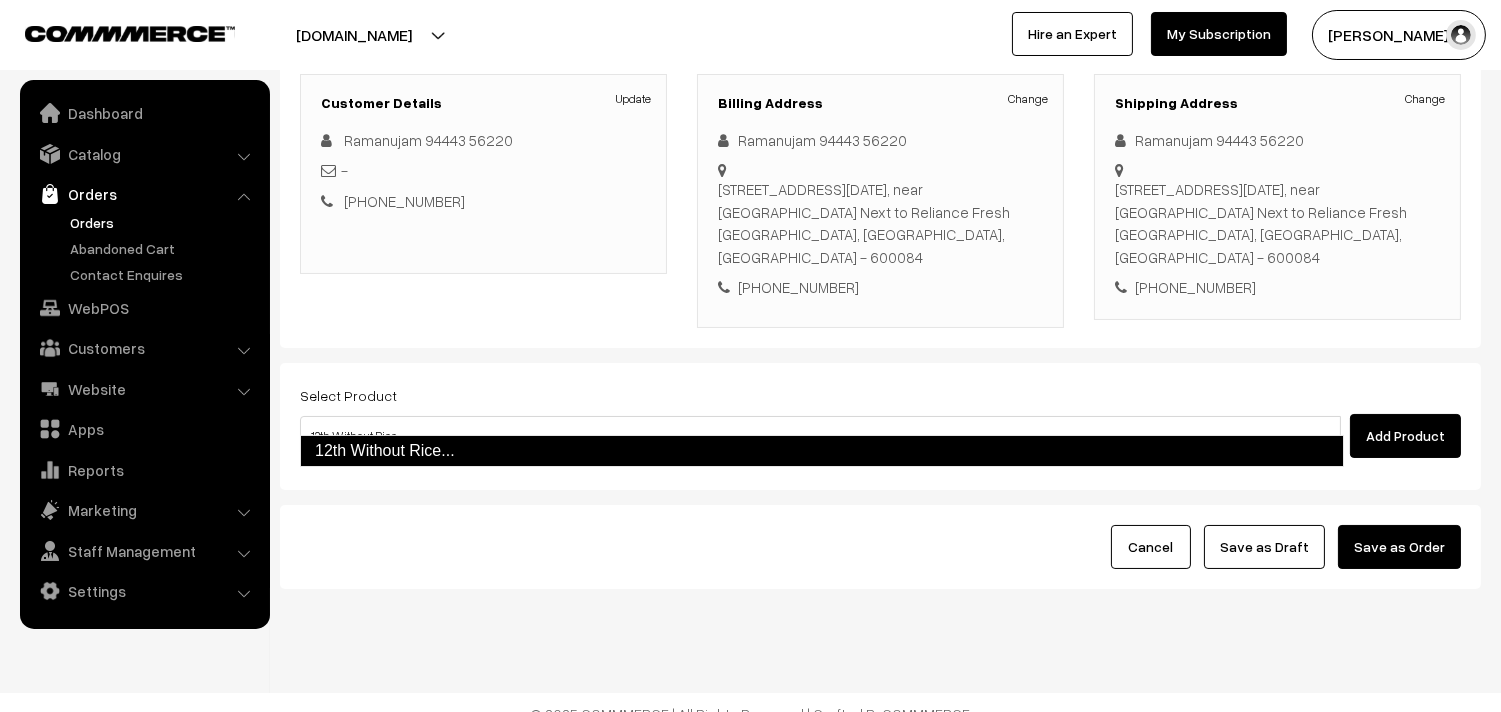 type 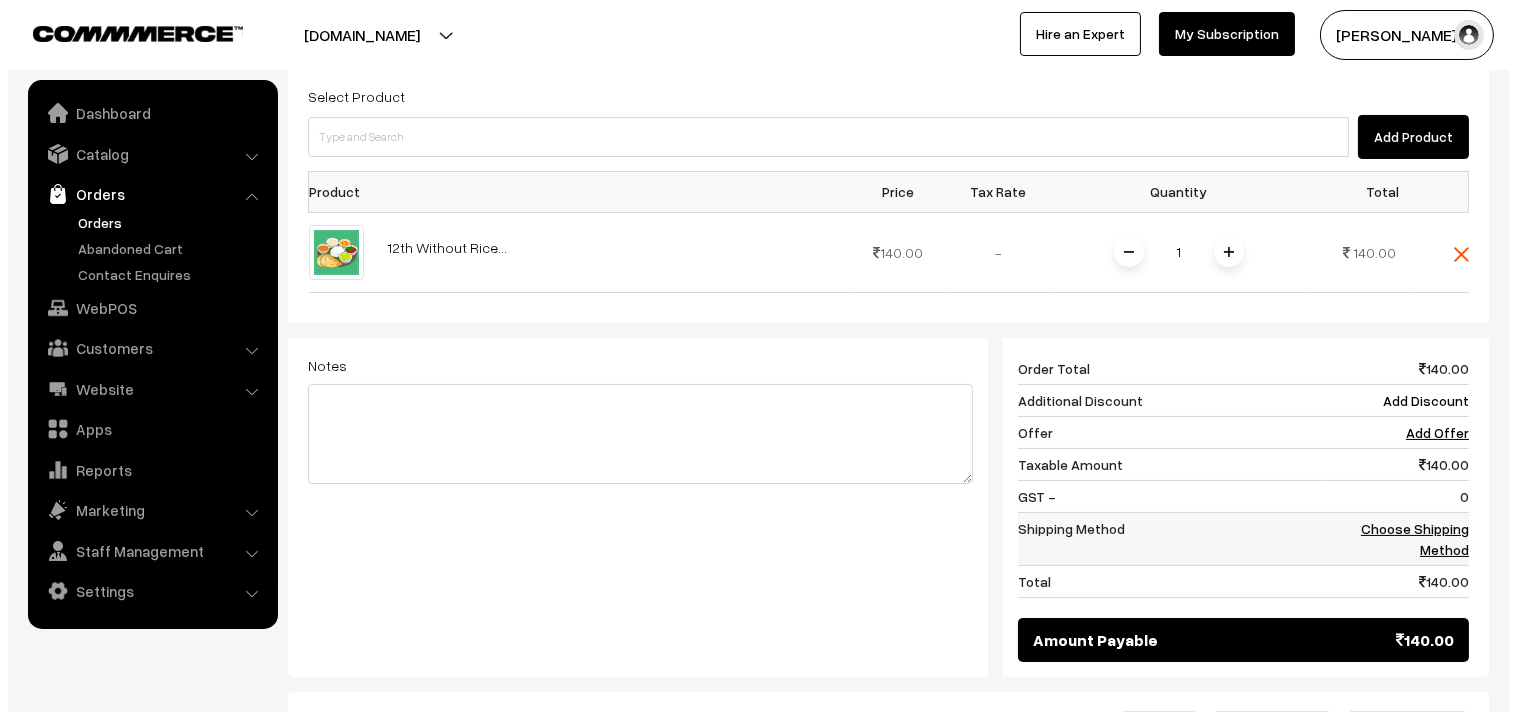 scroll, scrollTop: 605, scrollLeft: 0, axis: vertical 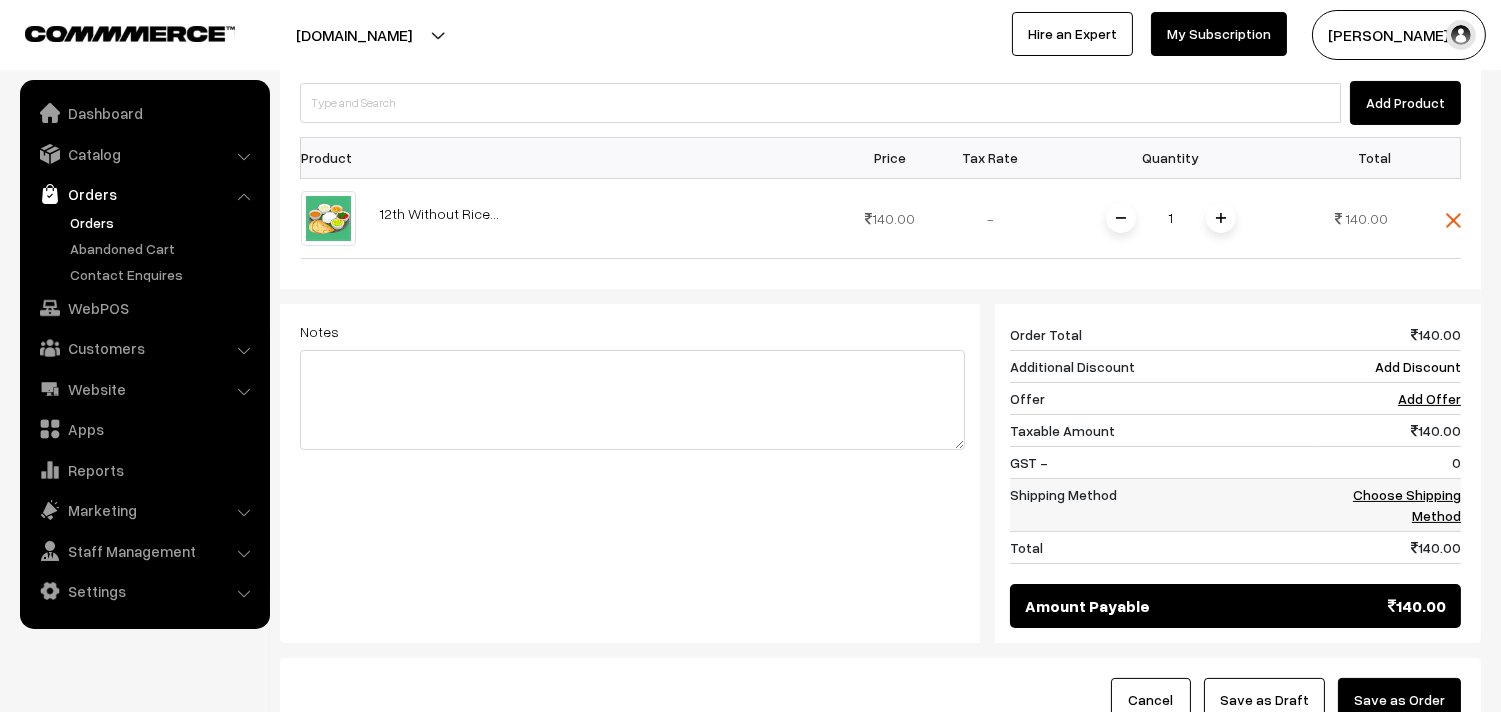click on "Choose Shipping Method" at bounding box center (1407, 505) 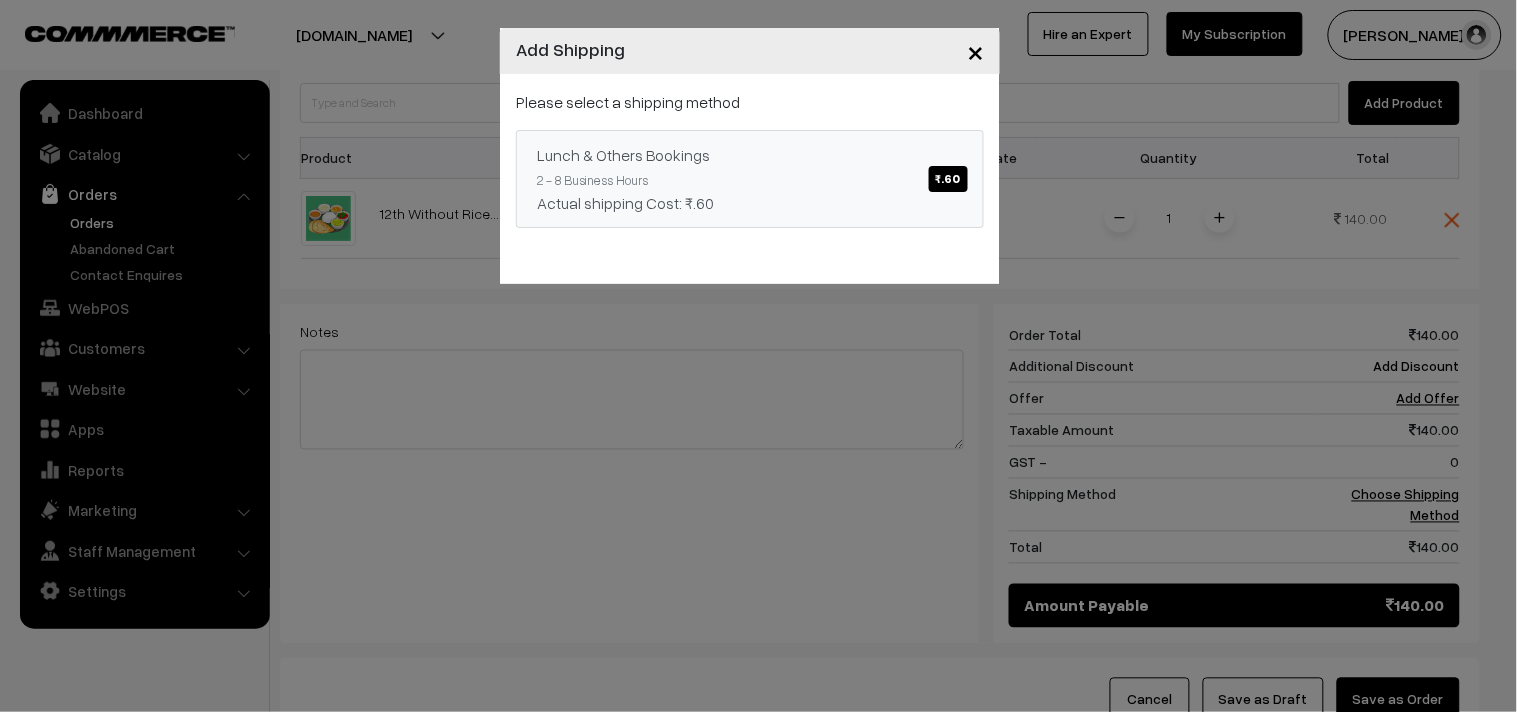 click on "2 - 8 Business Hours" at bounding box center [592, 180] 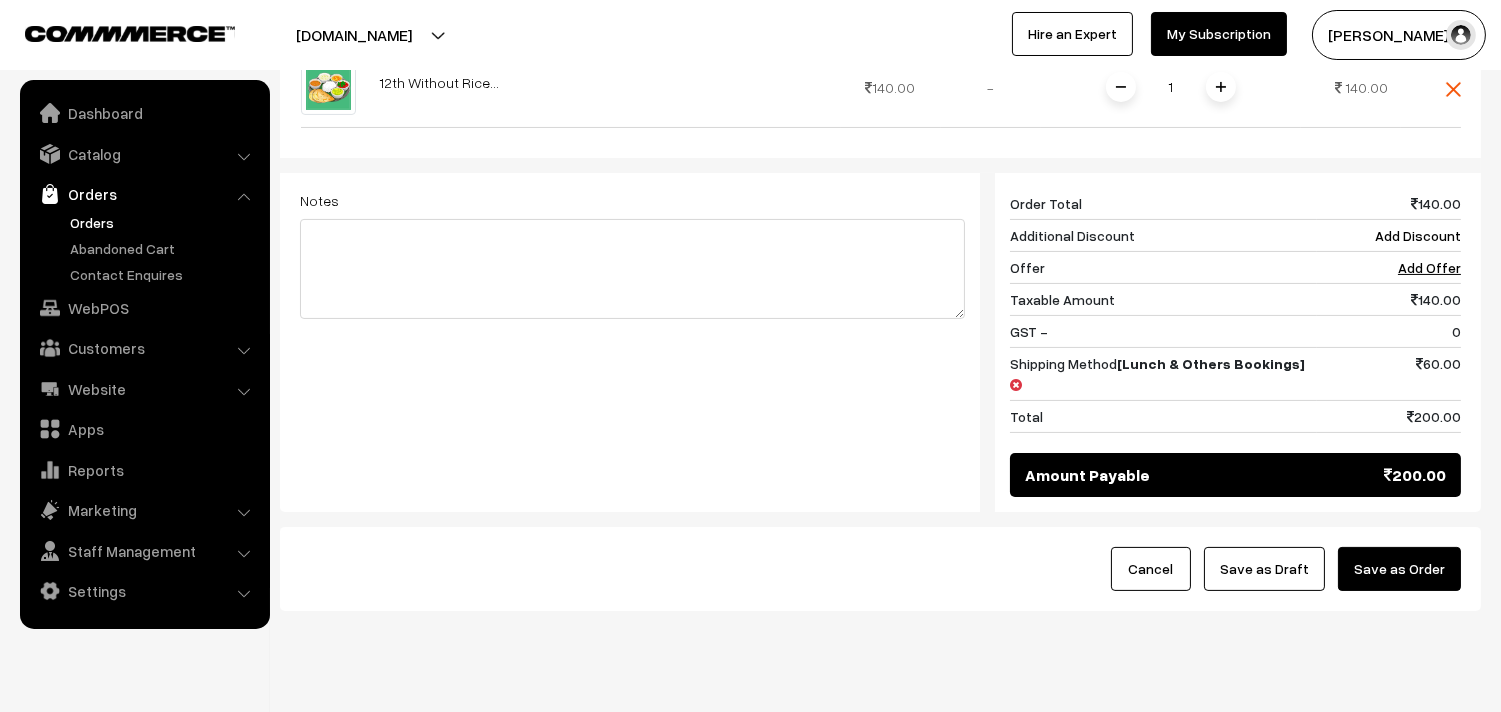 scroll, scrollTop: 738, scrollLeft: 0, axis: vertical 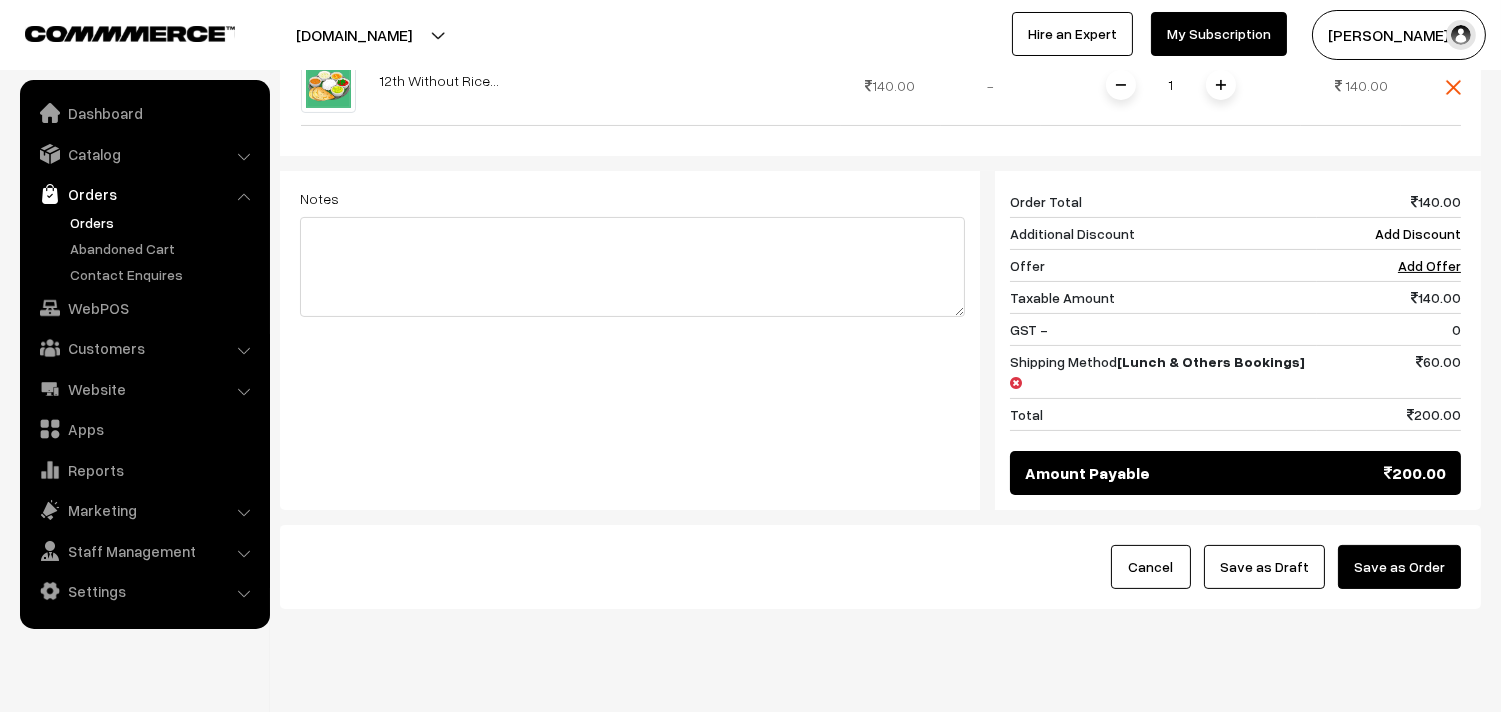 click on "Save as Draft" at bounding box center [1264, 567] 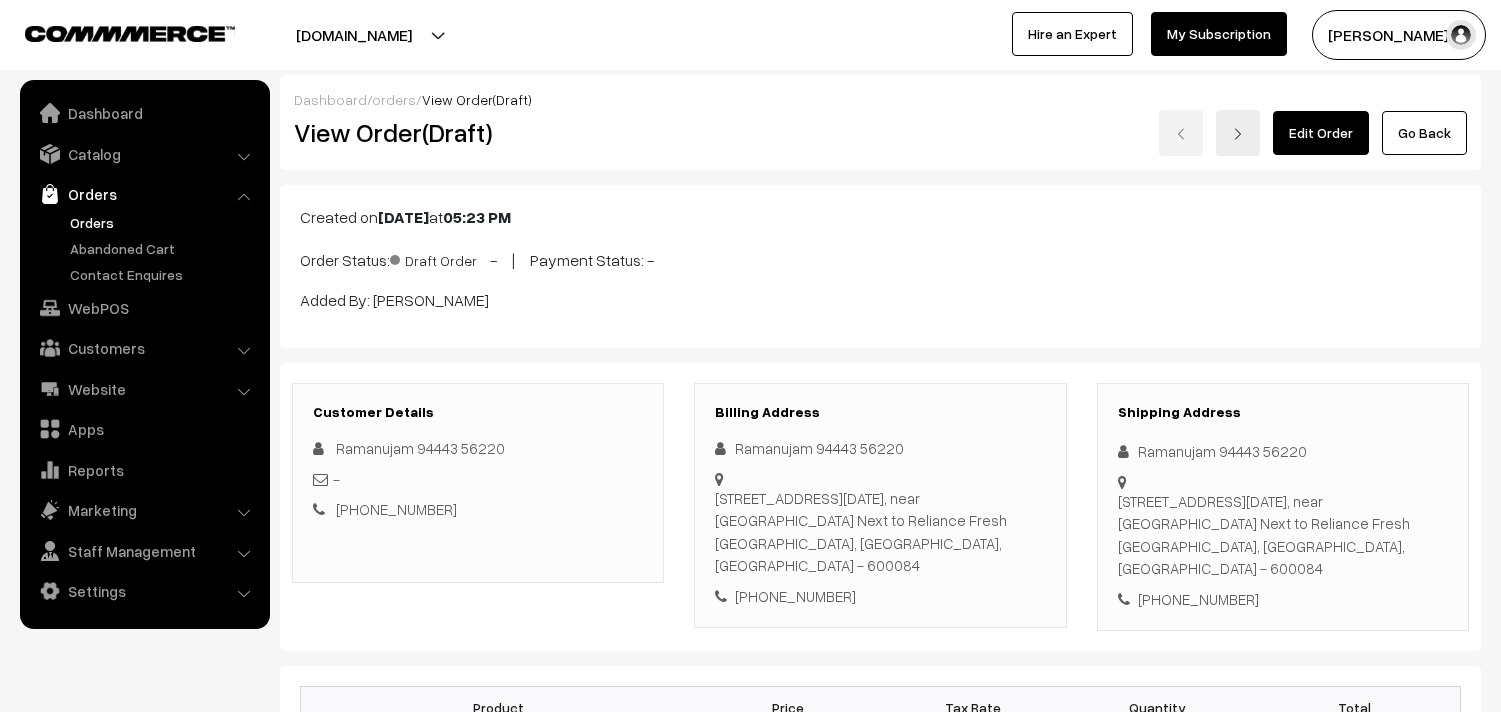 scroll, scrollTop: 0, scrollLeft: 0, axis: both 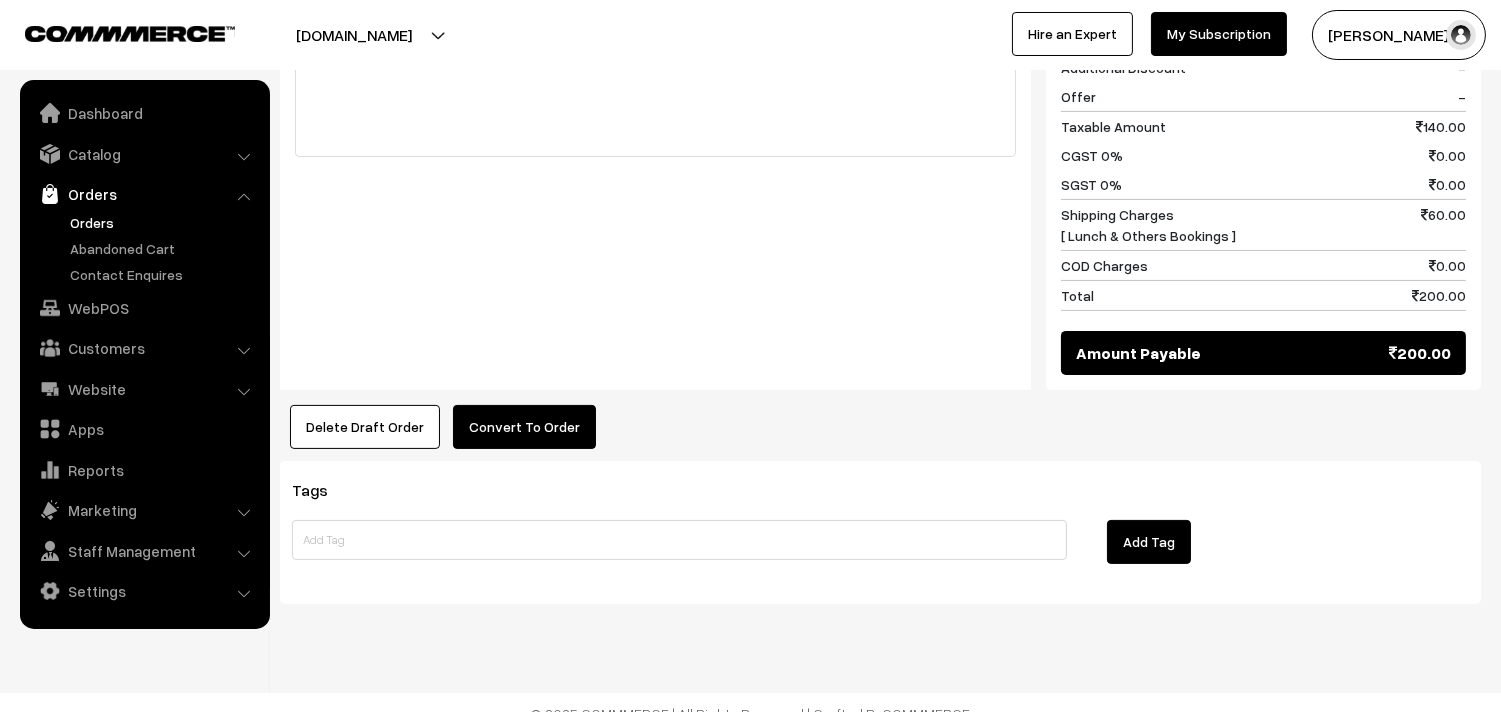 click on "Convert To Order" at bounding box center (524, 427) 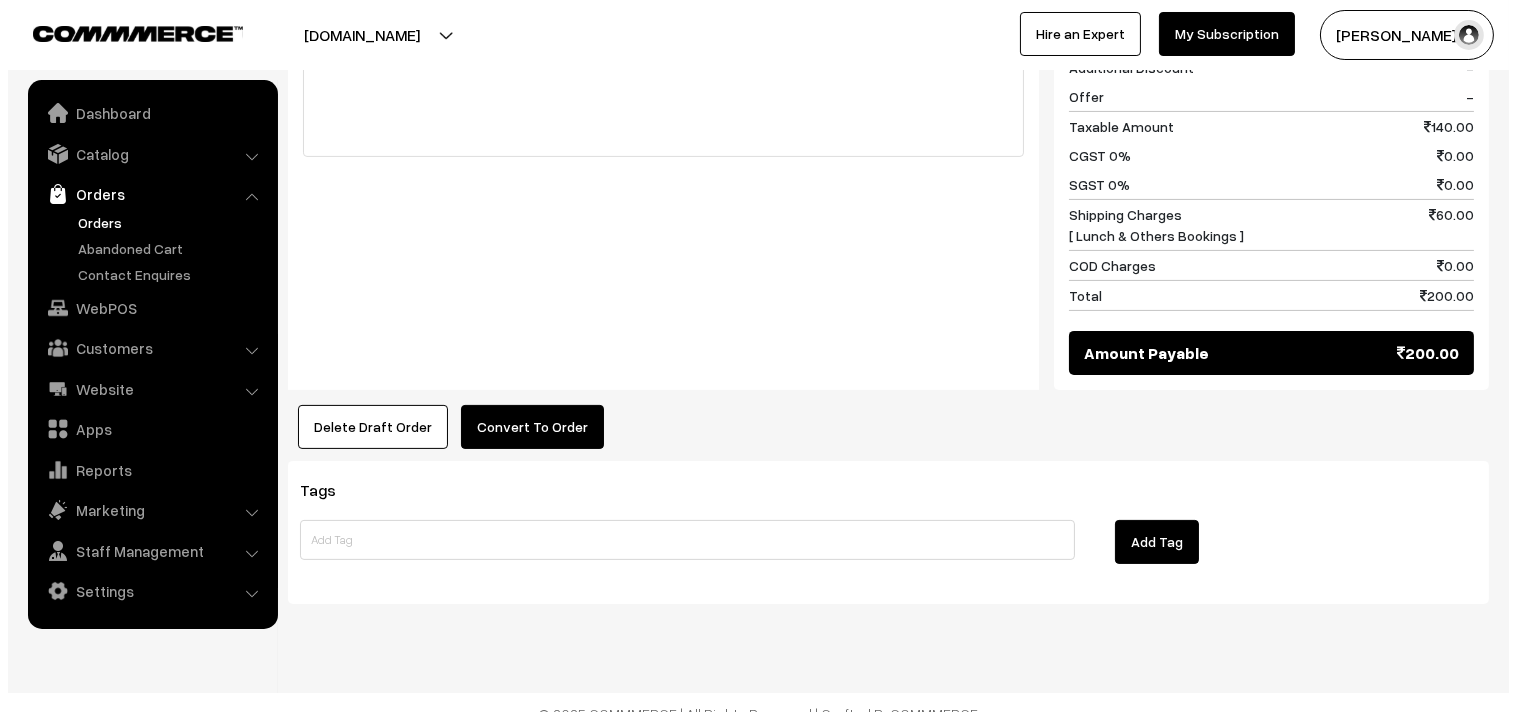 scroll, scrollTop: 956, scrollLeft: 0, axis: vertical 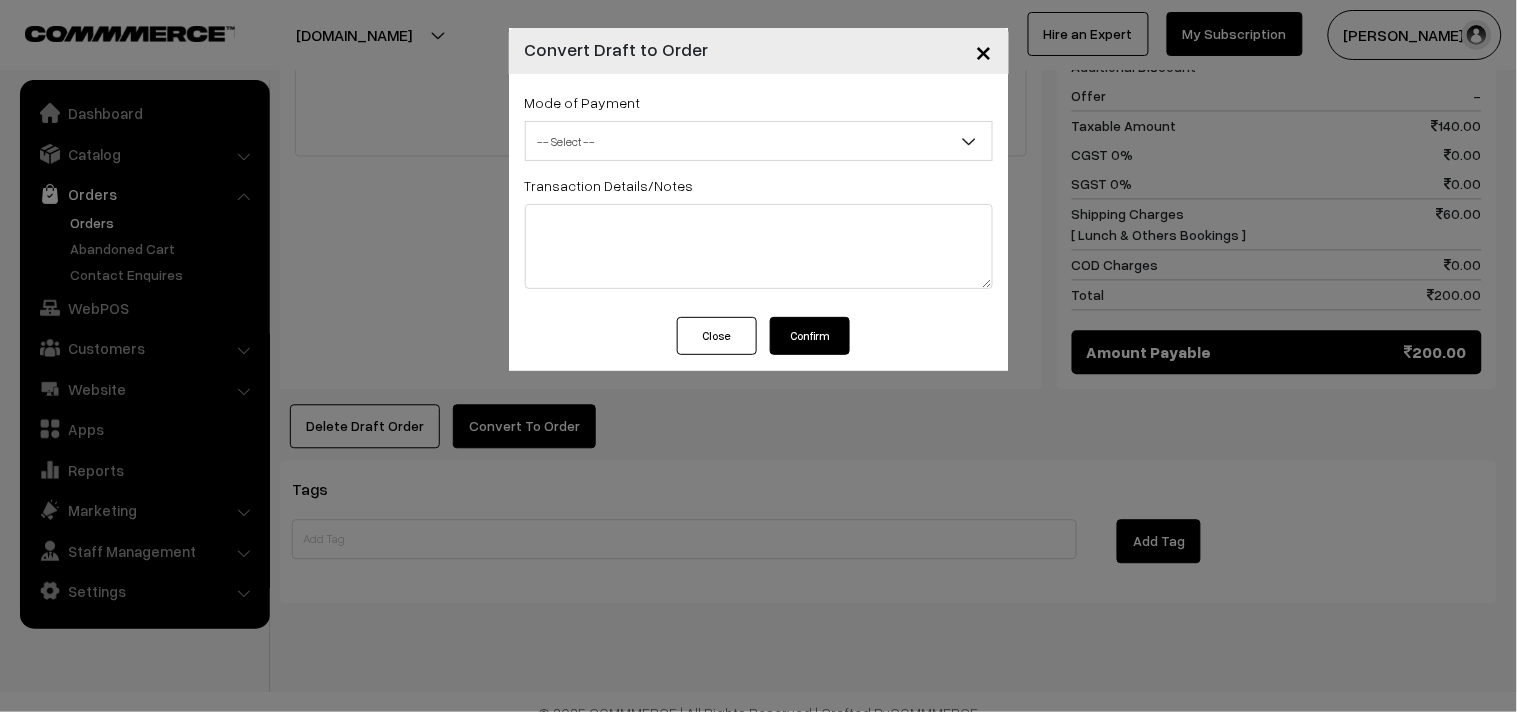 click on "-- Select --" at bounding box center (759, 141) 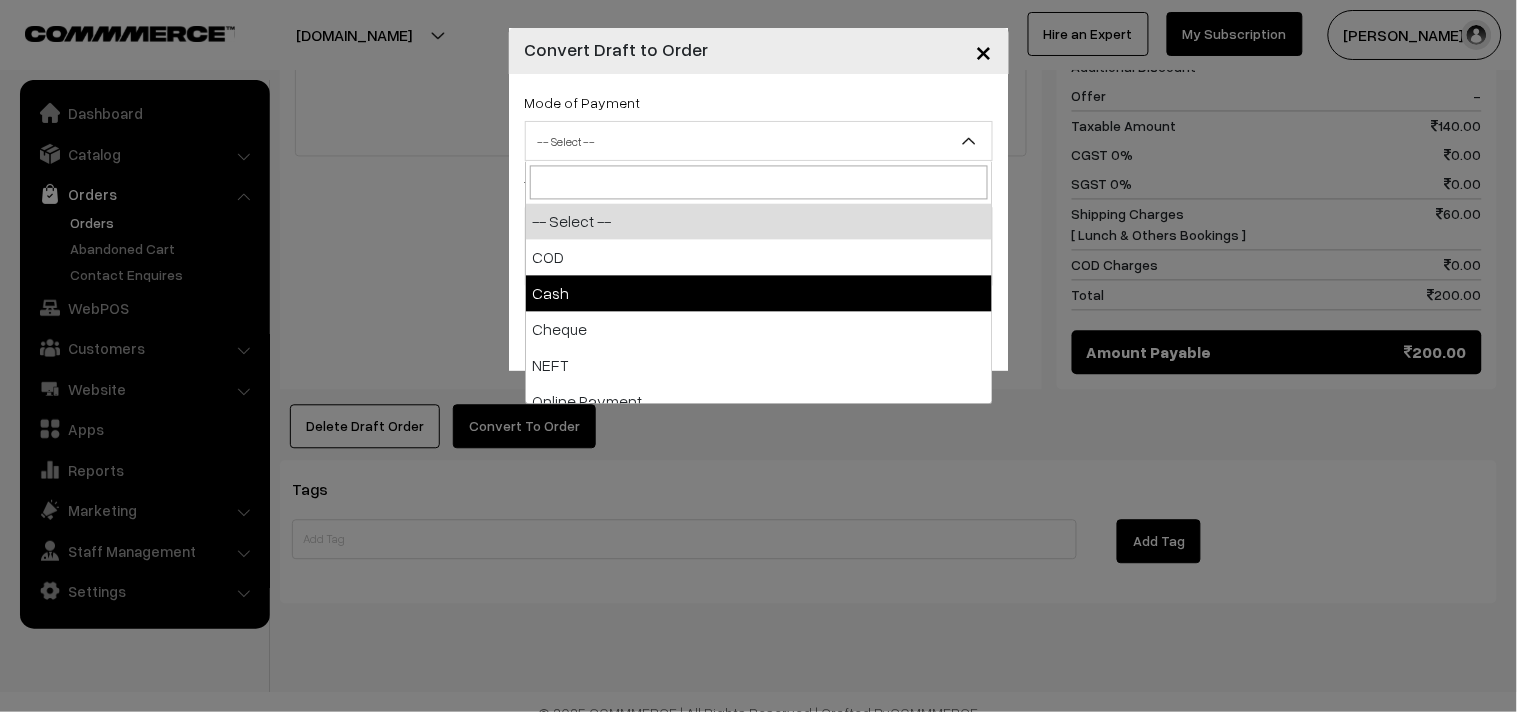 select on "1" 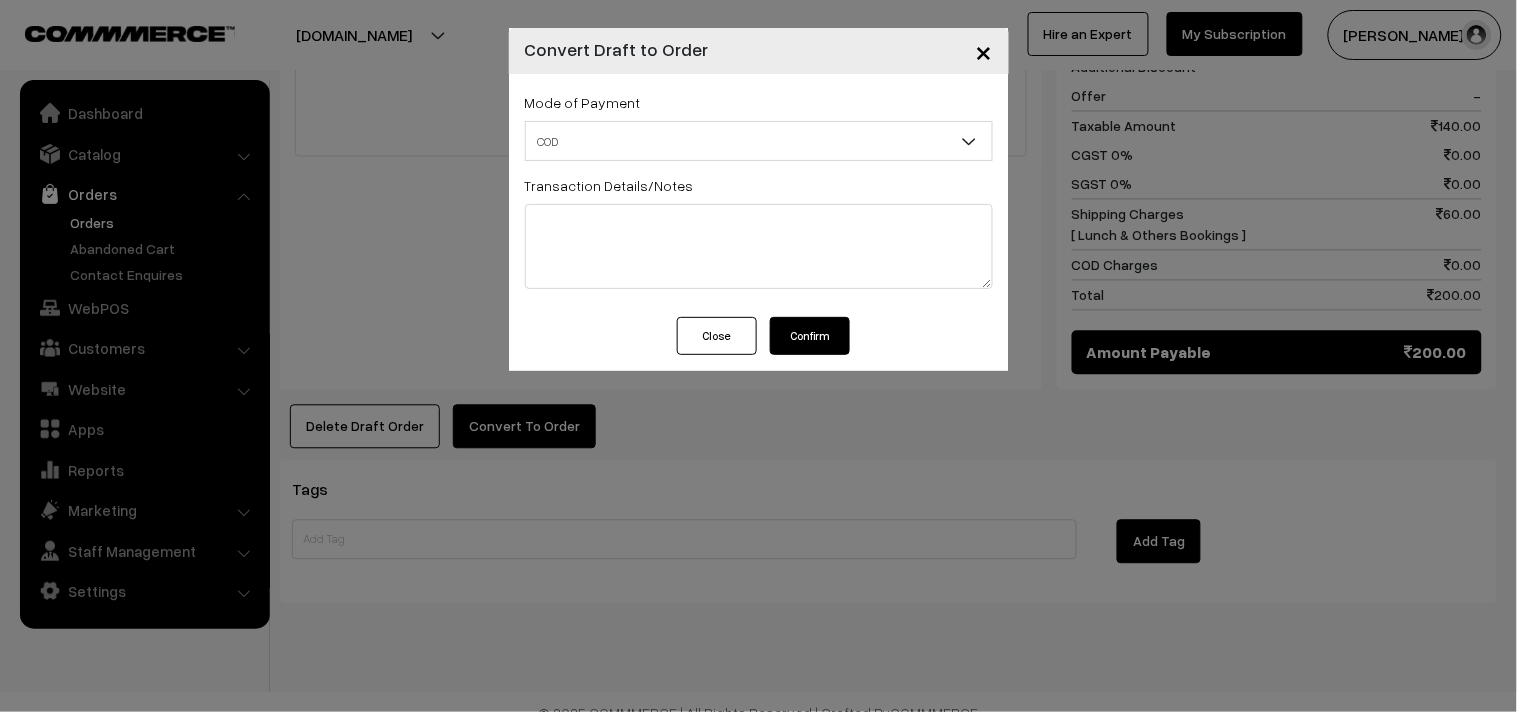 click on "Confirm" at bounding box center [810, 336] 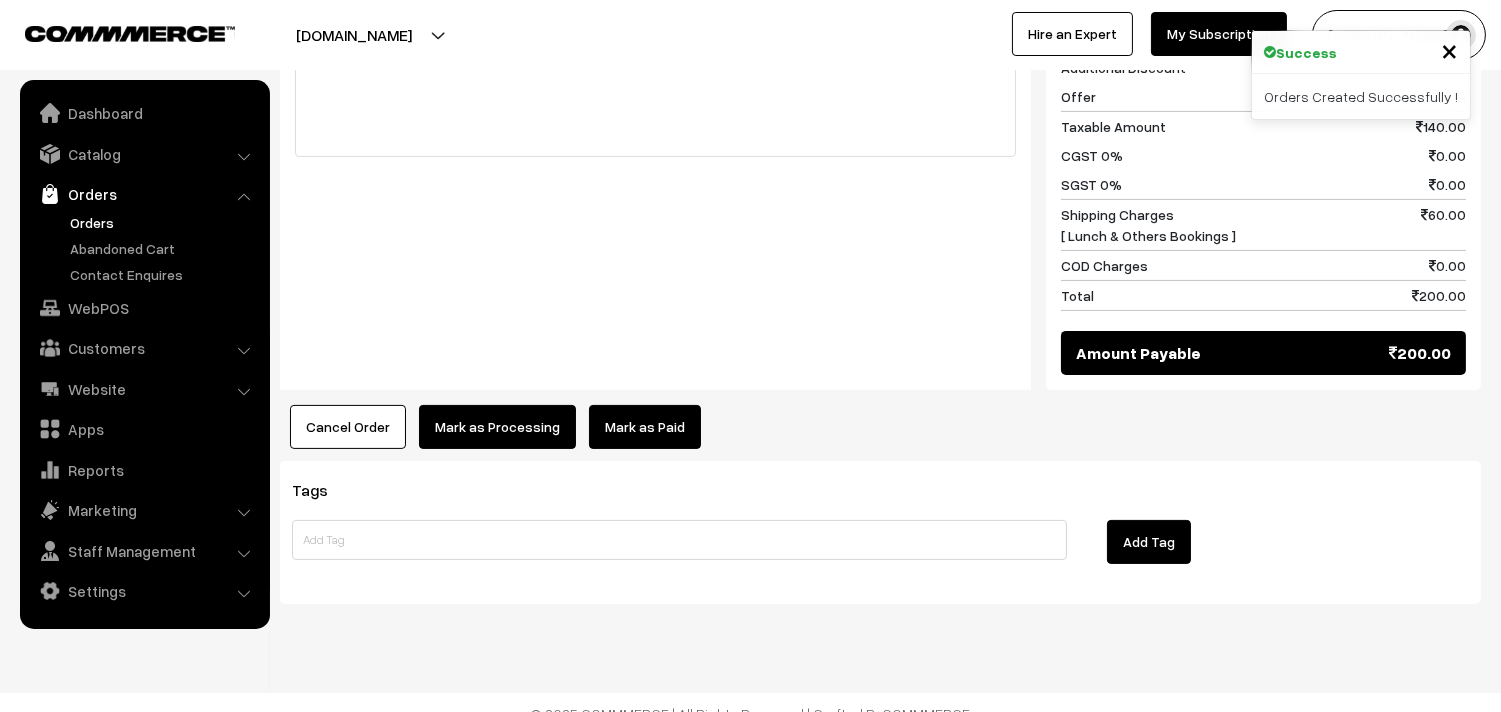 click on "Mark as Processing" at bounding box center (497, 427) 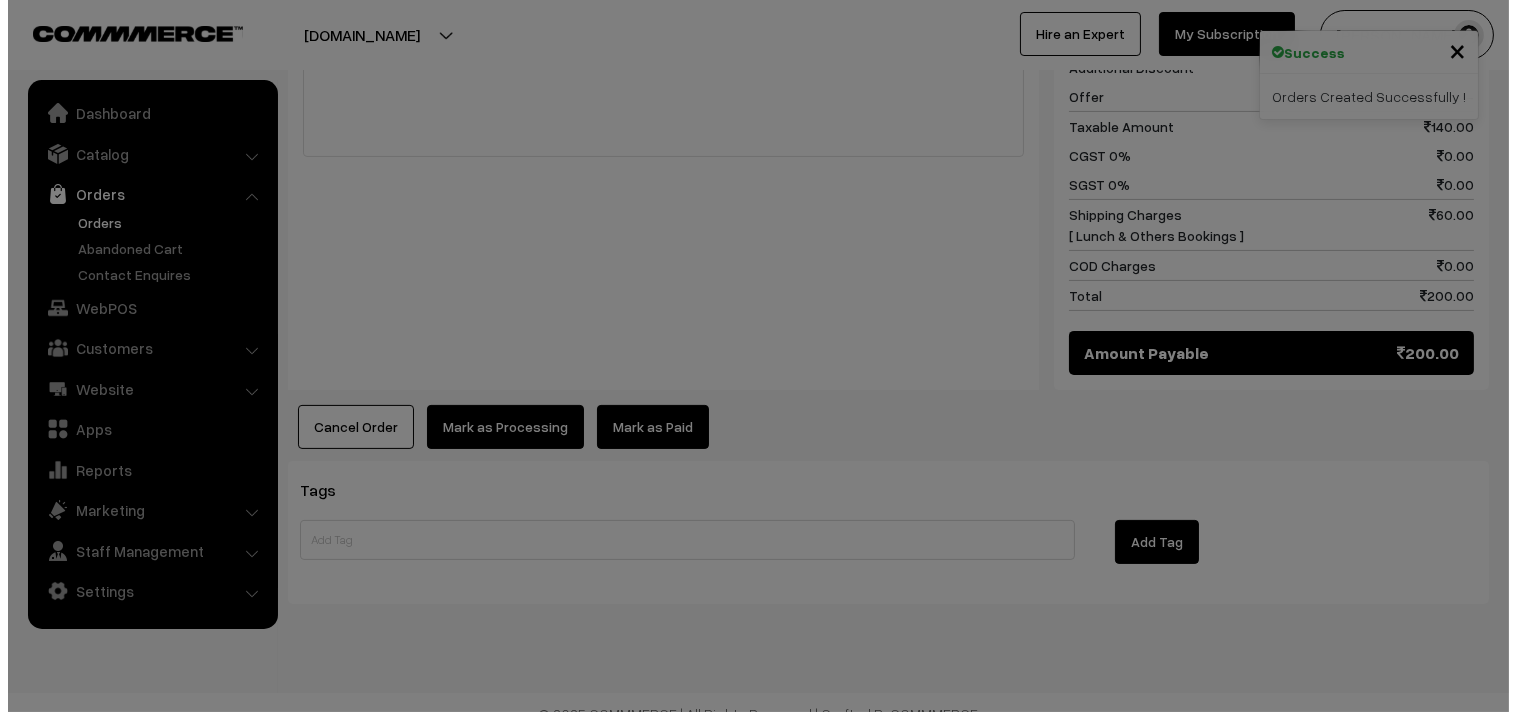 scroll, scrollTop: 956, scrollLeft: 0, axis: vertical 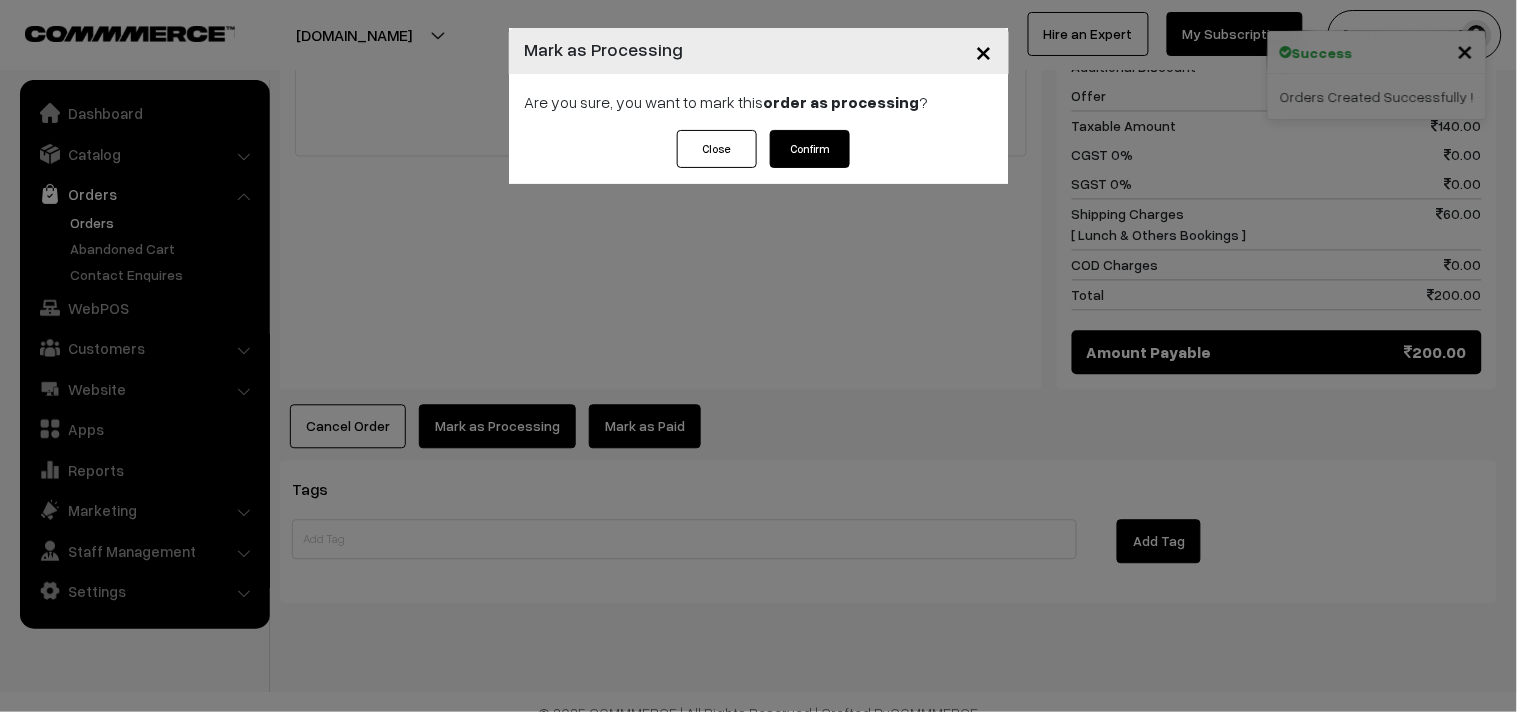 click on "Are you sure, you want to mark this  order as processing  ?" at bounding box center (759, 102) 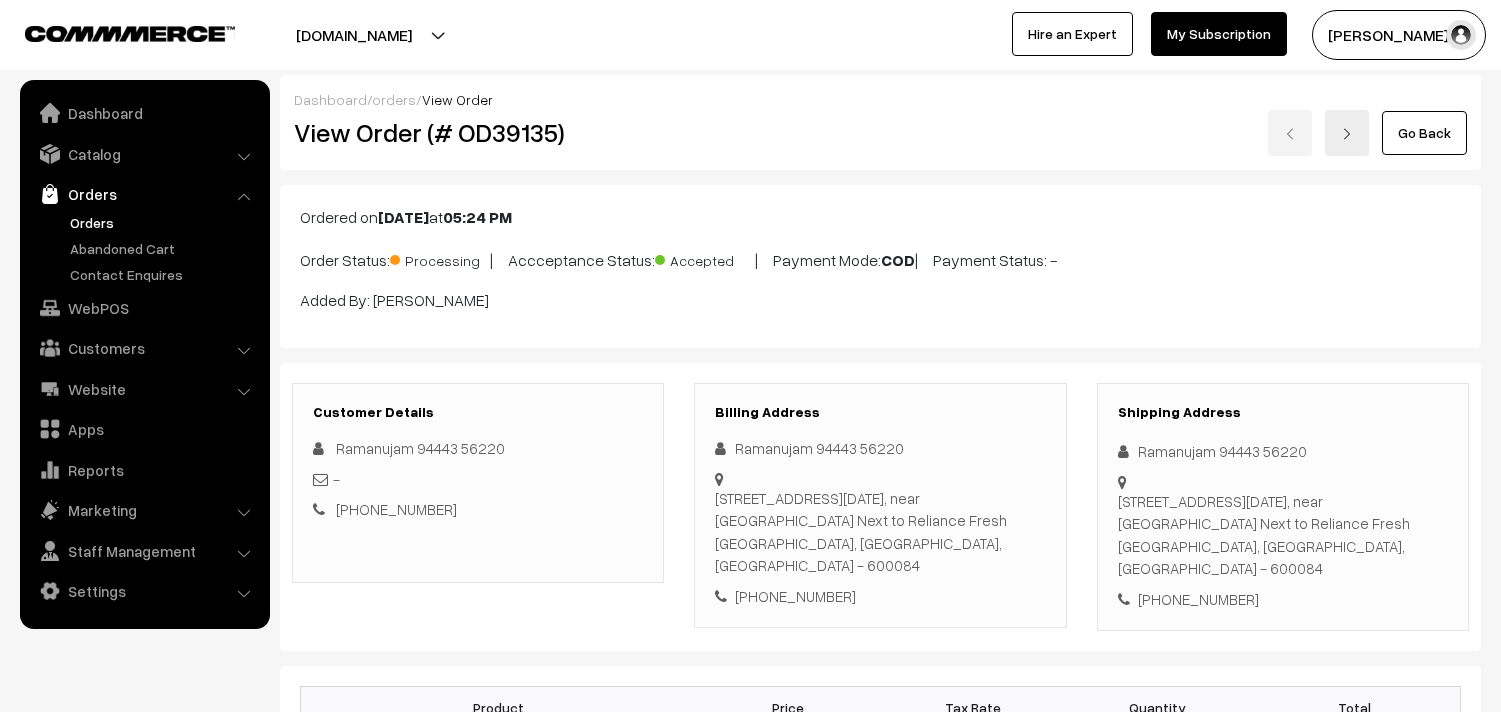 scroll, scrollTop: 0, scrollLeft: 0, axis: both 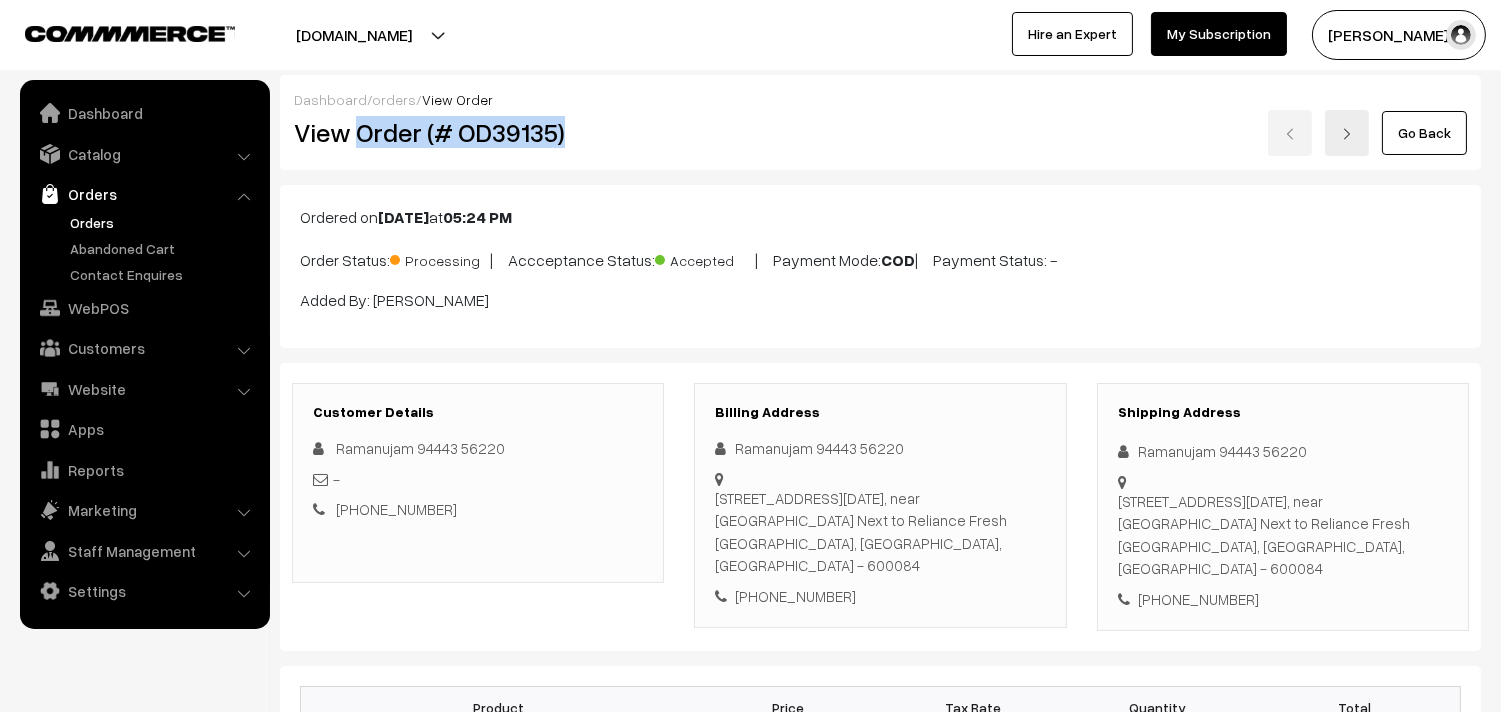 copy on "Order (# OD39135)" 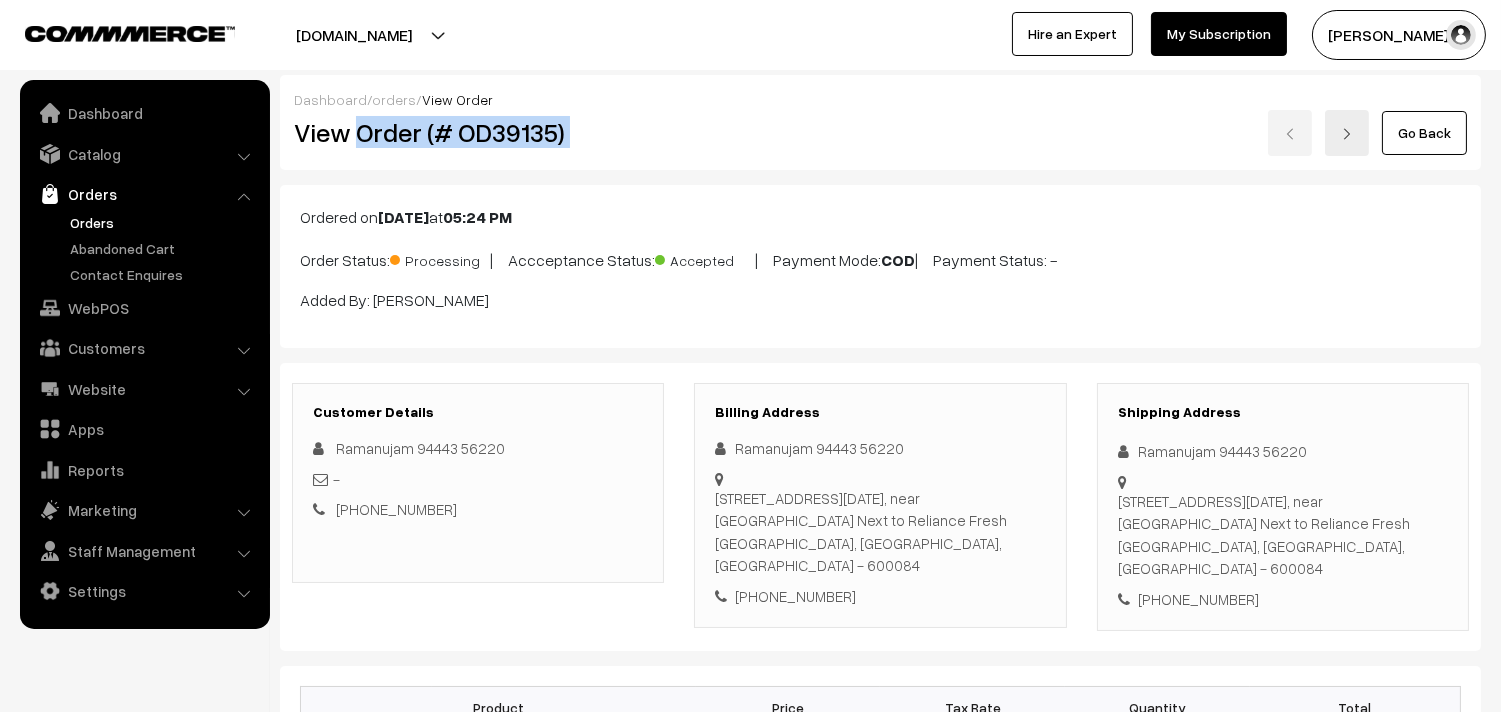 drag, startPoint x: 361, startPoint y: 133, endPoint x: 822, endPoint y: 152, distance: 461.3914 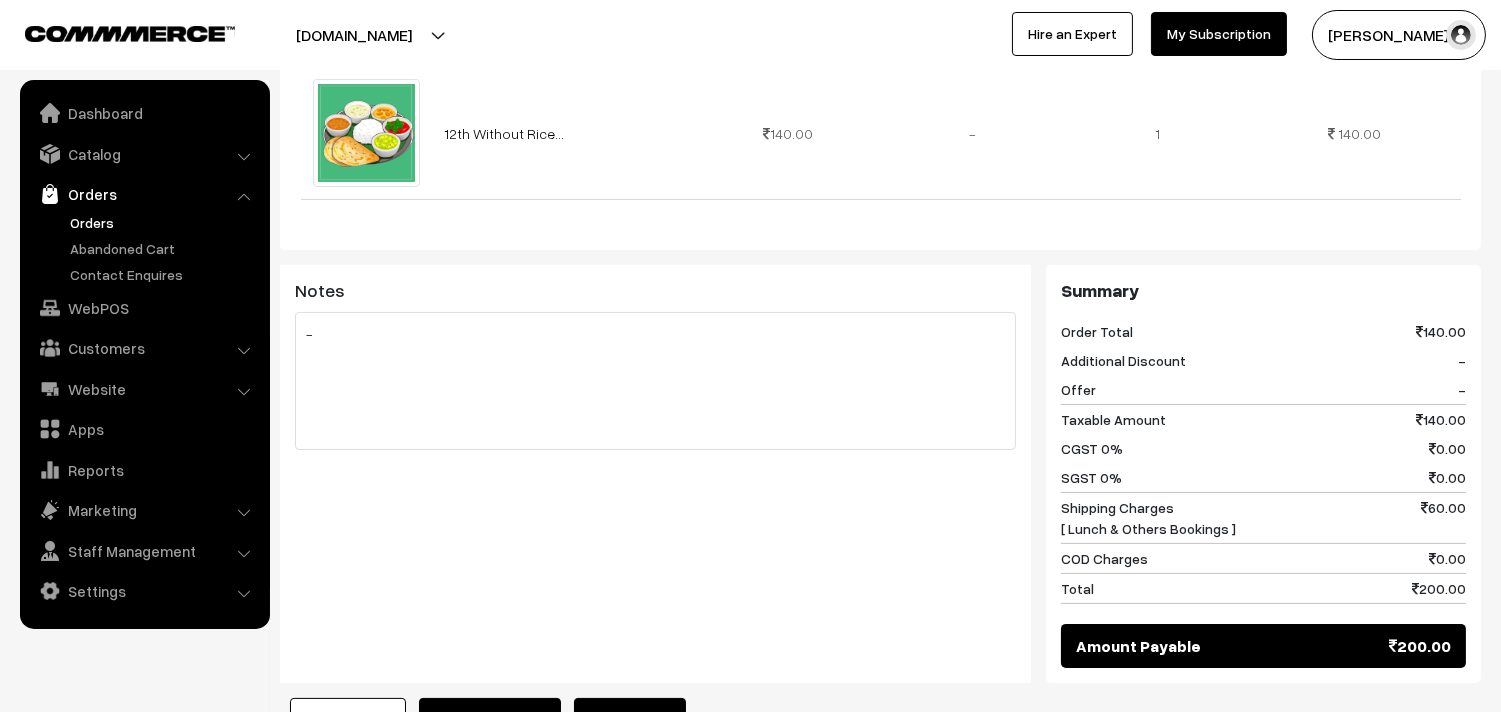 scroll, scrollTop: 666, scrollLeft: 0, axis: vertical 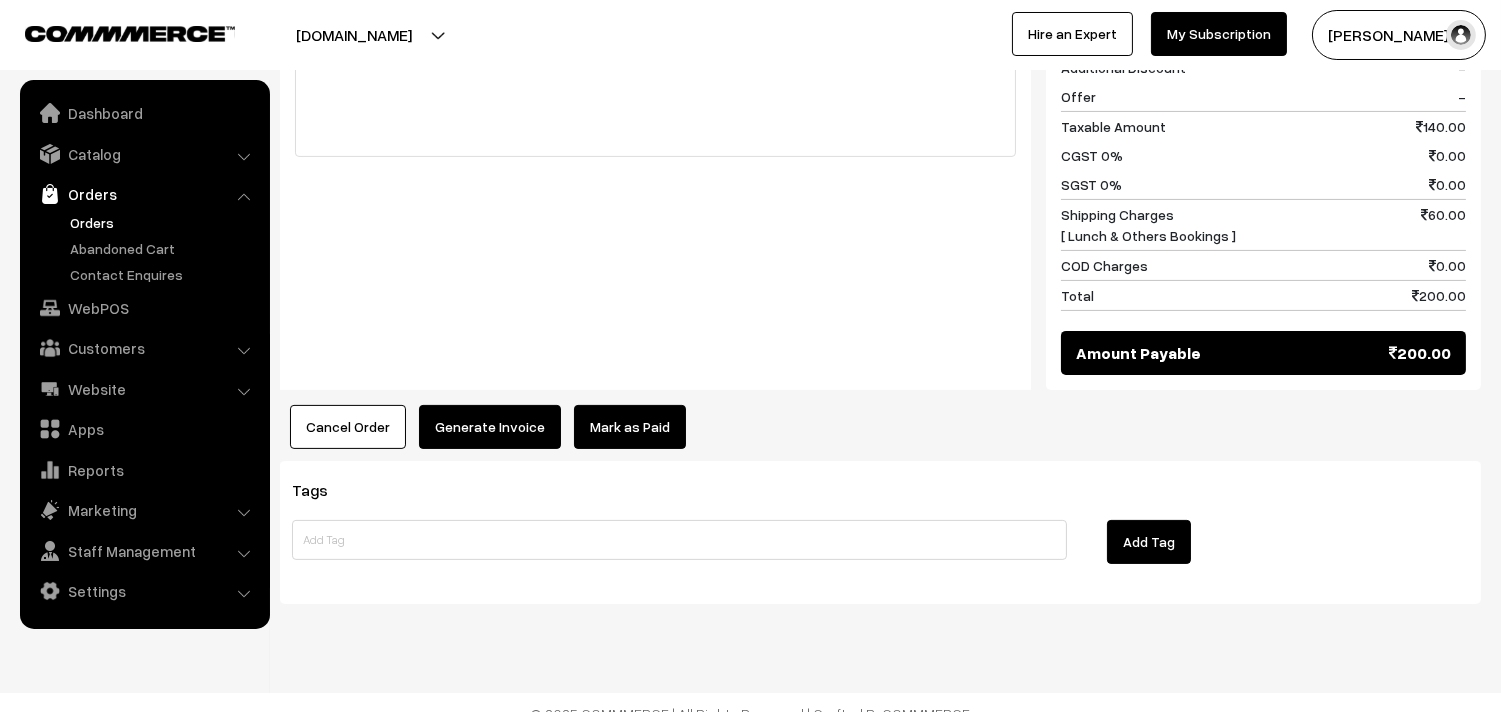 click on "Generate Invoice" at bounding box center (490, 427) 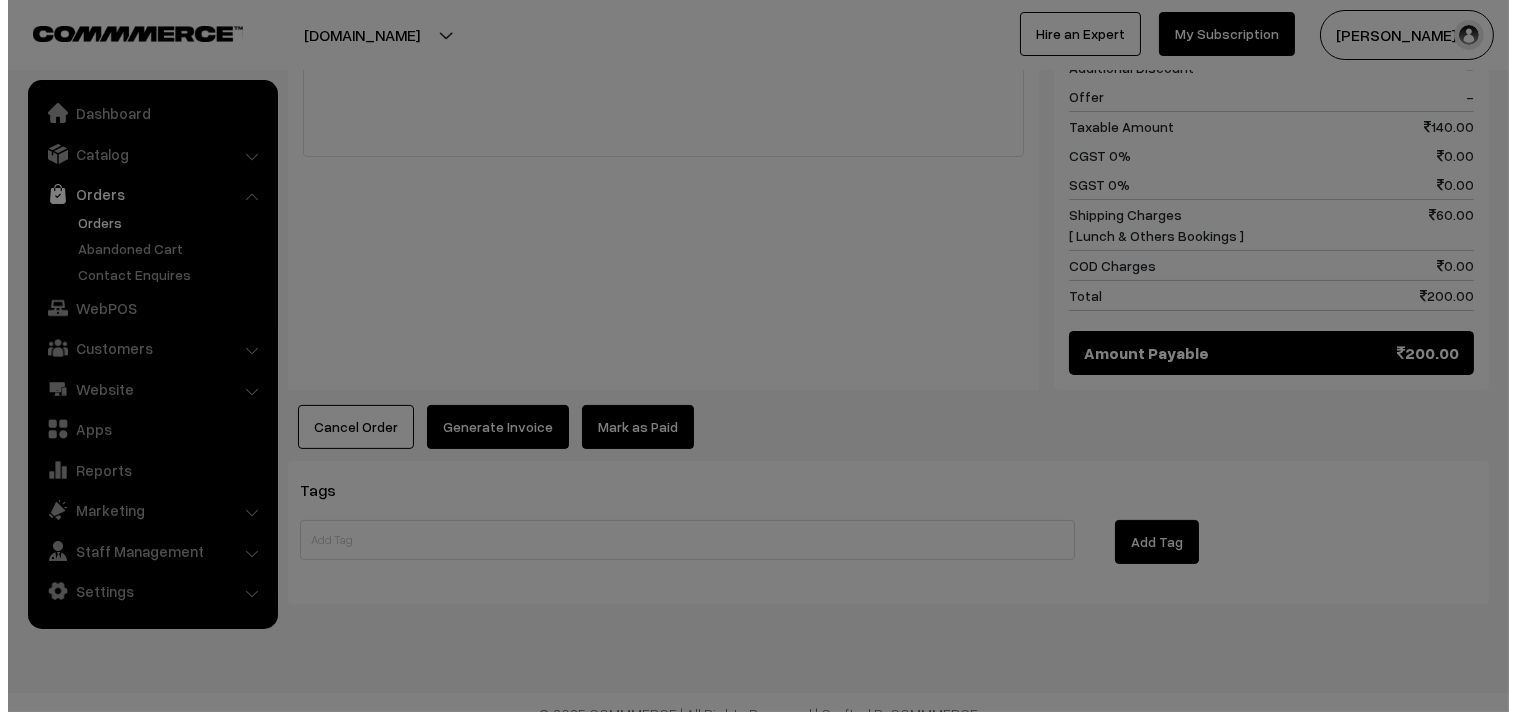 scroll, scrollTop: 956, scrollLeft: 0, axis: vertical 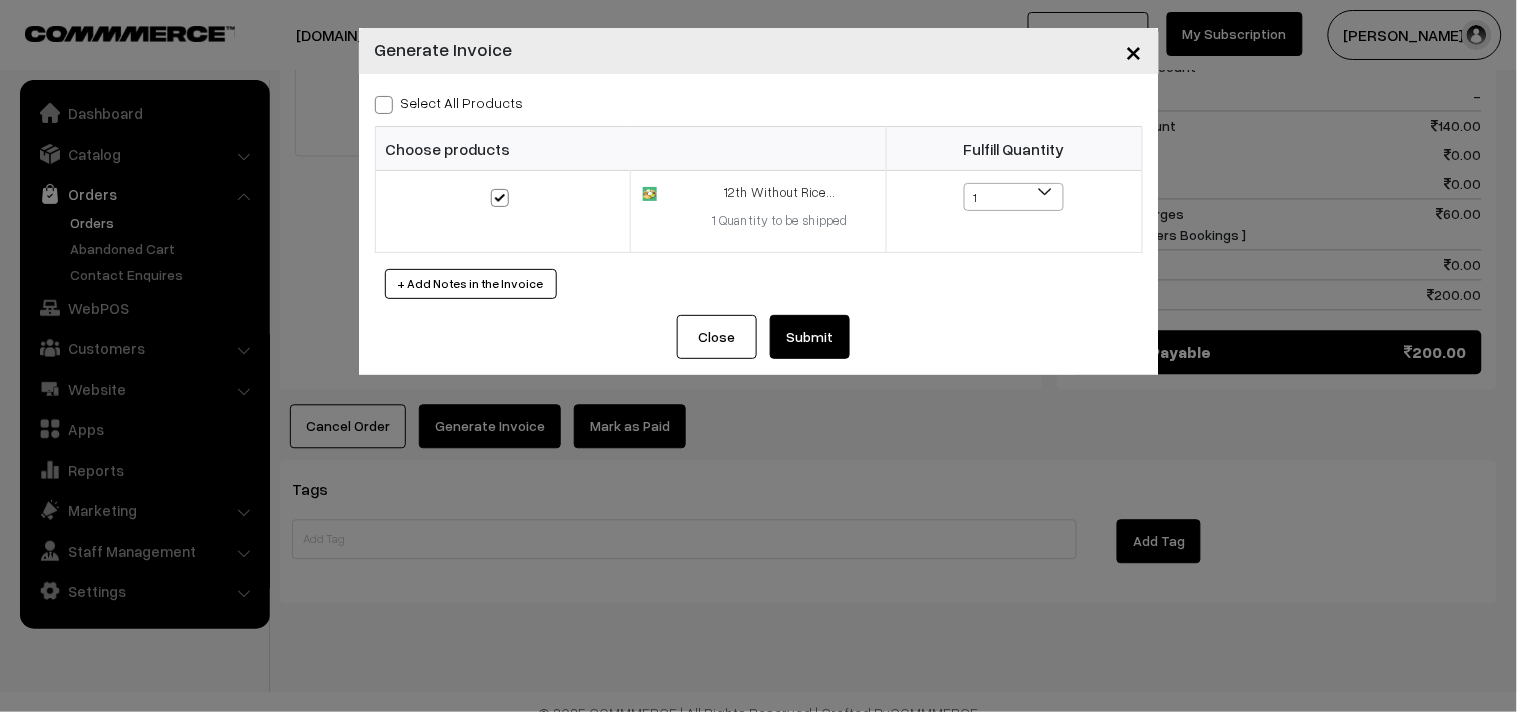 click on "Submit" at bounding box center (810, 337) 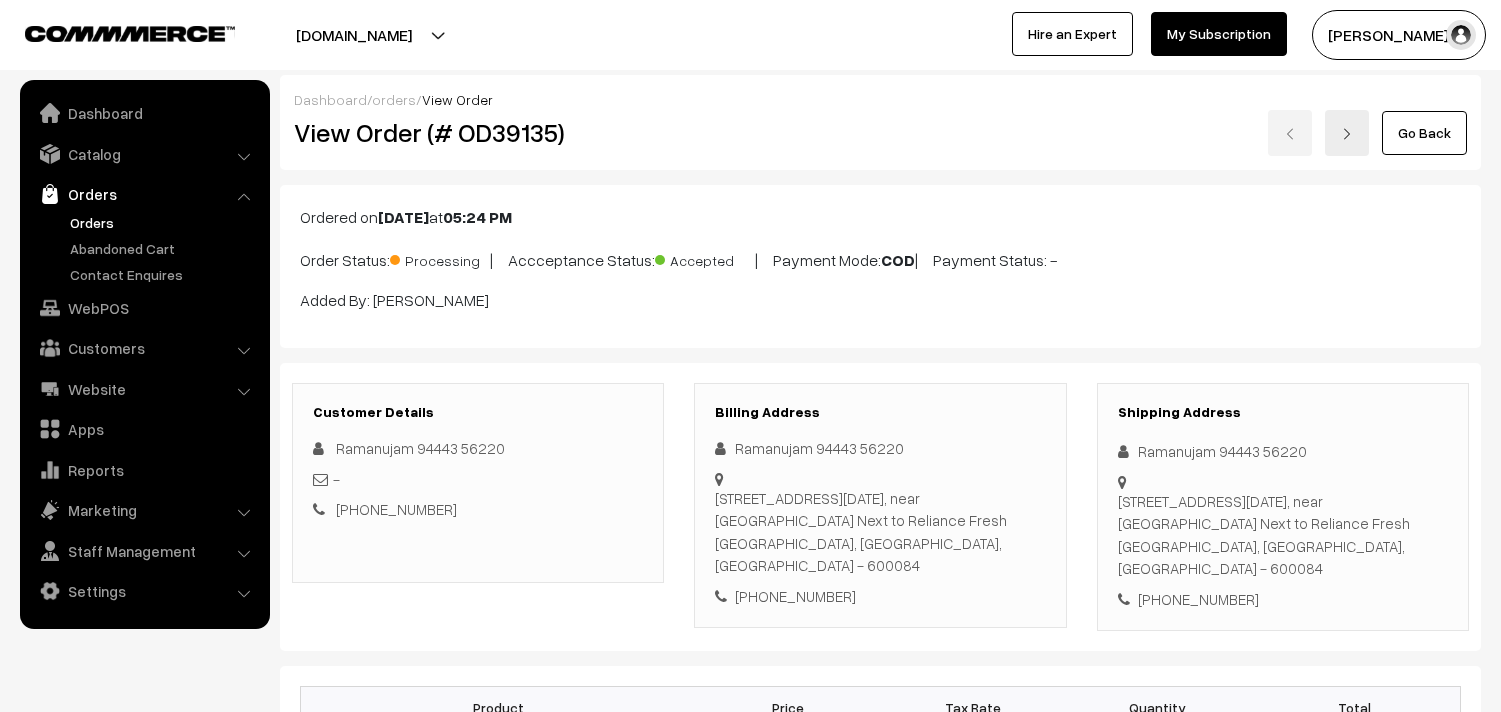 click at bounding box center [380, 1582] 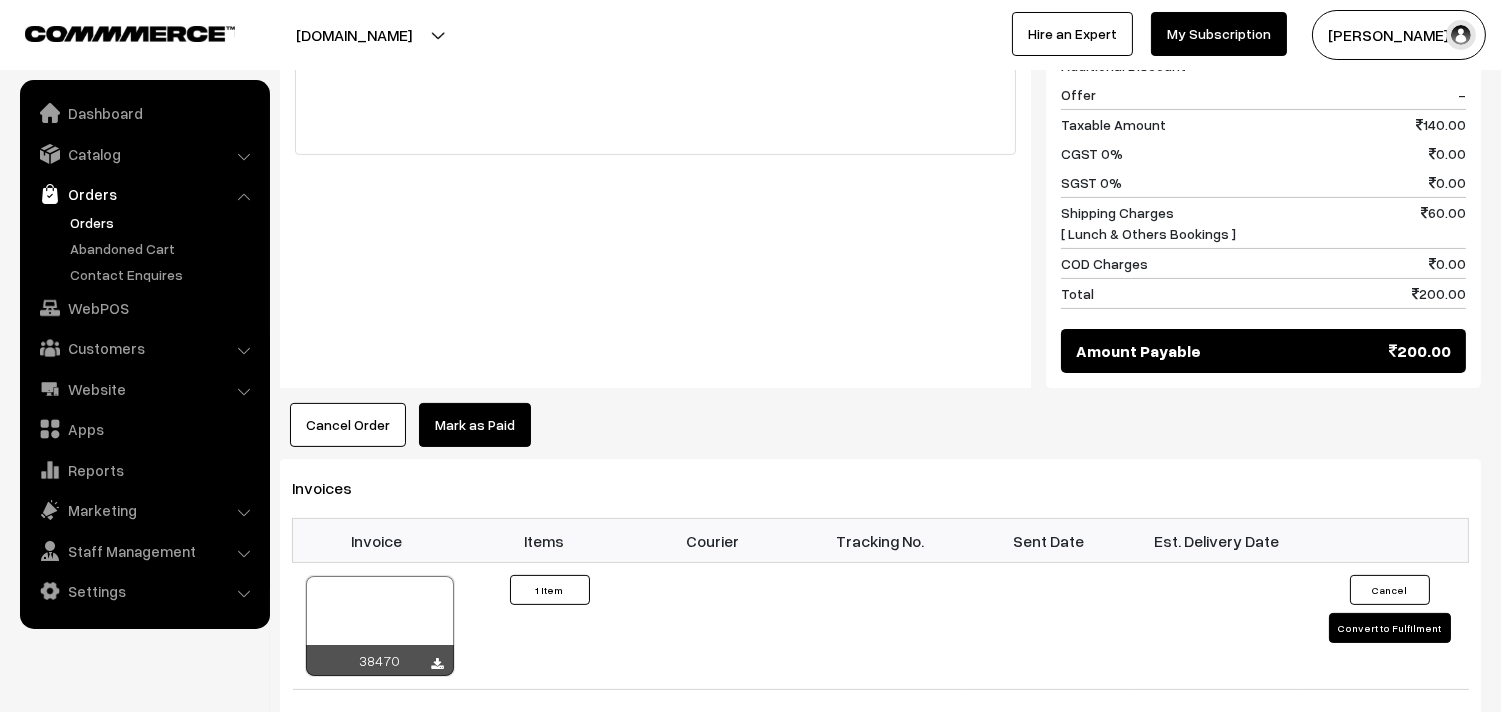 scroll, scrollTop: 956, scrollLeft: 0, axis: vertical 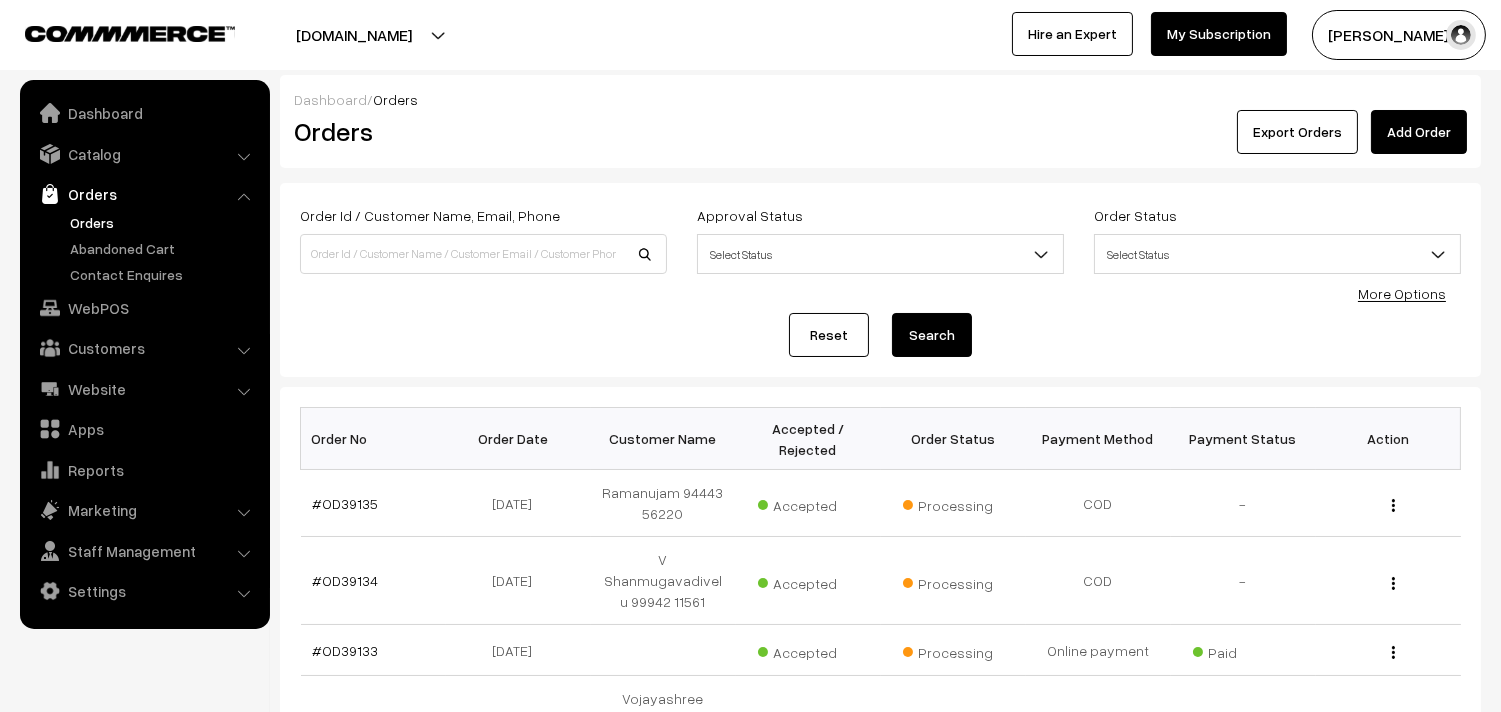 click on "Orders" at bounding box center [145, 248] 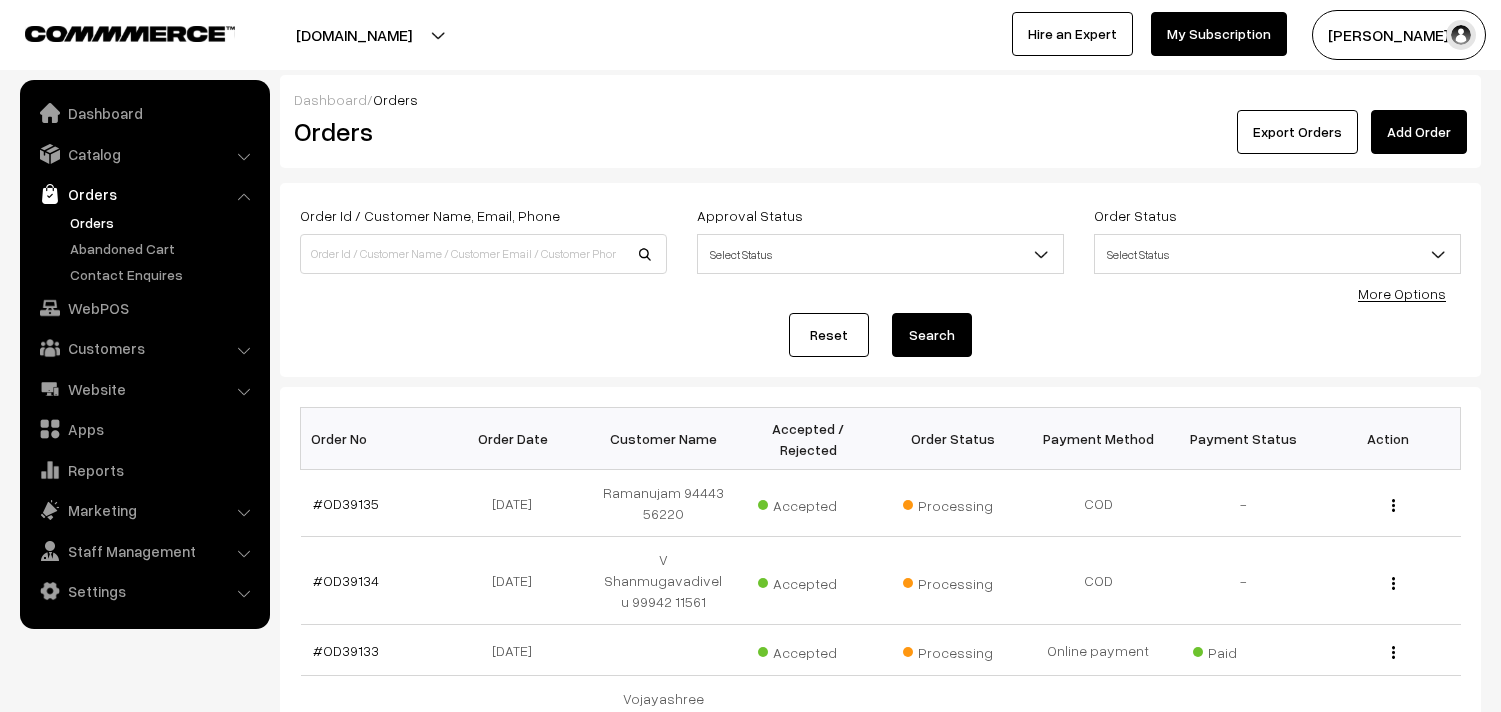 scroll, scrollTop: 0, scrollLeft: 0, axis: both 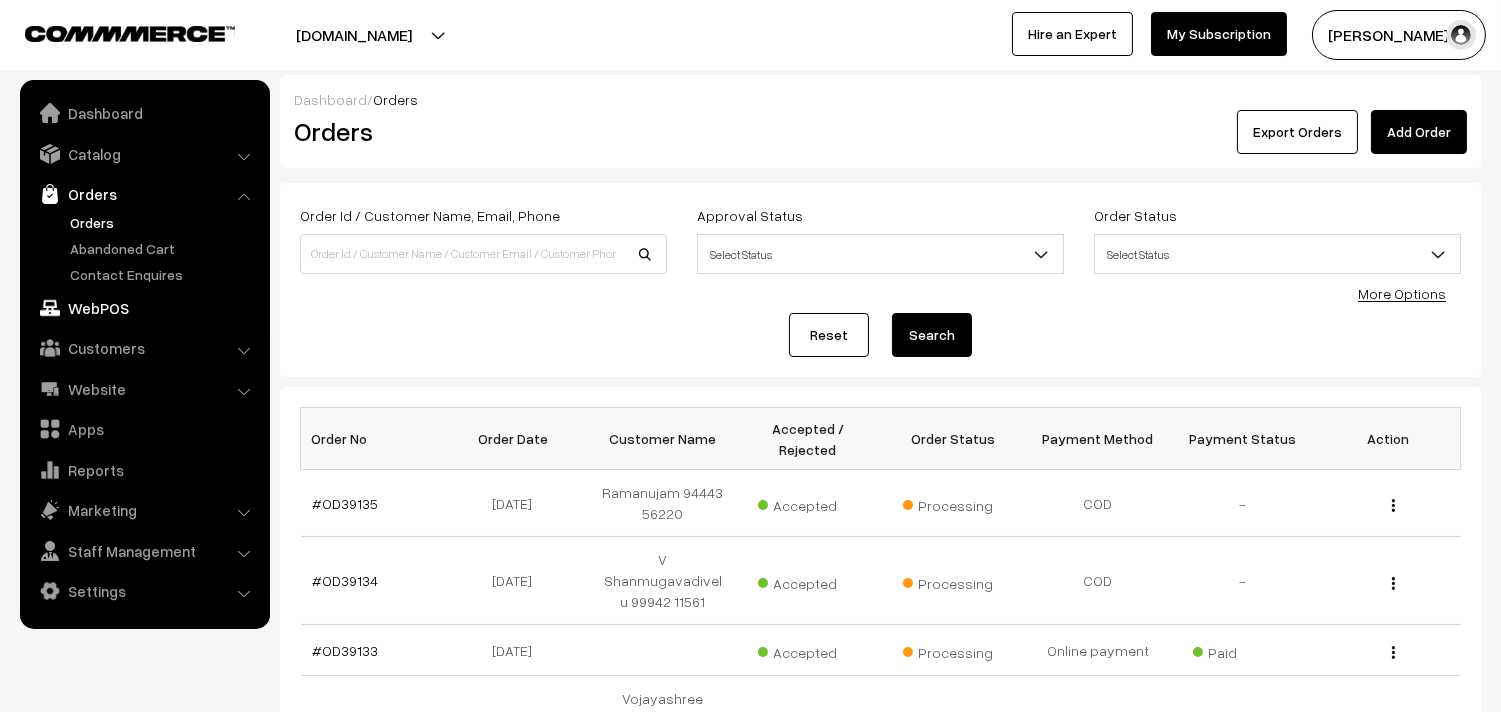 click on "WebPOS" at bounding box center [144, 308] 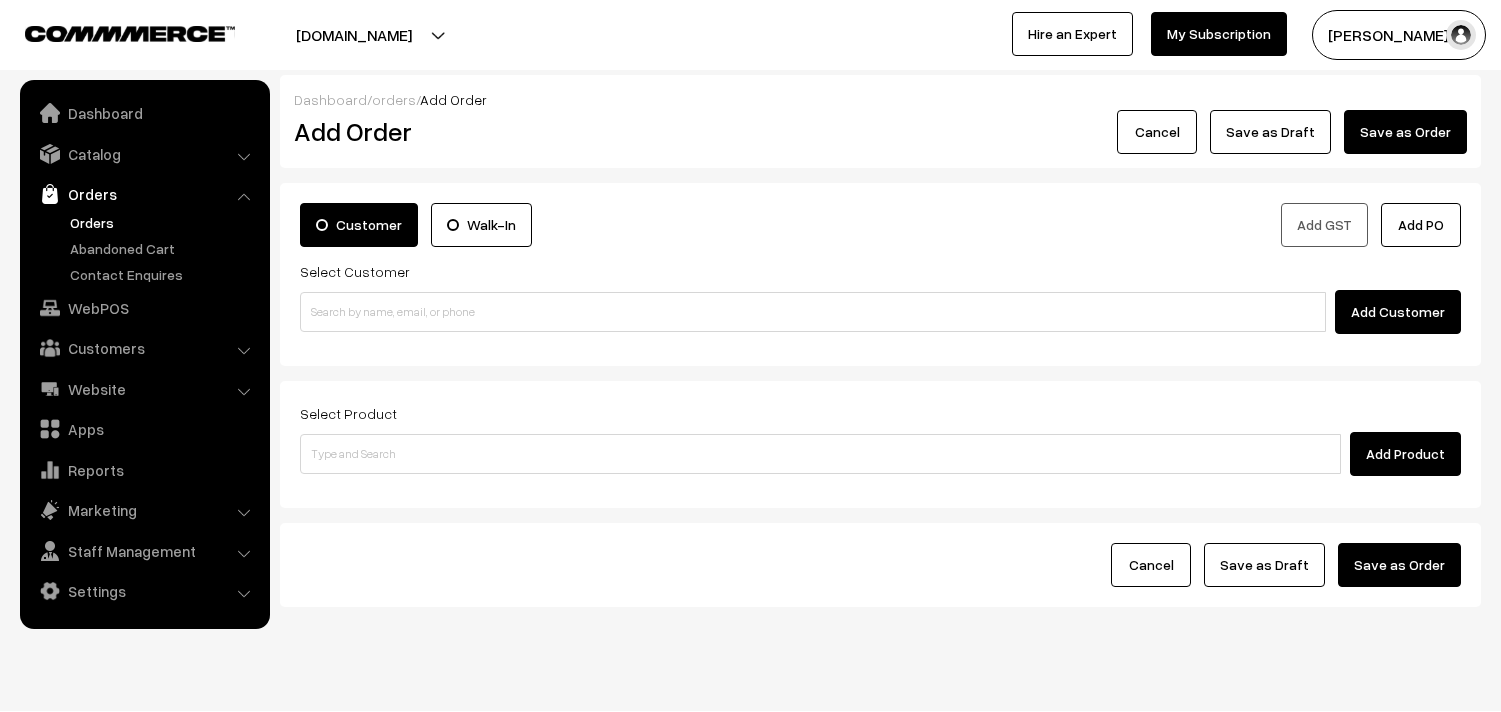 scroll, scrollTop: 0, scrollLeft: 0, axis: both 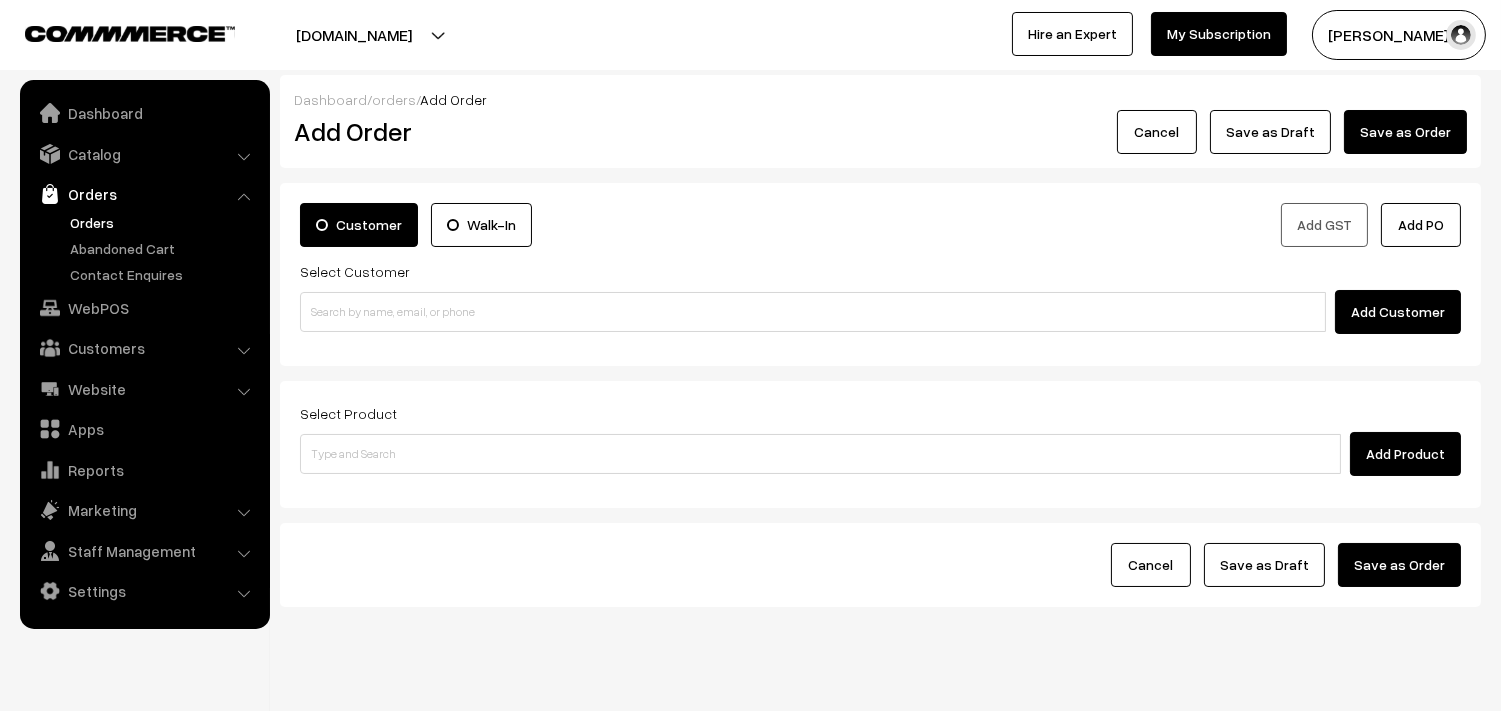 click on "Select Customer
Add Customer" at bounding box center [880, 296] 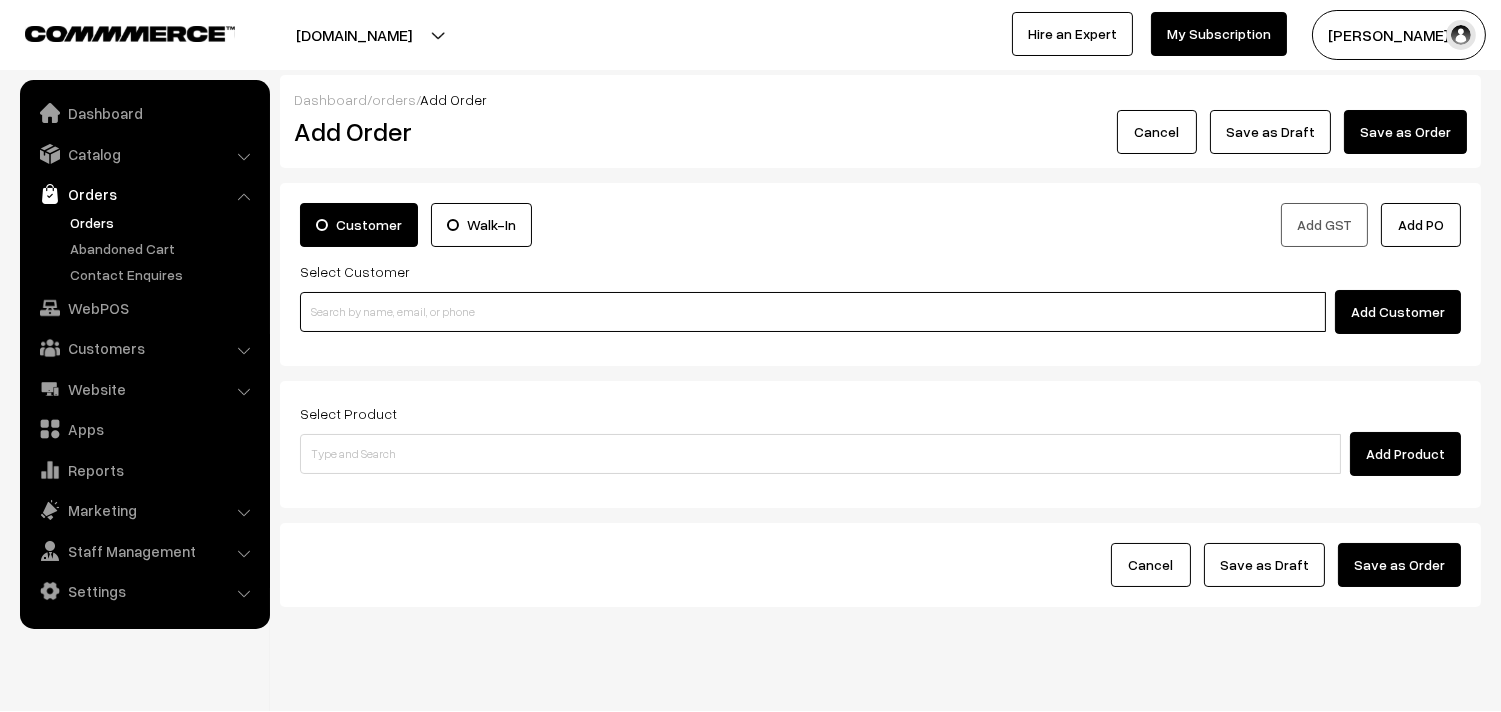 click at bounding box center (813, 312) 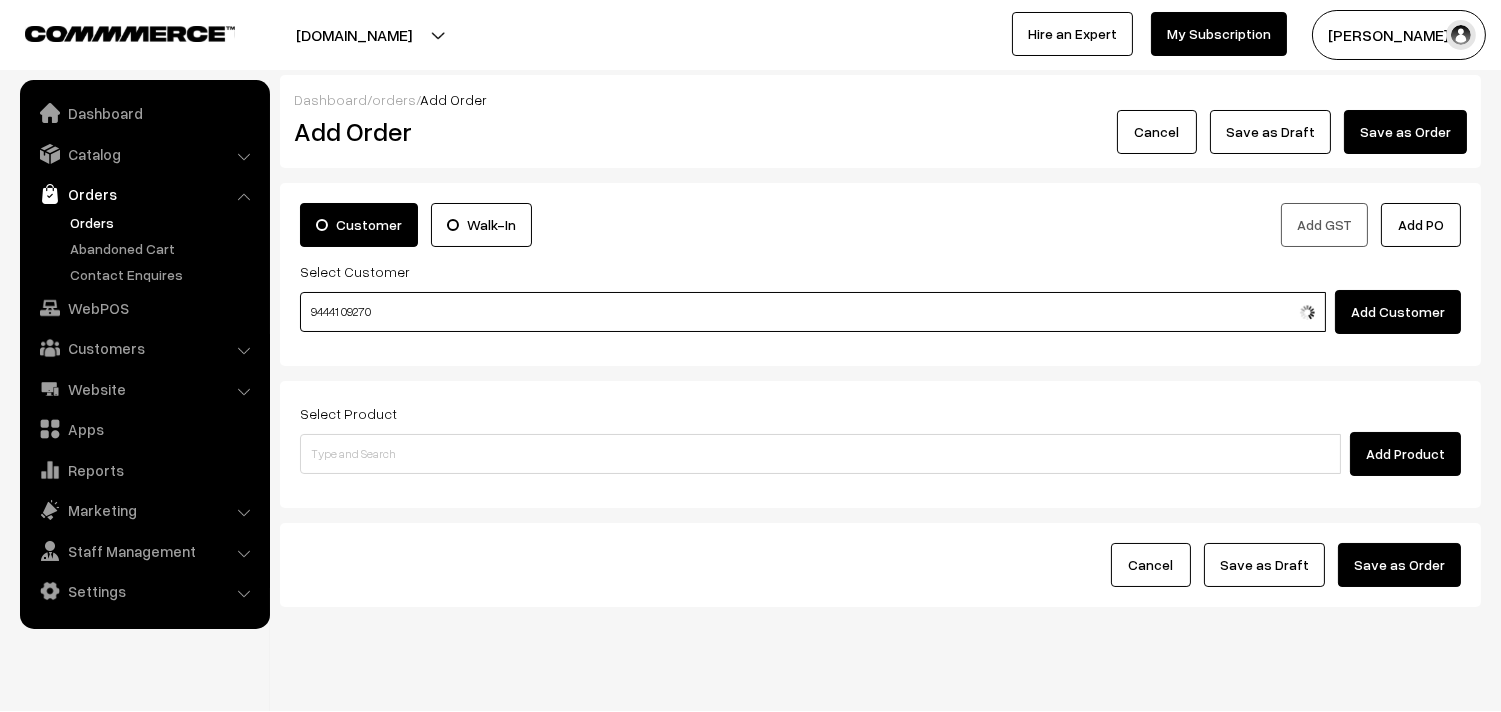 click on "94441 09270" at bounding box center [813, 312] 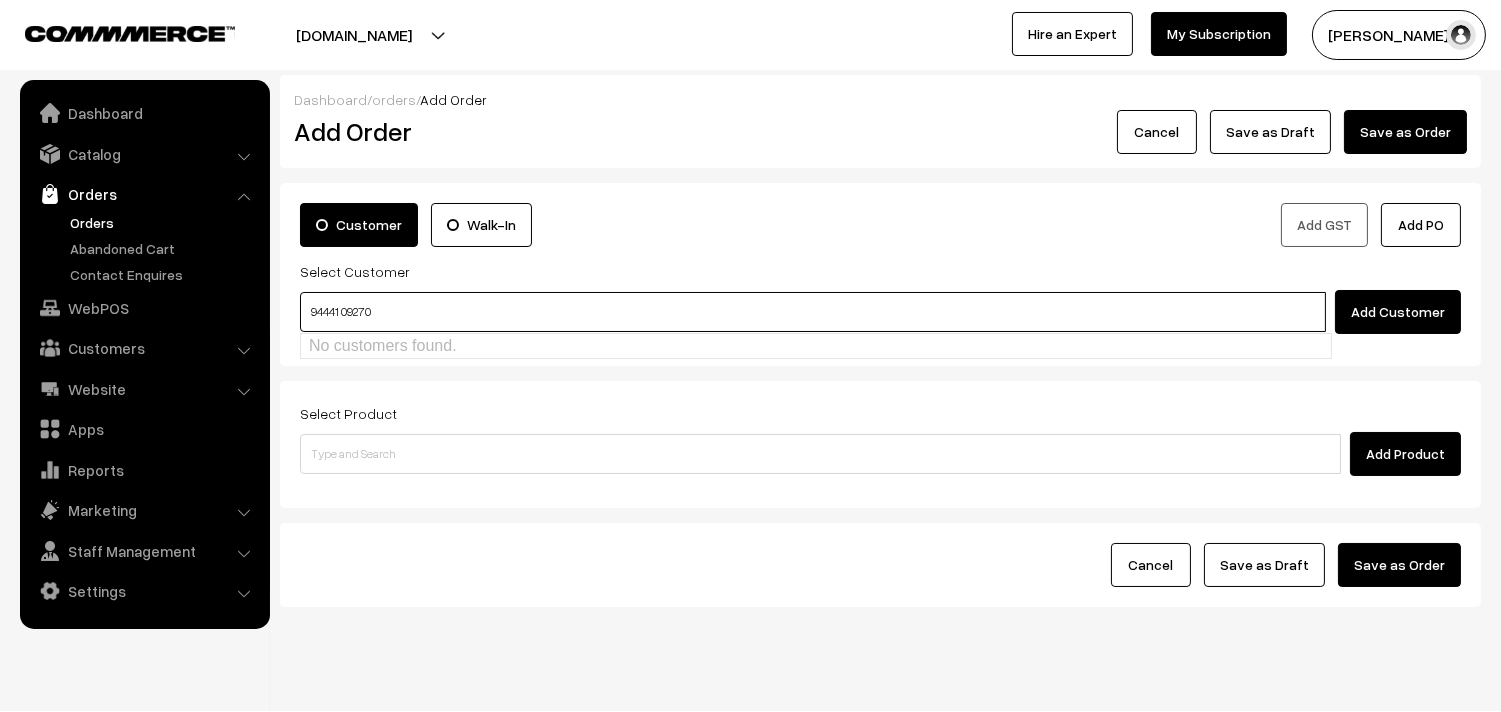 click on "94441 09270" at bounding box center [813, 312] 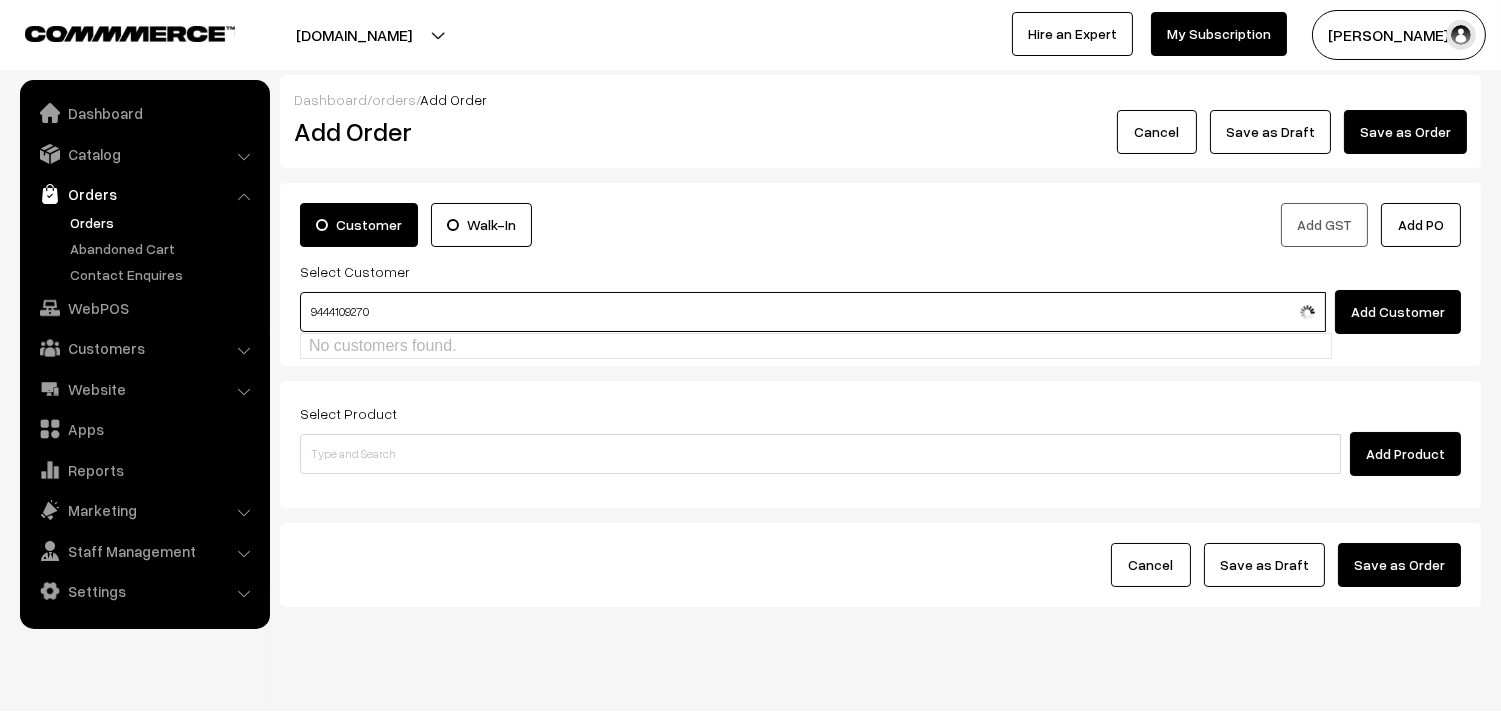 type on "9444109270" 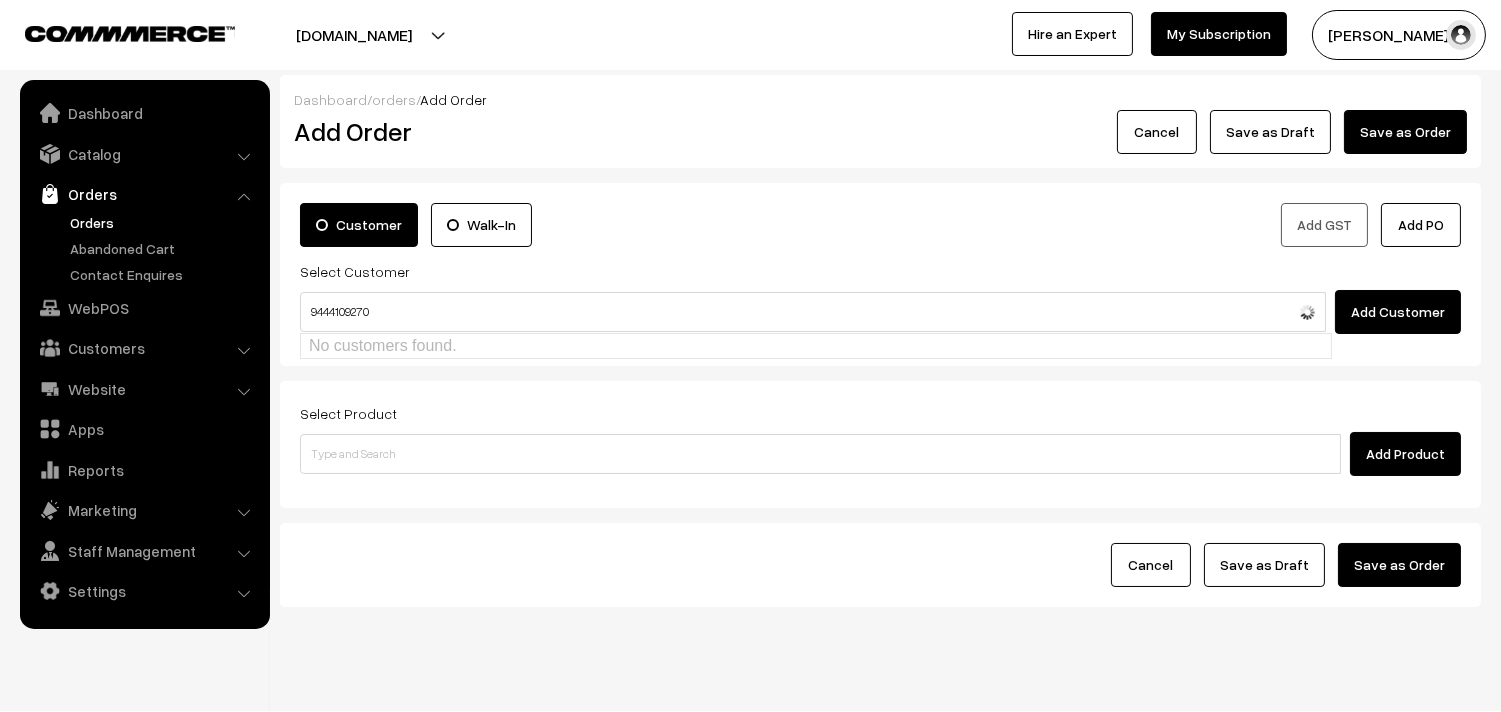 type 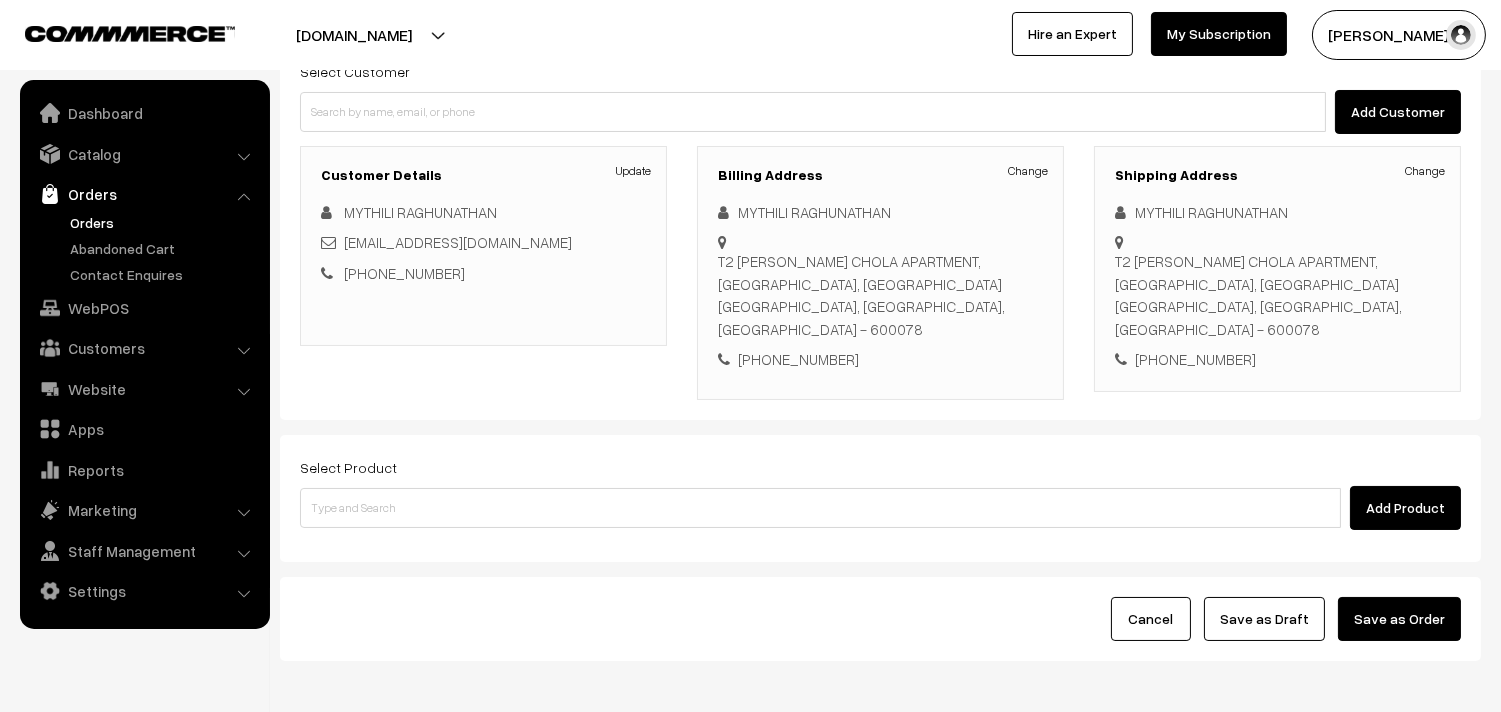 scroll, scrollTop: 222, scrollLeft: 0, axis: vertical 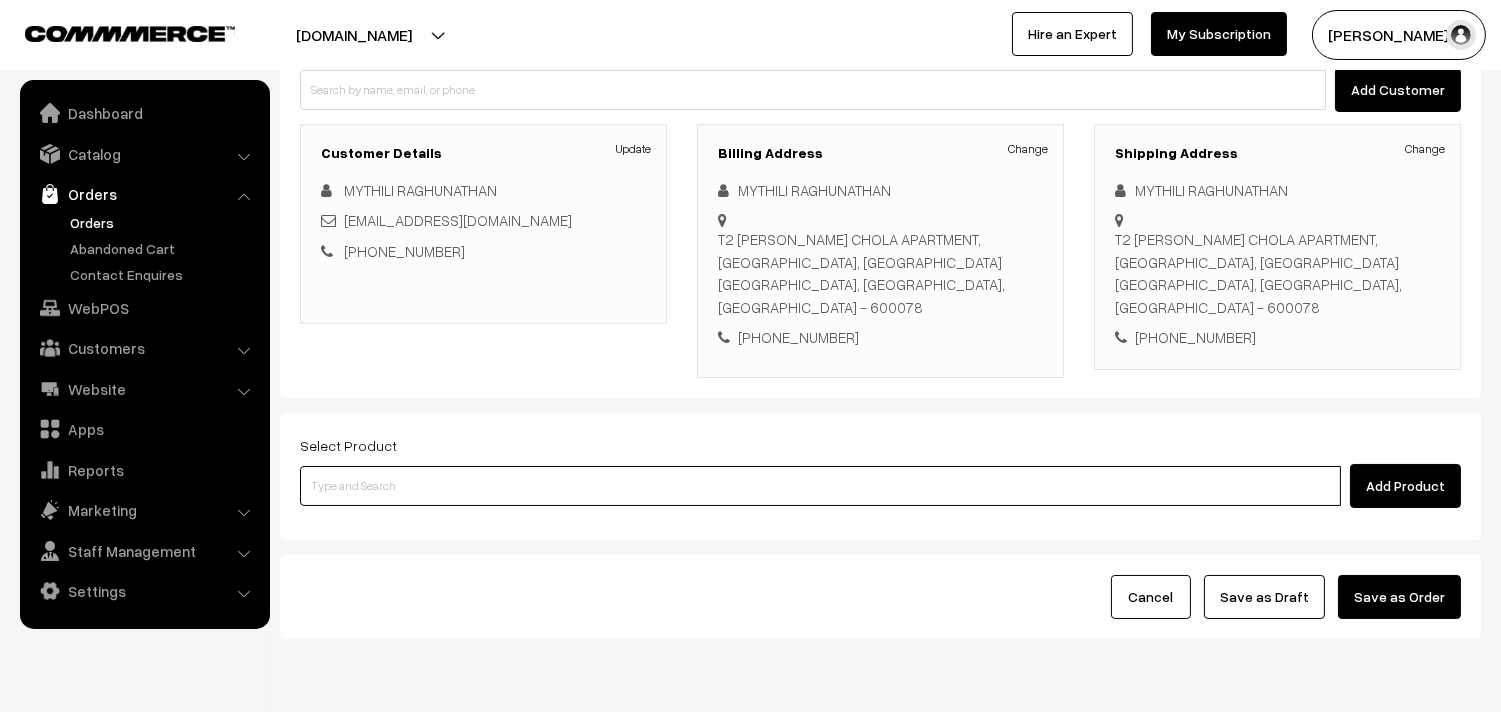 click at bounding box center [820, 486] 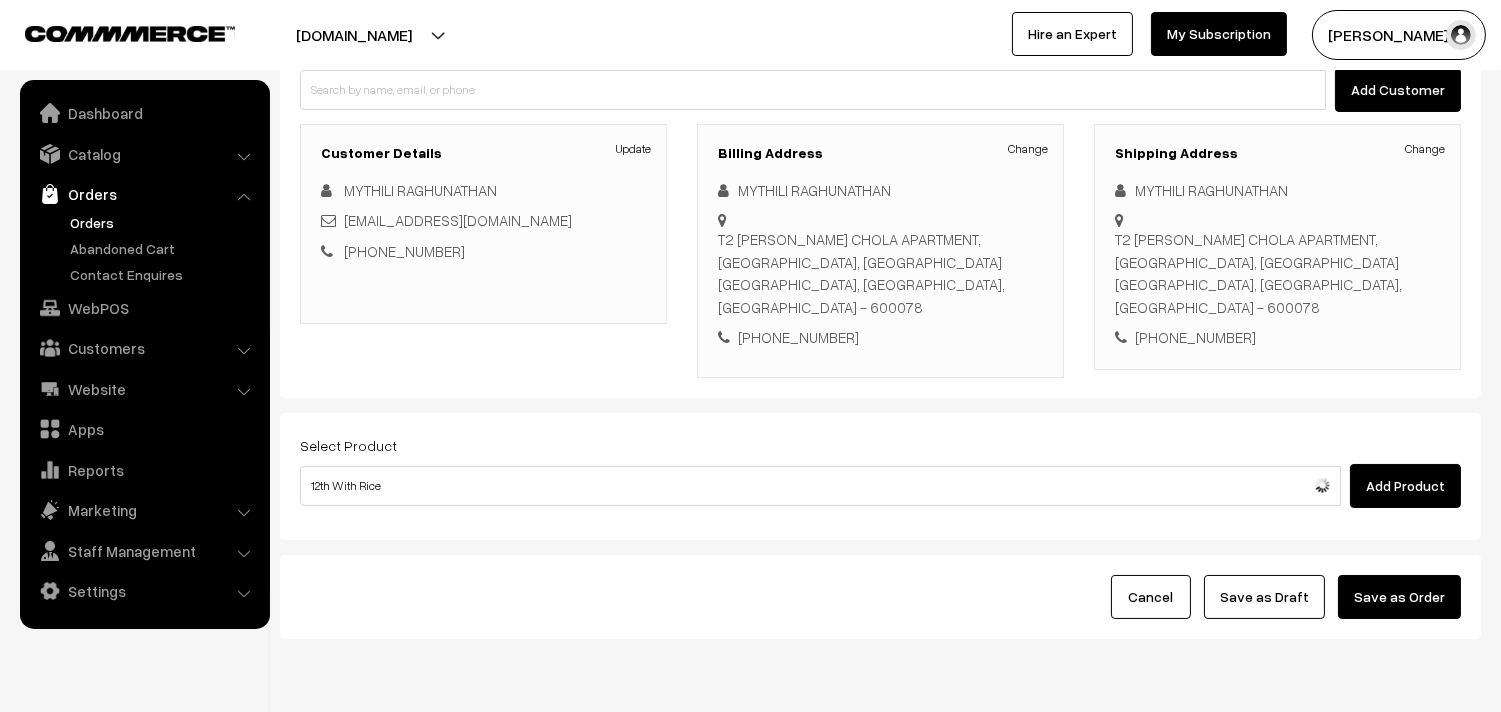 type 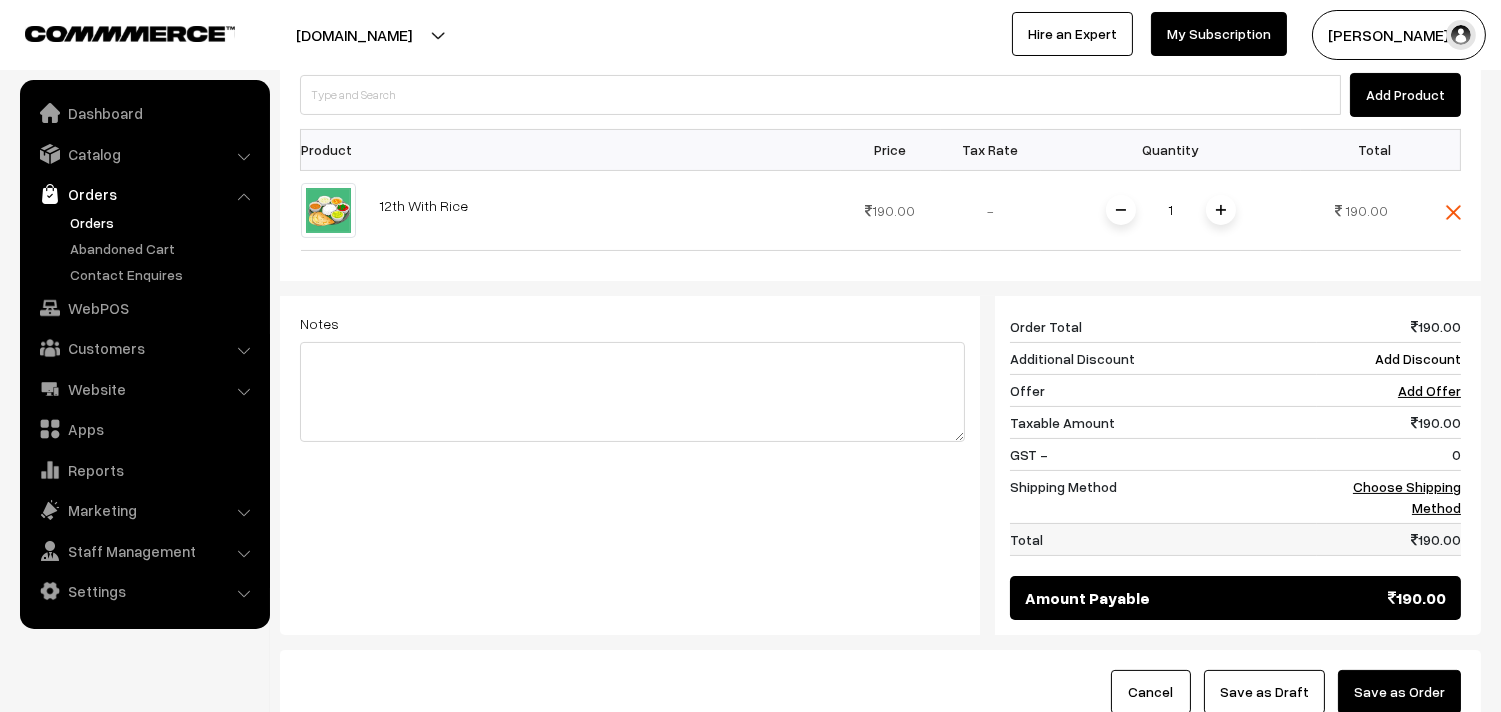 scroll, scrollTop: 740, scrollLeft: 0, axis: vertical 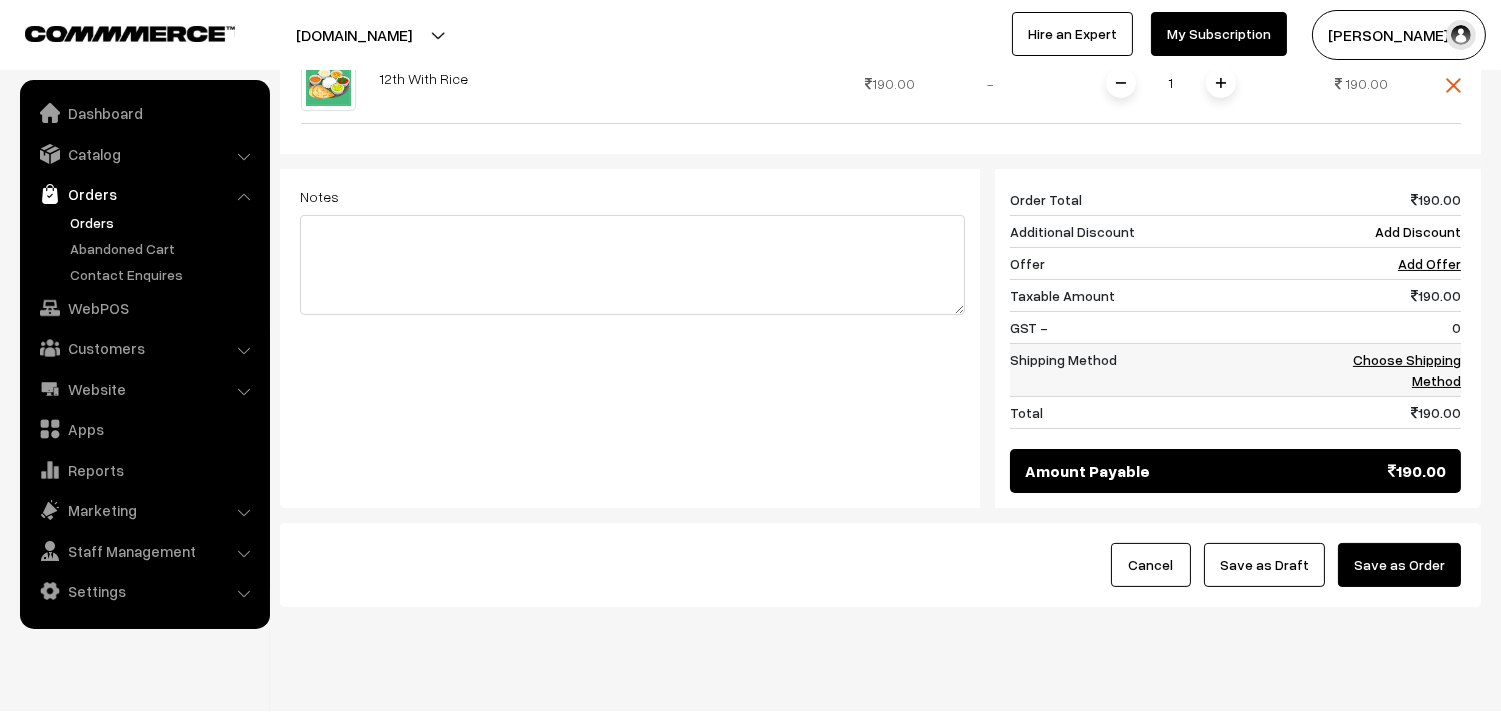 click on "Choose Shipping Method" at bounding box center [1407, 370] 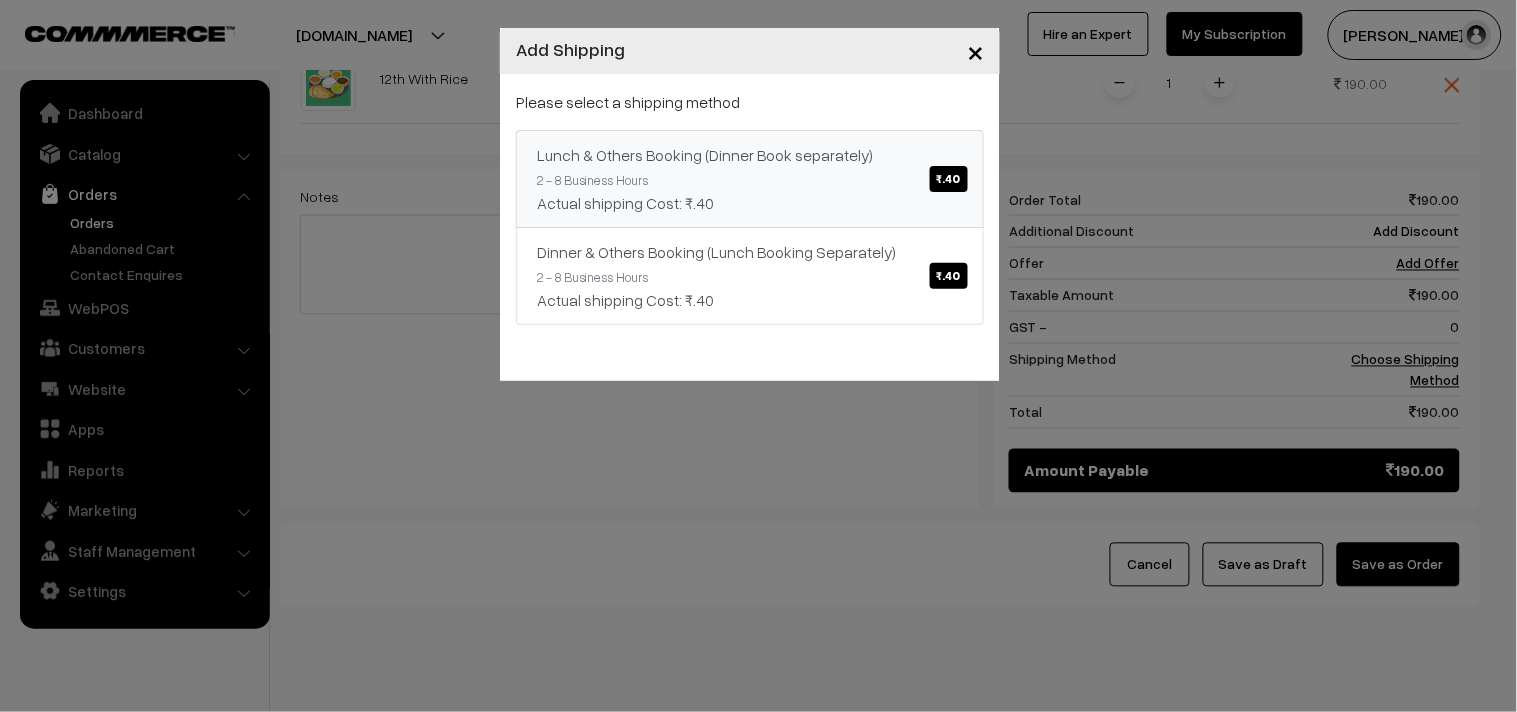 click on "Lunch & Others Booking (Dinner Book separately)
₹.40
2 - 8 Business Hours Actual shipping Cost: ₹.40" at bounding box center [750, 179] 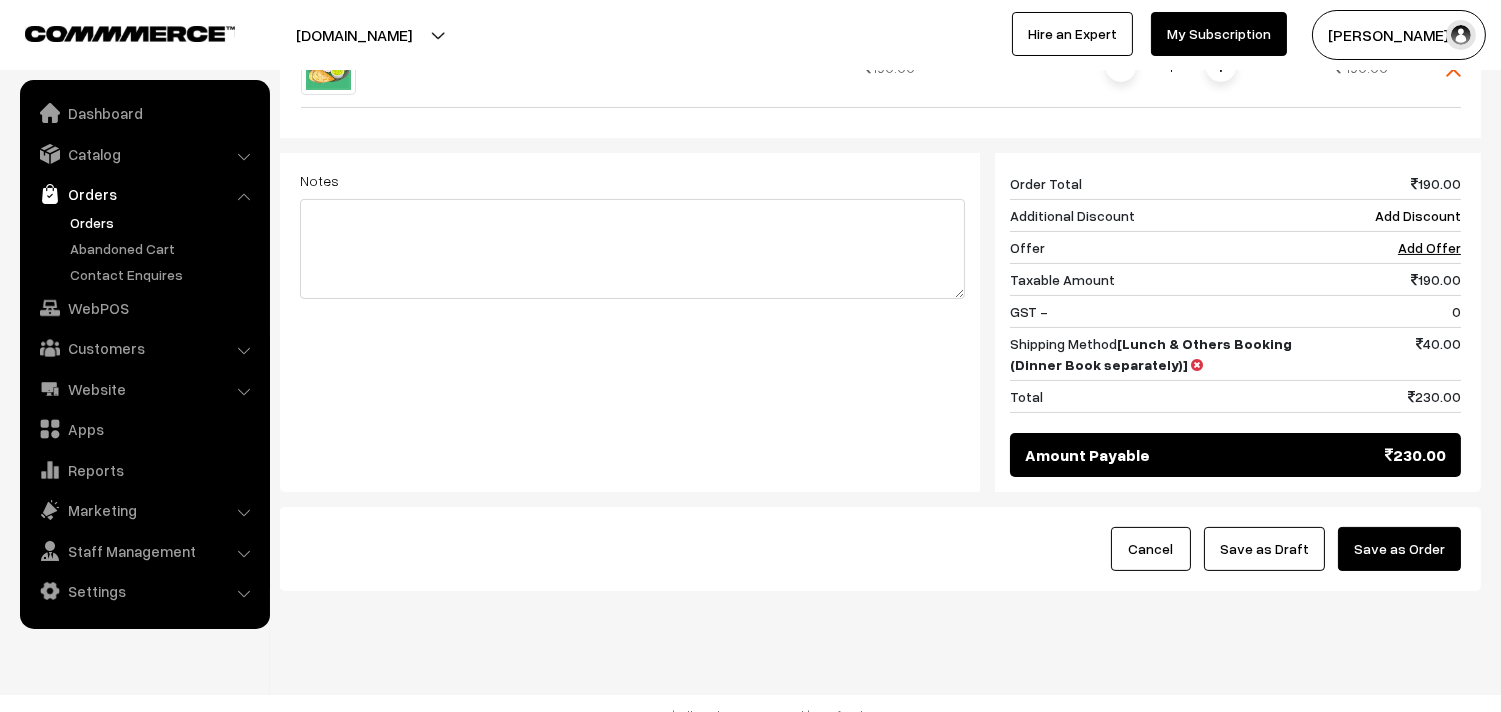 scroll, scrollTop: 760, scrollLeft: 0, axis: vertical 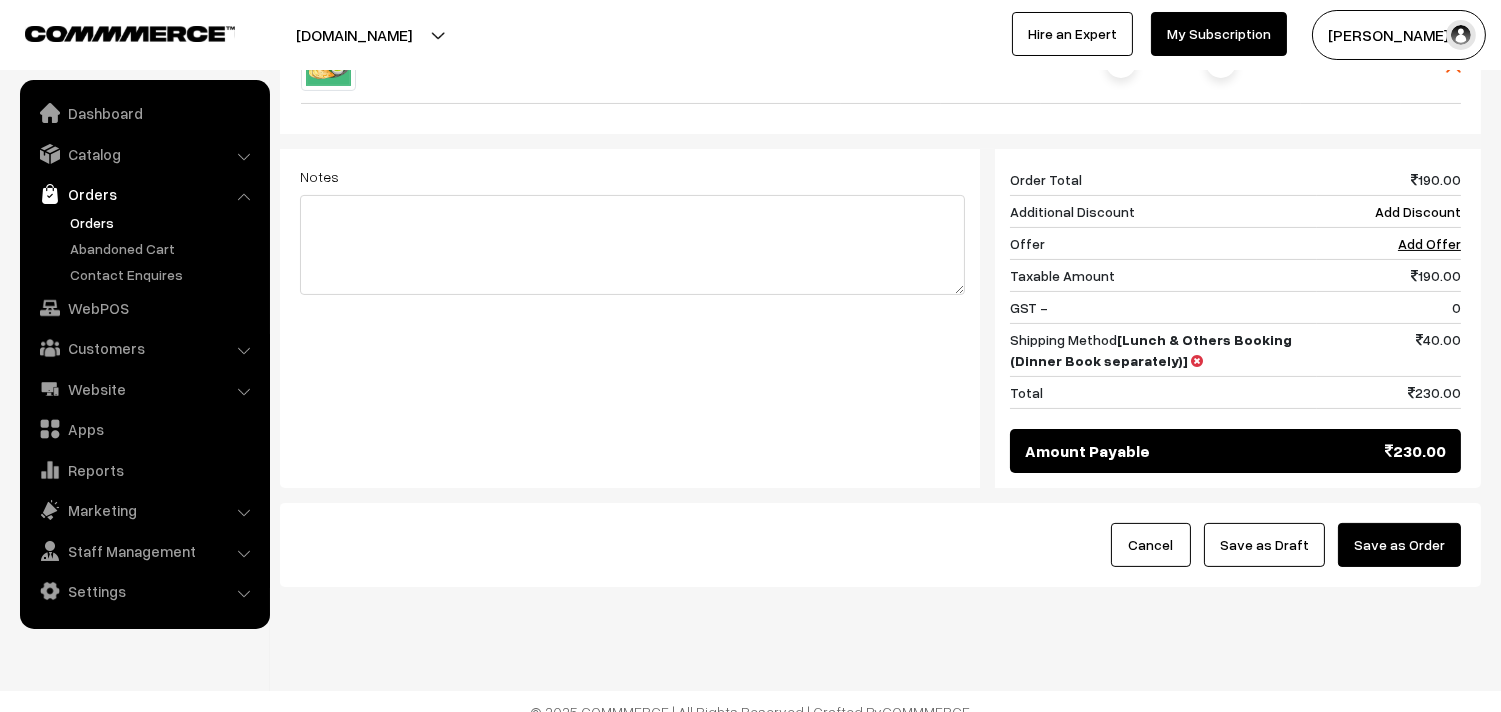 click on "Save as Draft" at bounding box center (1264, 545) 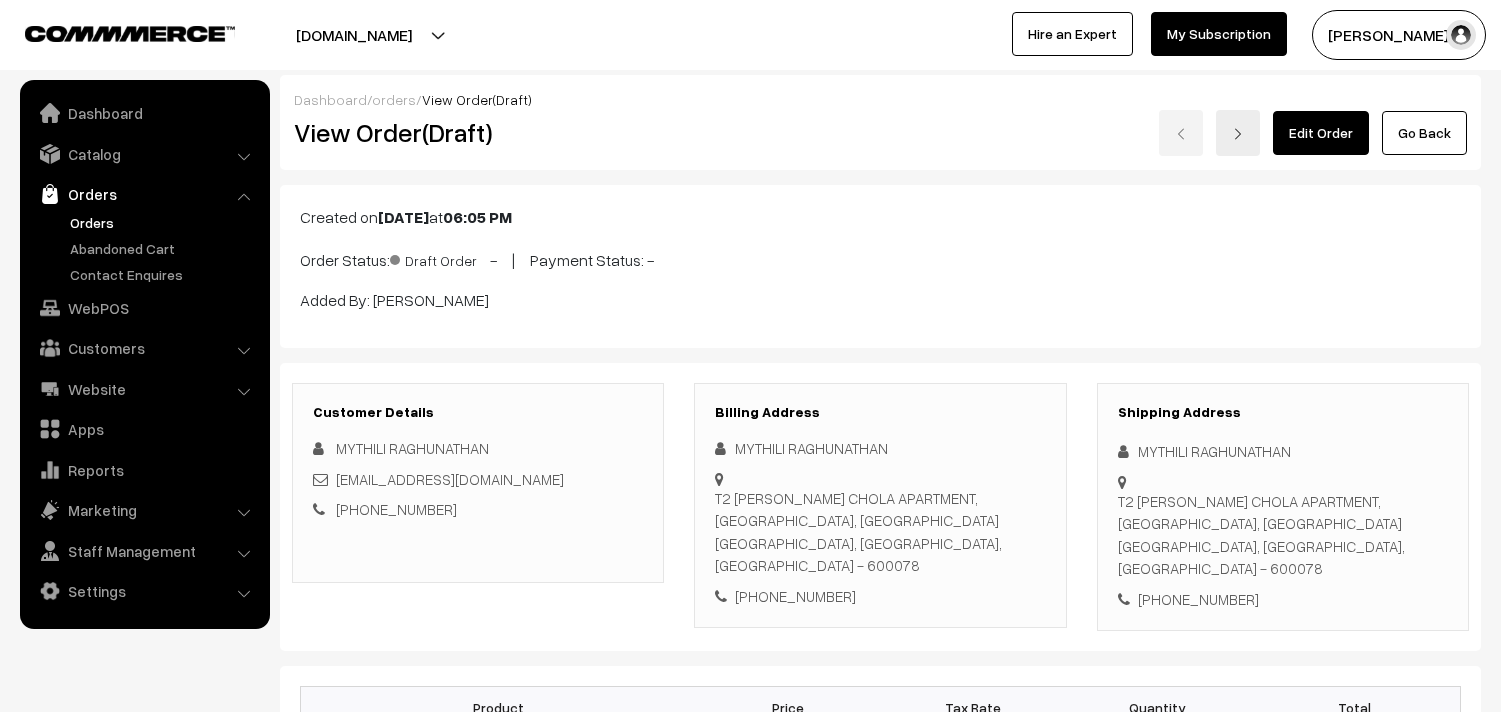 scroll, scrollTop: 0, scrollLeft: 0, axis: both 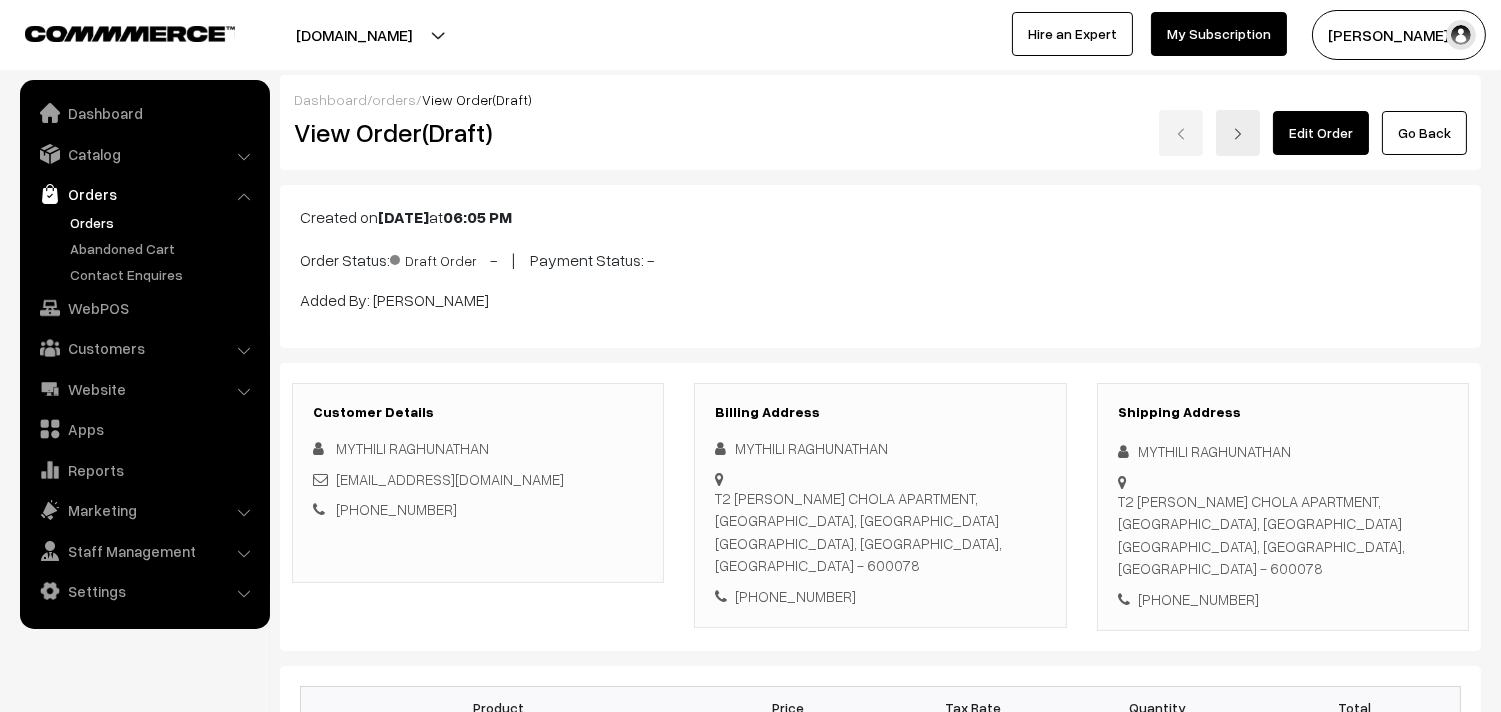 click on "Orders" at bounding box center [164, 222] 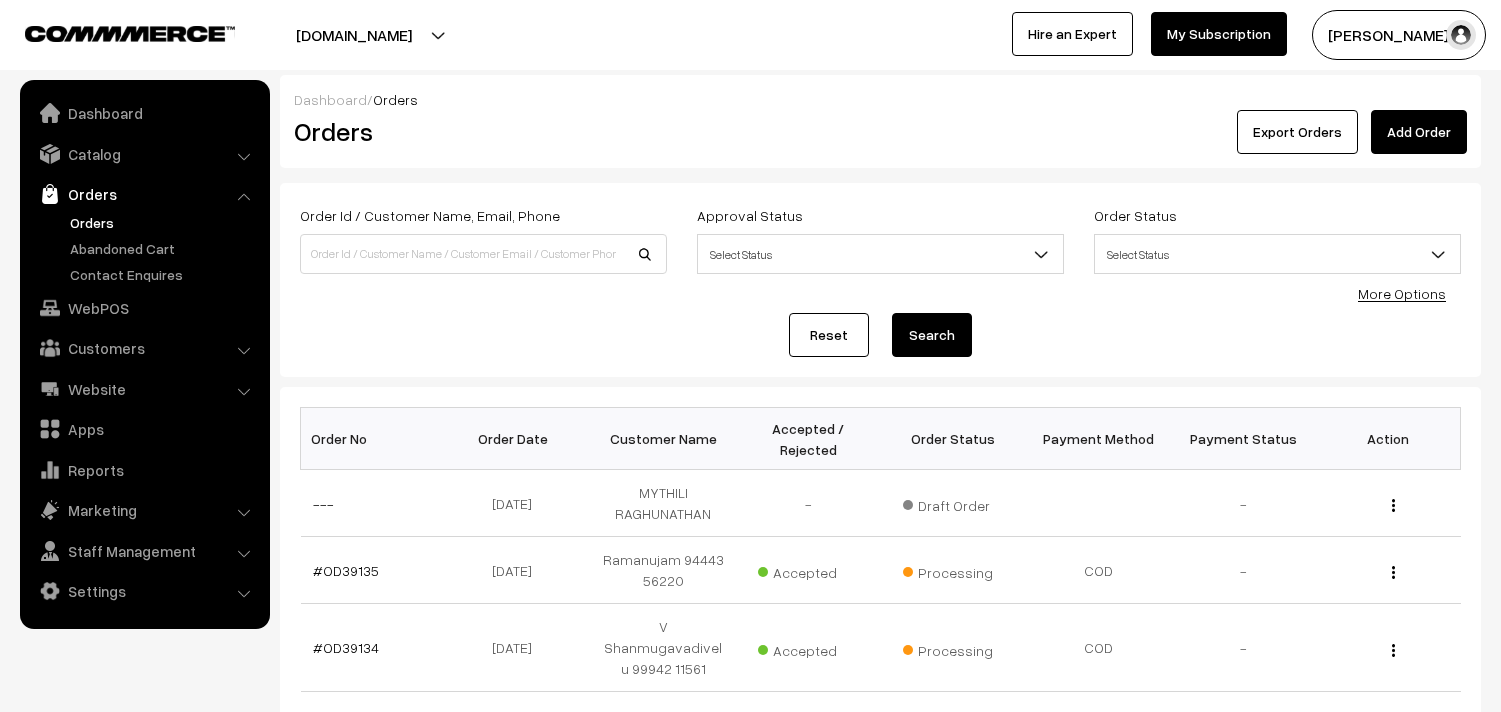 scroll, scrollTop: 0, scrollLeft: 0, axis: both 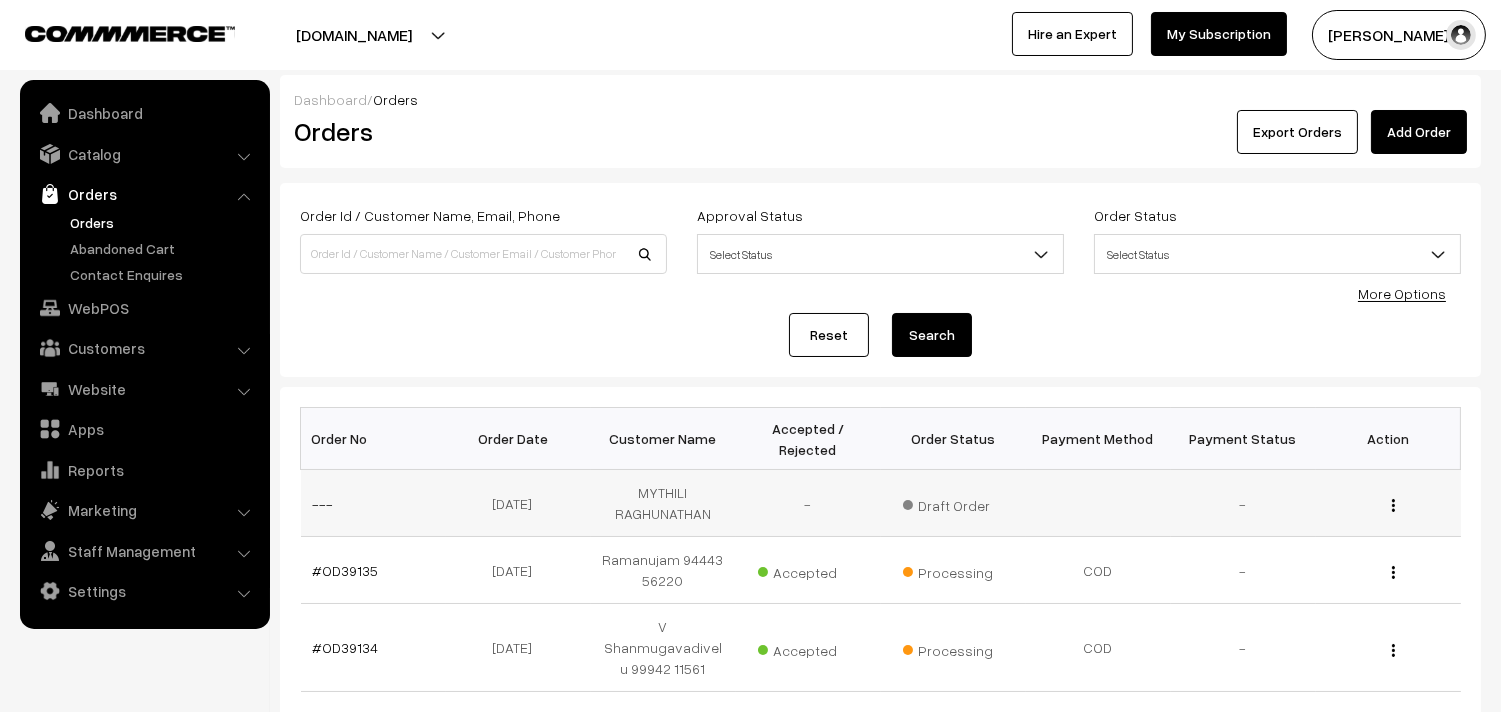 click at bounding box center [1393, 505] 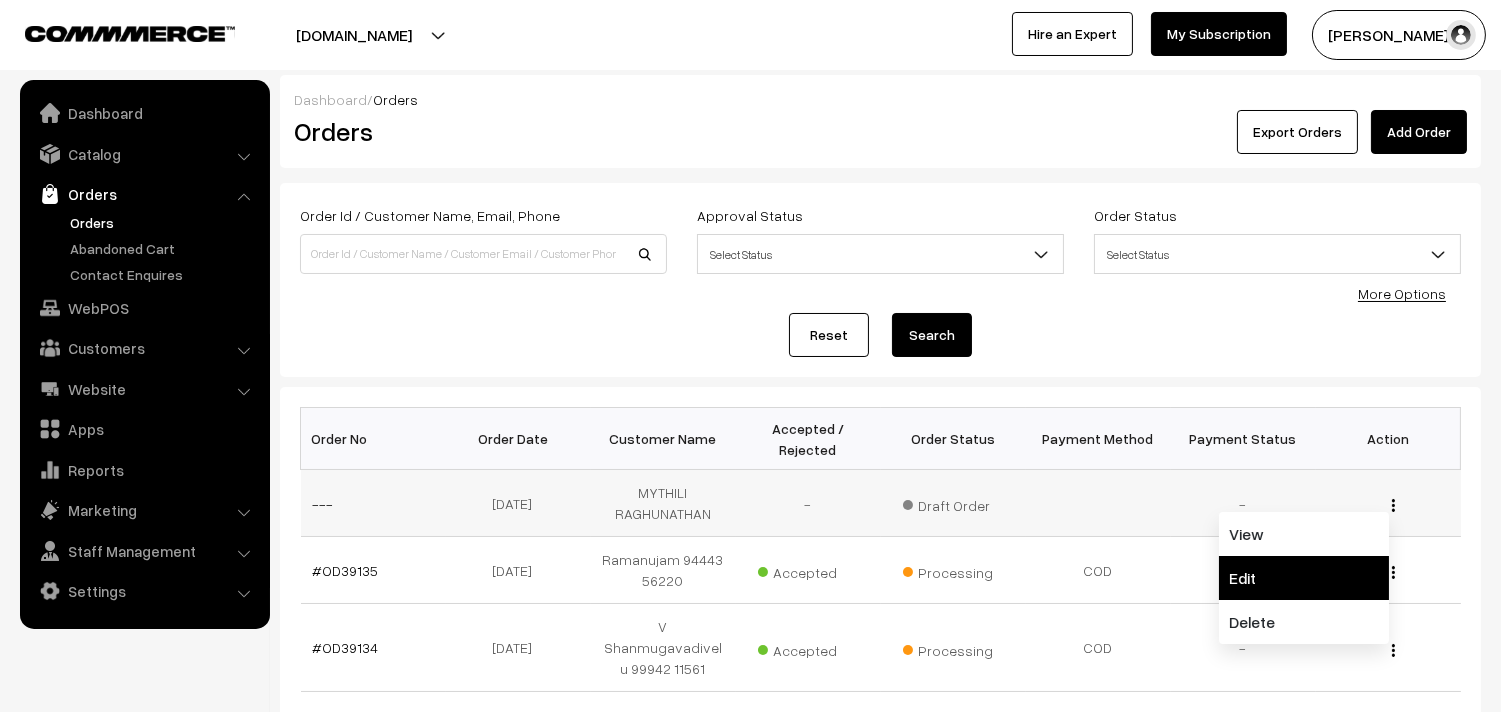 click on "Edit" at bounding box center (1304, 578) 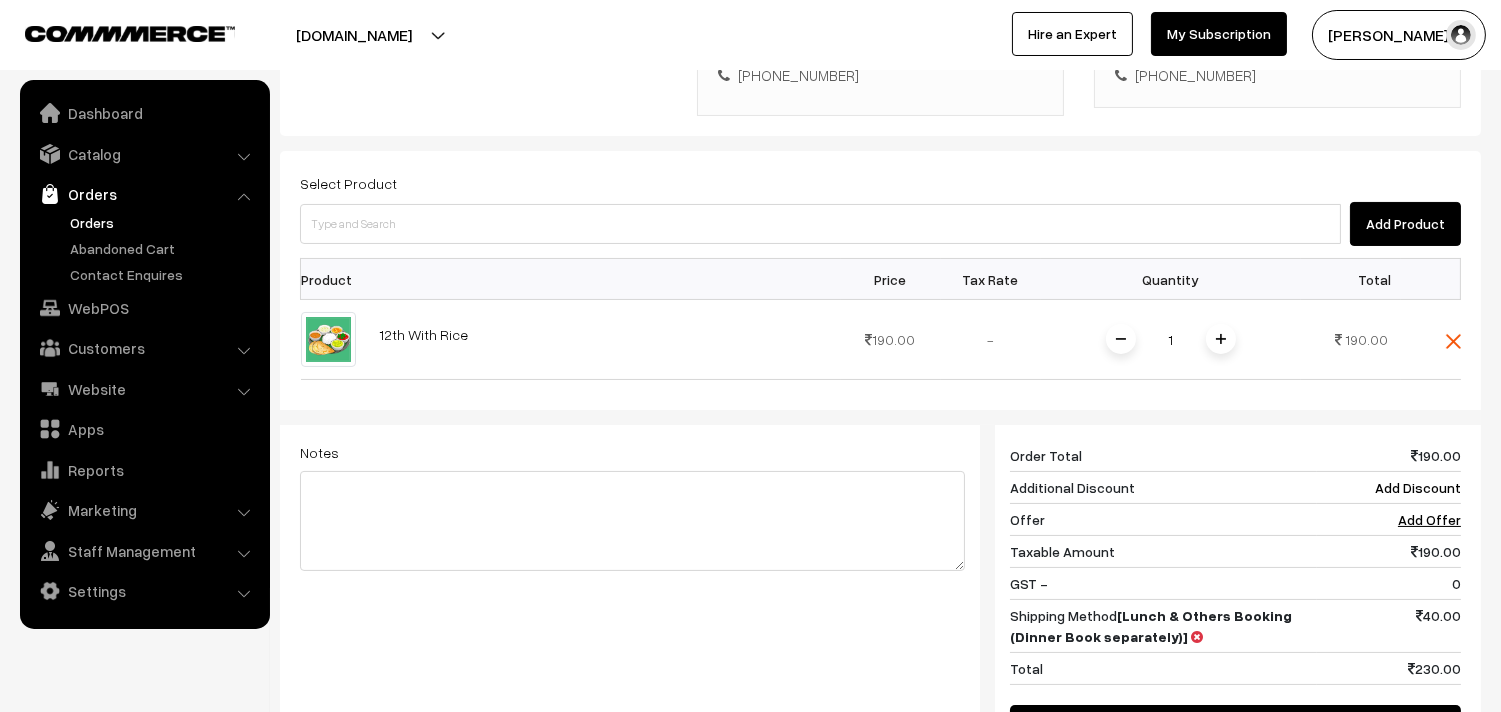 scroll, scrollTop: 765, scrollLeft: 0, axis: vertical 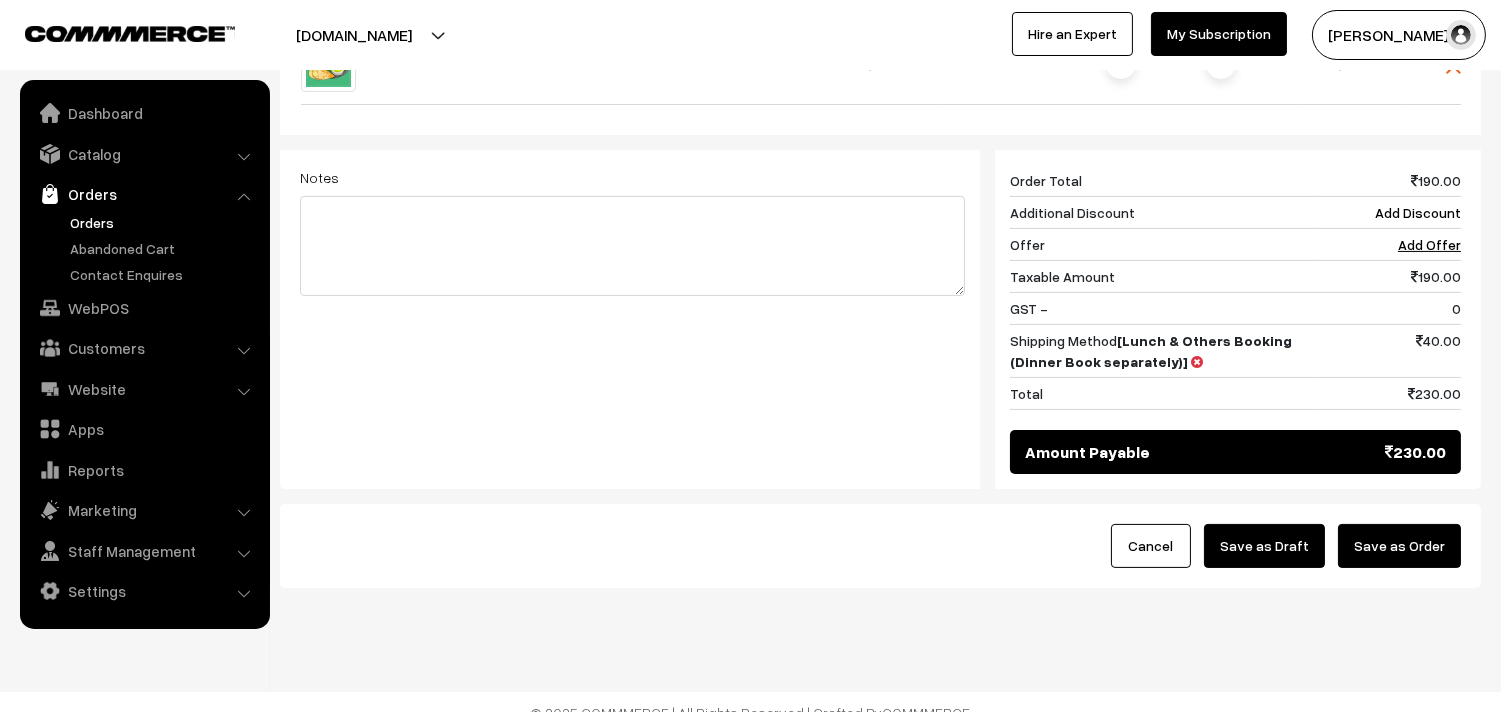 click on "Save as Draft" at bounding box center (1264, 546) 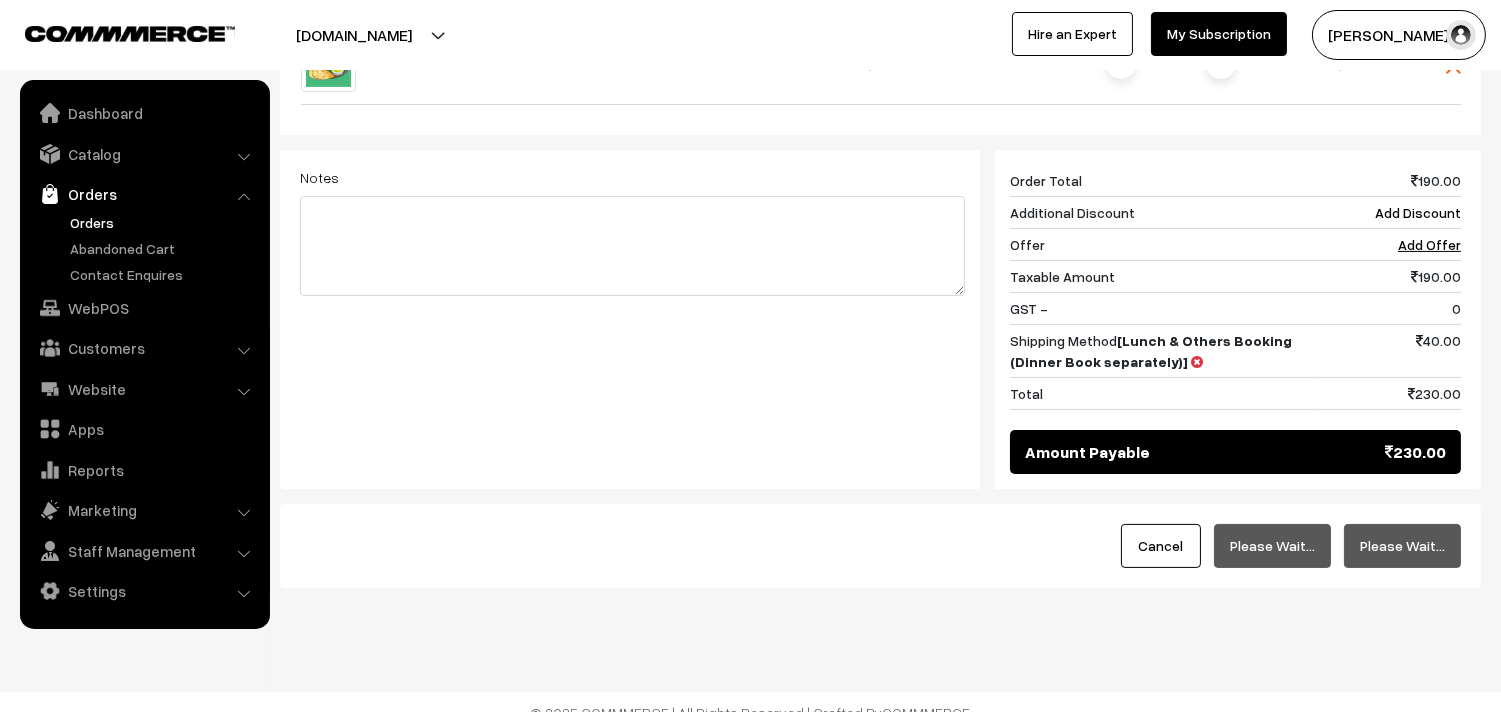 scroll, scrollTop: 278, scrollLeft: 0, axis: vertical 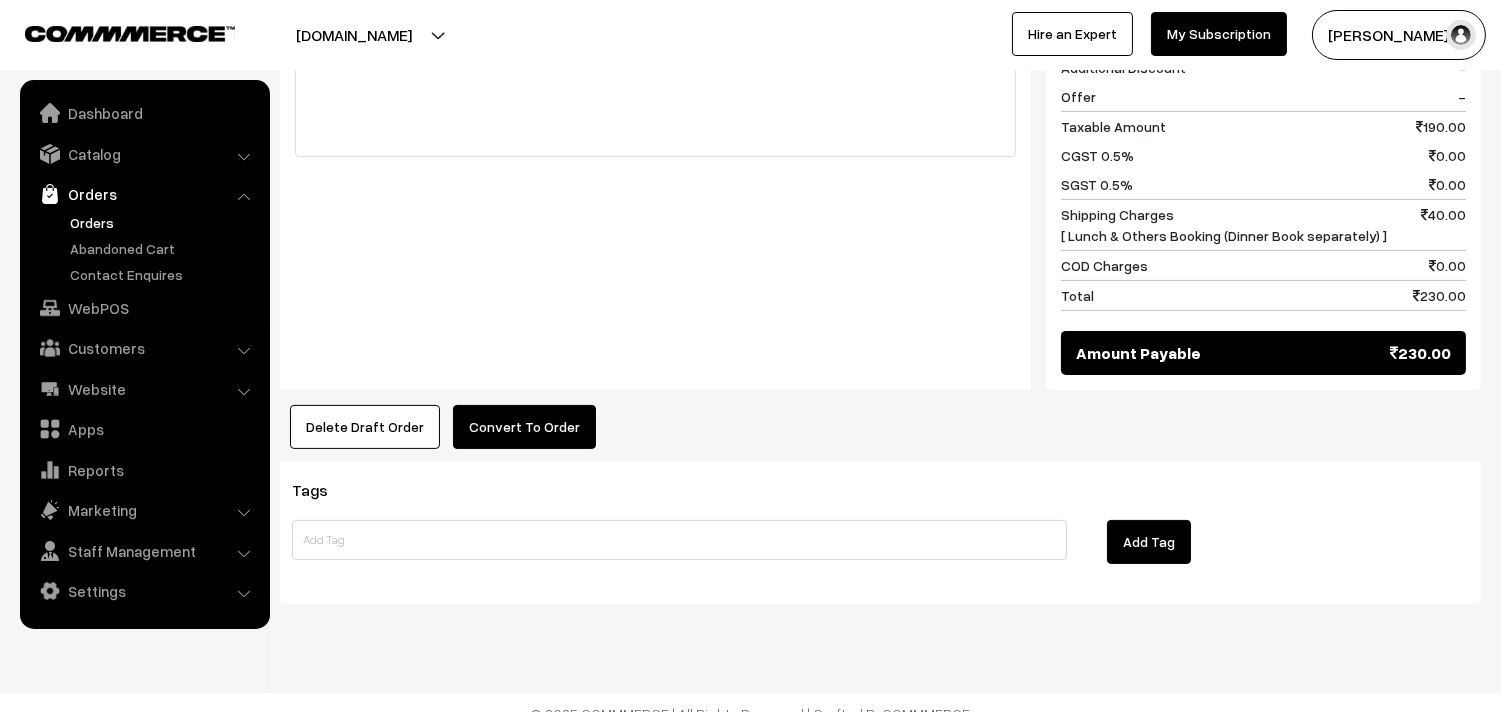 click on "Convert To Order" at bounding box center [524, 427] 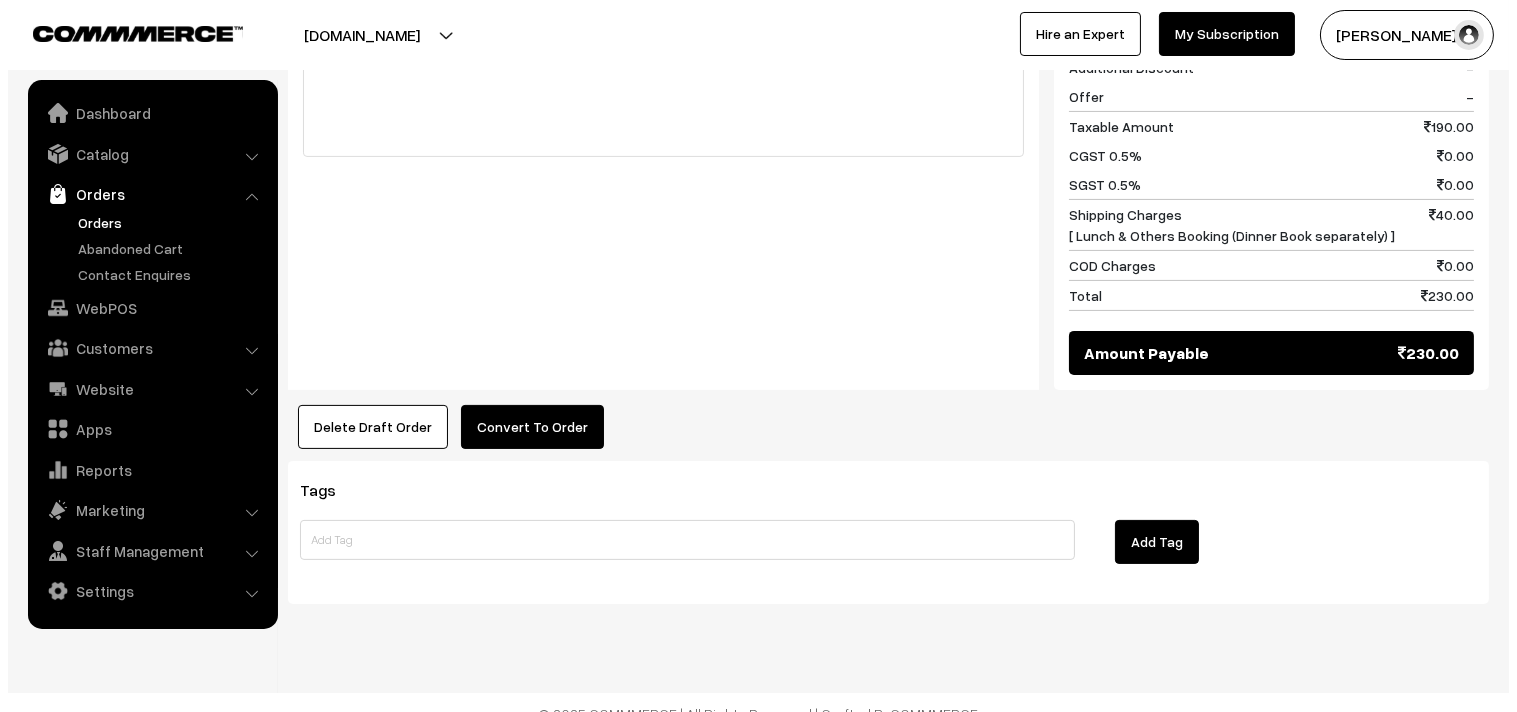 scroll, scrollTop: 956, scrollLeft: 0, axis: vertical 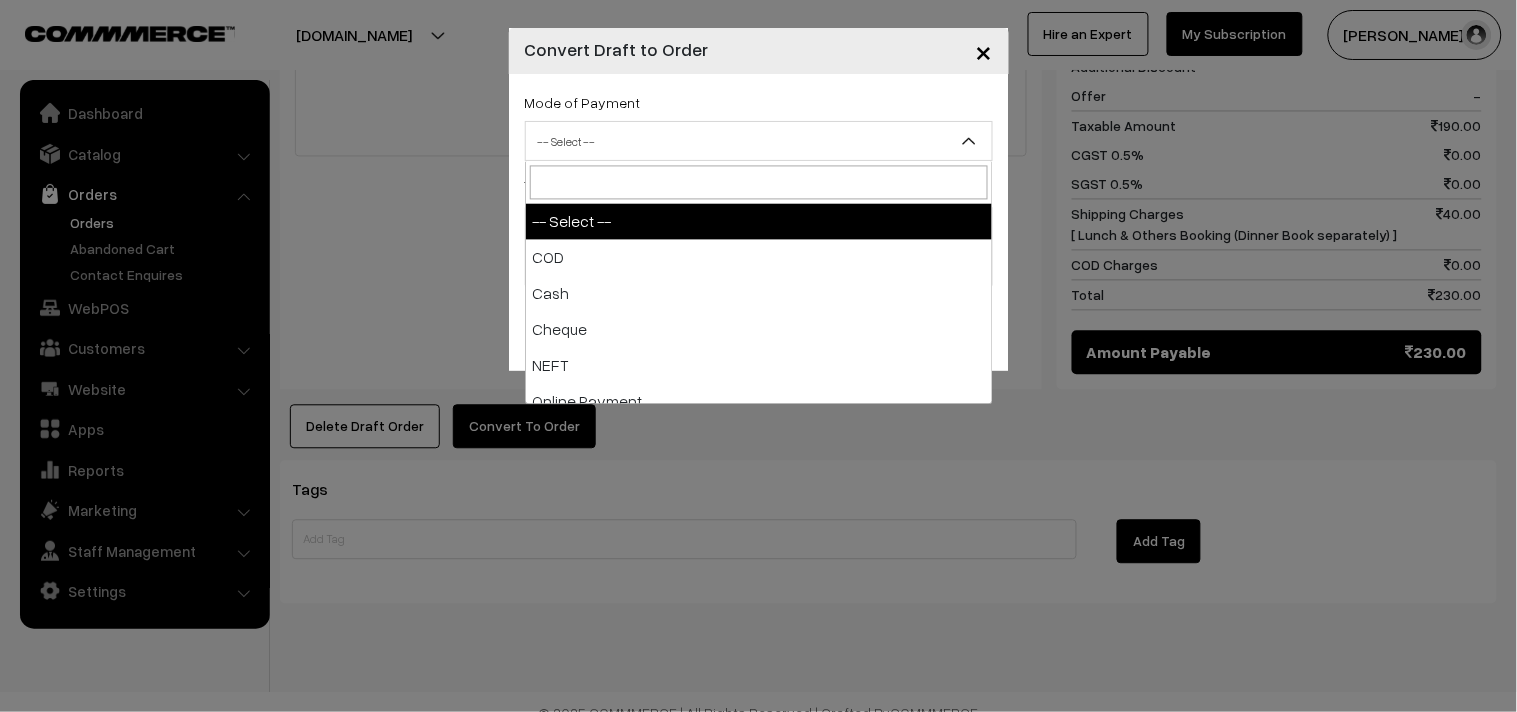 click on "-- Select --" at bounding box center (759, 141) 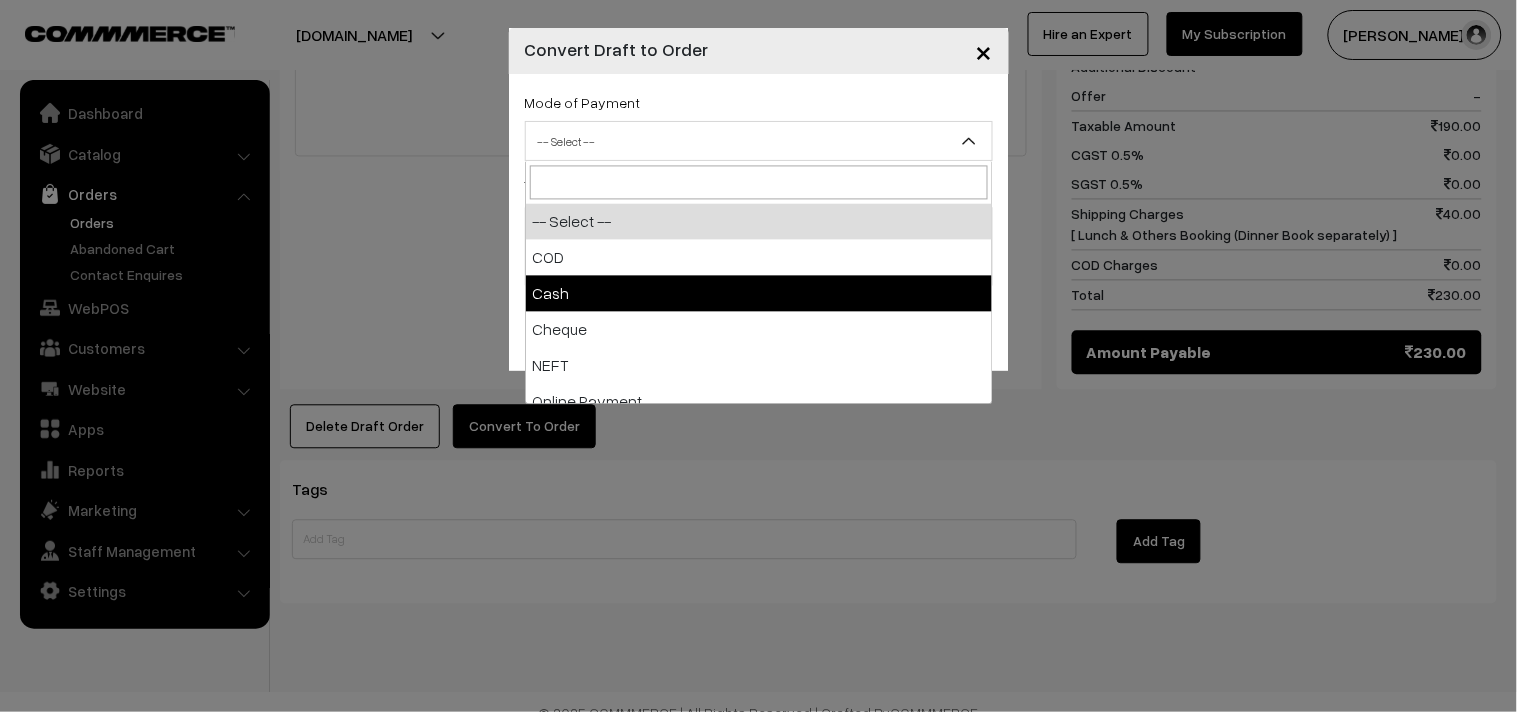 select on "2" 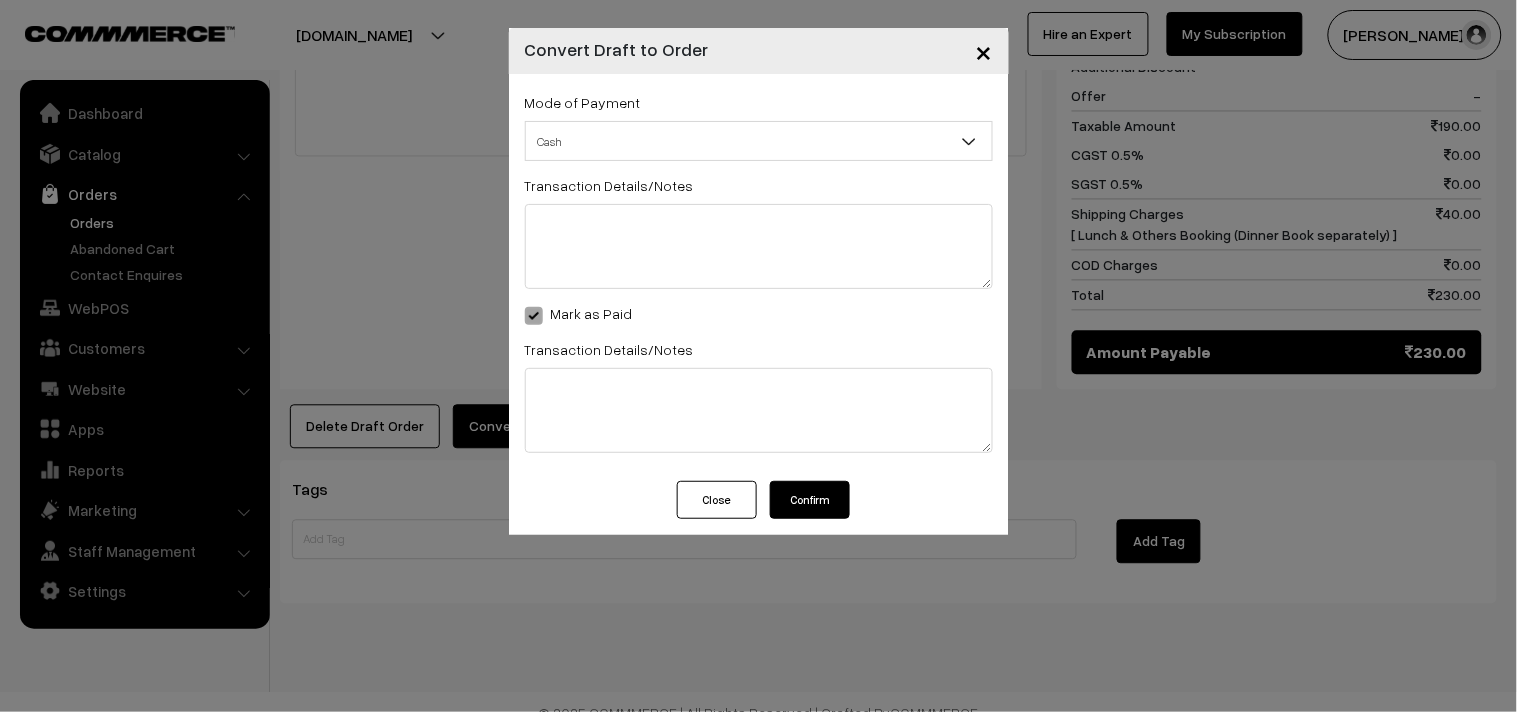 click on "Confirm" at bounding box center (810, 500) 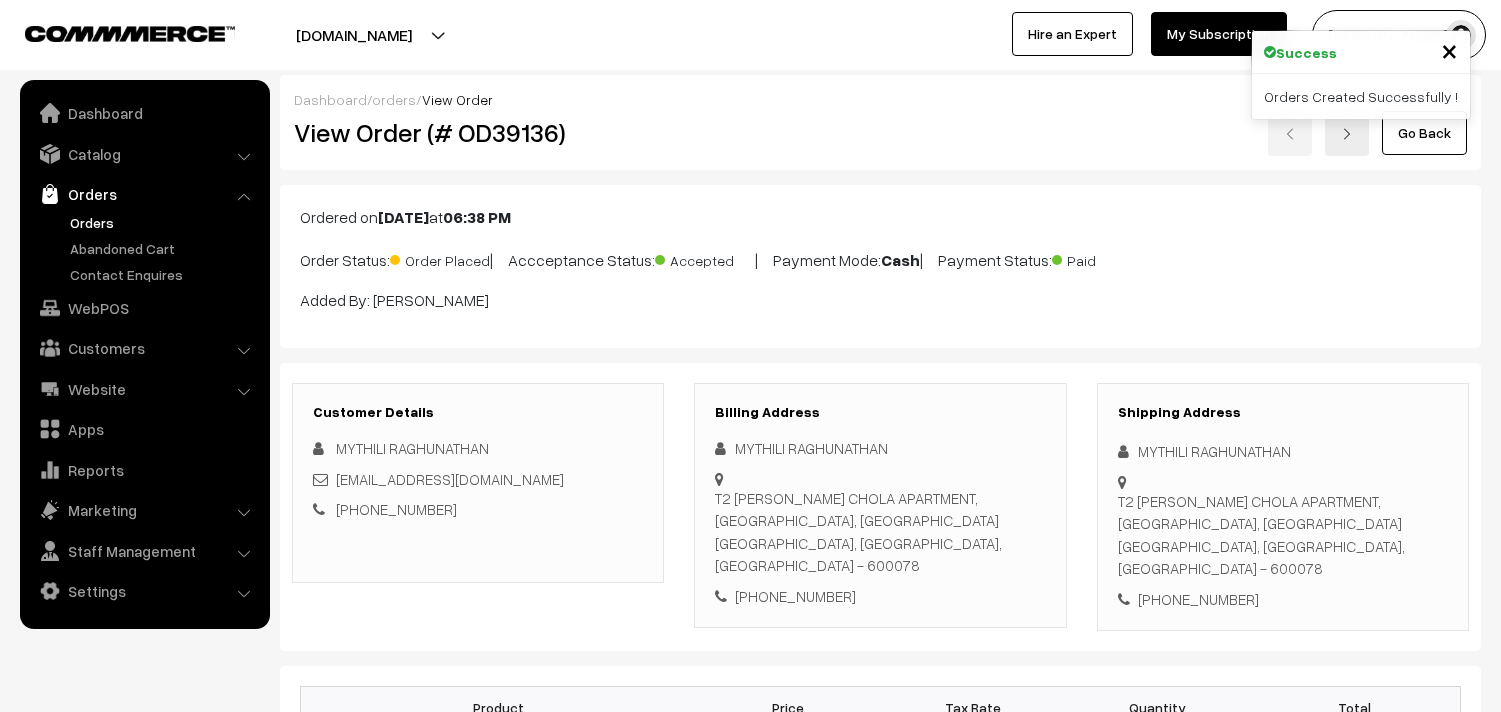 scroll, scrollTop: 954, scrollLeft: 0, axis: vertical 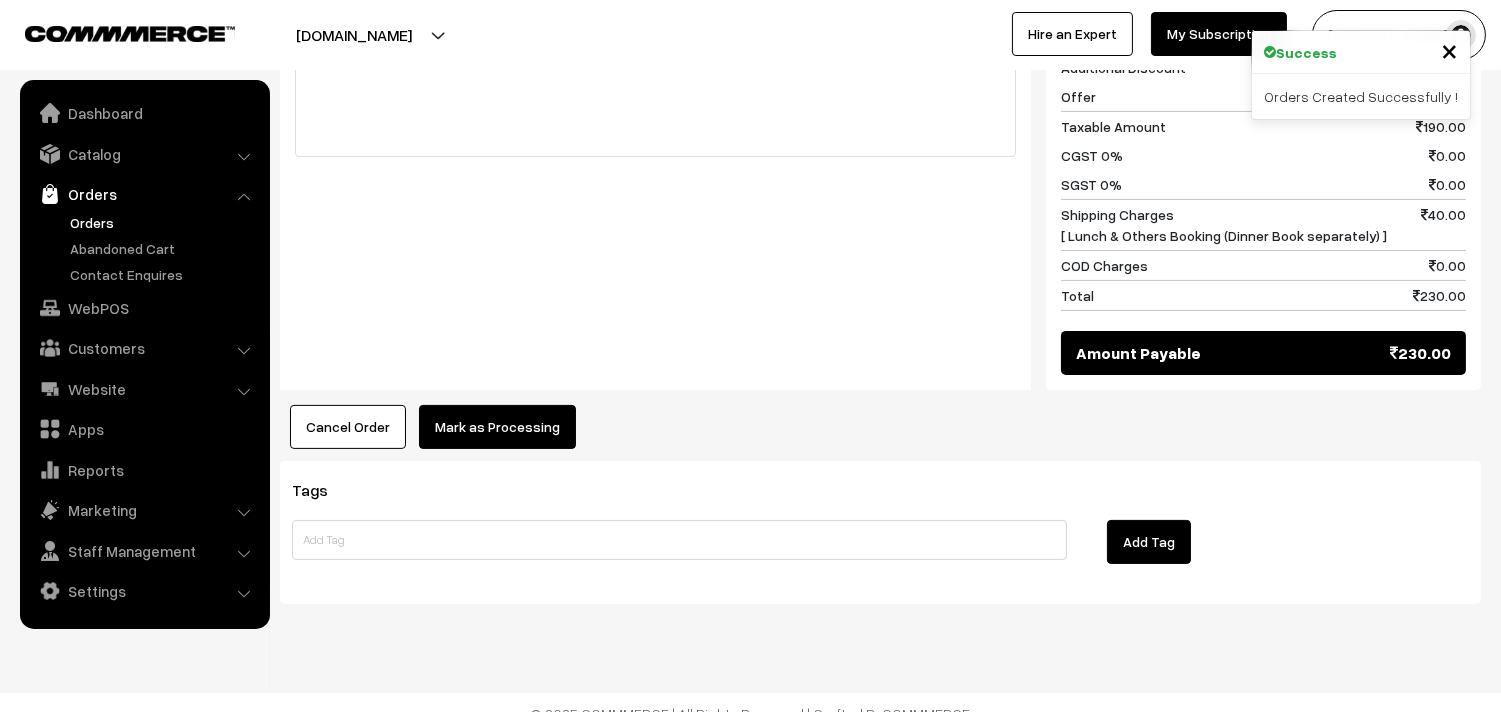 click on "Notes
-" at bounding box center (655, 181) 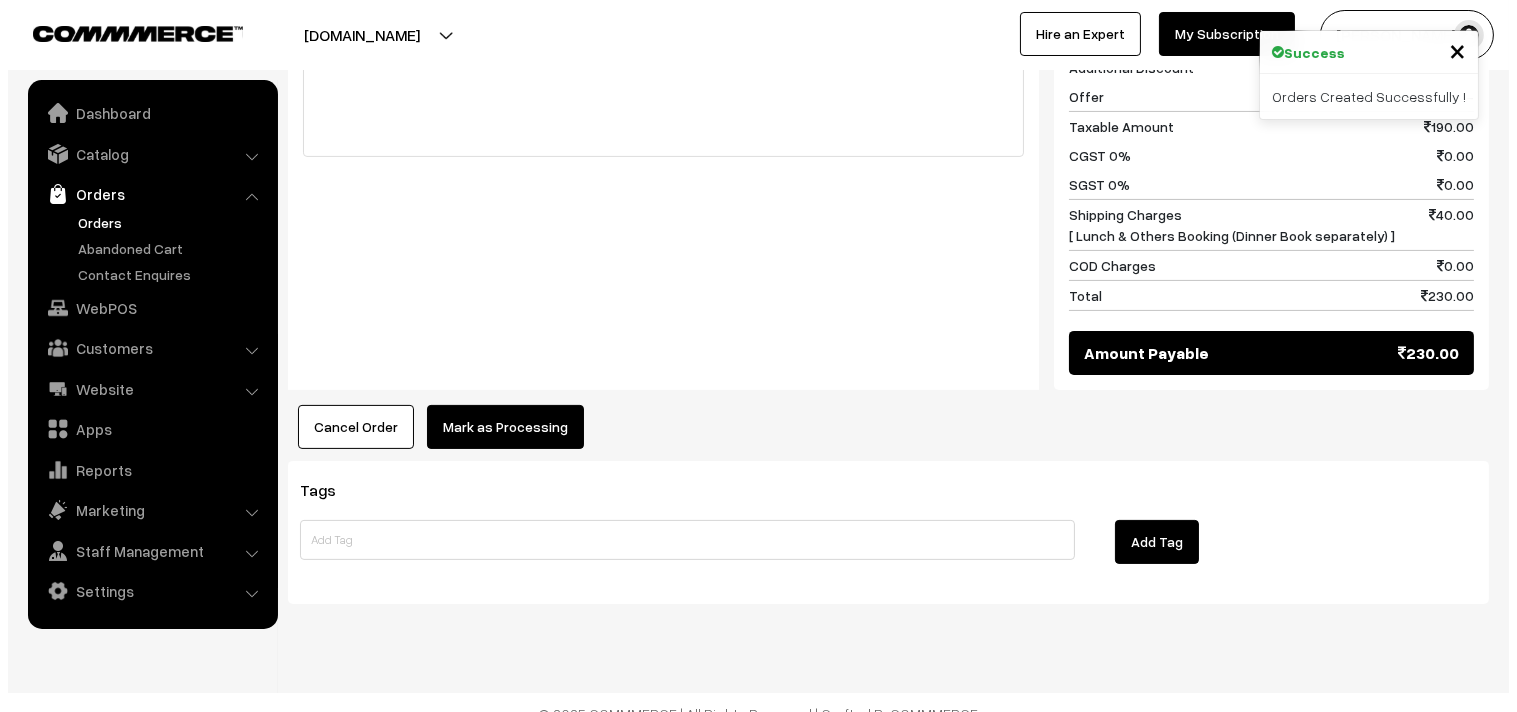 scroll, scrollTop: 956, scrollLeft: 0, axis: vertical 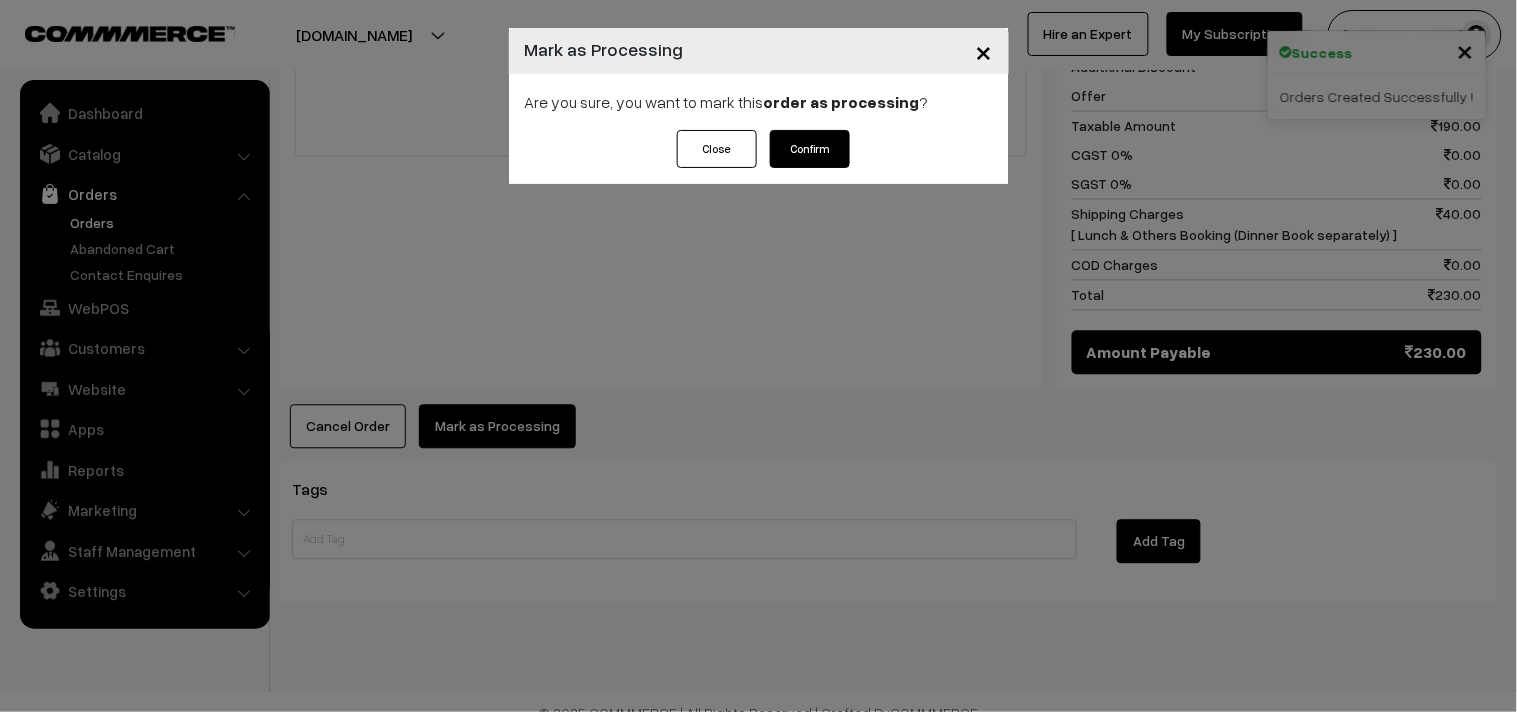 click on "Confirm" at bounding box center (810, 149) 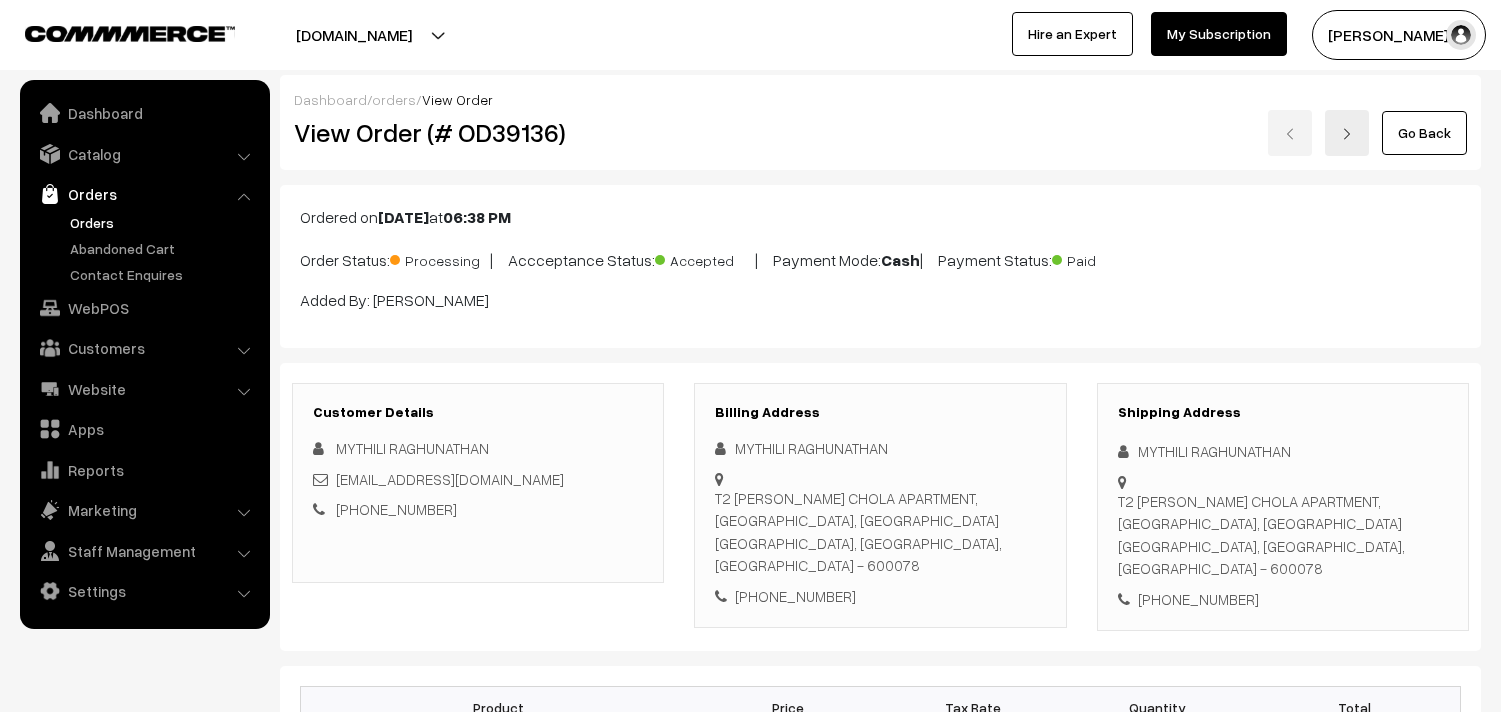 scroll, scrollTop: 0, scrollLeft: 0, axis: both 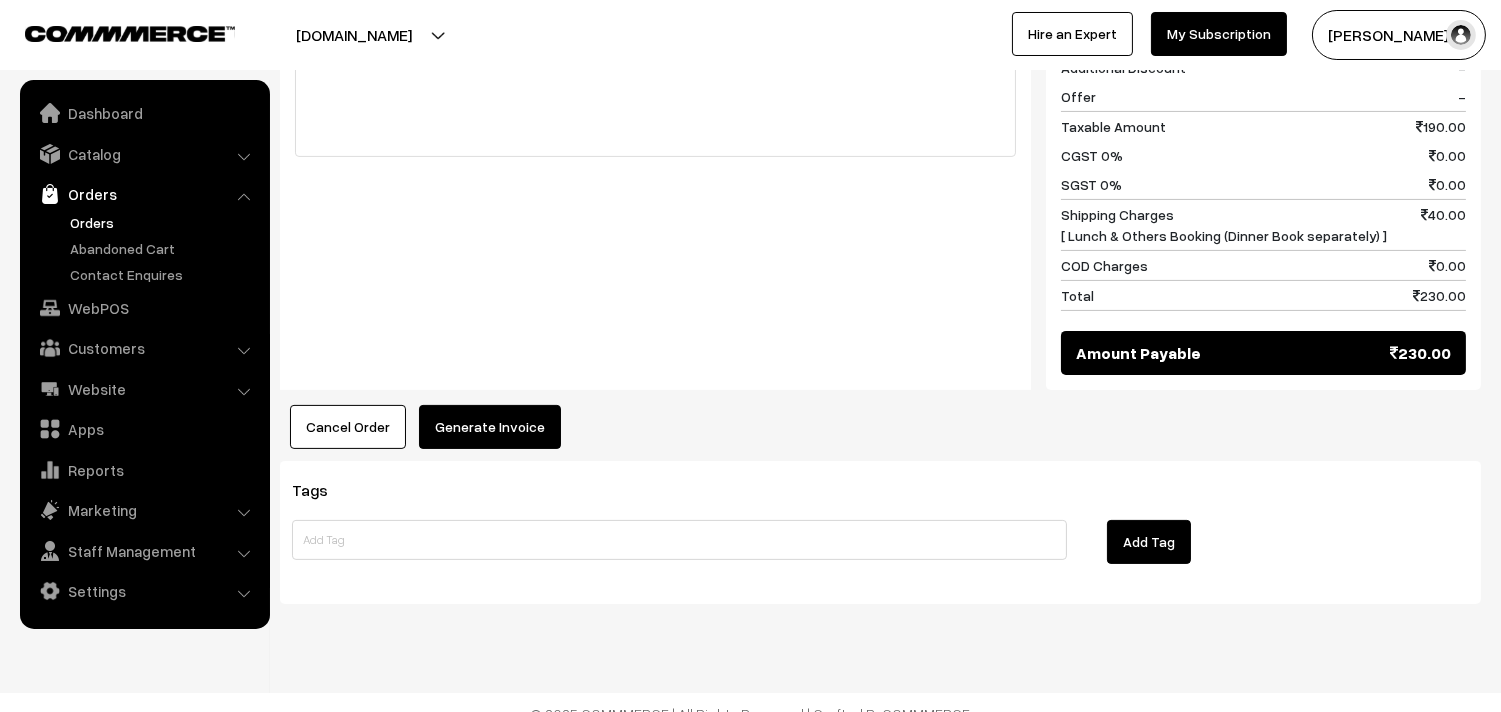 click on "Generate Invoice" at bounding box center (490, 427) 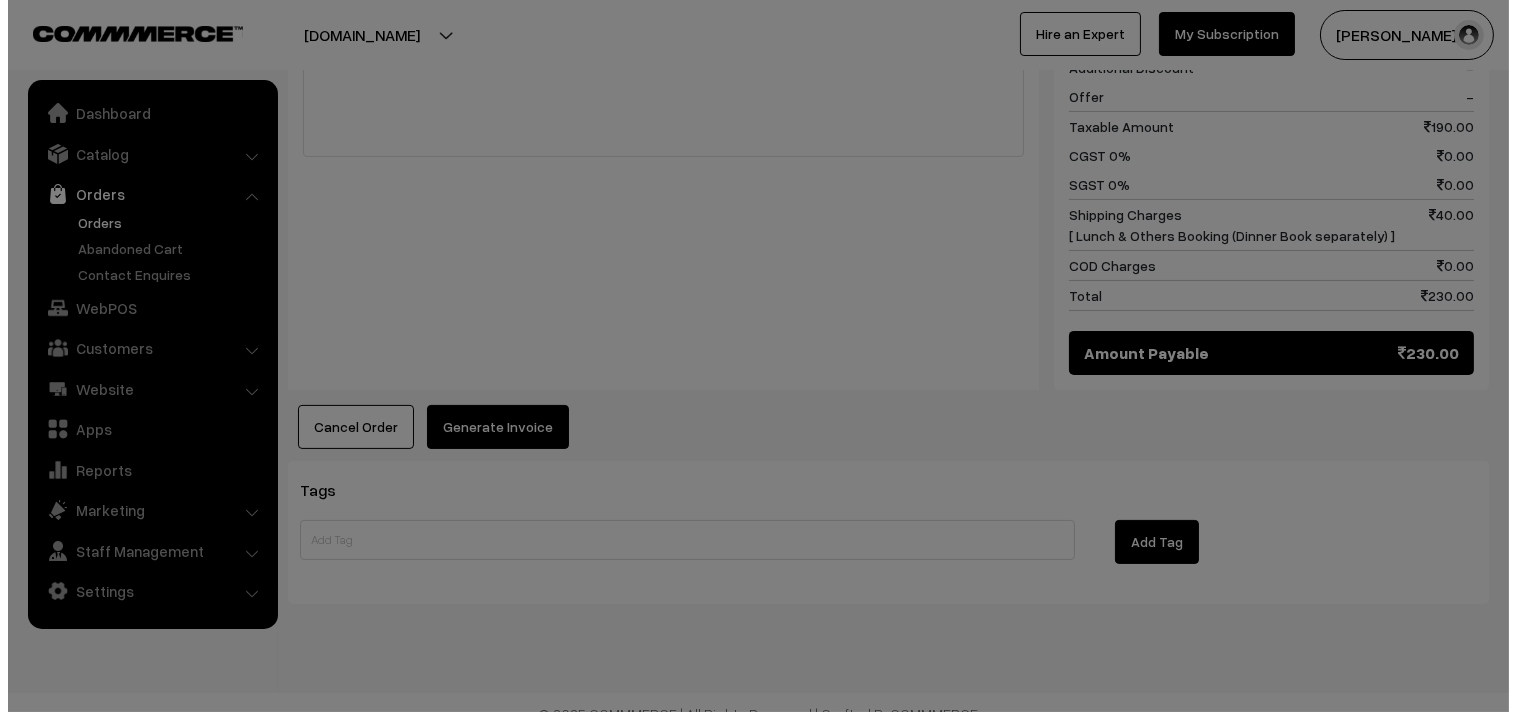 scroll, scrollTop: 956, scrollLeft: 0, axis: vertical 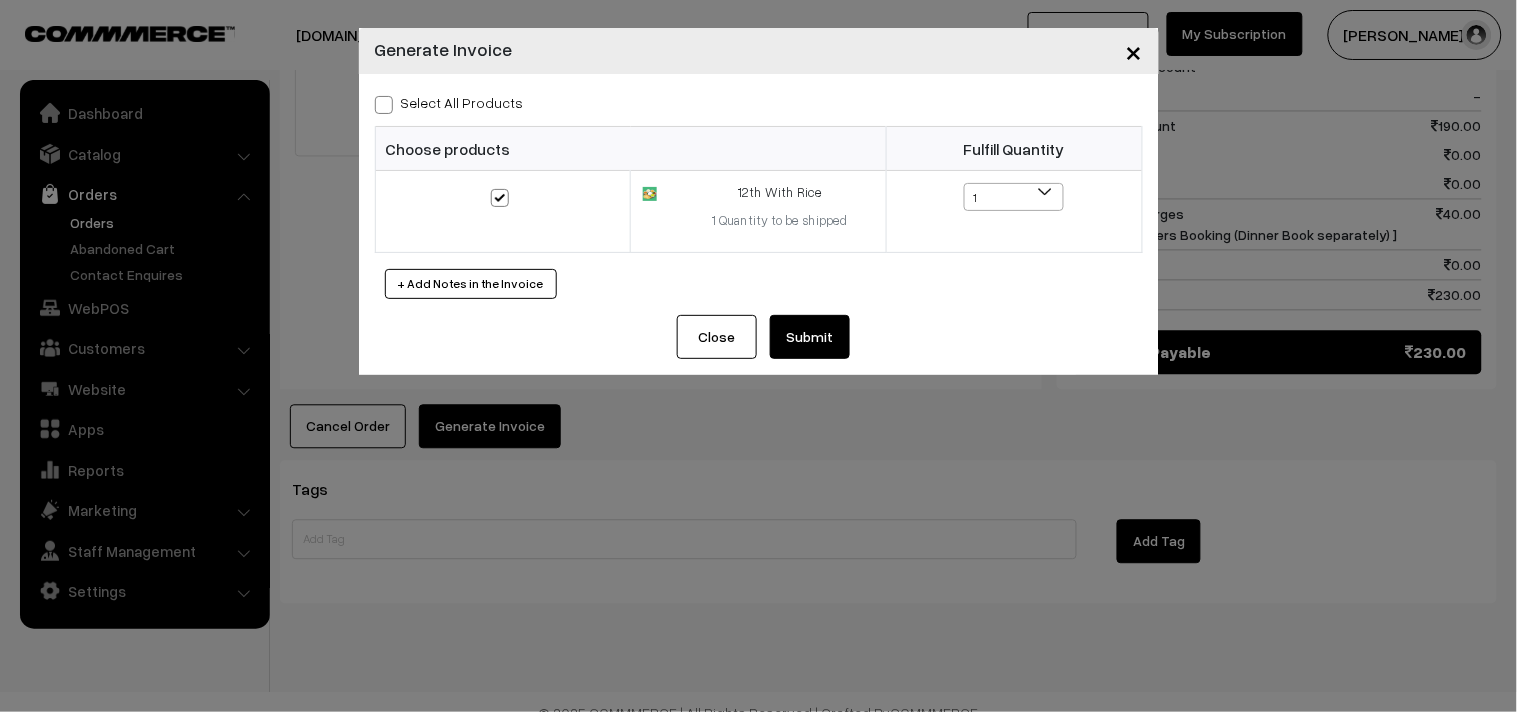 click on "Submit" at bounding box center (810, 337) 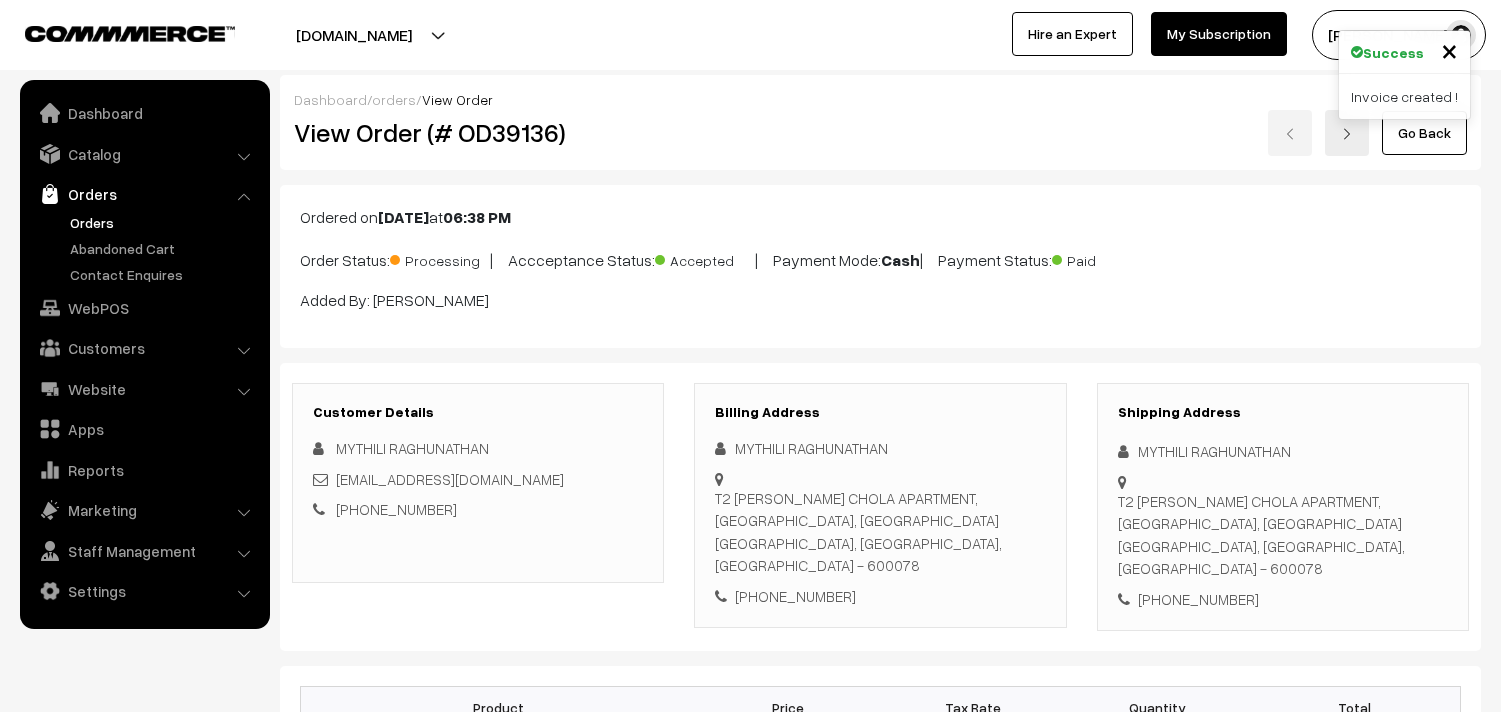 scroll, scrollTop: 1178, scrollLeft: 0, axis: vertical 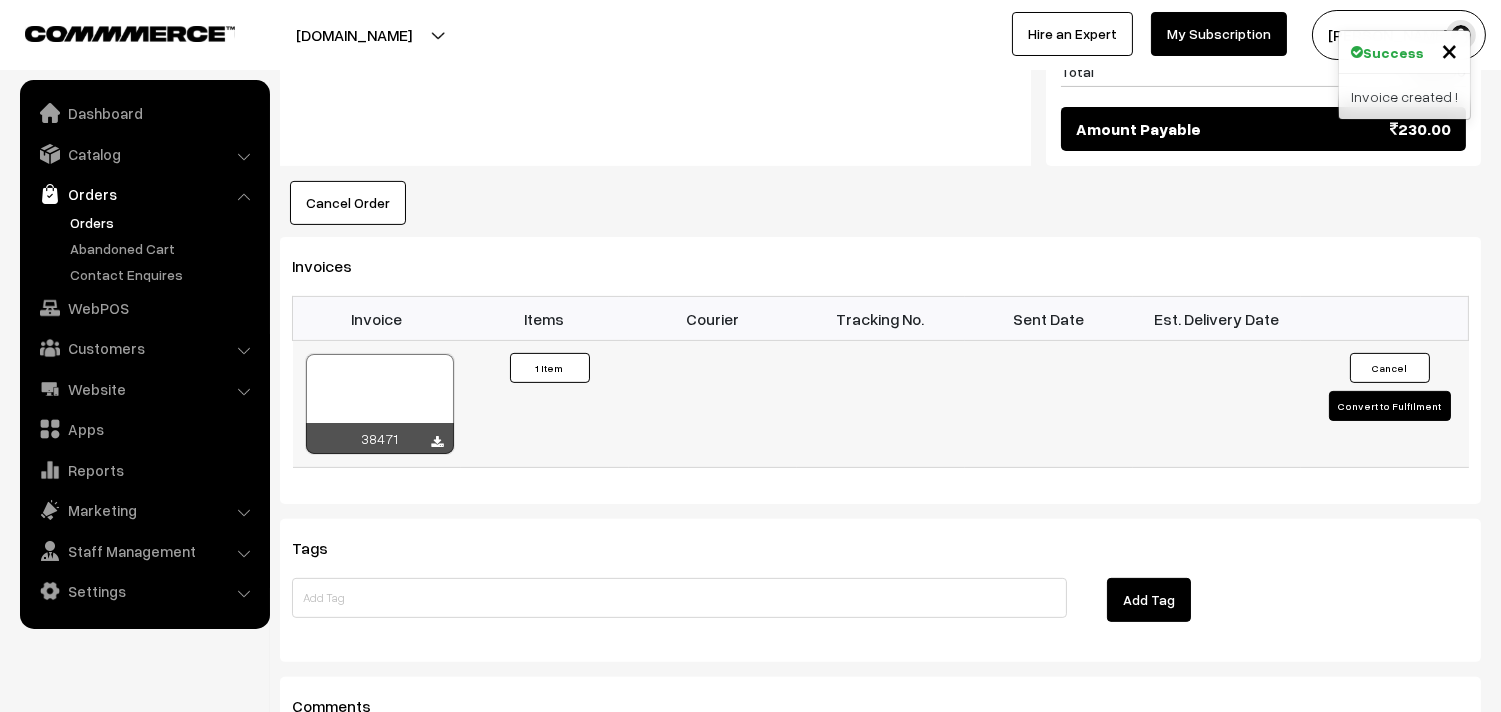 click at bounding box center [380, 404] 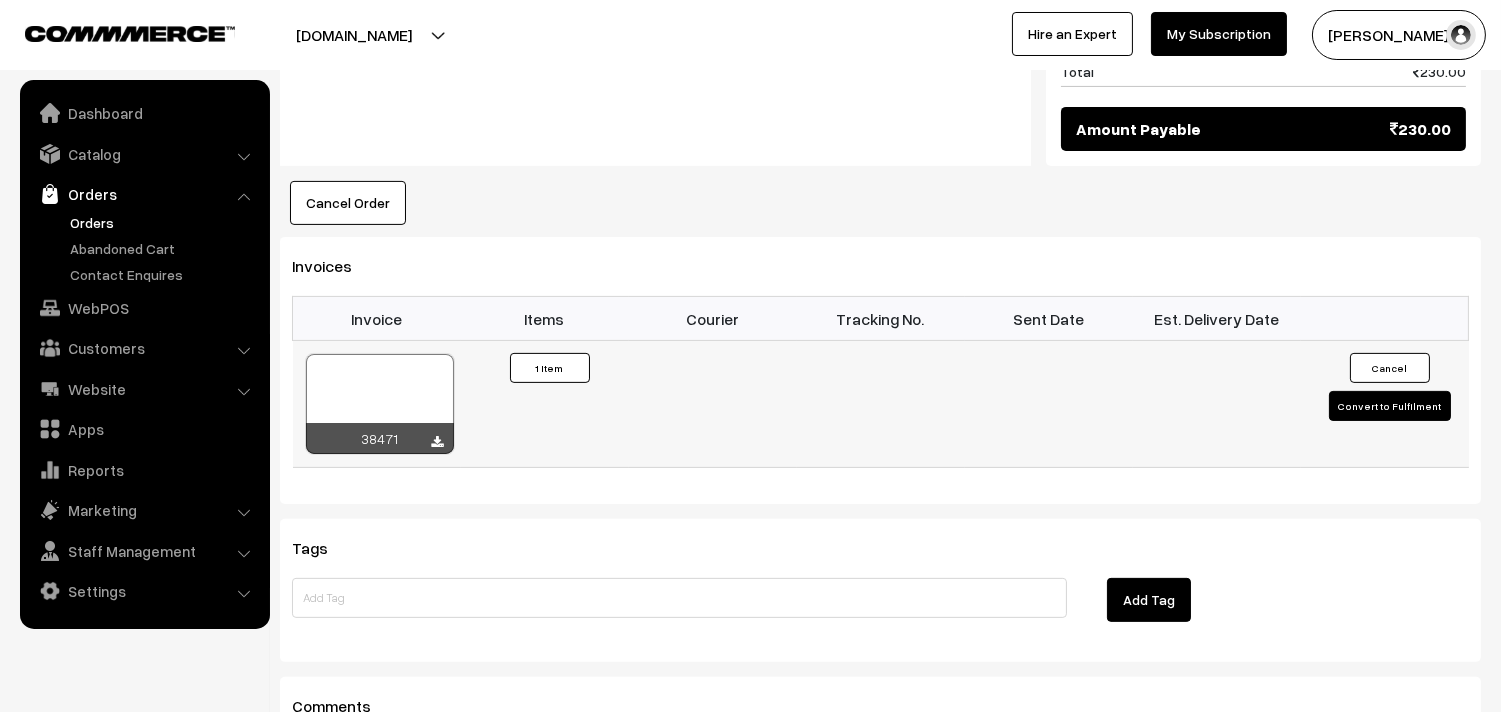 click at bounding box center [380, 404] 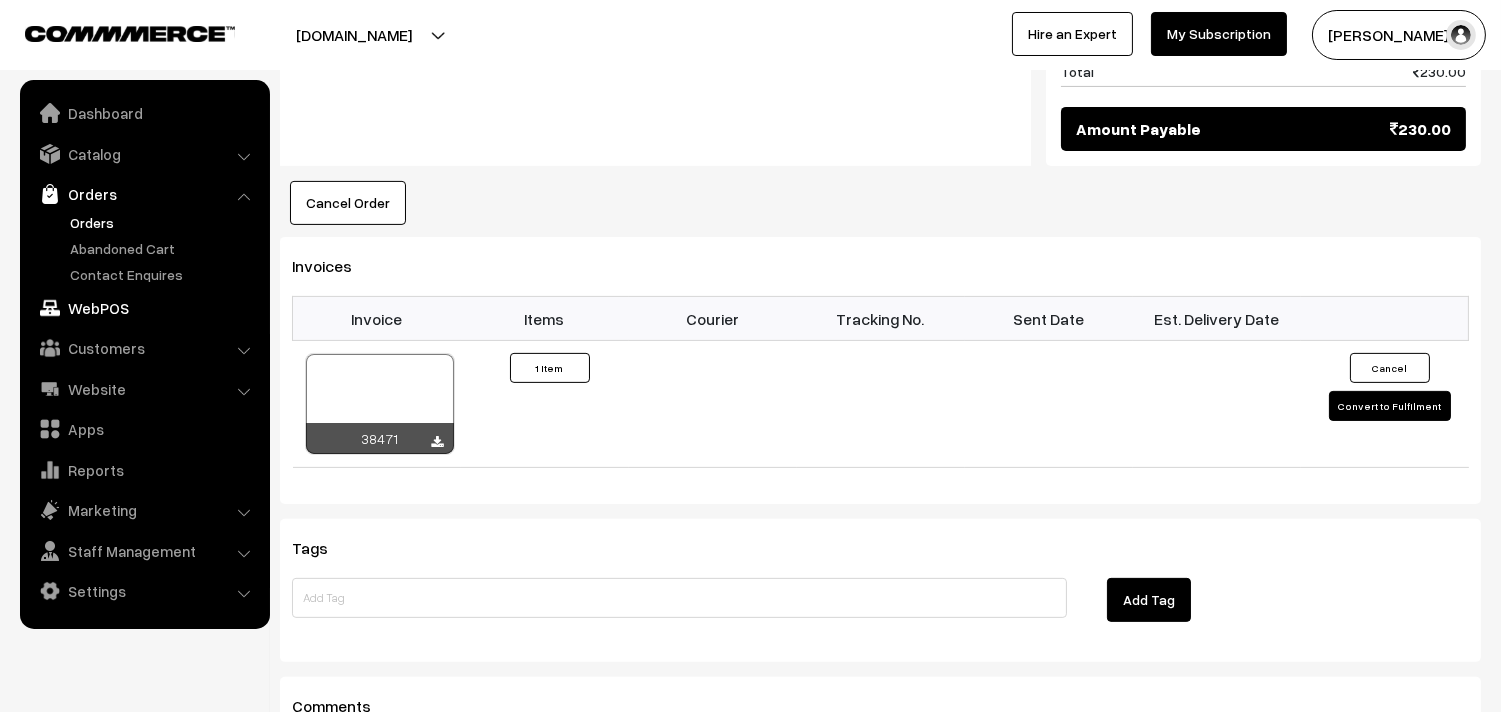 click on "WebPOS" at bounding box center (144, 308) 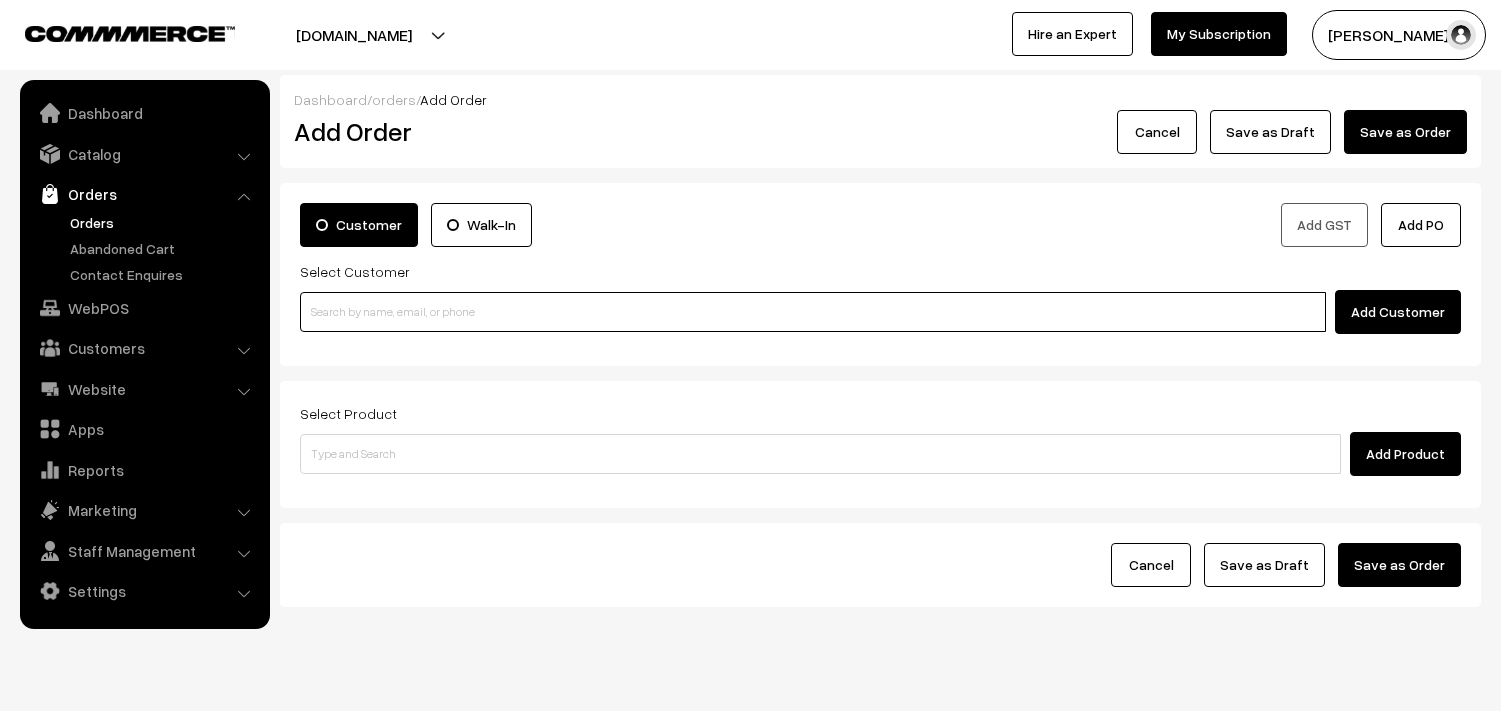 scroll, scrollTop: 0, scrollLeft: 0, axis: both 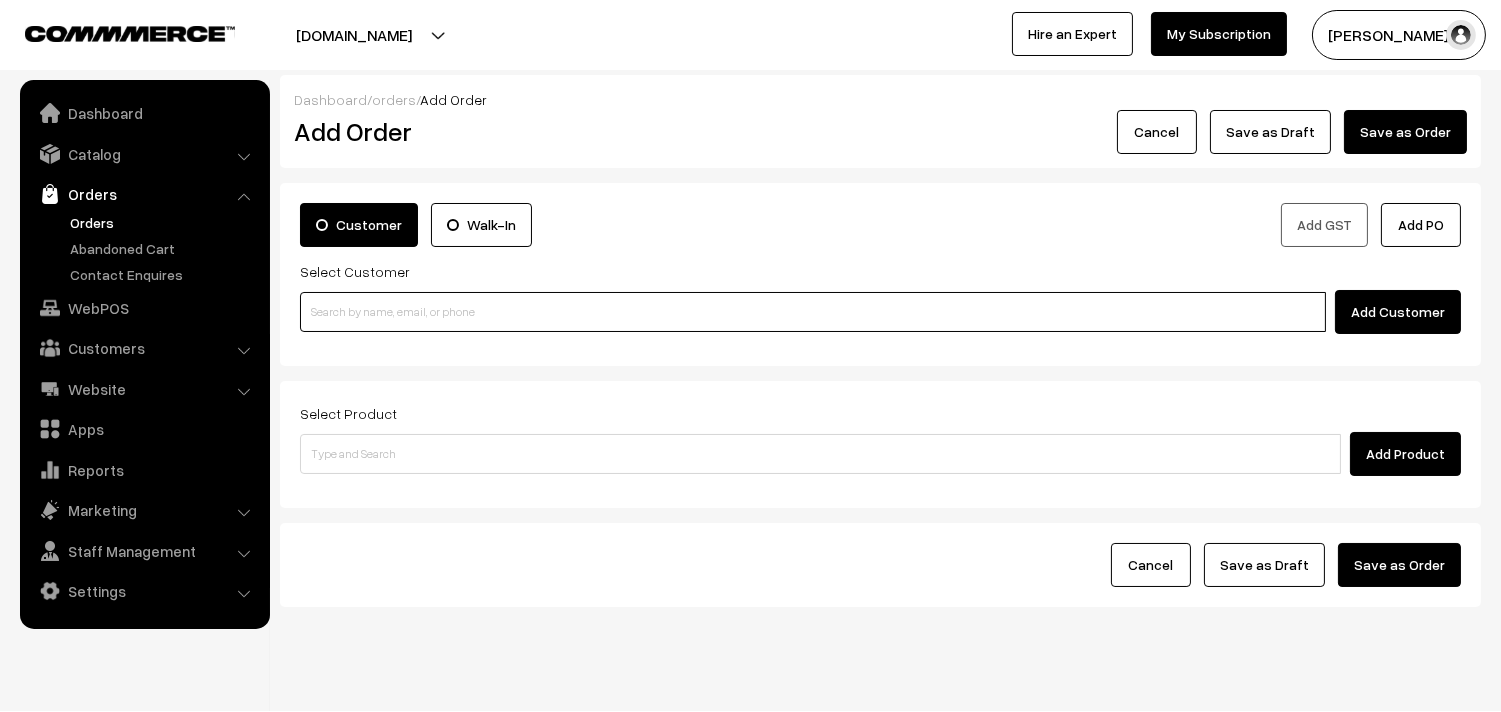 click at bounding box center [813, 312] 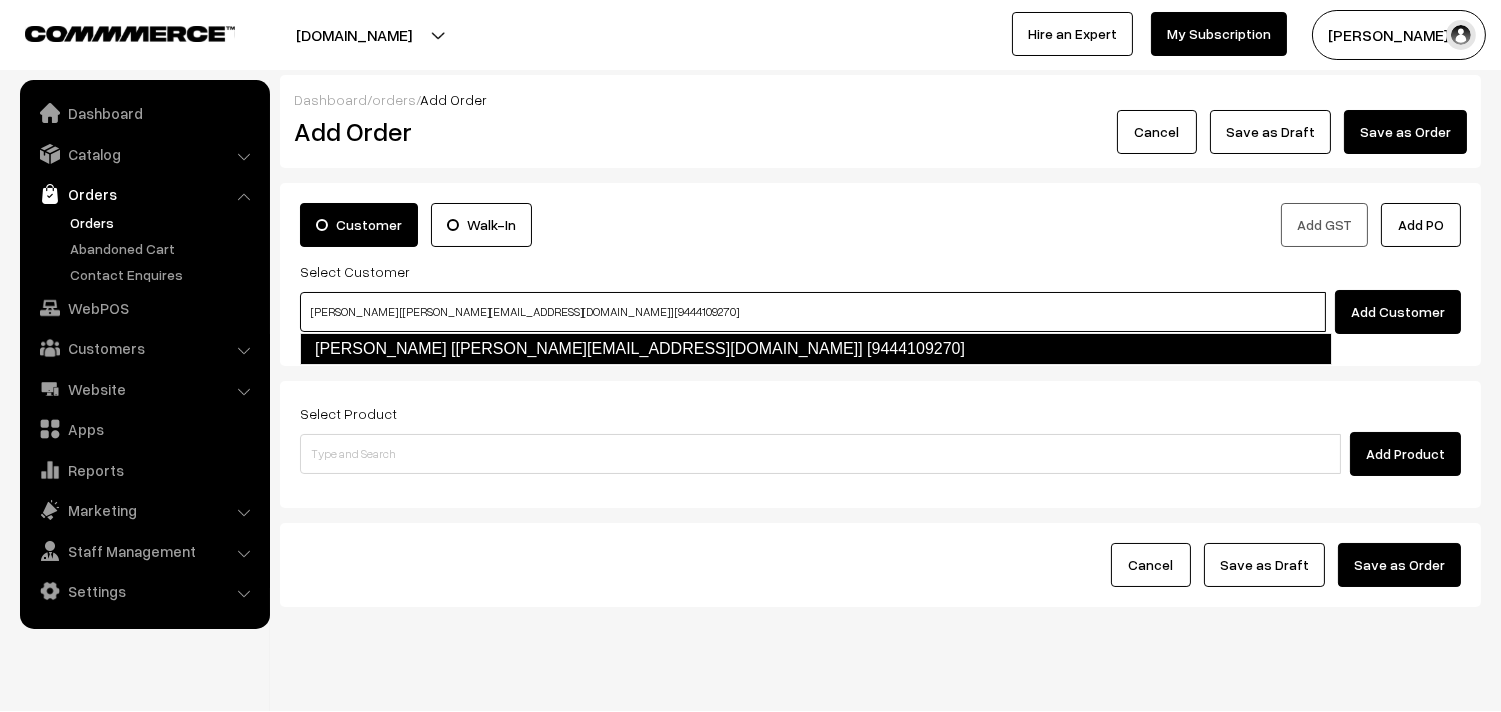 type on "MYTHILI RAGHUNATHAN [mythili.r249@gmail.com] [9444109270]" 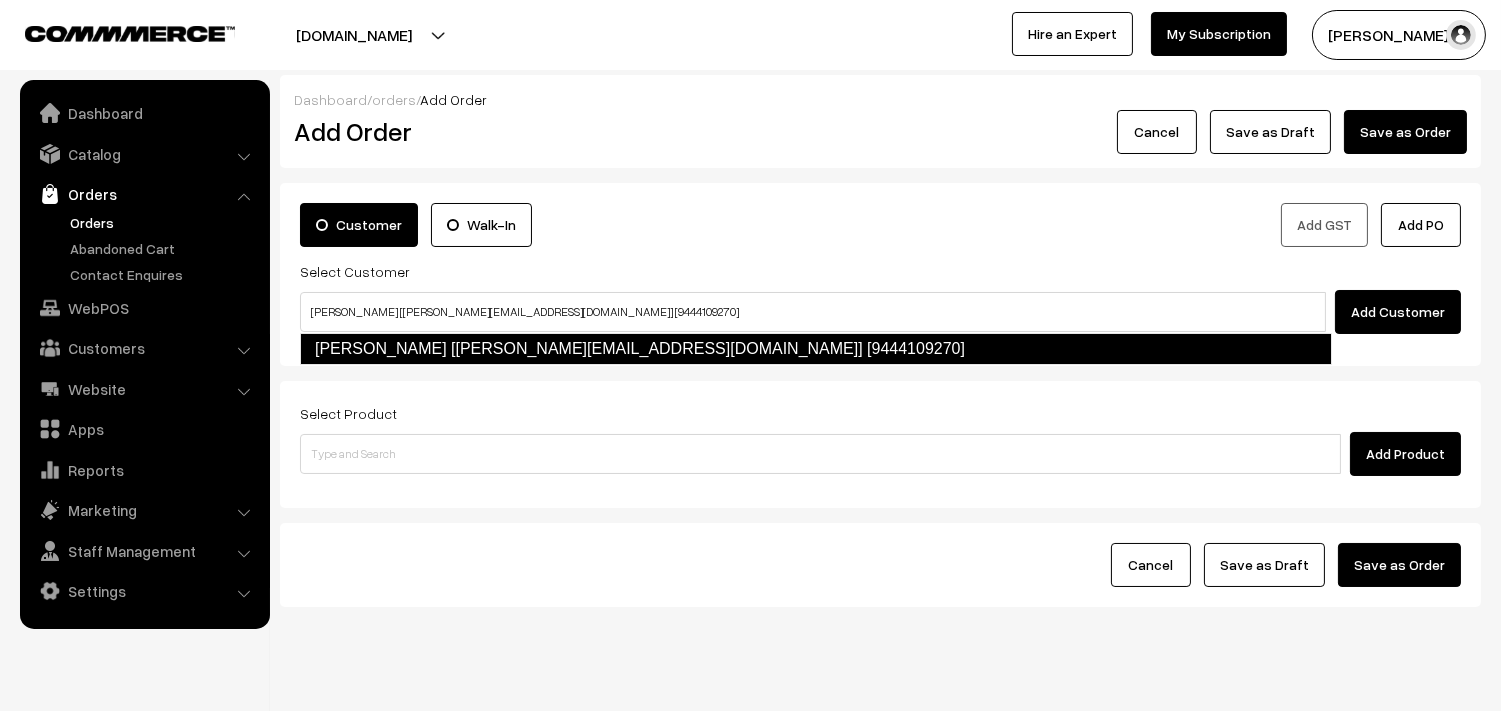 type 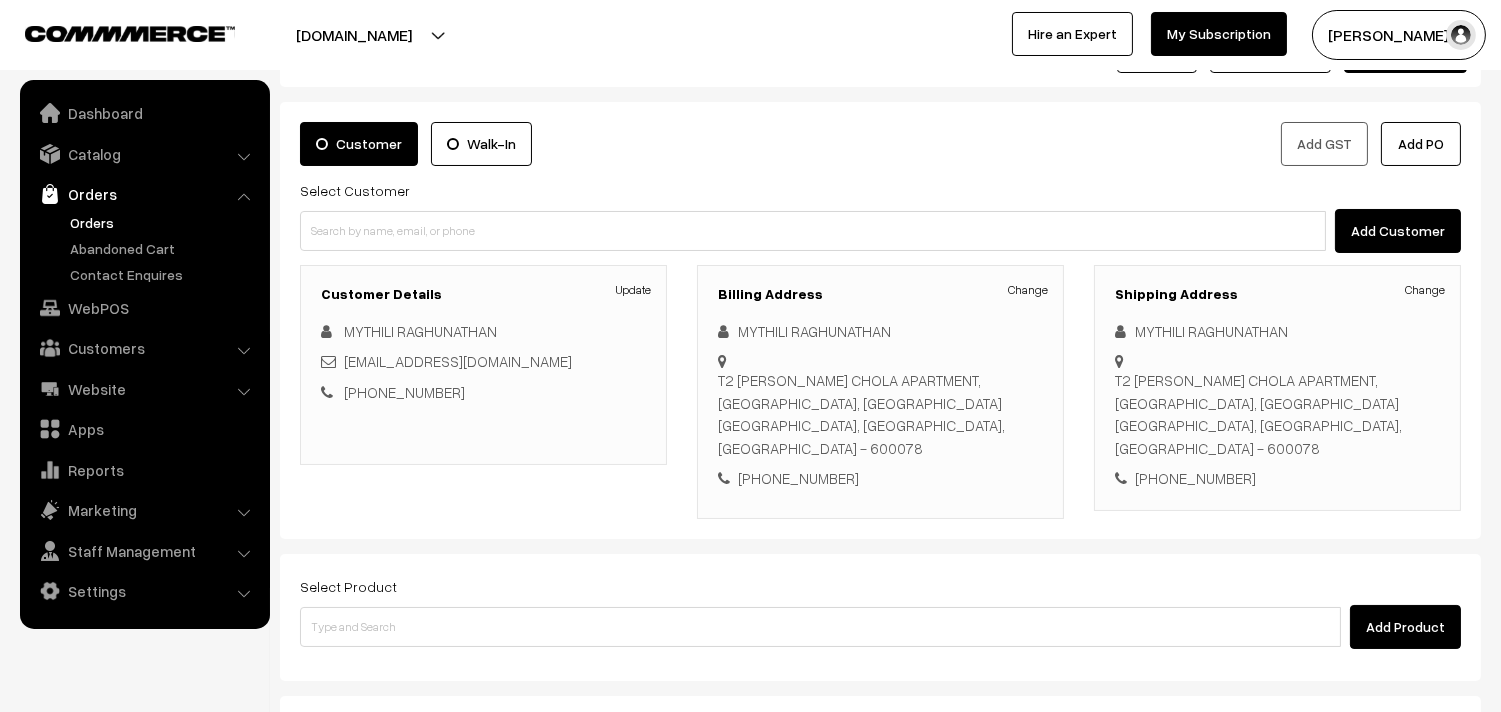 scroll, scrollTop: 111, scrollLeft: 0, axis: vertical 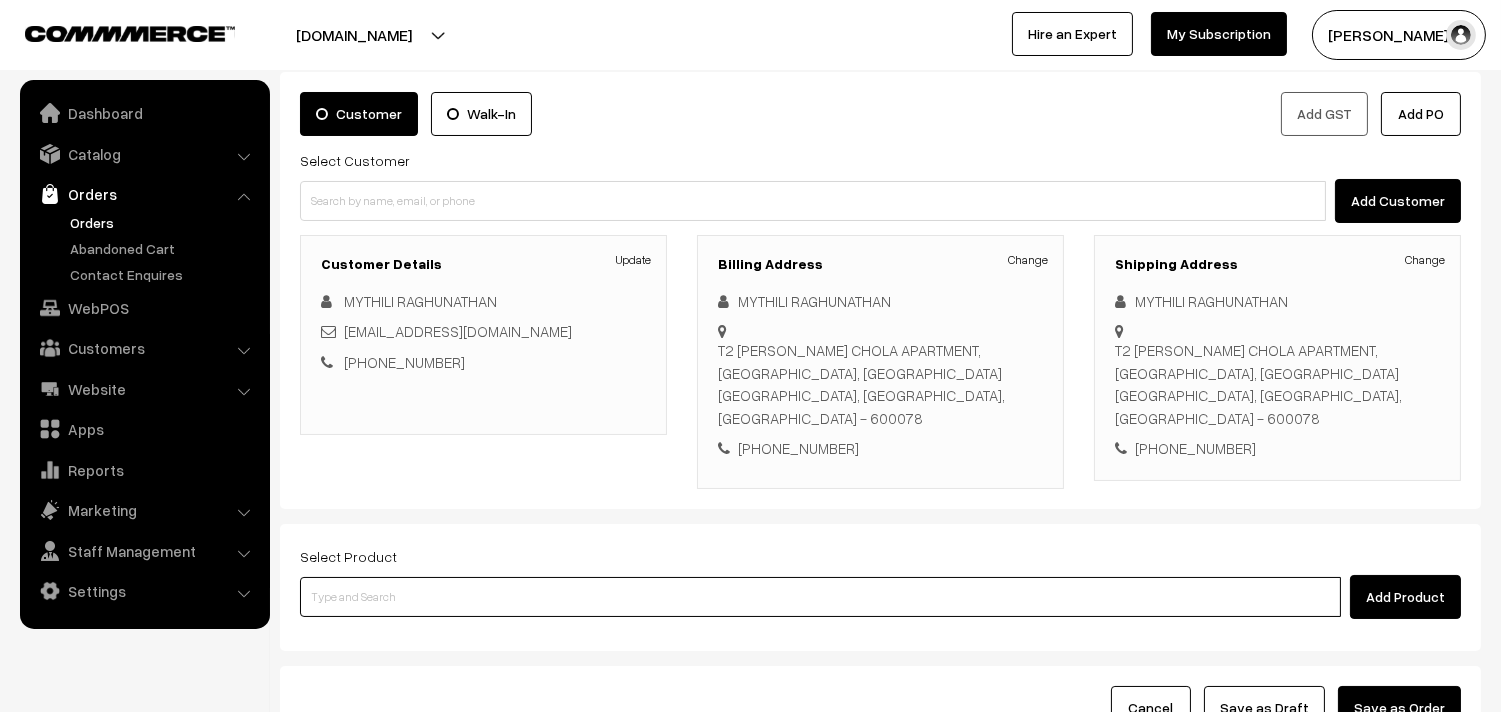 click at bounding box center [820, 597] 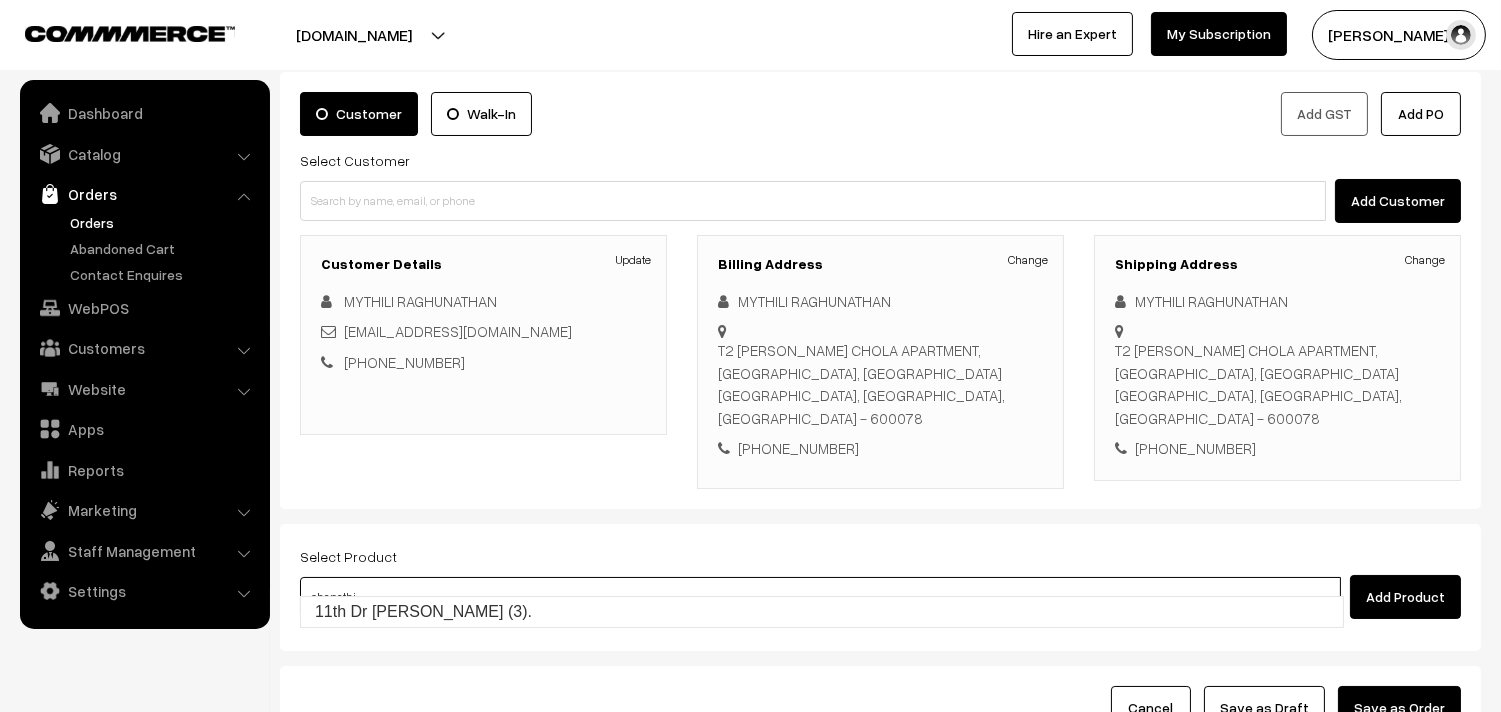 type on "11th Dr Chapathi  (3)." 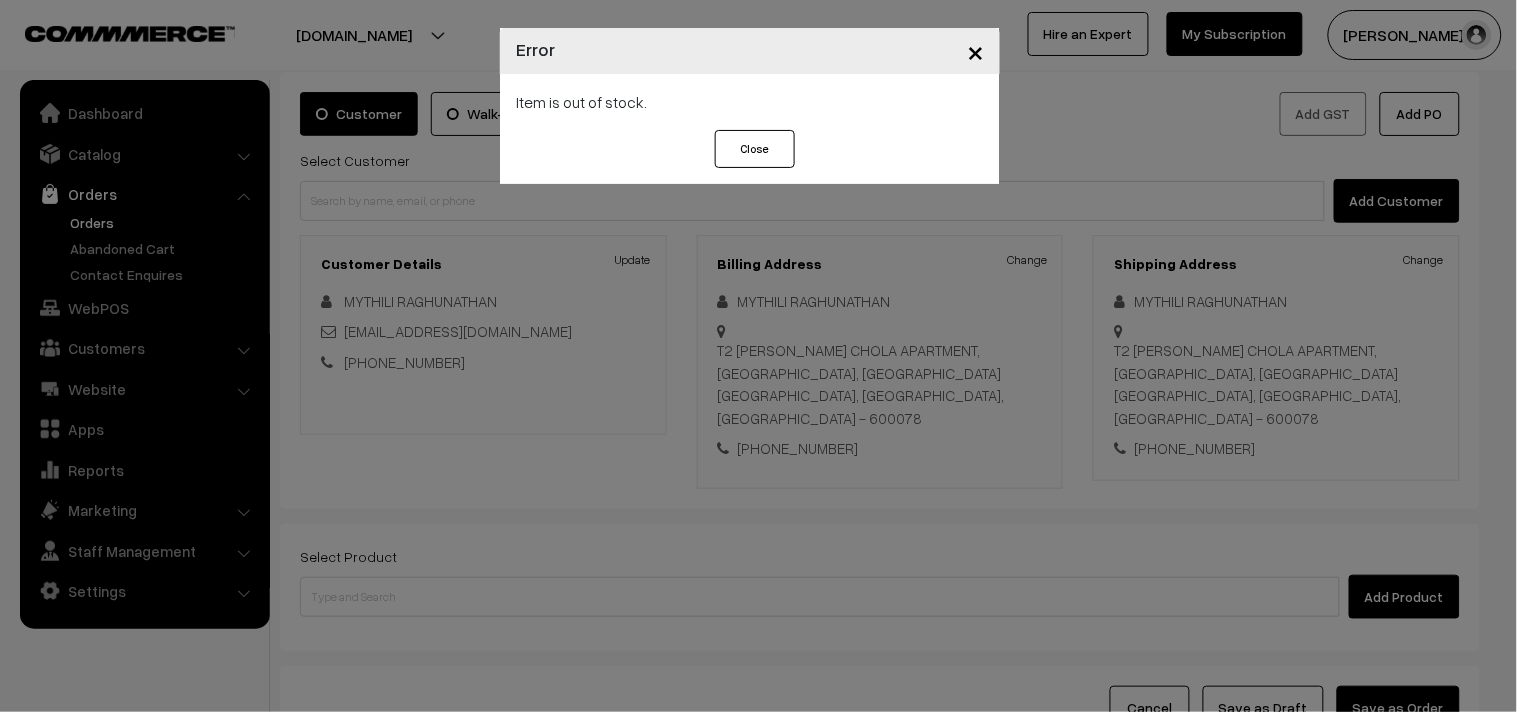 click on "×
Error
Item is out of stock.
Close" at bounding box center [758, 356] 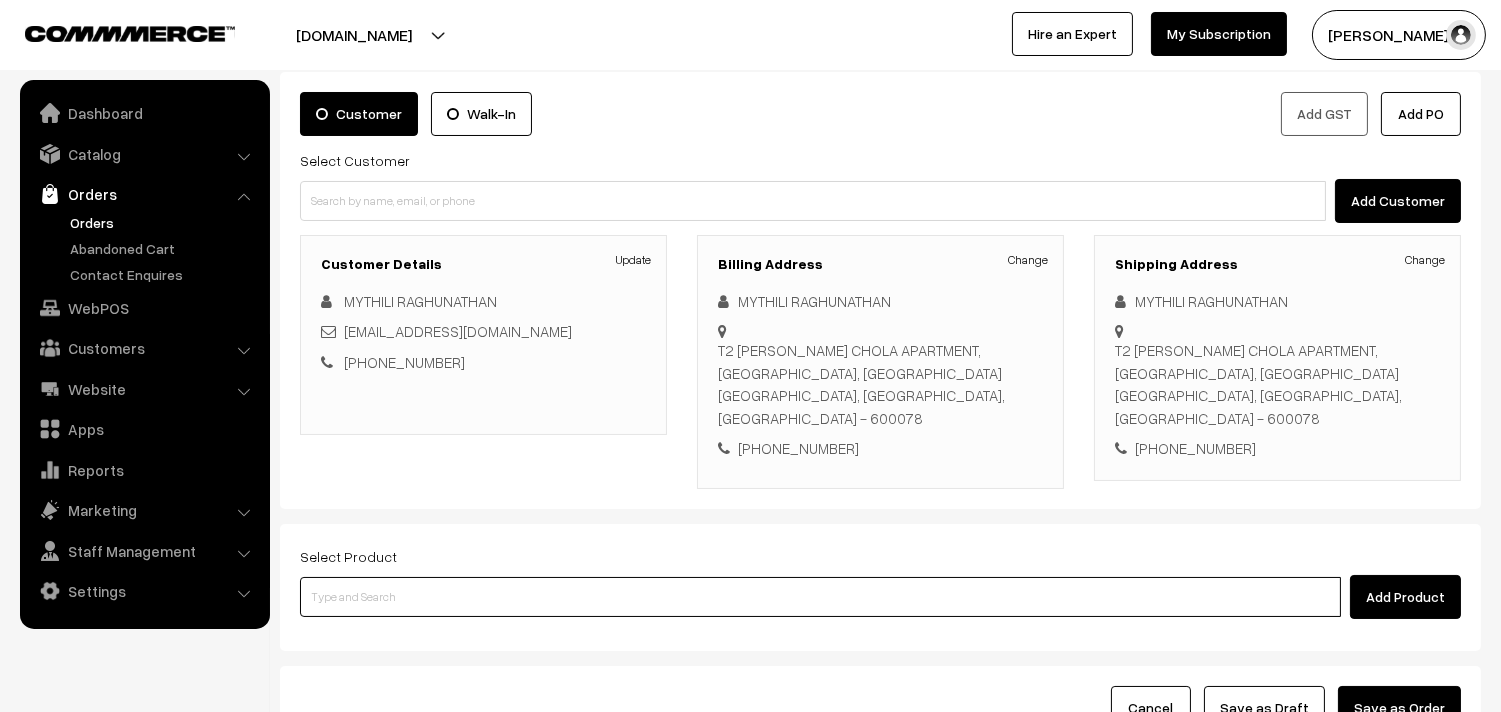 click at bounding box center [820, 597] 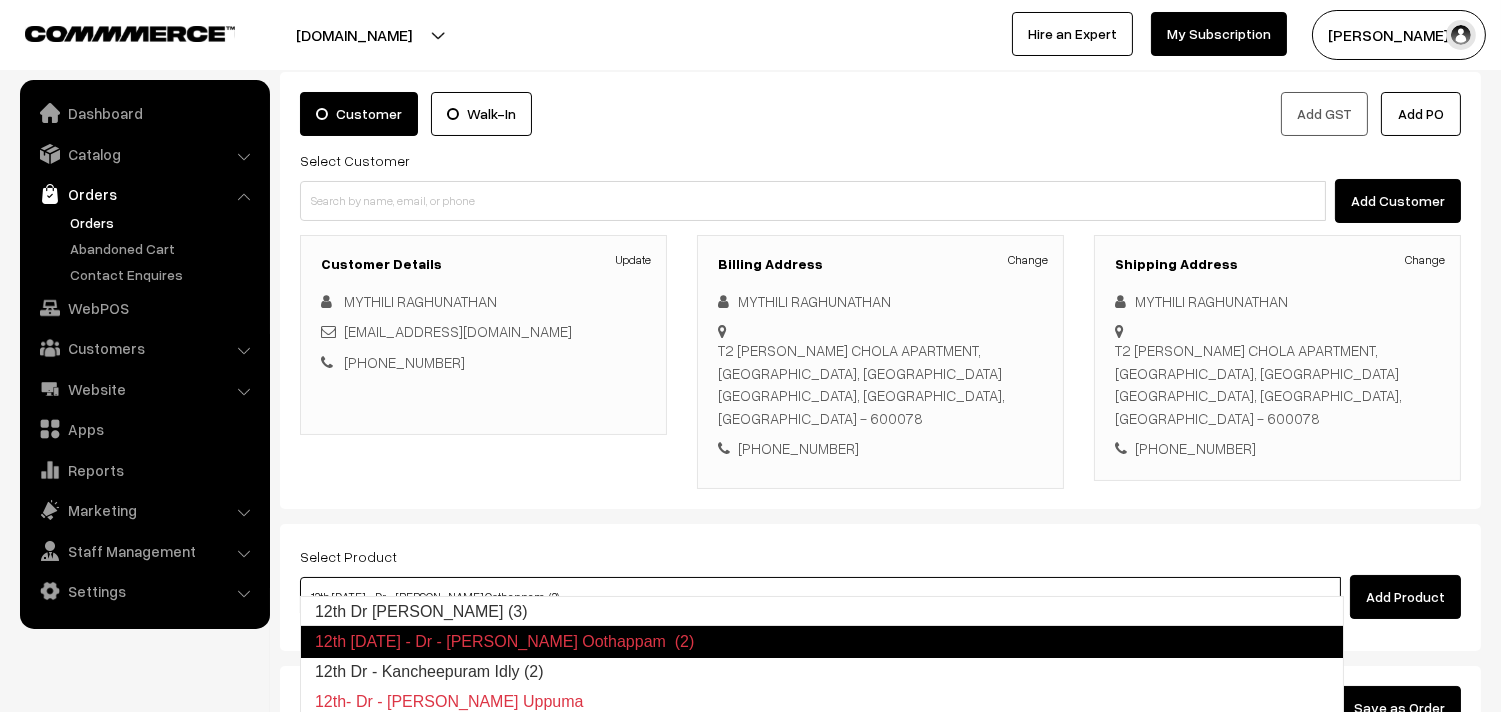 type on "12th Dr [PERSON_NAME] (3)" 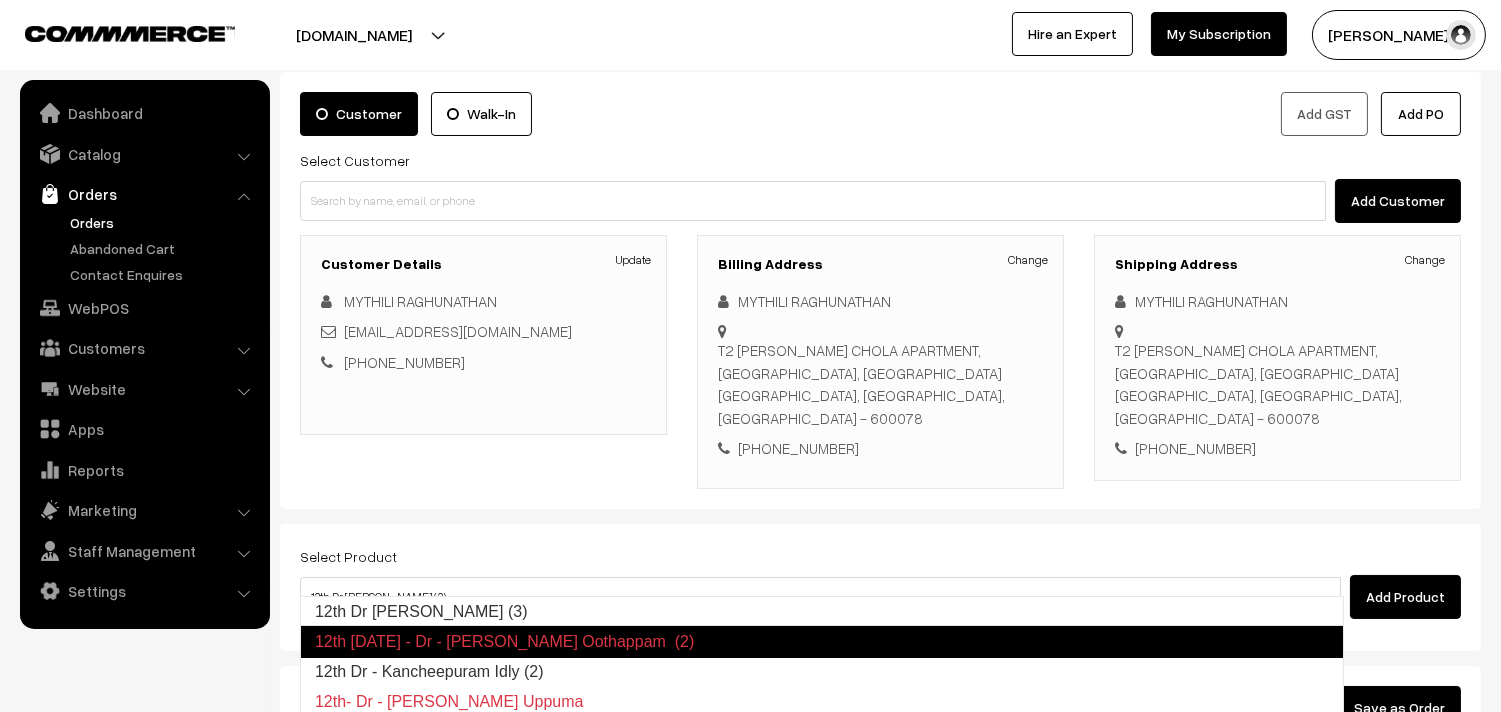 type 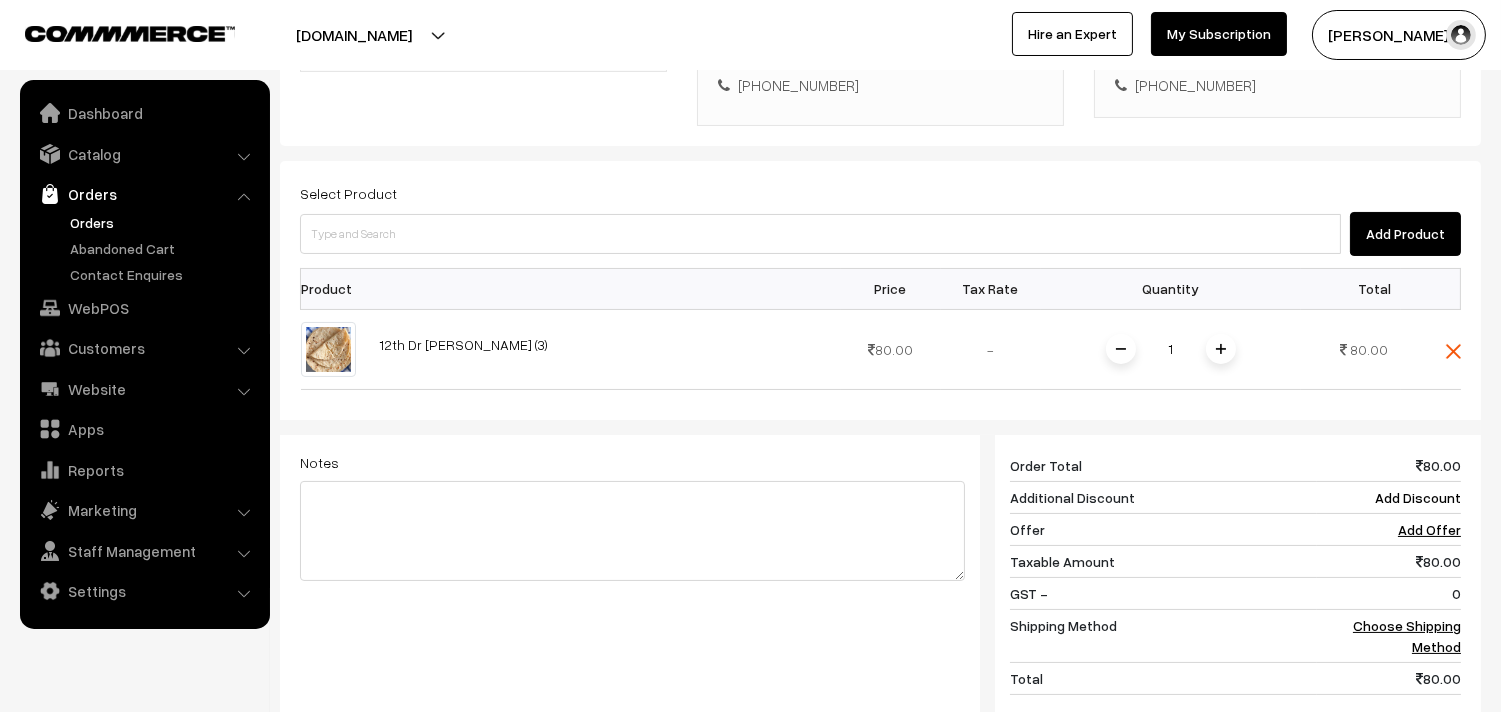 scroll, scrollTop: 666, scrollLeft: 0, axis: vertical 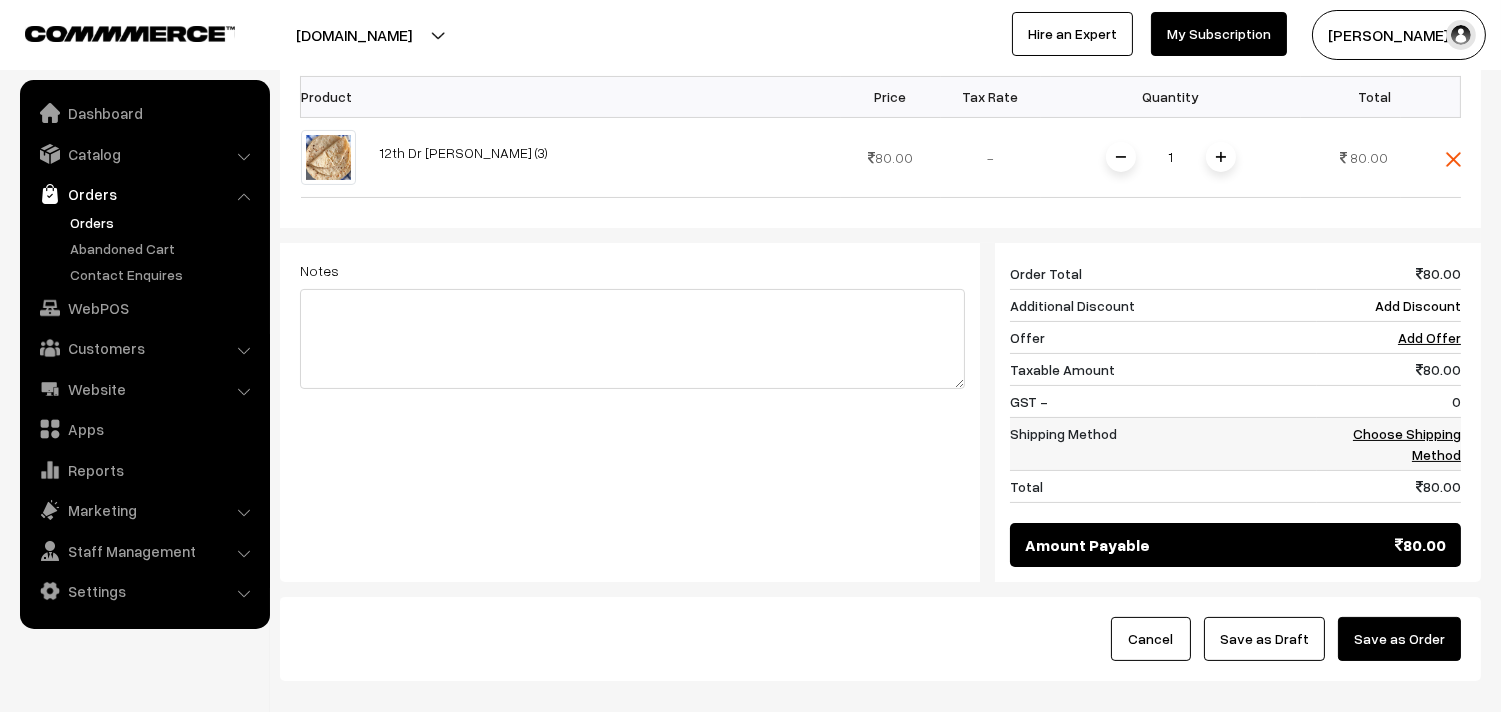 click on "Choose Shipping Method" at bounding box center [1389, 443] 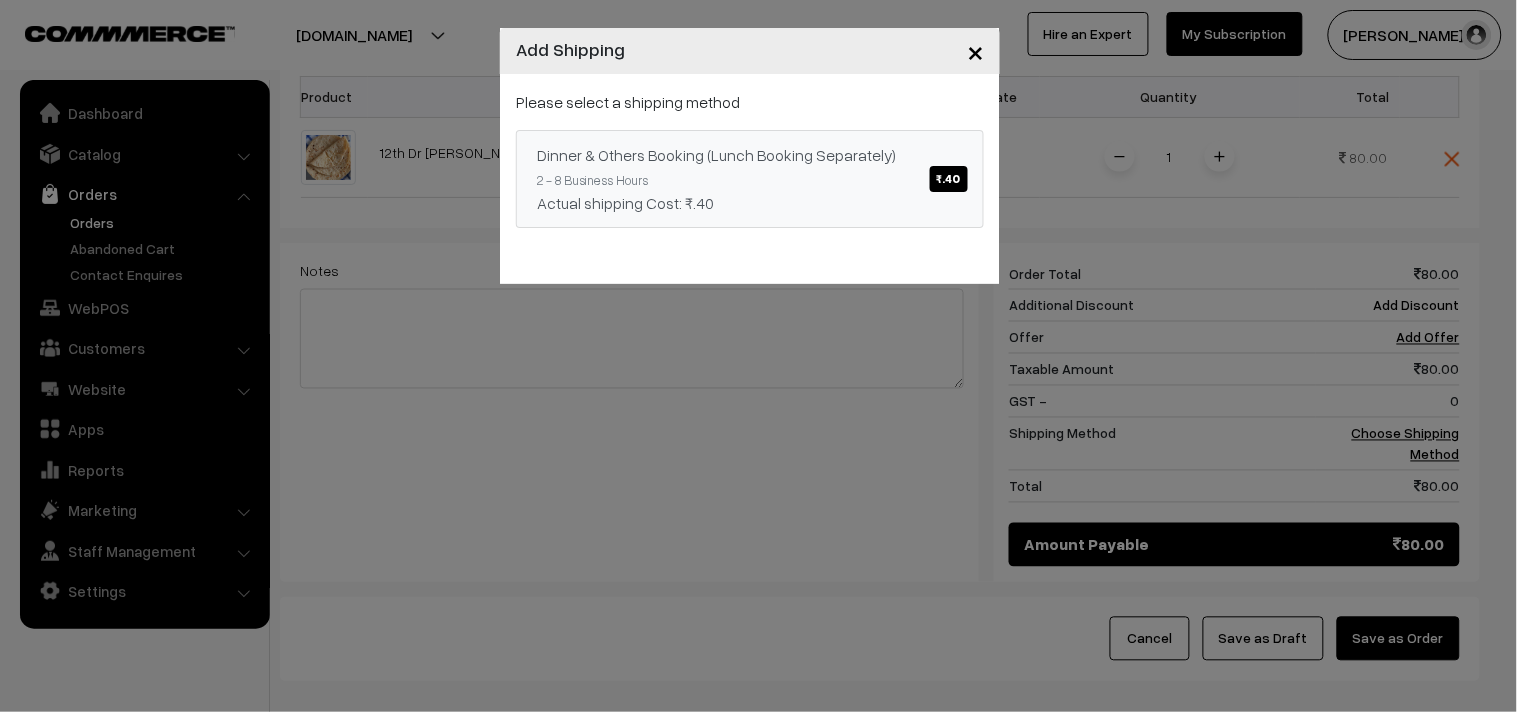 click on "Actual shipping Cost: ₹.40" at bounding box center (750, 203) 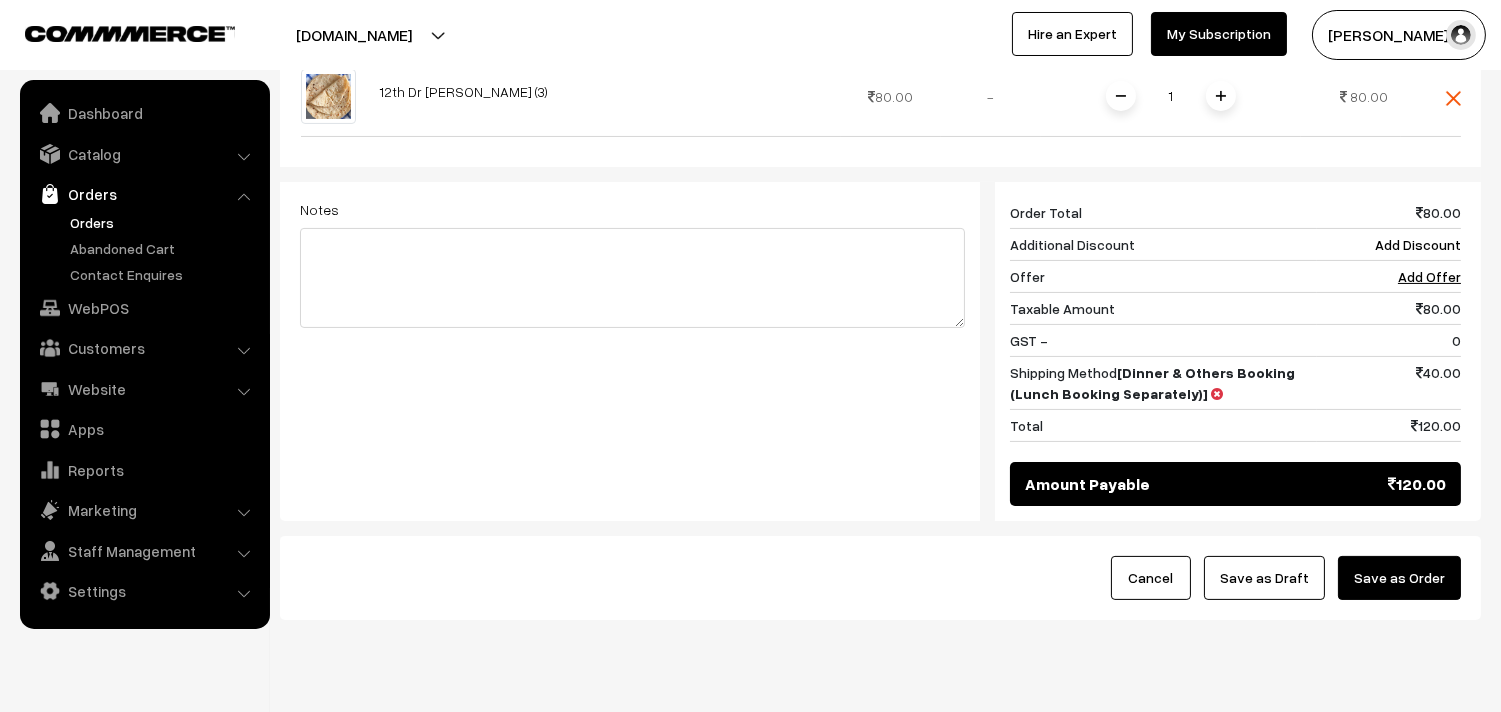 scroll, scrollTop: 760, scrollLeft: 0, axis: vertical 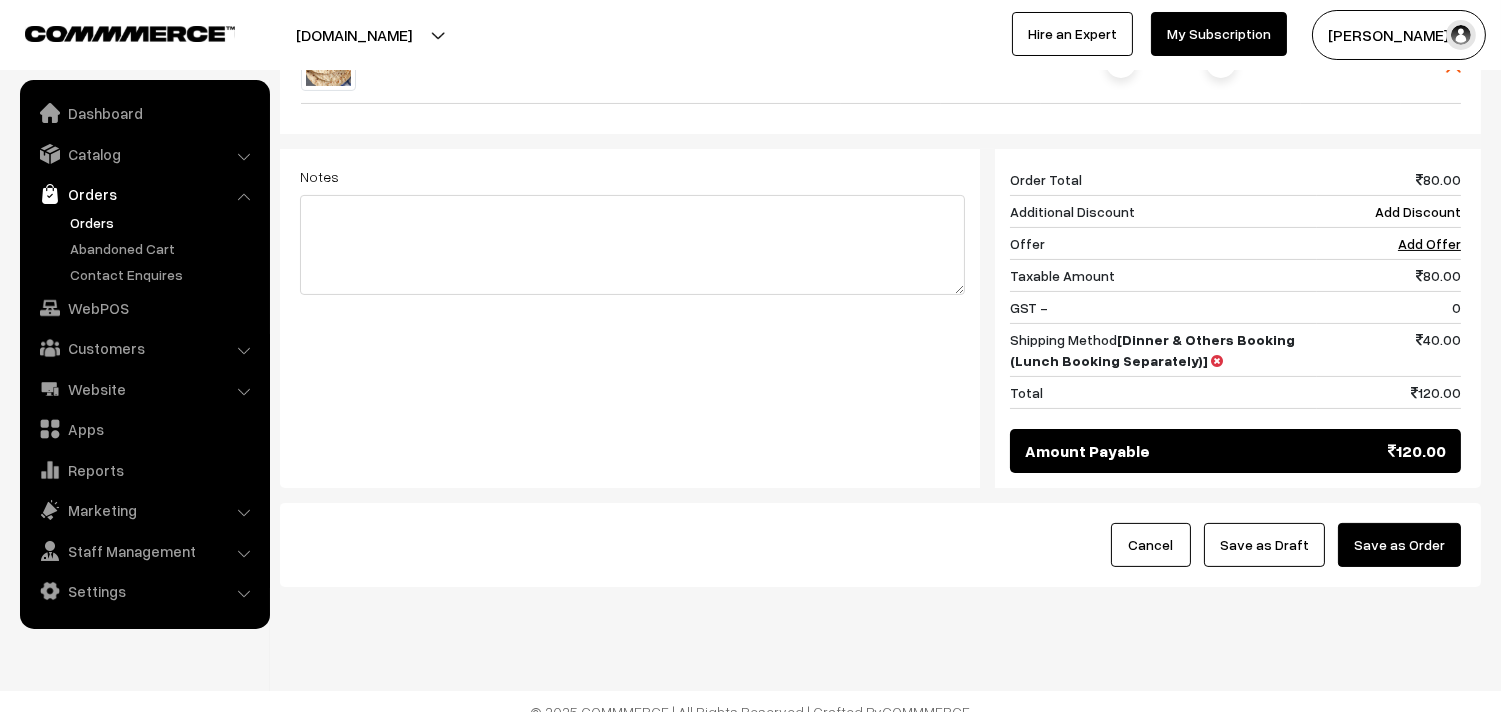click on "Save as Draft" at bounding box center [1264, 545] 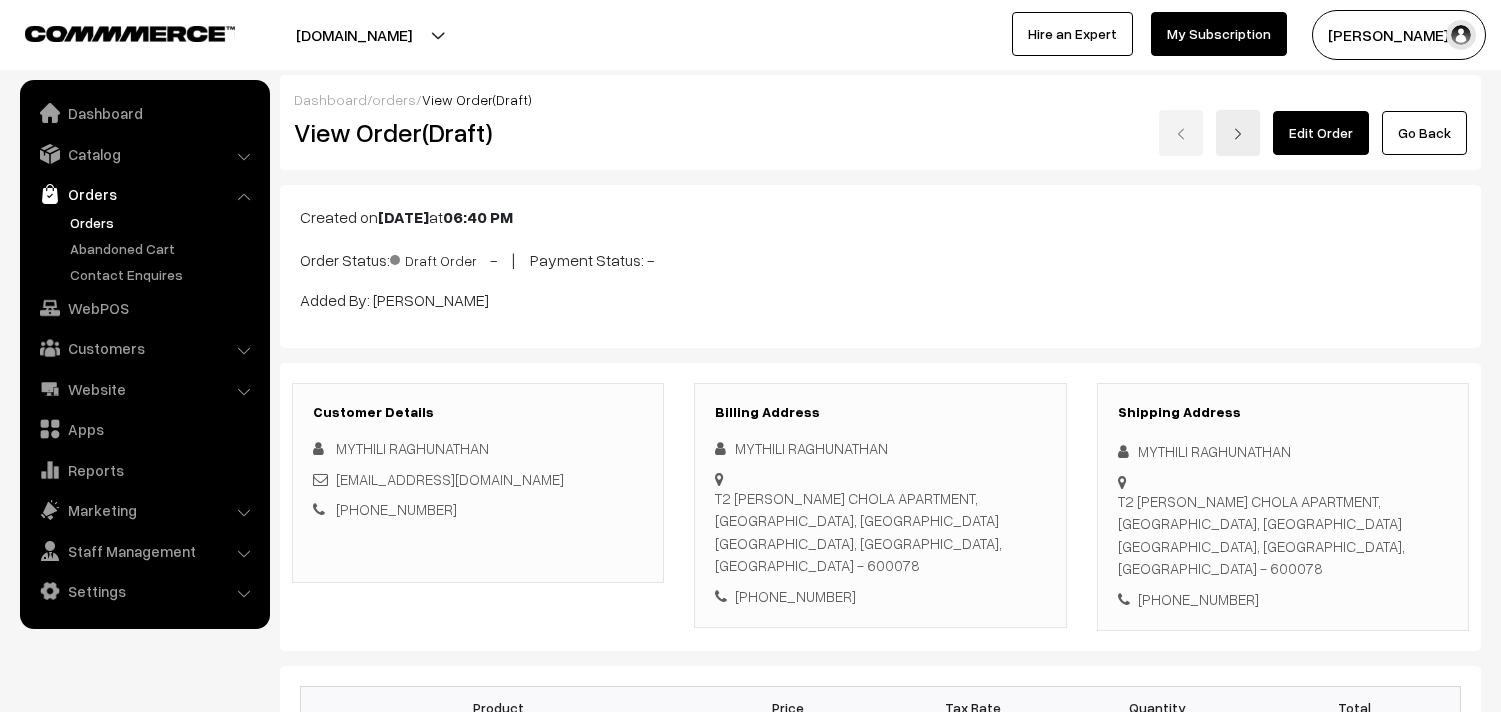 scroll, scrollTop: 0, scrollLeft: 0, axis: both 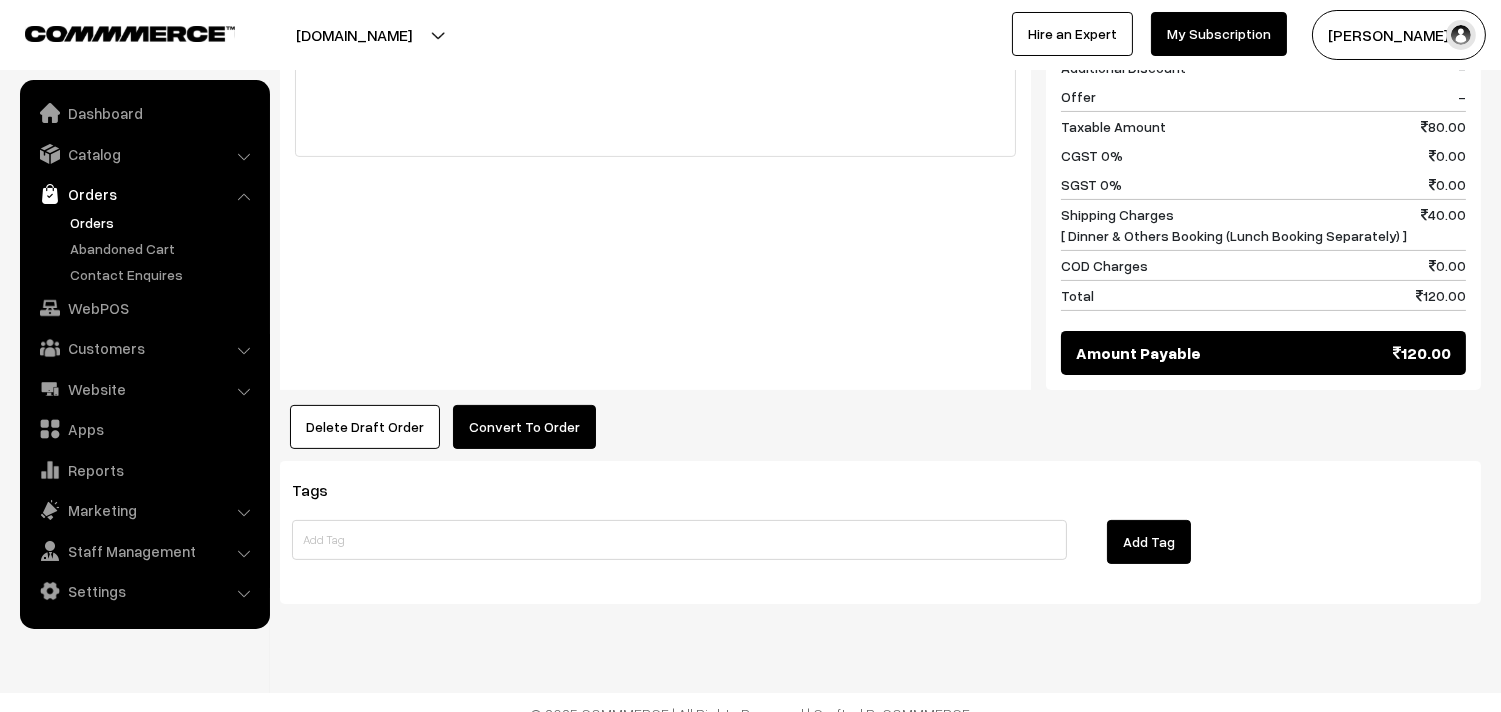 click on "Convert To Order" at bounding box center [524, 427] 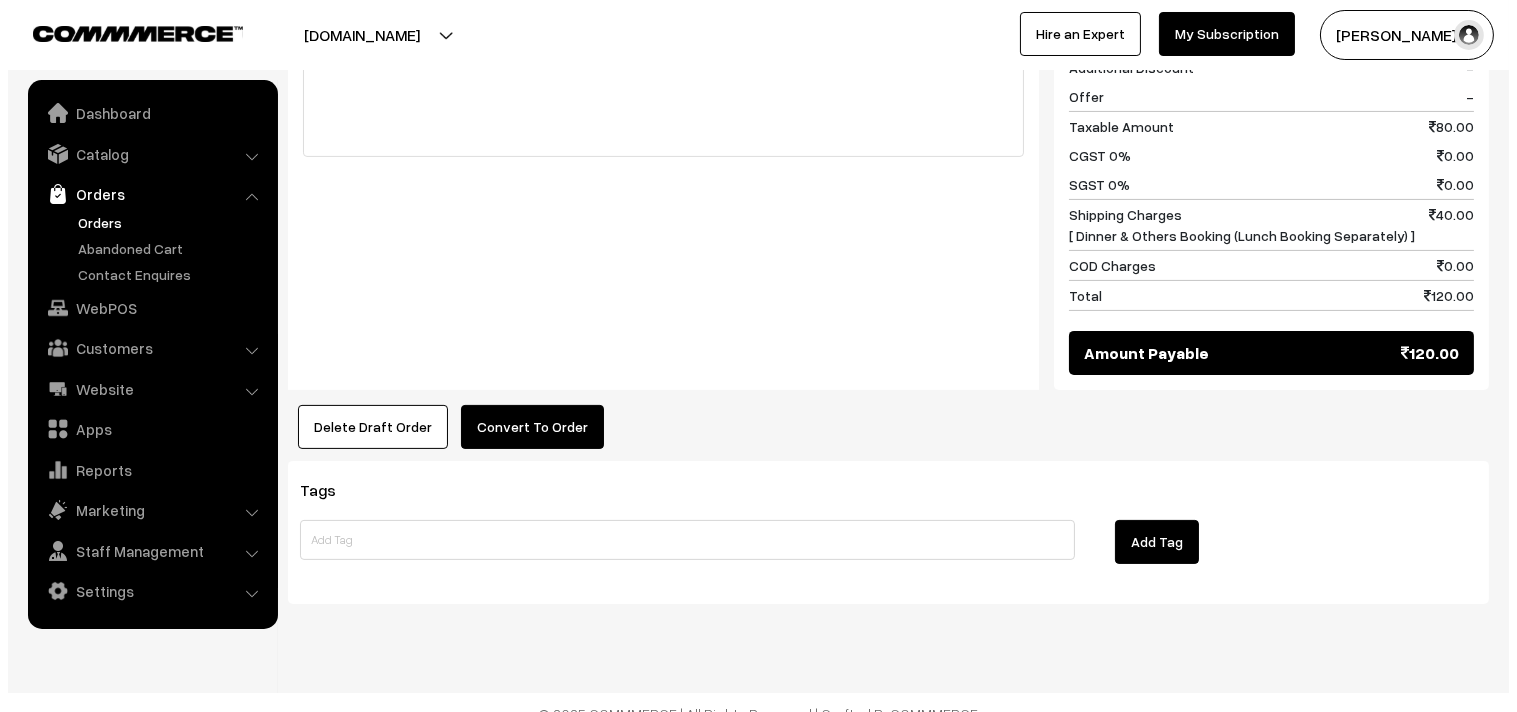scroll, scrollTop: 956, scrollLeft: 0, axis: vertical 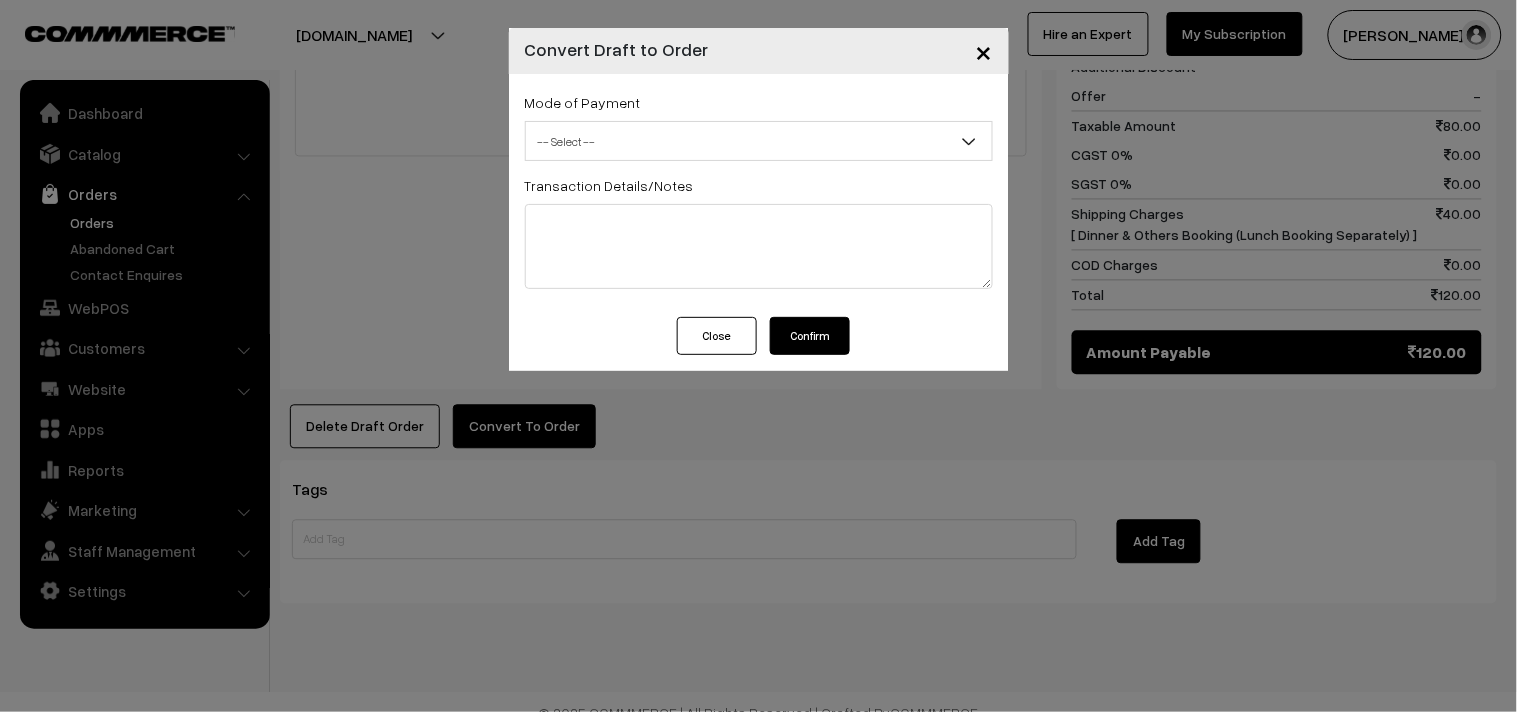 click on "-- Select --" at bounding box center (759, 141) 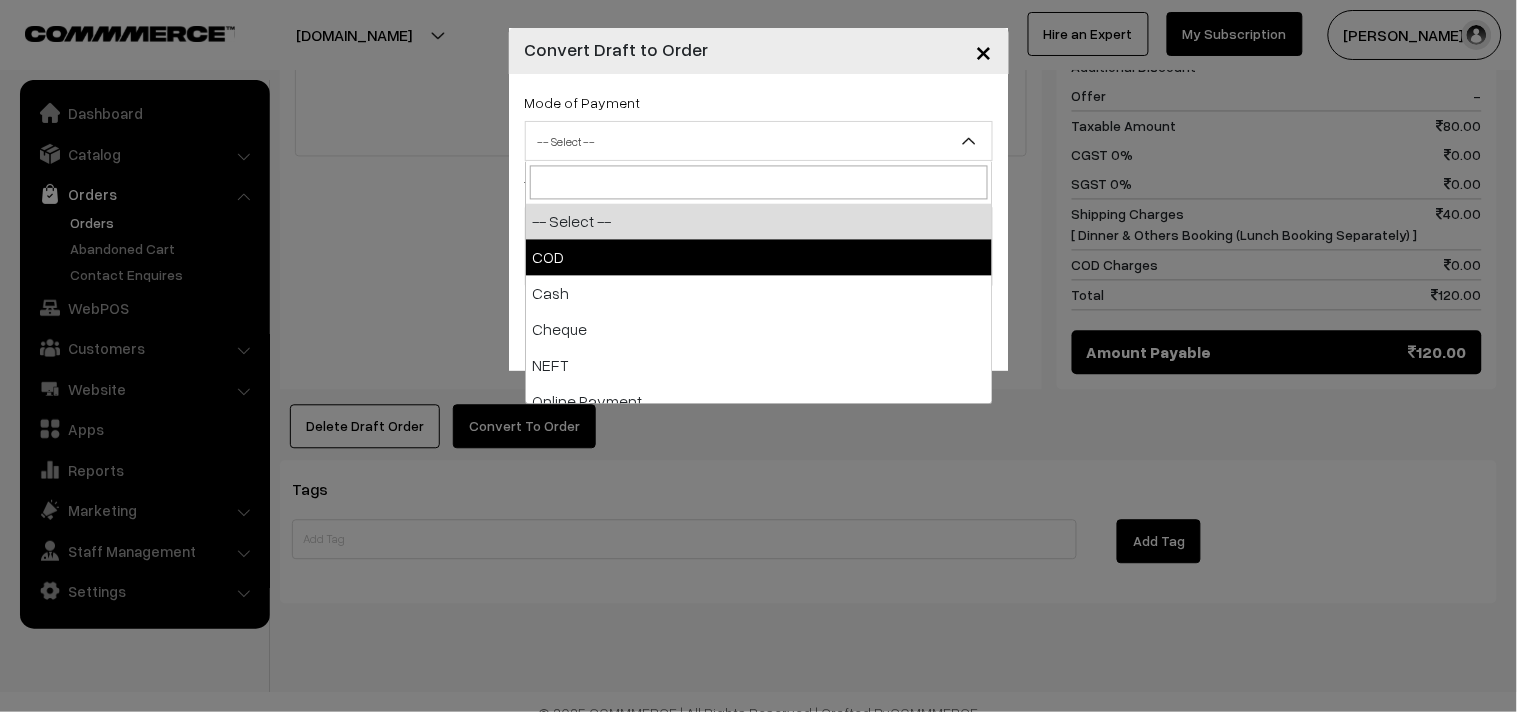 select on "2" 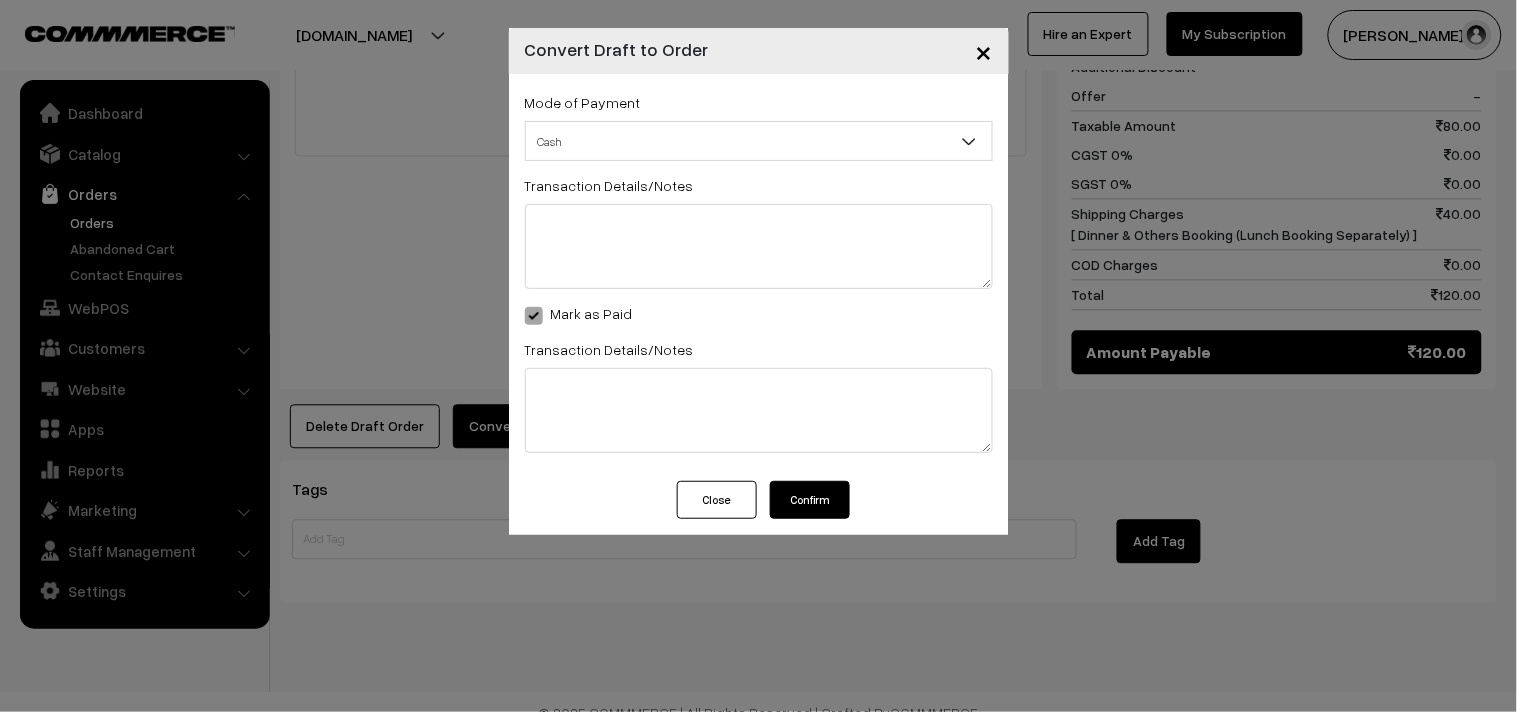click on "Confirm" at bounding box center (810, 500) 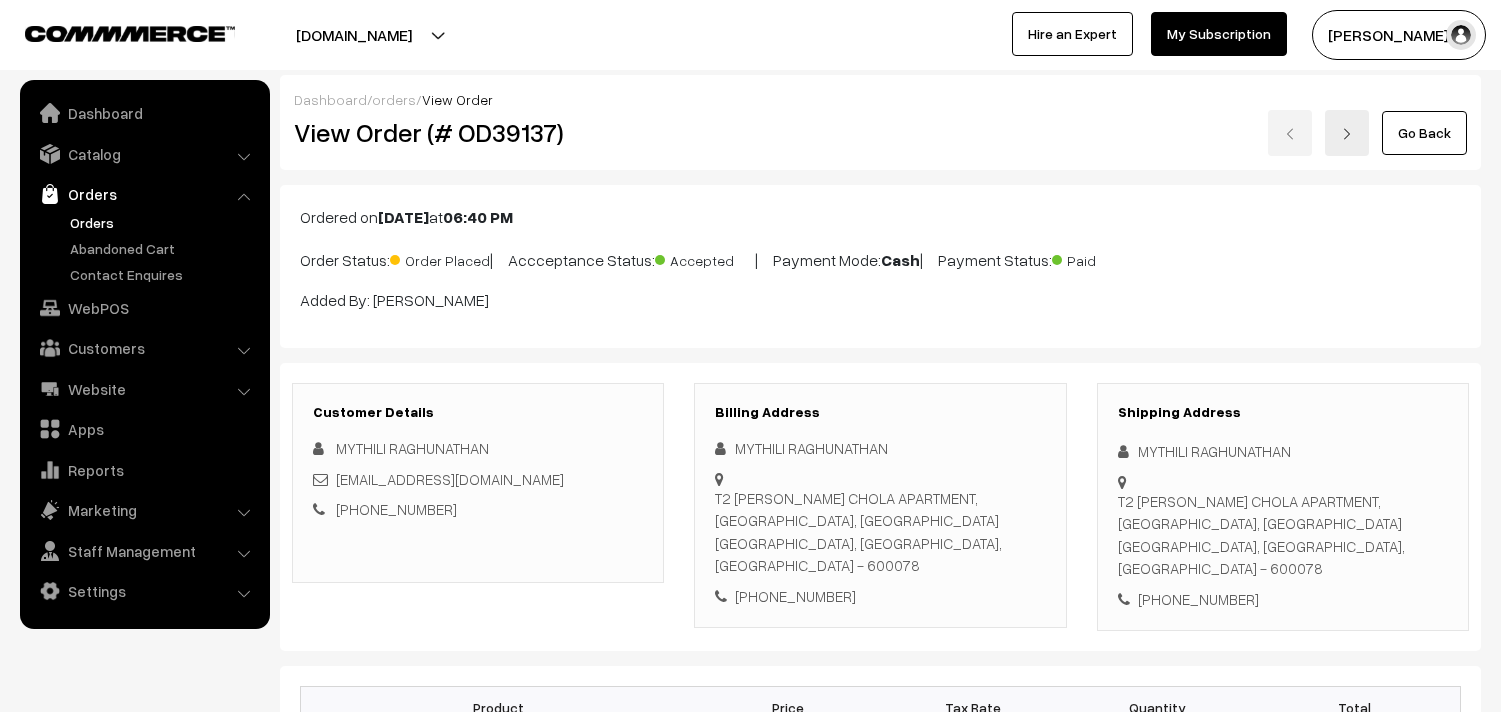 scroll, scrollTop: 954, scrollLeft: 0, axis: vertical 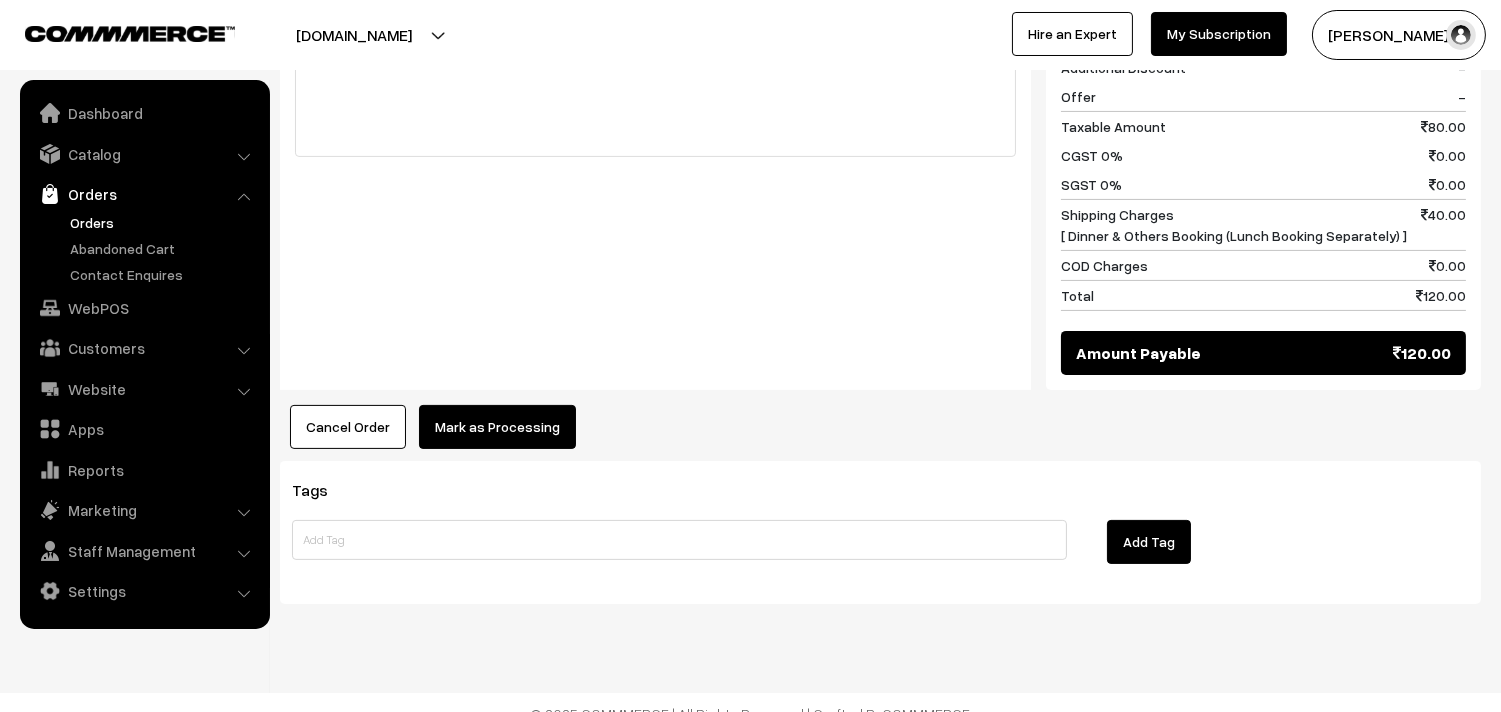 click on "Mark as Processing" at bounding box center [497, 427] 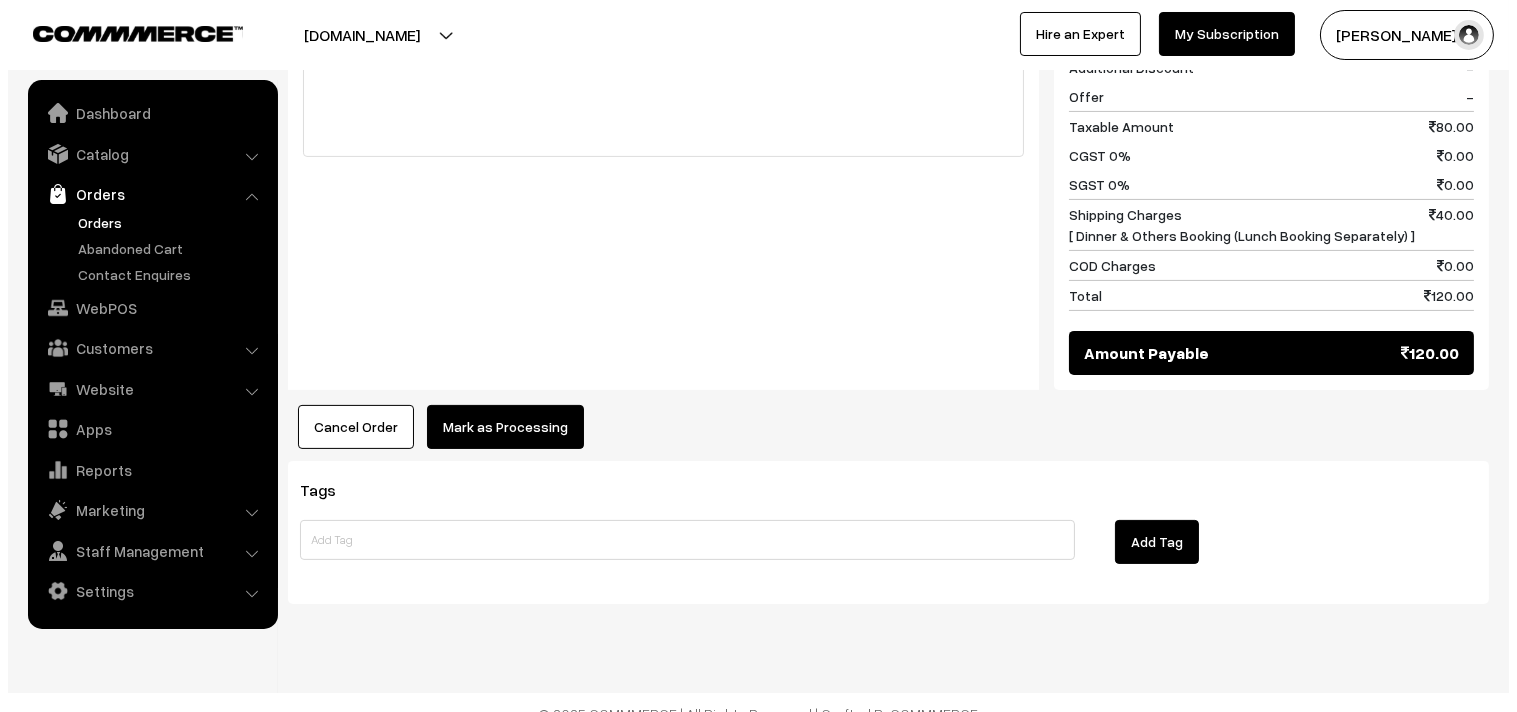 scroll, scrollTop: 956, scrollLeft: 0, axis: vertical 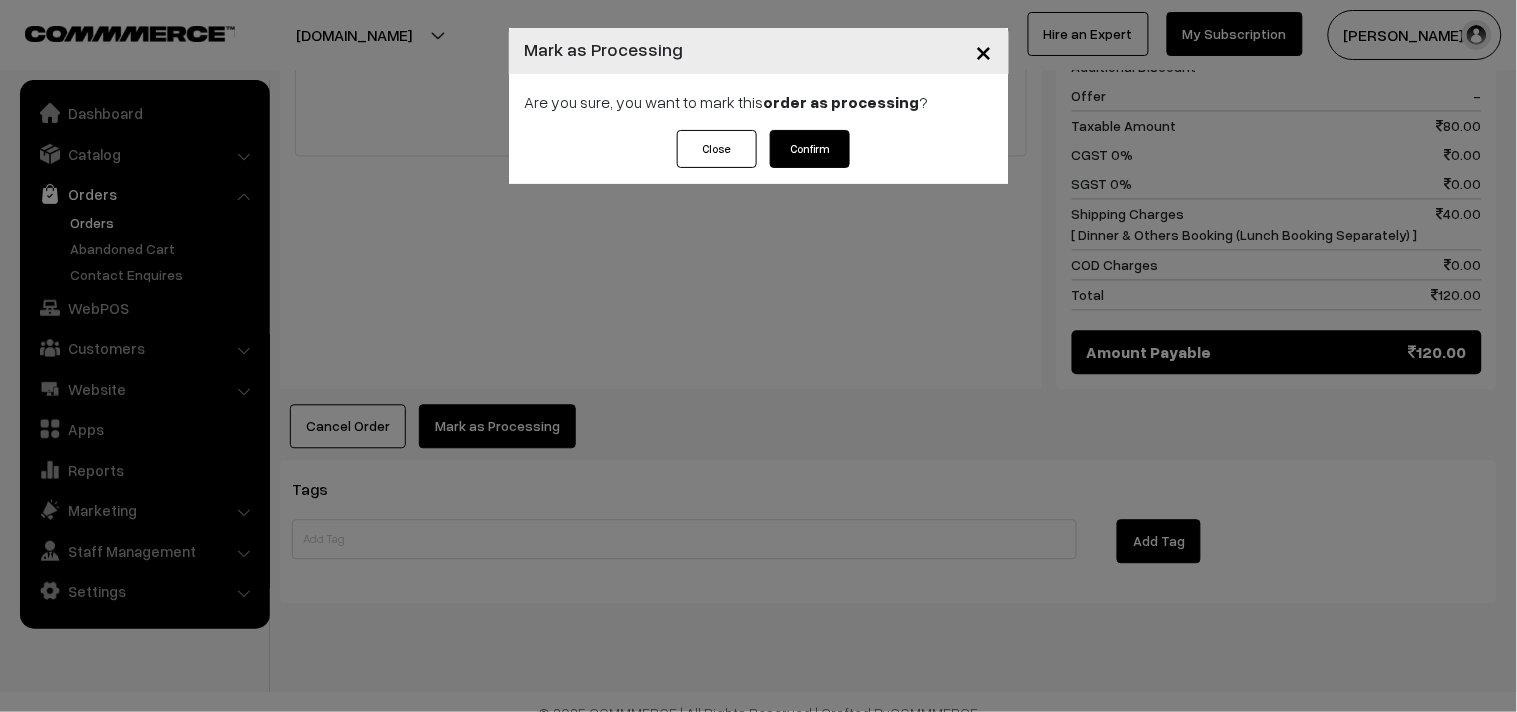 drag, startPoint x: 805, startPoint y: 127, endPoint x: 728, endPoint y: 205, distance: 109.60383 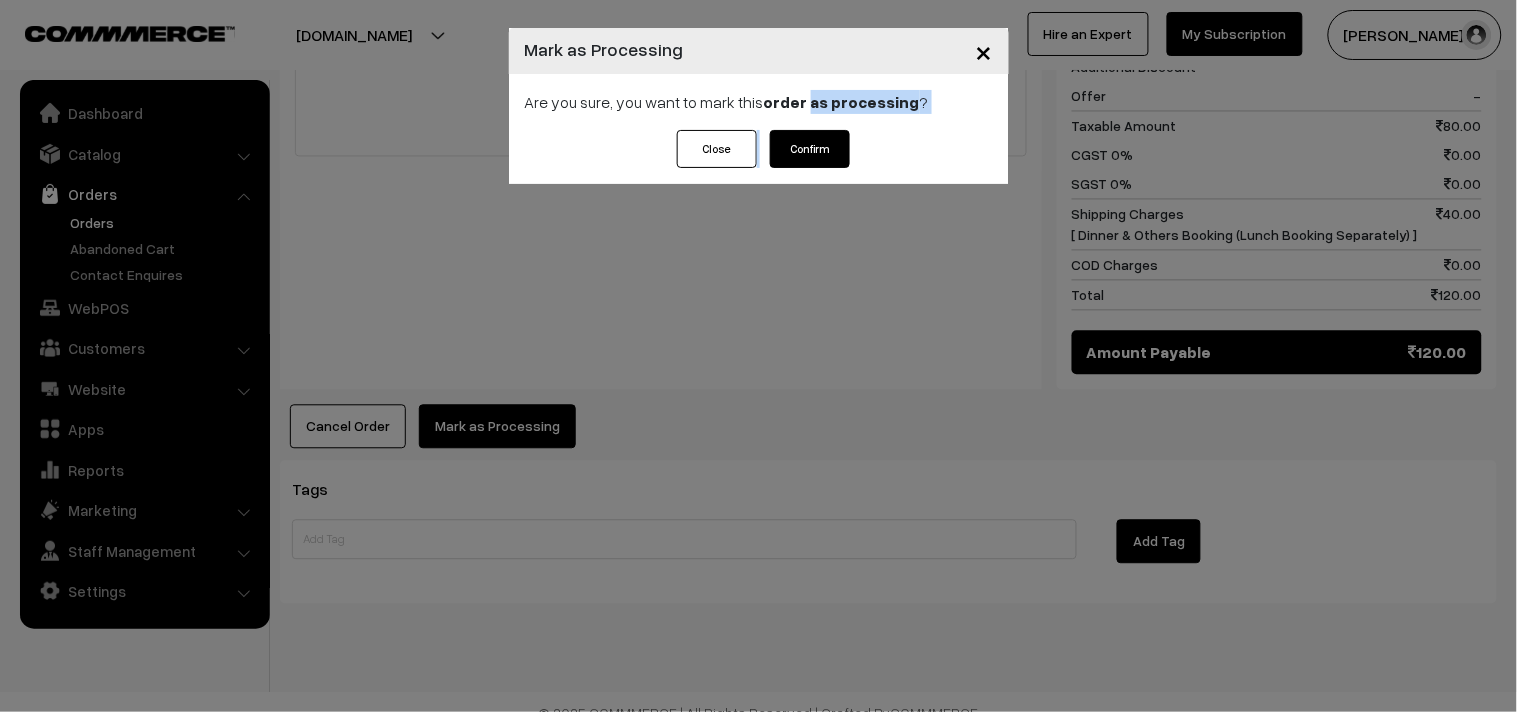 click on "Confirm" at bounding box center [810, 149] 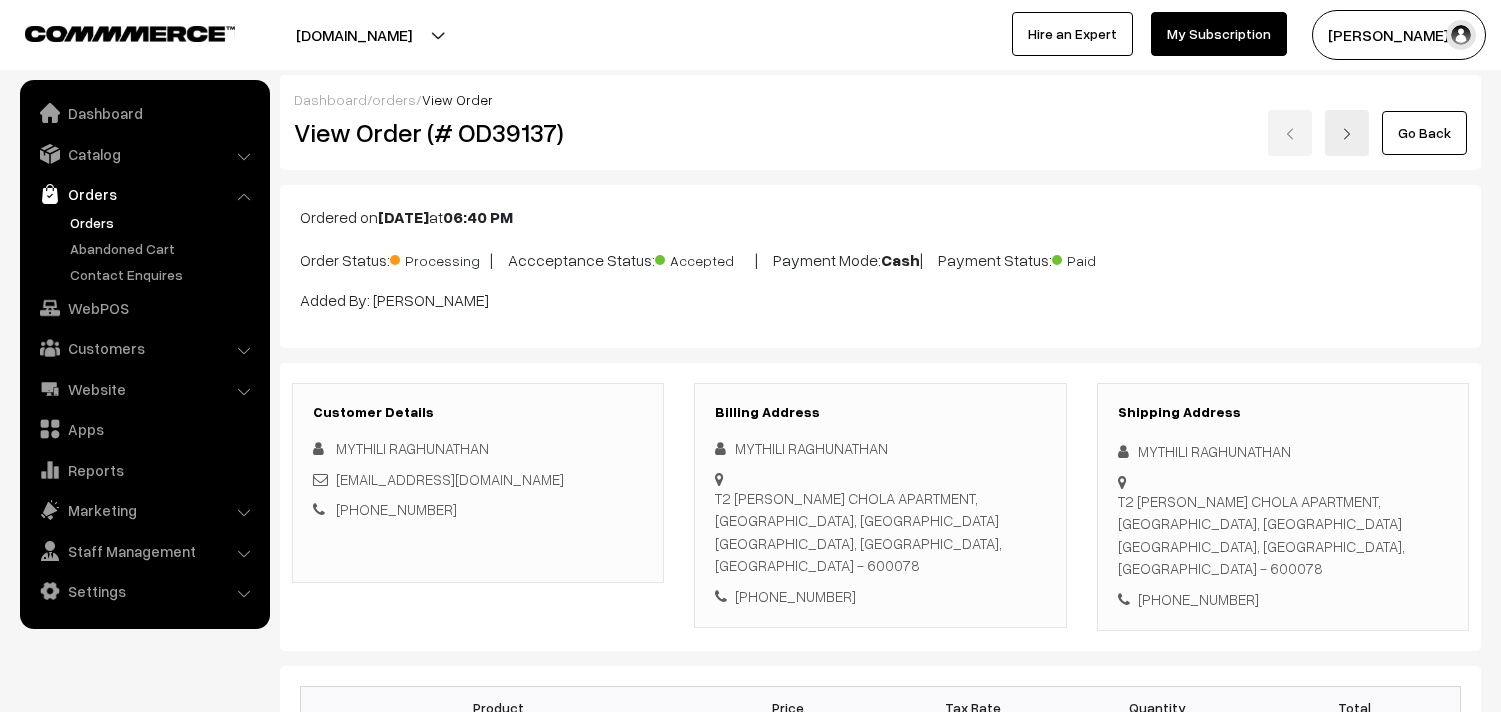 scroll, scrollTop: 0, scrollLeft: 0, axis: both 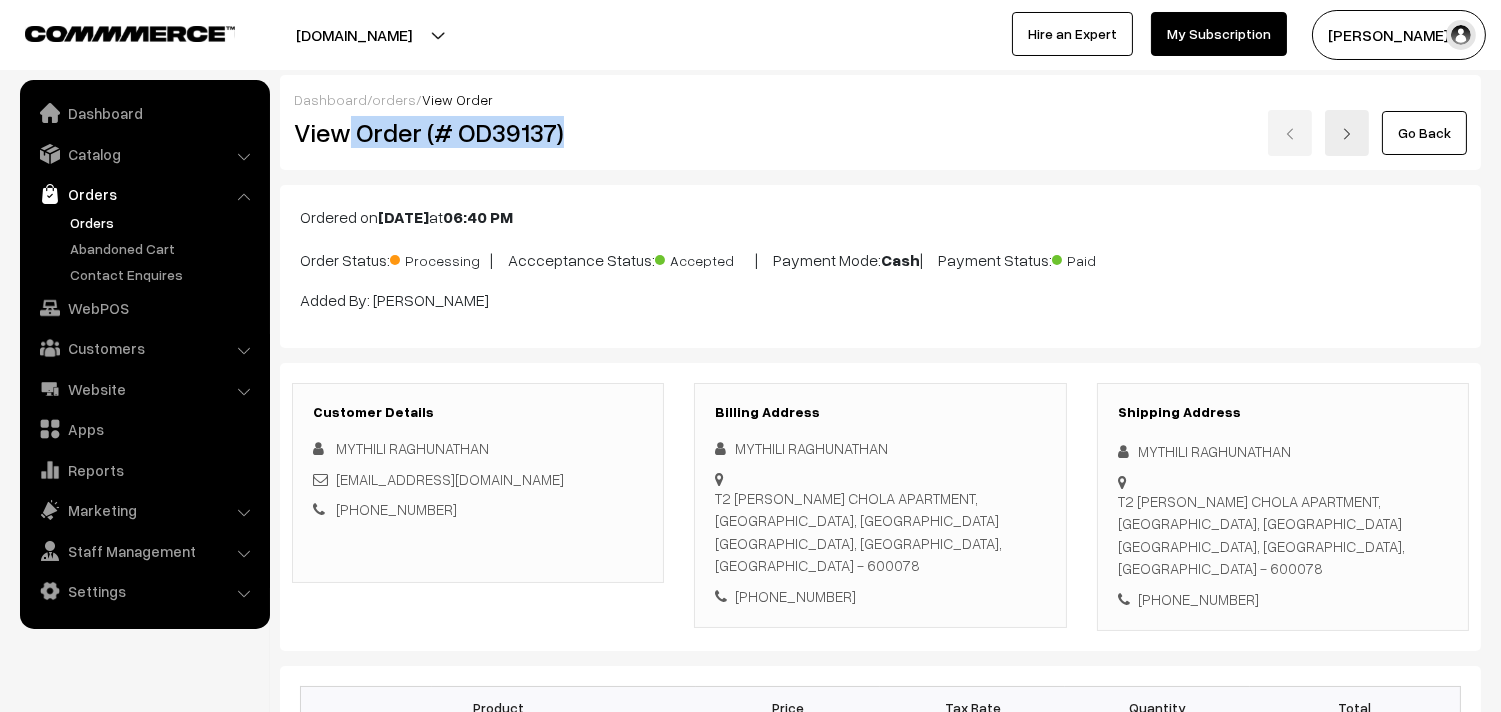 drag, startPoint x: 351, startPoint y: 126, endPoint x: 650, endPoint y: 135, distance: 299.1354 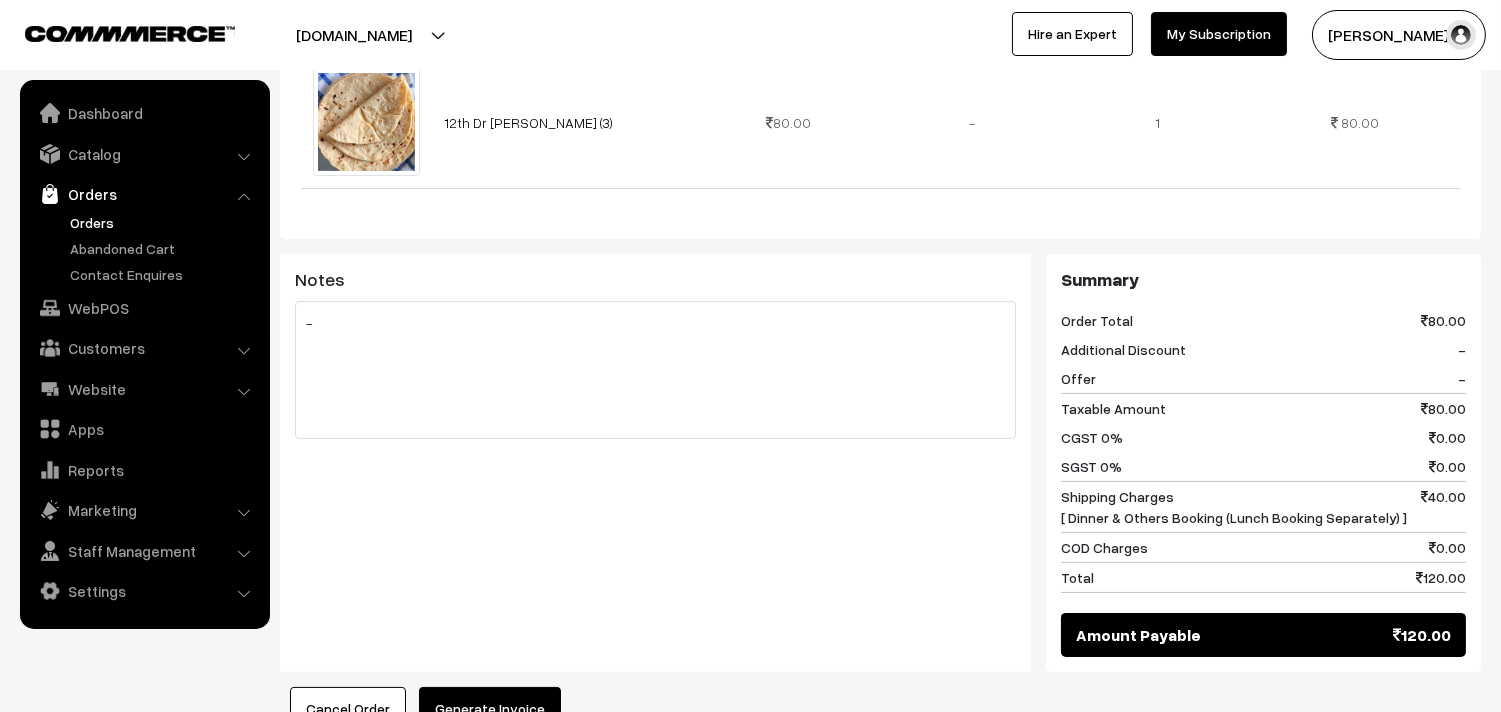 scroll, scrollTop: 777, scrollLeft: 0, axis: vertical 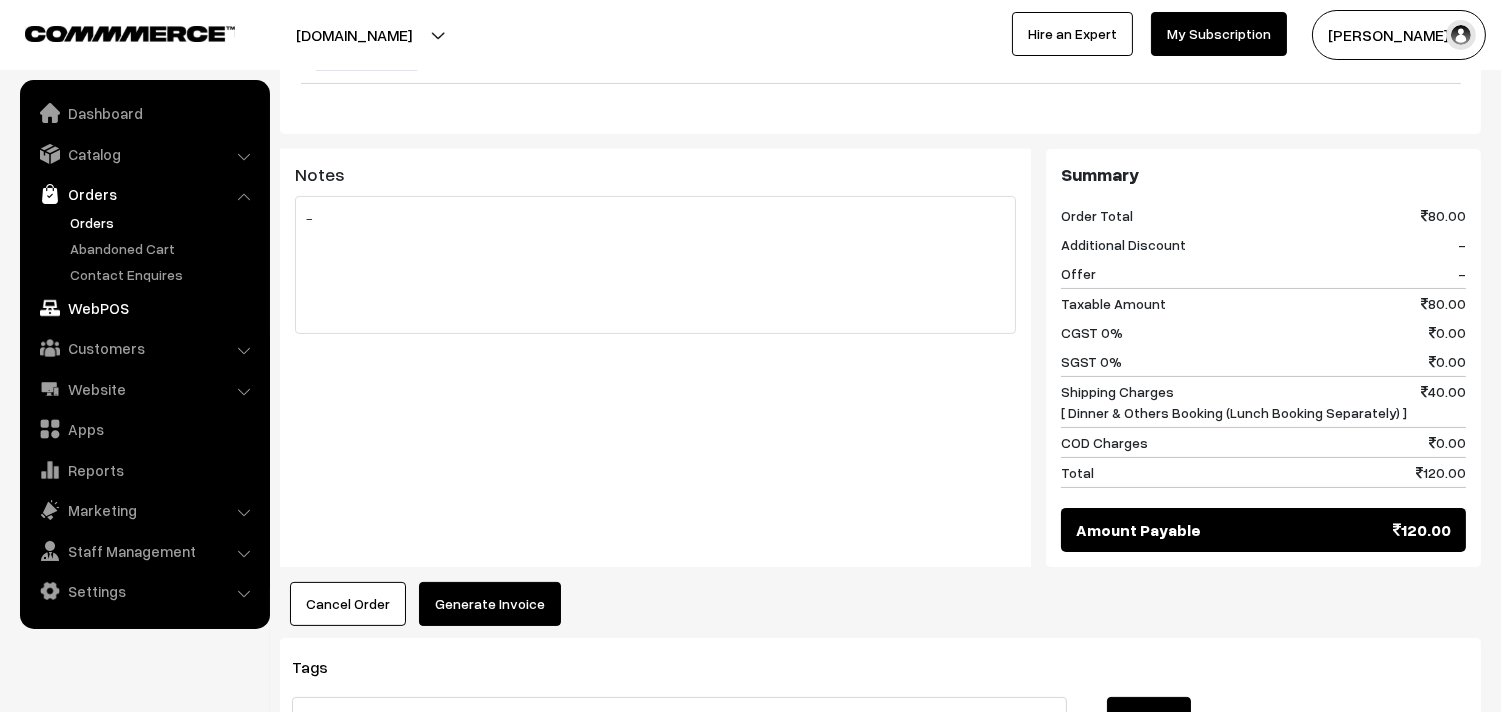 click on "WebPOS" at bounding box center (144, 308) 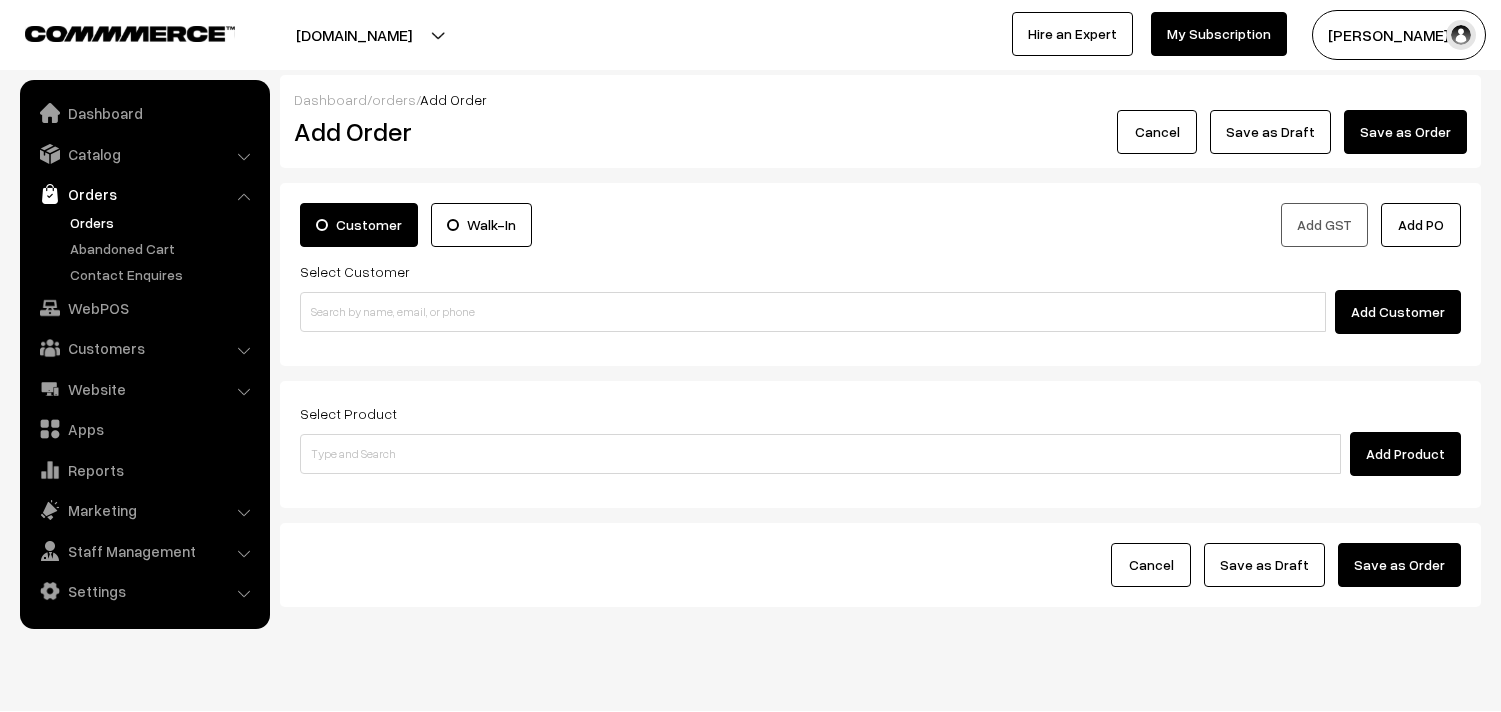scroll, scrollTop: 0, scrollLeft: 0, axis: both 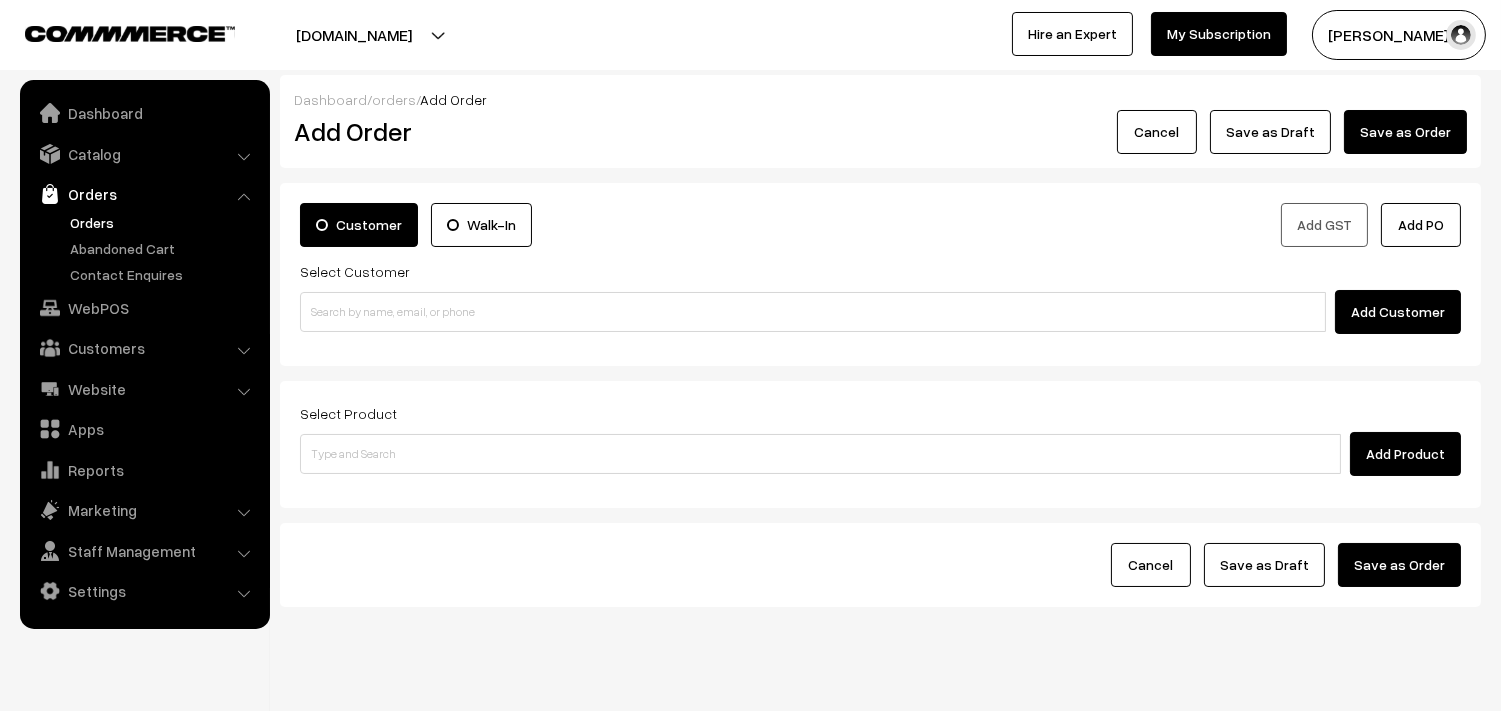 click on "Orders" at bounding box center (164, 222) 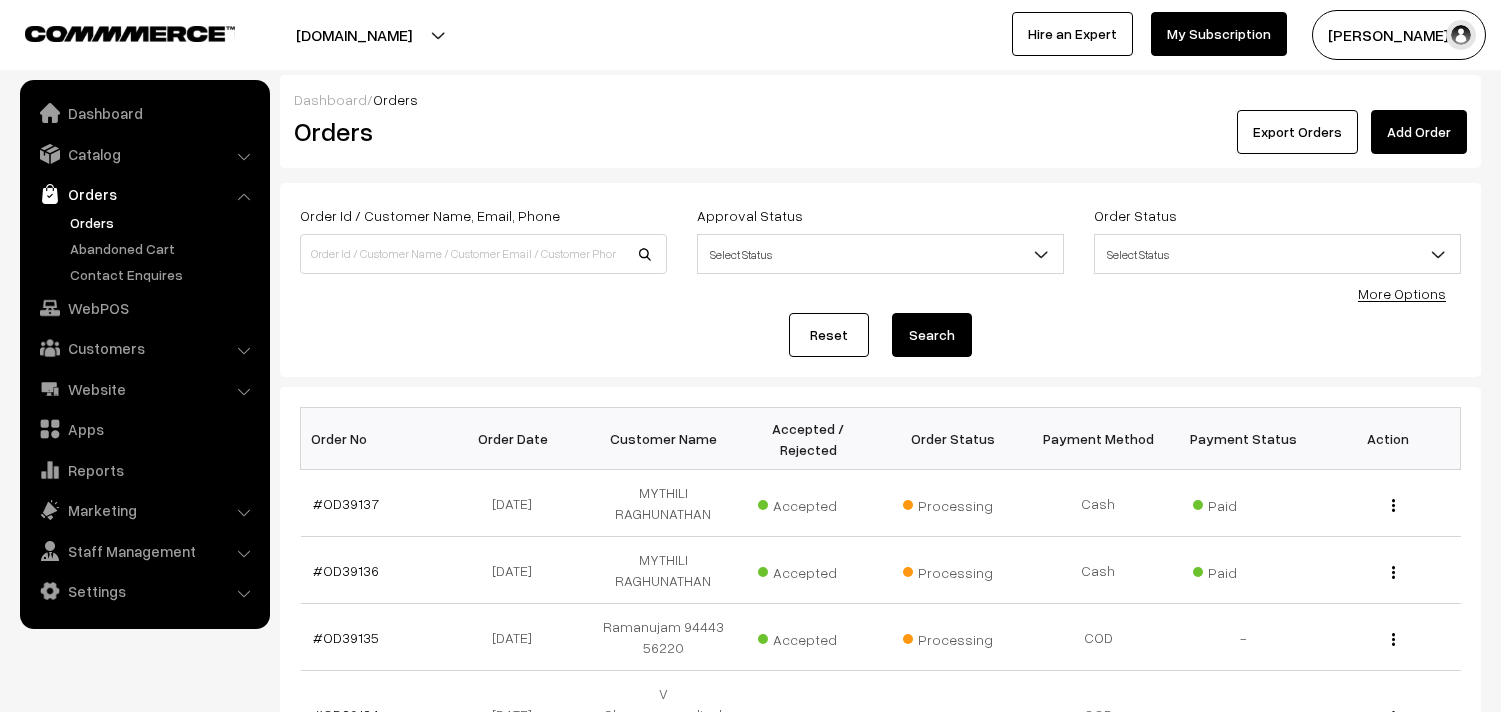 scroll, scrollTop: 0, scrollLeft: 0, axis: both 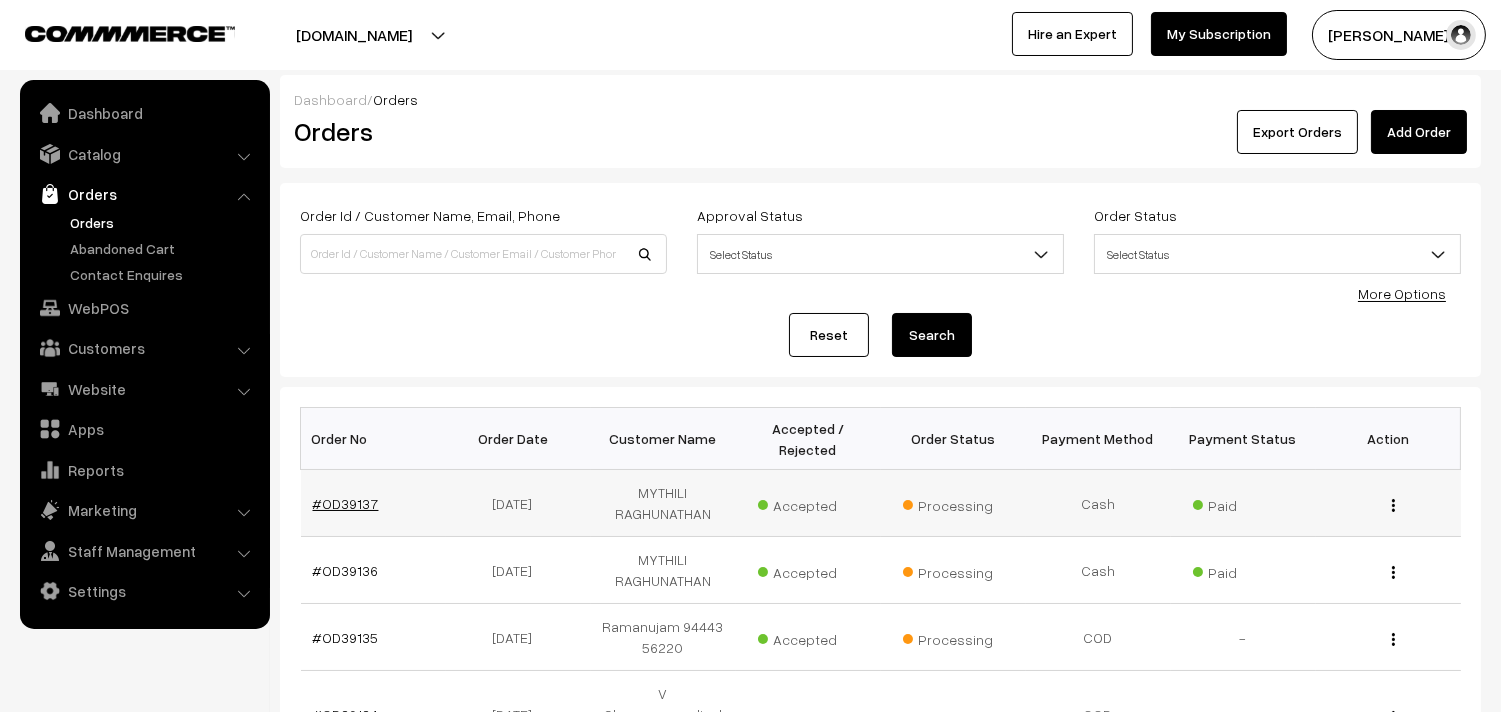 click on "#OD39137" at bounding box center (346, 503) 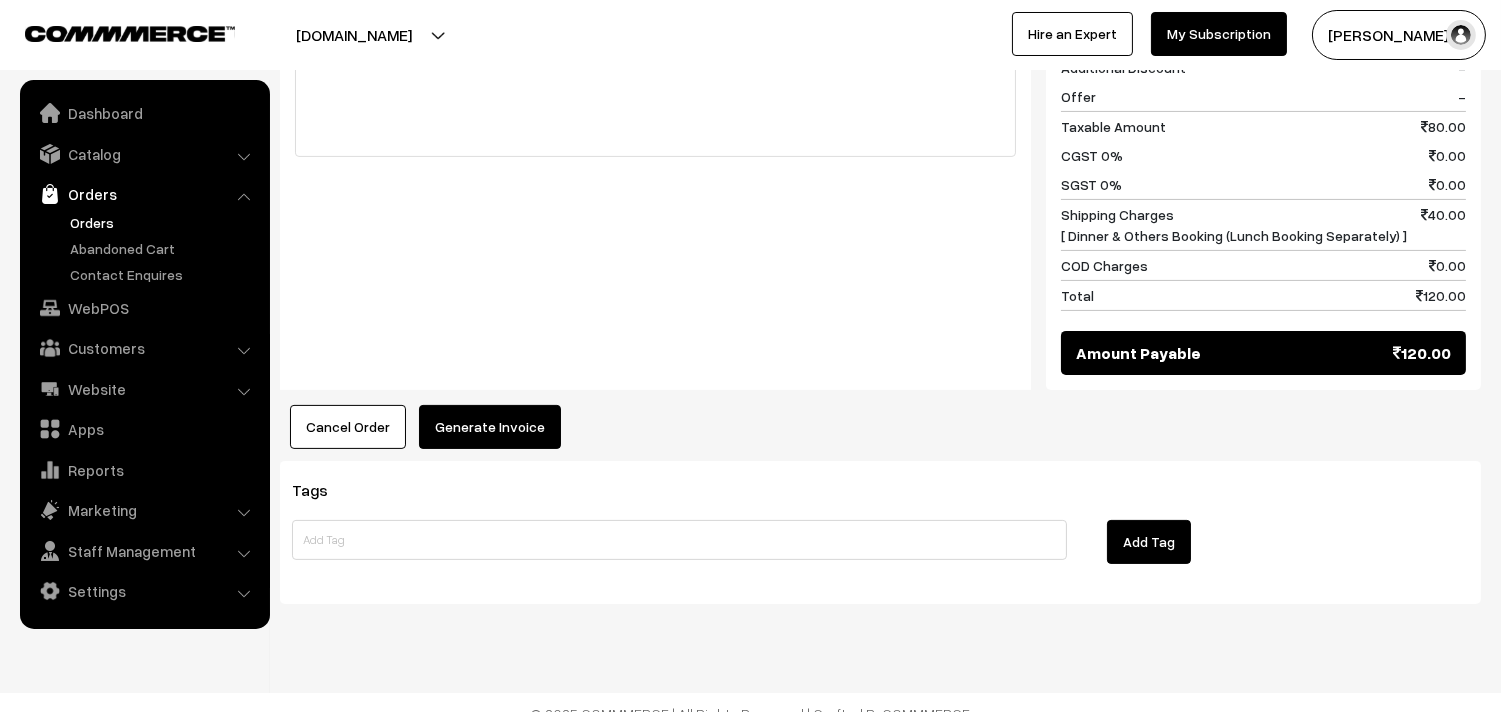 click on "Generate Invoice" at bounding box center (490, 427) 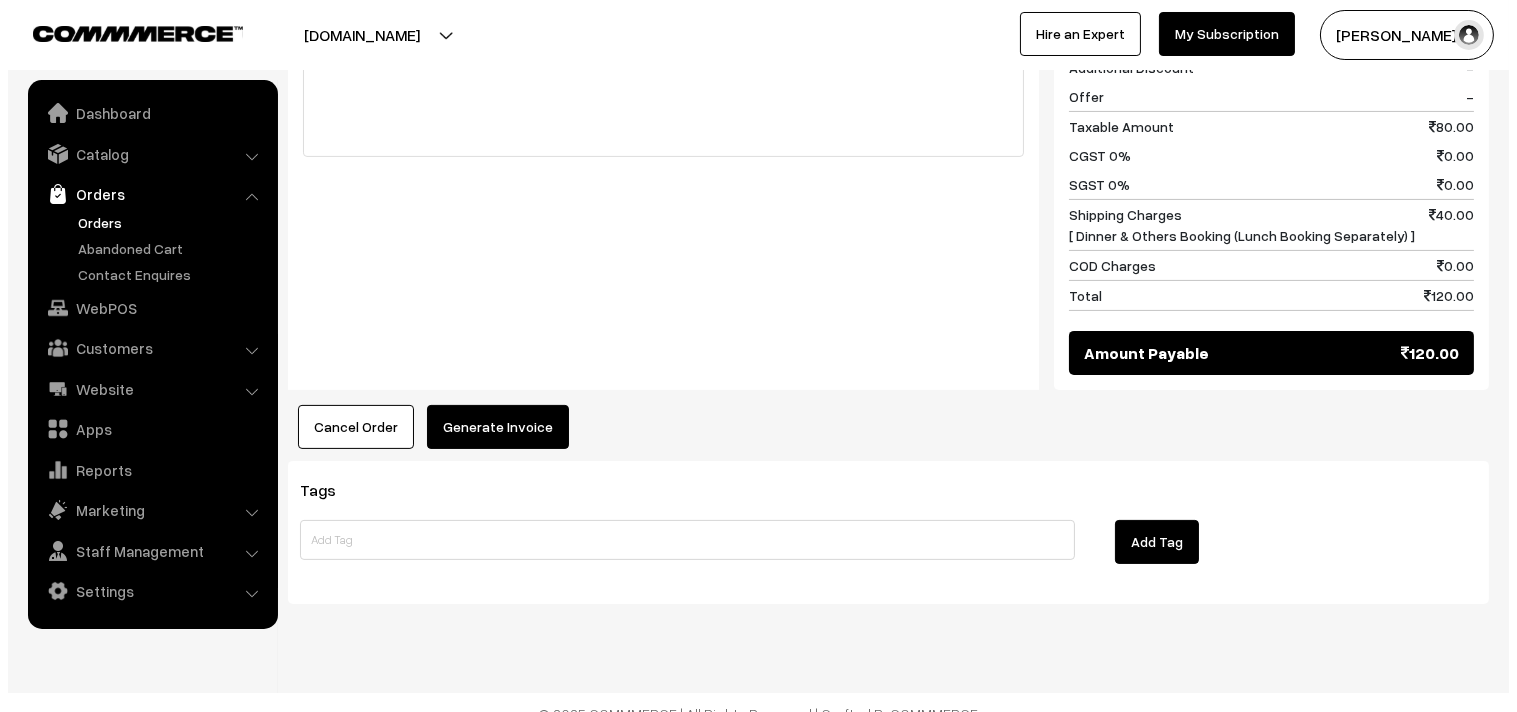 scroll, scrollTop: 956, scrollLeft: 0, axis: vertical 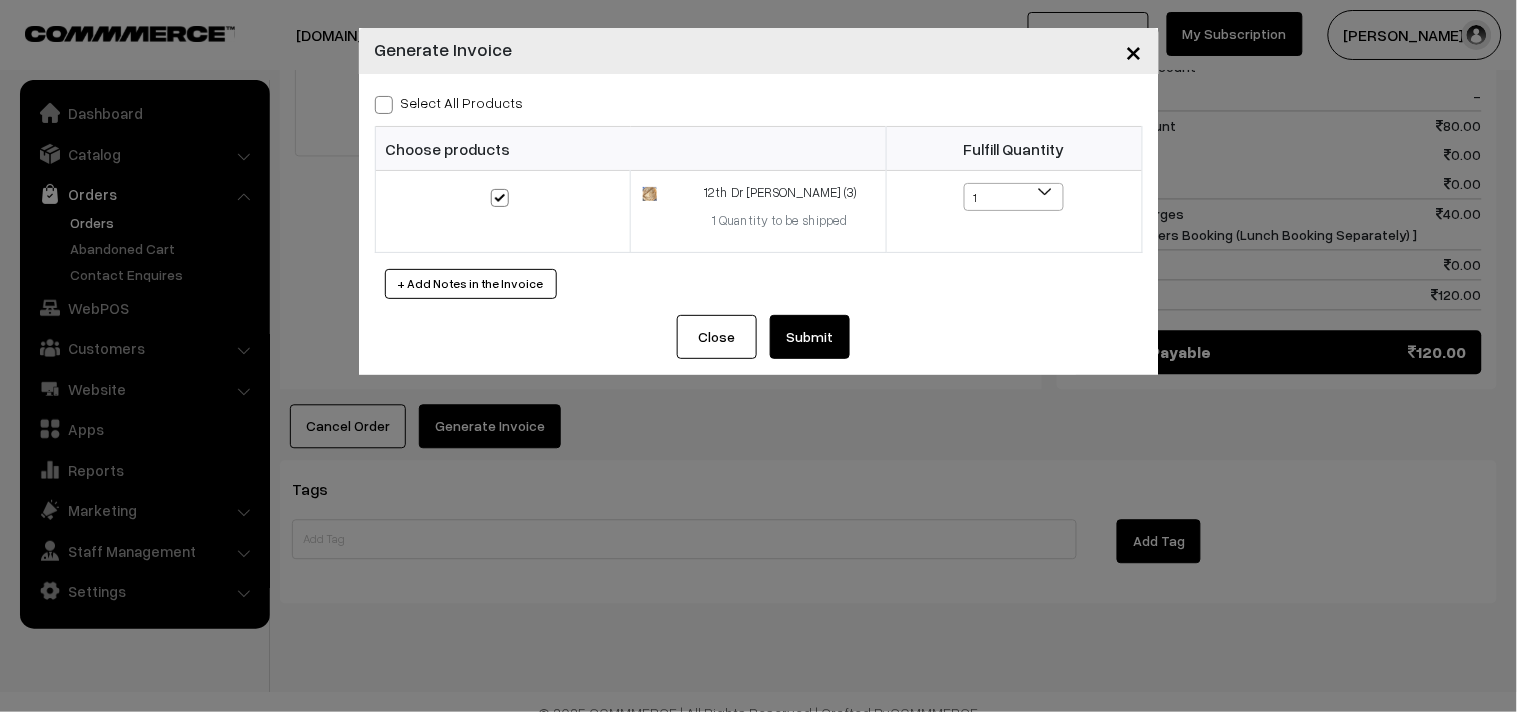 click on "Submit" at bounding box center (810, 337) 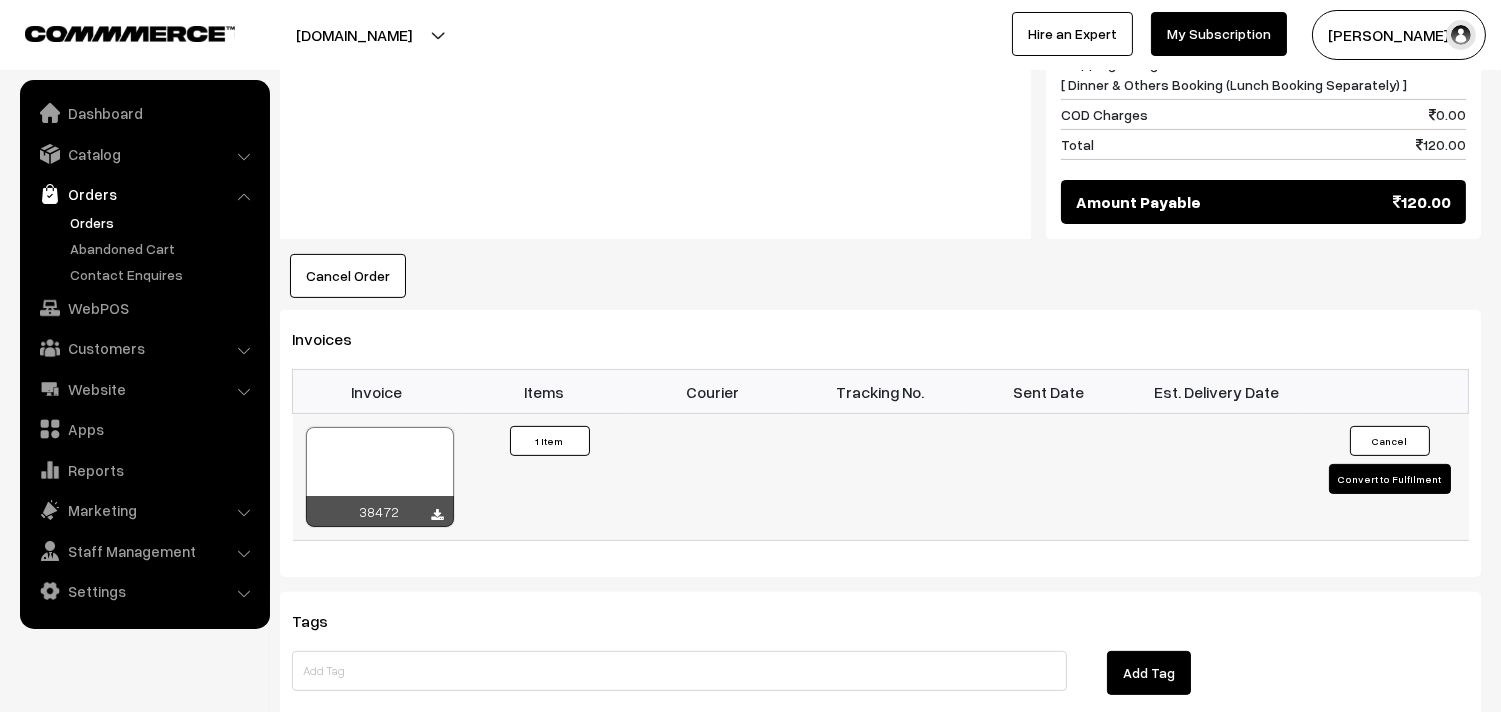 scroll, scrollTop: 1290, scrollLeft: 0, axis: vertical 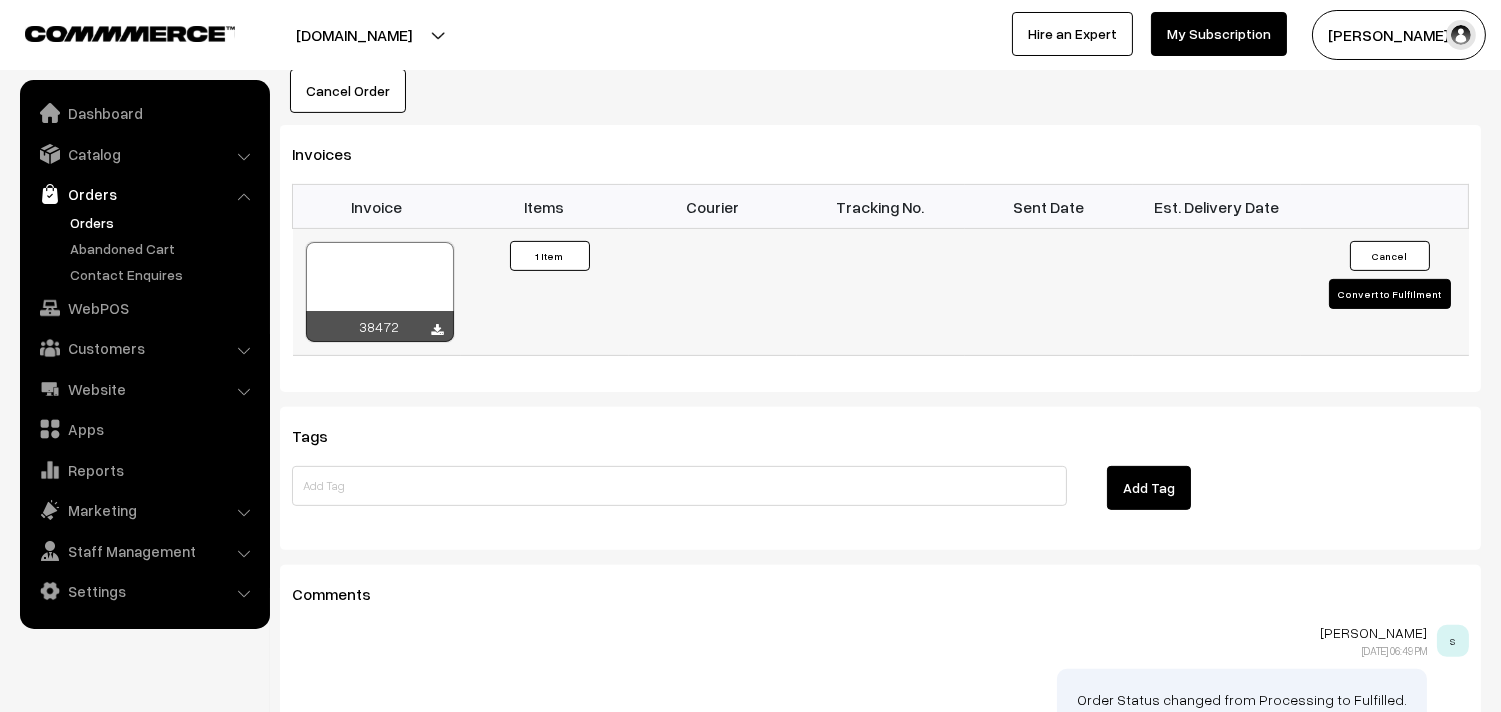 click at bounding box center [380, 292] 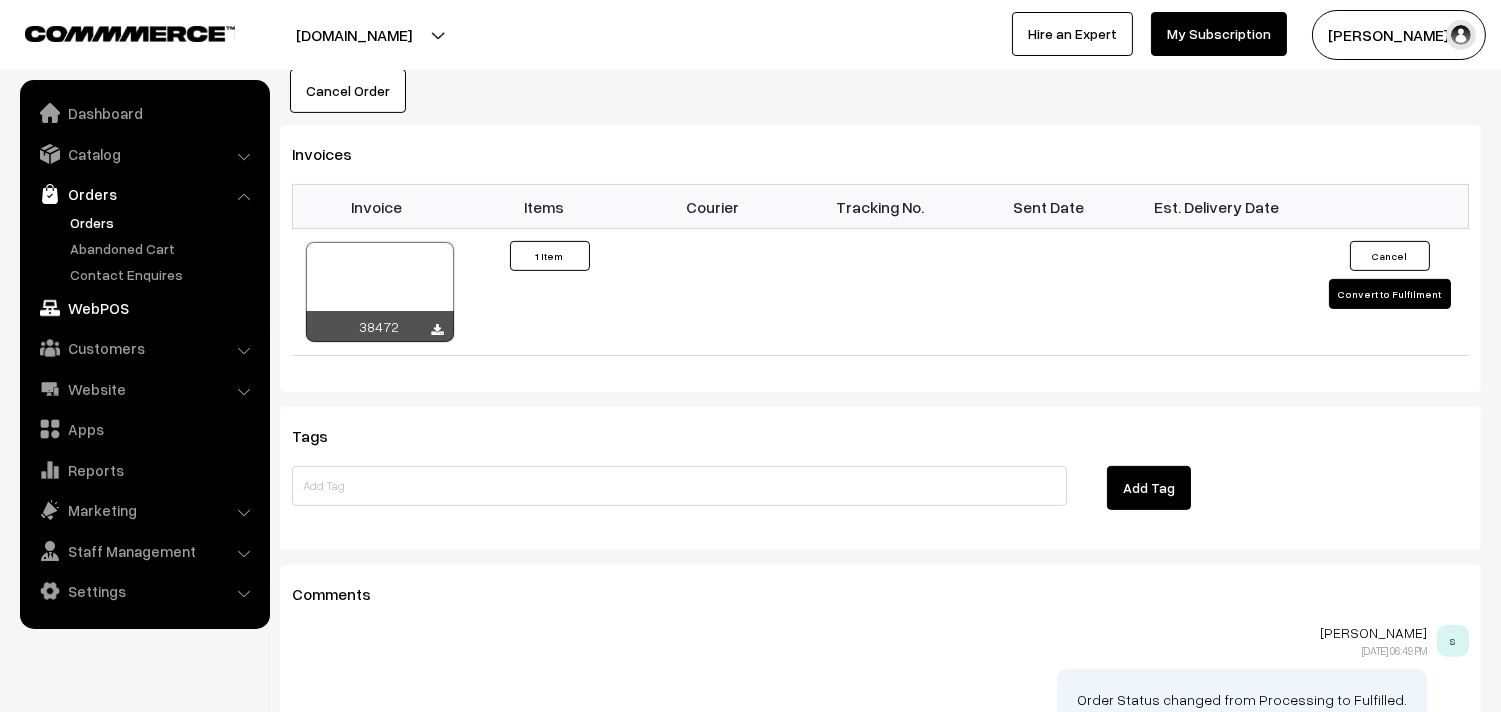 click on "WebPOS" at bounding box center [144, 308] 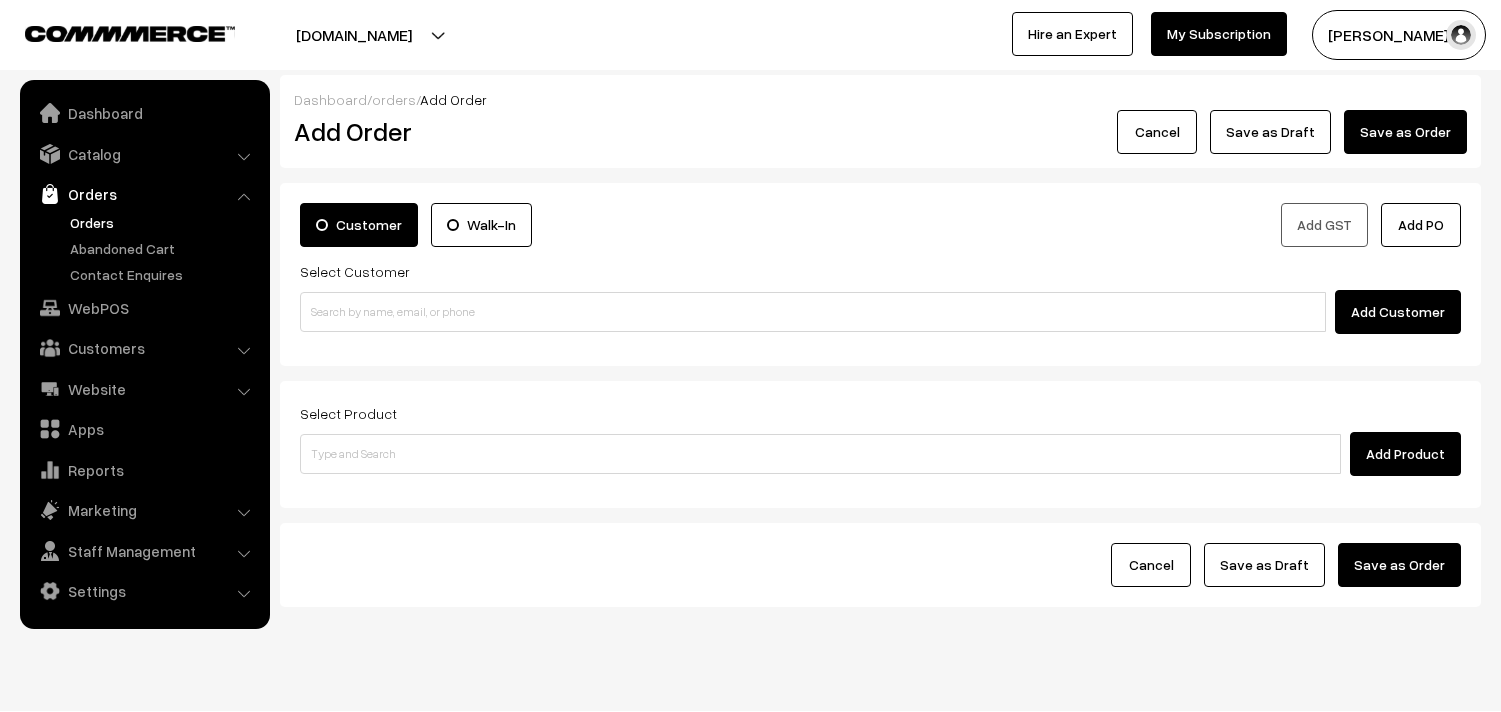 scroll, scrollTop: 0, scrollLeft: 0, axis: both 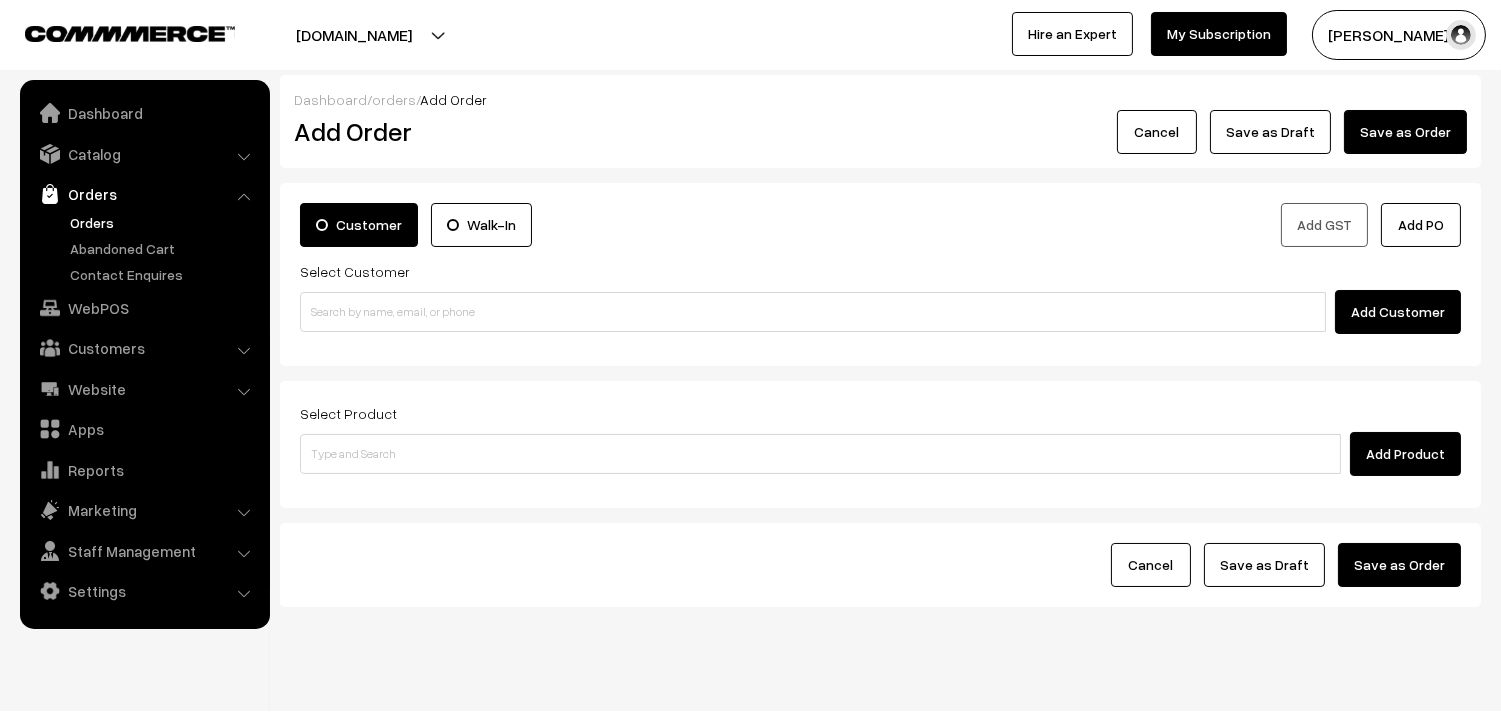 click on "Customer
Walk-In
Add GST
Add PO
Select Customer
Add Customer" at bounding box center [880, 274] 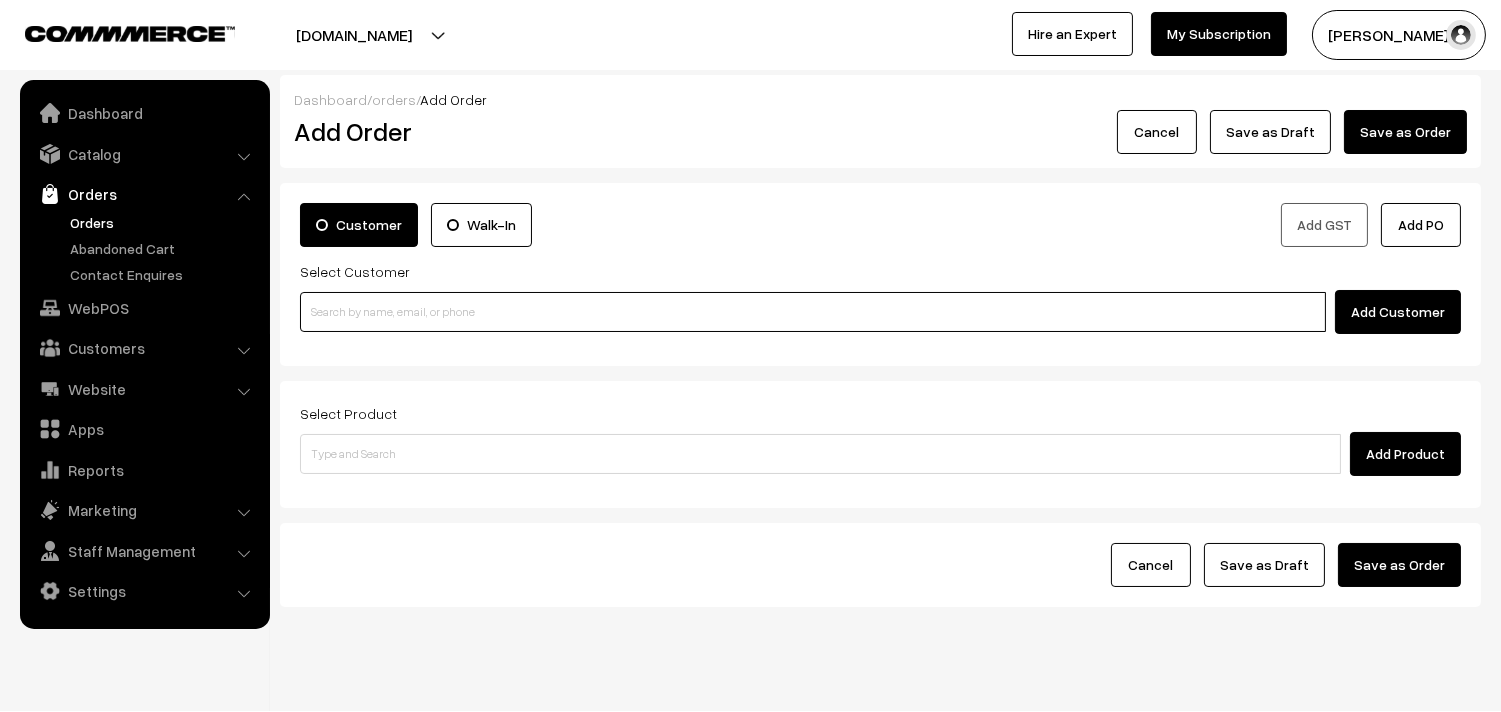 paste on "[PHONE_NUMBER]" 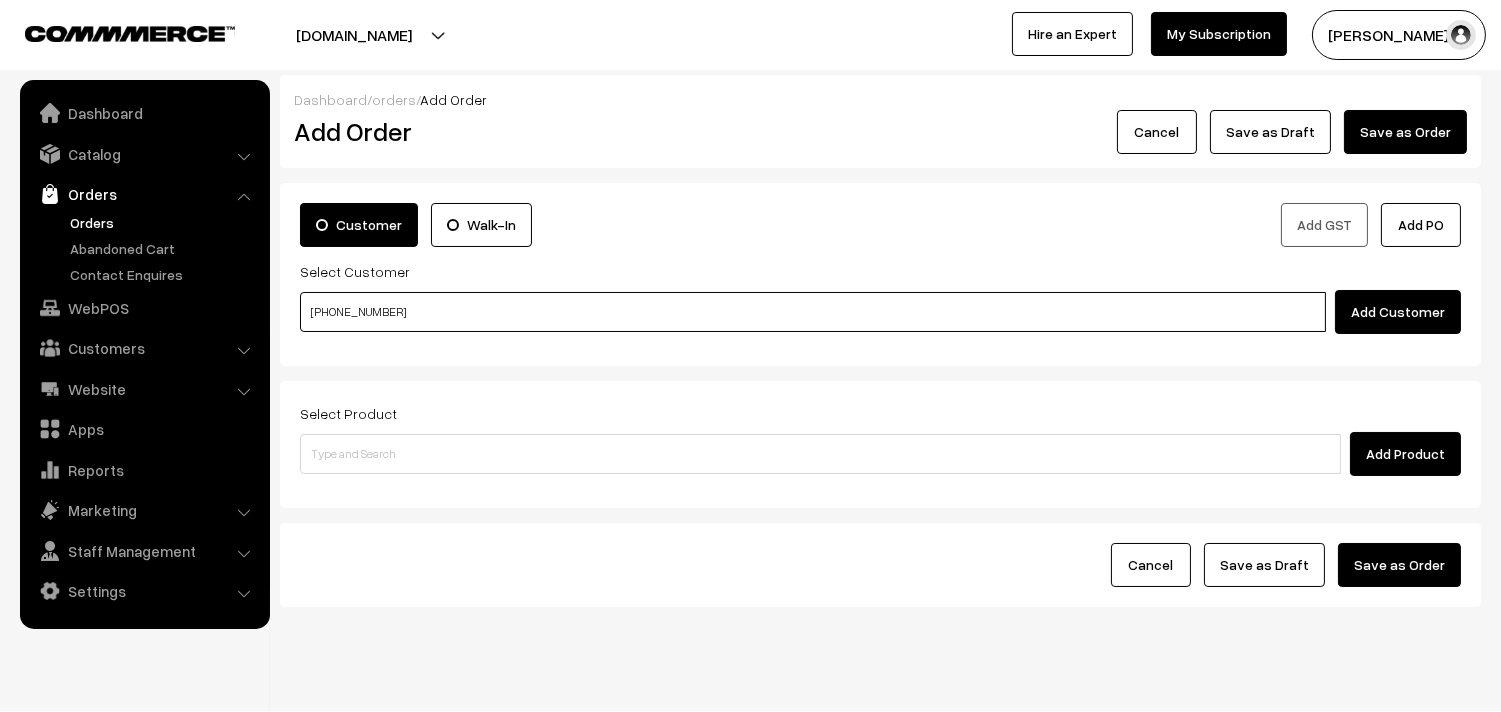 click on "[PHONE_NUMBER]" at bounding box center [813, 312] 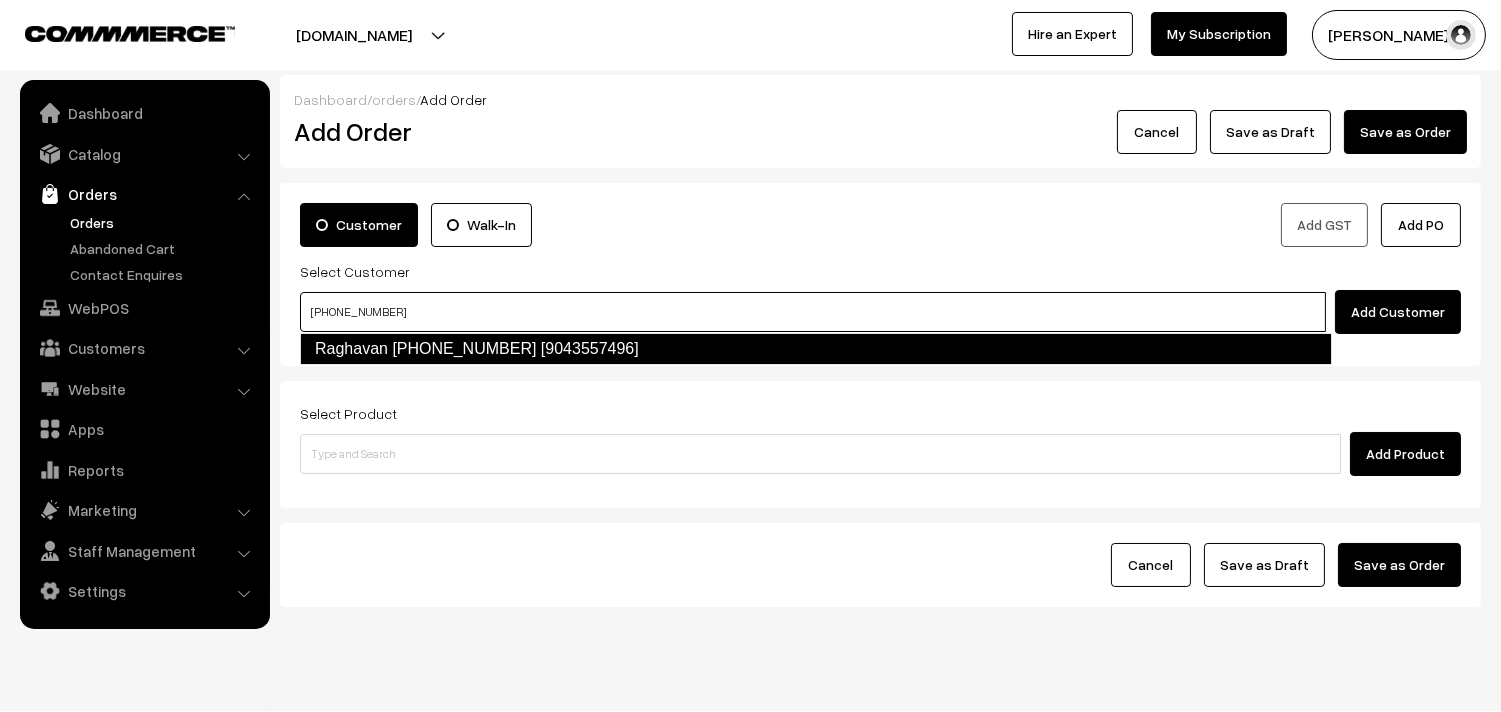 click on "Raghavan [PHONE_NUMBER]  [9043557496]" at bounding box center [816, 349] 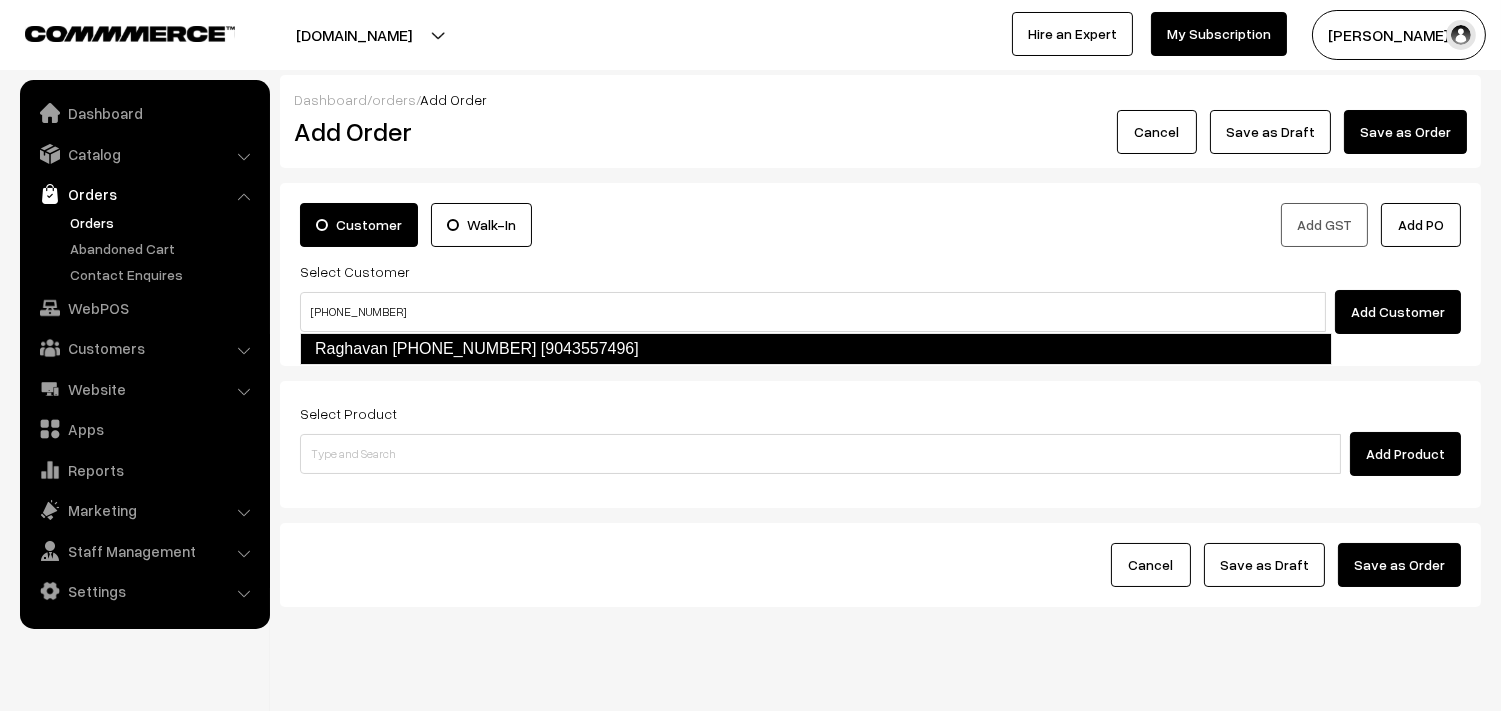 type 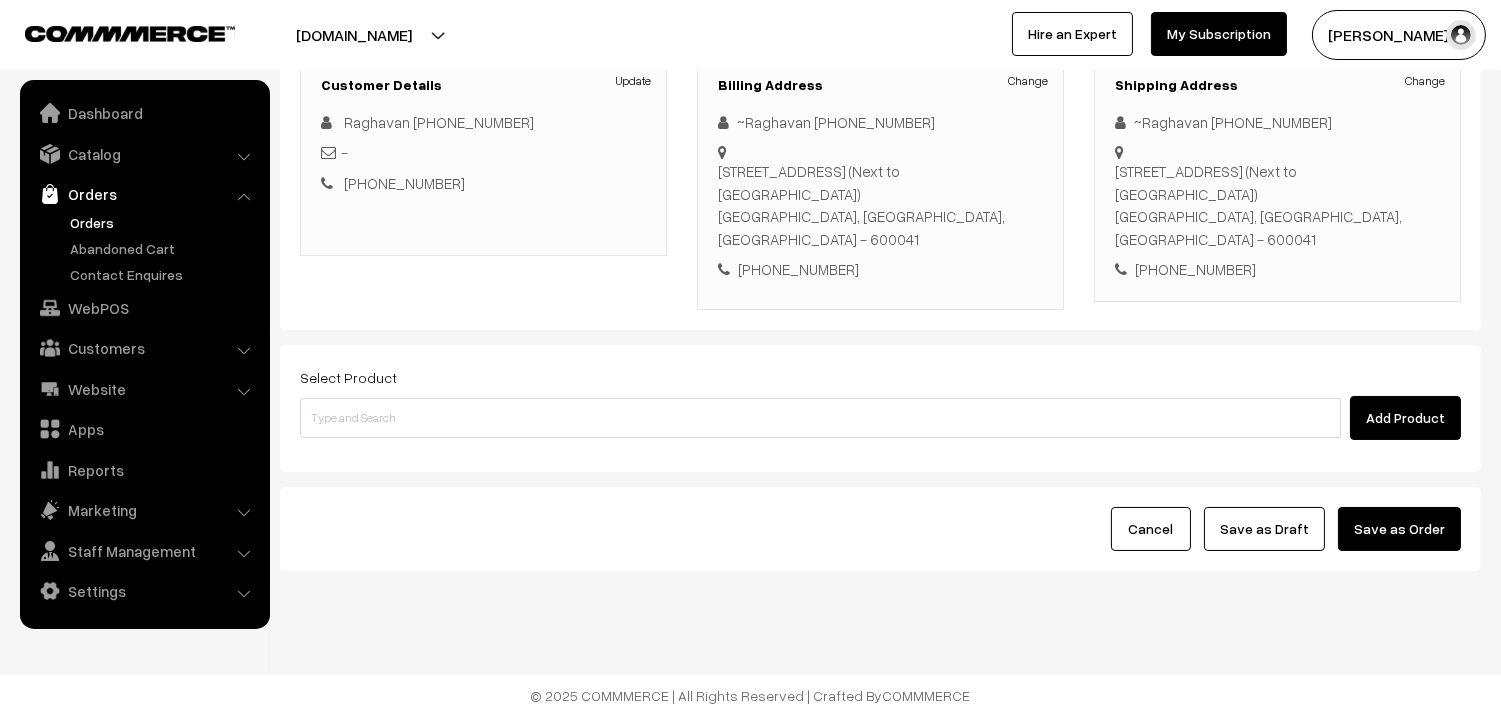 scroll, scrollTop: 295, scrollLeft: 0, axis: vertical 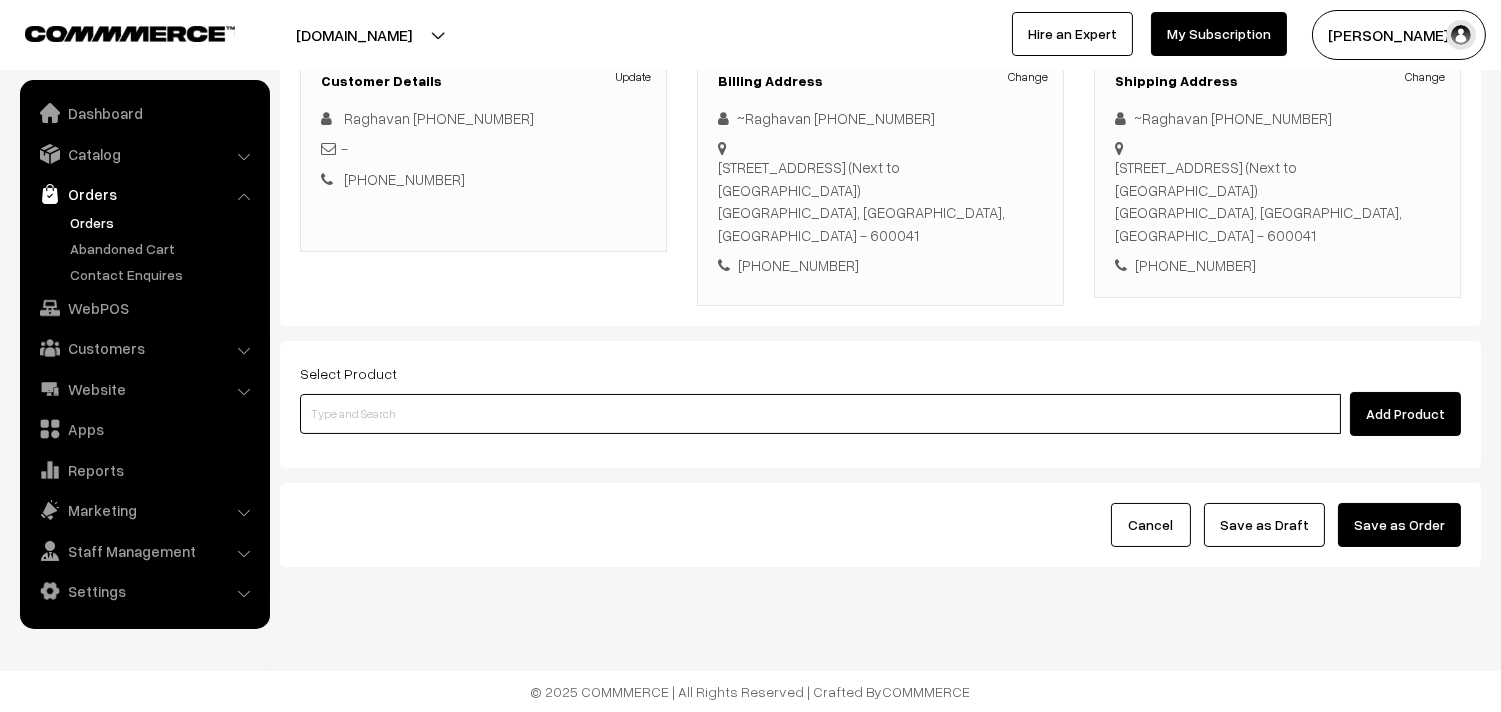 click at bounding box center (820, 414) 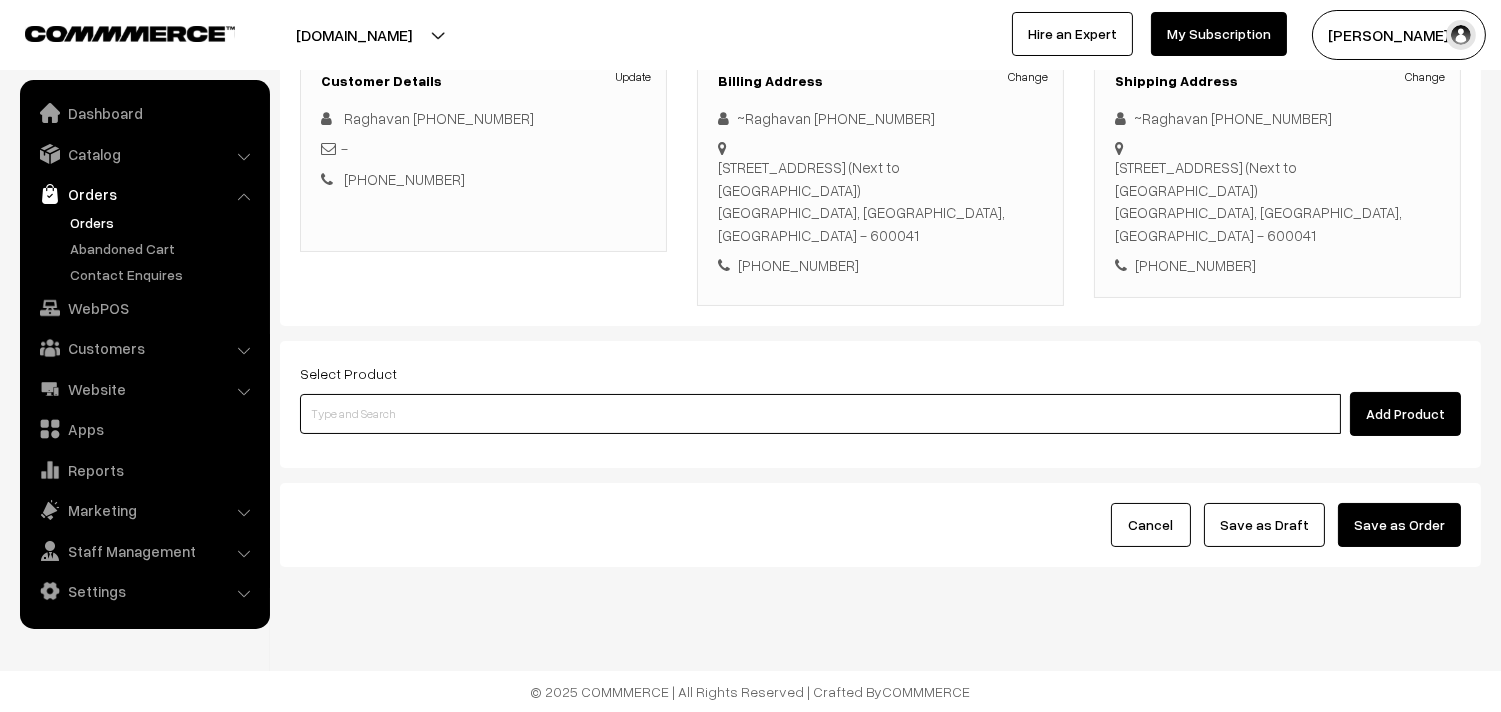 paste on "12th Without Rice..." 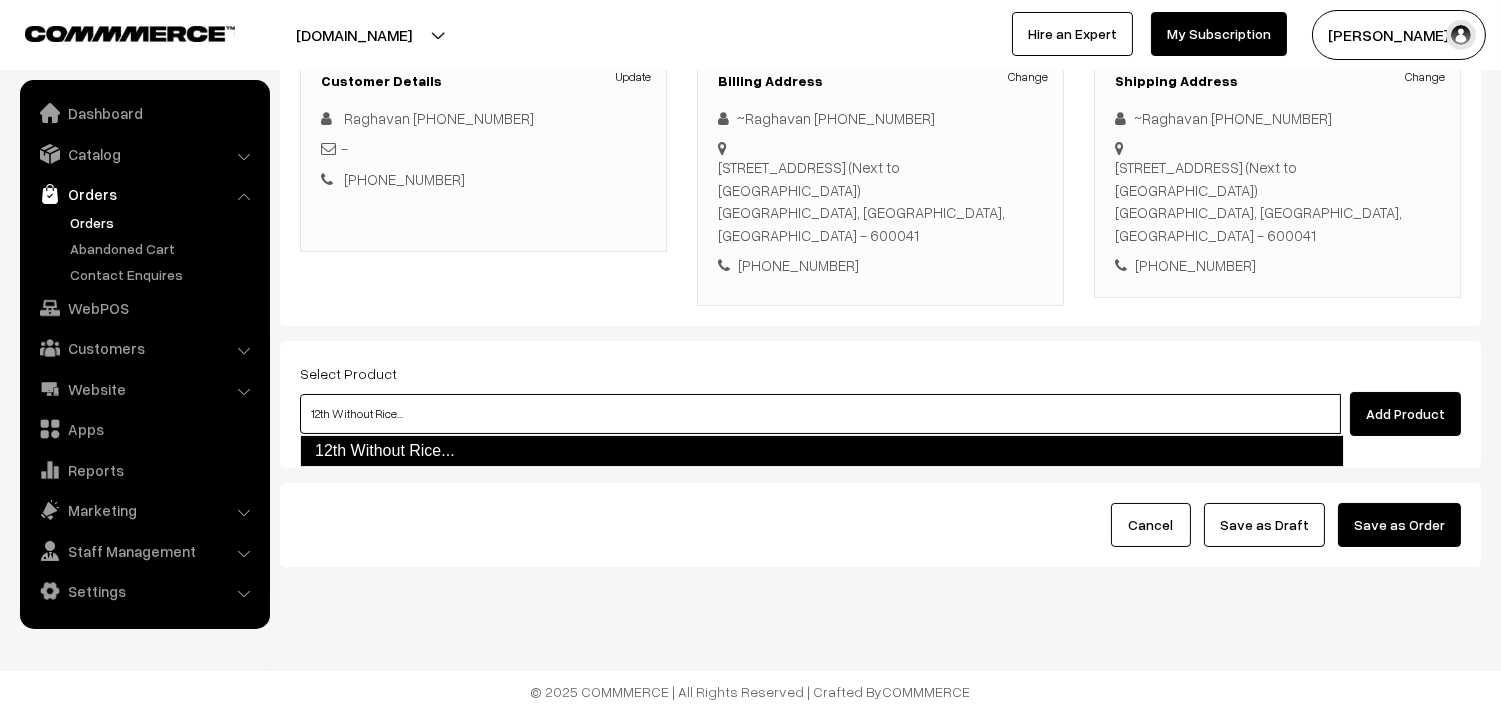 click on "12th Without Rice..." at bounding box center [822, 451] 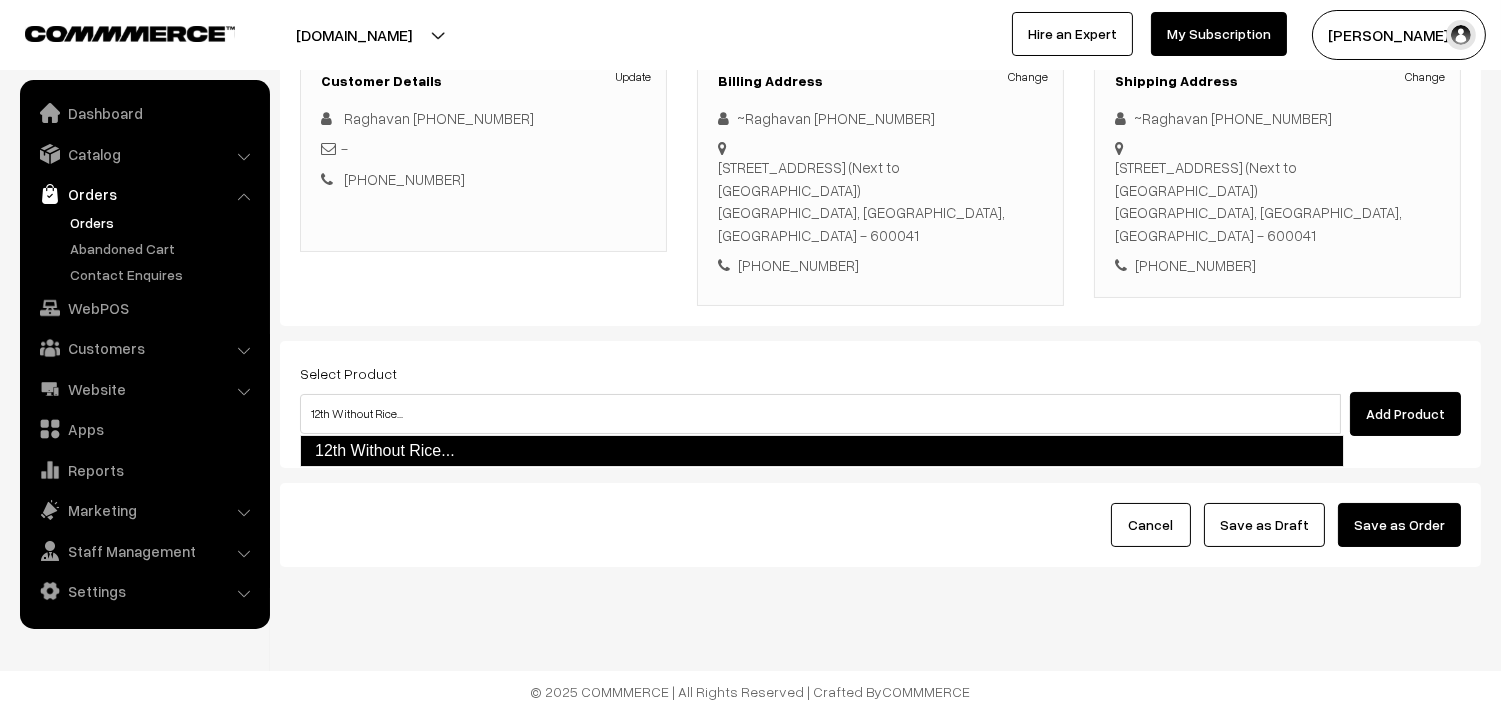 type 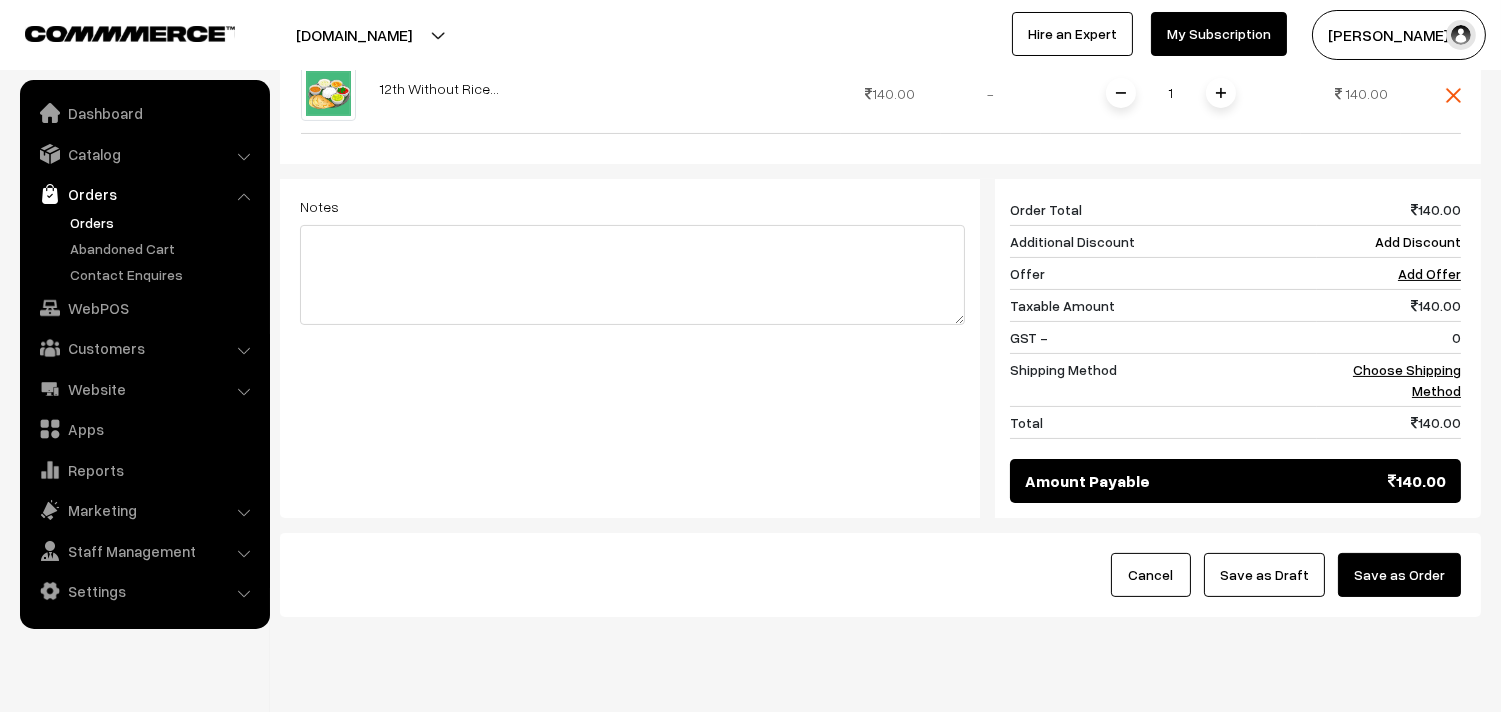 scroll, scrollTop: 740, scrollLeft: 0, axis: vertical 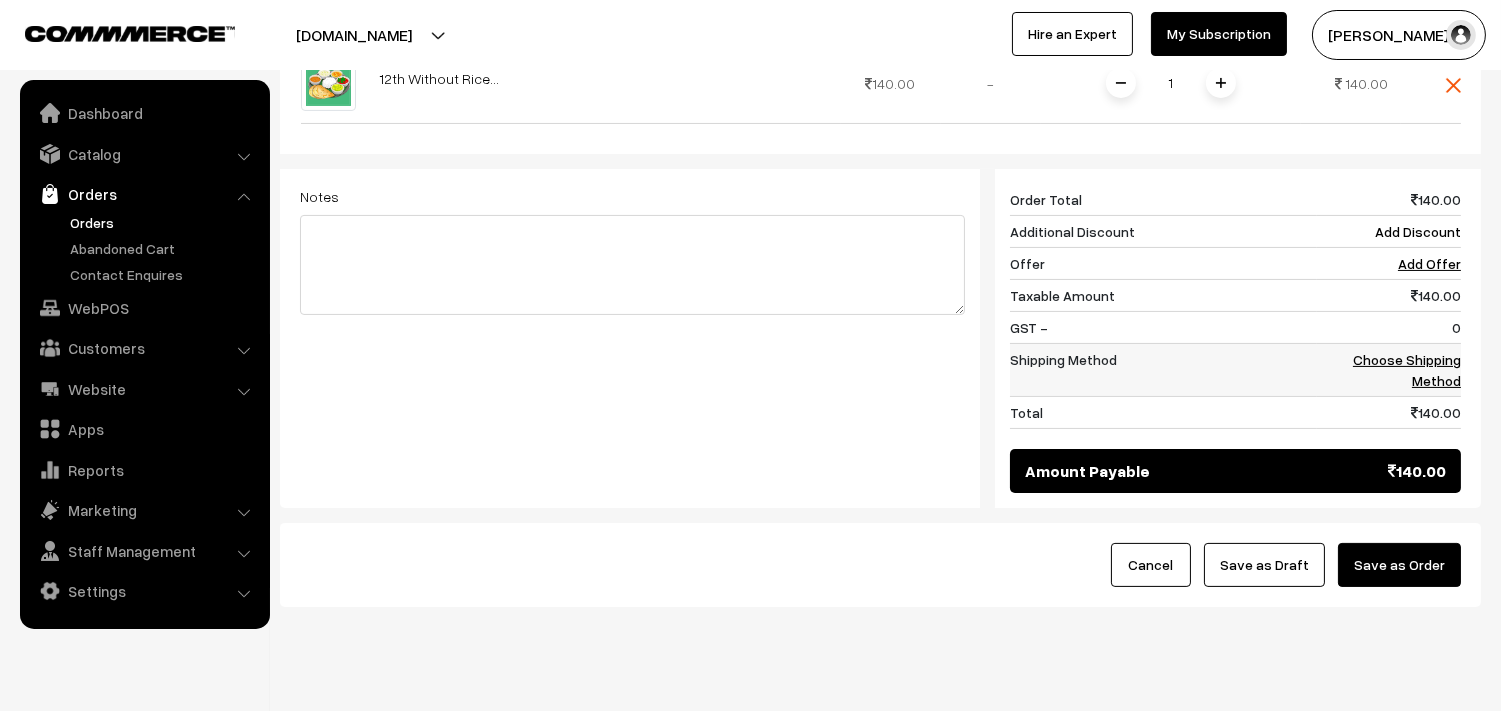 click on "Choose Shipping Method" at bounding box center (1407, 370) 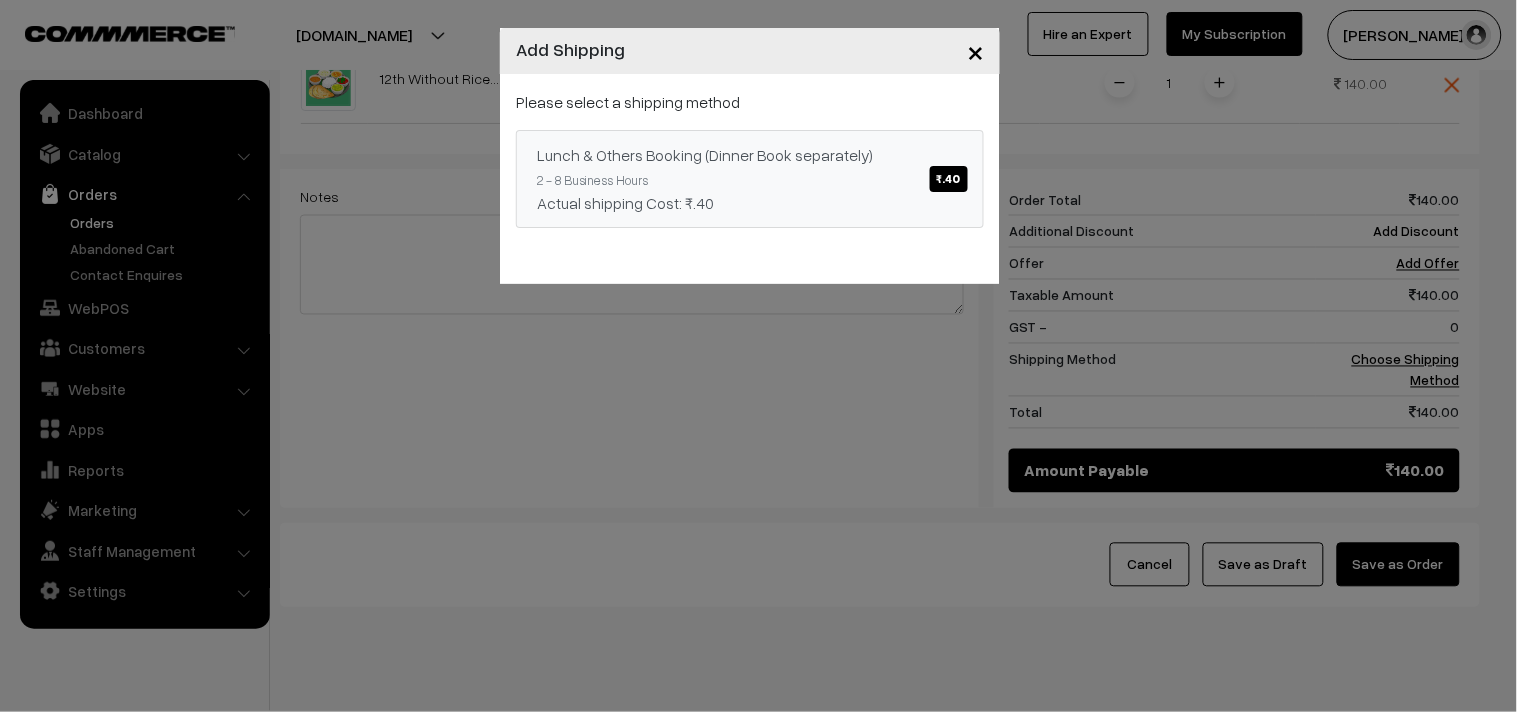 click on "Actual shipping Cost: ₹.40" at bounding box center [750, 203] 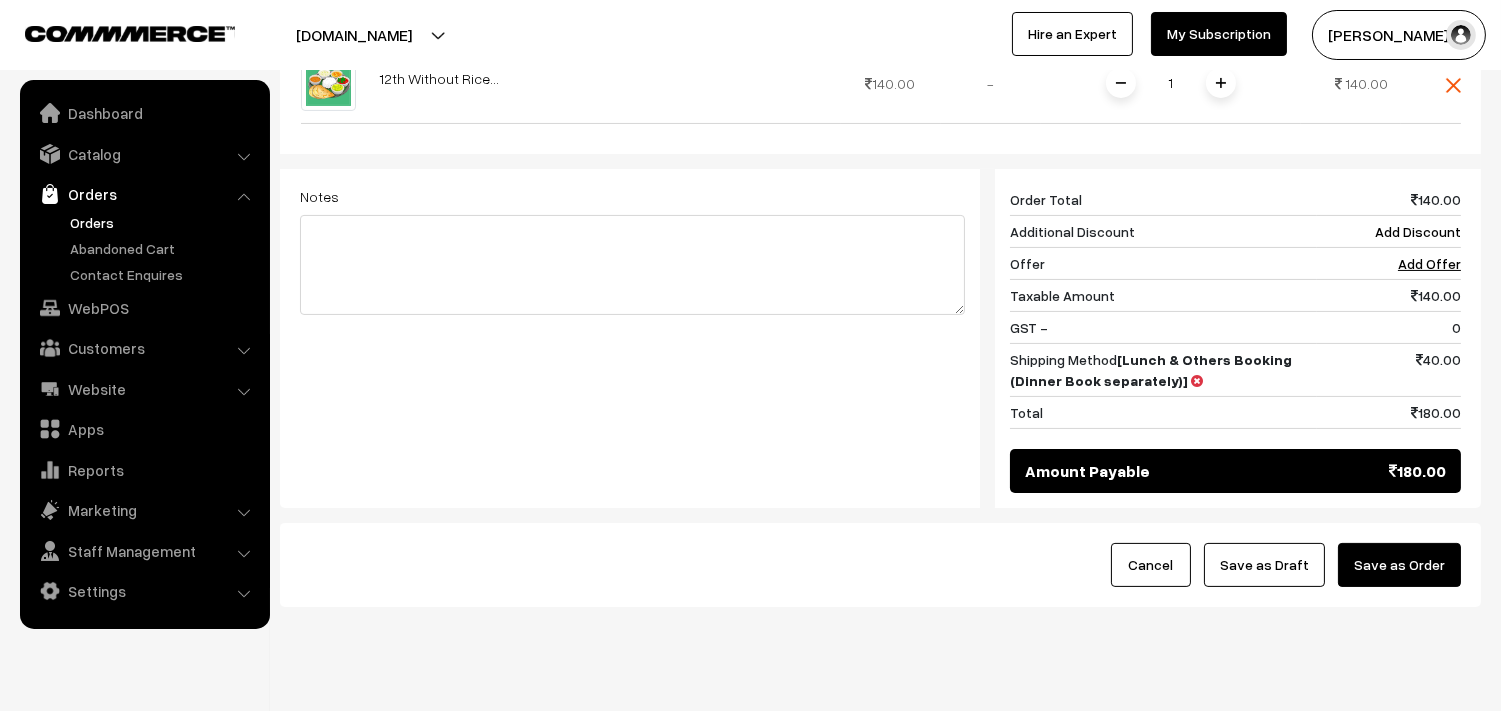 click on "Save as Draft" at bounding box center [1264, 565] 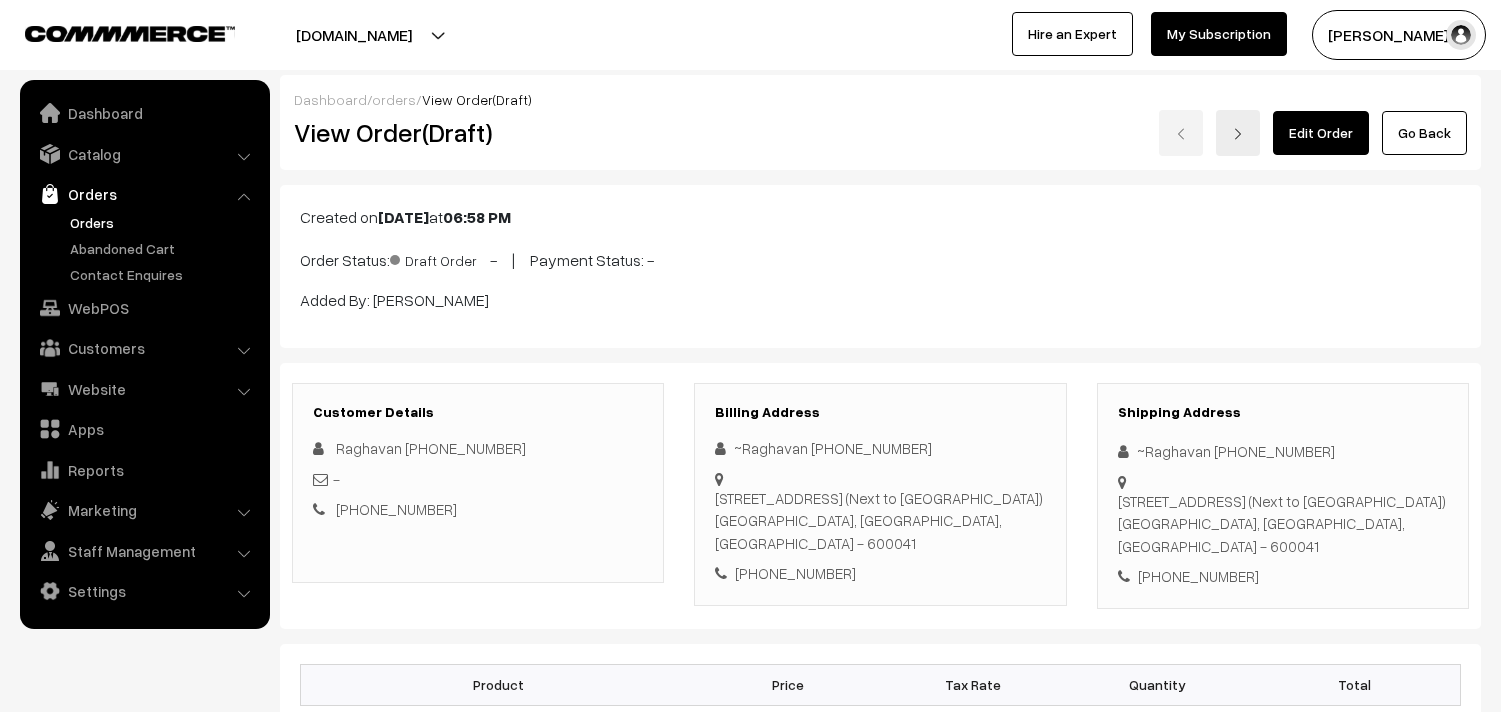 scroll, scrollTop: 0, scrollLeft: 0, axis: both 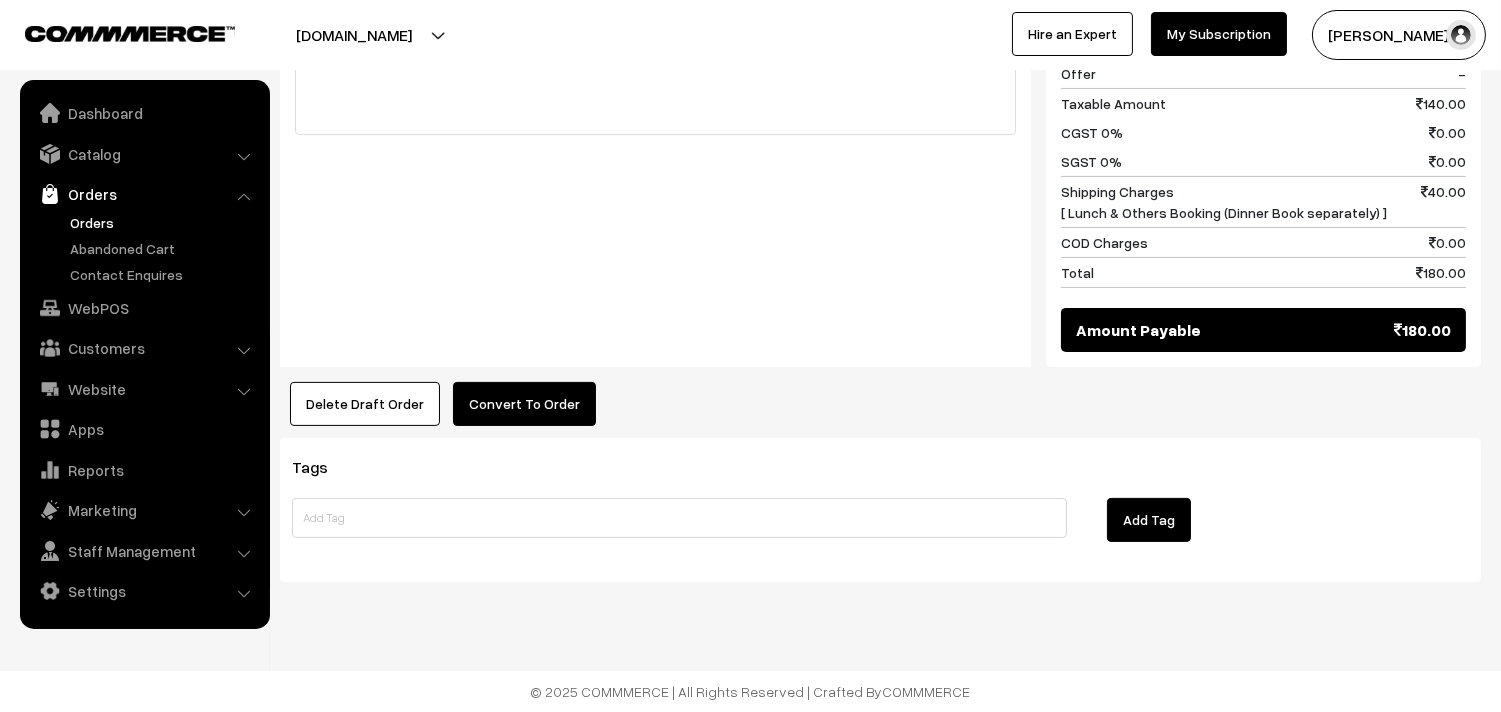 click on "Convert To Order" at bounding box center (524, 404) 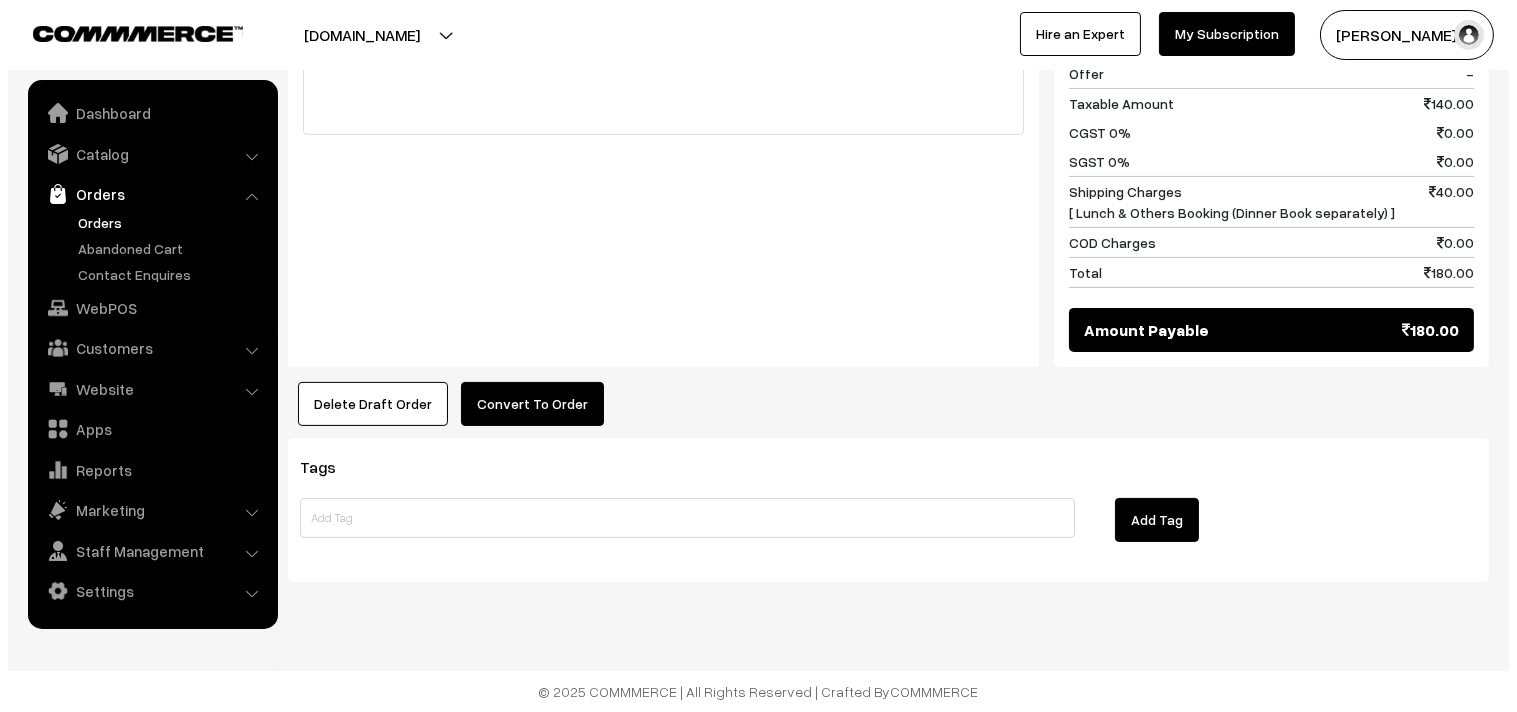 scroll, scrollTop: 978, scrollLeft: 0, axis: vertical 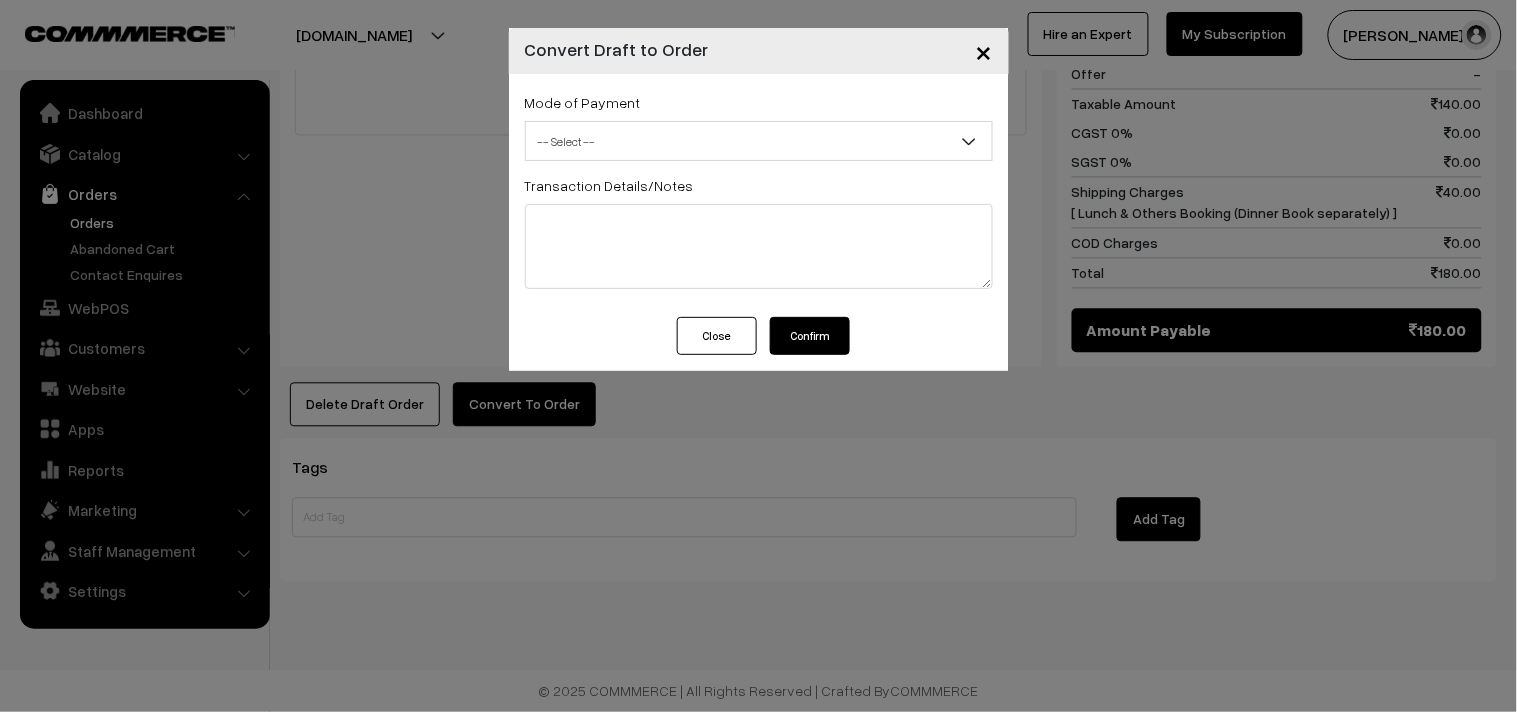 click on "-- Select --" at bounding box center [759, 141] 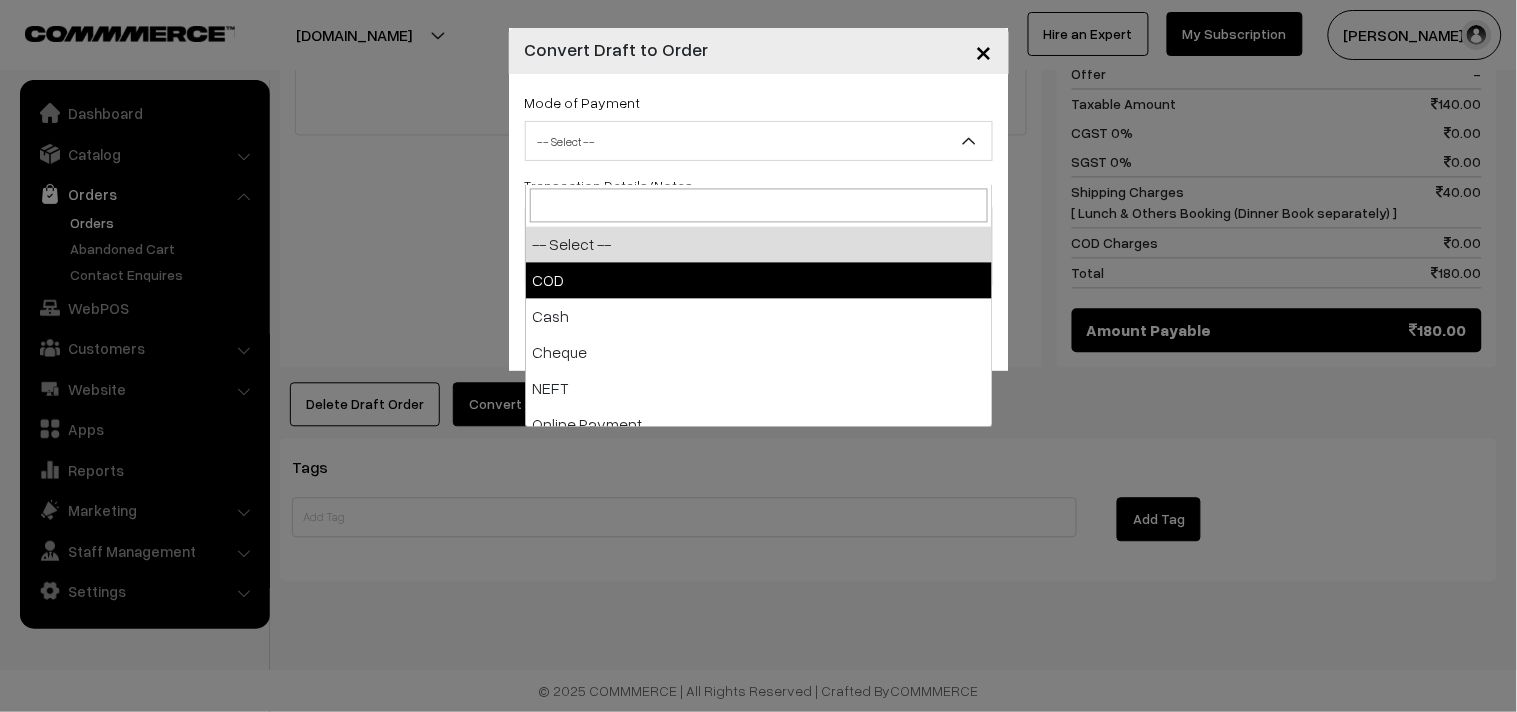 select on "2" 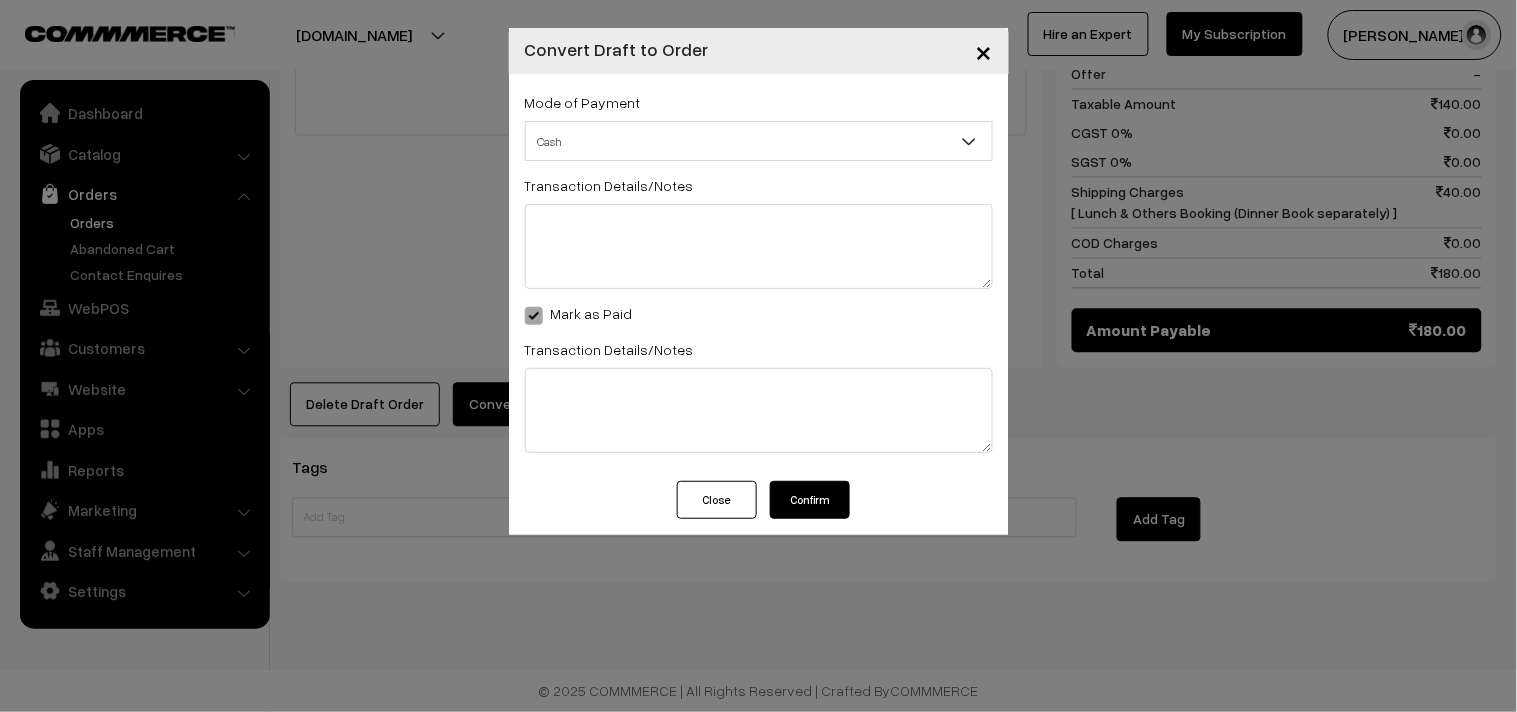 click on "Confirm" at bounding box center [810, 500] 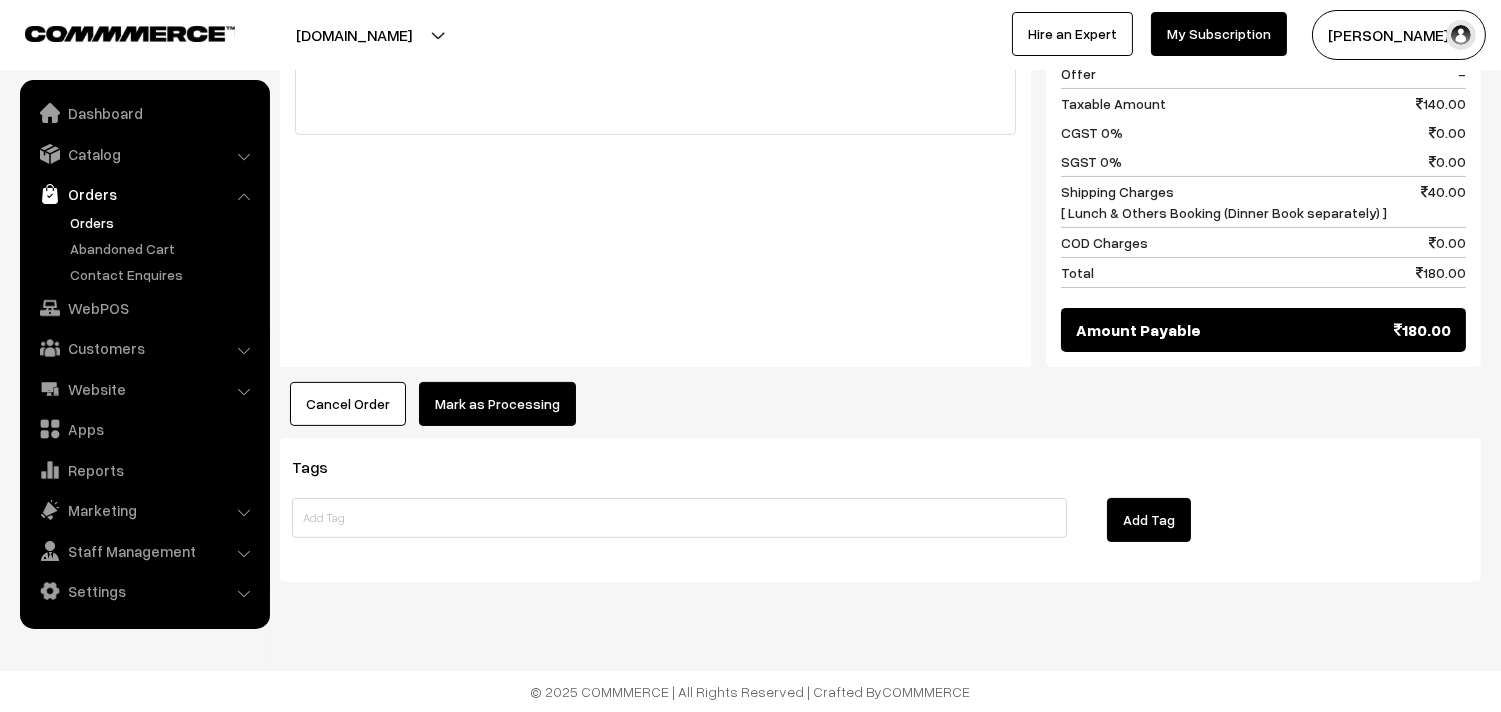 click on "Mark as Processing" at bounding box center (497, 404) 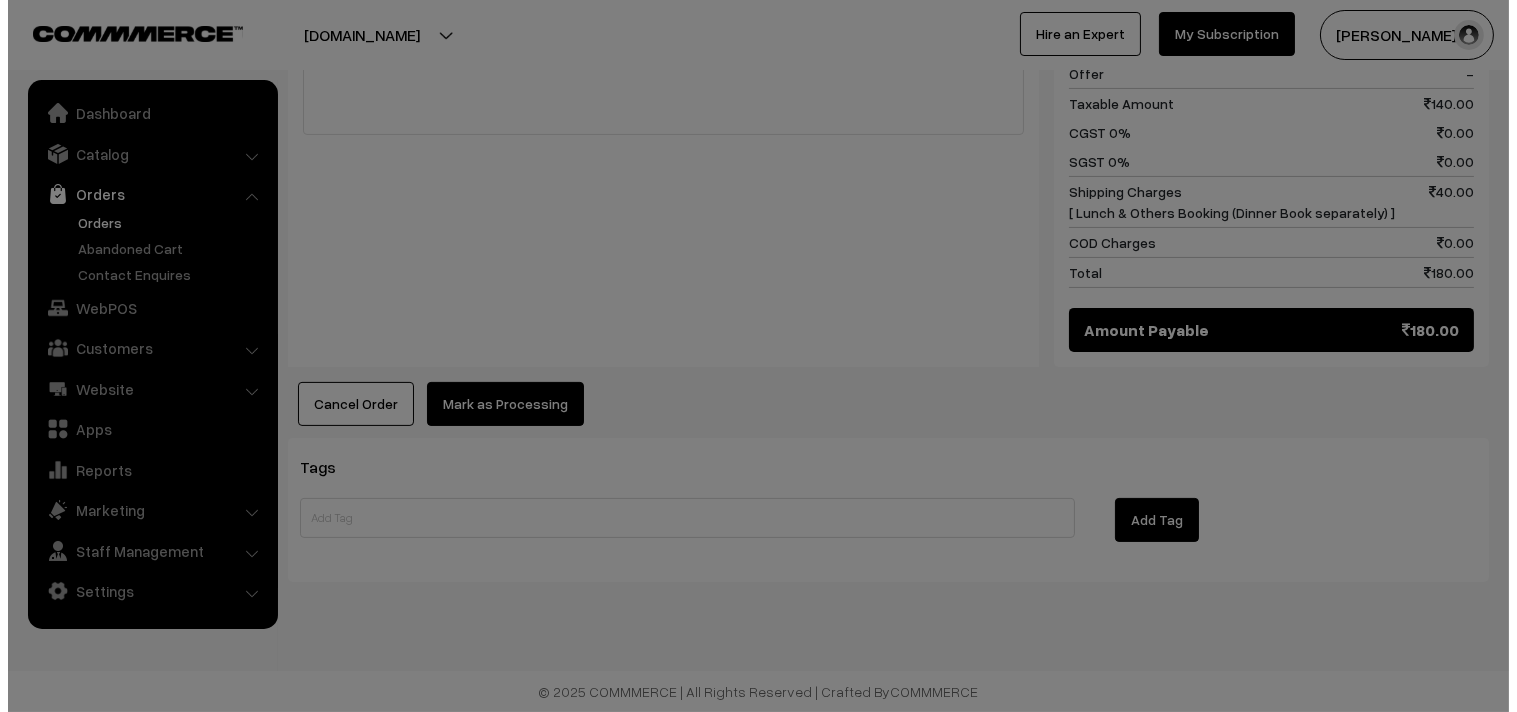 scroll, scrollTop: 978, scrollLeft: 0, axis: vertical 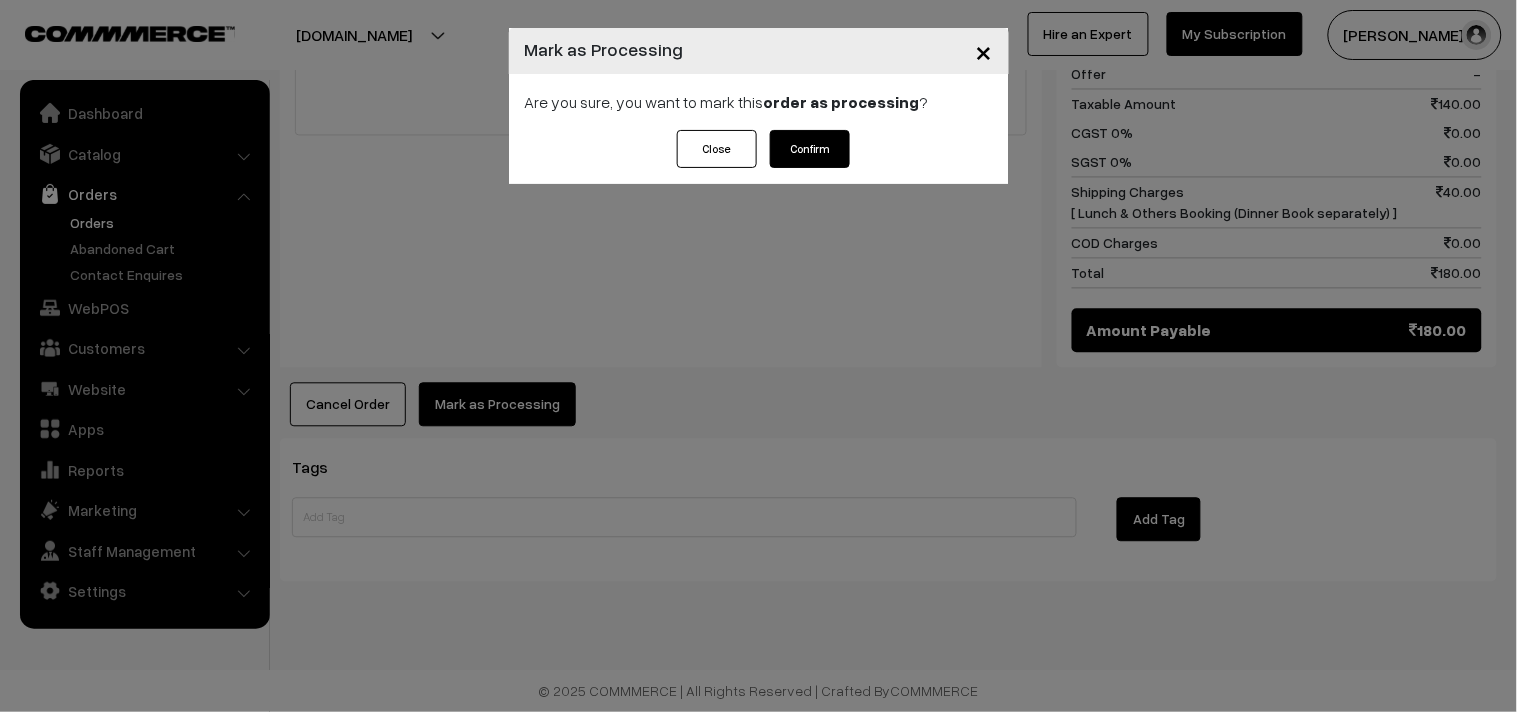 click on "Confirm" at bounding box center [810, 149] 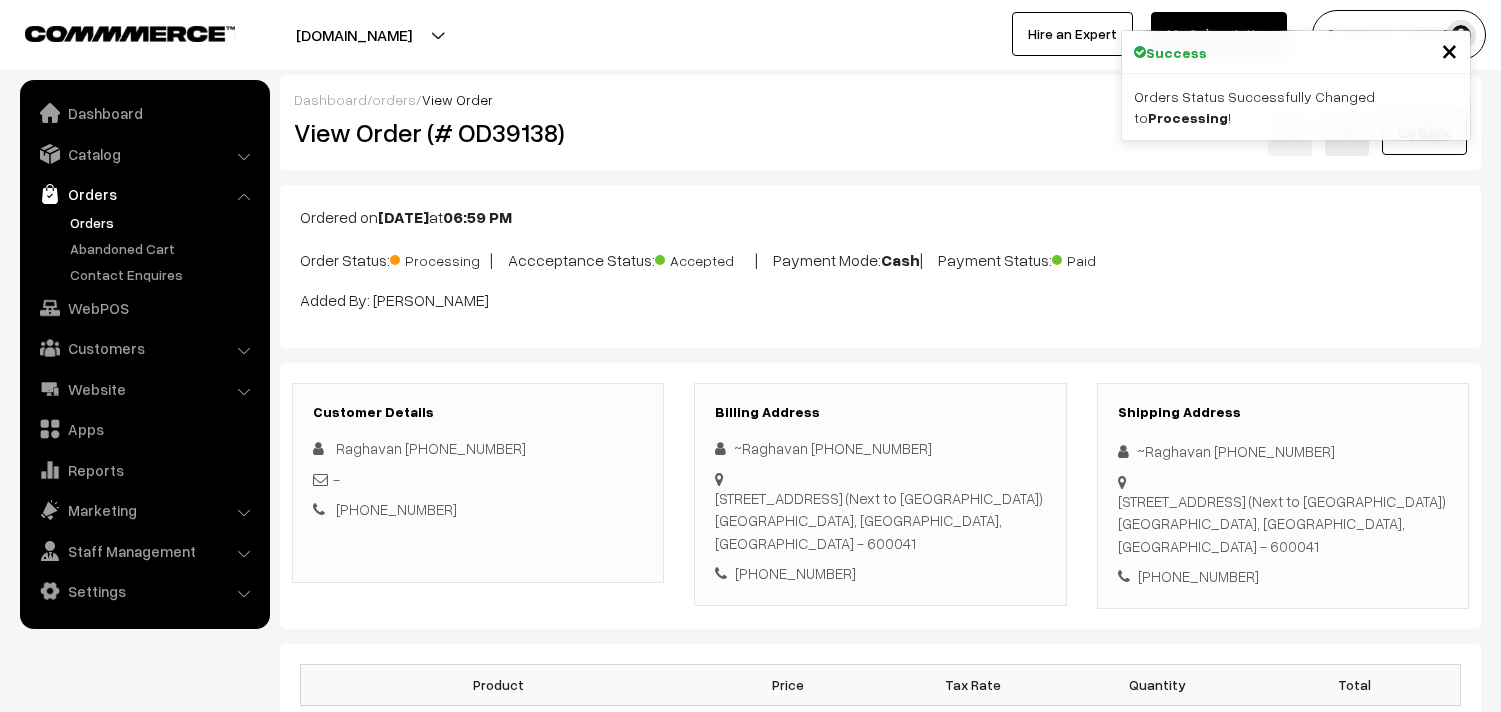 scroll, scrollTop: 0, scrollLeft: 0, axis: both 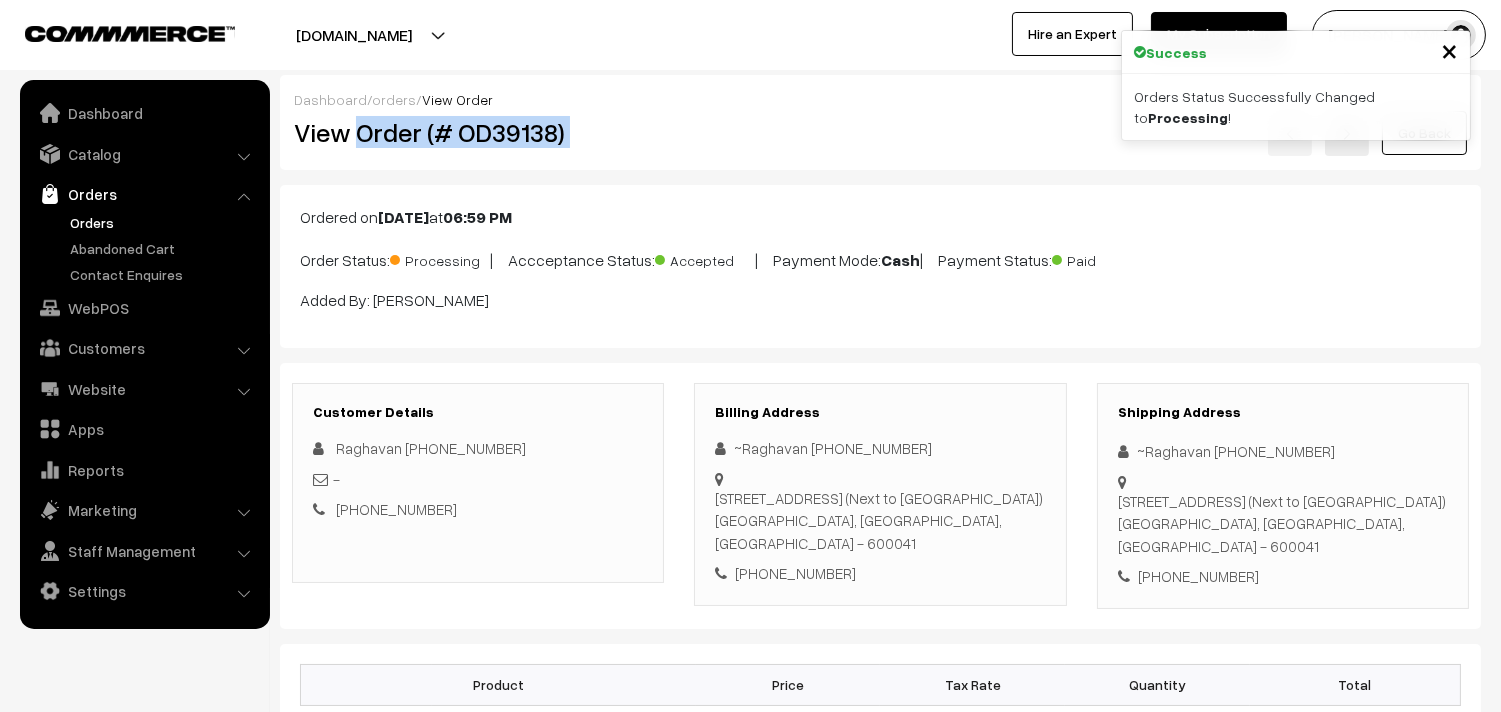 drag, startPoint x: 502, startPoint y: 143, endPoint x: 733, endPoint y: 144, distance: 231.00217 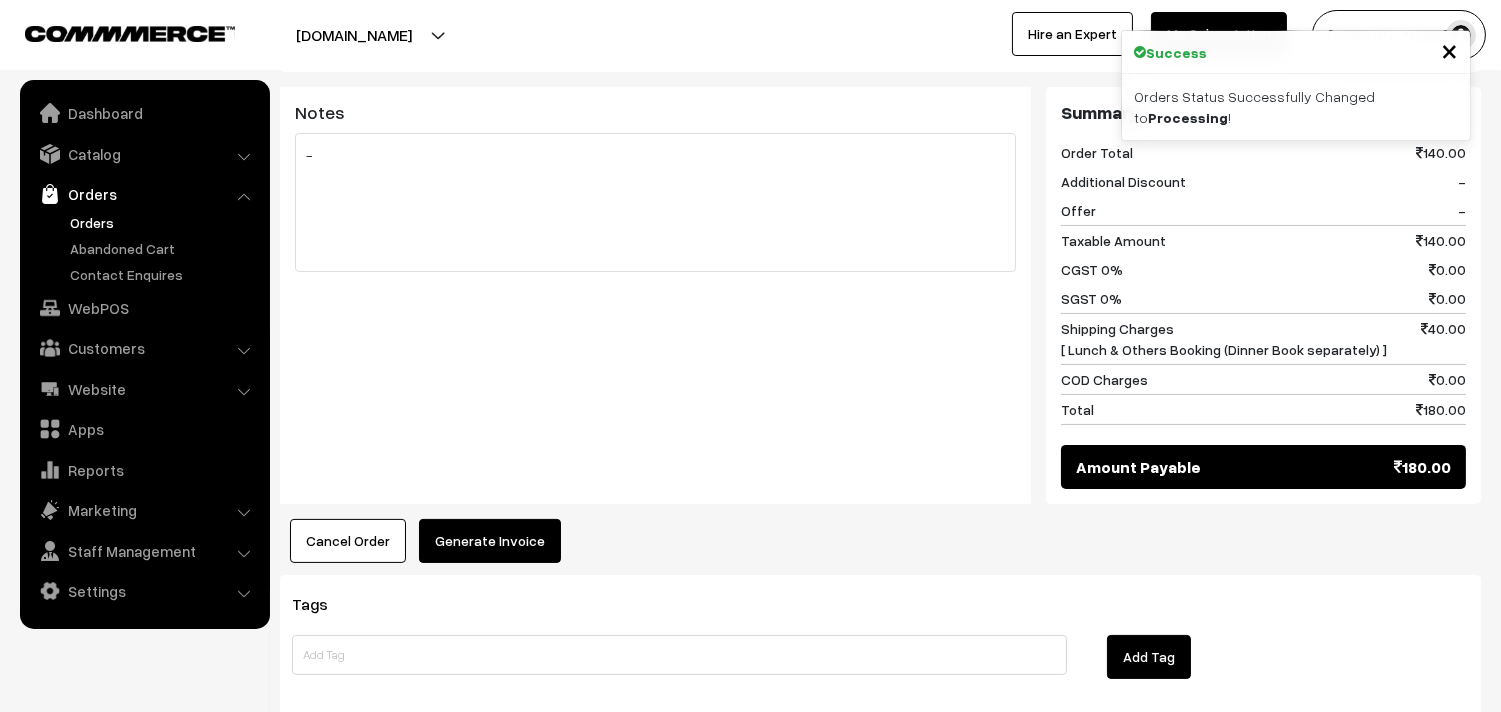scroll, scrollTop: 976, scrollLeft: 0, axis: vertical 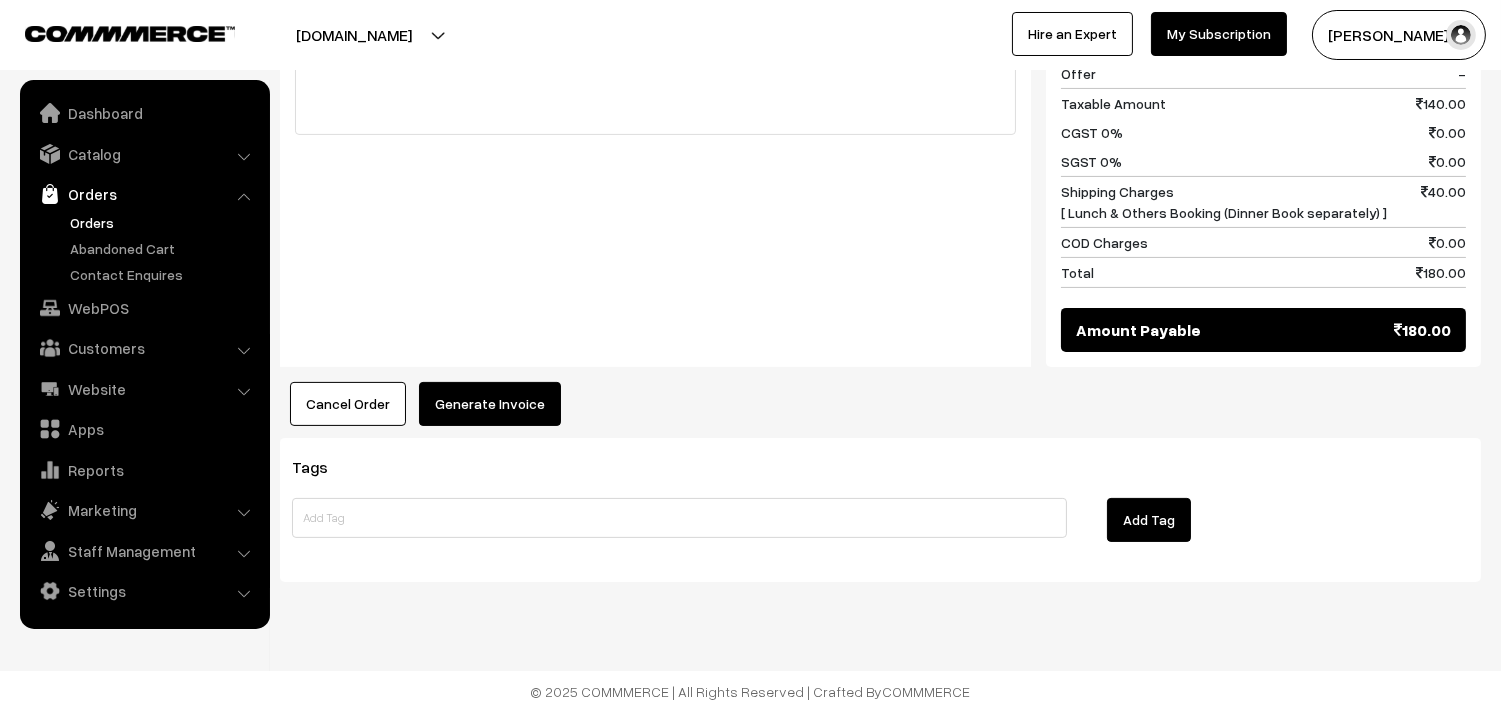 click on "Generate Invoice" at bounding box center [490, 404] 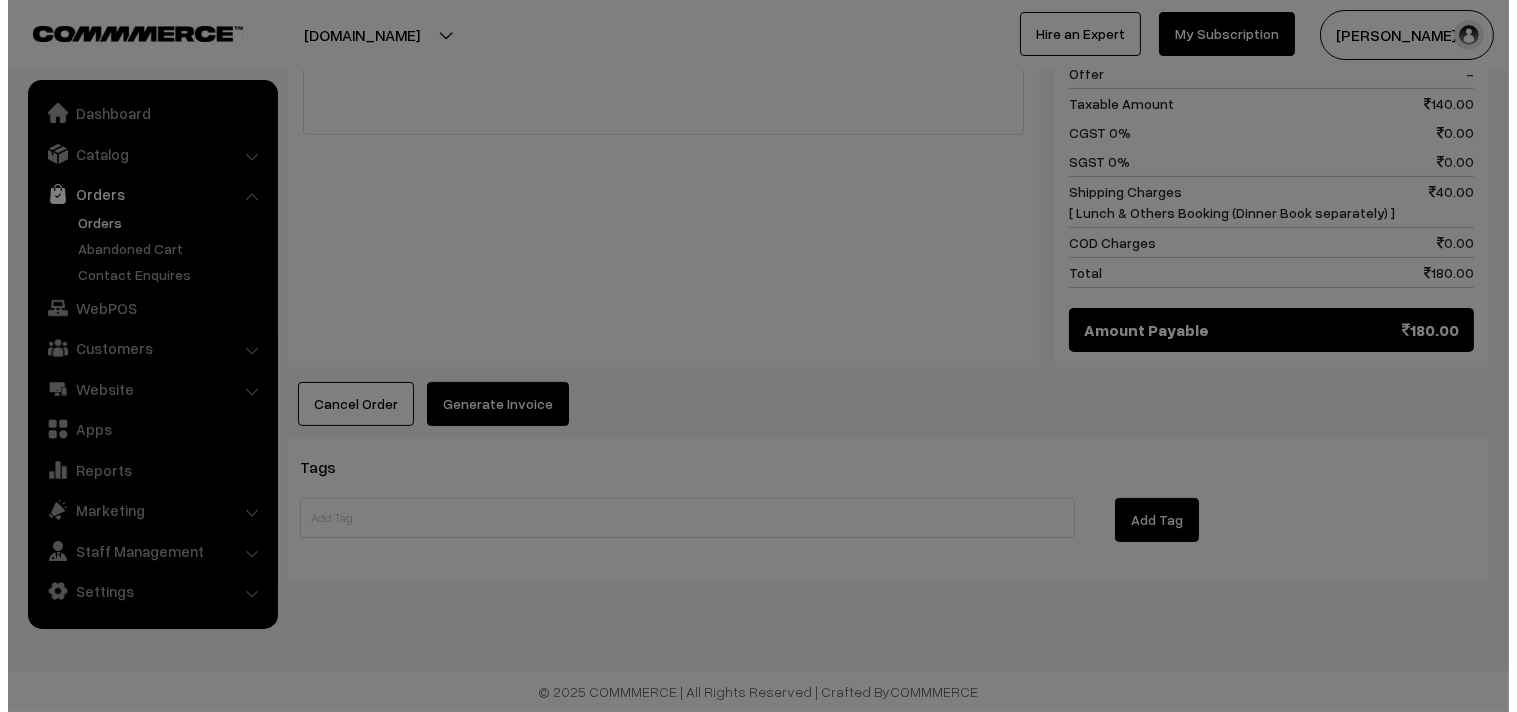scroll, scrollTop: 978, scrollLeft: 0, axis: vertical 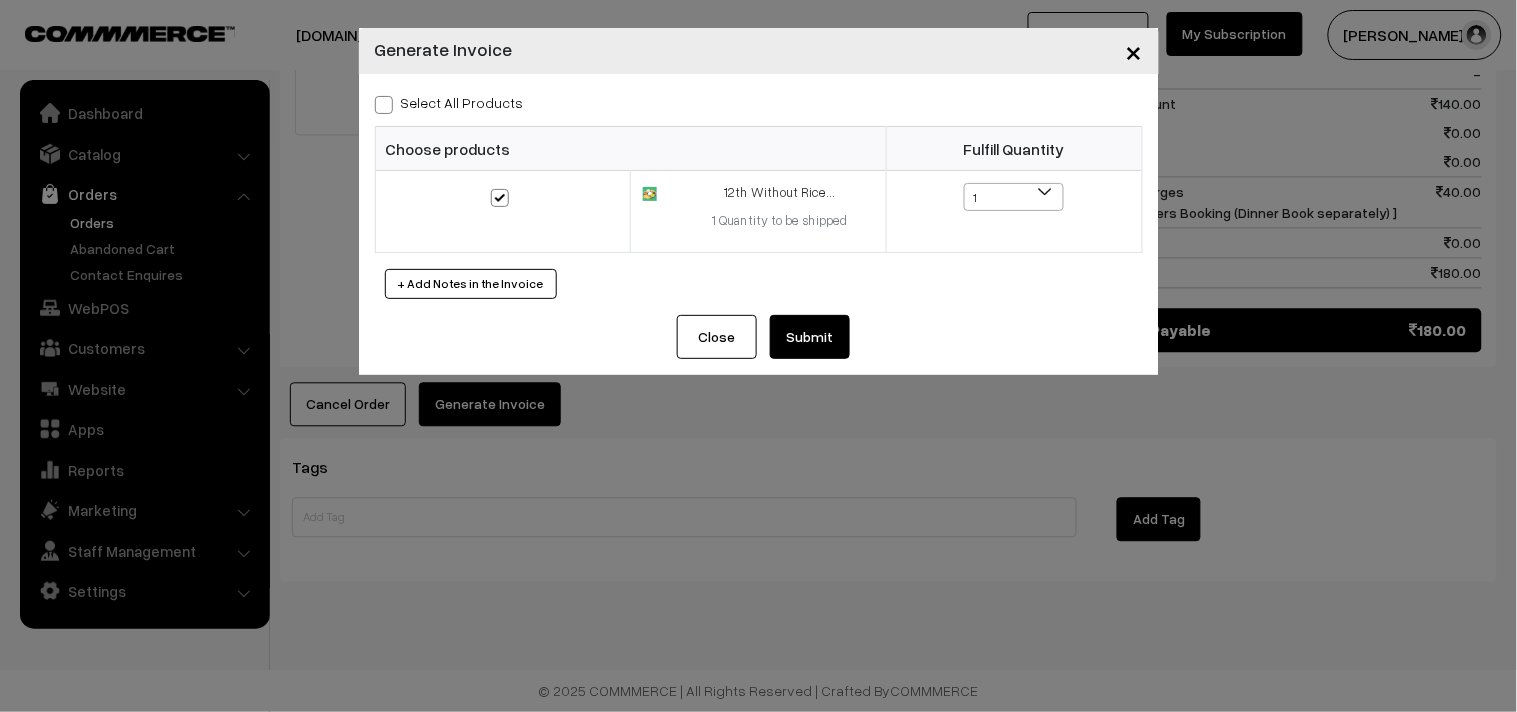 drag, startPoint x: 827, startPoint y: 337, endPoint x: 814, endPoint y: 346, distance: 15.811388 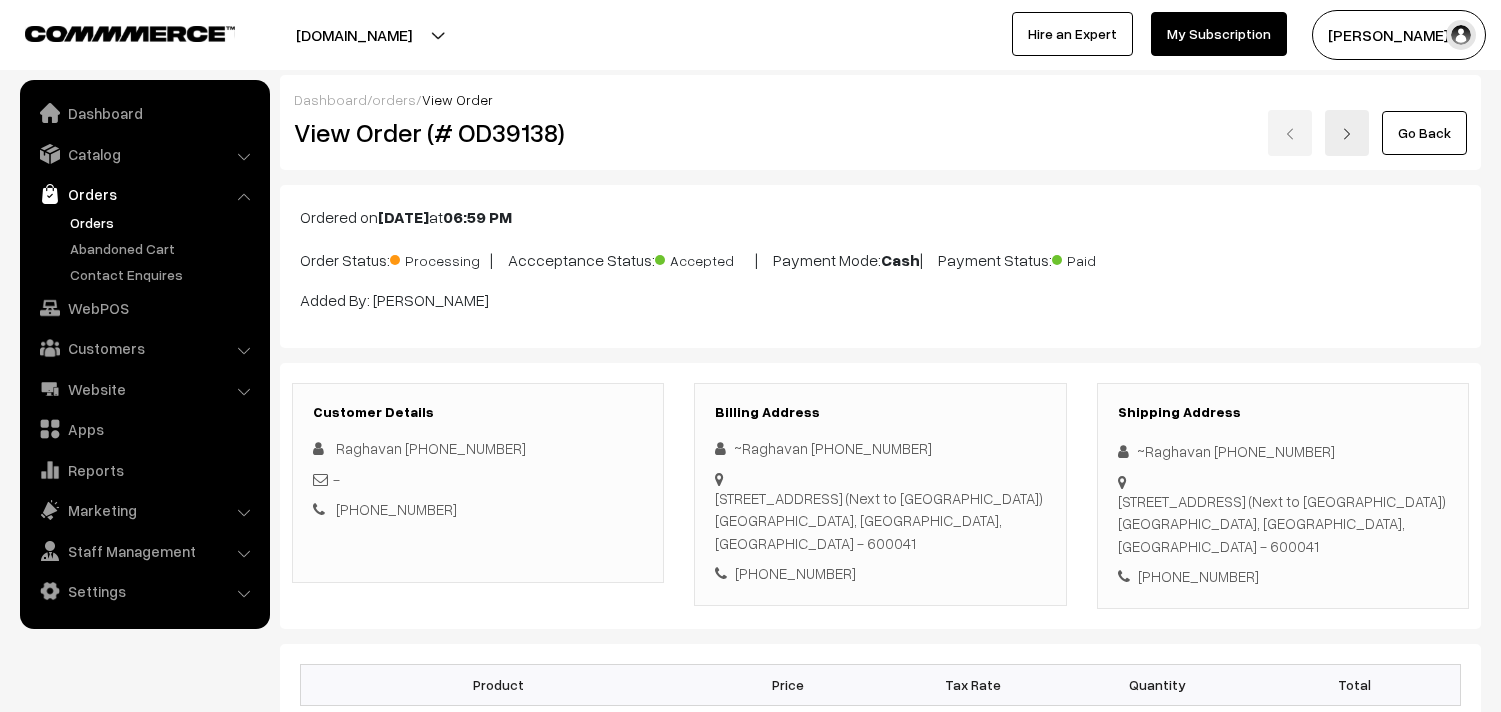 scroll, scrollTop: 978, scrollLeft: 0, axis: vertical 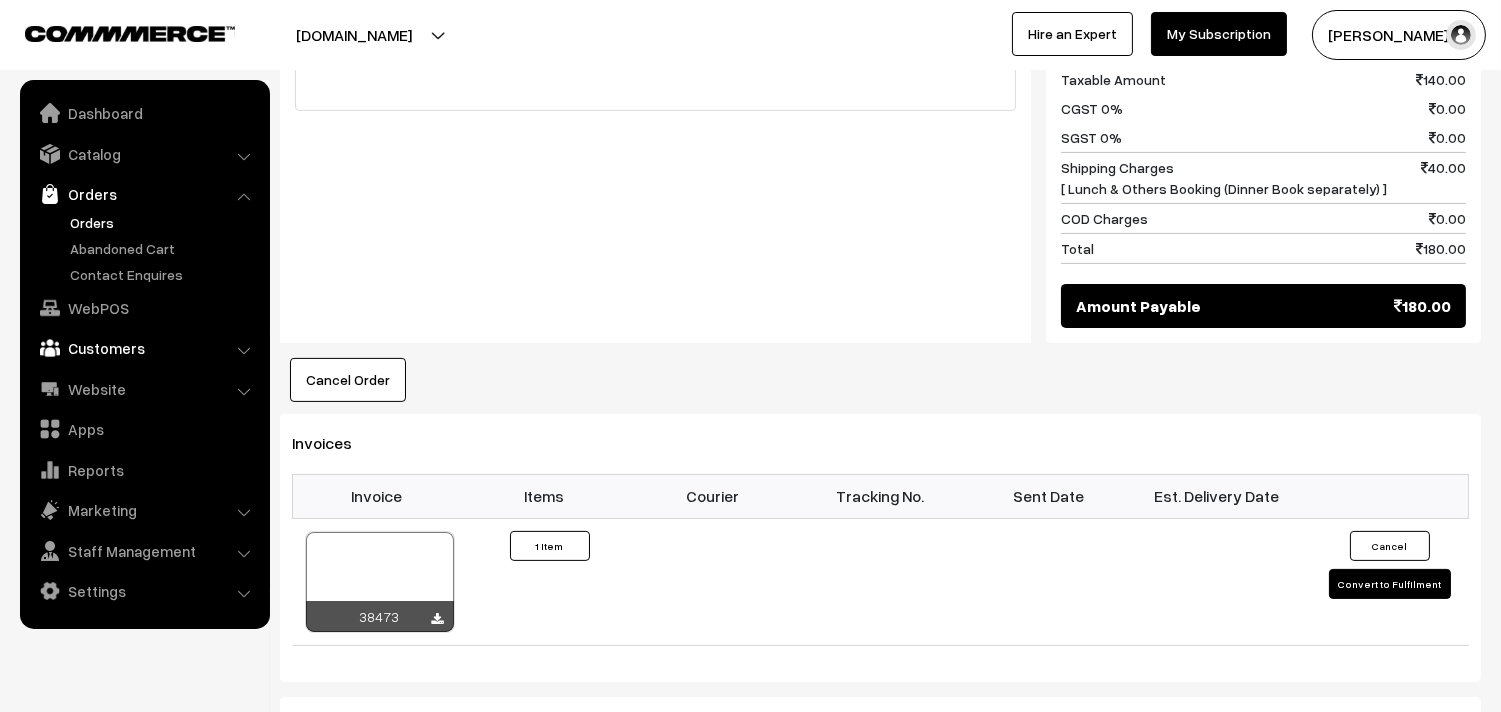 click on "Customers" at bounding box center (144, 348) 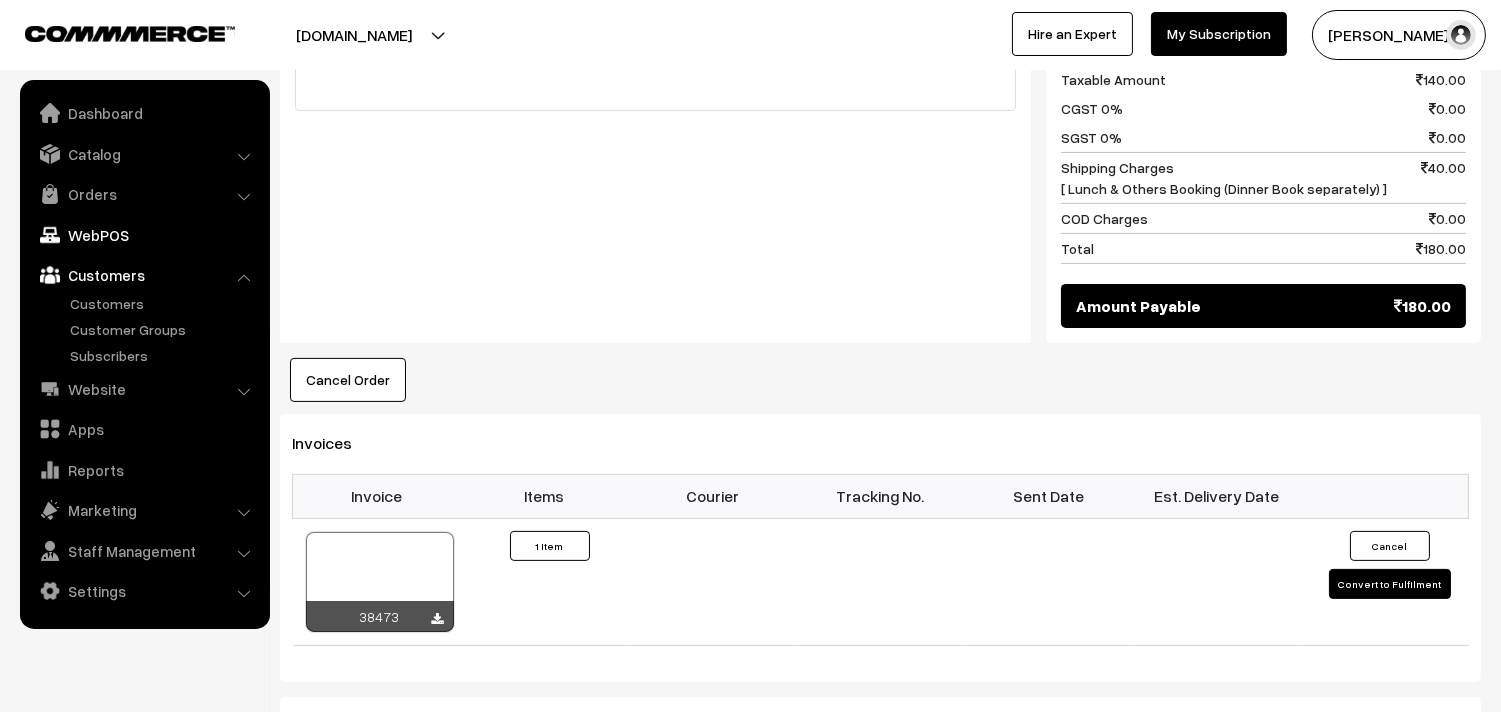 click on "WebPOS" at bounding box center [144, 235] 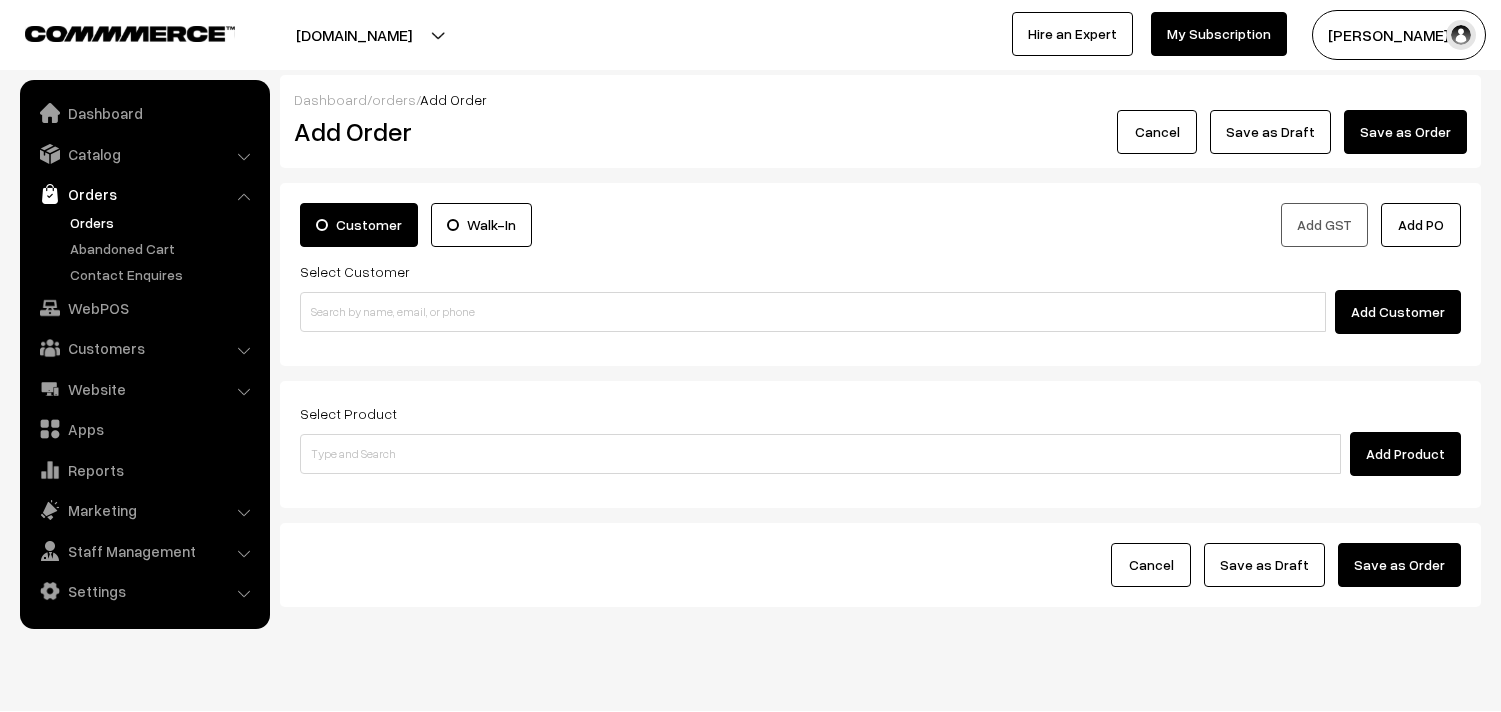 scroll, scrollTop: 0, scrollLeft: 0, axis: both 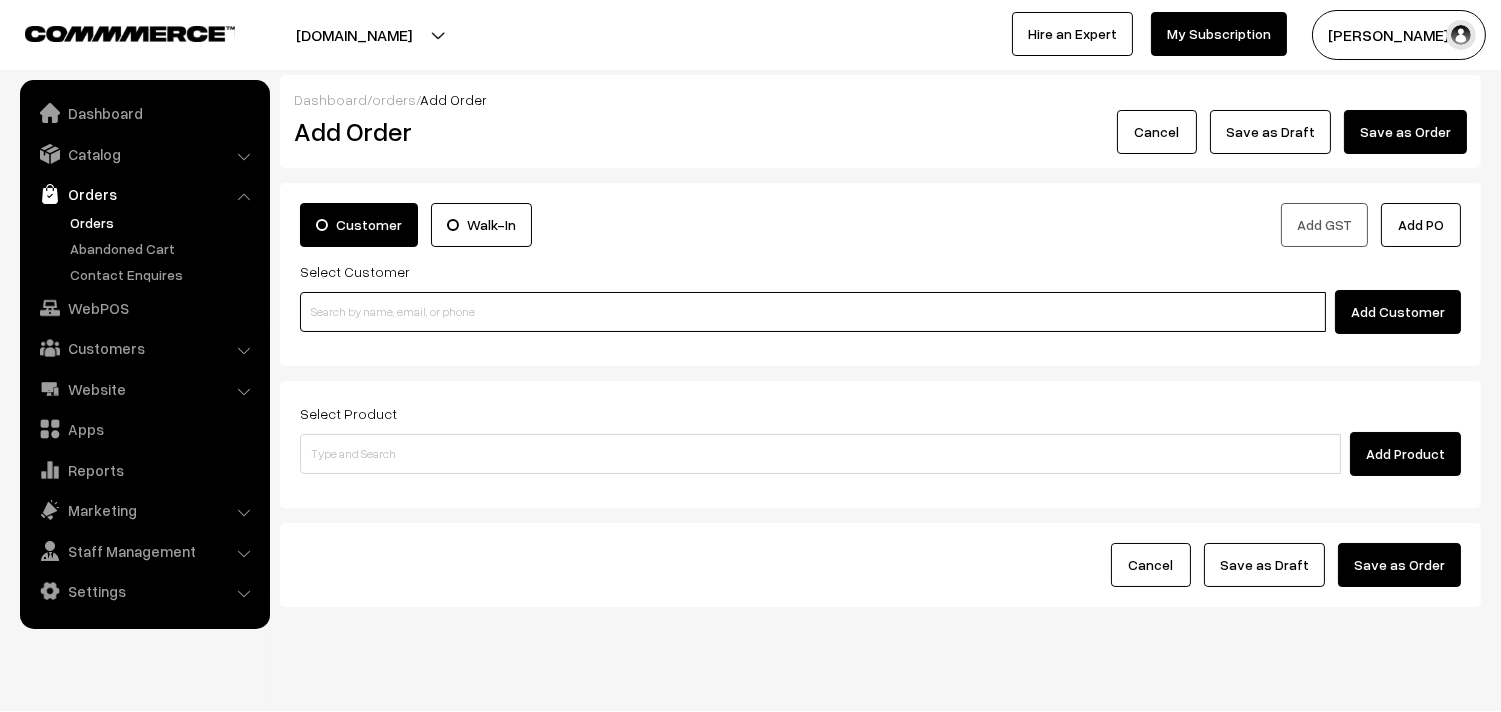 click at bounding box center [813, 312] 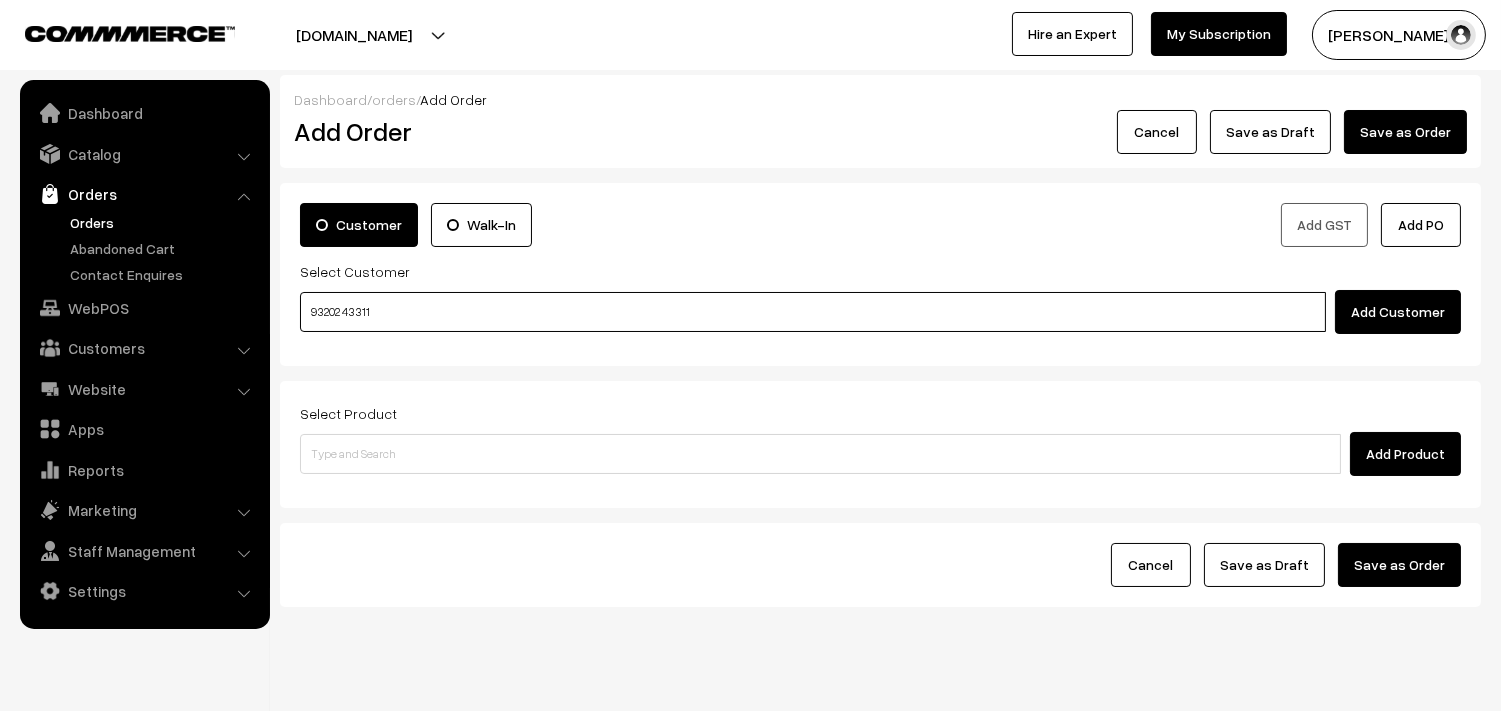 click on "93202 43311" at bounding box center (813, 312) 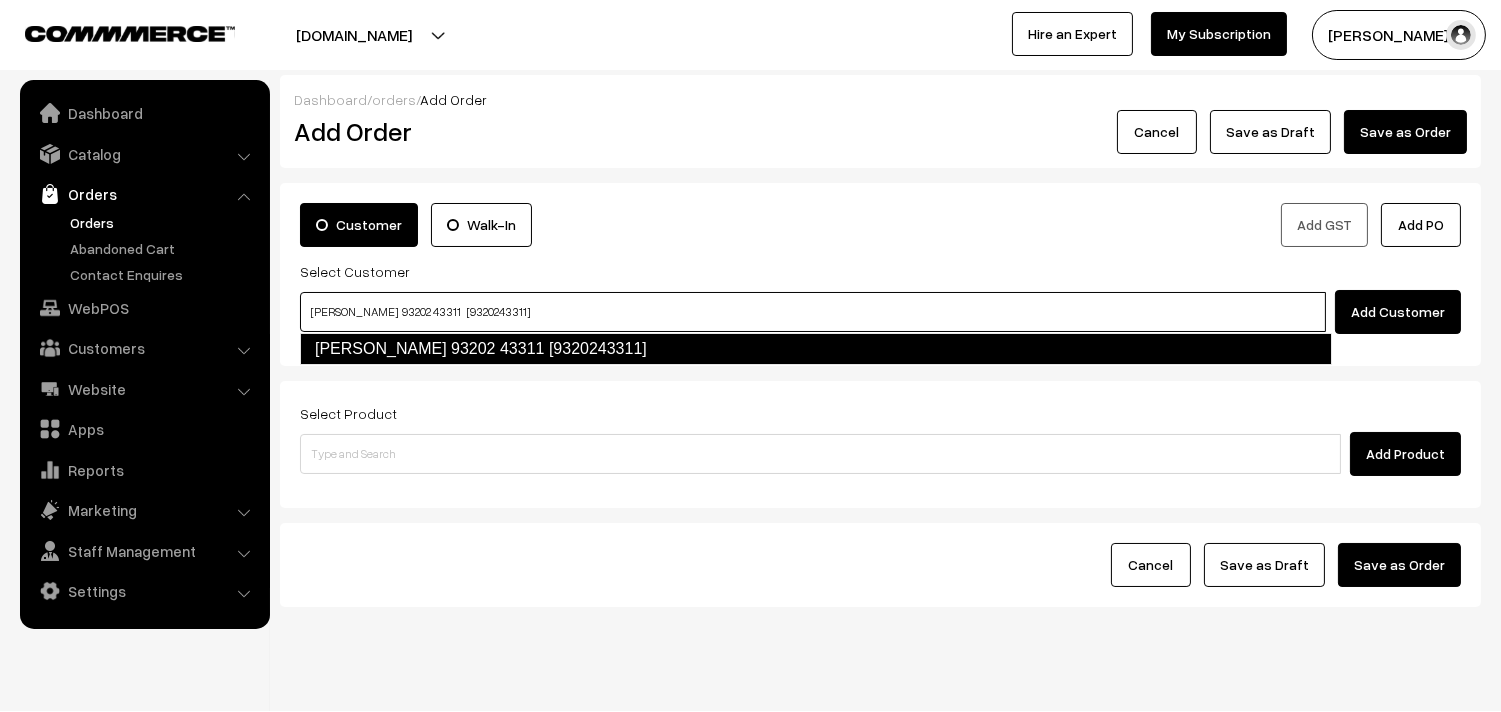 type on "Uma viswanathan  93202 43311   [9320243311]" 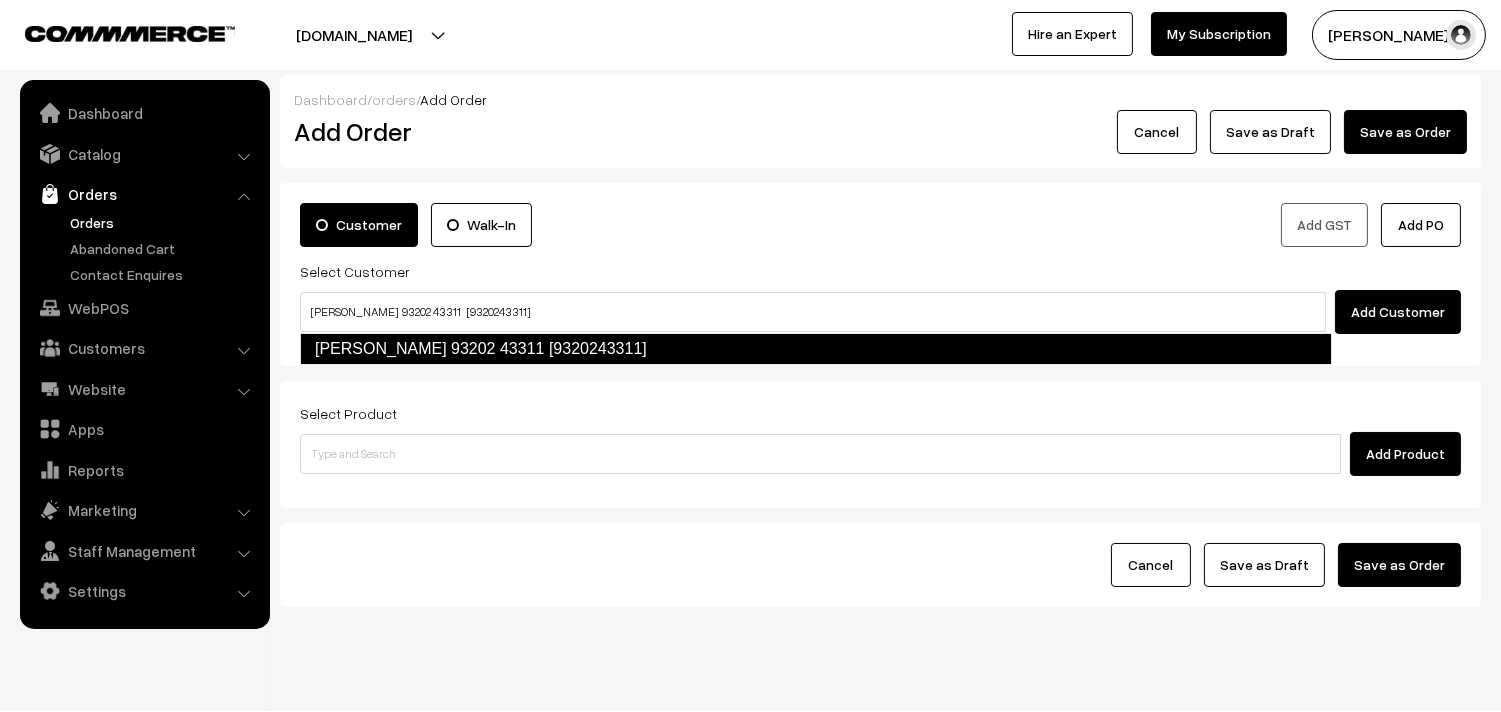 type 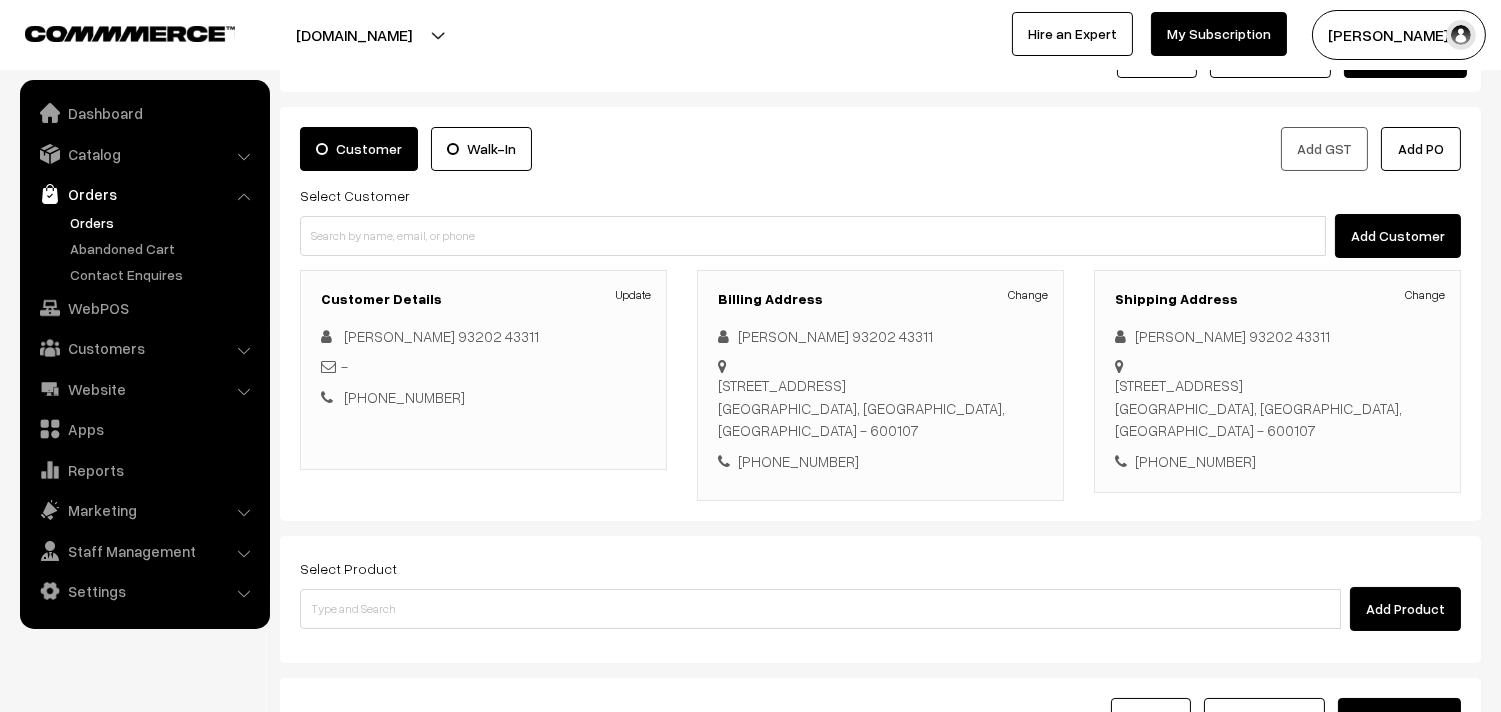 scroll, scrollTop: 222, scrollLeft: 0, axis: vertical 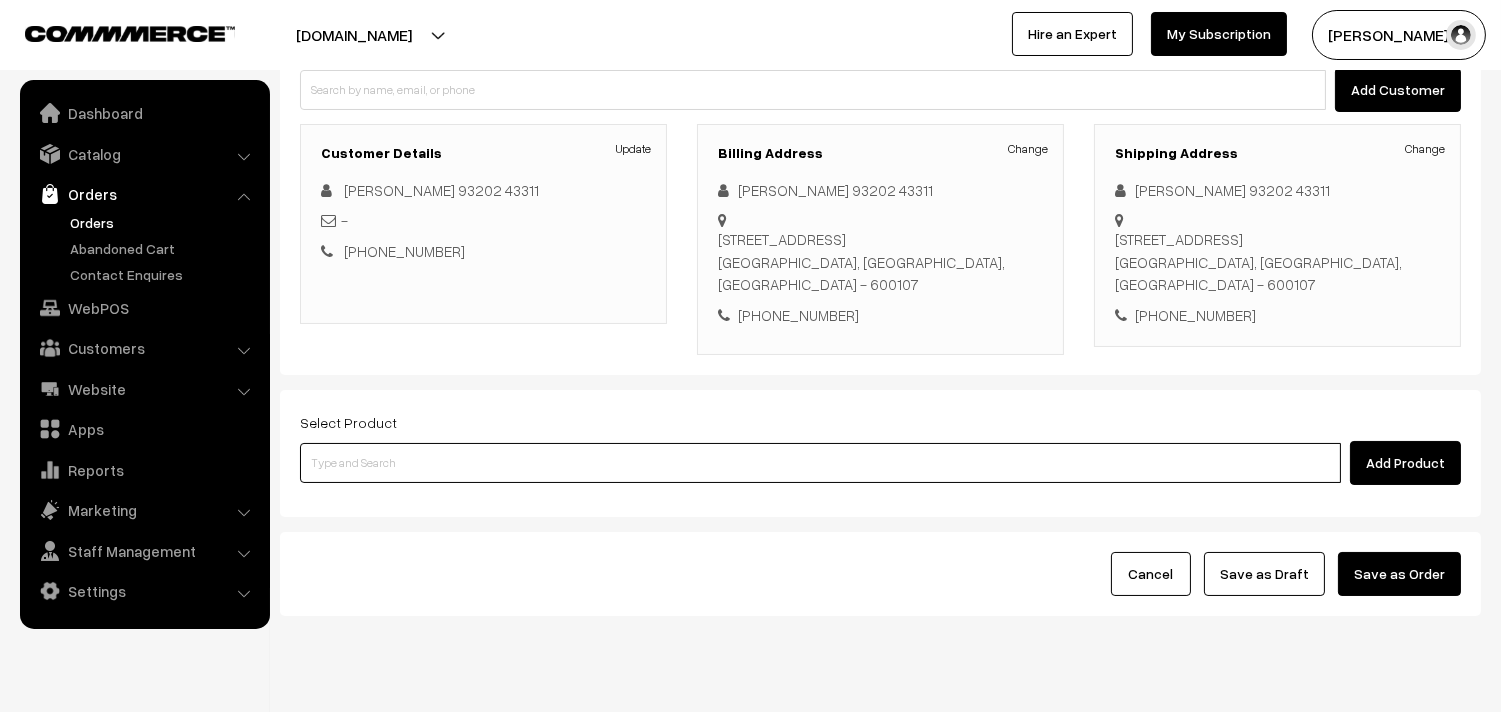 click at bounding box center [820, 463] 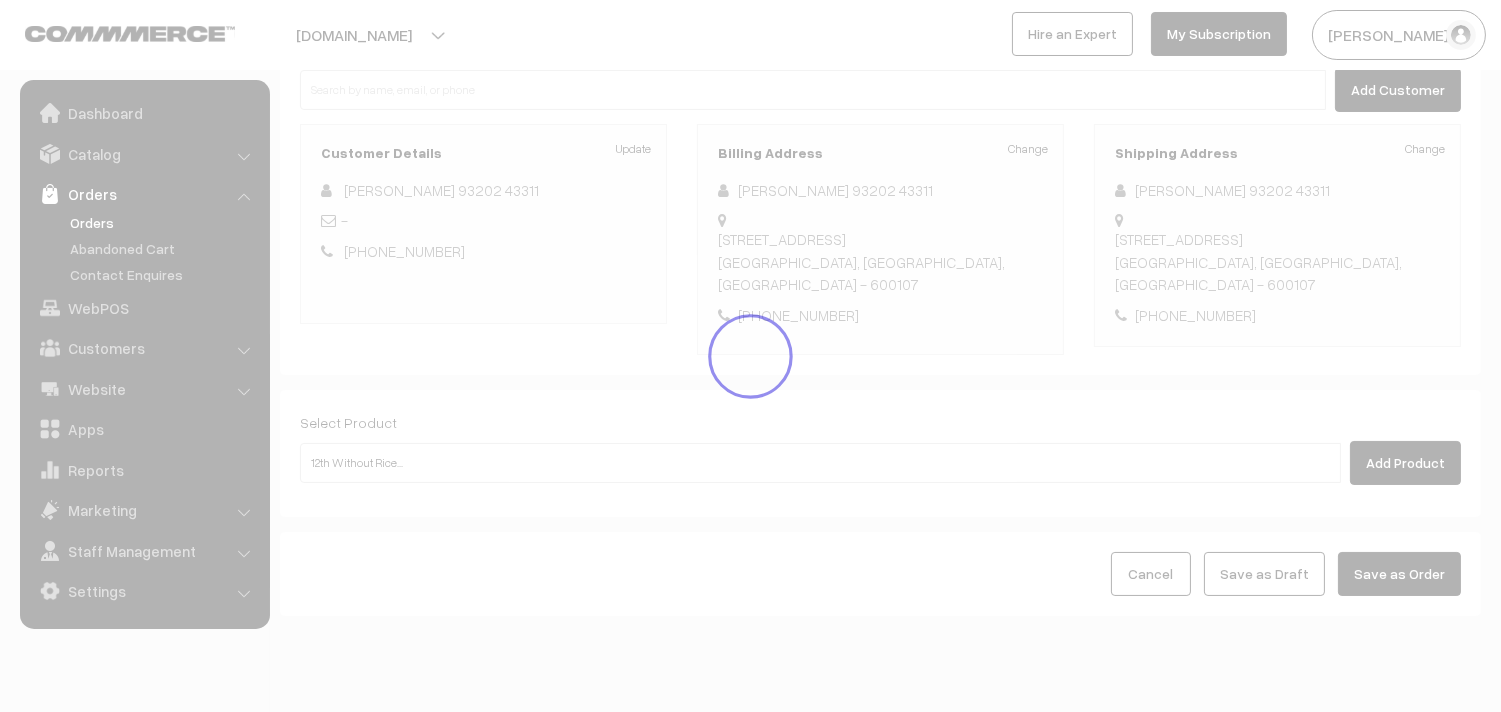 type 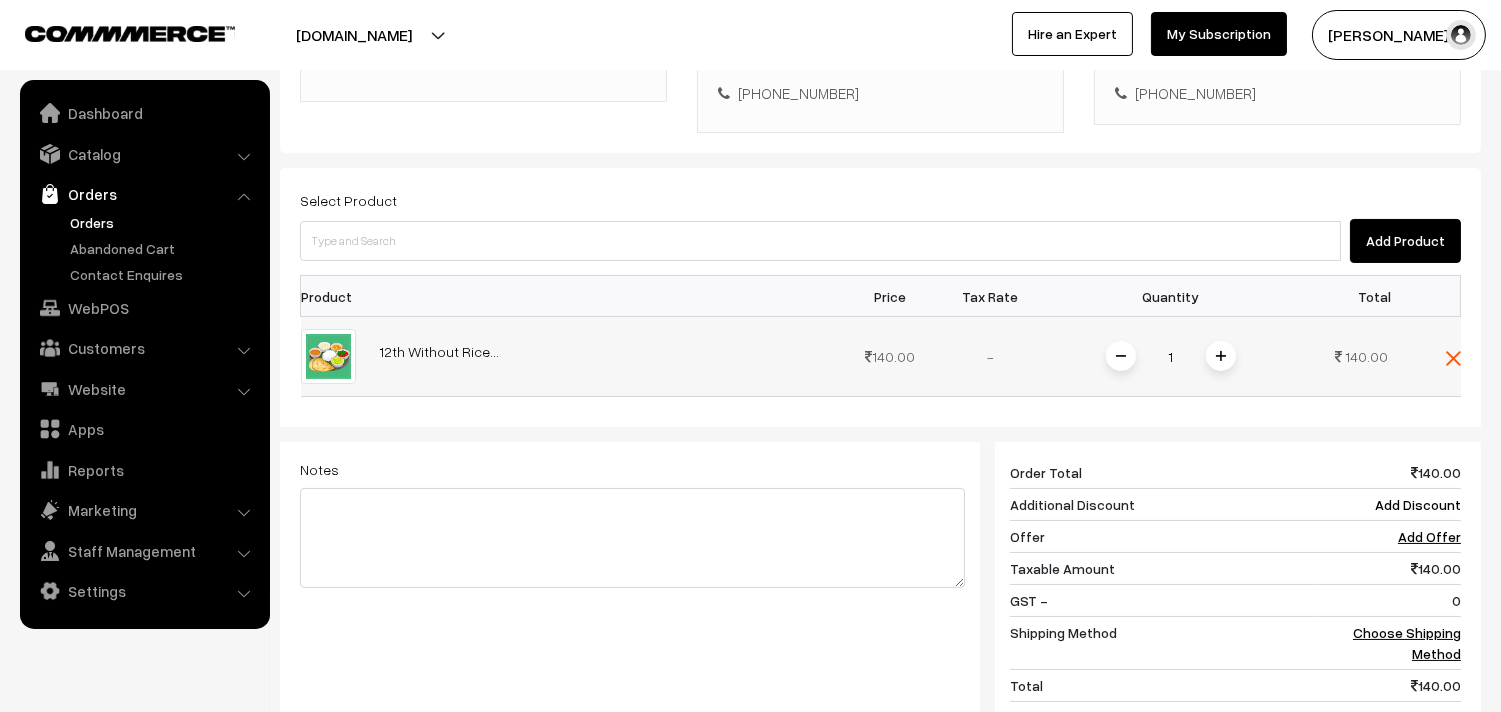 click at bounding box center [1221, 356] 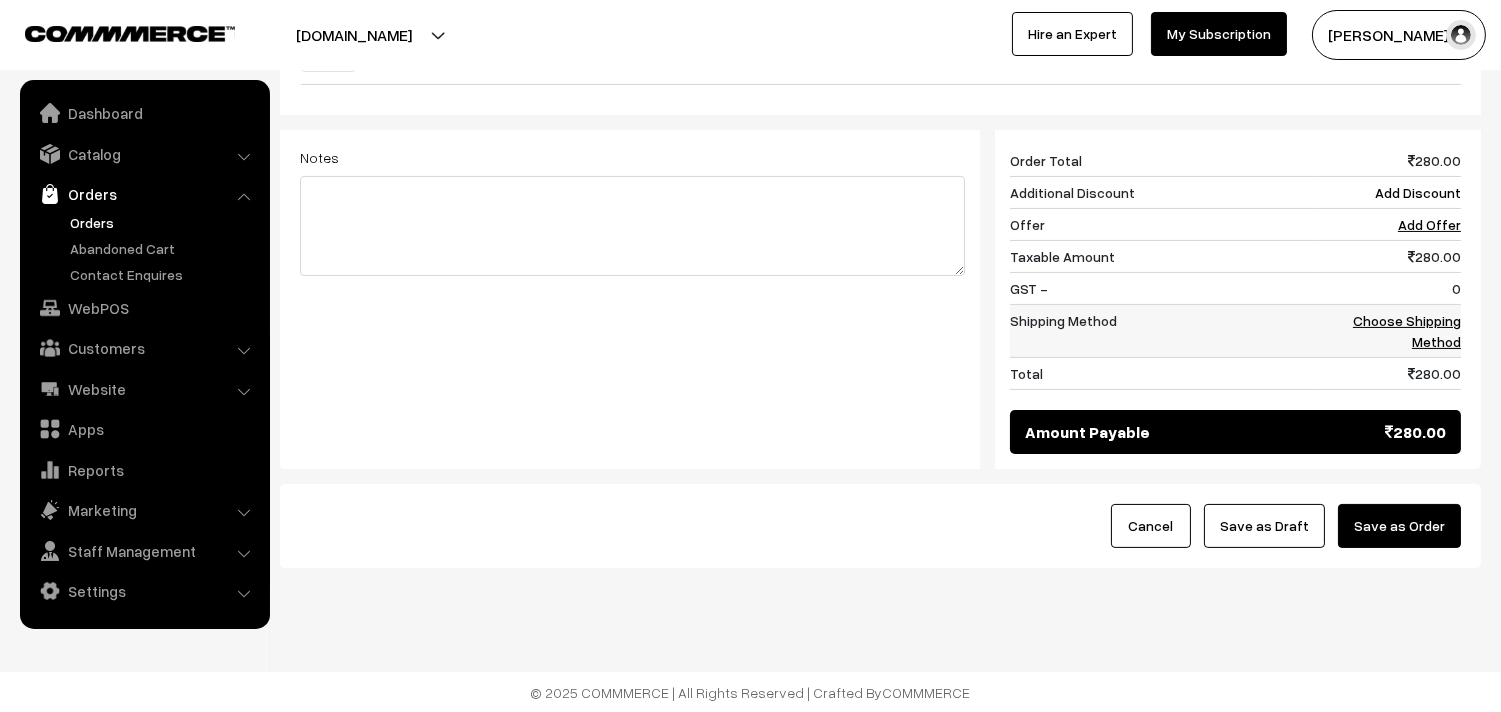 scroll, scrollTop: 760, scrollLeft: 0, axis: vertical 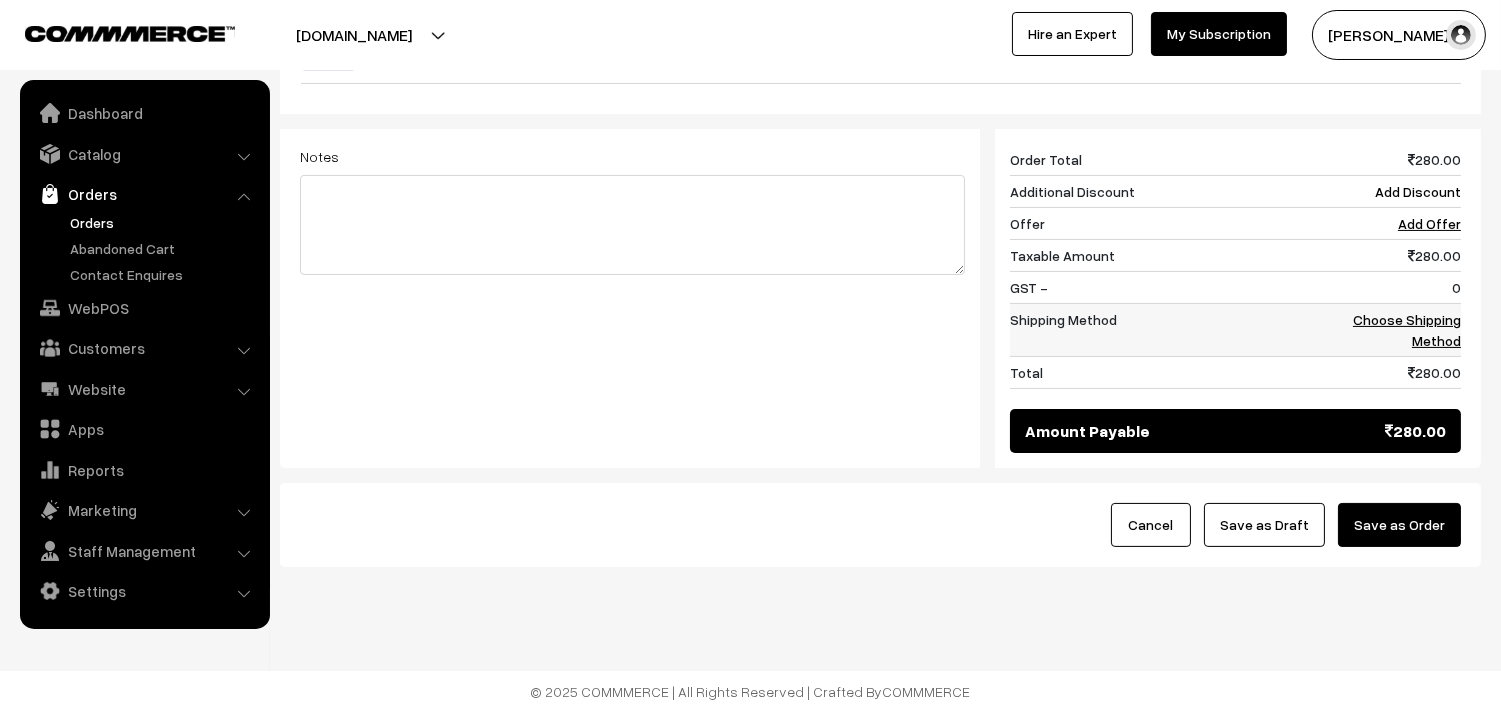 click on "Choose Shipping Method" at bounding box center (1407, 330) 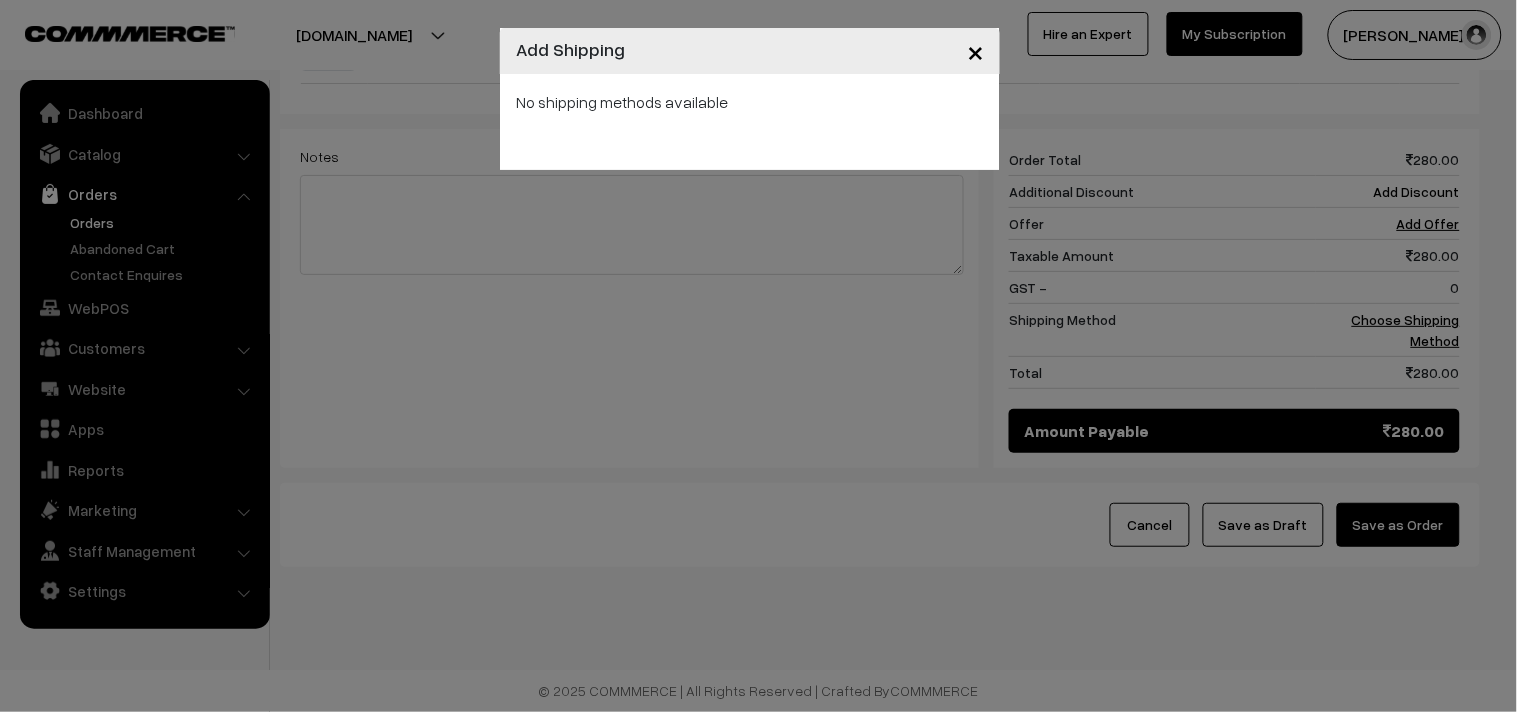 click on "No shipping methods available" at bounding box center [750, 122] 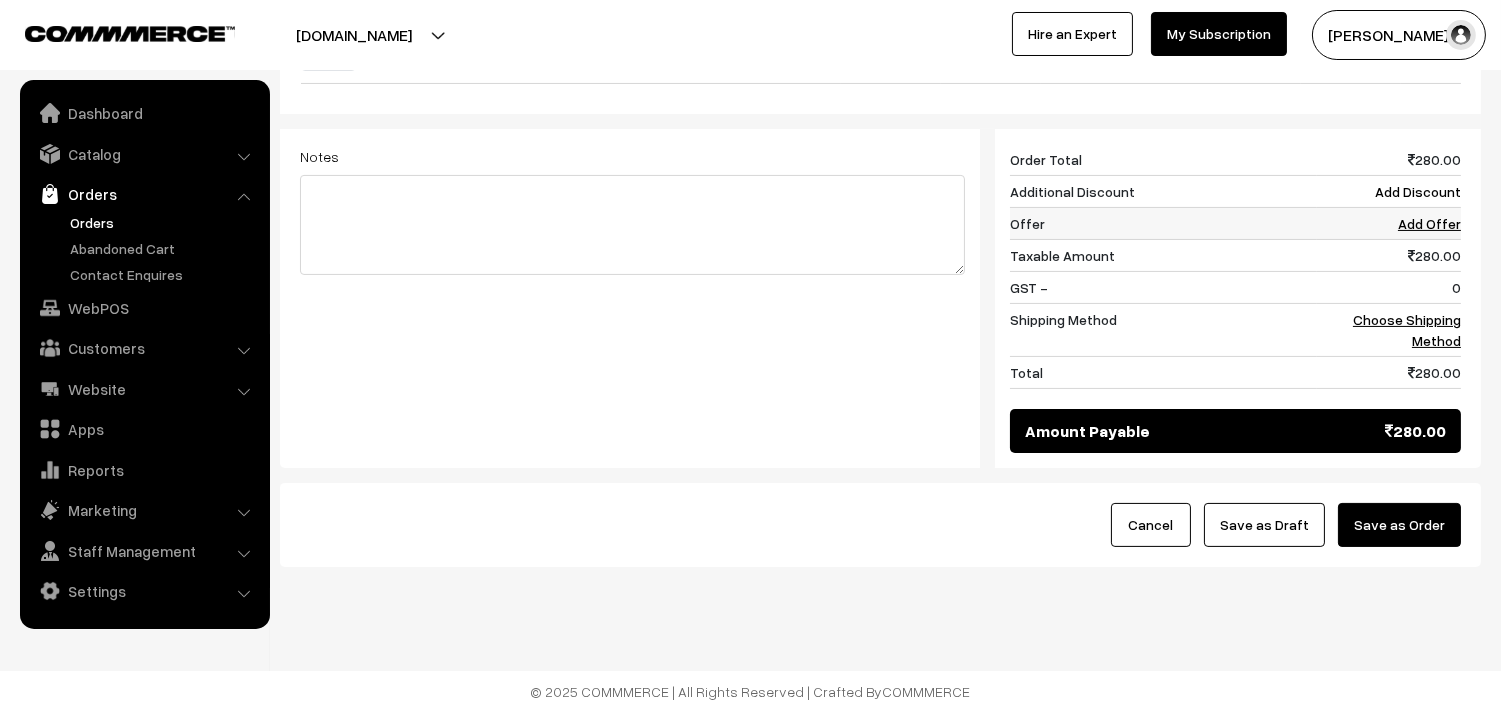 scroll, scrollTop: 648, scrollLeft: 0, axis: vertical 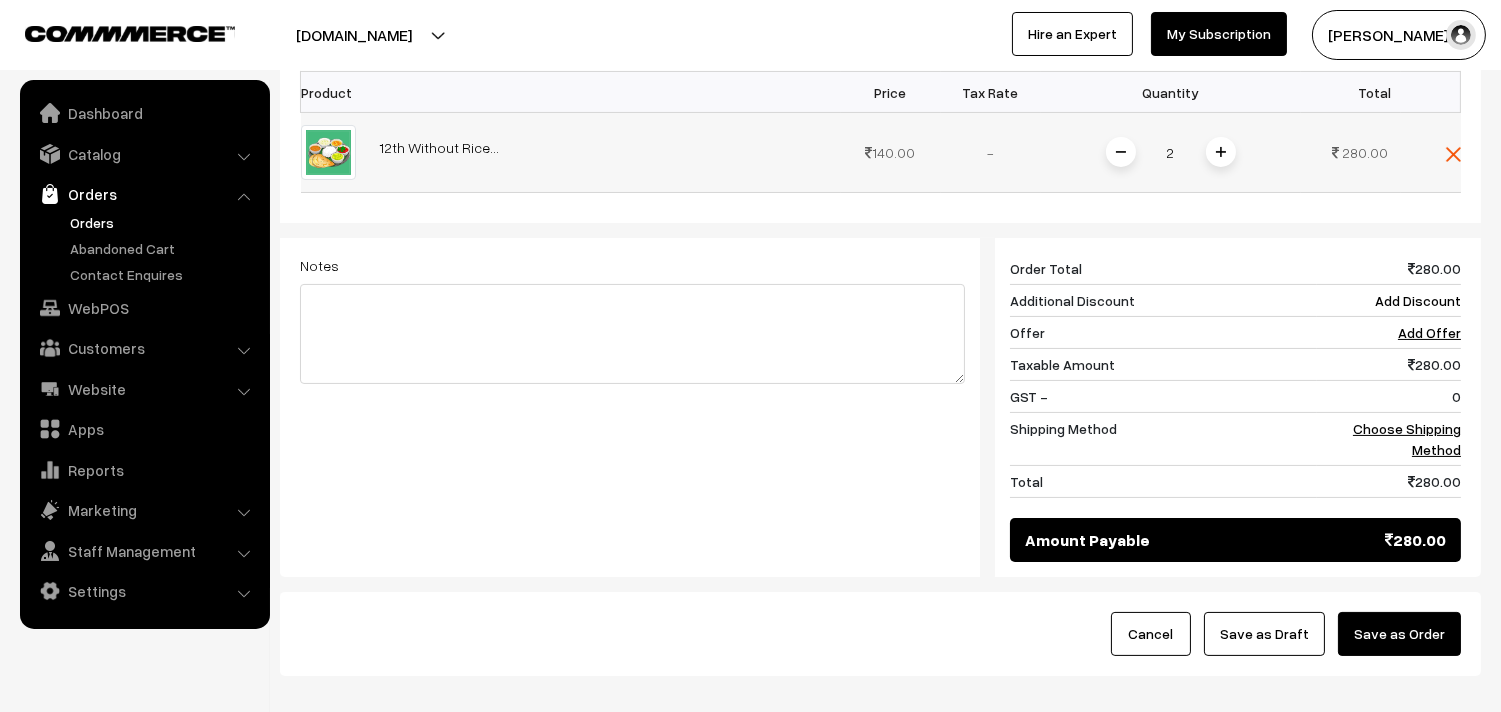 click on "2" at bounding box center [1171, 152] 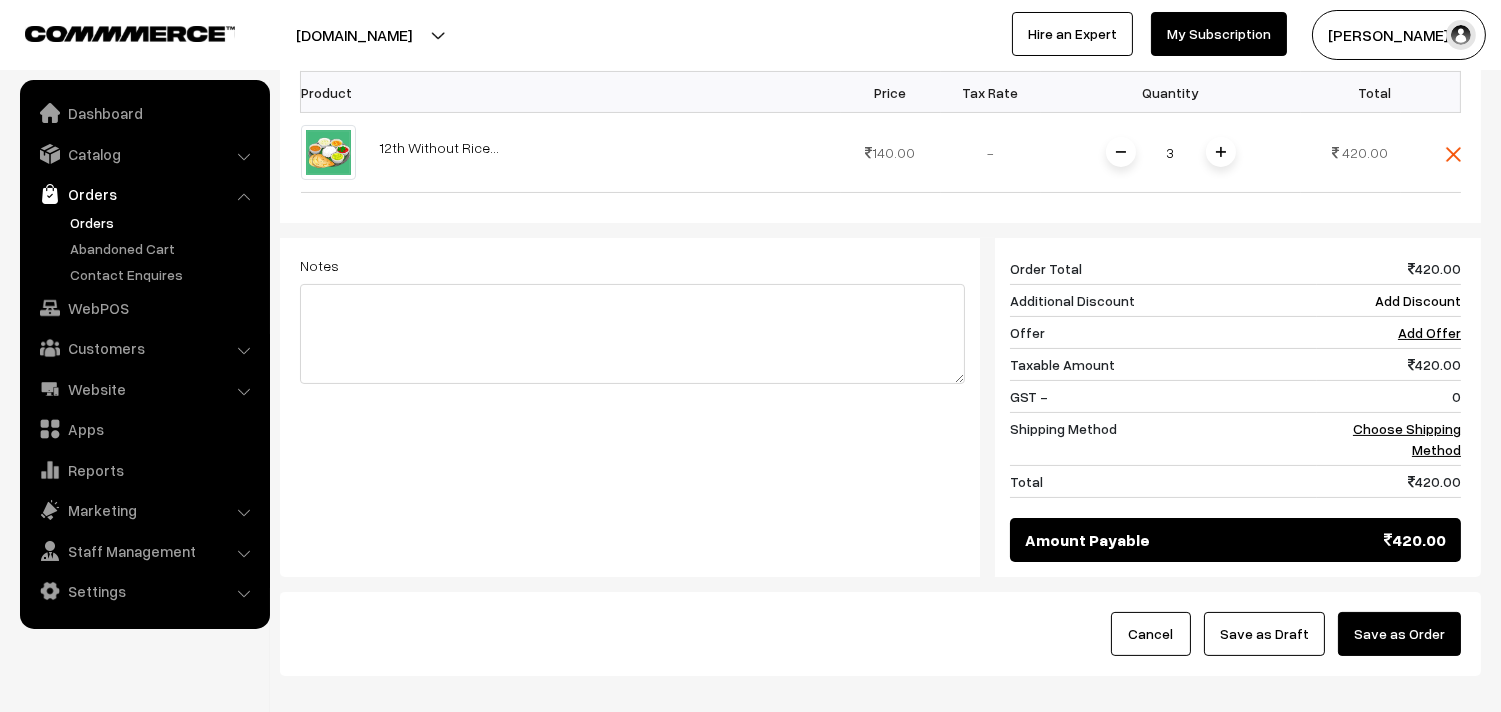 click on "Choose Shipping Method" at bounding box center (1407, 439) 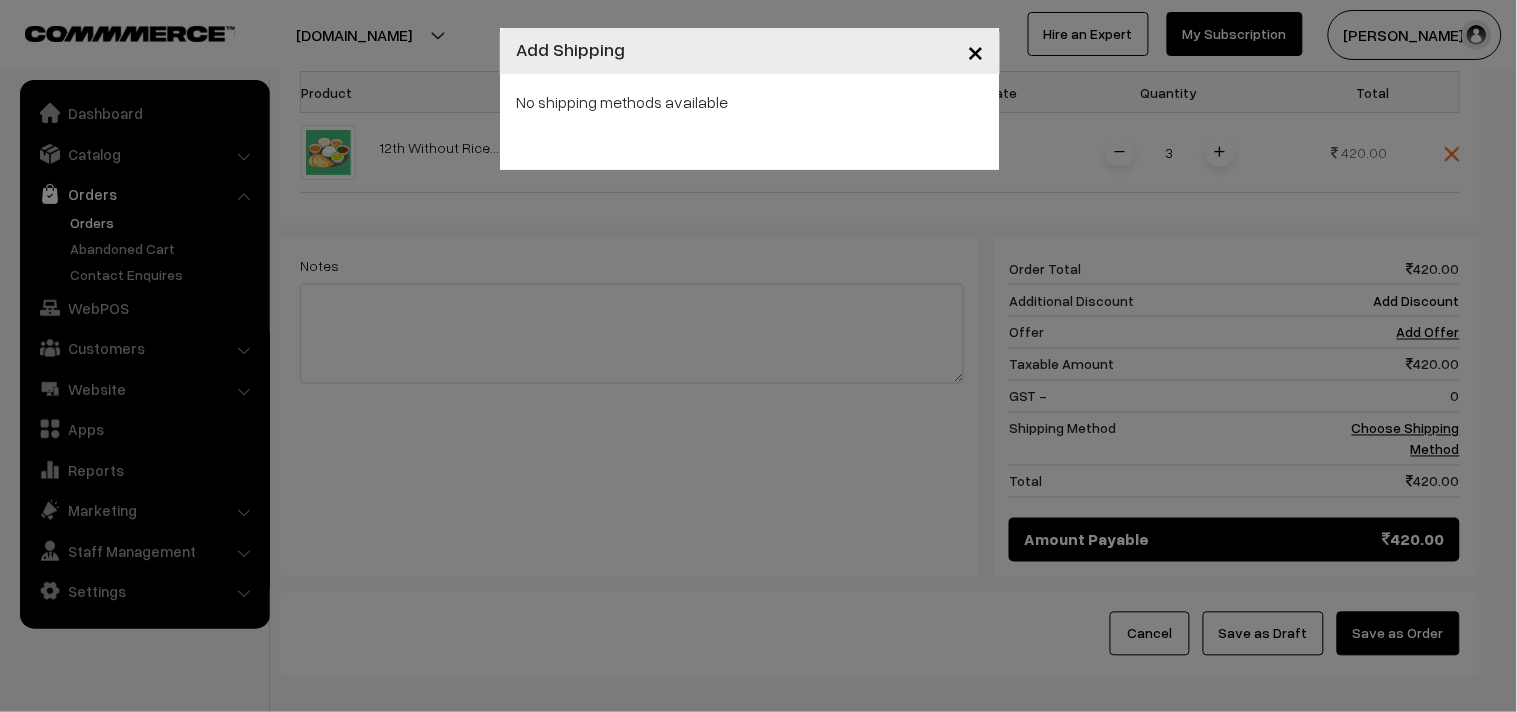 click on "×
Add Shipping
No shipping methods available" at bounding box center (758, 356) 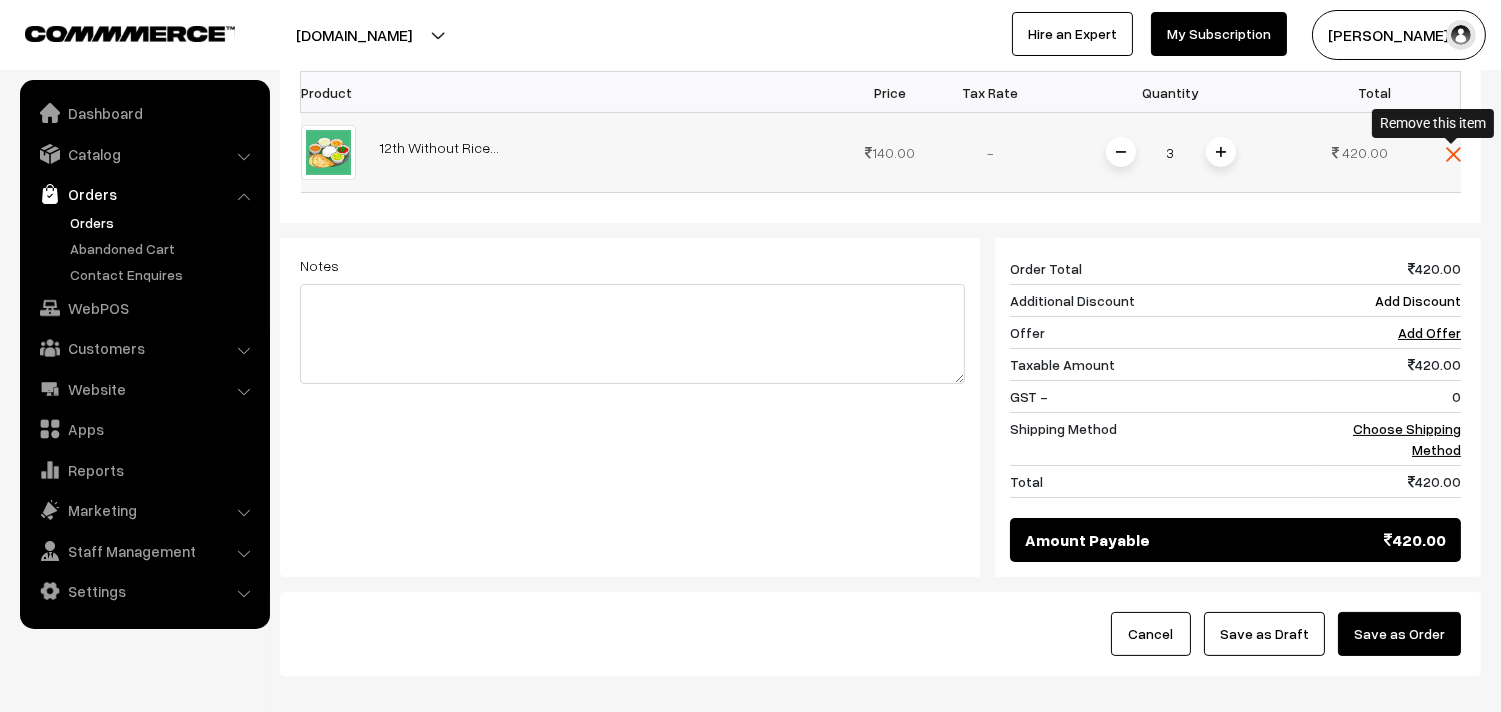 click at bounding box center [1453, 152] 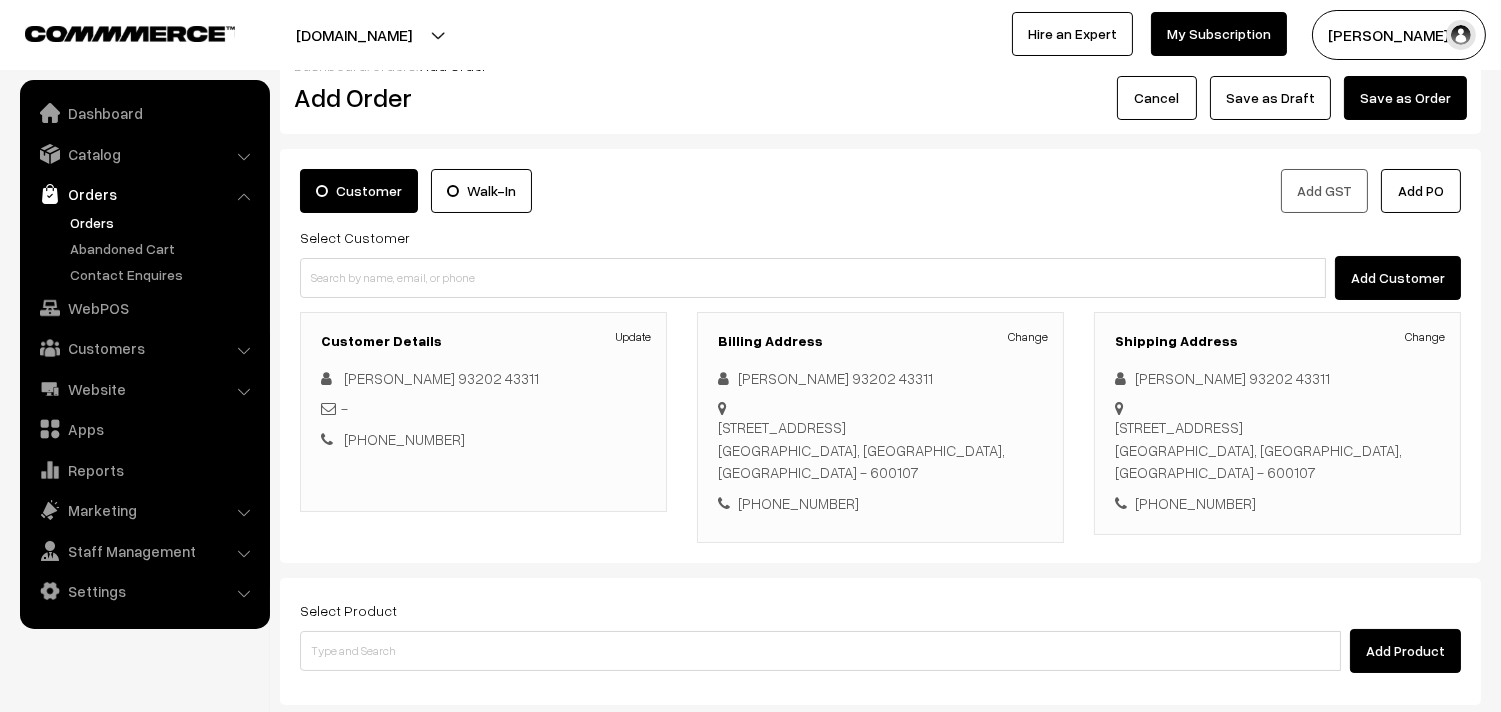 scroll, scrollTop: 0, scrollLeft: 0, axis: both 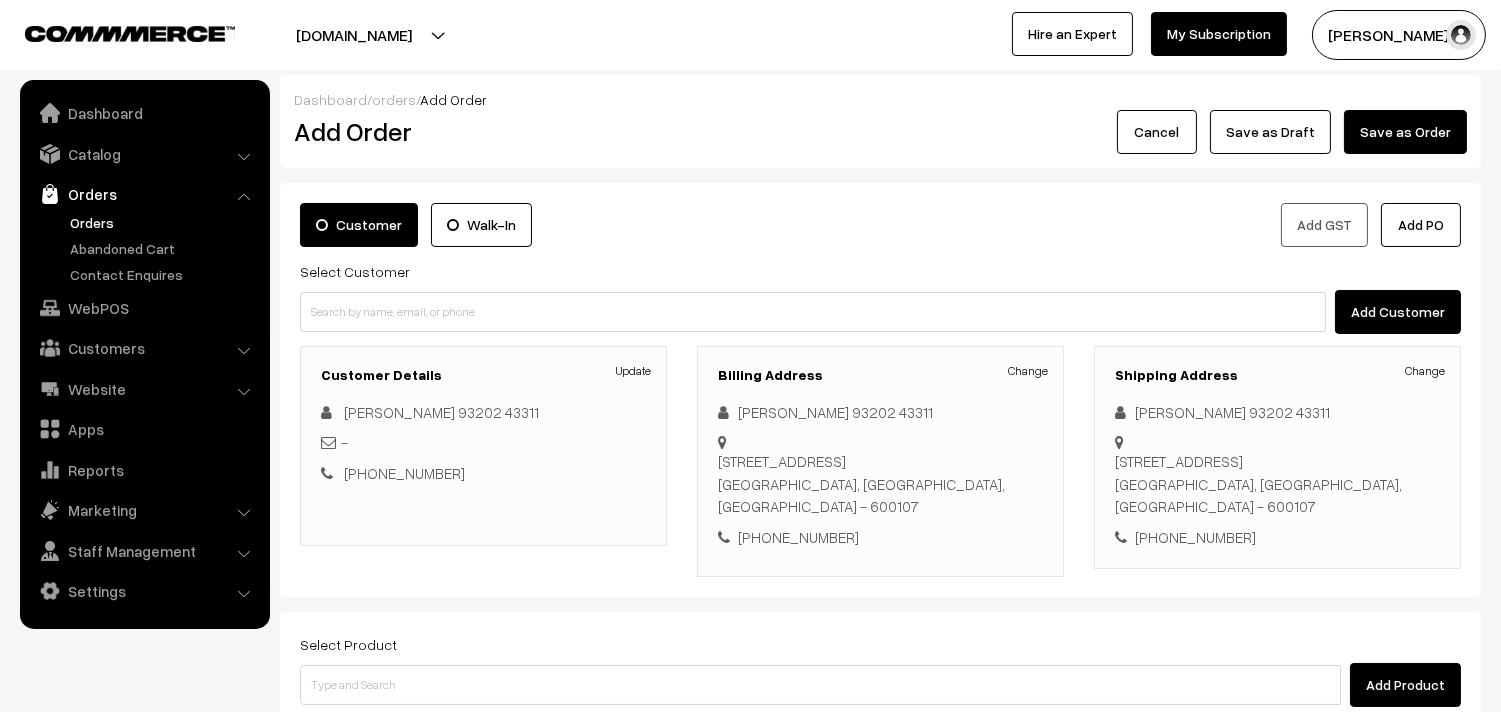 click on "Wing1 flat1 floor1 Arihant Majestic,  tower Koyambedu Chennai 600107
Chennai,             Tamil Nadu,  India             - 600107" at bounding box center (880, 484) 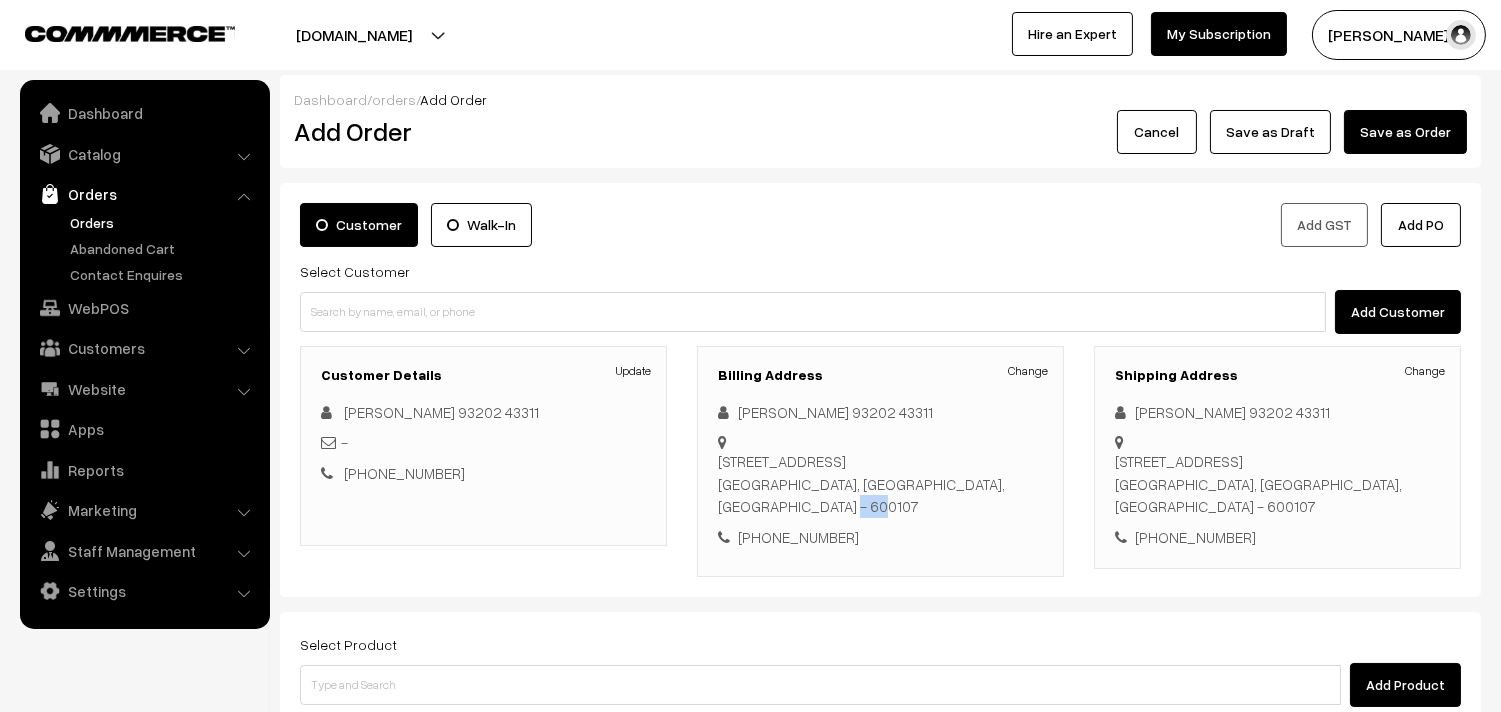 click on "Wing1 flat1 floor1 Arihant Majestic,  tower Koyambedu Chennai 600107
Chennai,             Tamil Nadu,  India             - 600107" at bounding box center (880, 484) 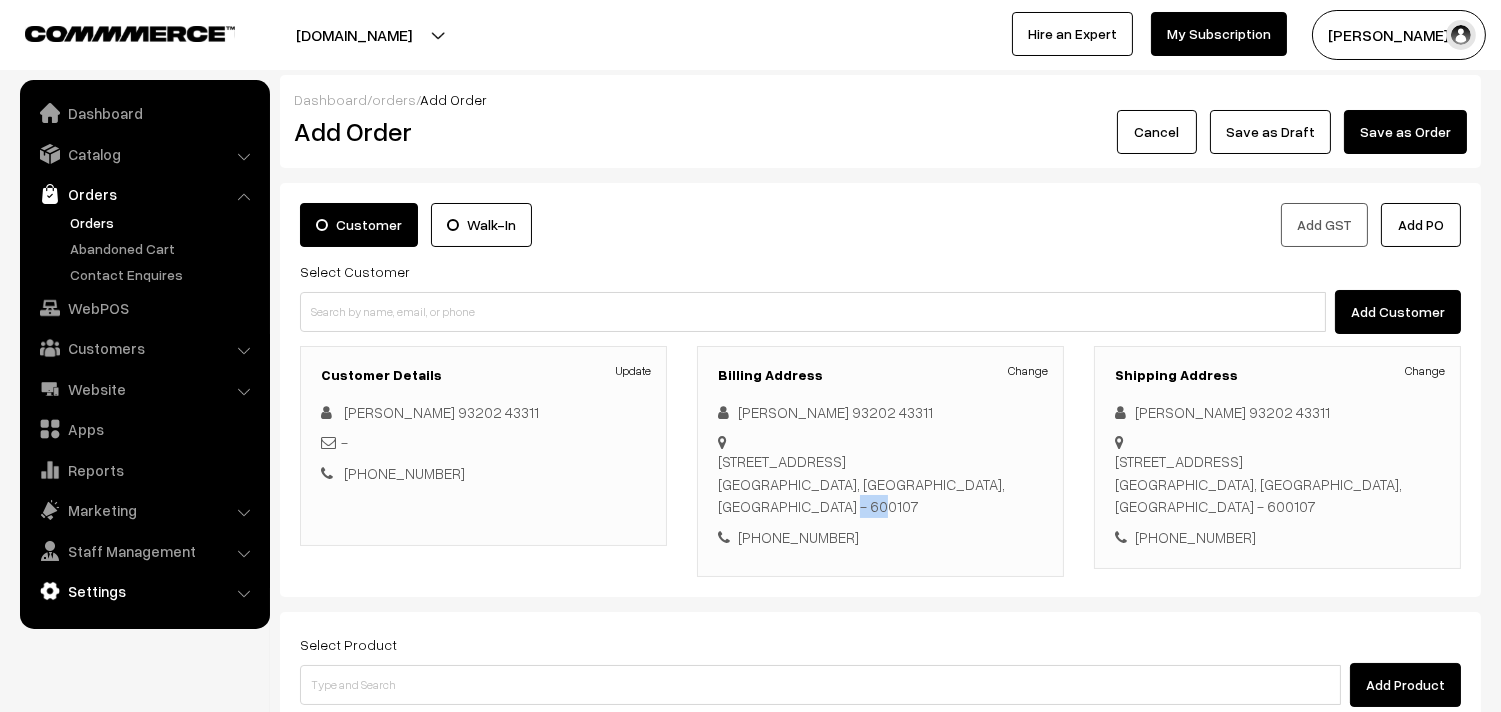 click on "Settings" at bounding box center [144, 591] 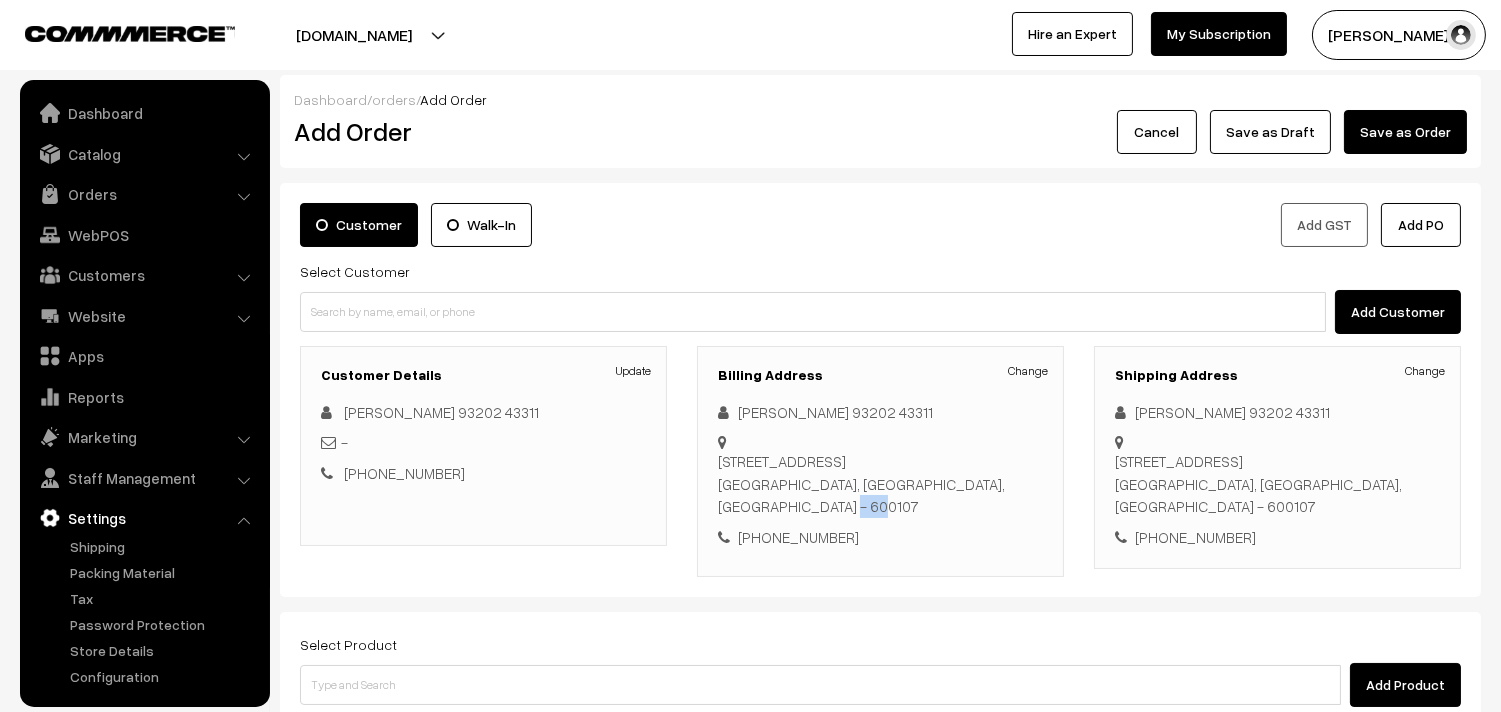 click on "Settings" at bounding box center (144, 518) 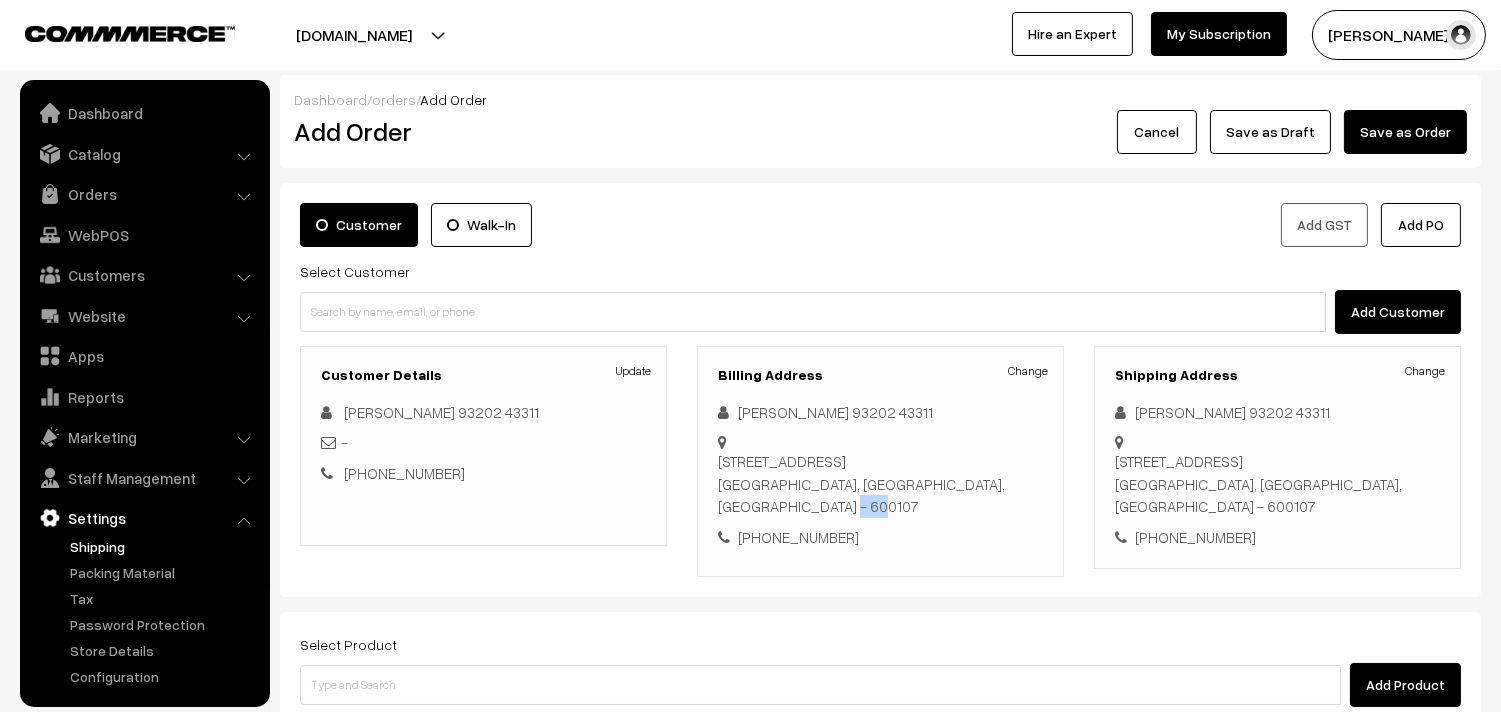 click on "Shipping" at bounding box center (164, 546) 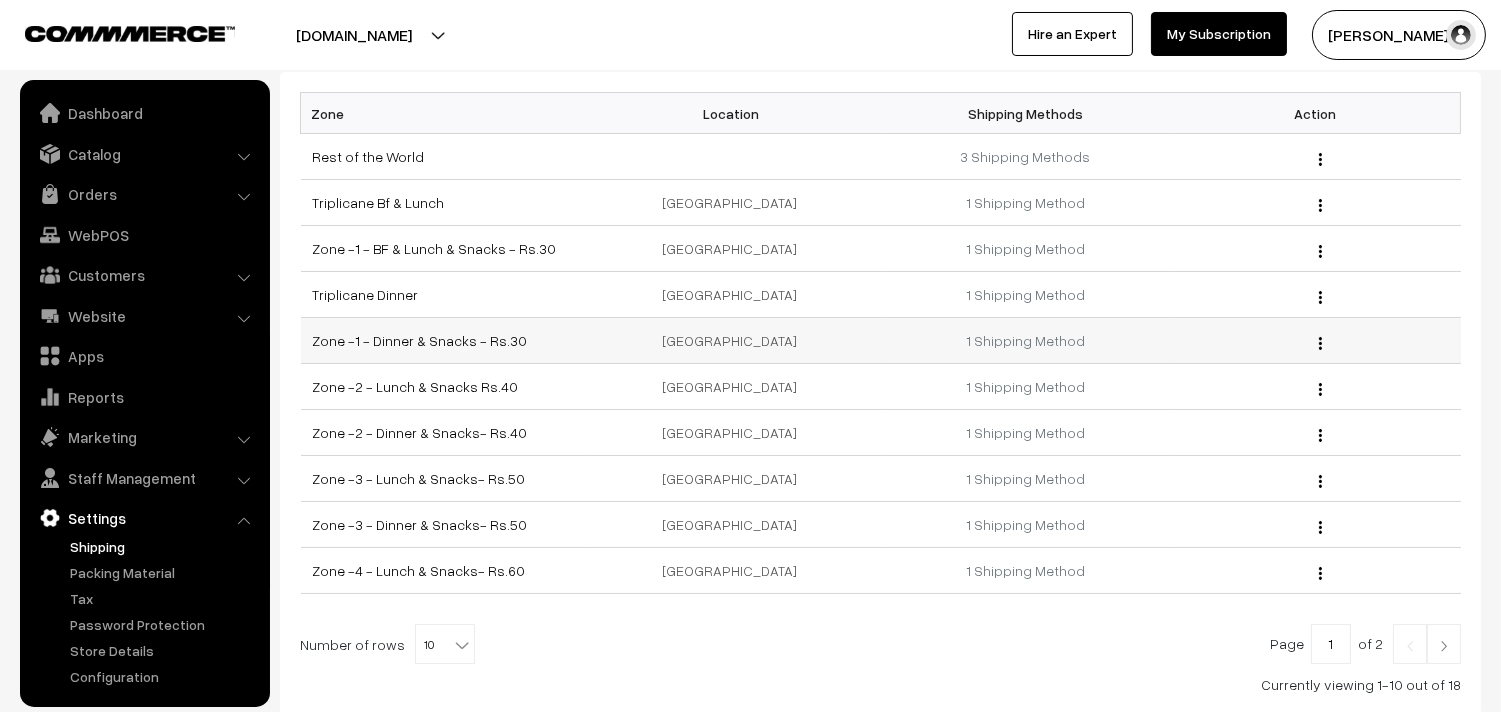 scroll, scrollTop: 222, scrollLeft: 0, axis: vertical 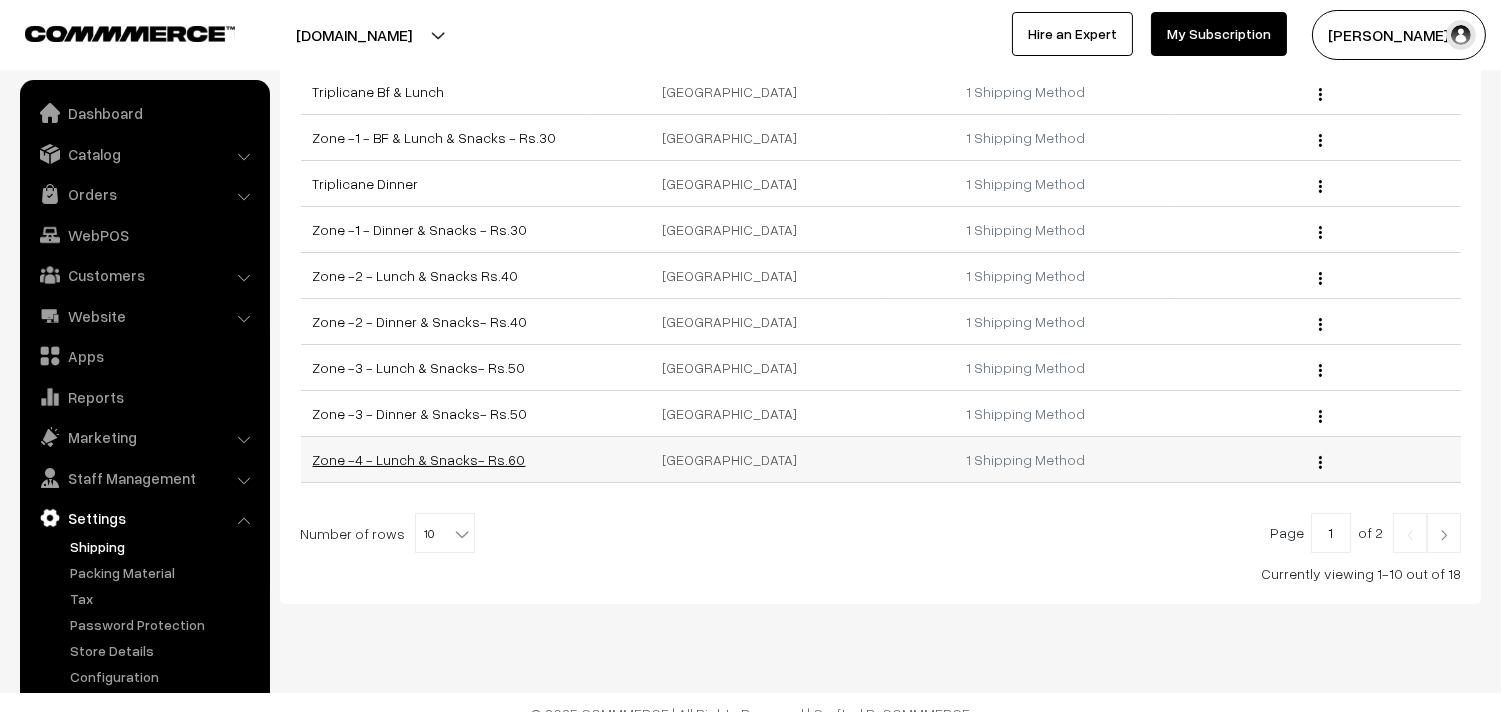 click on "Zone -4 - Lunch & Snacks- Rs.60" at bounding box center (419, 459) 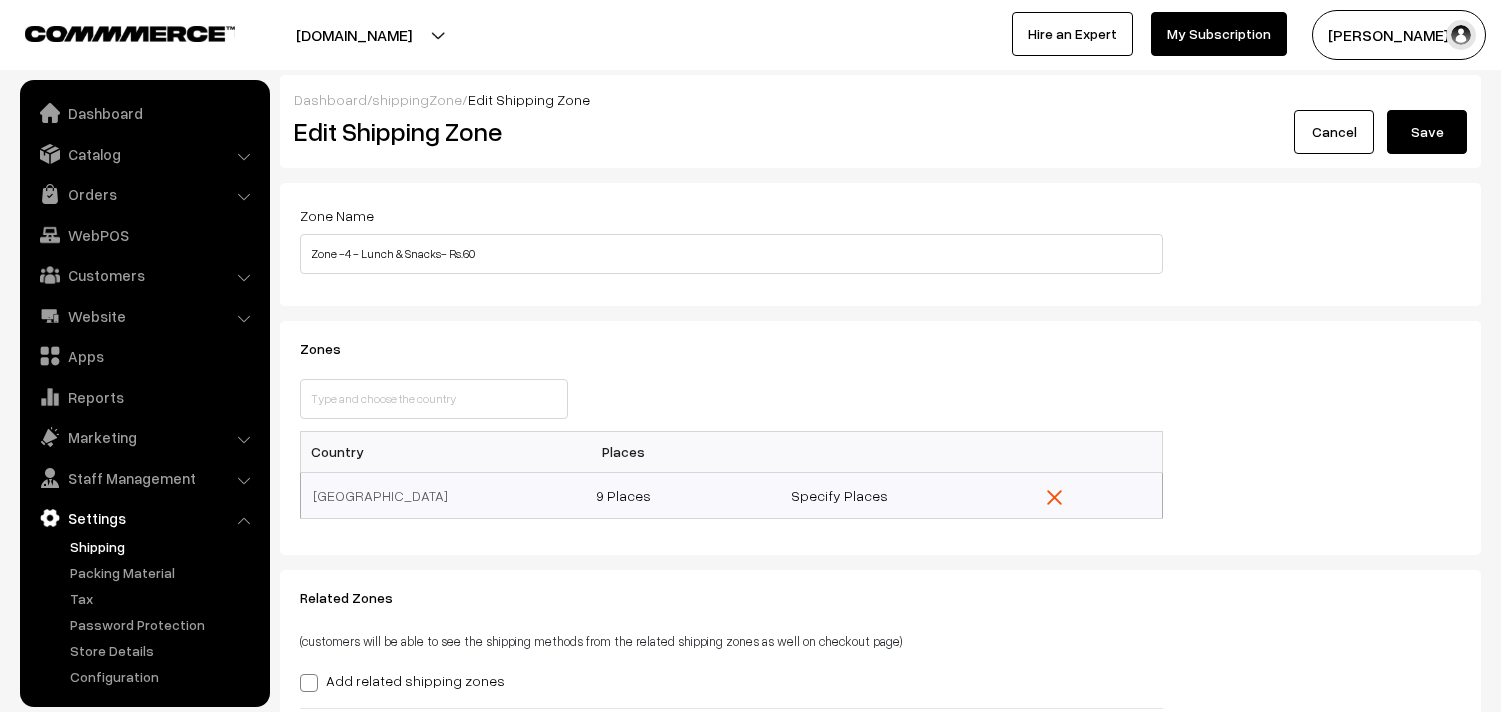 scroll, scrollTop: 0, scrollLeft: 0, axis: both 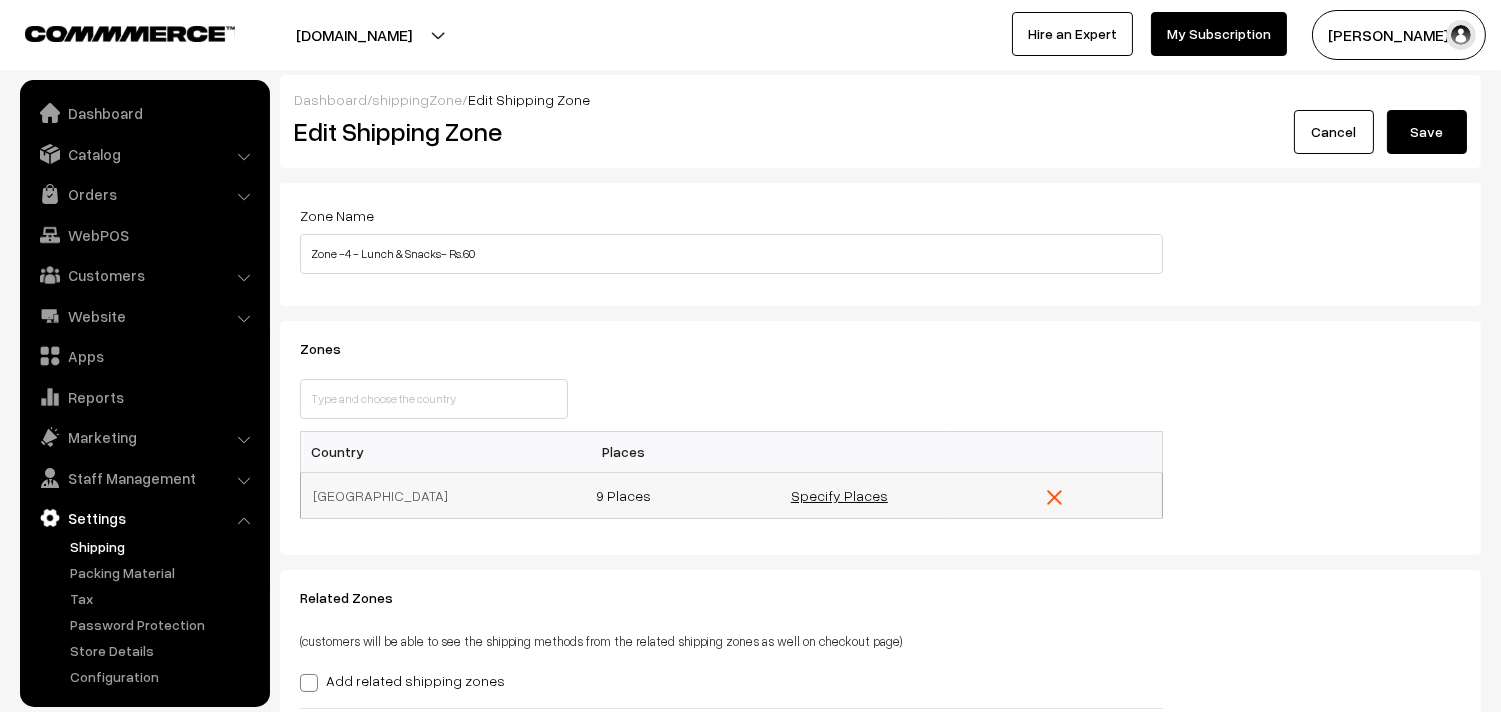click on "Specify Places" at bounding box center (839, 495) 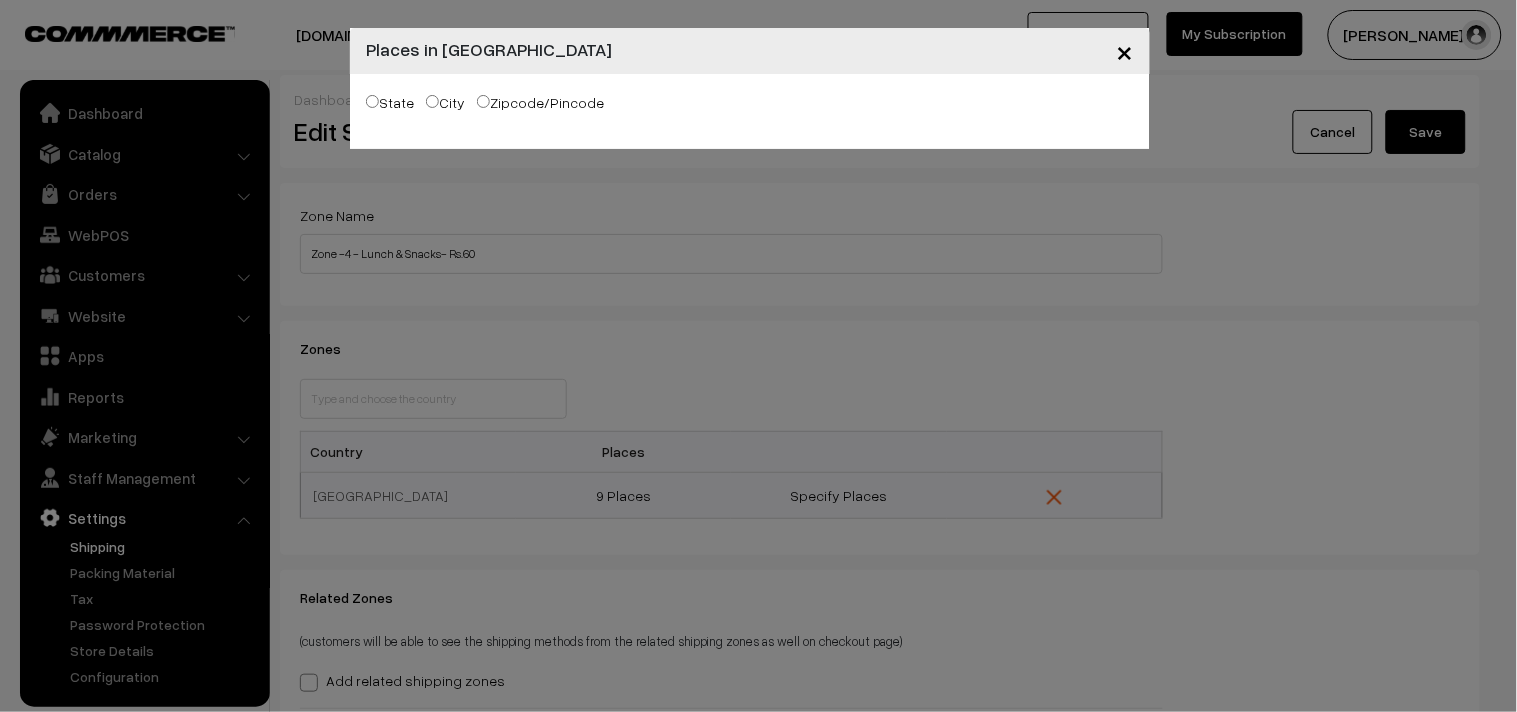 click on "Zipcode/Pincode" at bounding box center [540, 102] 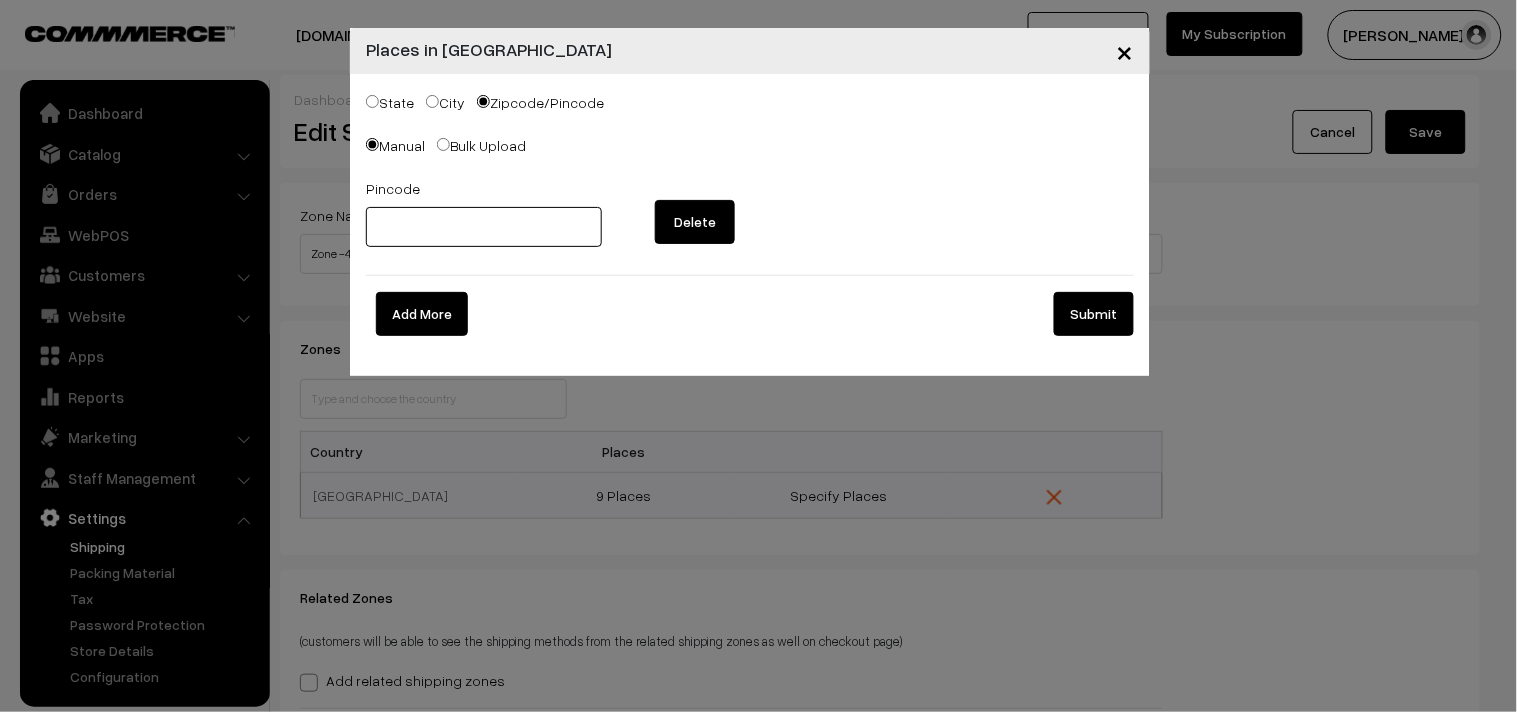 click at bounding box center (484, 227) 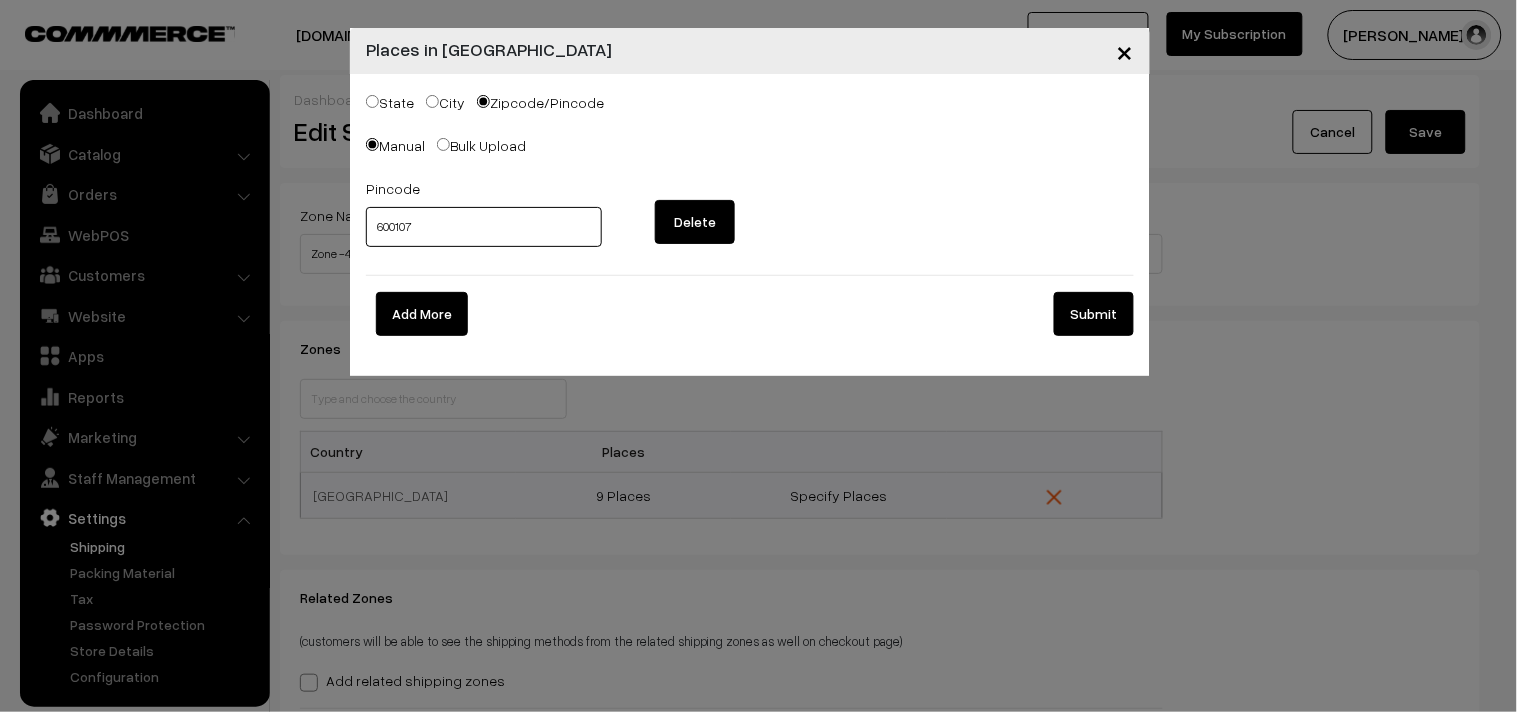 type on "600107" 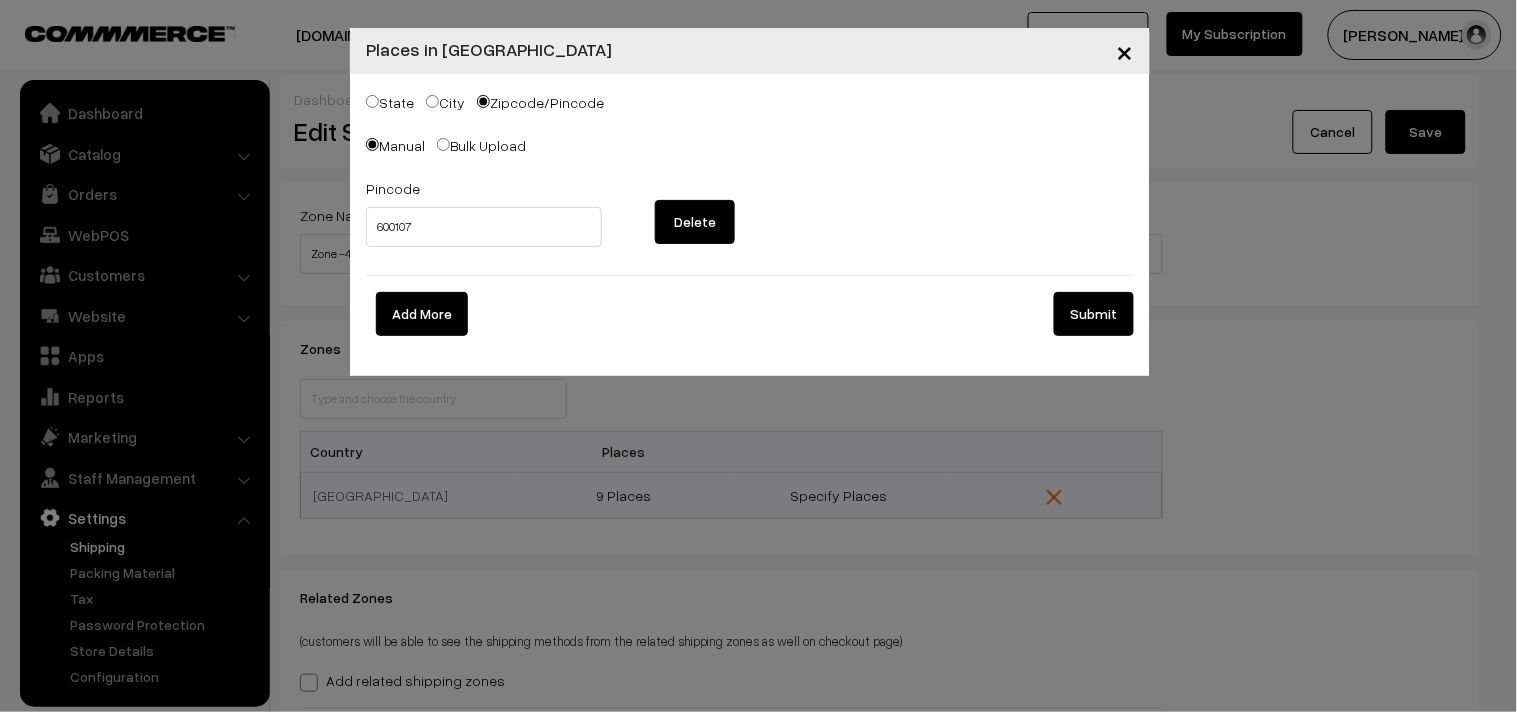 click on "Submit" at bounding box center [1094, 314] 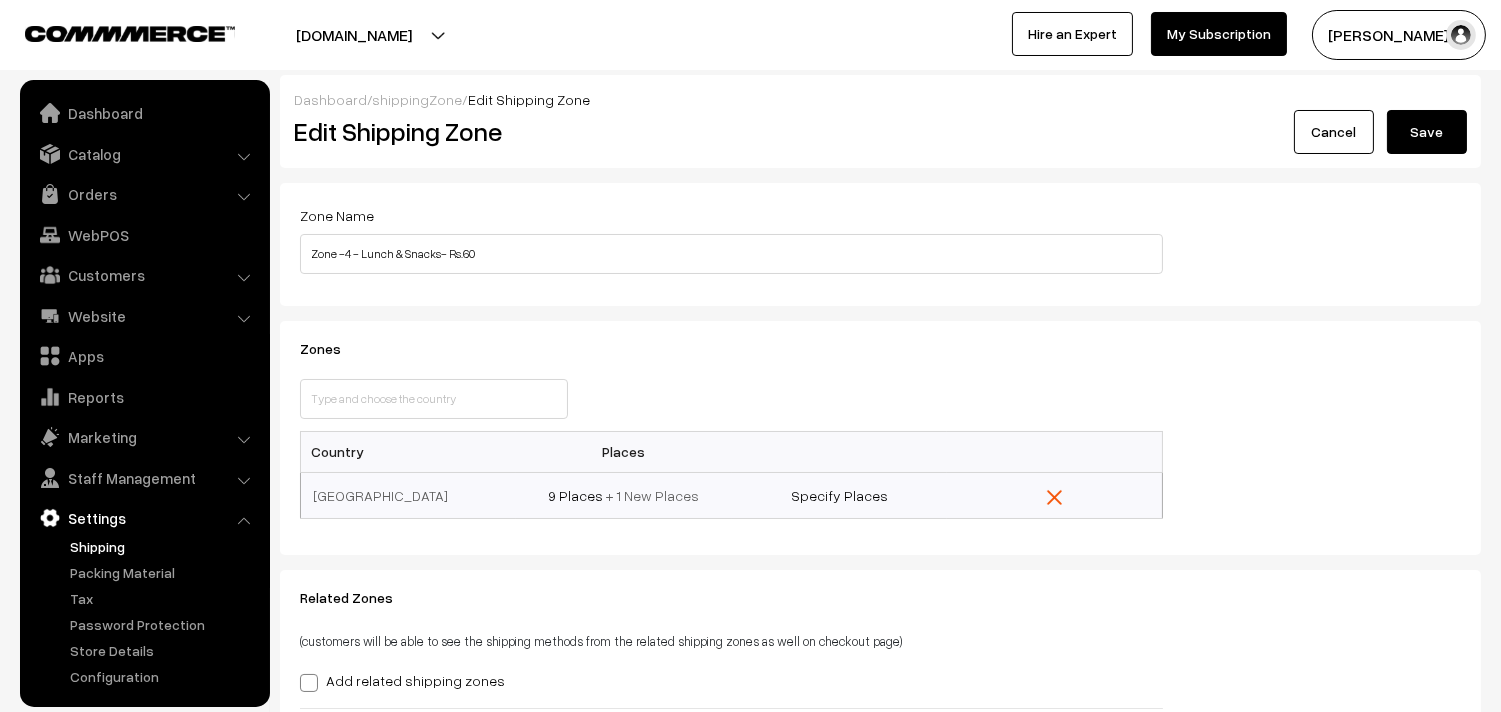 click on "Save" at bounding box center (1427, 132) 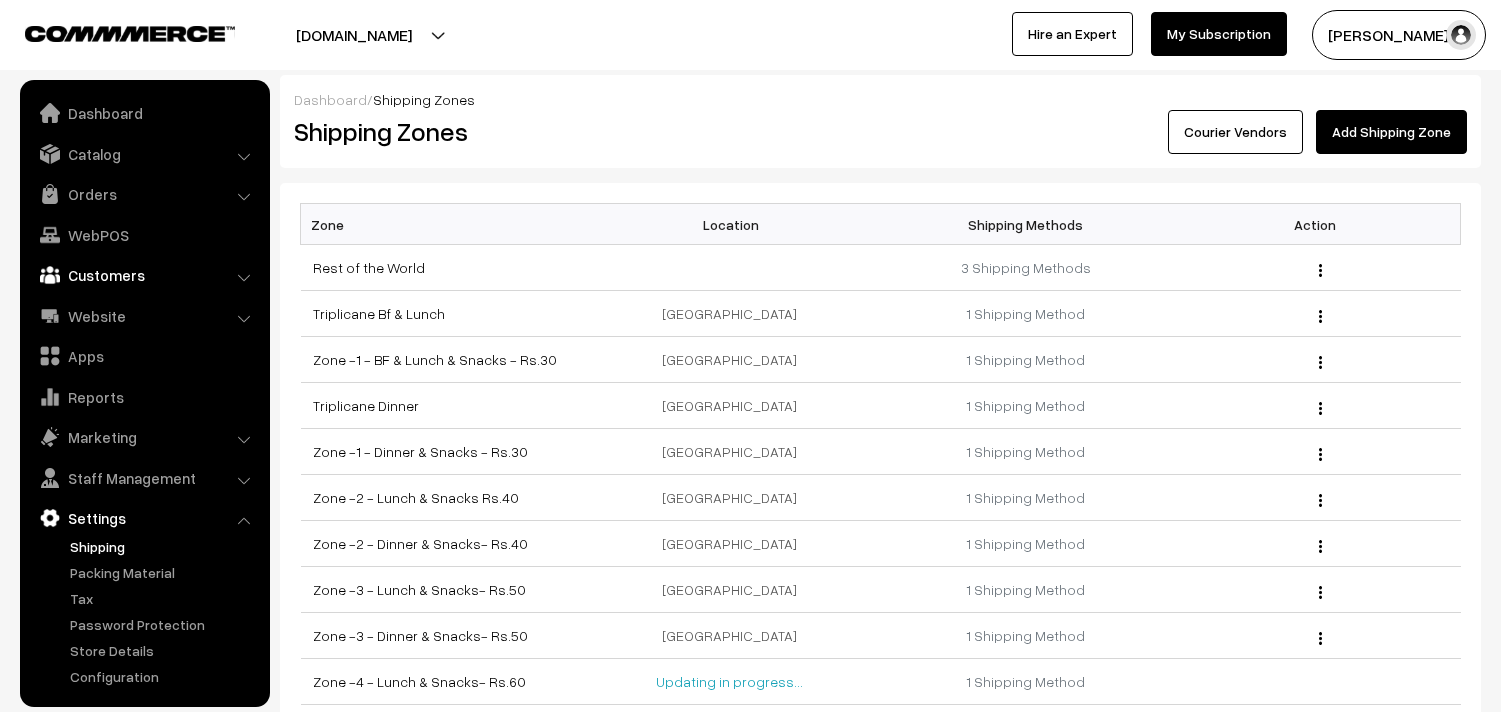scroll, scrollTop: 0, scrollLeft: 0, axis: both 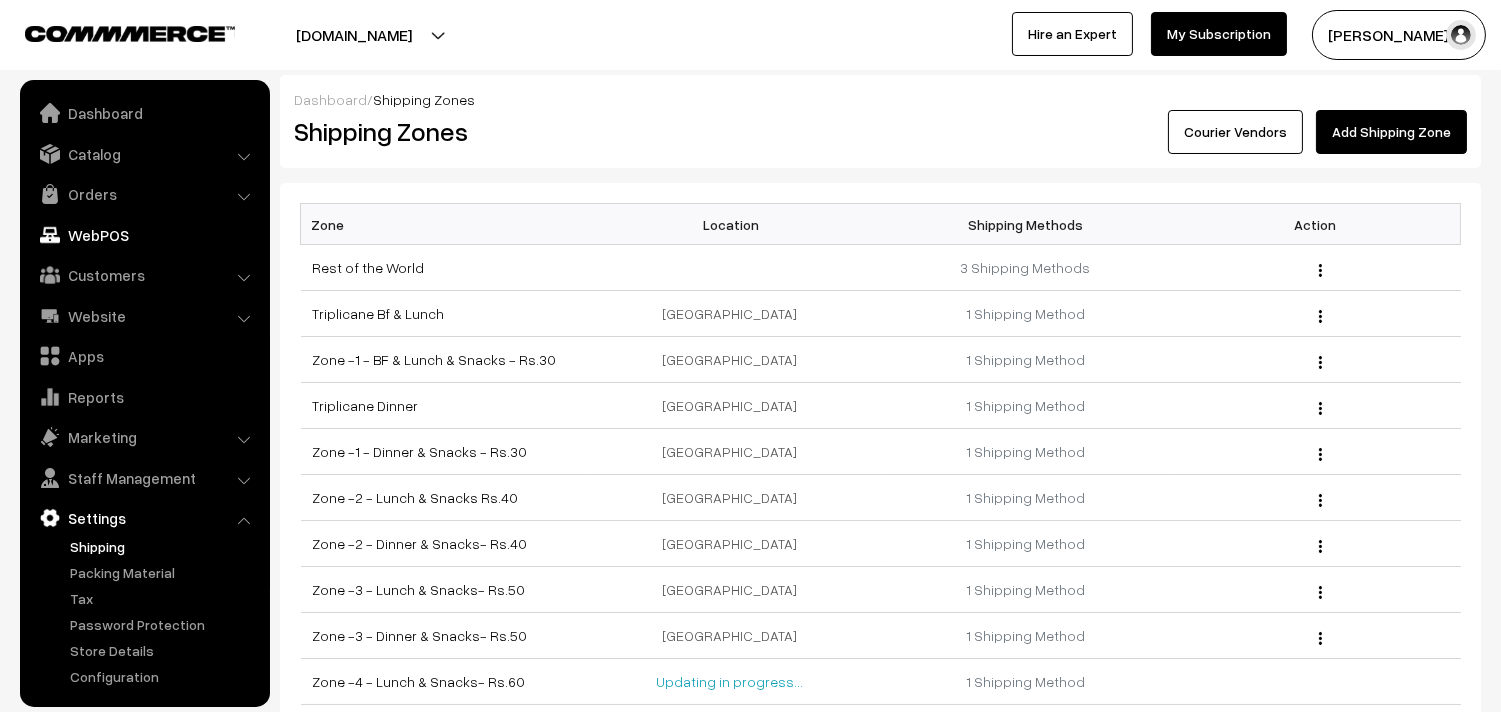 click on "WebPOS" at bounding box center (144, 235) 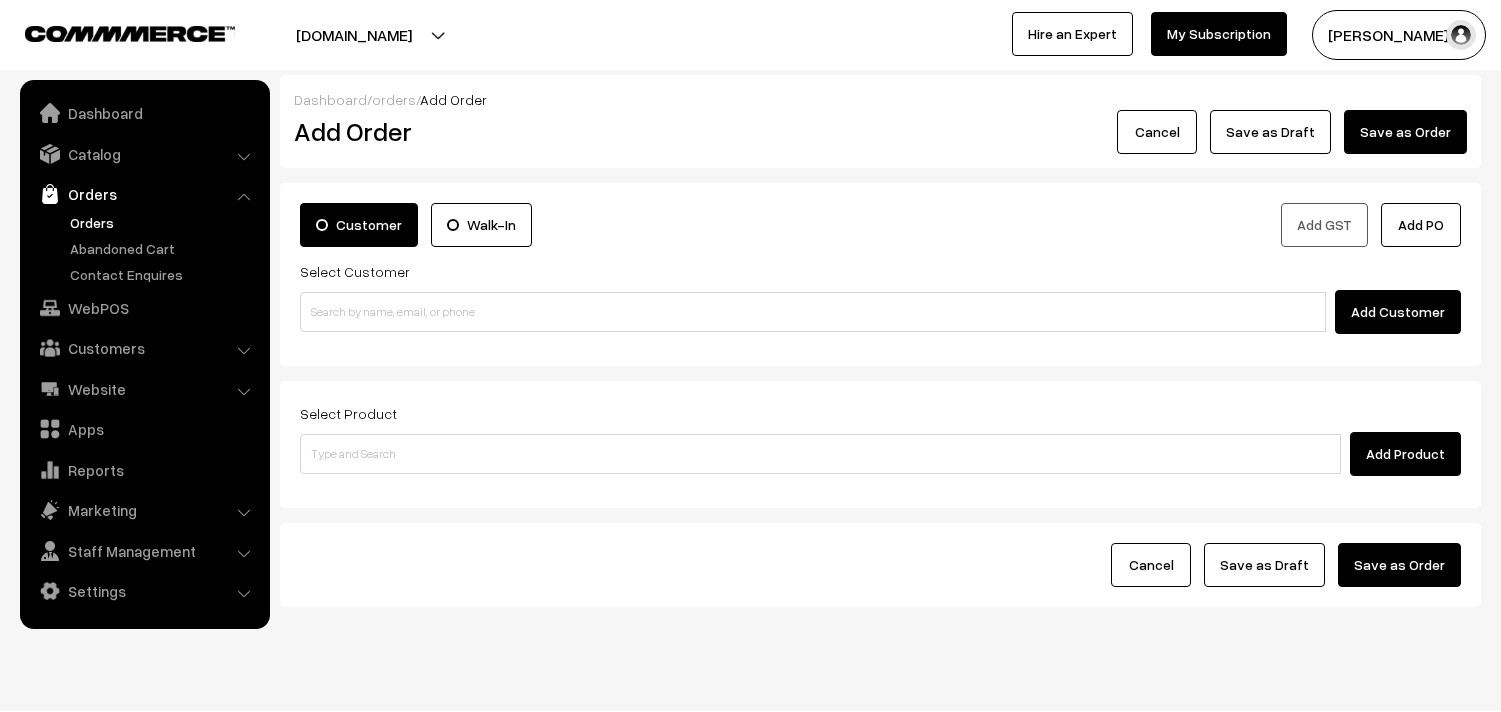 click at bounding box center [813, 312] 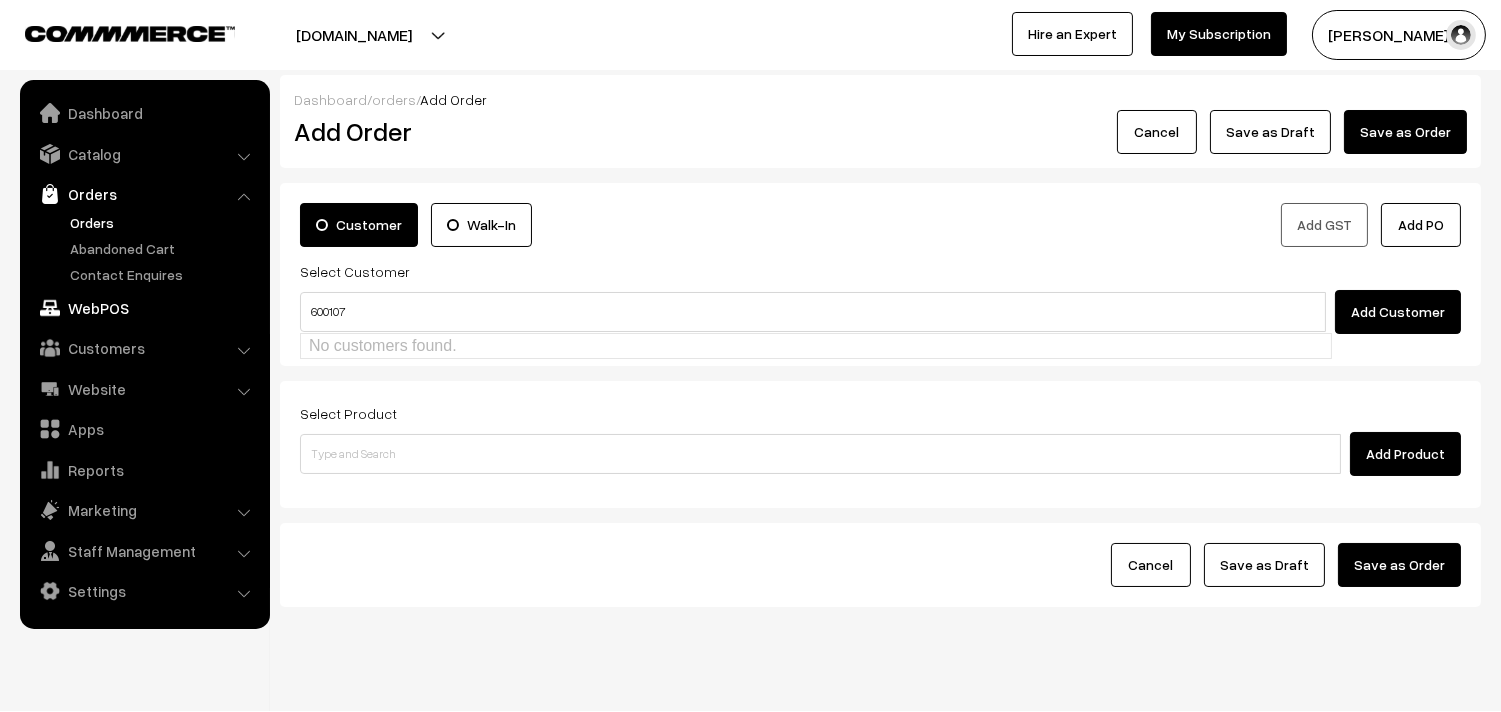 drag, startPoint x: 363, startPoint y: 315, endPoint x: 92, endPoint y: 323, distance: 271.11804 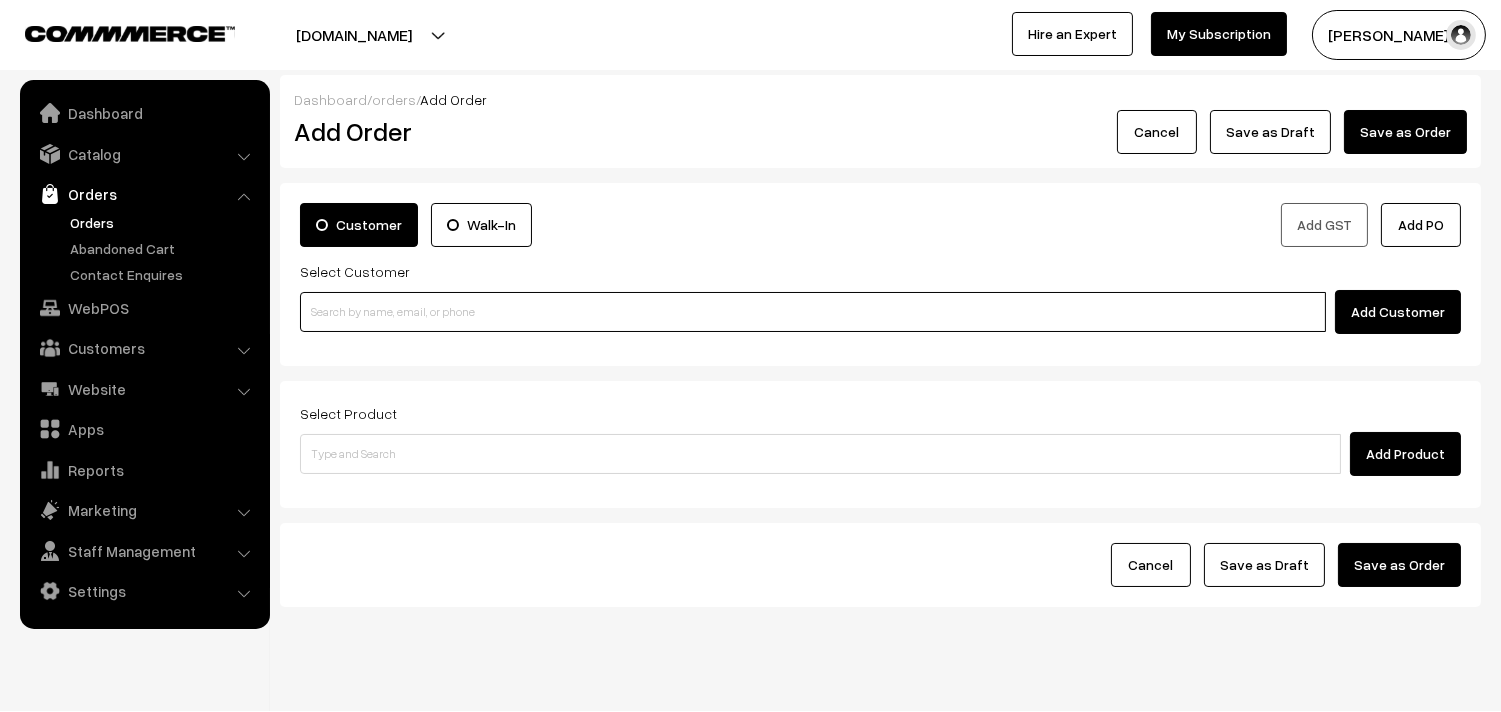 paste on "93202 43311" 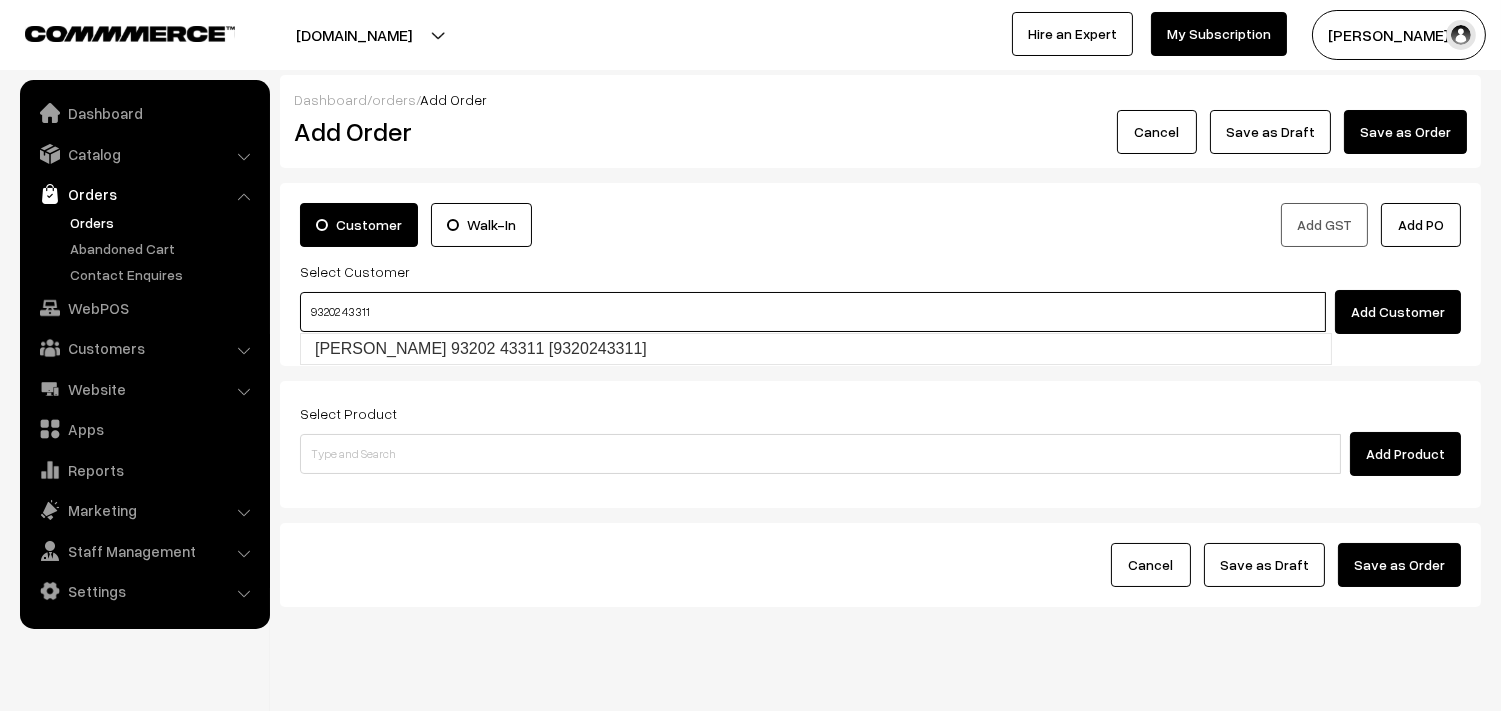 click on "93202 43311" at bounding box center (813, 312) 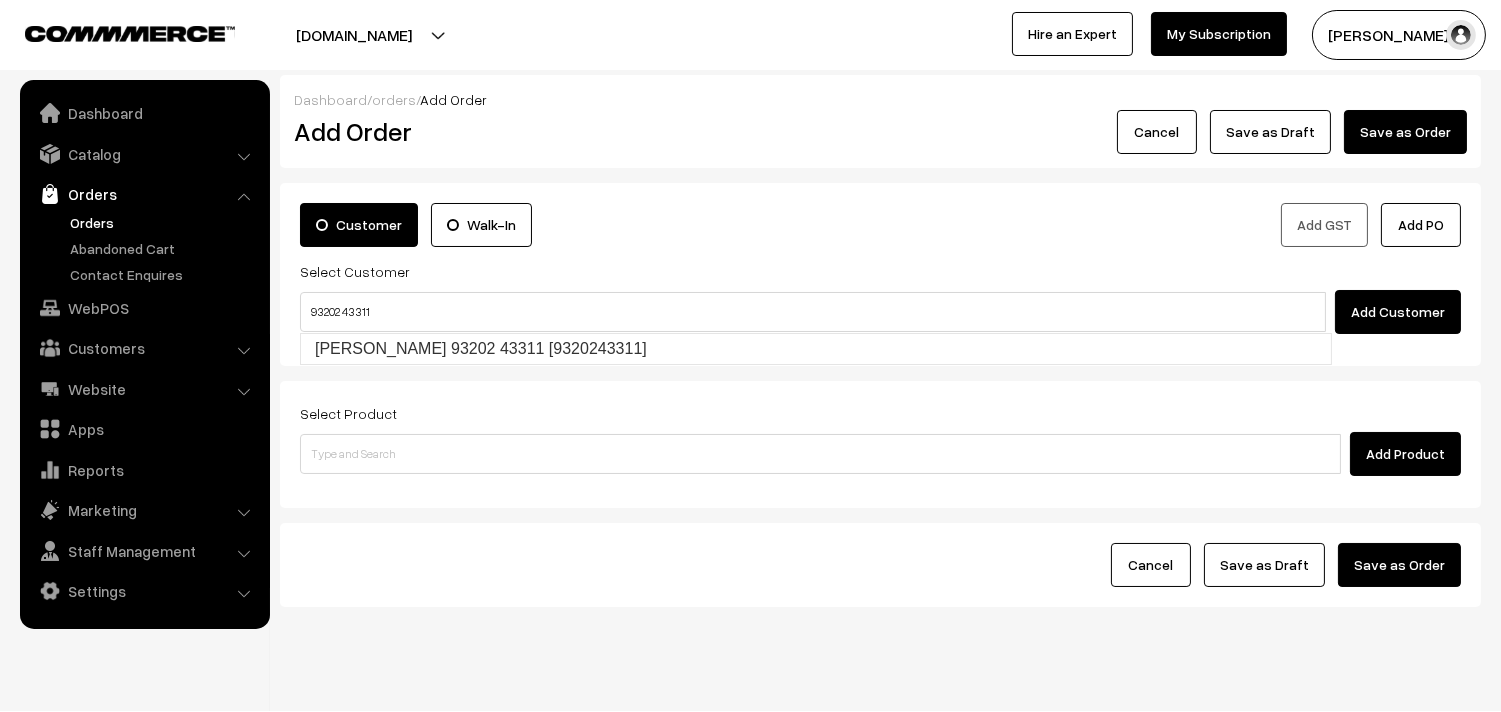 type 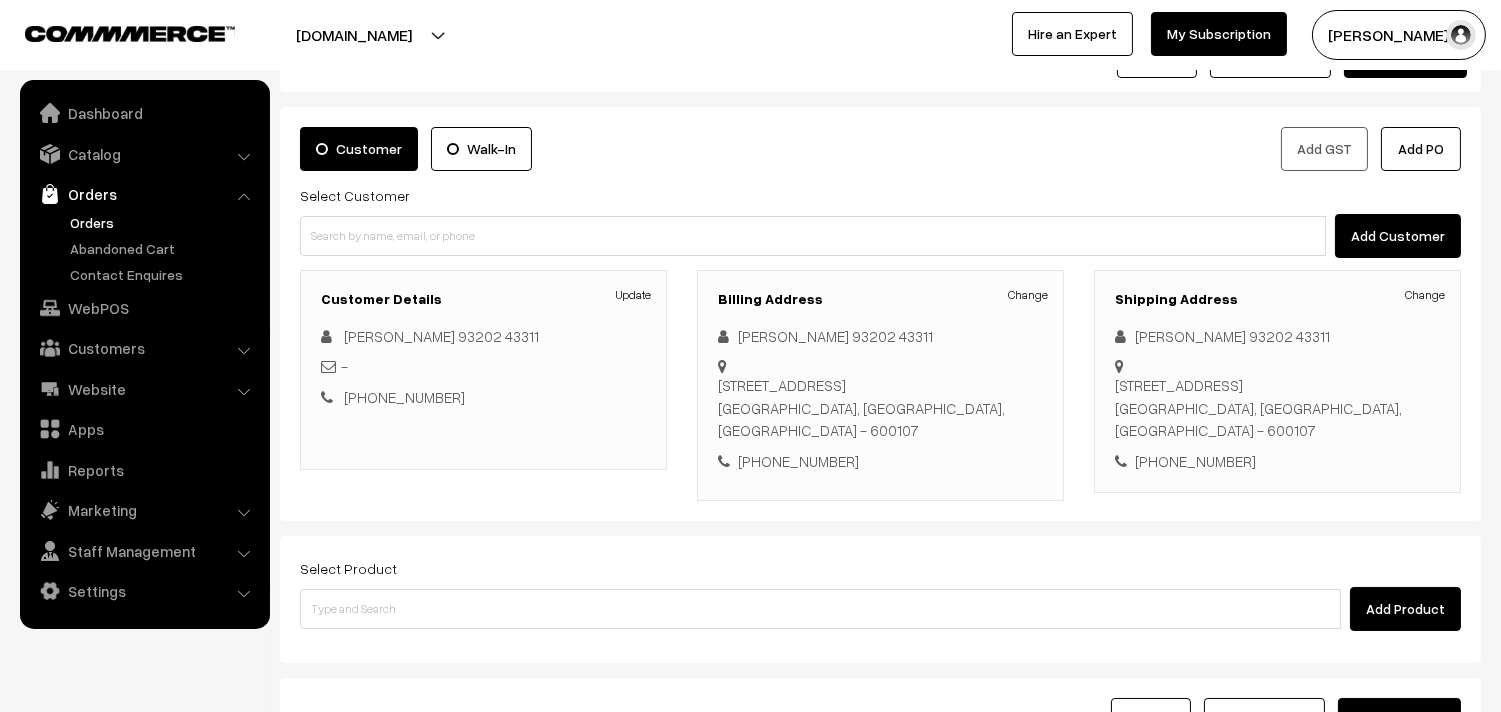 scroll, scrollTop: 272, scrollLeft: 0, axis: vertical 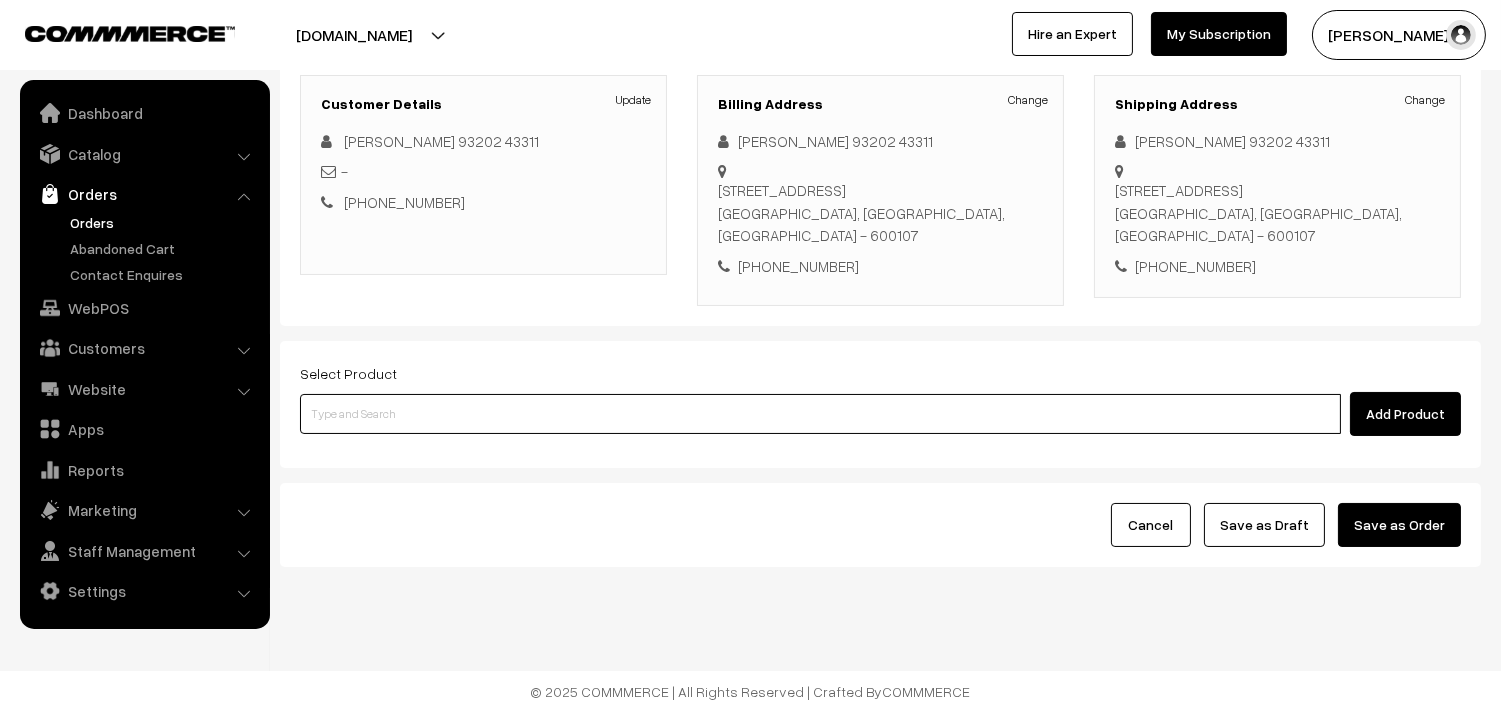 click at bounding box center [820, 414] 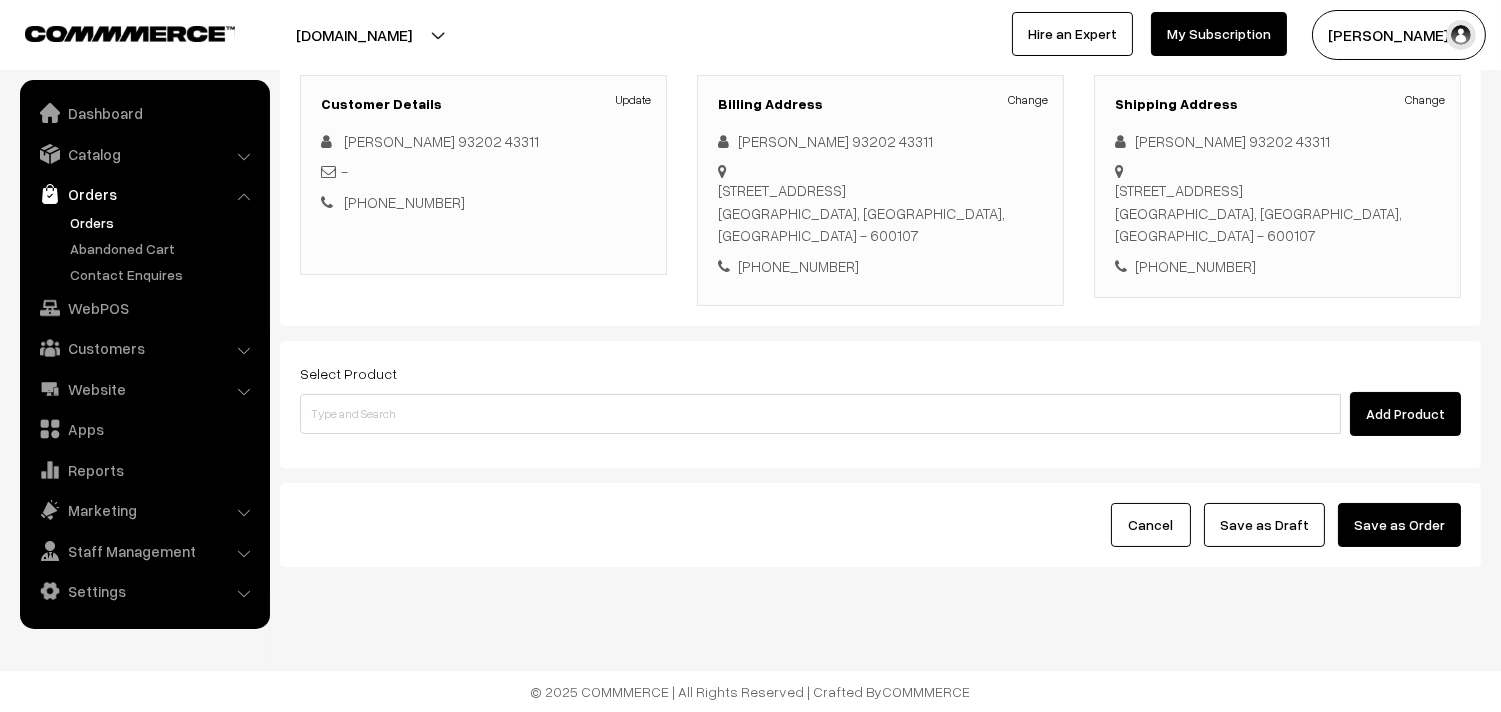 click on "Add Product" at bounding box center [880, 414] 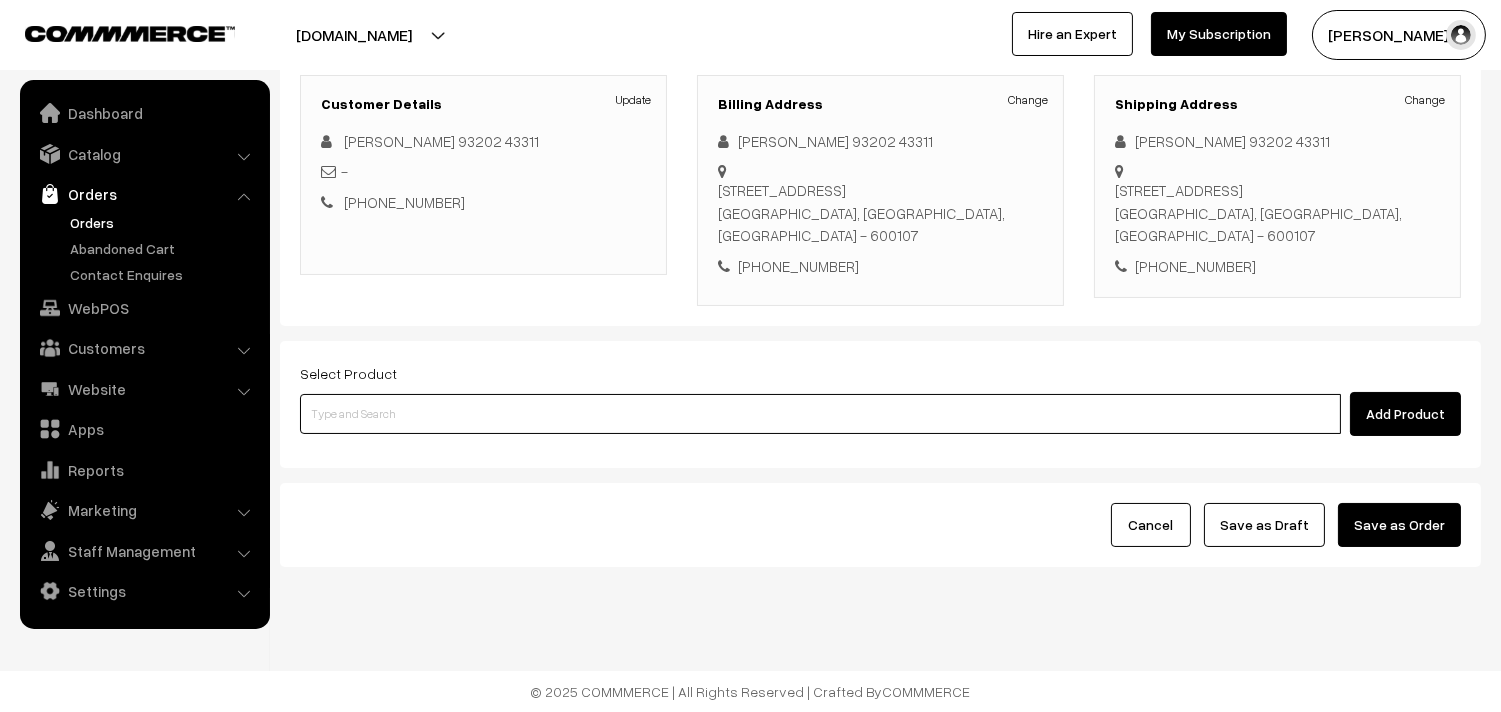 paste on "12th Without Rice..." 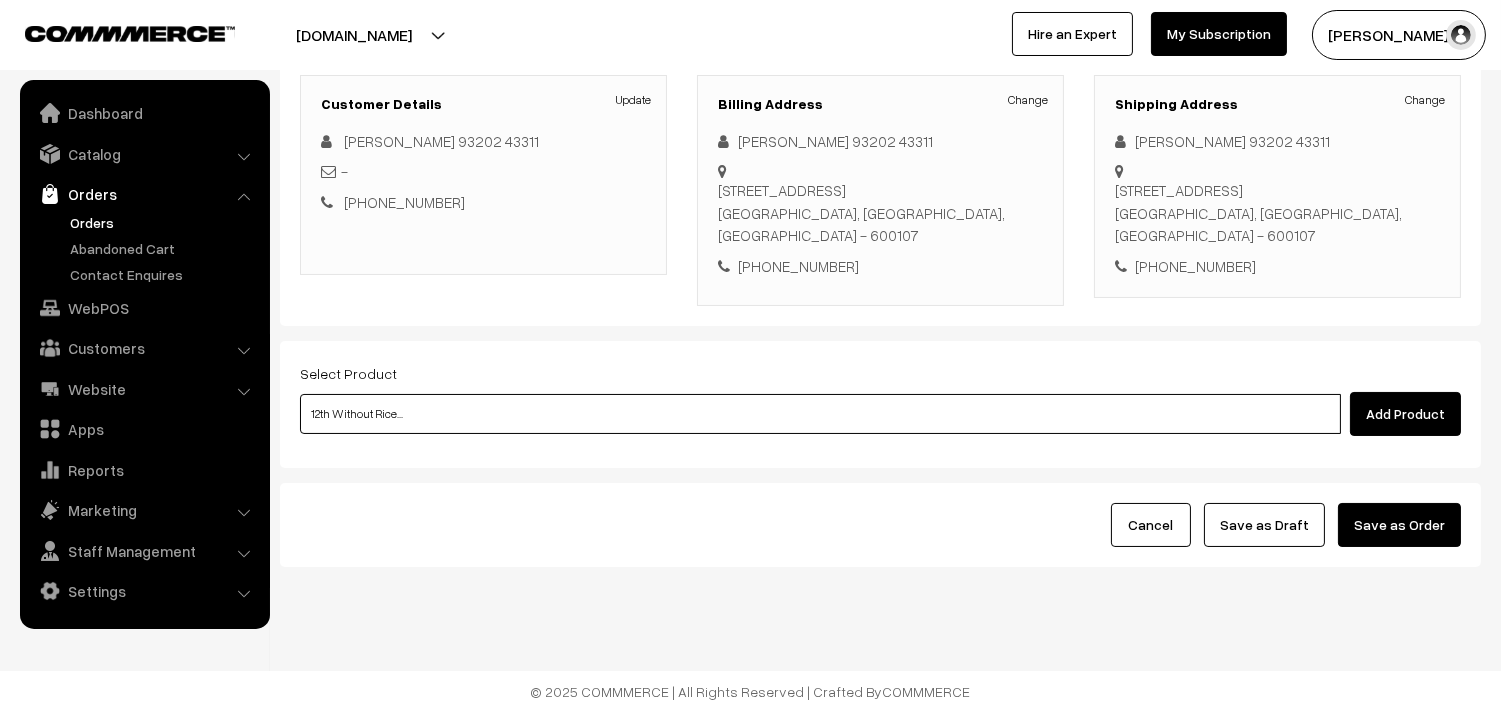 click on "12th Without Rice..." at bounding box center [820, 414] 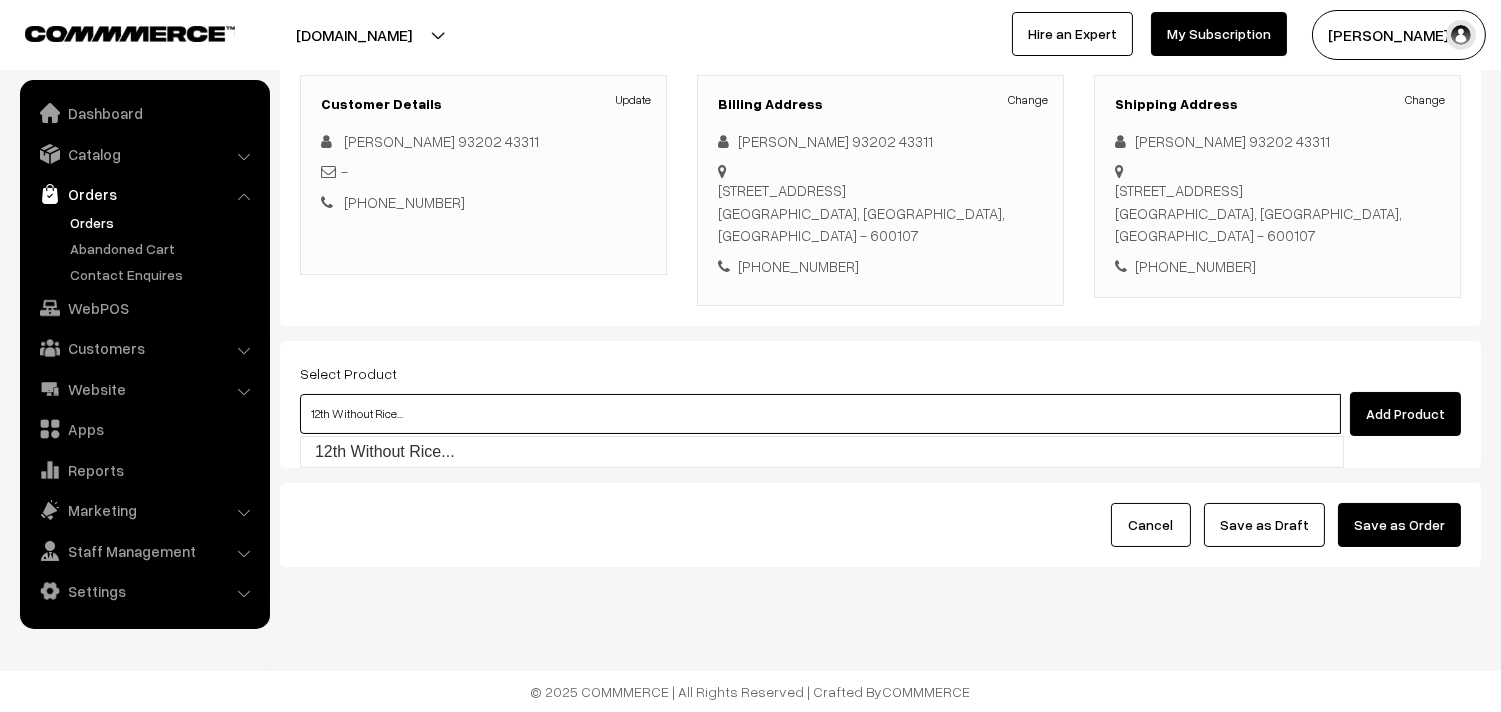 type on "12th Without Rice..." 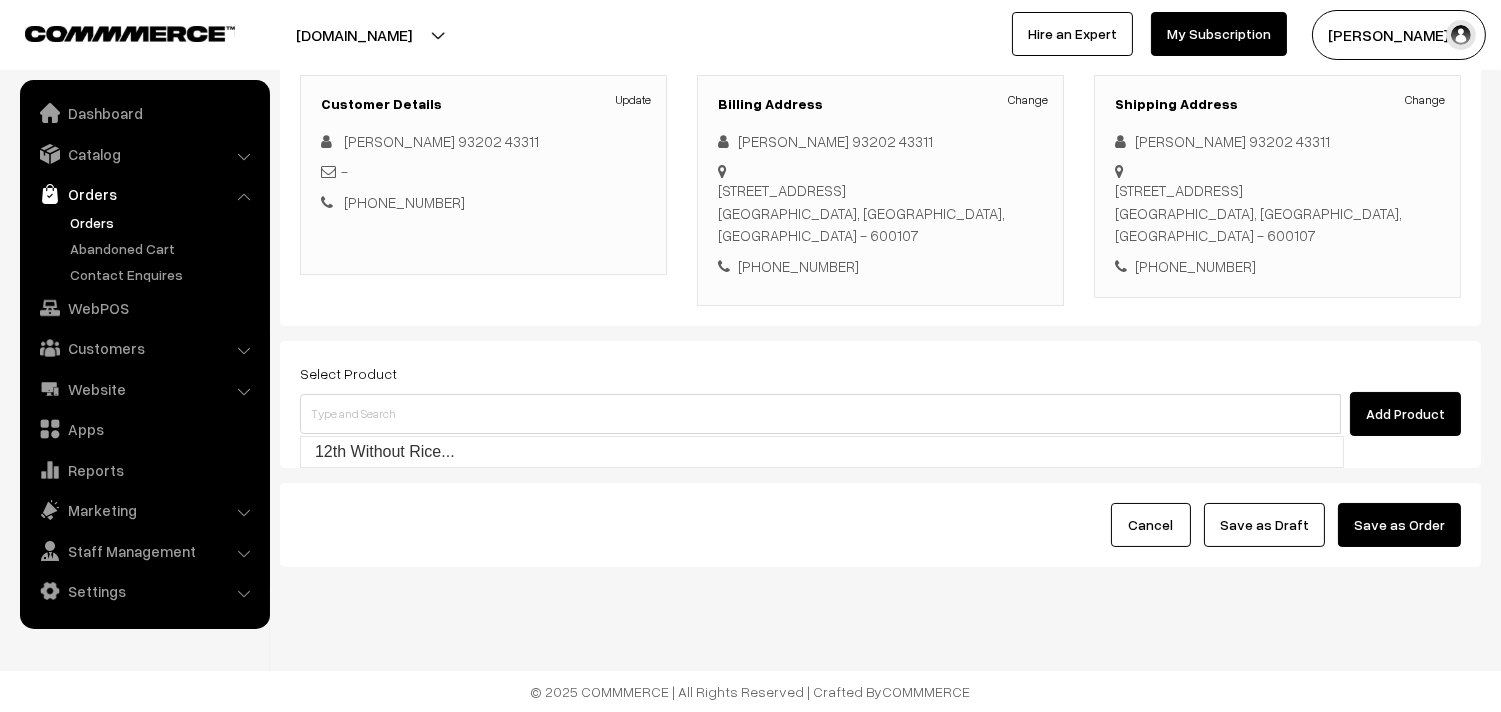 drag, startPoint x: 404, startPoint y: 466, endPoint x: 416, endPoint y: 458, distance: 14.422205 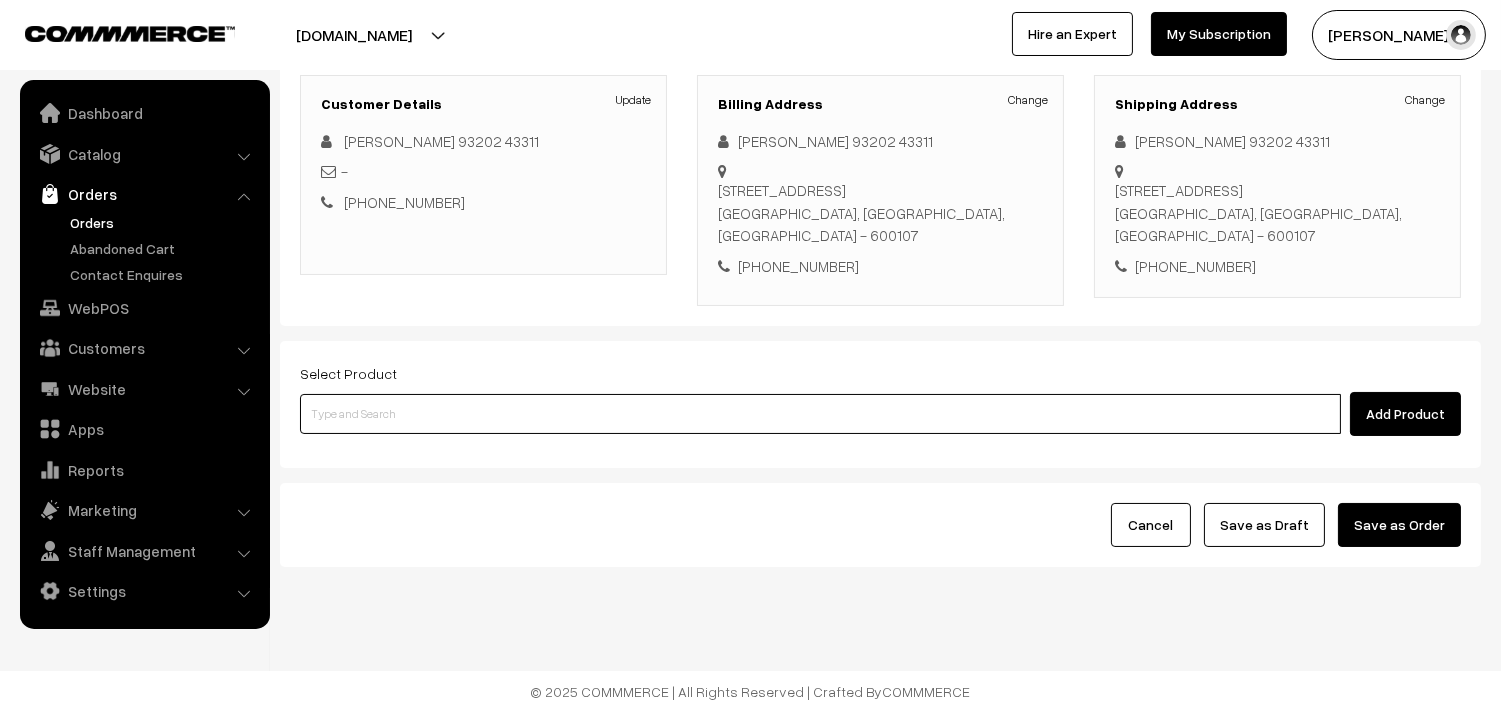 click at bounding box center (820, 414) 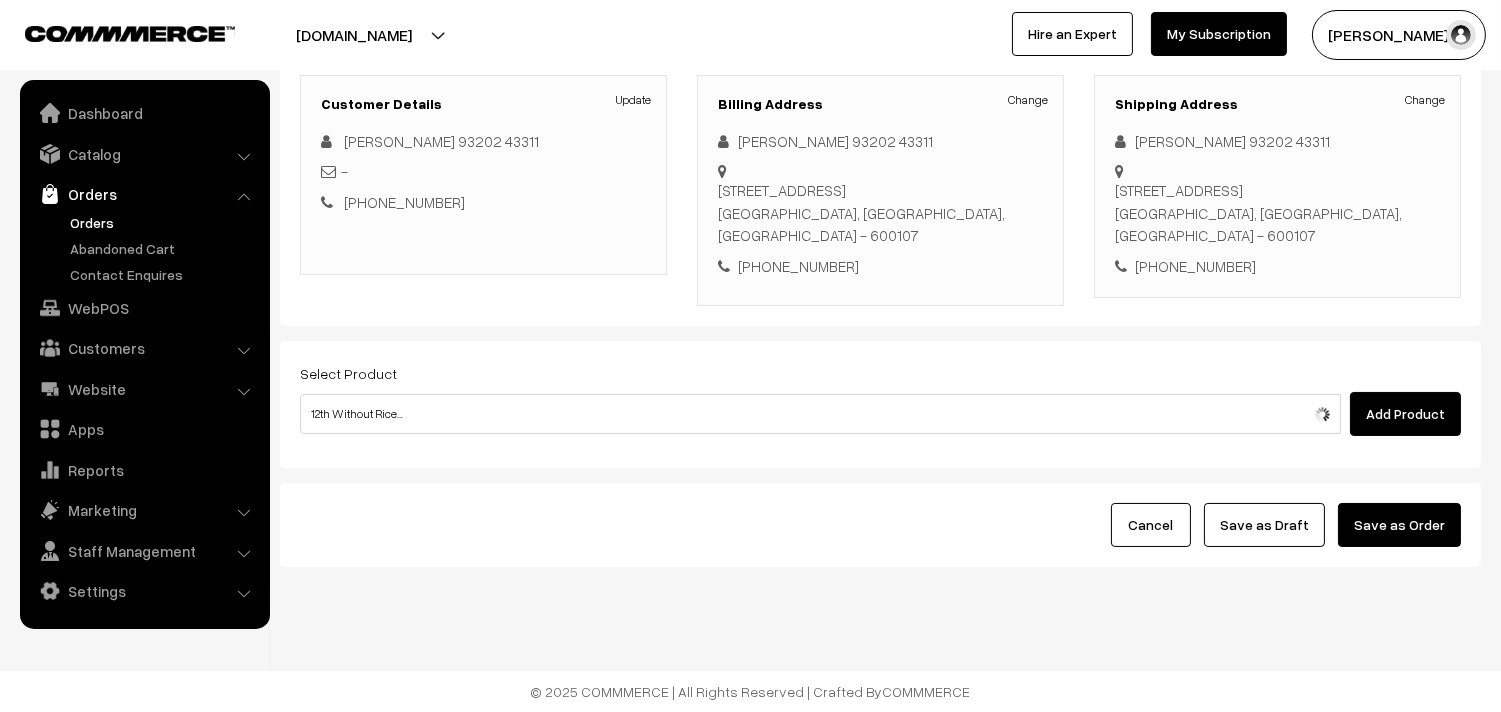 type 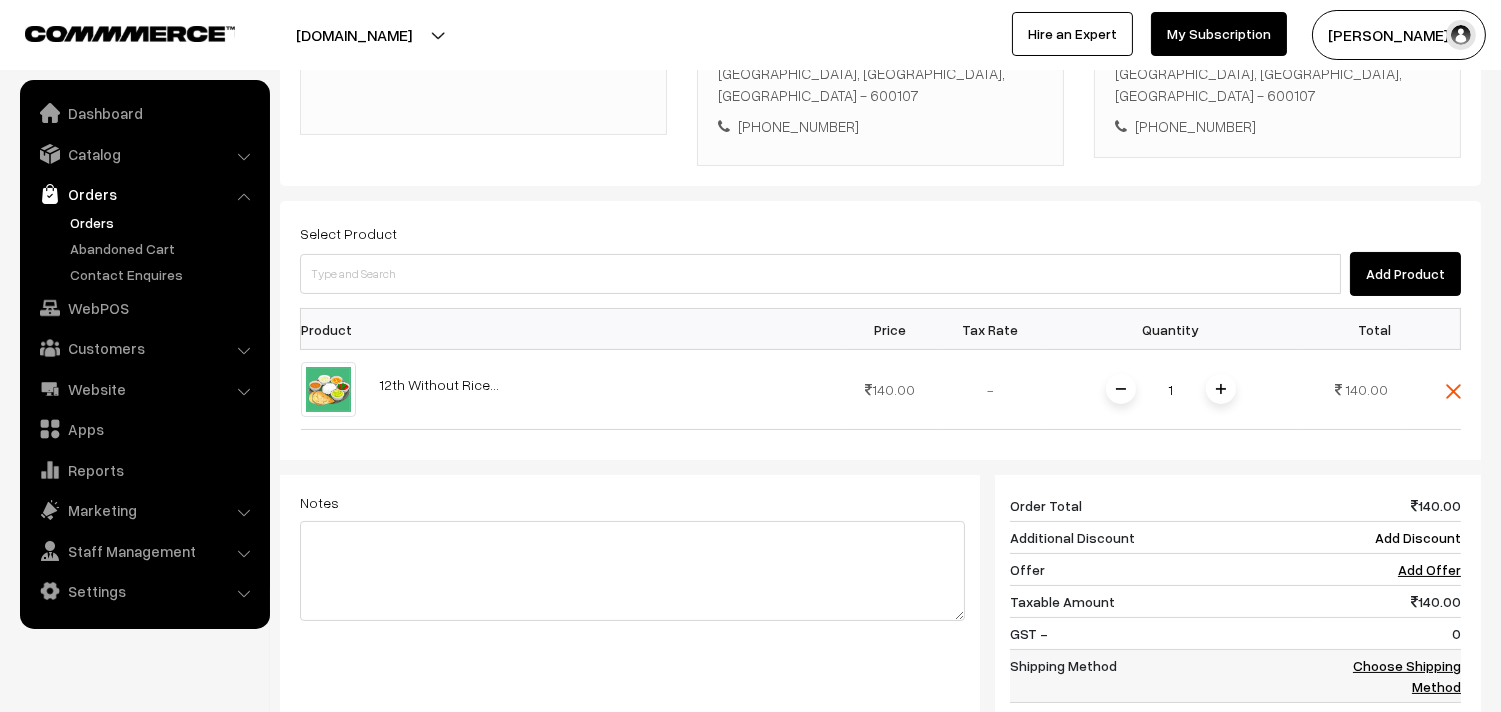 scroll, scrollTop: 605, scrollLeft: 0, axis: vertical 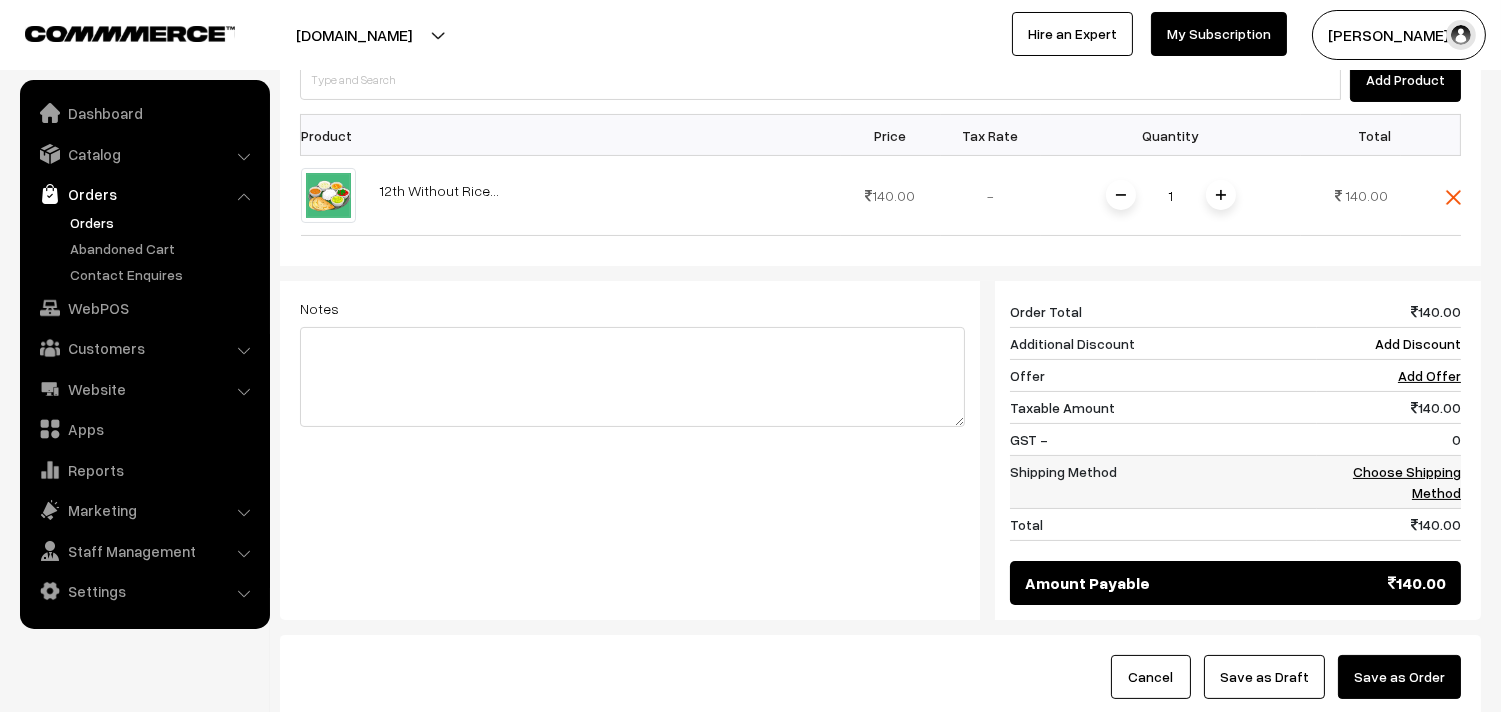 click on "Choose Shipping Method" at bounding box center (1407, 482) 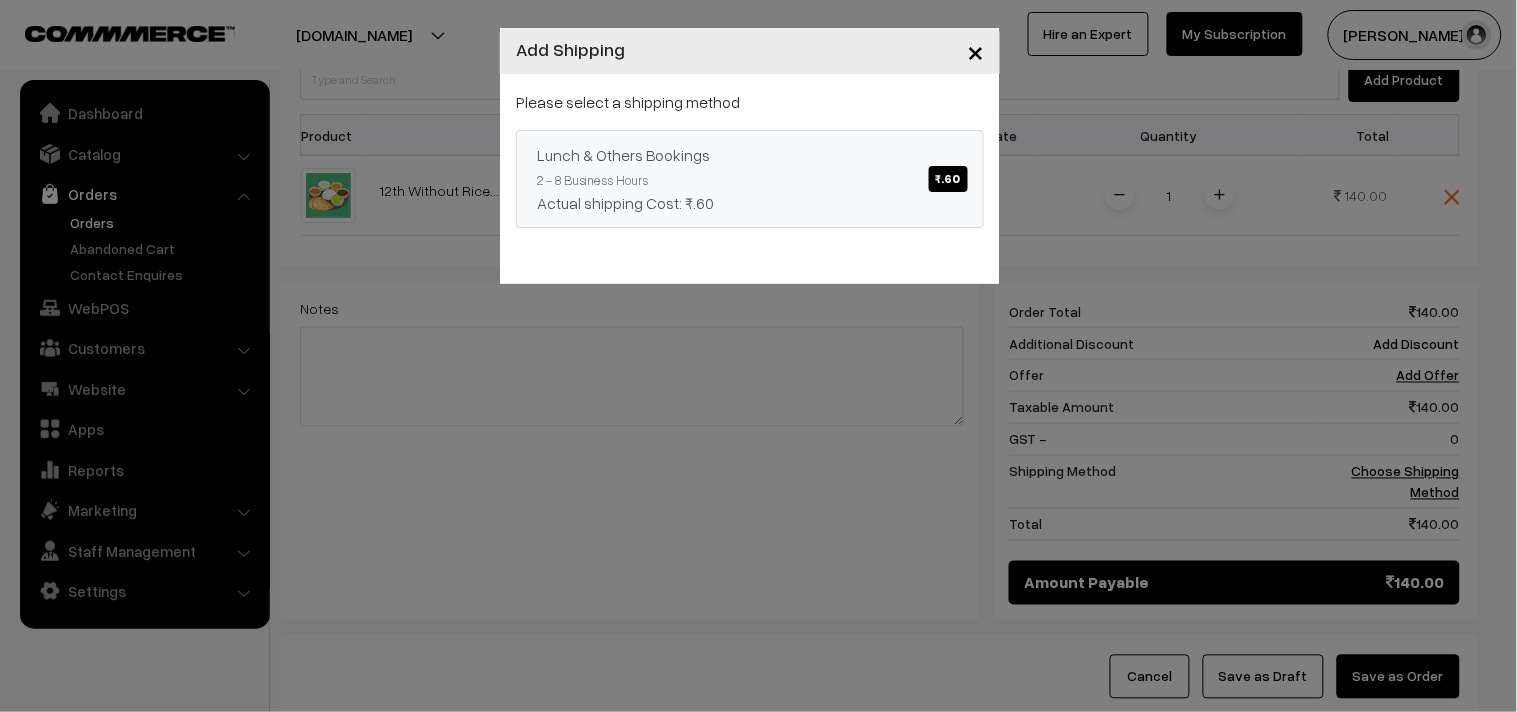 click on "Lunch & Others Bookings
₹.60
2 - 8 Business Hours Actual shipping Cost: ₹.60" at bounding box center (750, 179) 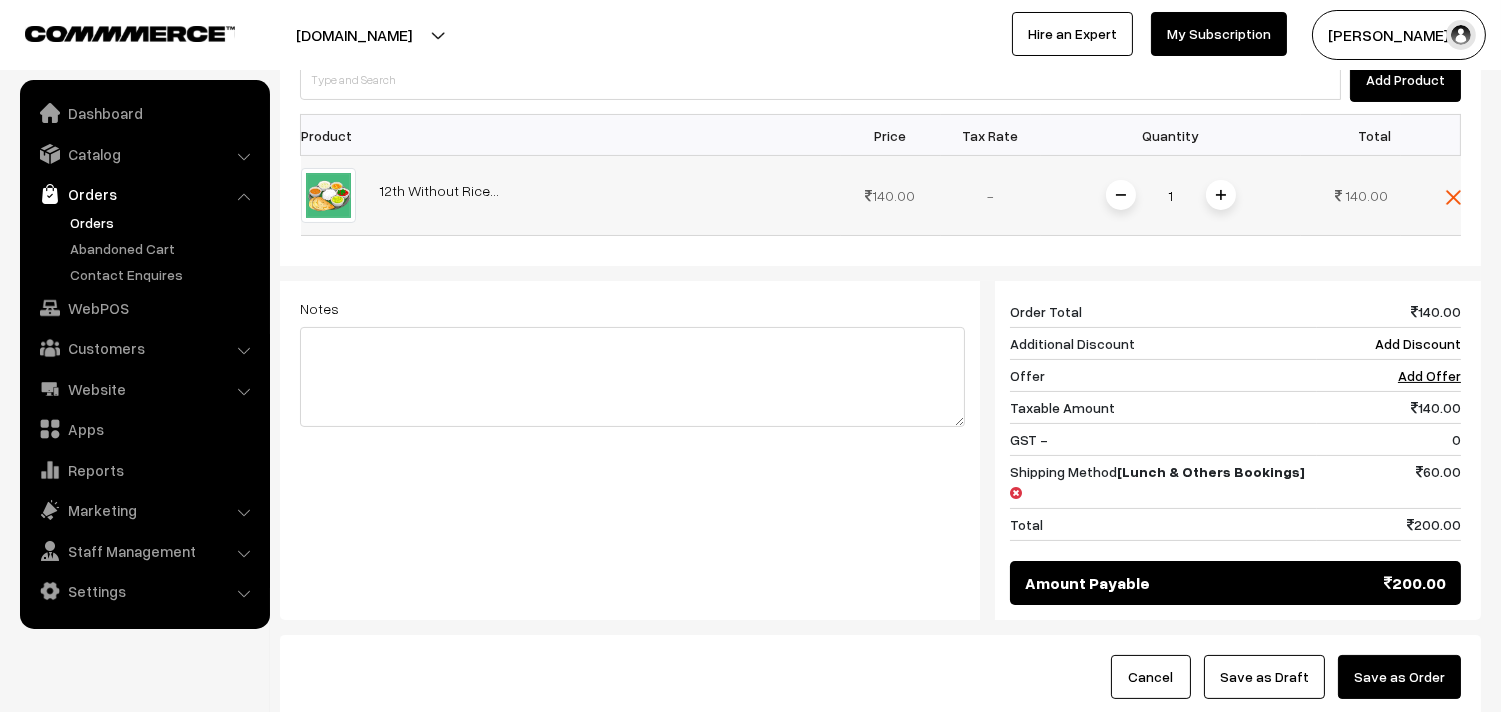 click at bounding box center [1221, 195] 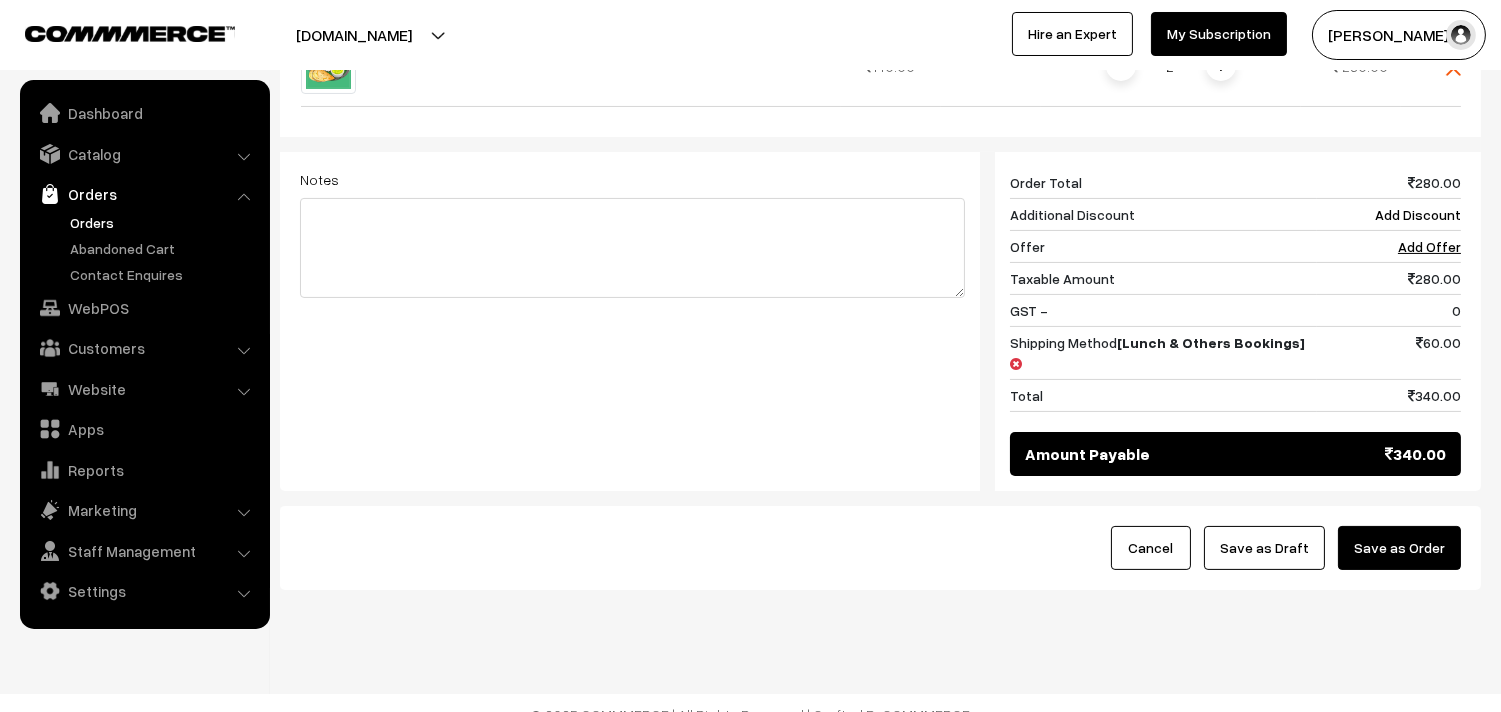 scroll, scrollTop: 738, scrollLeft: 0, axis: vertical 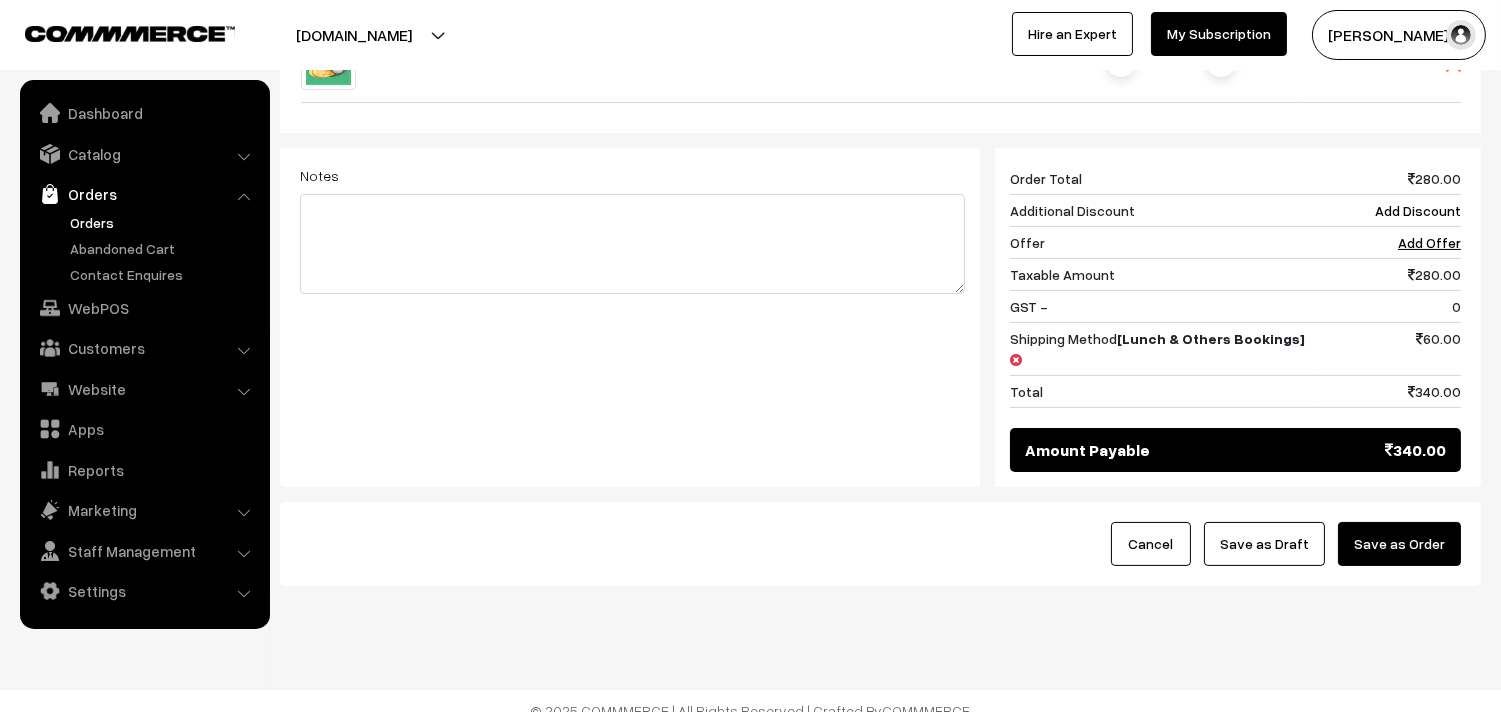 click on "Save as Draft" at bounding box center [1264, 544] 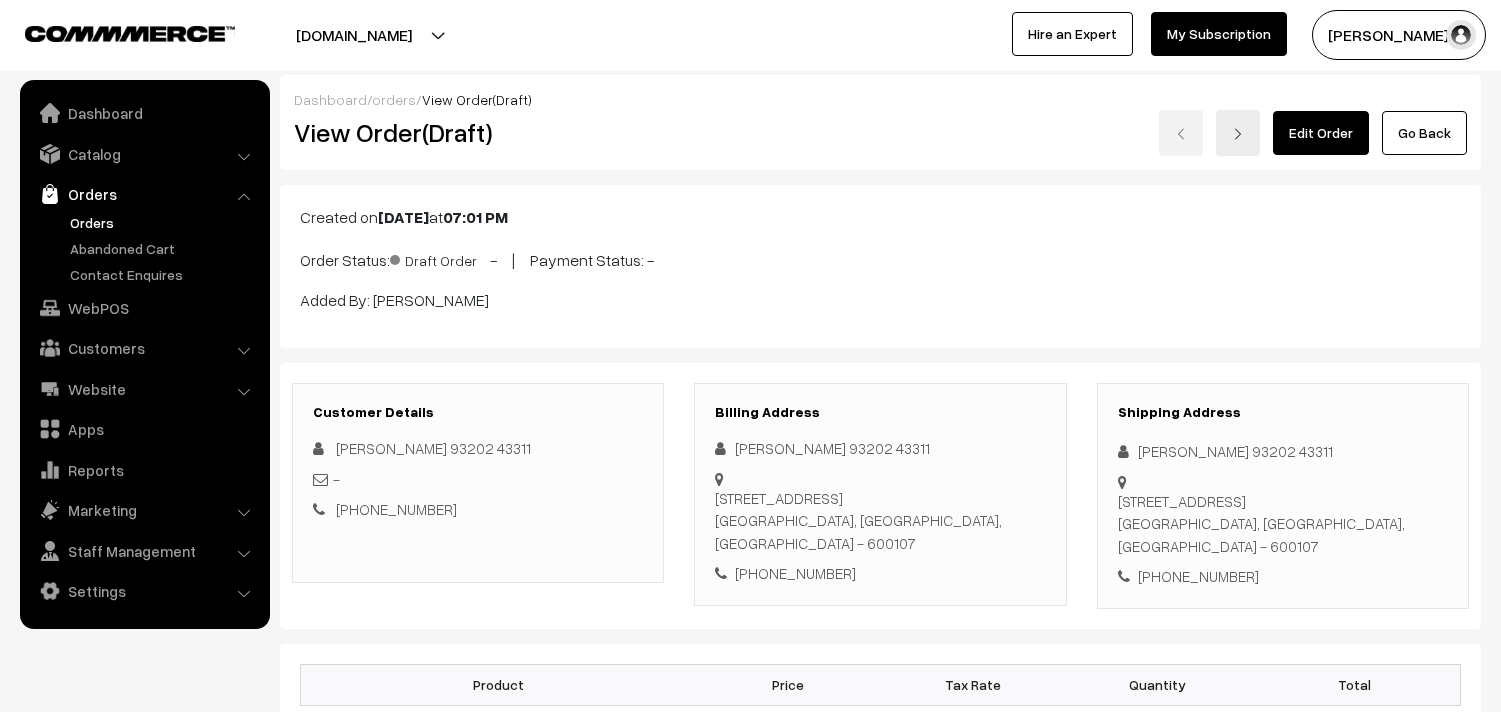 scroll, scrollTop: 0, scrollLeft: 0, axis: both 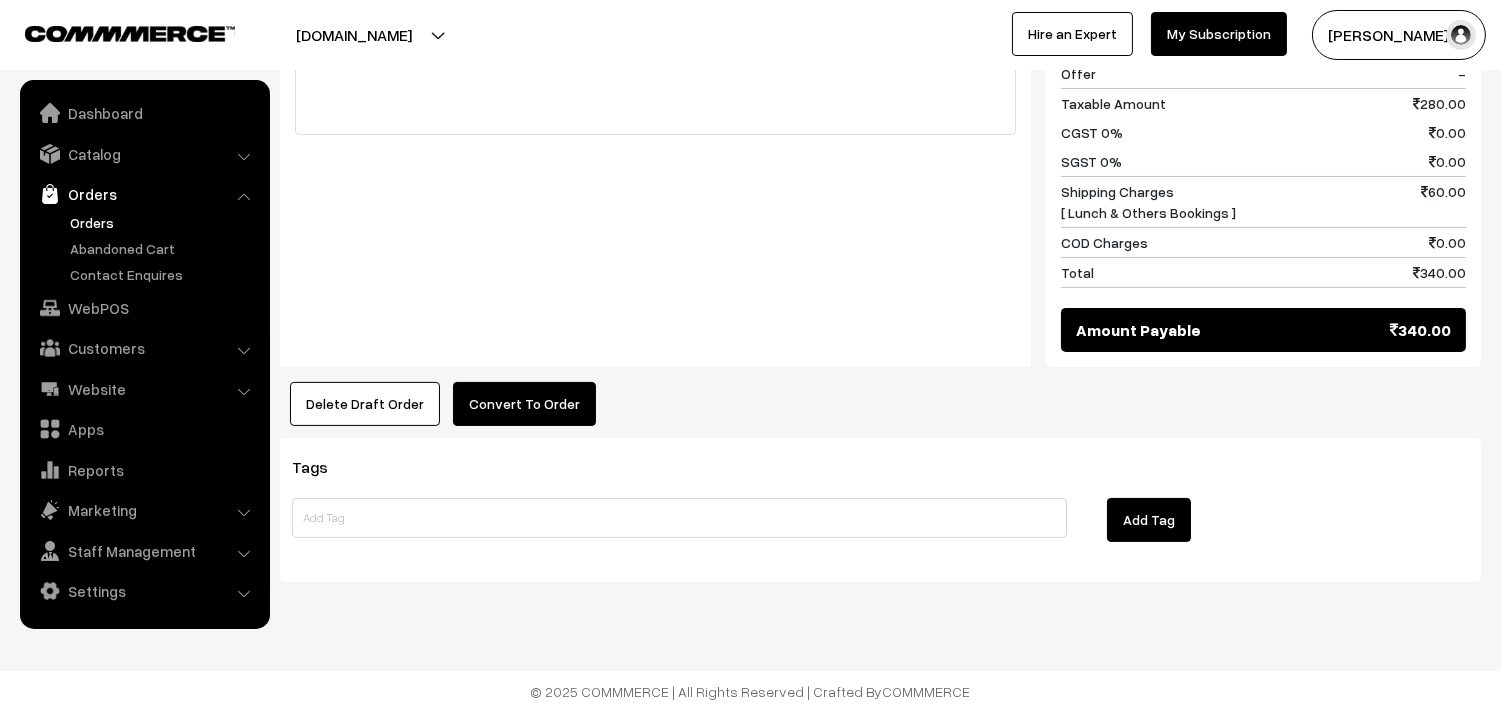 click on "Convert To Order" at bounding box center [524, 404] 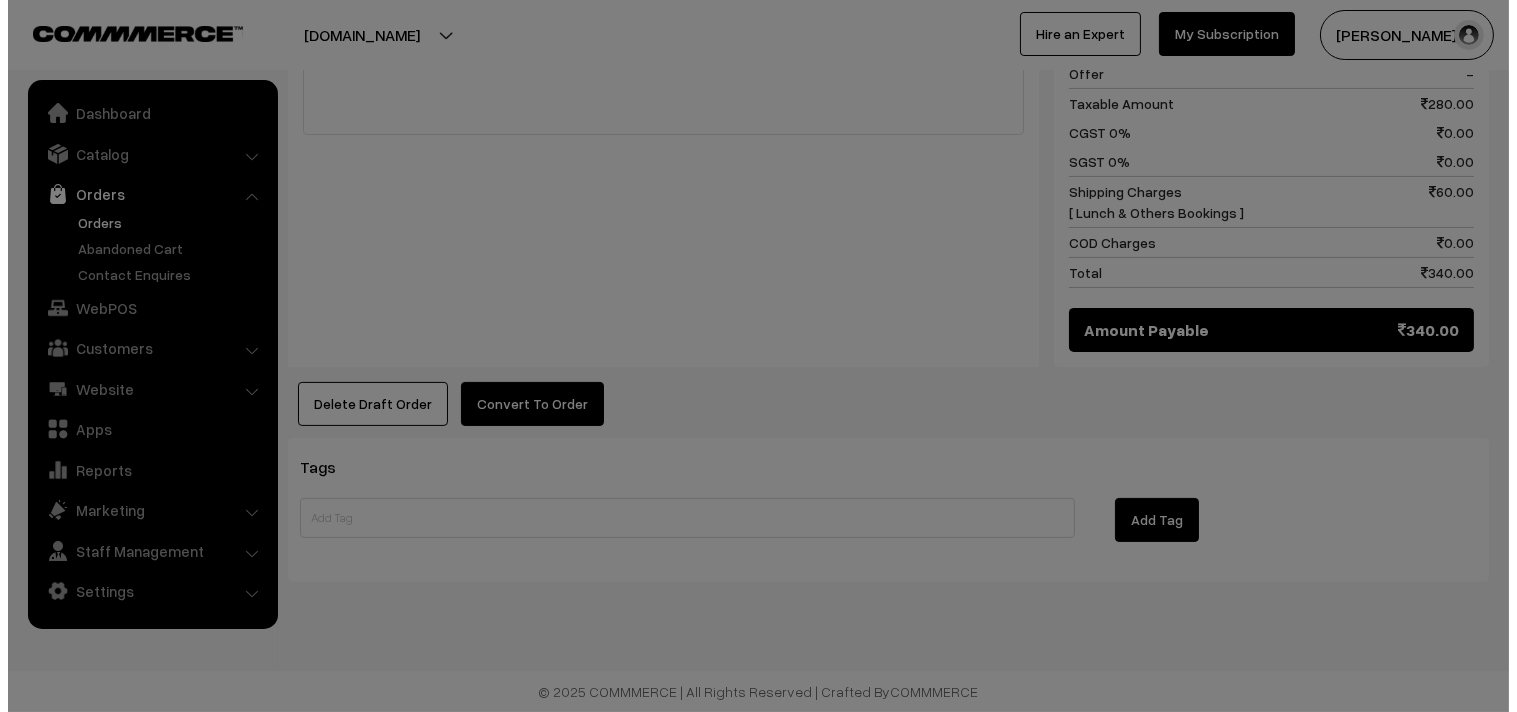 scroll, scrollTop: 956, scrollLeft: 0, axis: vertical 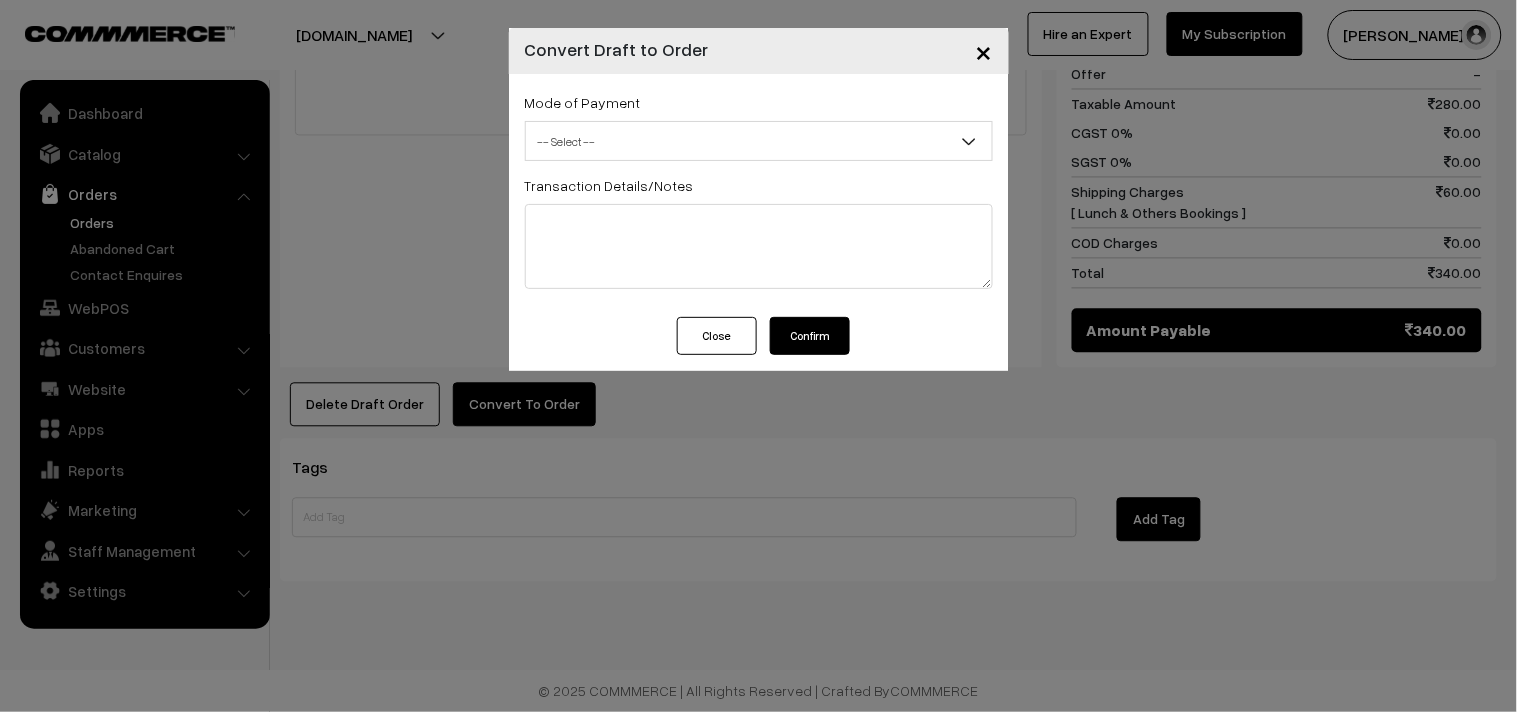 click on "-- Select --" at bounding box center [759, 141] 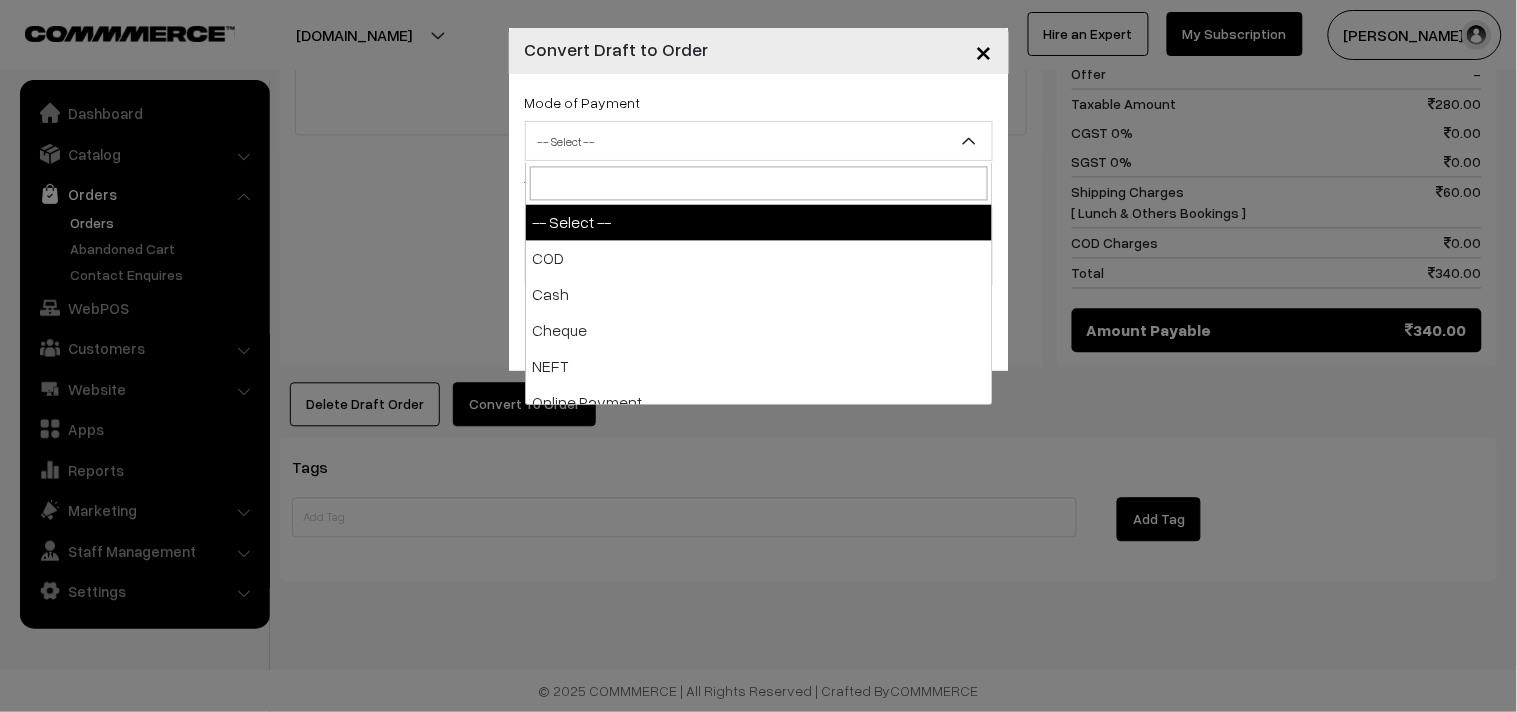 select on "1" 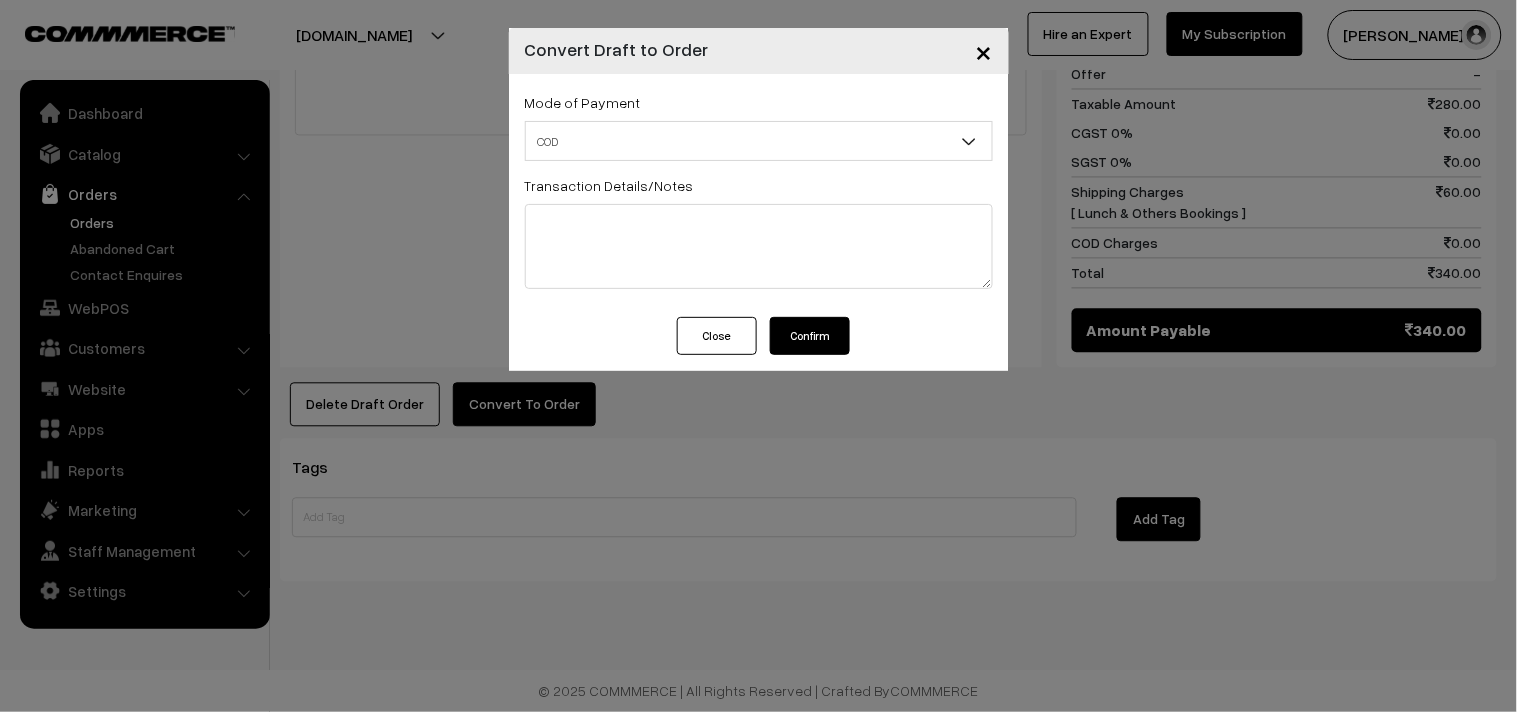 click on "Confirm" at bounding box center [810, 336] 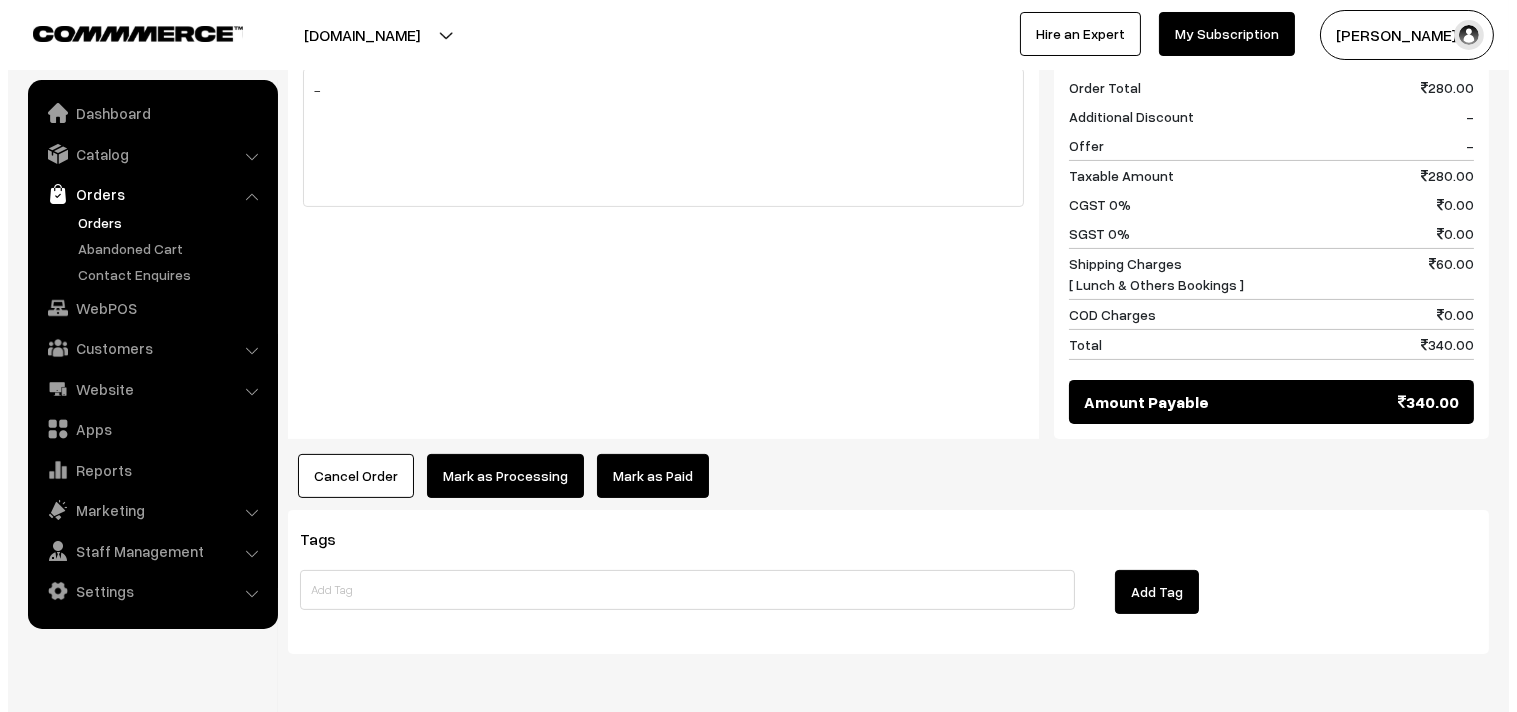 scroll, scrollTop: 843, scrollLeft: 0, axis: vertical 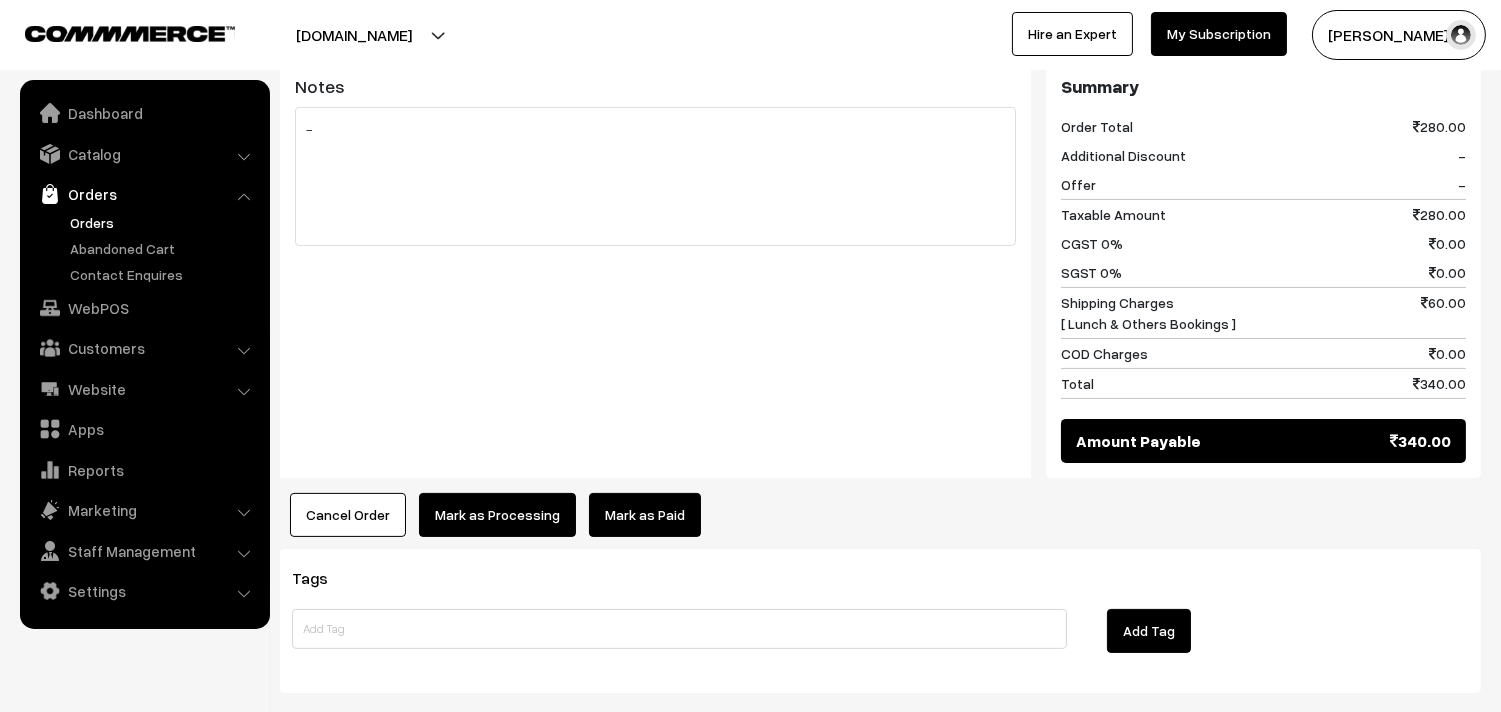 click on "Notes
-" at bounding box center [655, 270] 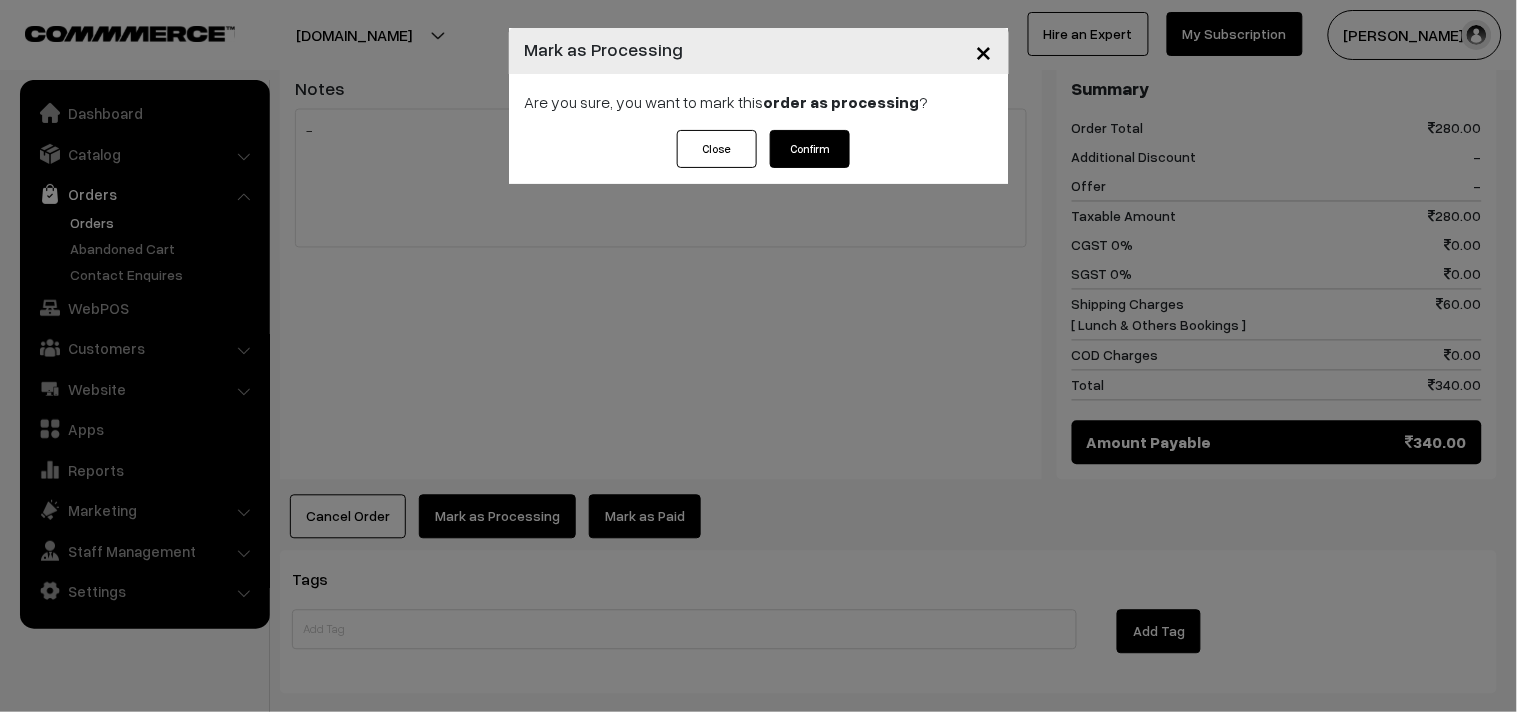 click on "Confirm" at bounding box center [810, 149] 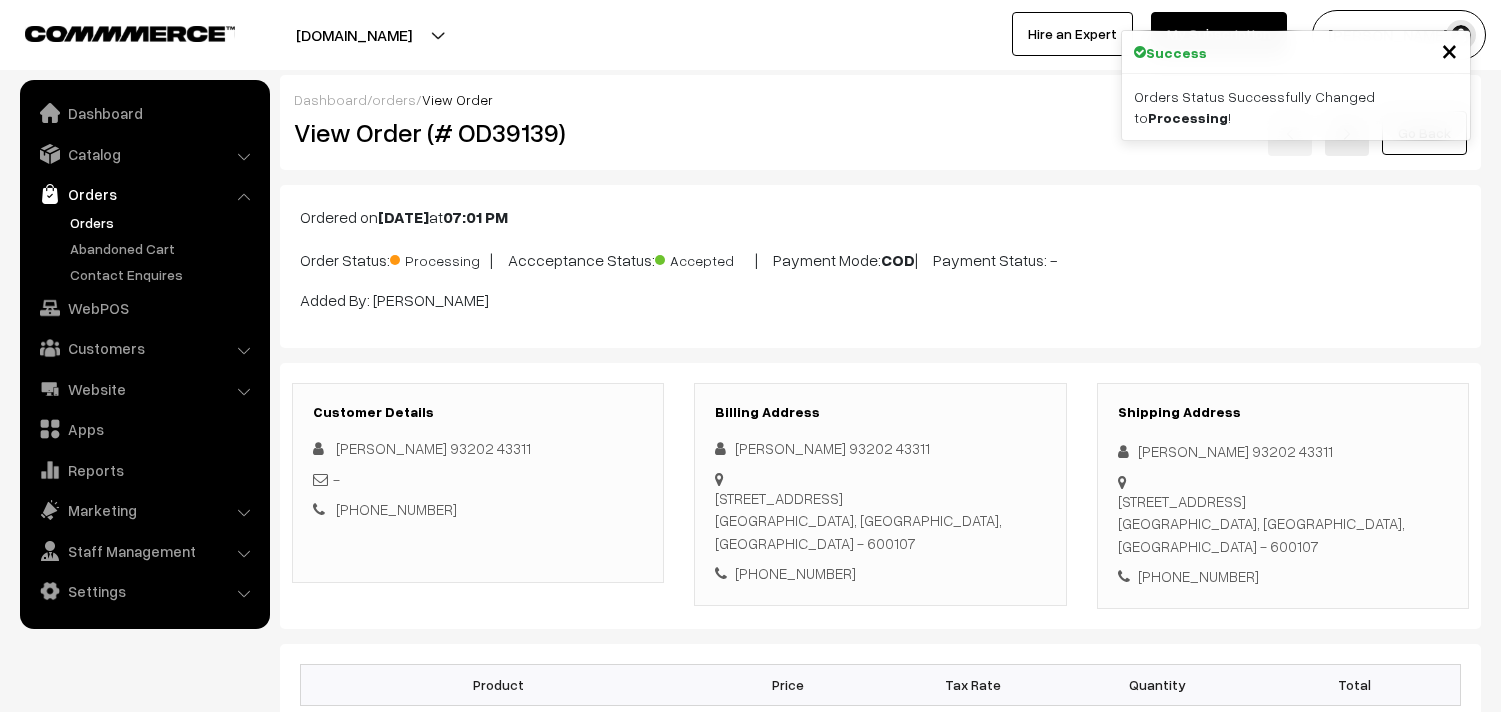 scroll, scrollTop: 0, scrollLeft: 0, axis: both 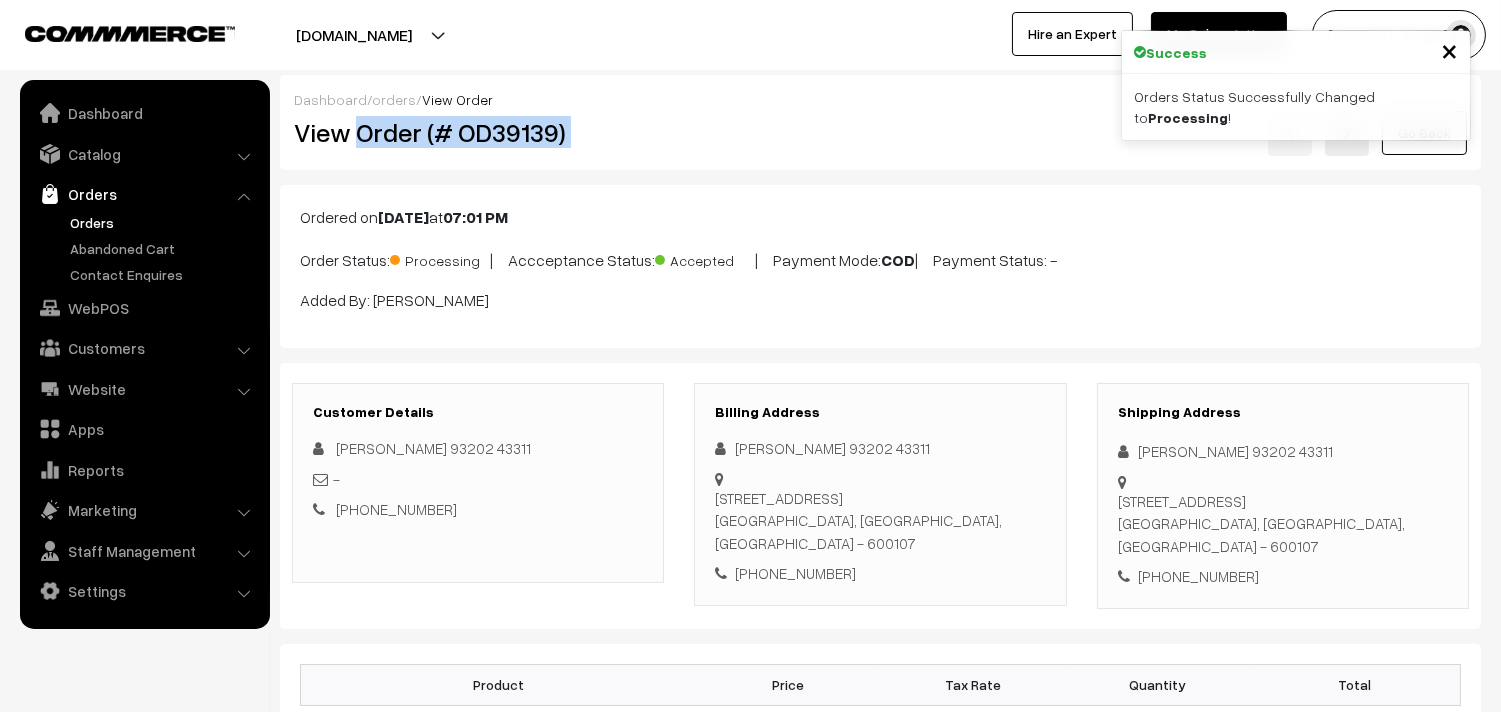 drag, startPoint x: 360, startPoint y: 132, endPoint x: 591, endPoint y: 150, distance: 231.70024 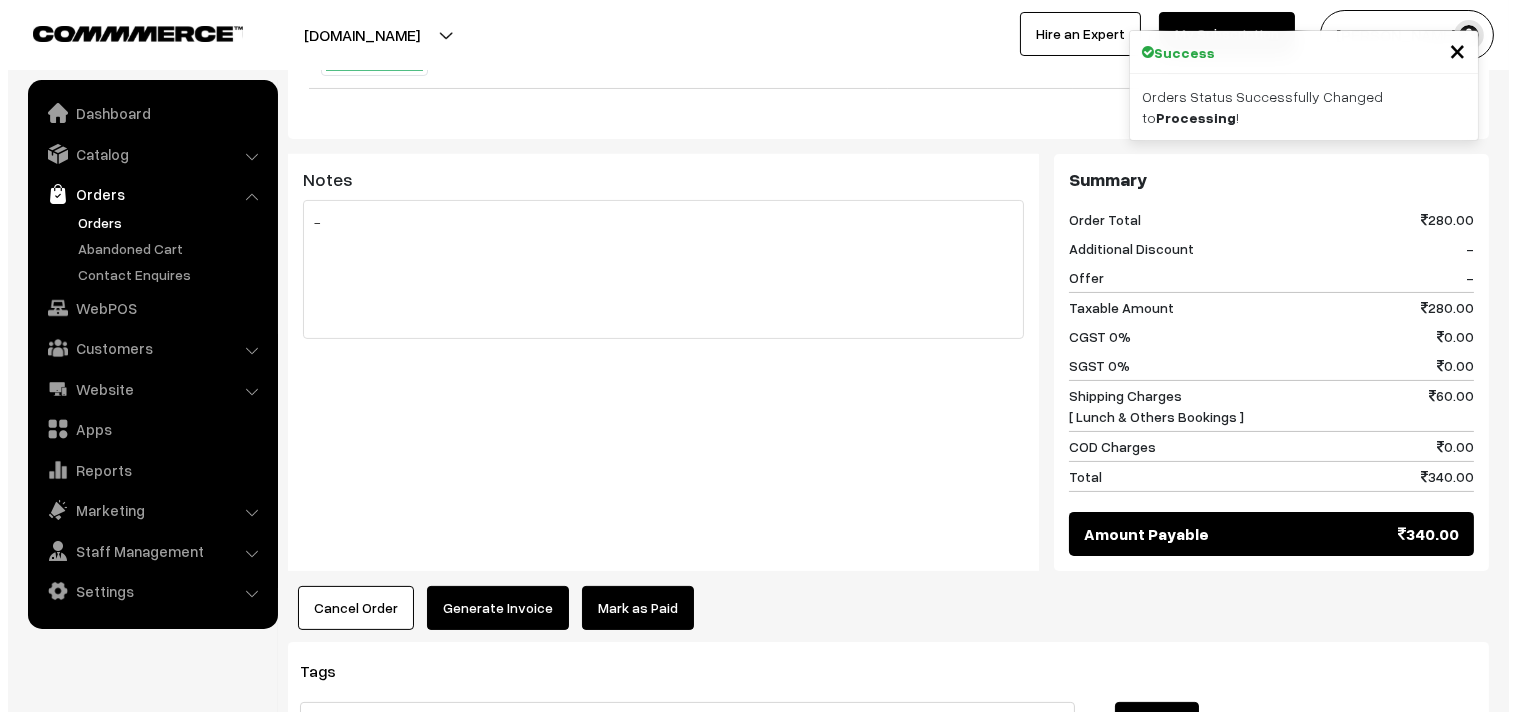 scroll, scrollTop: 777, scrollLeft: 0, axis: vertical 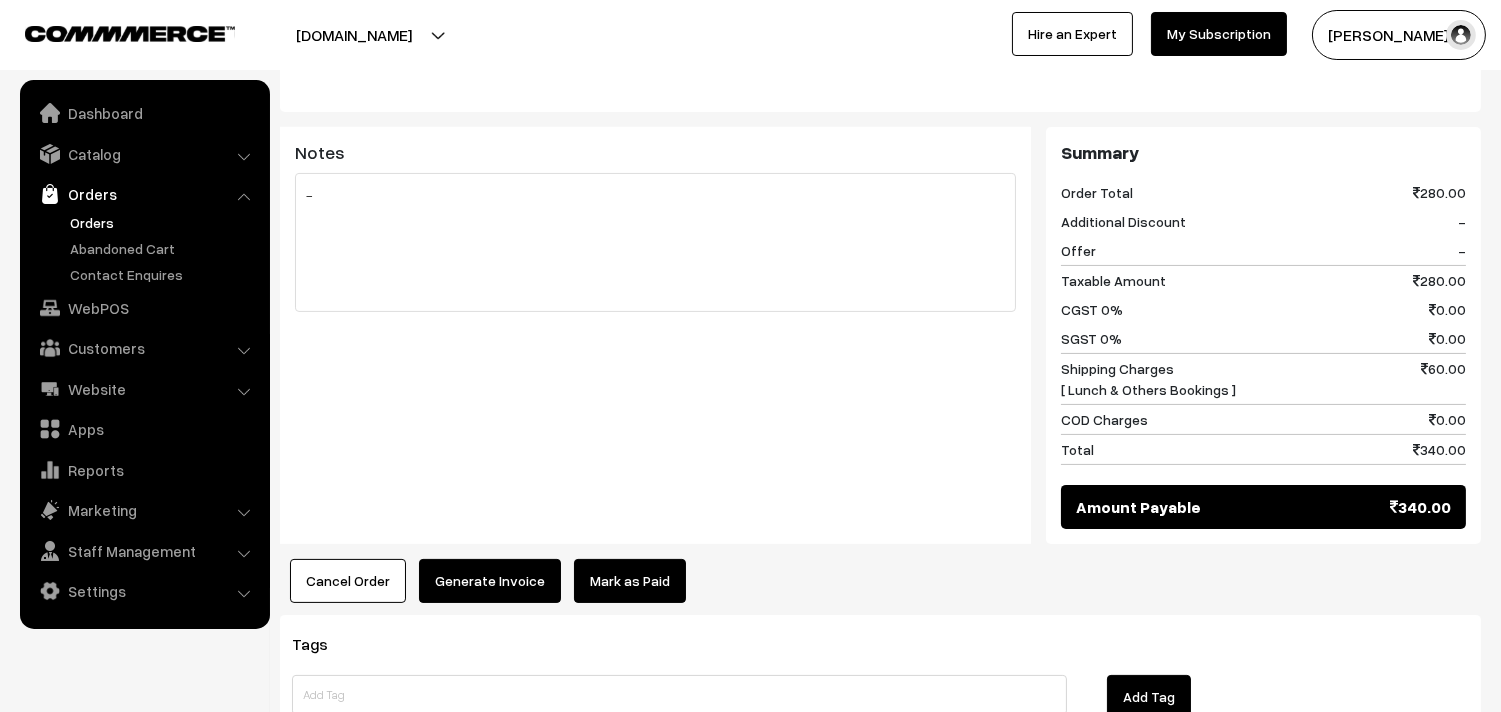 click on "Generate Invoice" at bounding box center [490, 581] 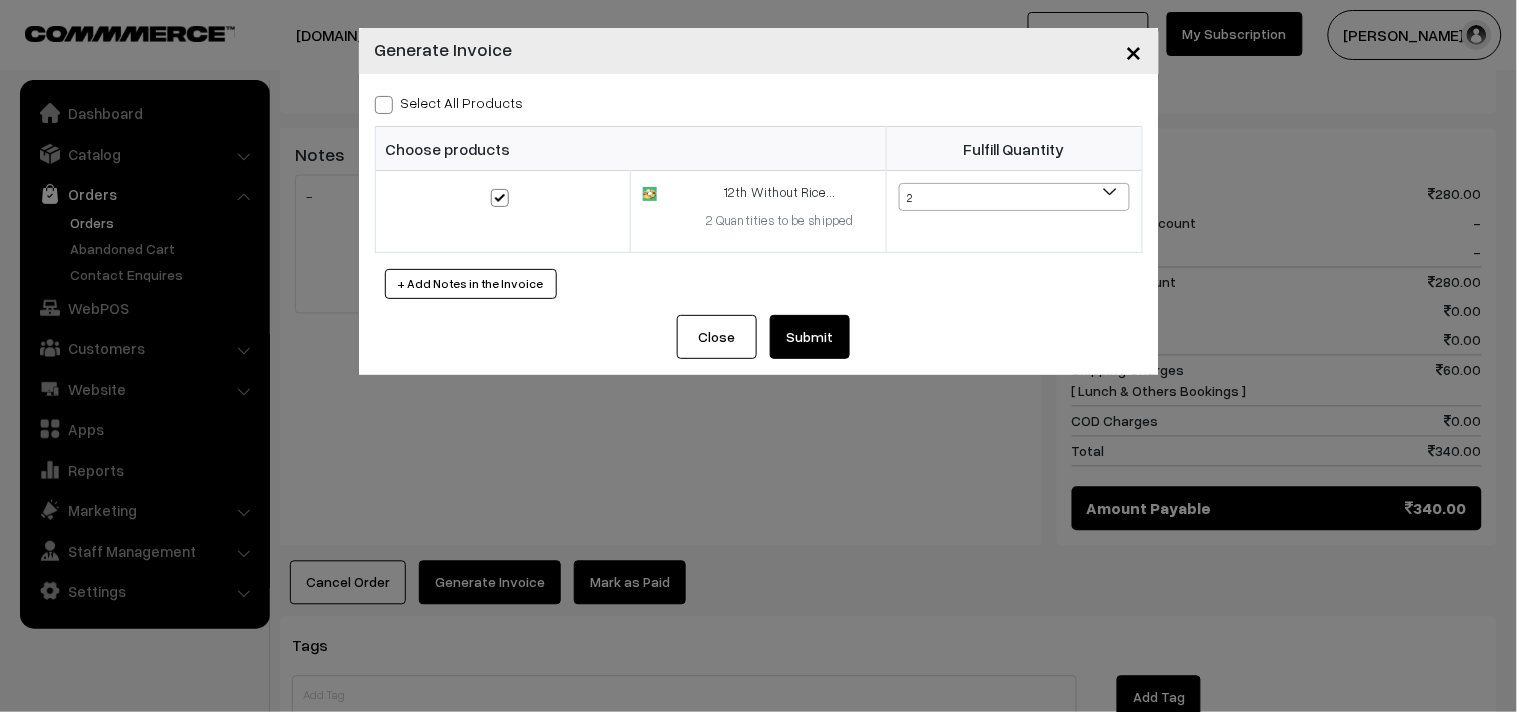 click on "Select All Products" at bounding box center [449, 102] 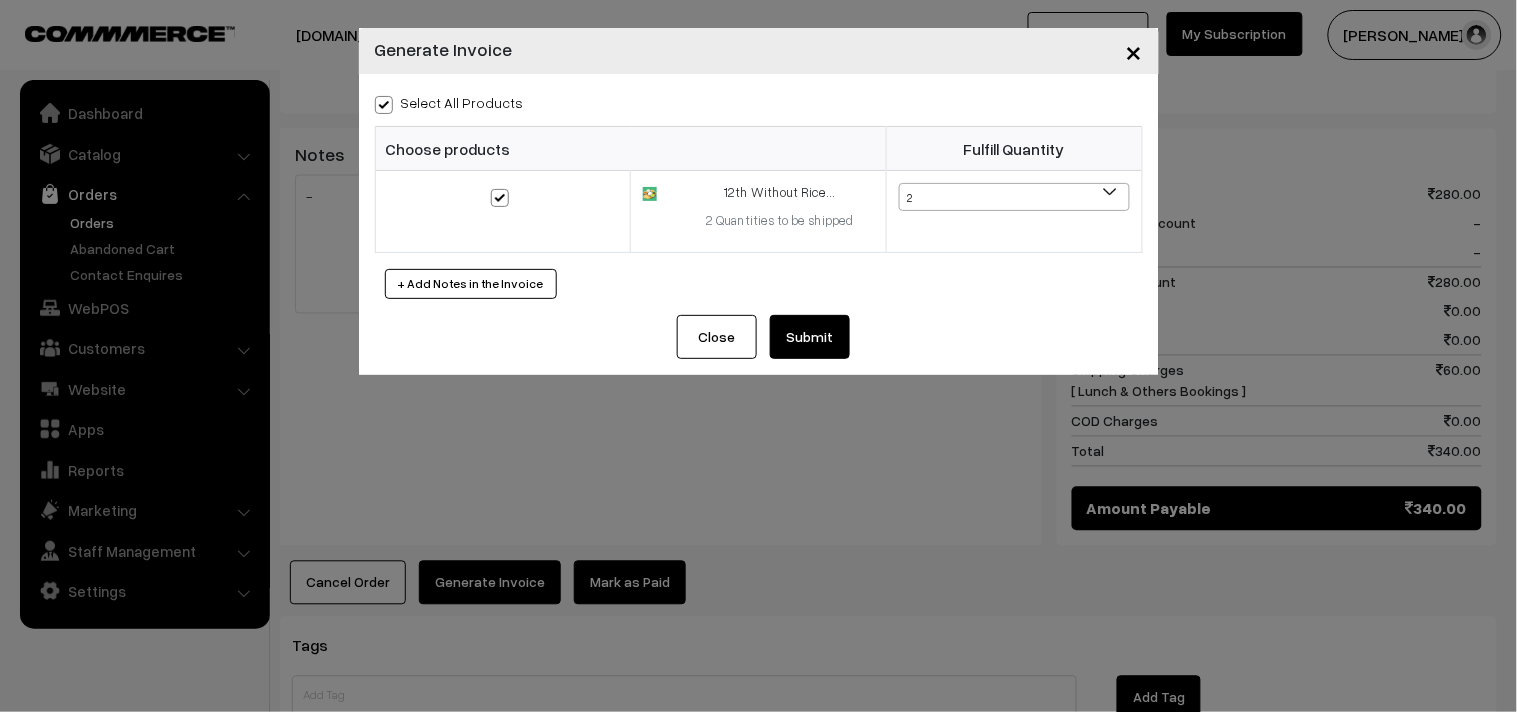 click on "Submit" at bounding box center (810, 337) 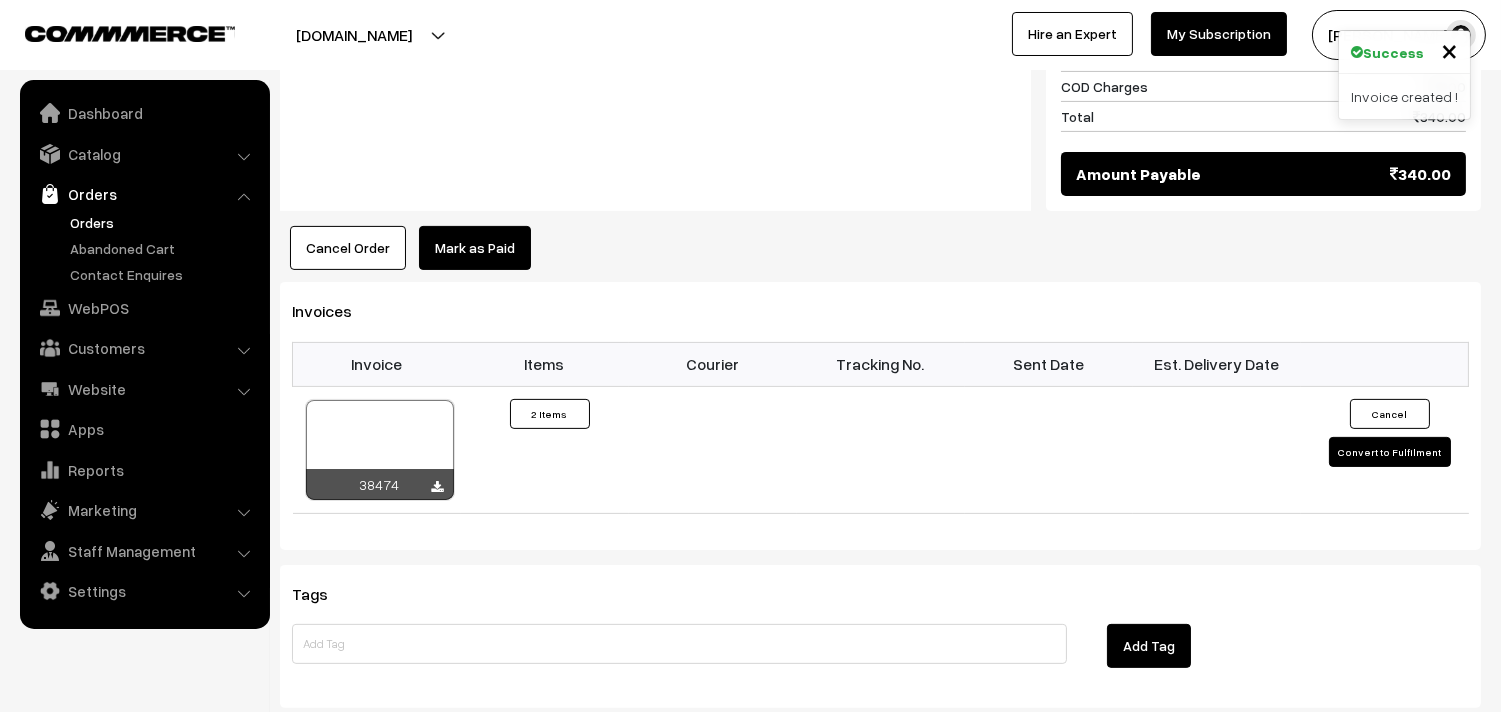scroll, scrollTop: 1111, scrollLeft: 0, axis: vertical 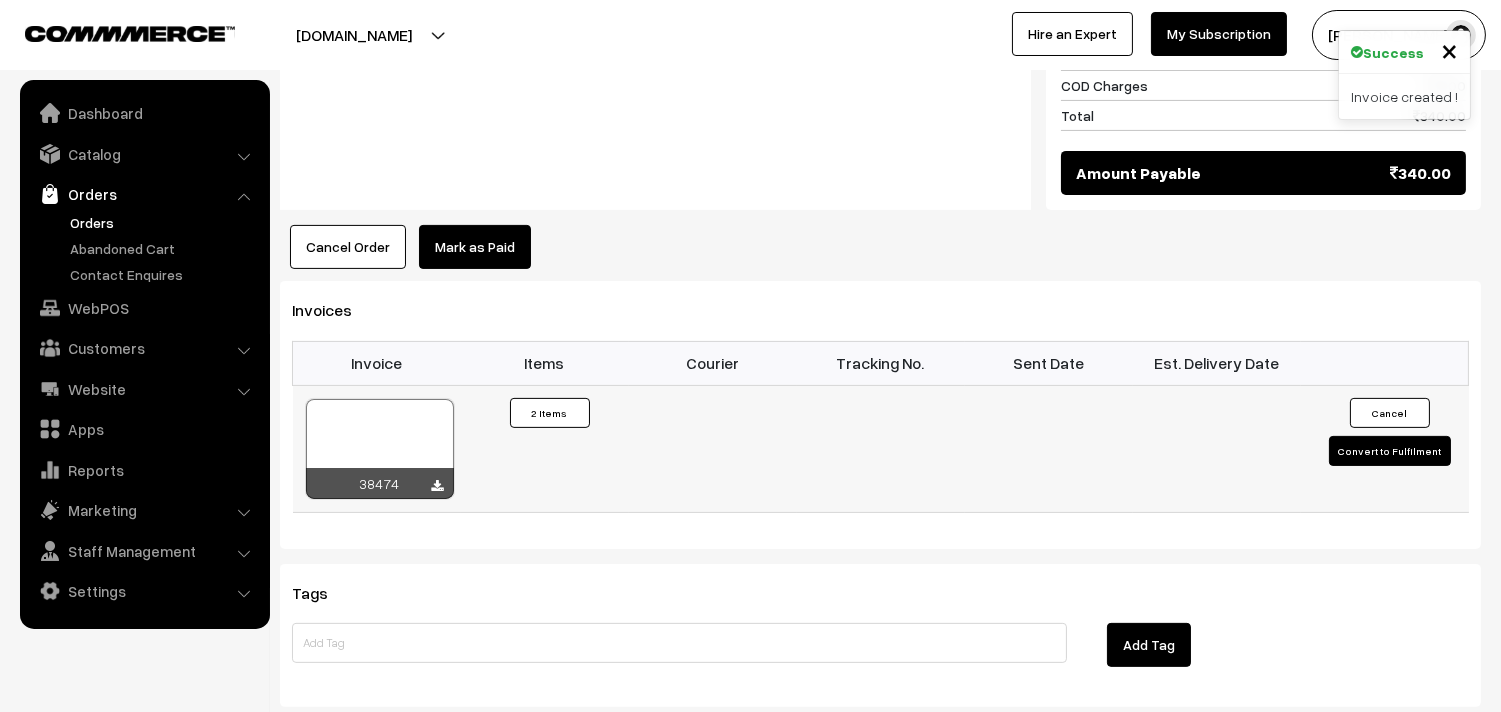 click at bounding box center (380, 449) 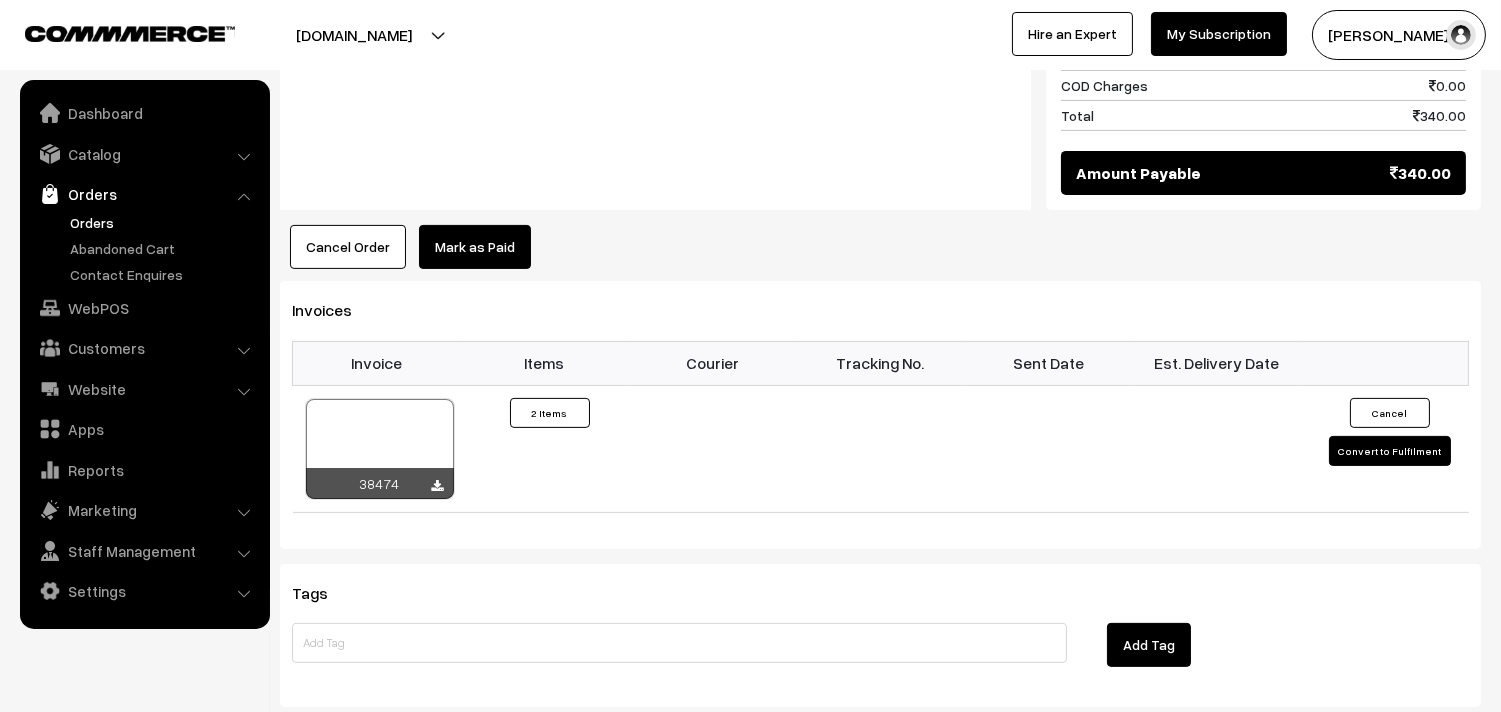 click on "Orders" at bounding box center [164, 222] 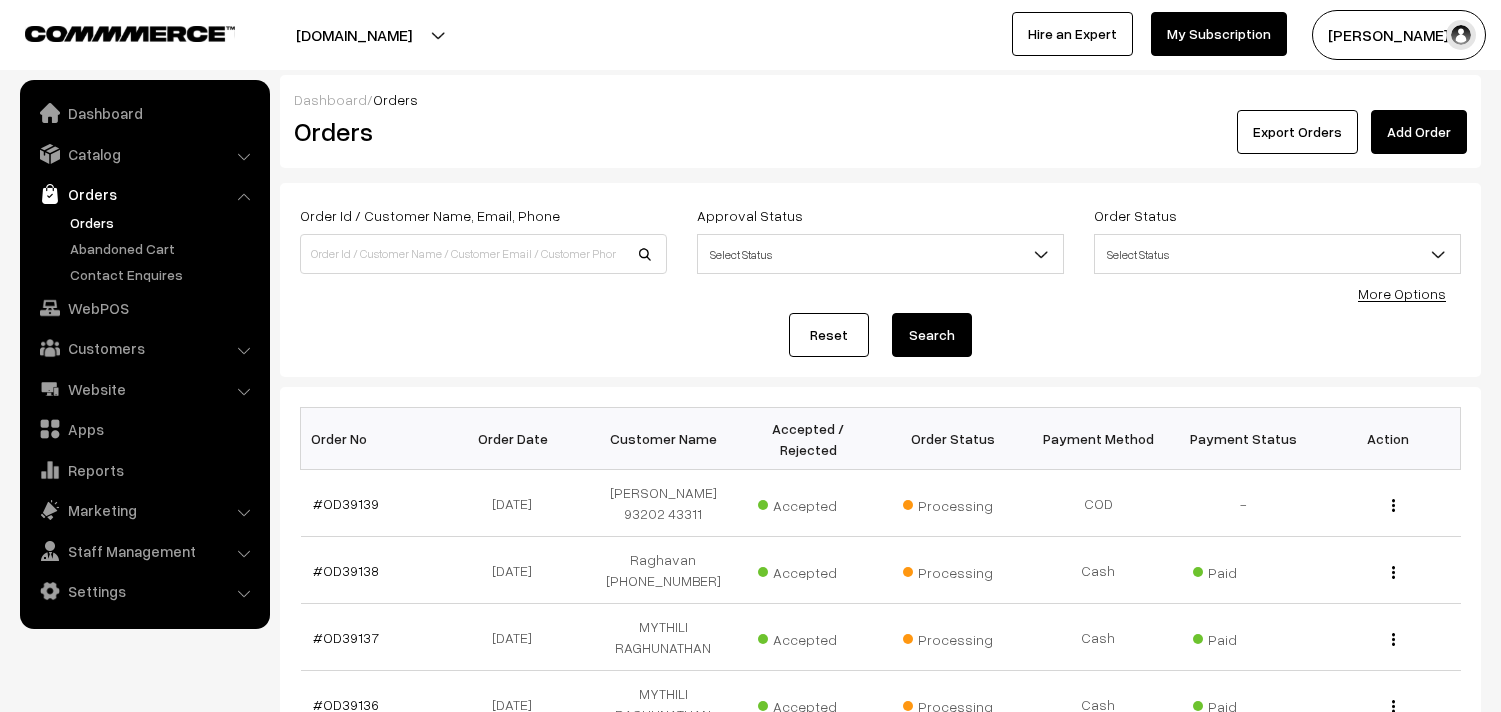 scroll, scrollTop: 0, scrollLeft: 0, axis: both 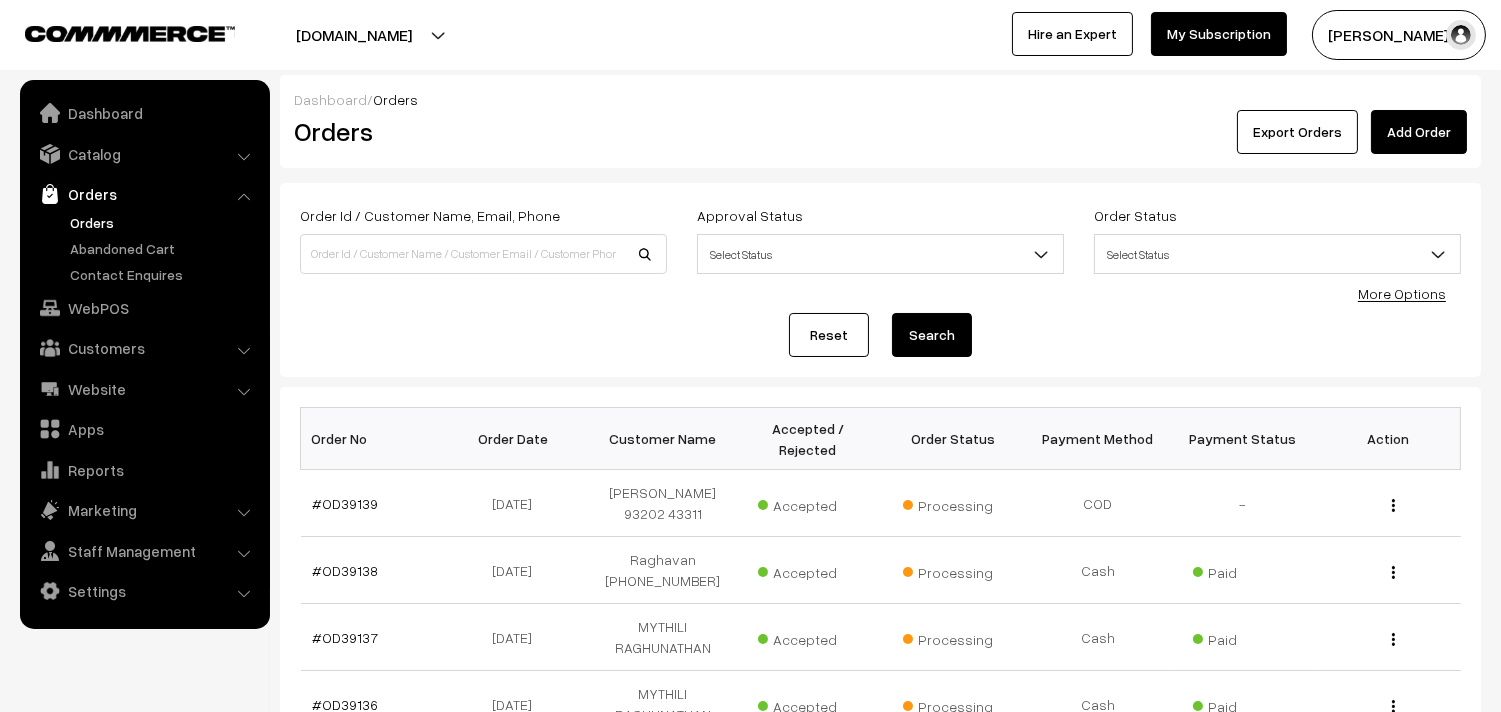 click on "Orders" at bounding box center [164, 222] 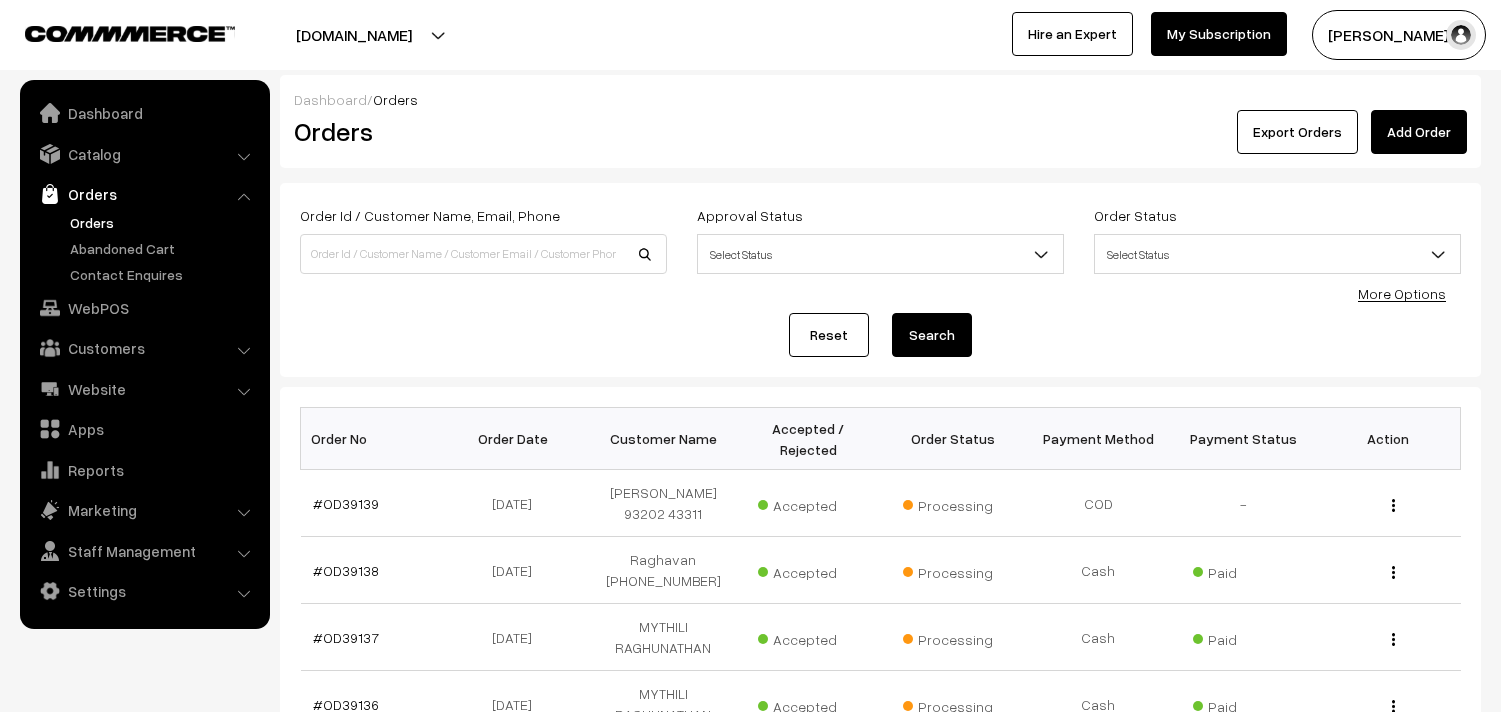 scroll, scrollTop: 0, scrollLeft: 0, axis: both 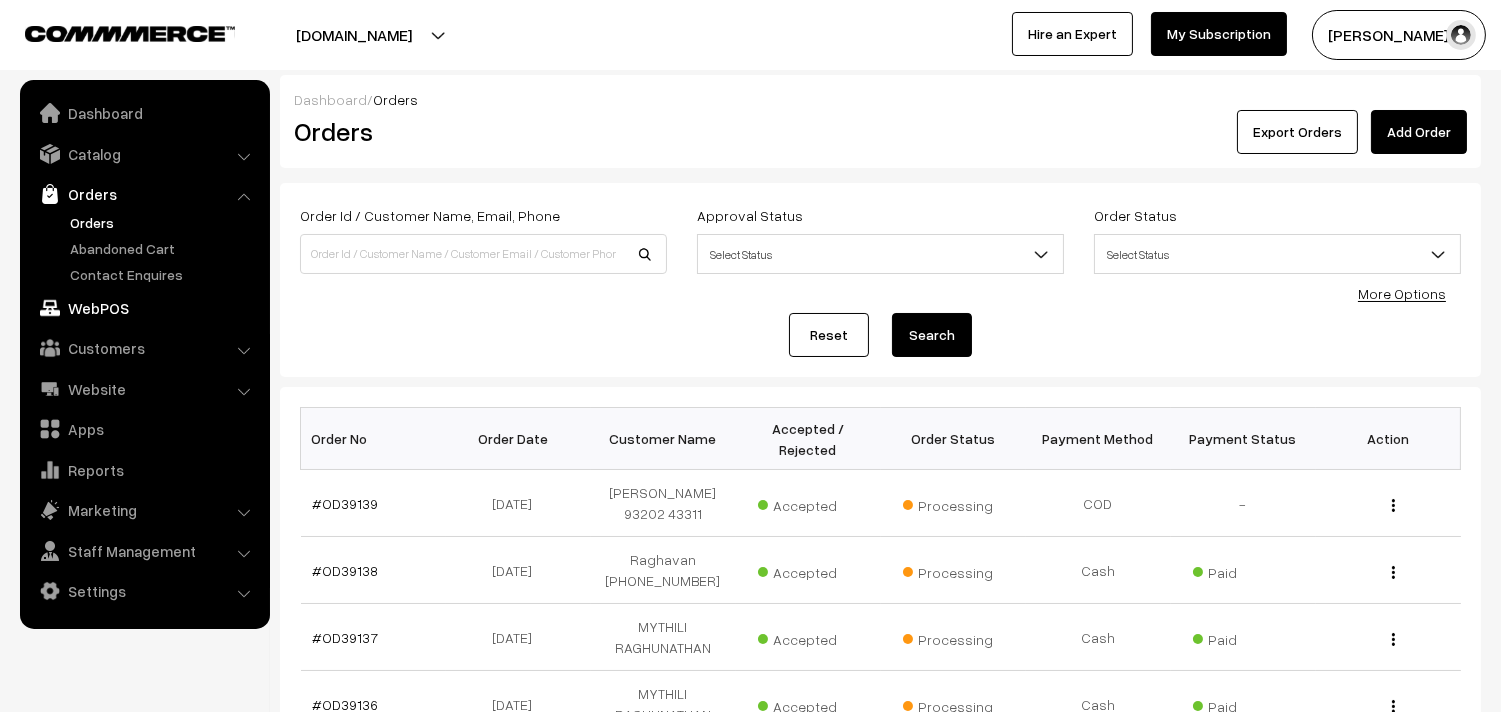 click on "WebPOS" at bounding box center [144, 308] 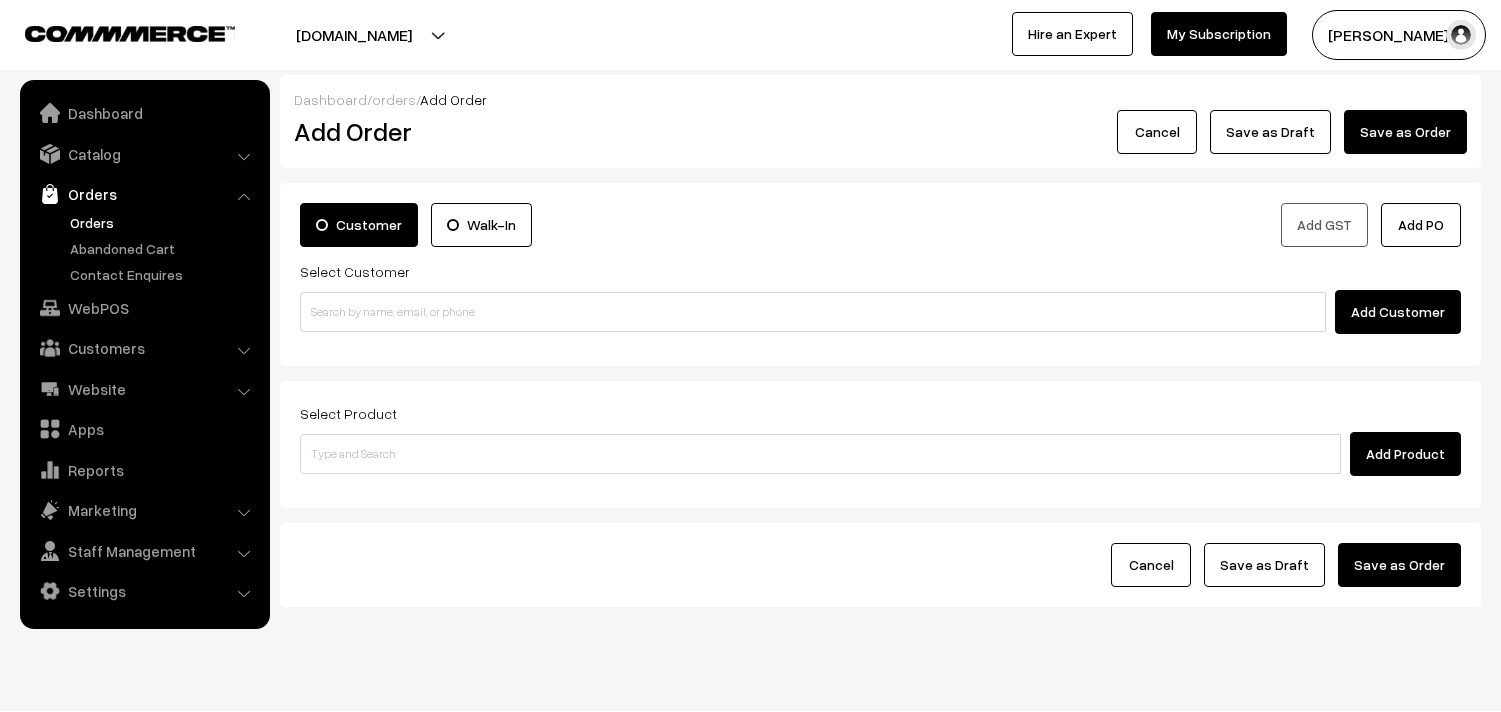 scroll, scrollTop: 0, scrollLeft: 0, axis: both 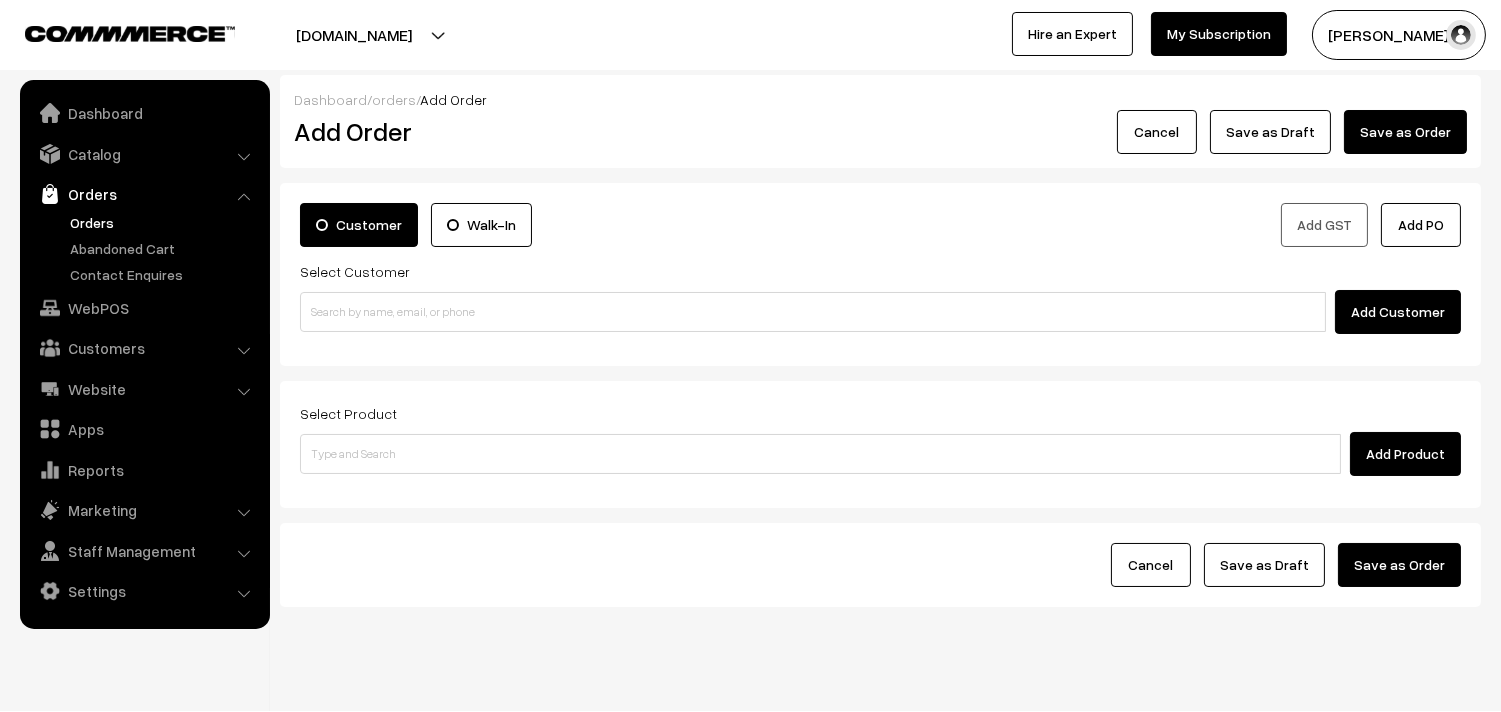 click on "Orders" at bounding box center (164, 222) 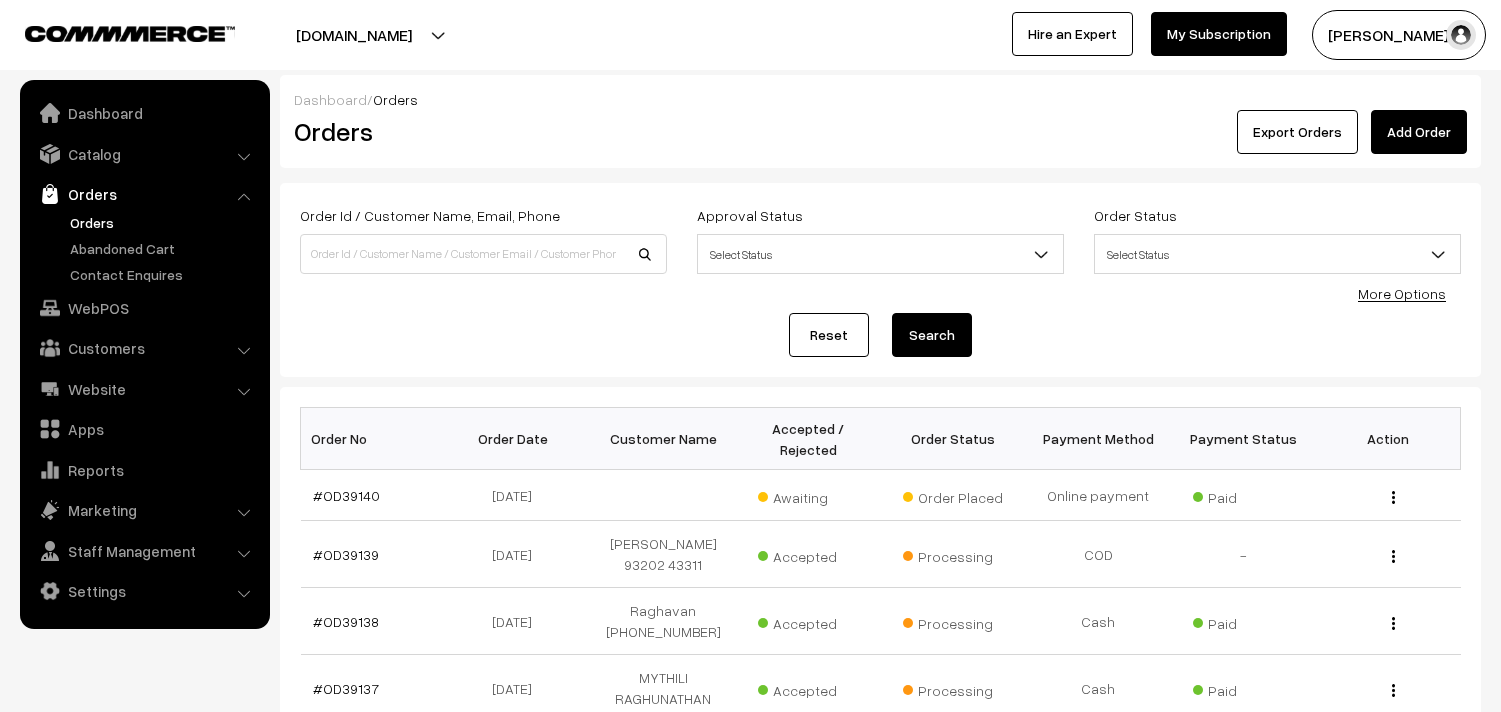 scroll, scrollTop: 0, scrollLeft: 0, axis: both 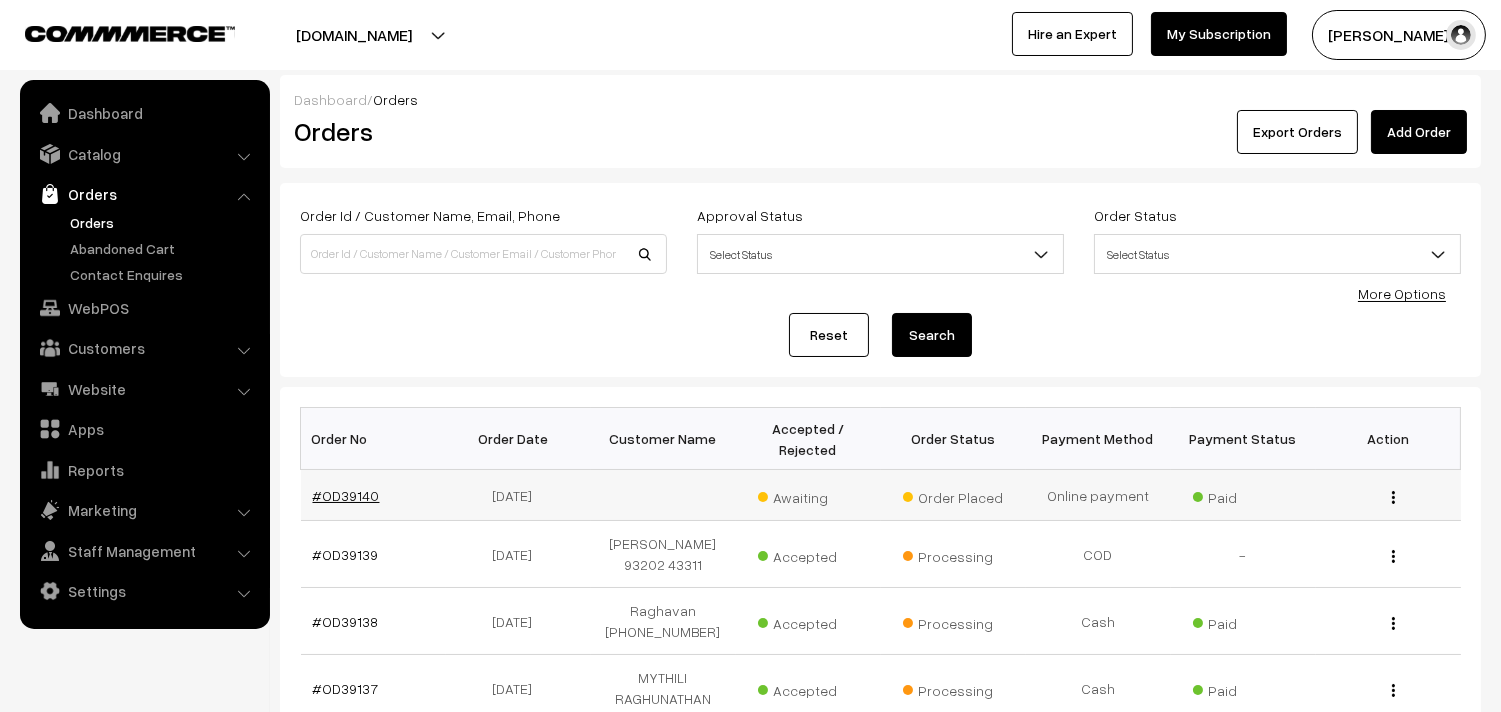 click on "#OD39140" at bounding box center [346, 495] 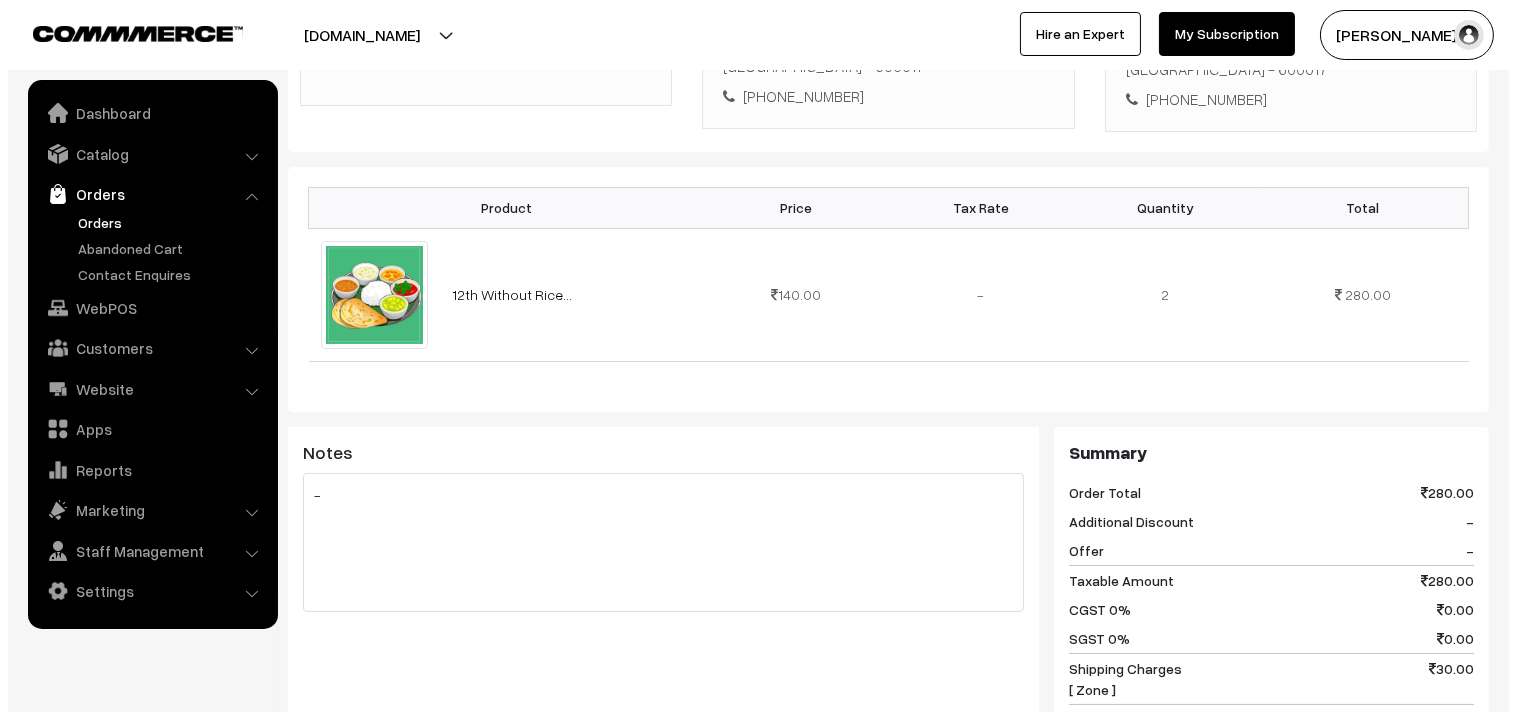 scroll, scrollTop: 666, scrollLeft: 0, axis: vertical 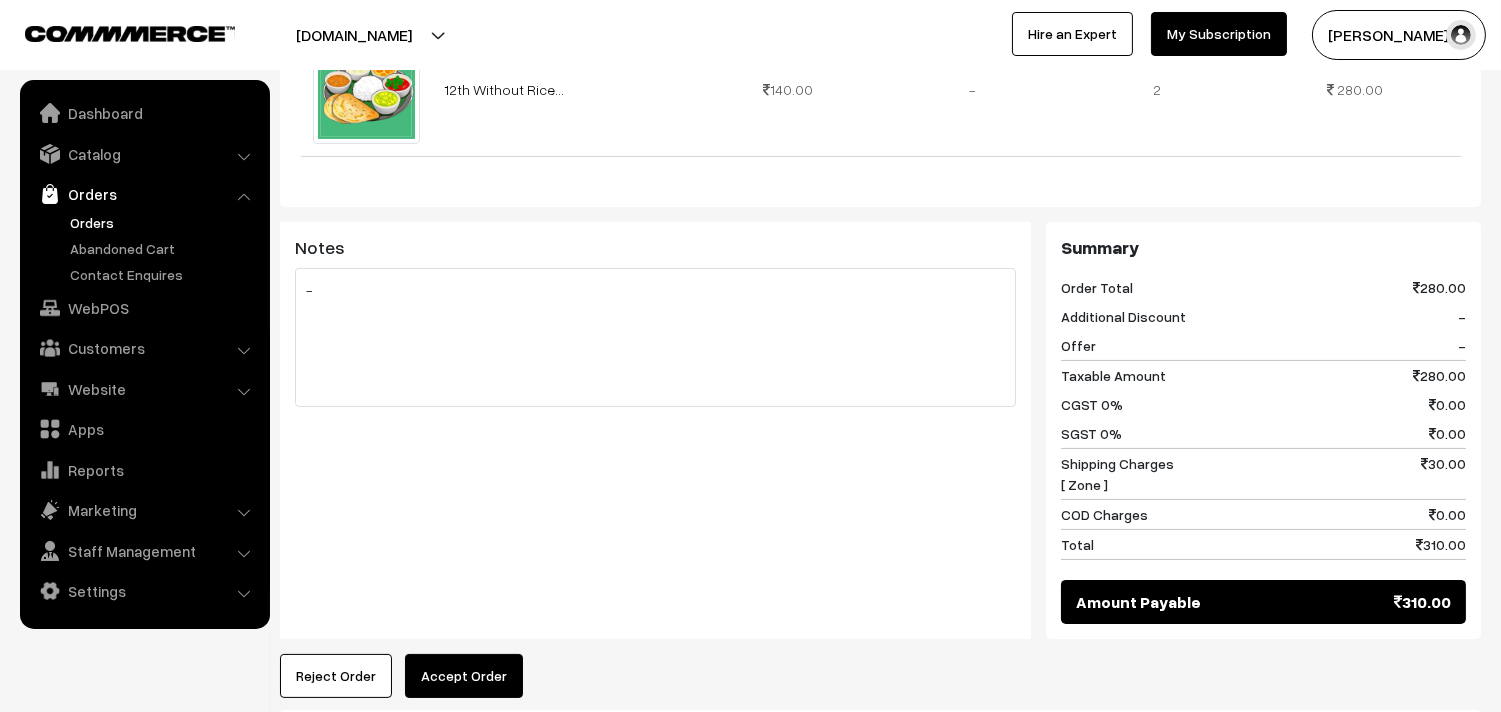 click on "Accept Order" at bounding box center [464, 676] 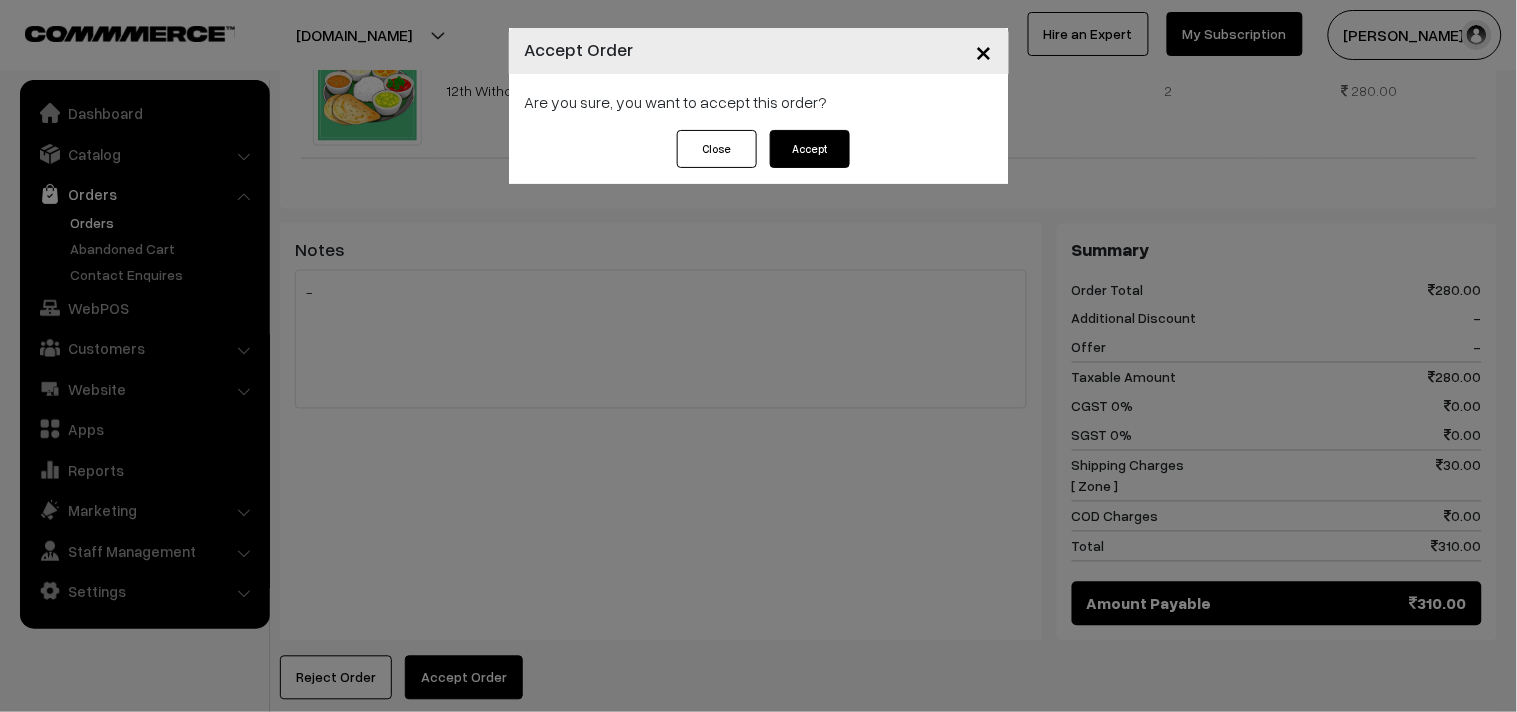 click on "Accept" at bounding box center (810, 149) 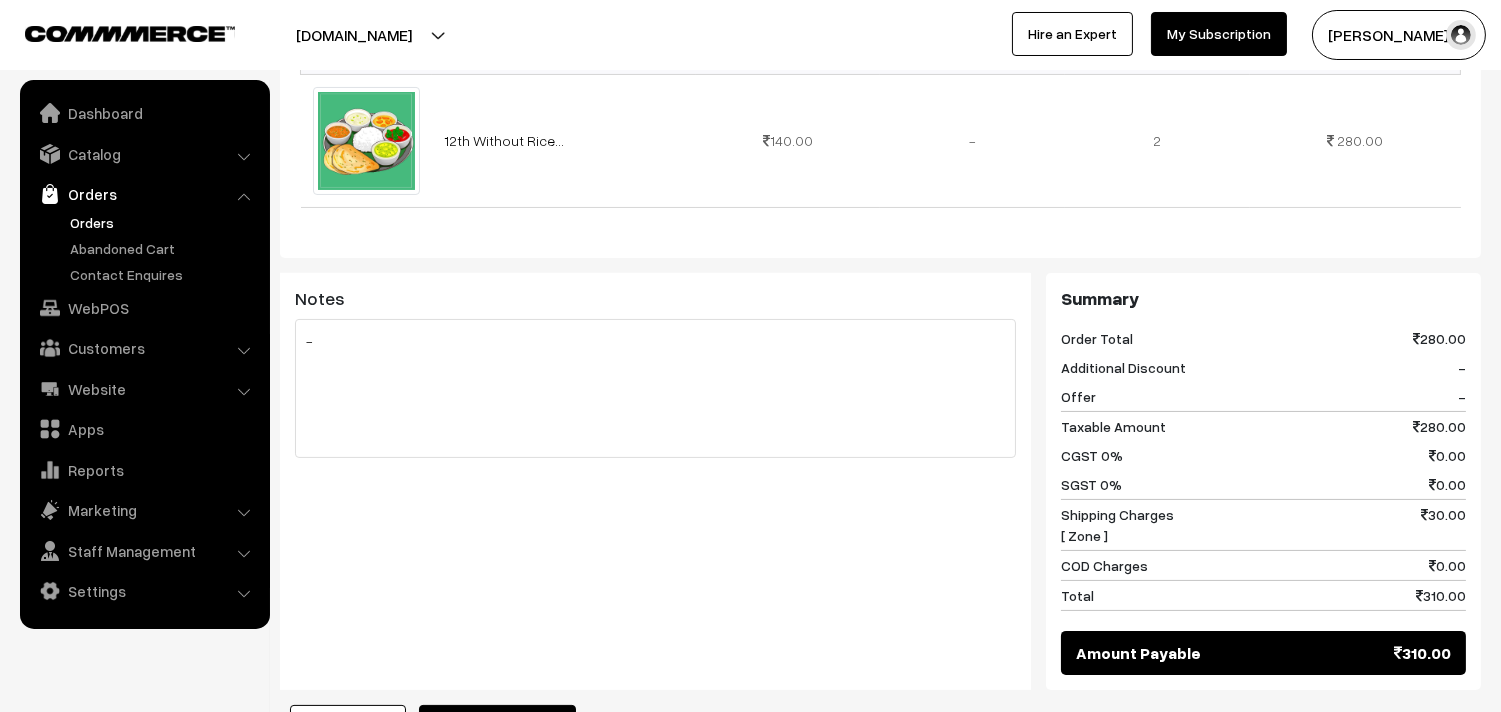 scroll, scrollTop: 444, scrollLeft: 0, axis: vertical 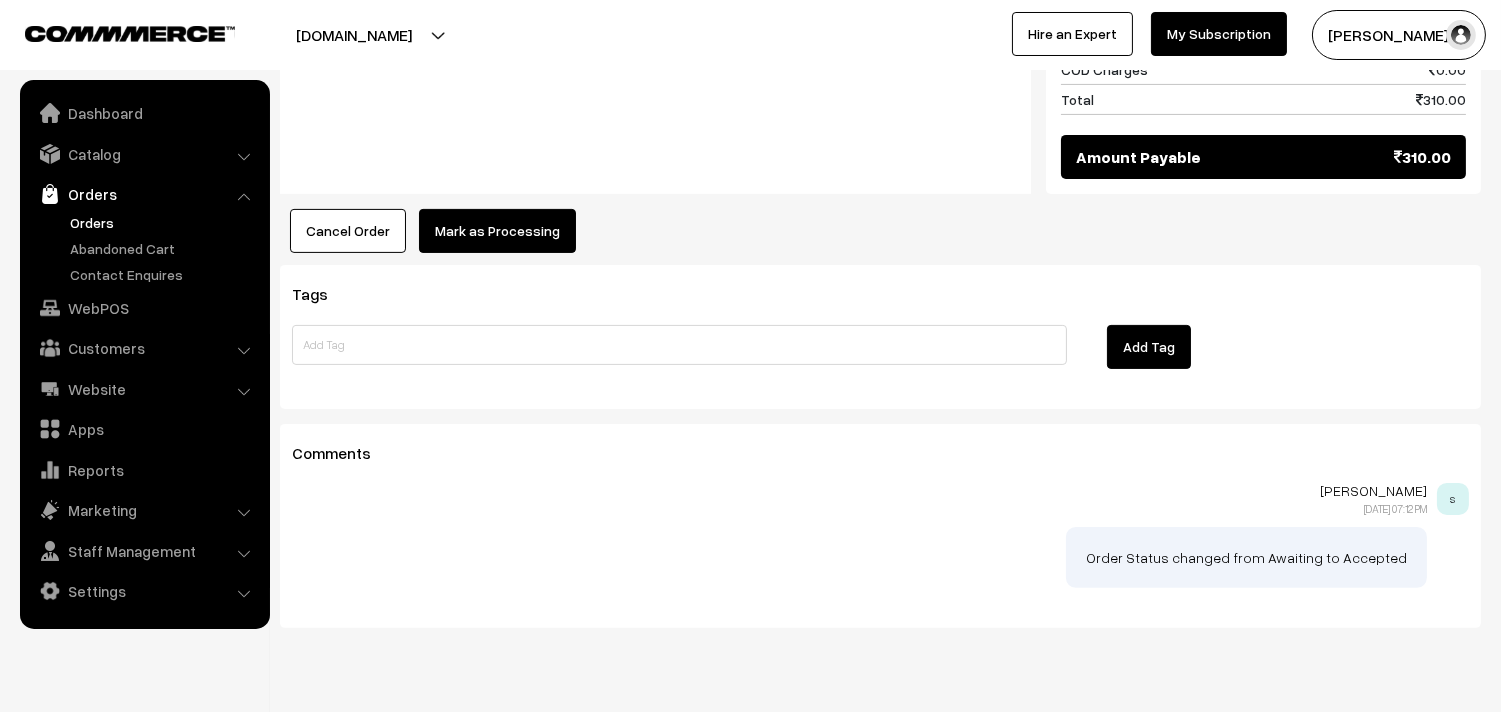 click on "Mark as Processing" at bounding box center (497, 231) 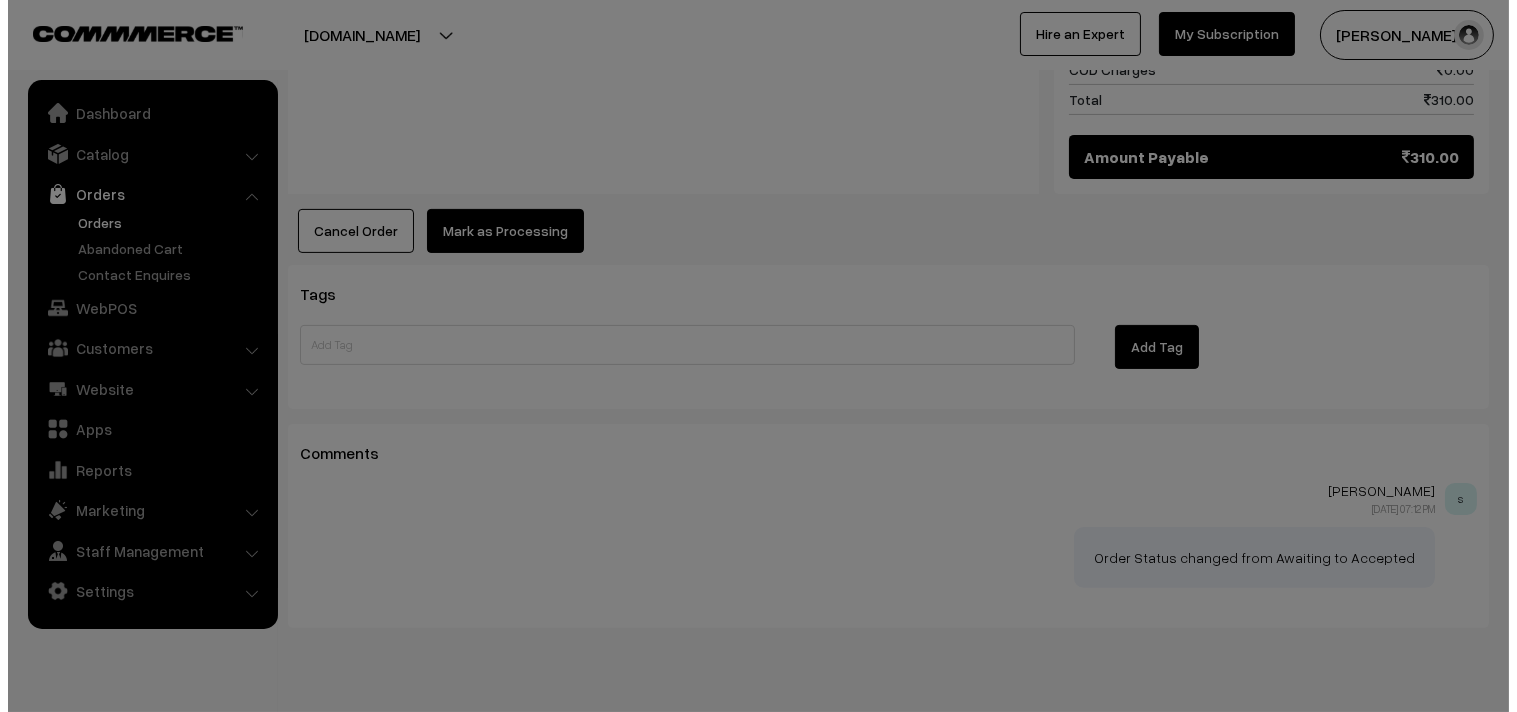 scroll, scrollTop: 1112, scrollLeft: 0, axis: vertical 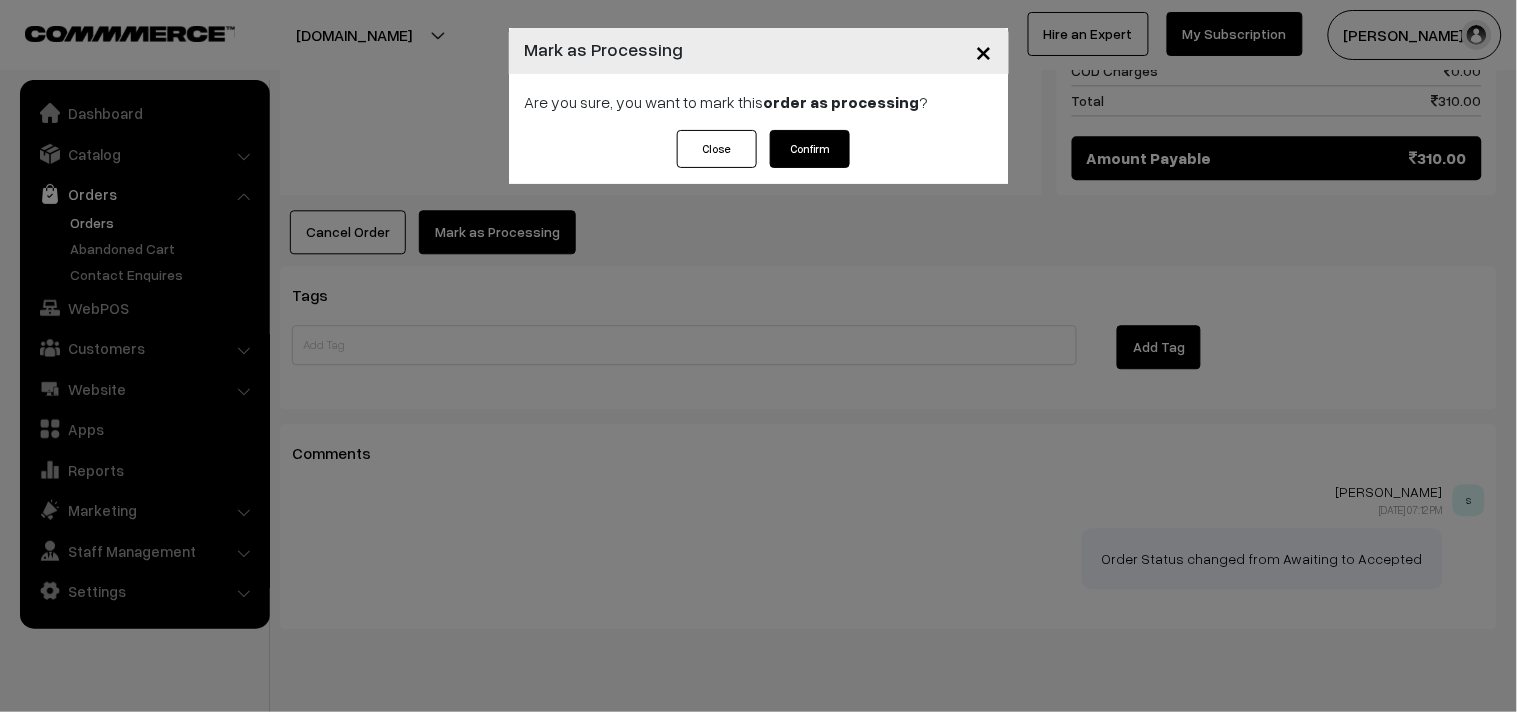 click on "Confirm" at bounding box center (810, 149) 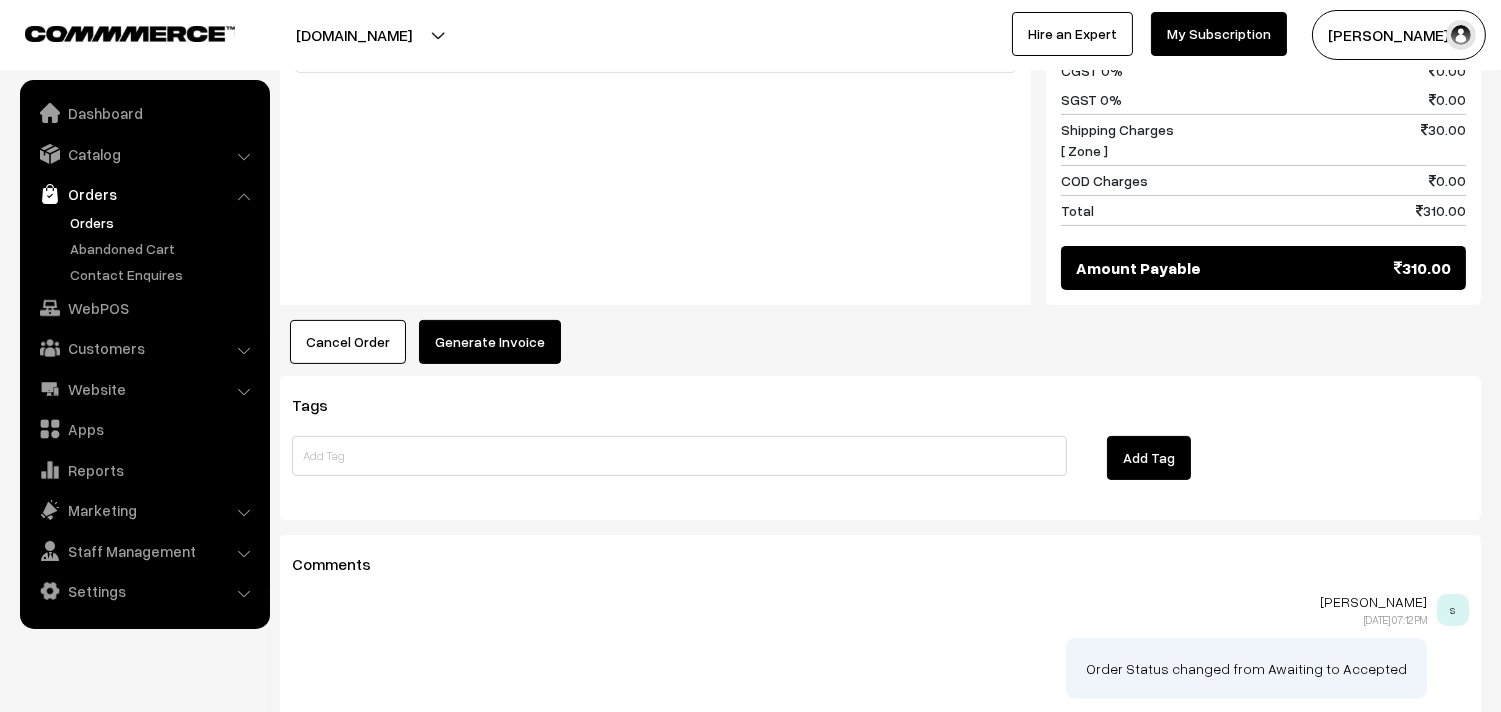 click on "Generate Invoice" at bounding box center [490, 342] 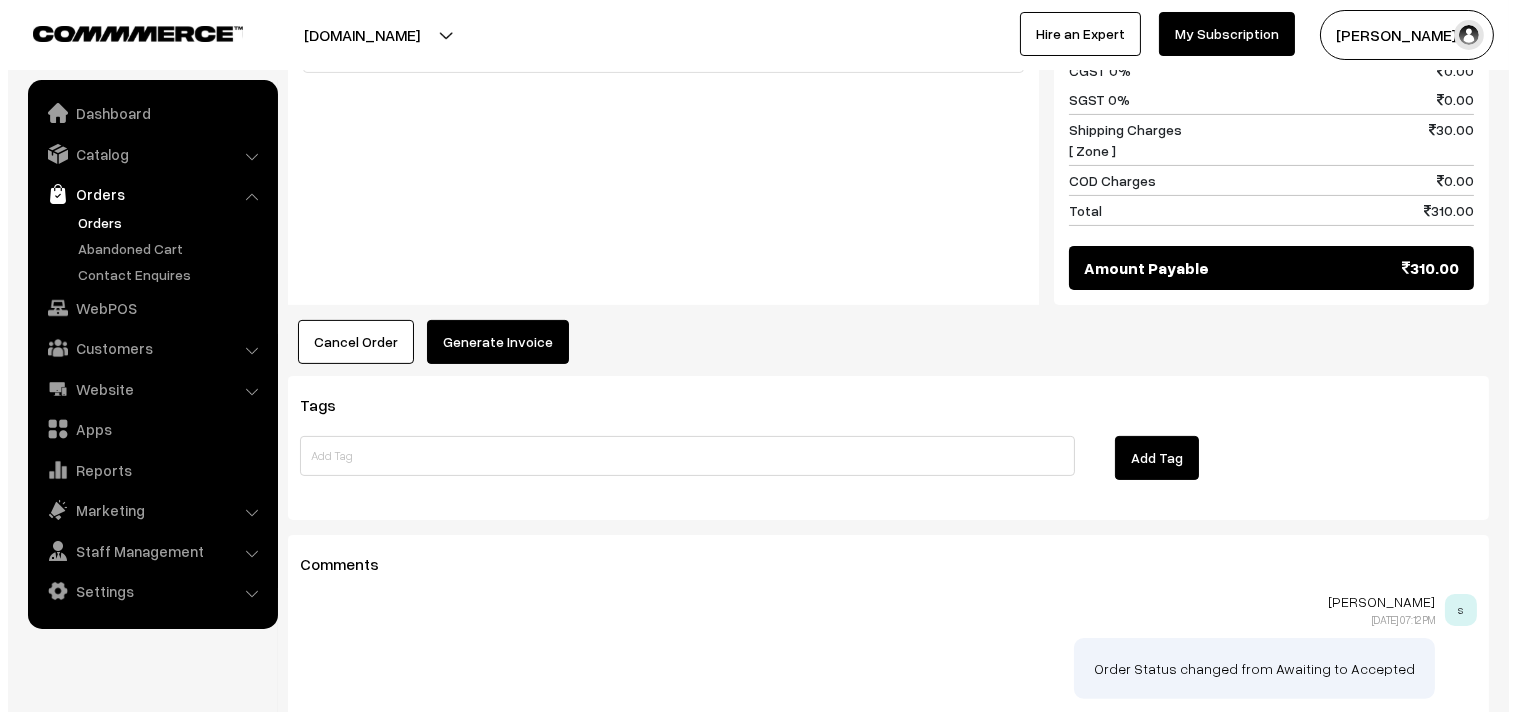 scroll, scrollTop: 1001, scrollLeft: 0, axis: vertical 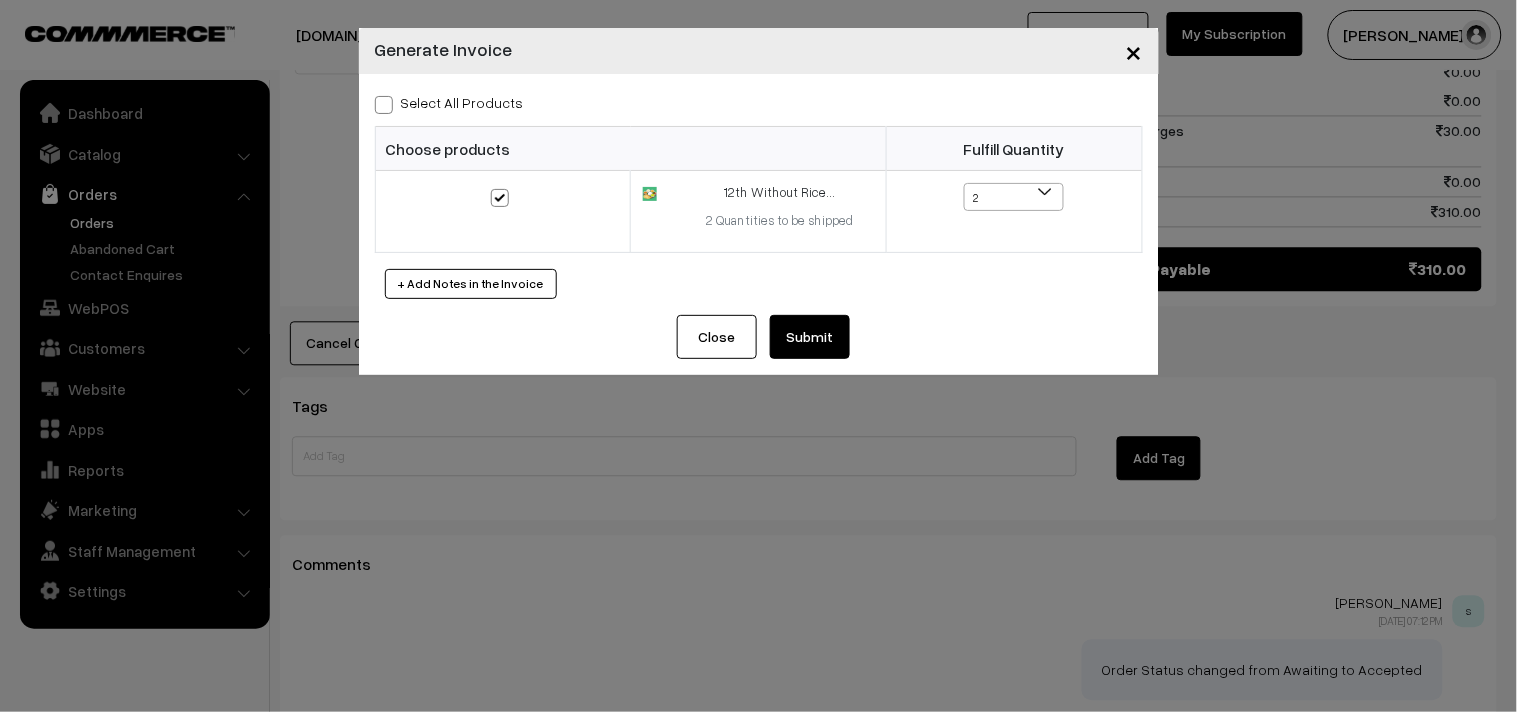 click on "Submit" at bounding box center [810, 337] 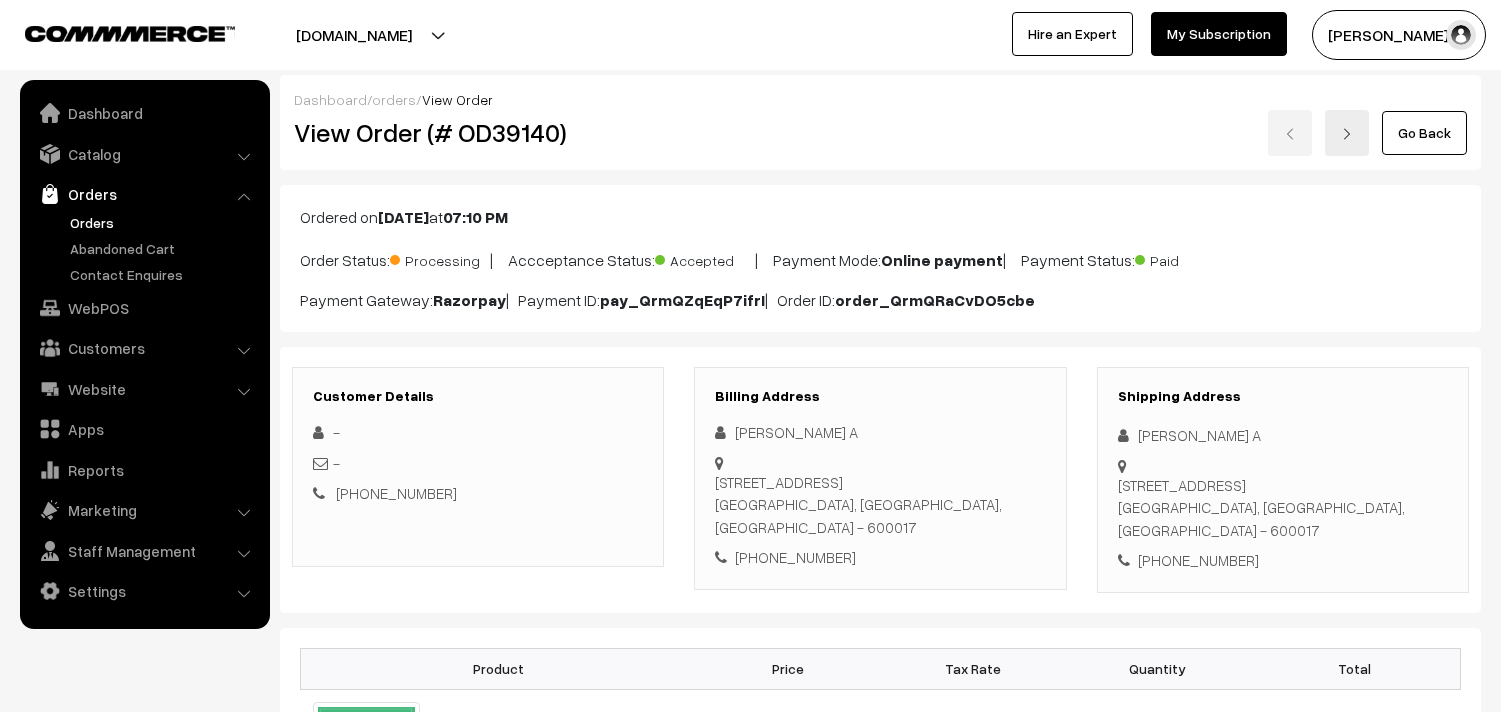 scroll, scrollTop: 1000, scrollLeft: 0, axis: vertical 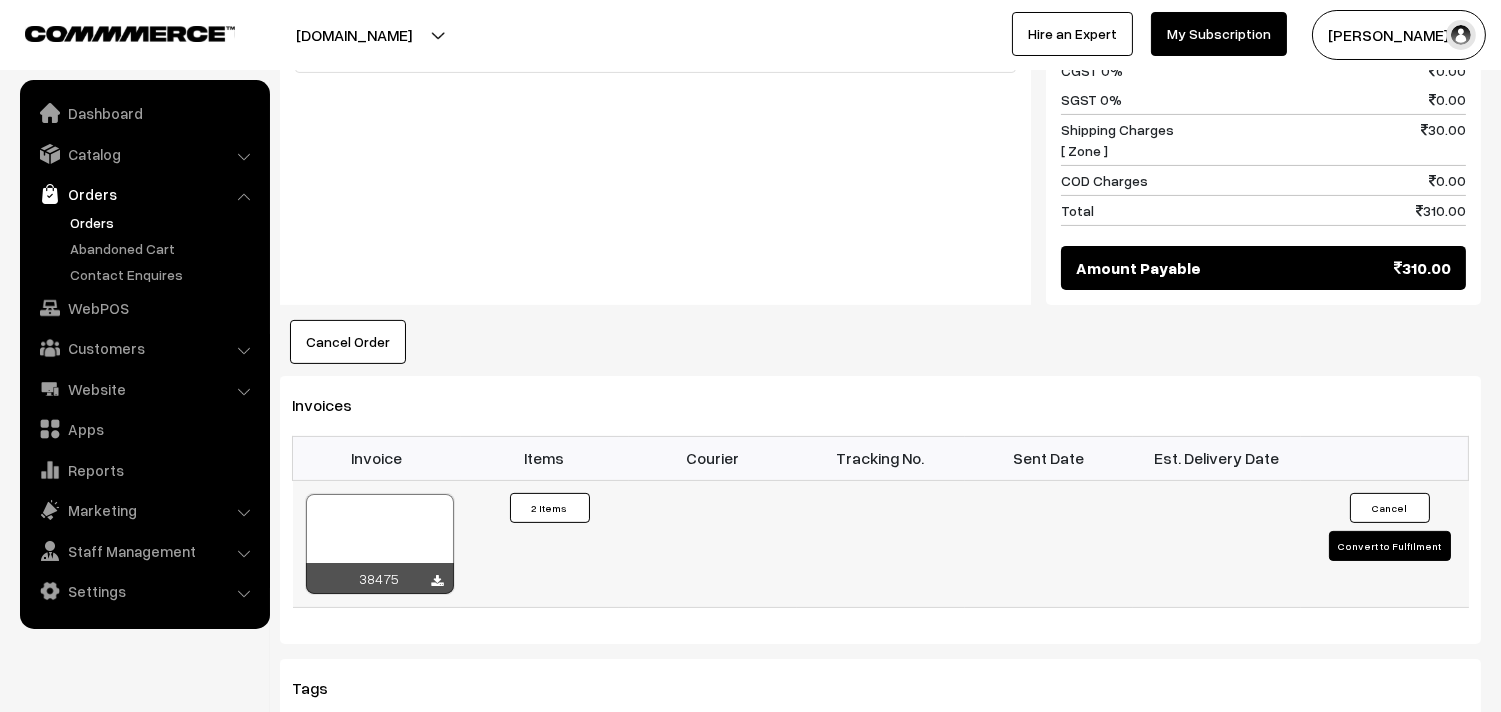 click at bounding box center (380, 544) 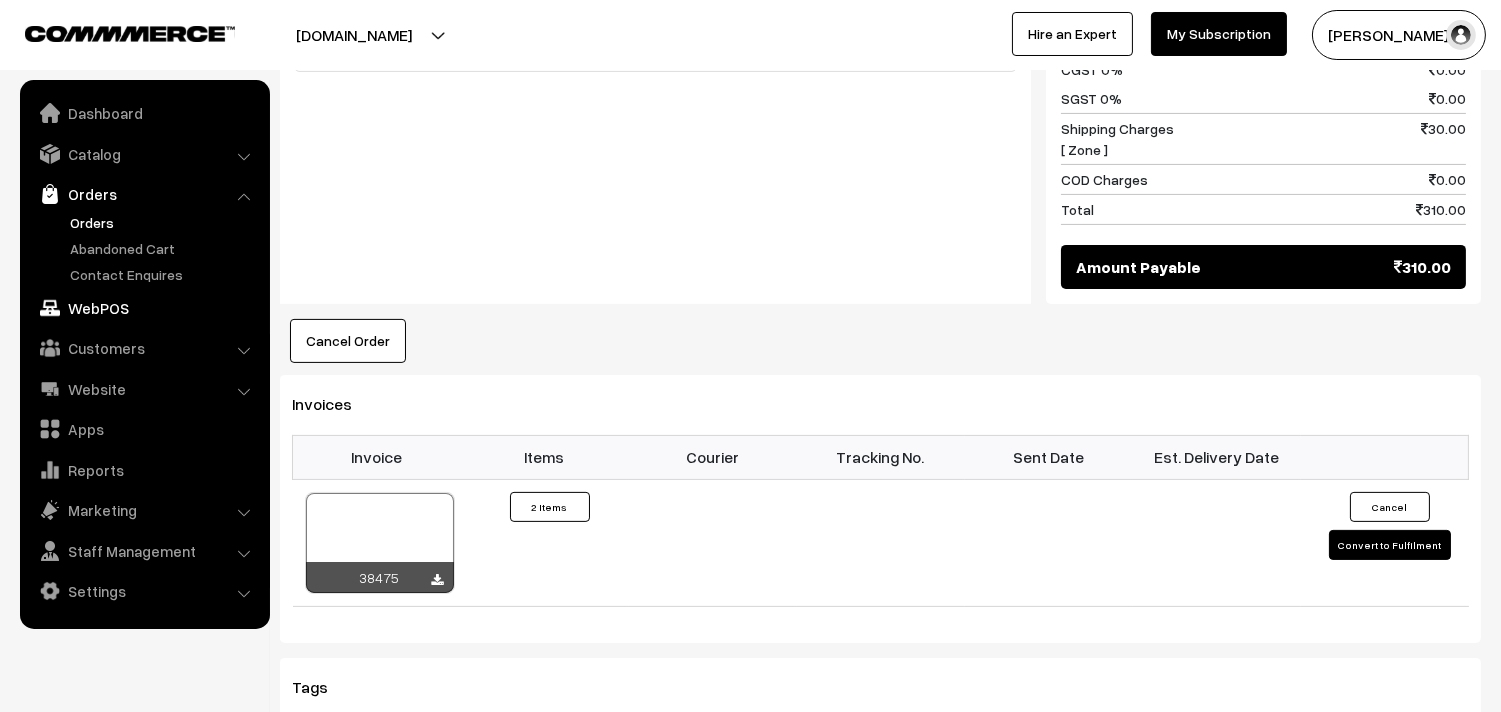 click on "WebPOS" at bounding box center (144, 308) 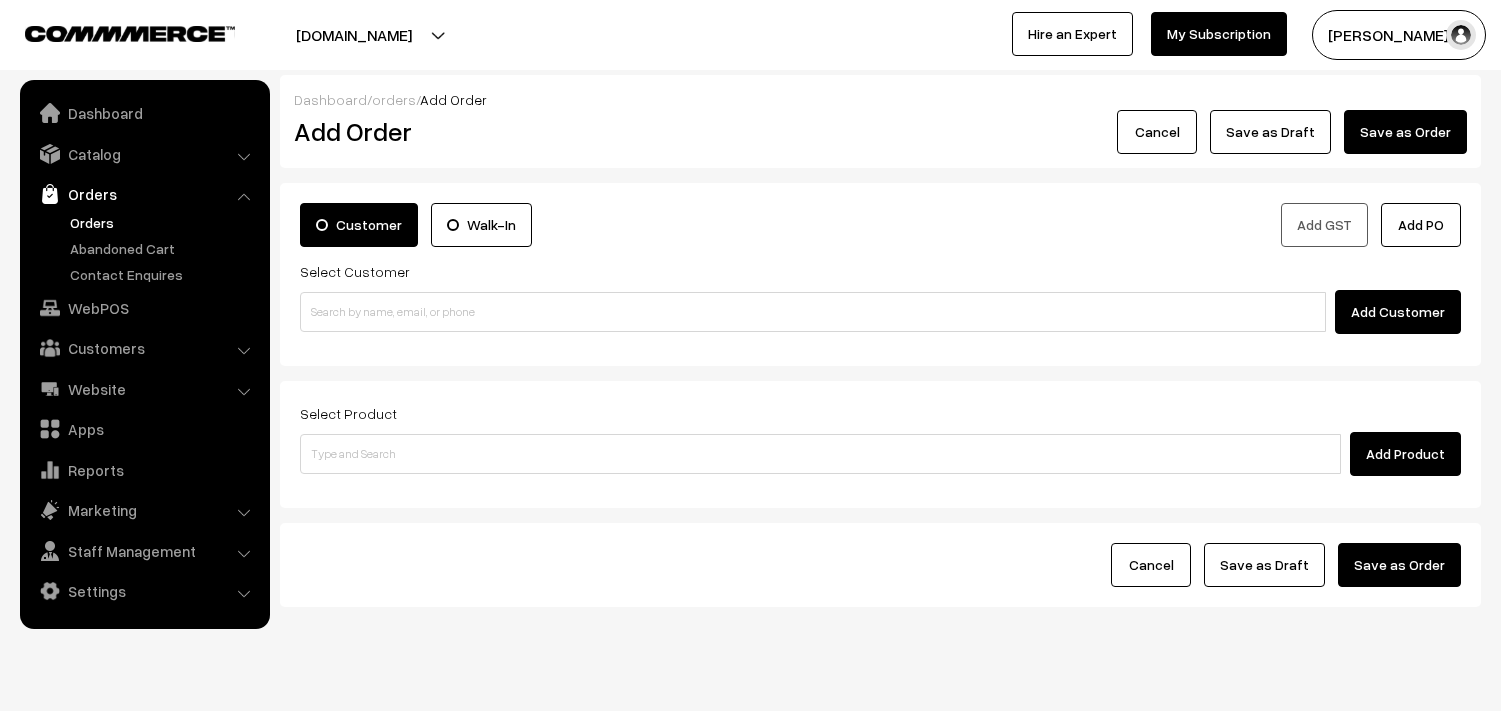 scroll, scrollTop: 0, scrollLeft: 0, axis: both 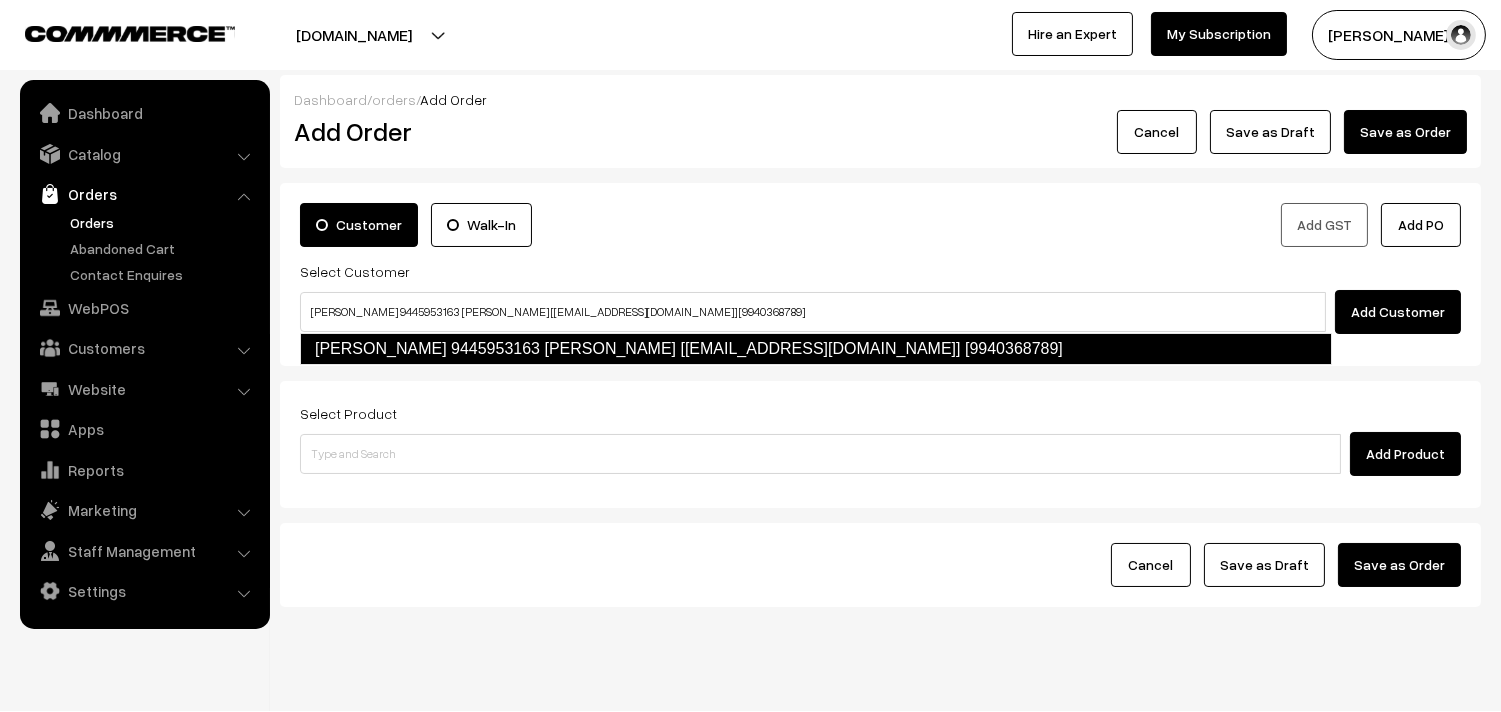 type on "Srikanth 9445953163 Srikantan [test1712@gmail.com] [9940368789]" 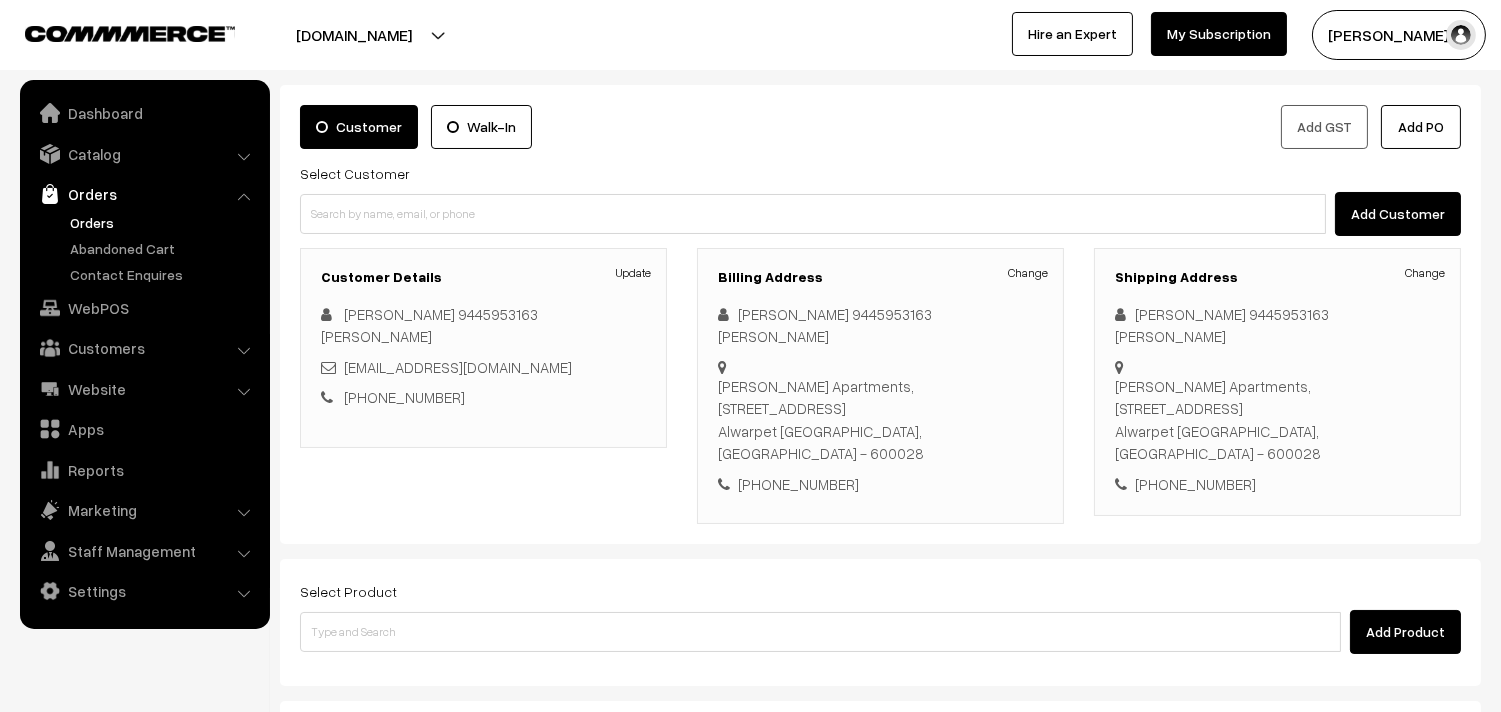 scroll, scrollTop: 111, scrollLeft: 0, axis: vertical 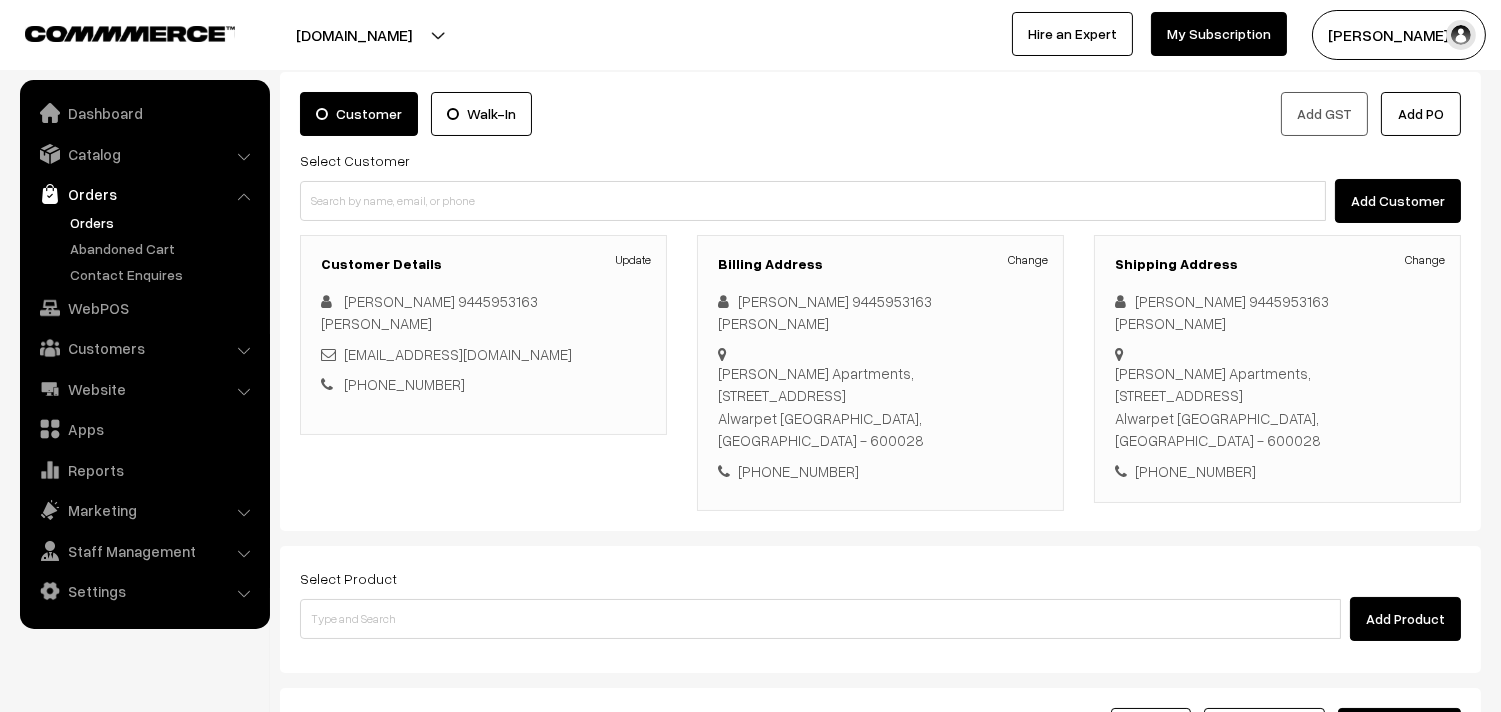 drag, startPoint x: 468, startPoint y: 560, endPoint x: 472, endPoint y: 571, distance: 11.7046995 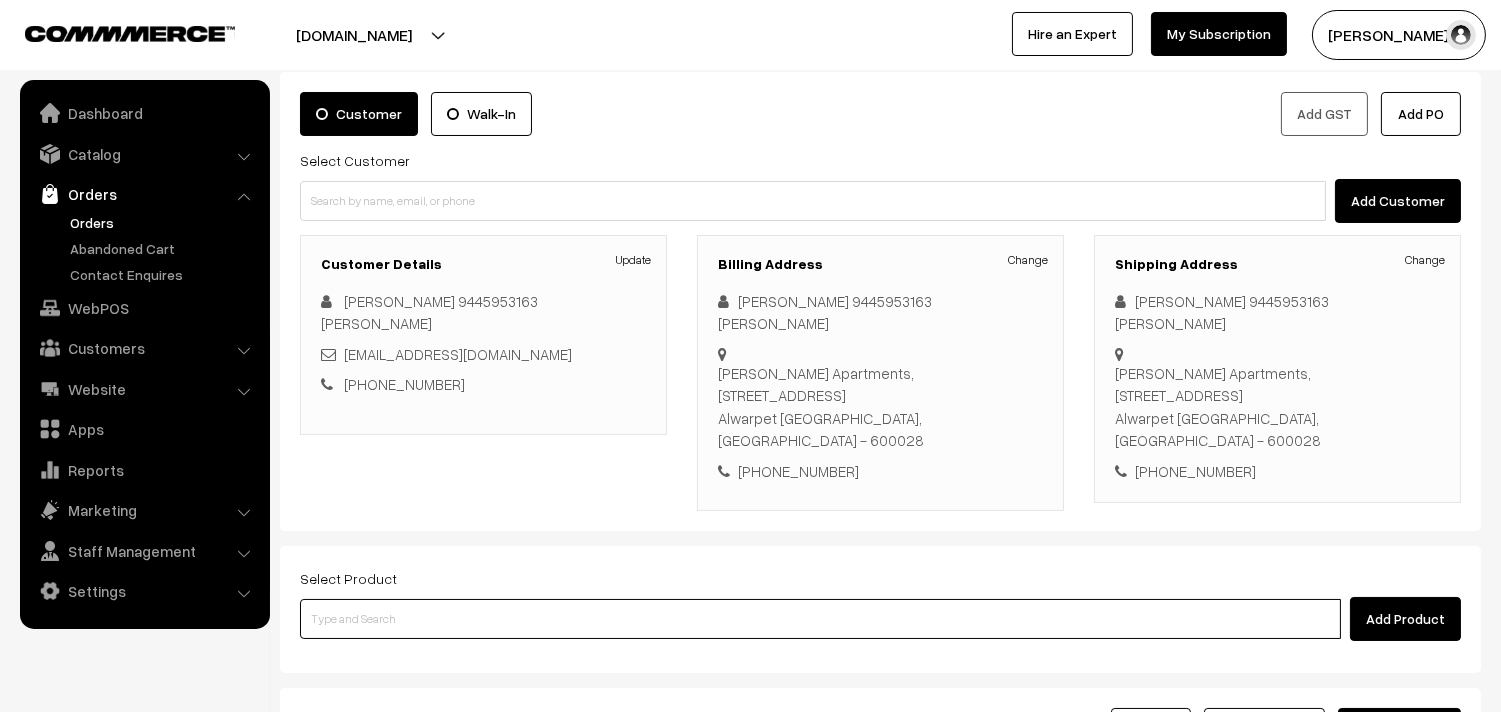 click at bounding box center (820, 619) 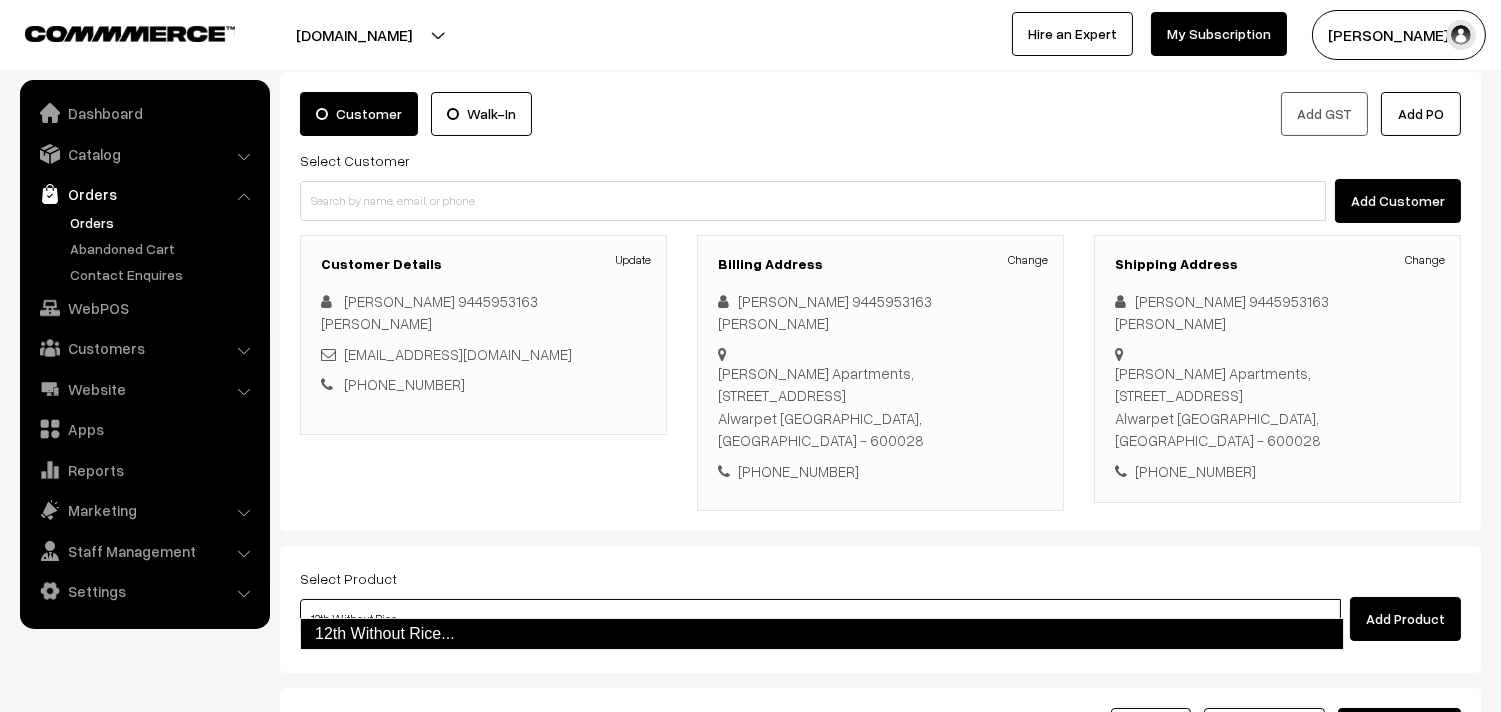 click on "12th Without Rice..." at bounding box center [822, 634] 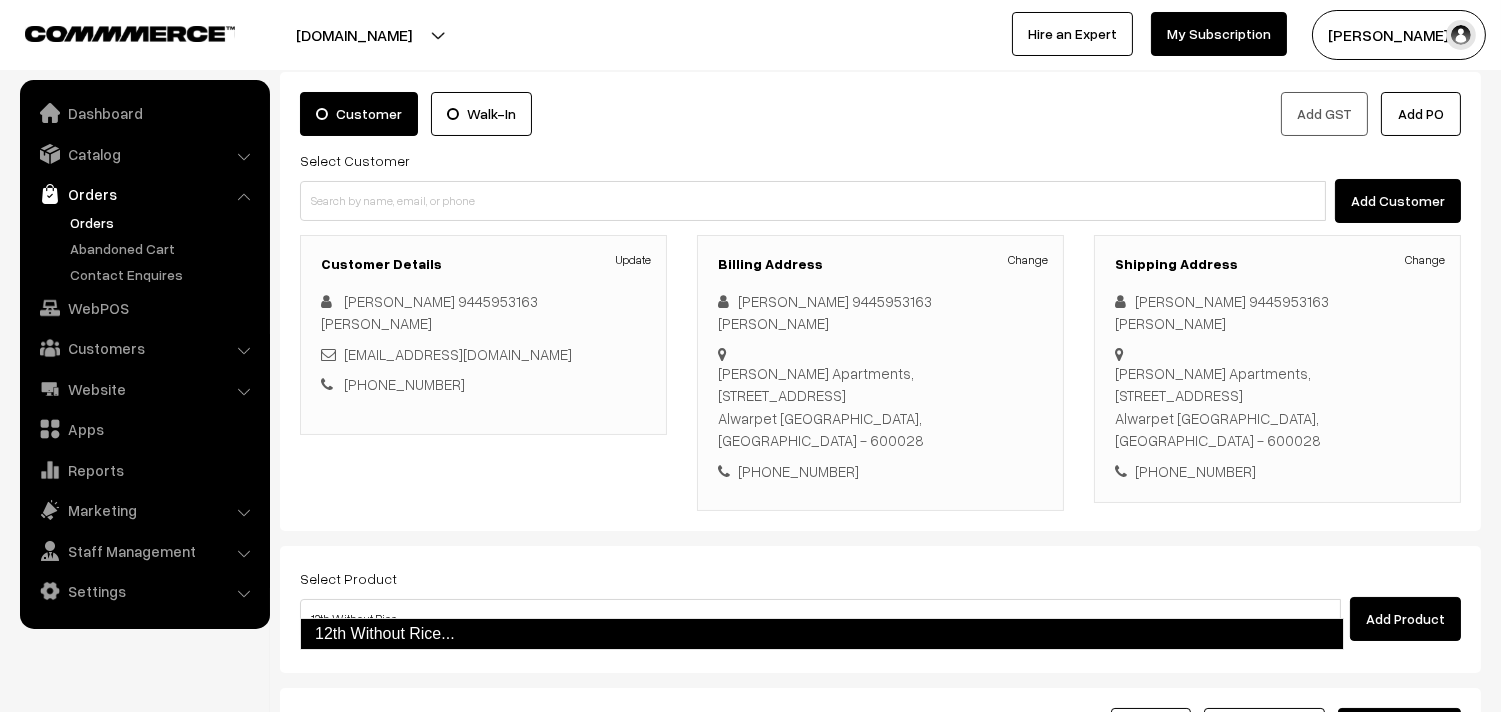 type 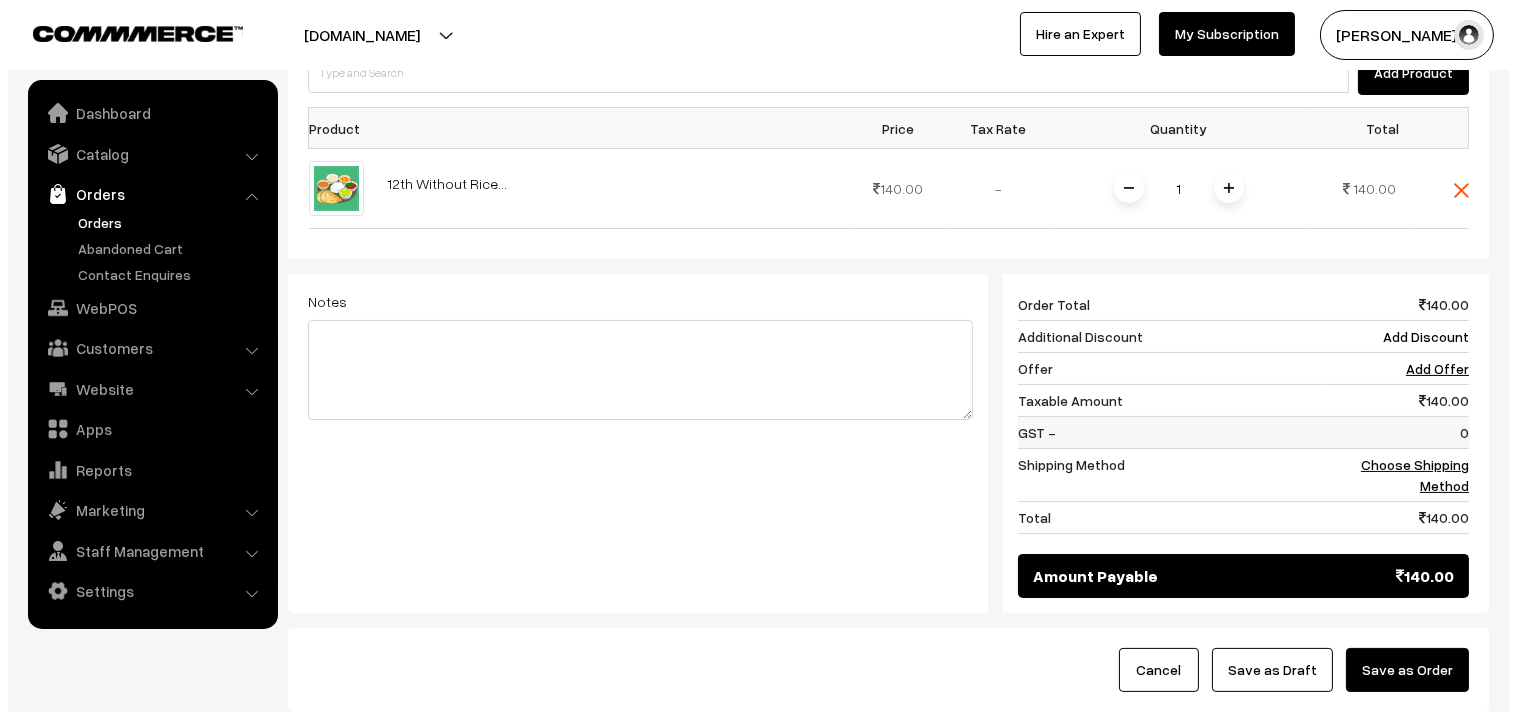 scroll, scrollTop: 666, scrollLeft: 0, axis: vertical 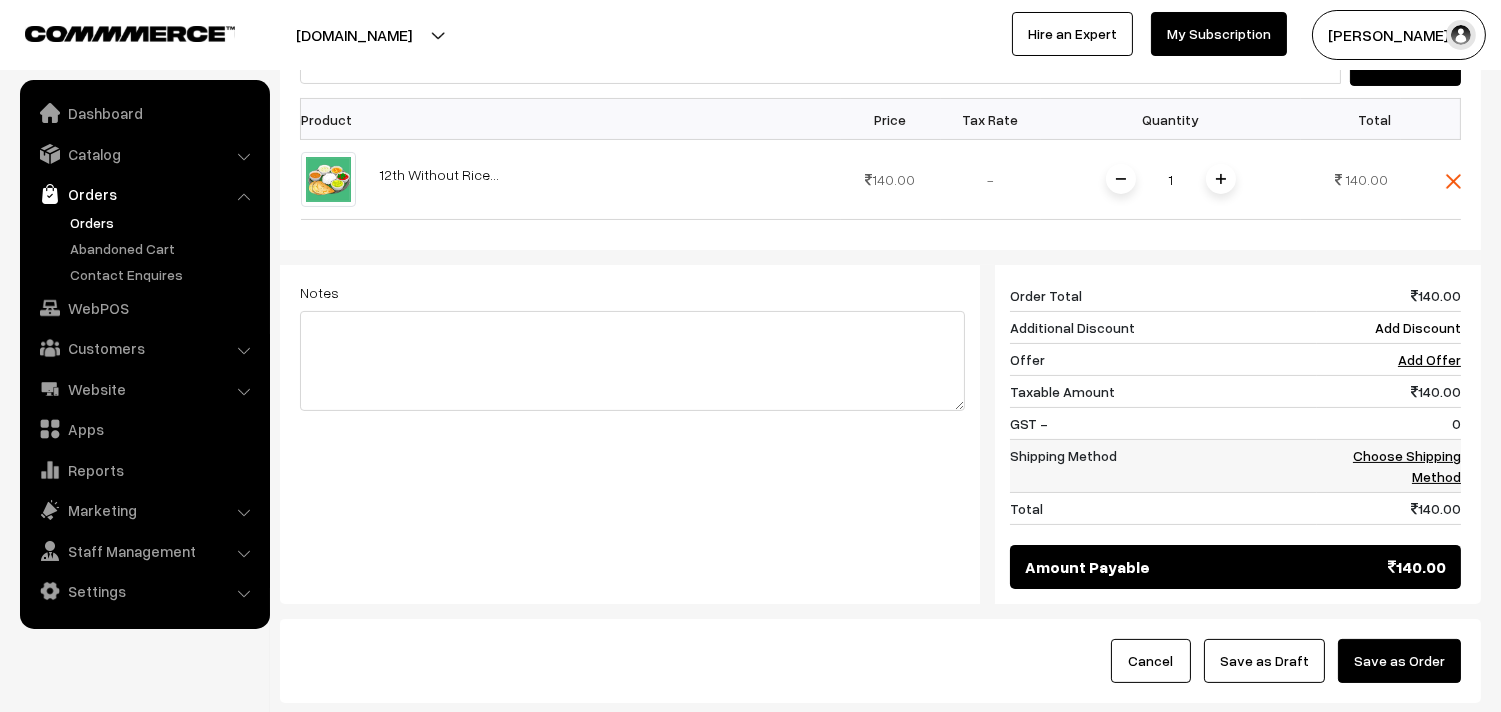 click on "Choose Shipping Method" at bounding box center [1407, 466] 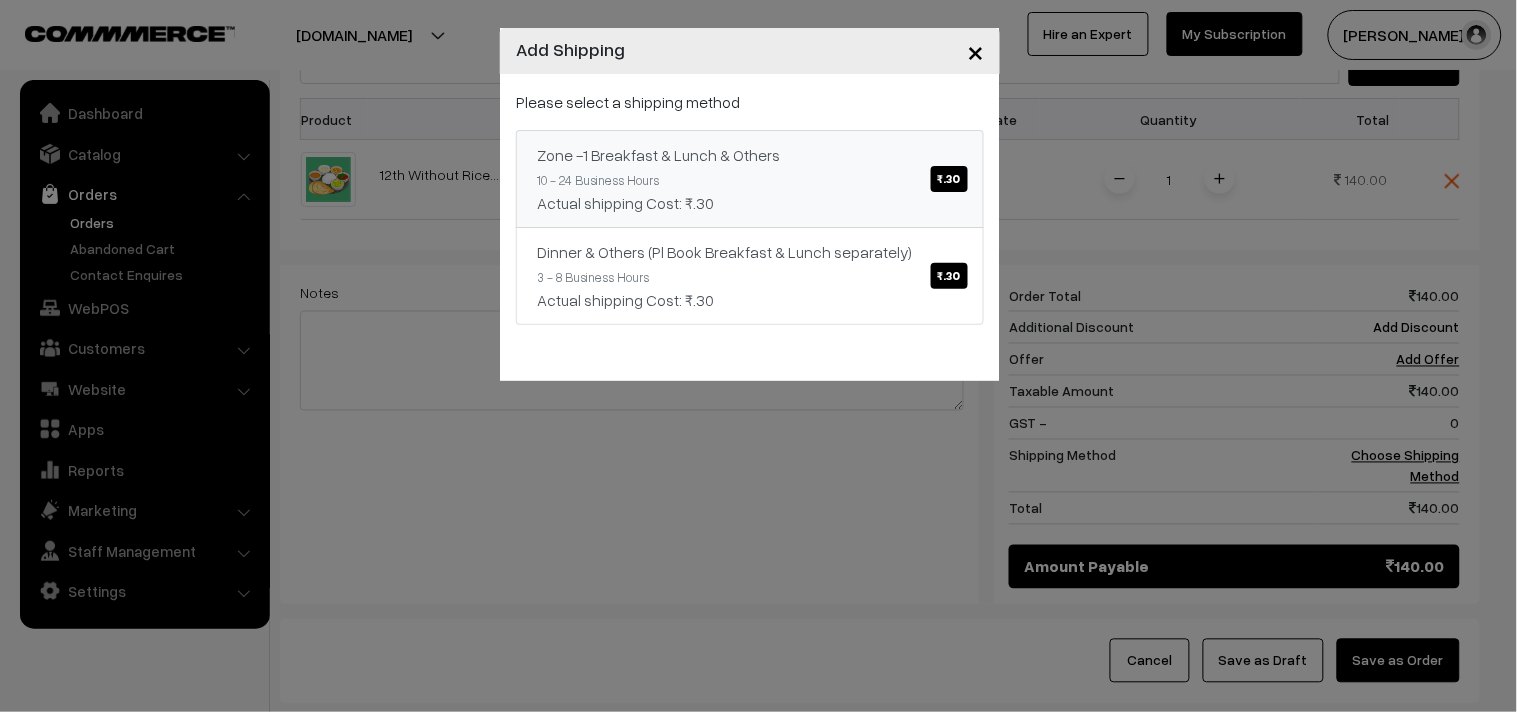 click on "Zone -1  Breakfast & Lunch & Others
₹.30" at bounding box center [750, 155] 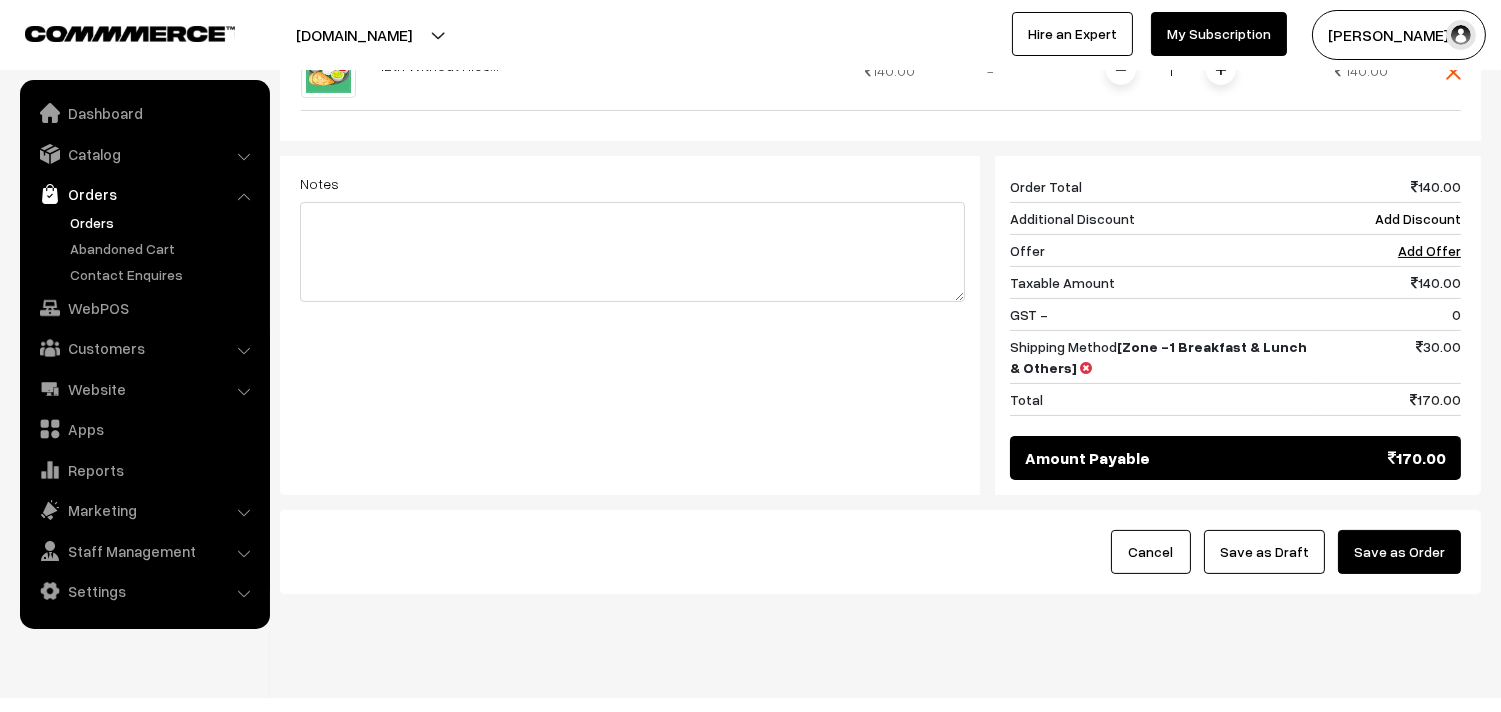 scroll, scrollTop: 782, scrollLeft: 0, axis: vertical 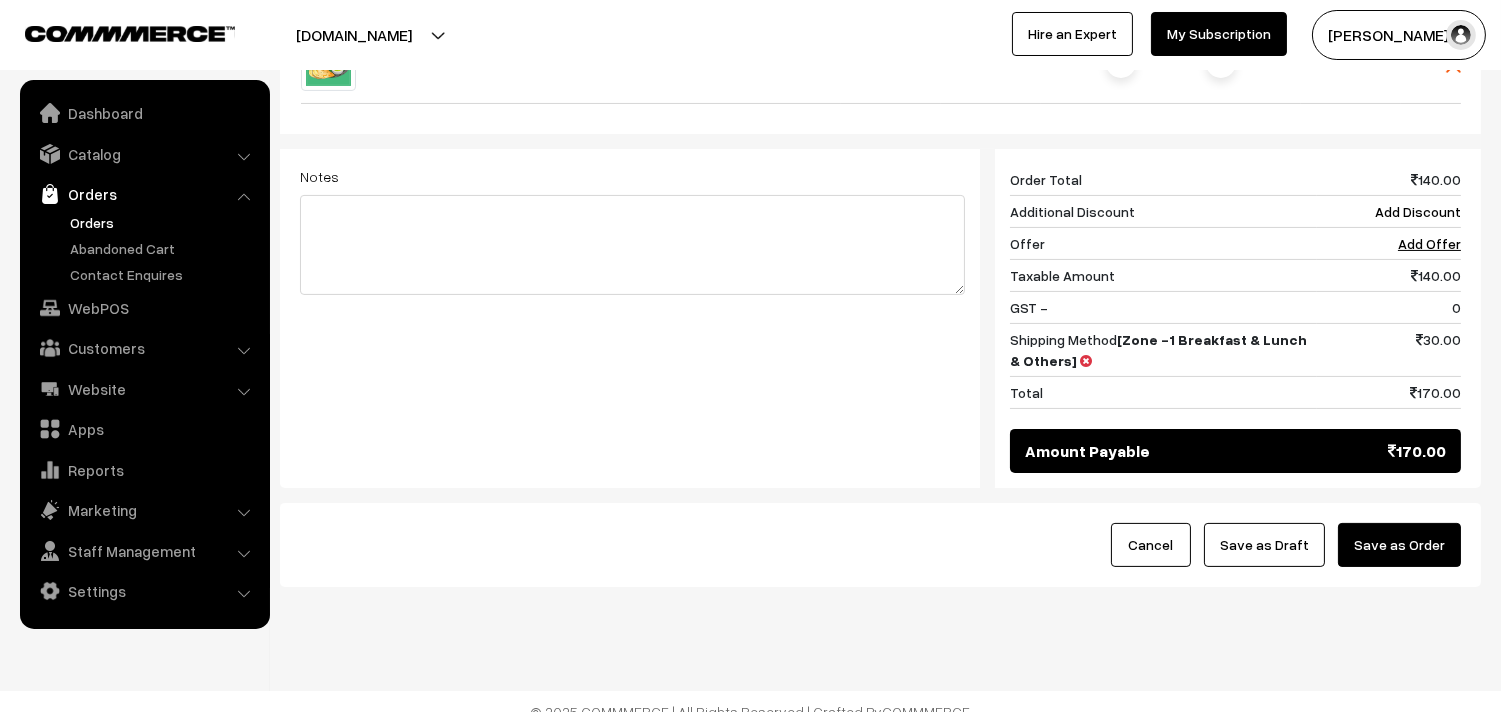click on "Save as Draft" at bounding box center [1264, 545] 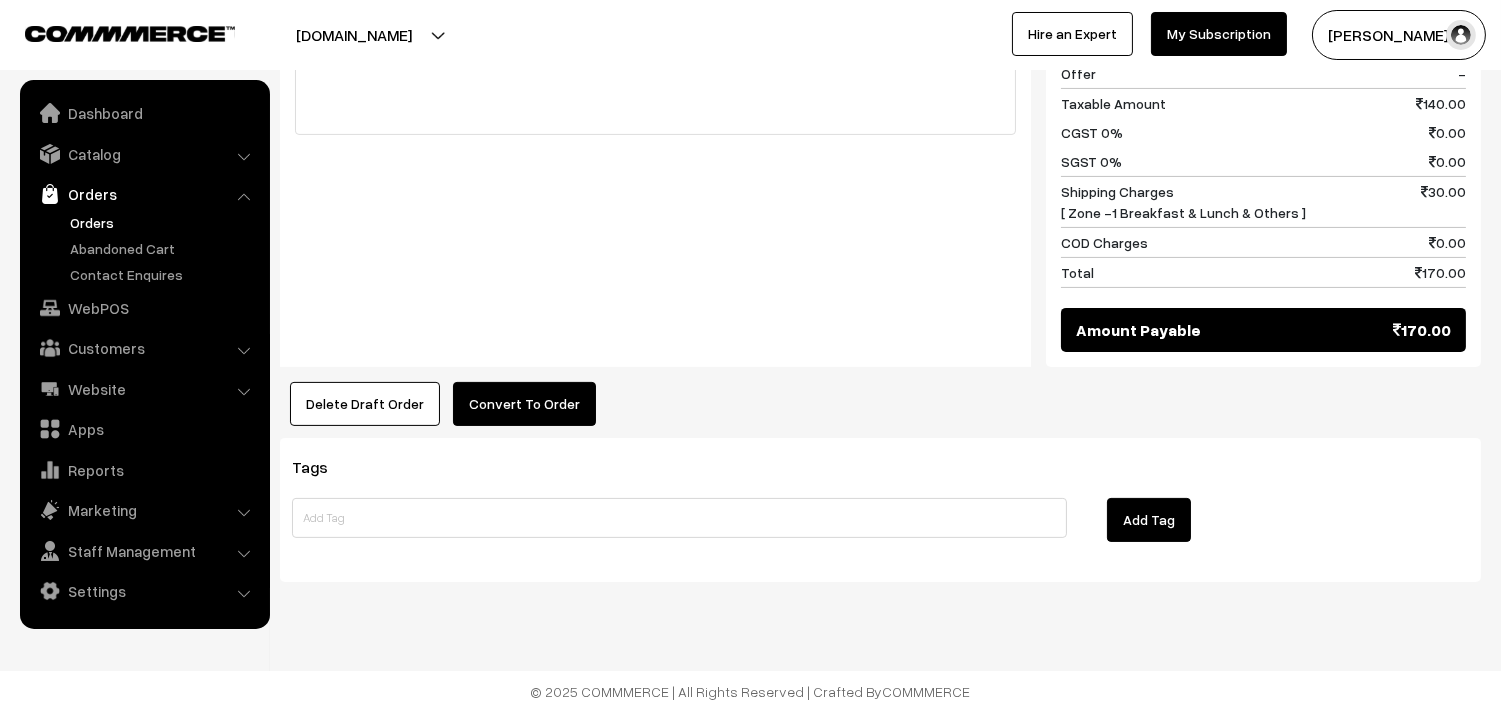 click on "Convert To Order" at bounding box center (524, 404) 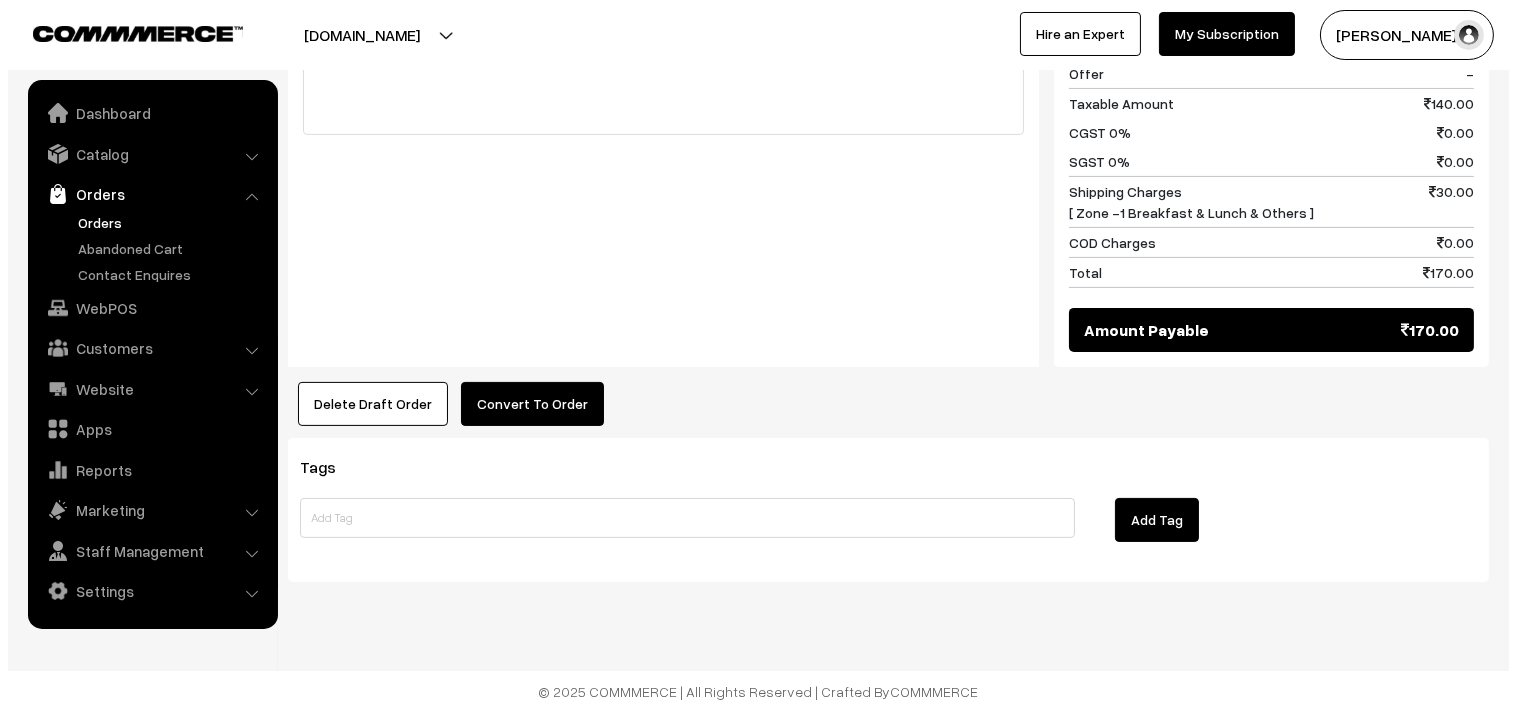 scroll, scrollTop: 956, scrollLeft: 0, axis: vertical 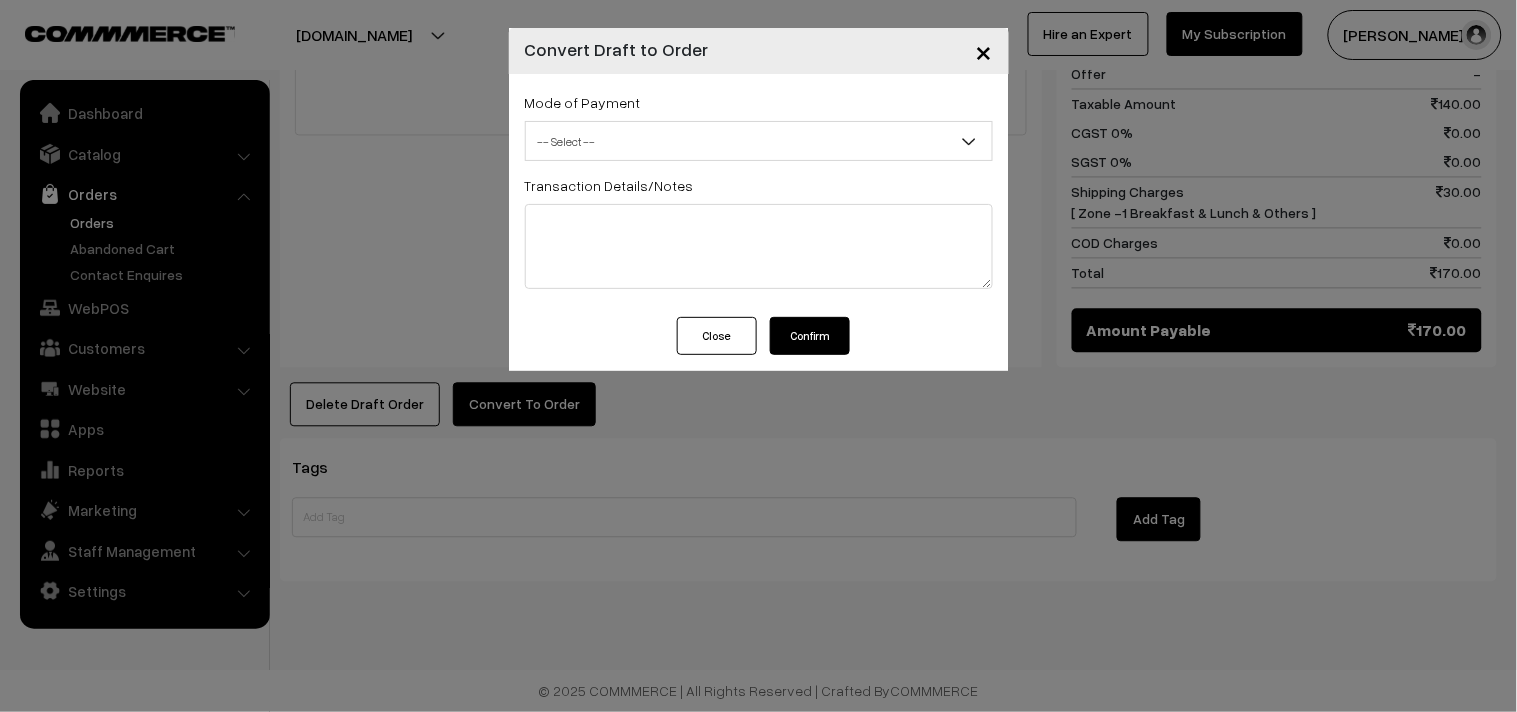 click on "-- Select --" at bounding box center [759, 141] 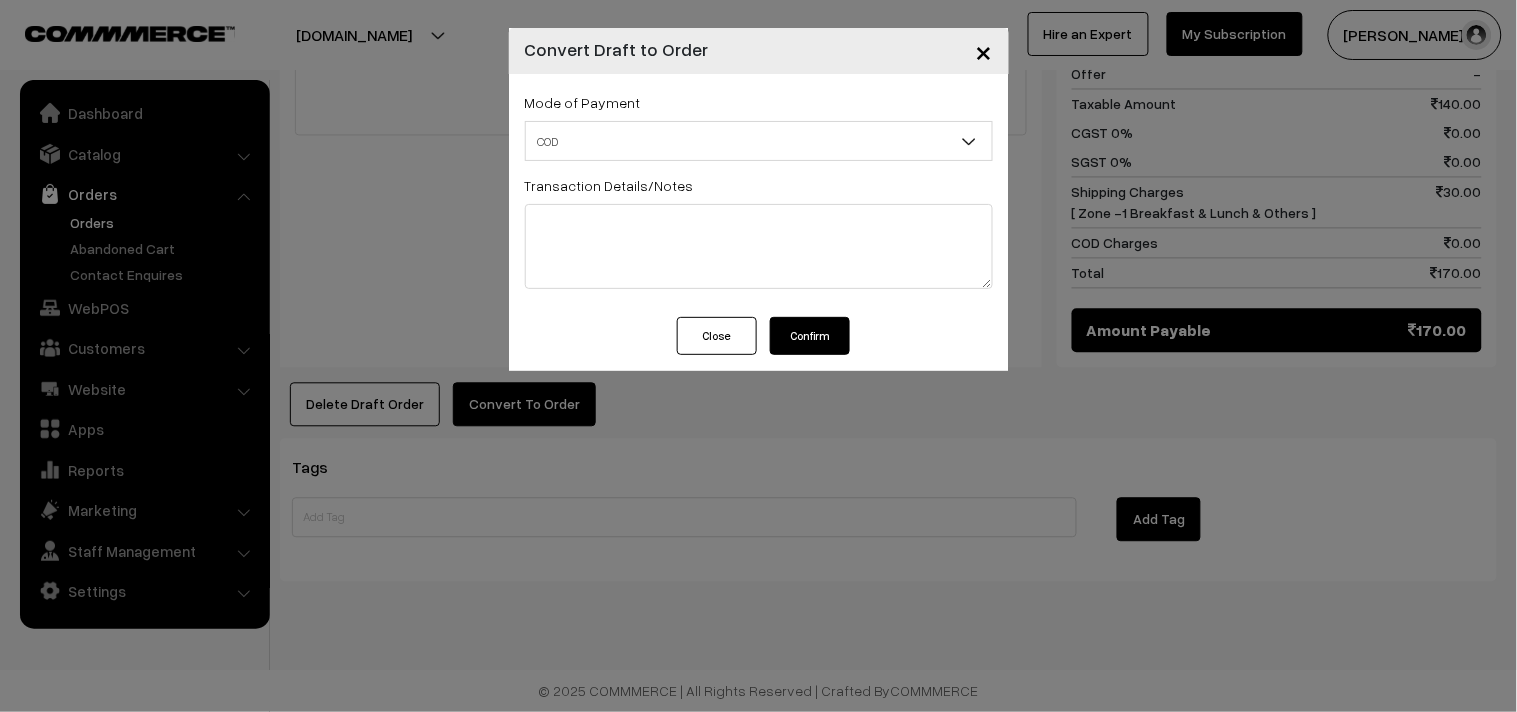select on "1" 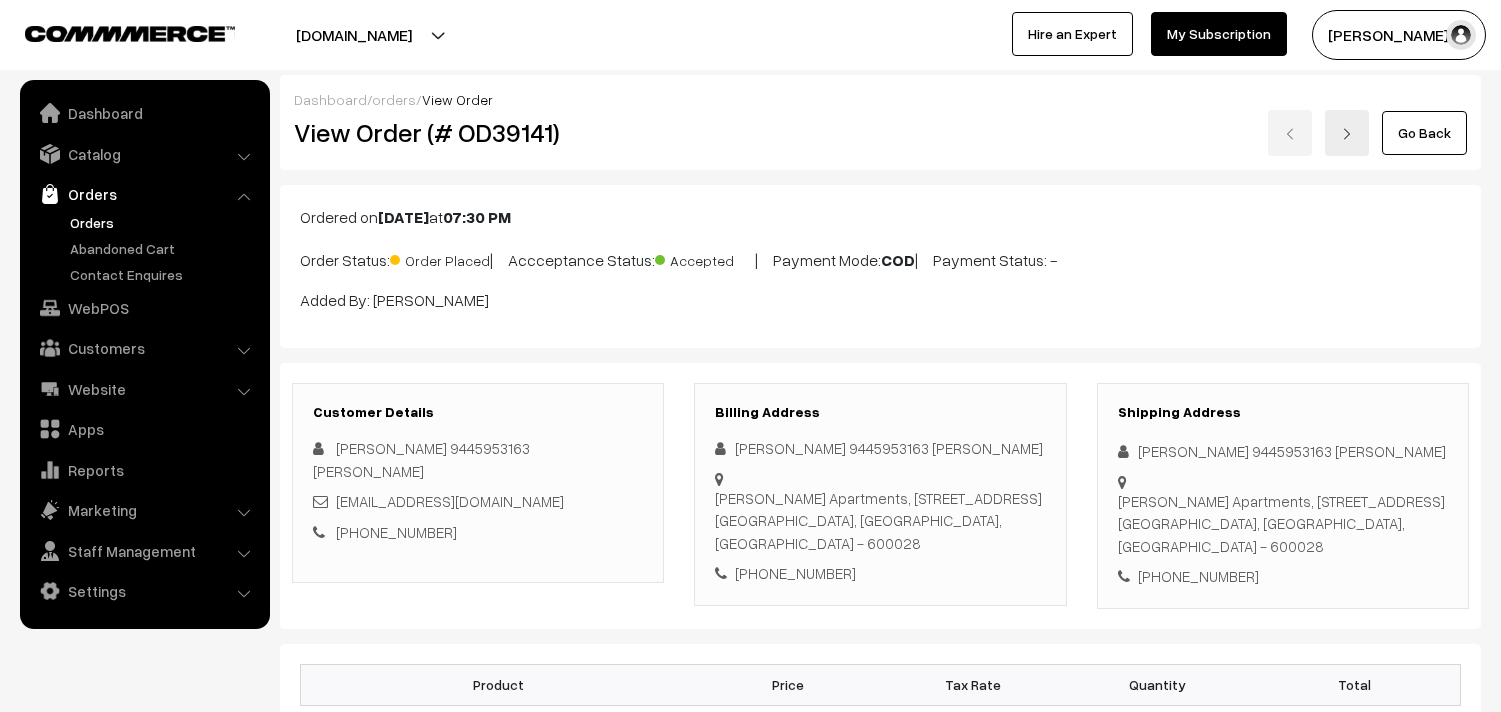 scroll, scrollTop: 954, scrollLeft: 0, axis: vertical 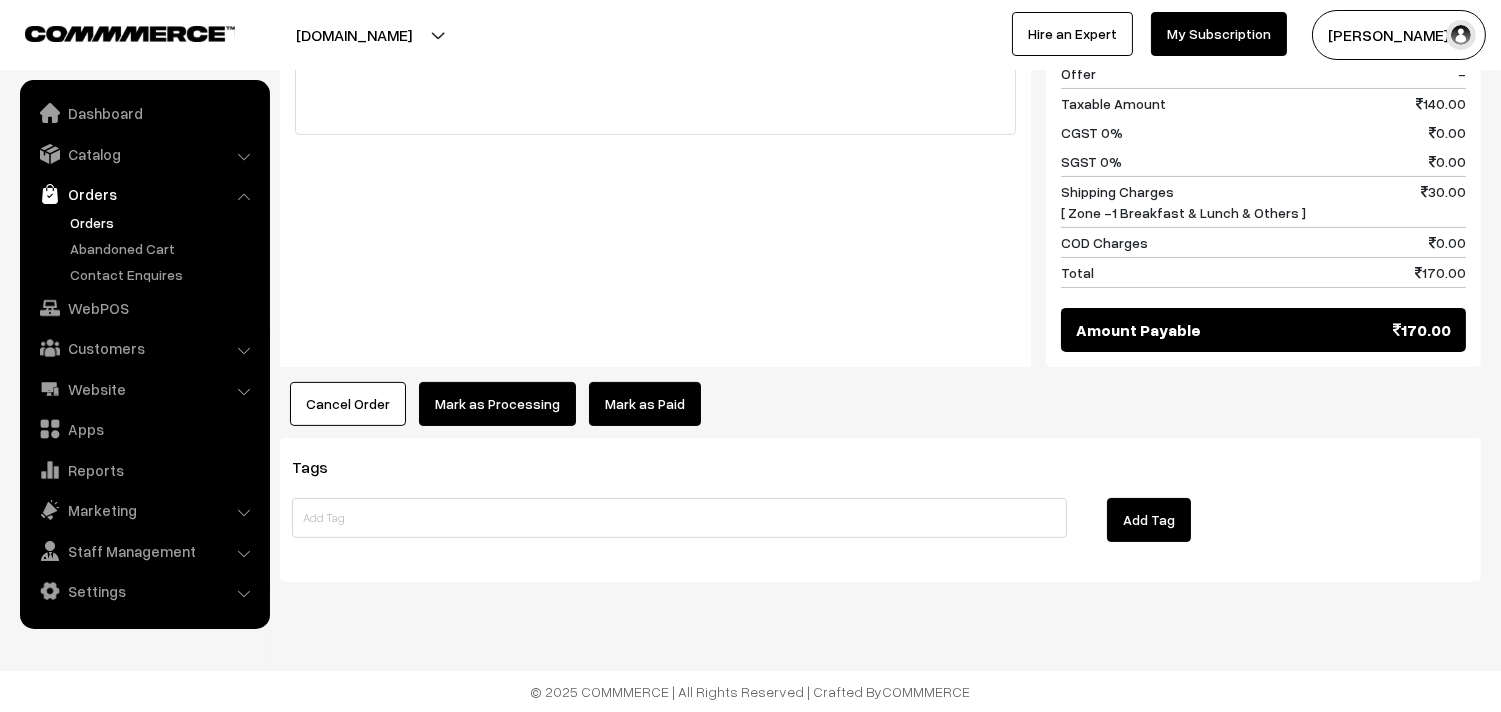 click on "Mark as Processing" at bounding box center [497, 404] 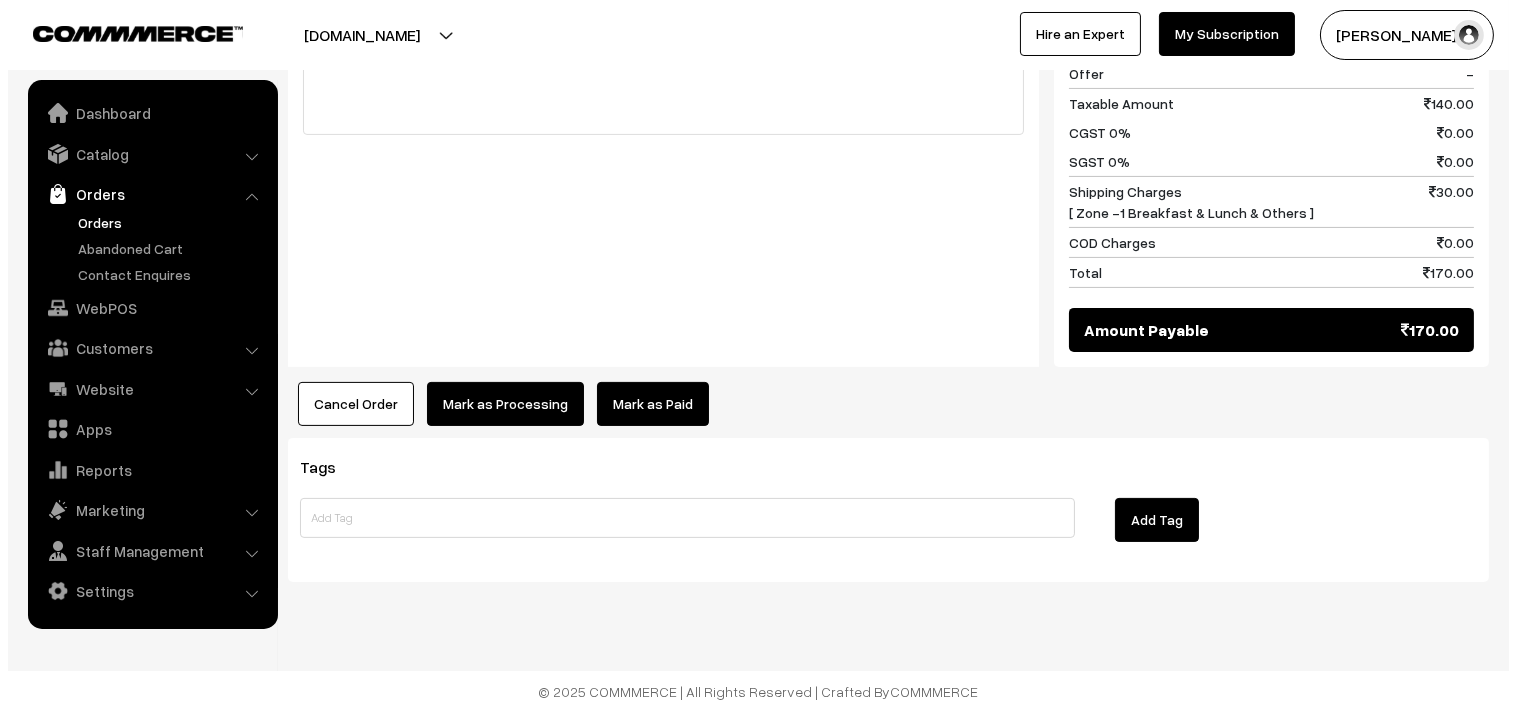 scroll, scrollTop: 956, scrollLeft: 0, axis: vertical 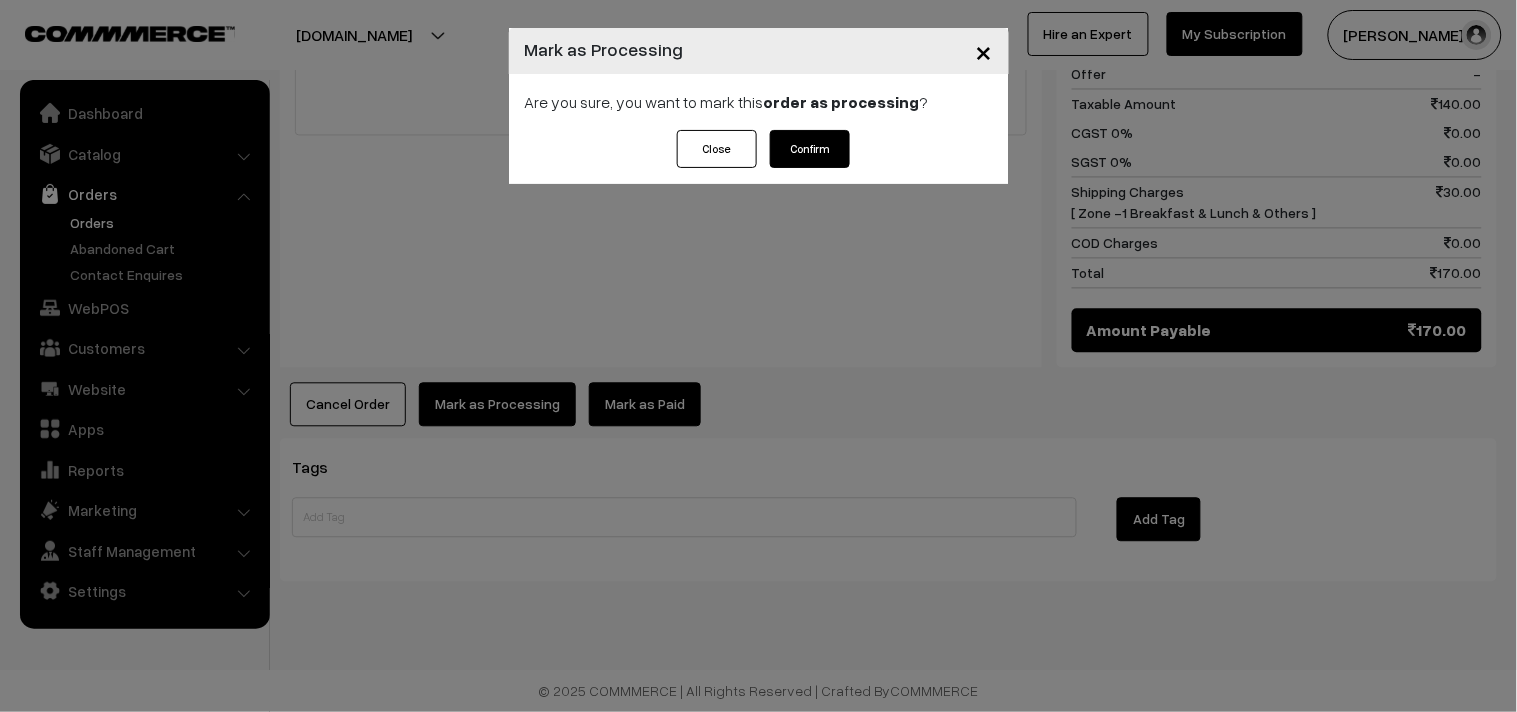 click on "Confirm" at bounding box center (810, 149) 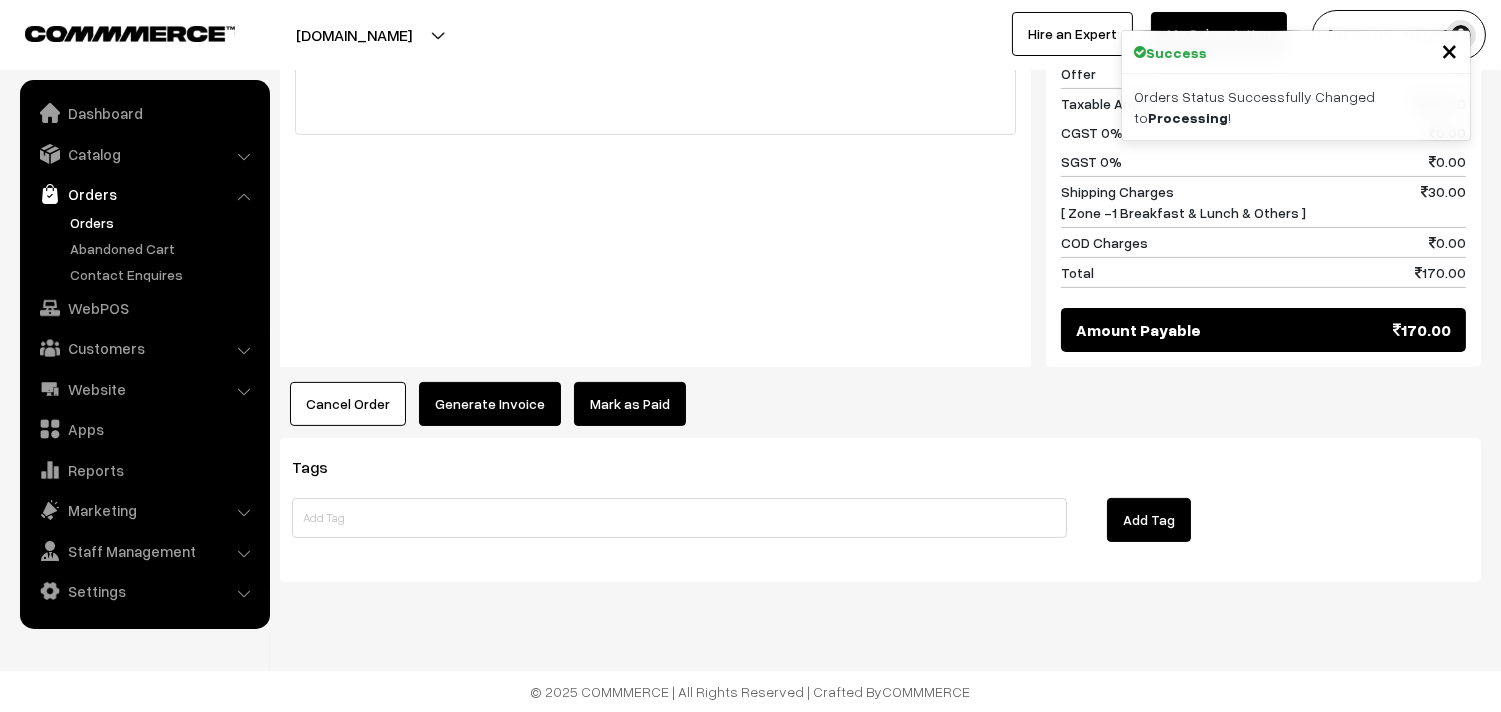 click on "Generate Invoice" at bounding box center (490, 404) 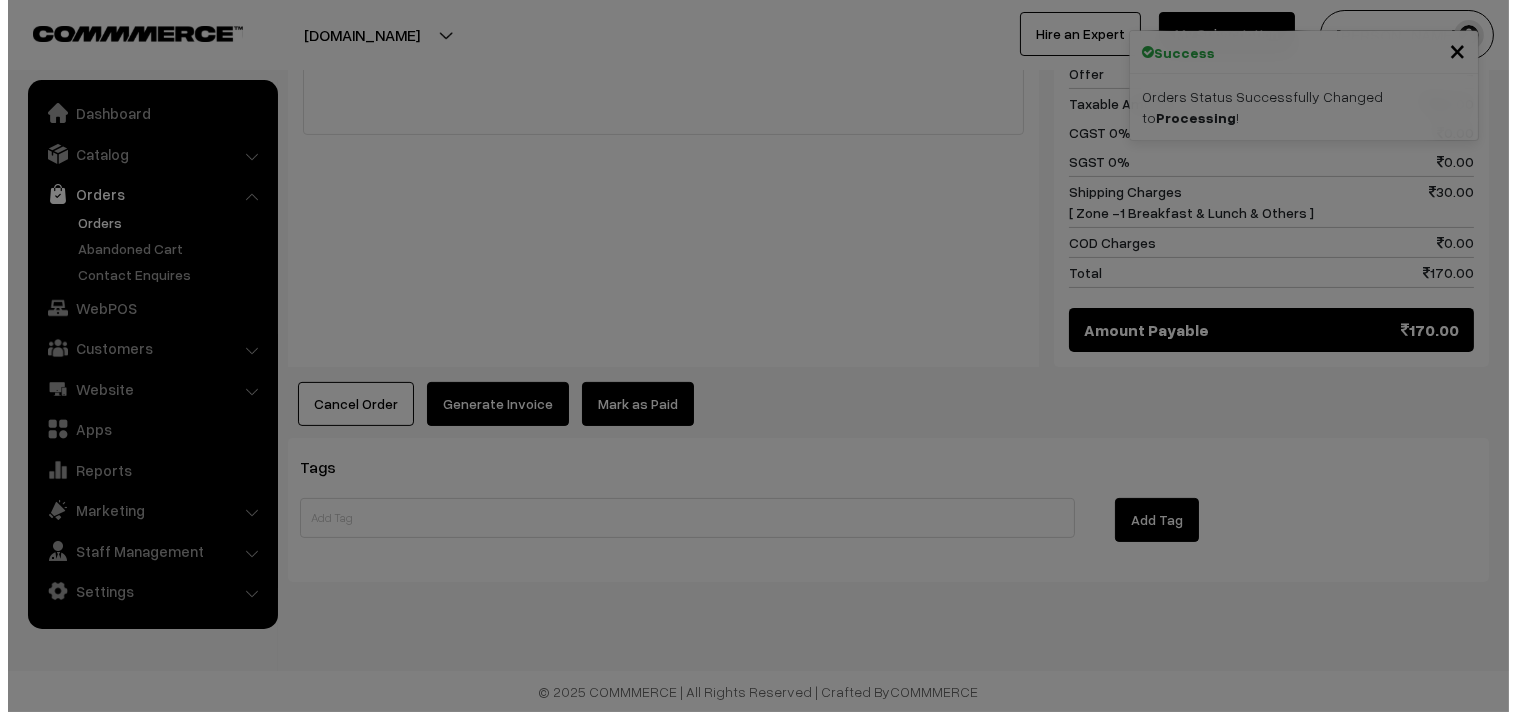 scroll, scrollTop: 956, scrollLeft: 0, axis: vertical 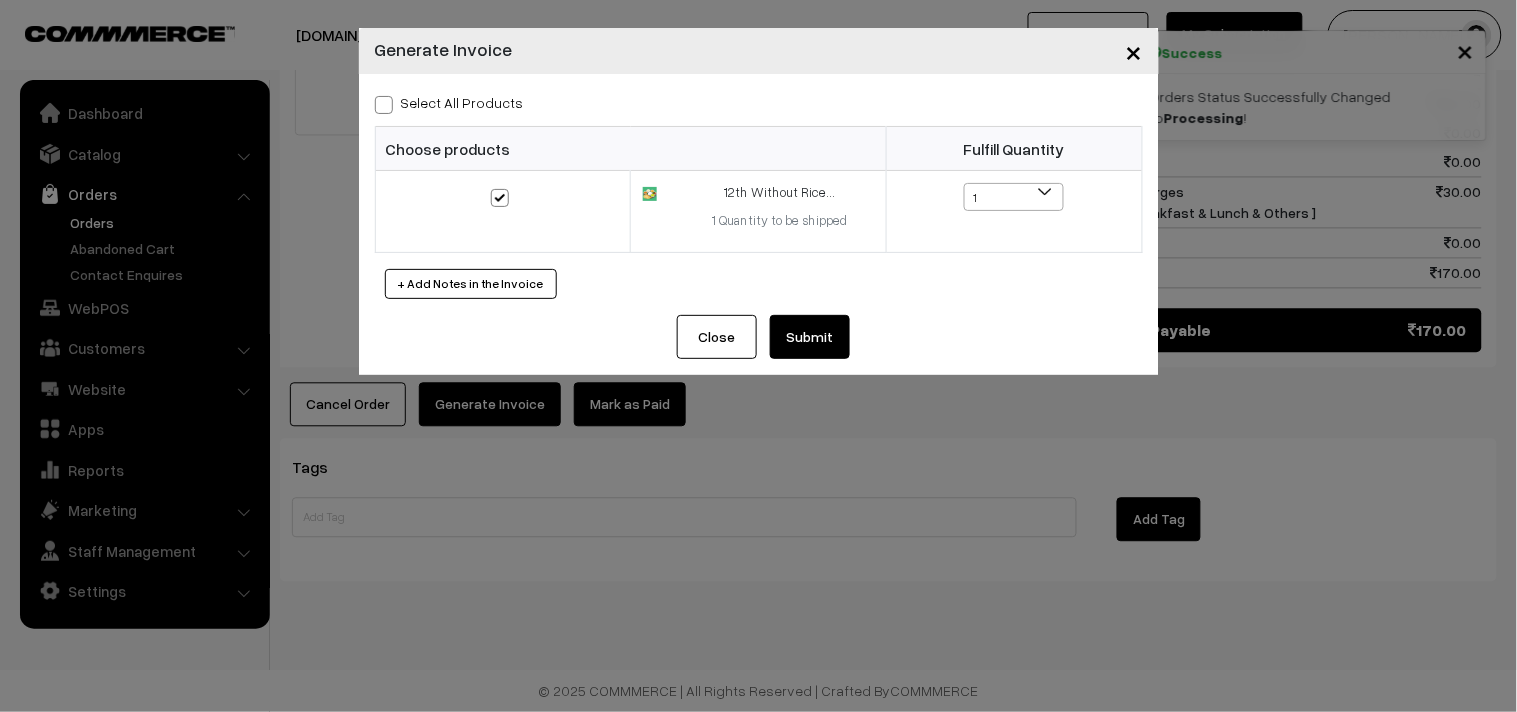 click on "Submit" at bounding box center (810, 337) 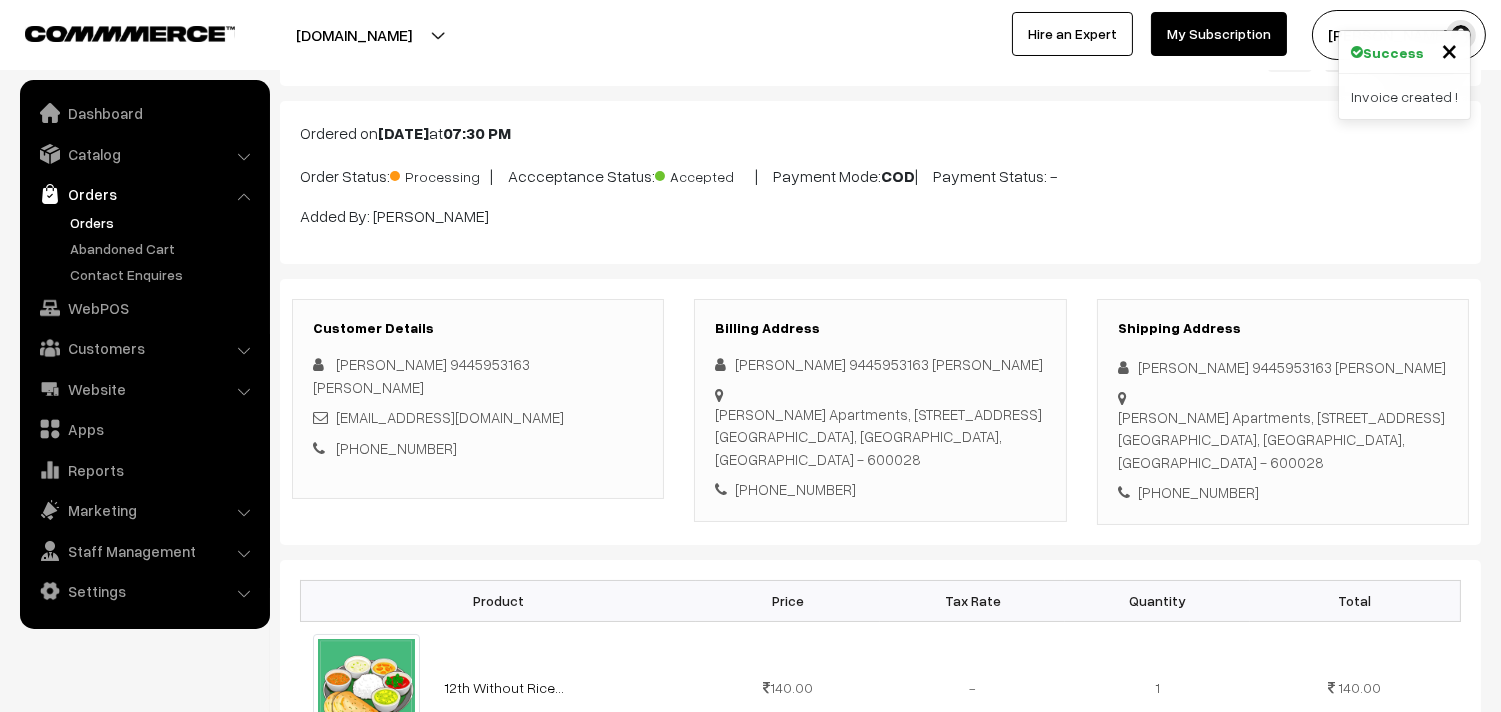scroll, scrollTop: 0, scrollLeft: 0, axis: both 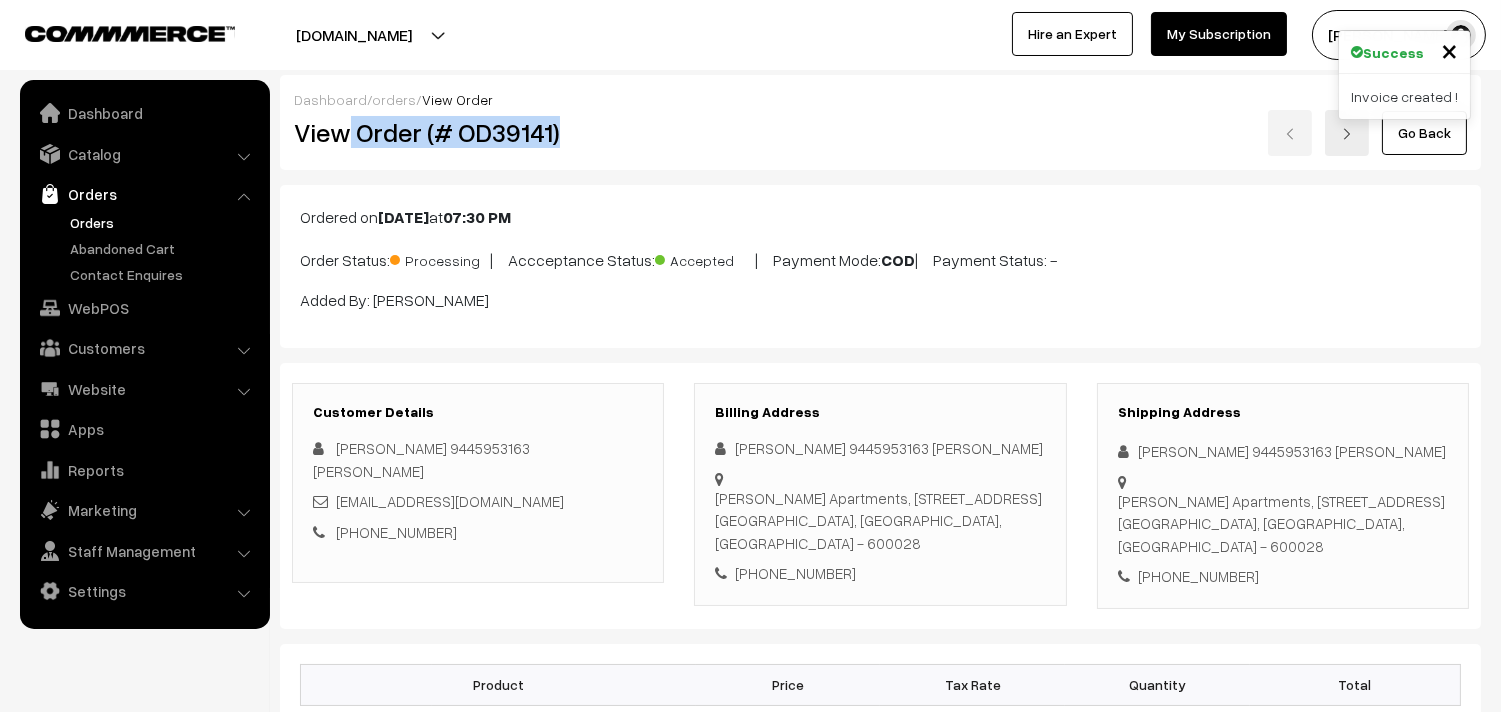 drag, startPoint x: 506, startPoint y: 134, endPoint x: 638, endPoint y: 145, distance: 132.45753 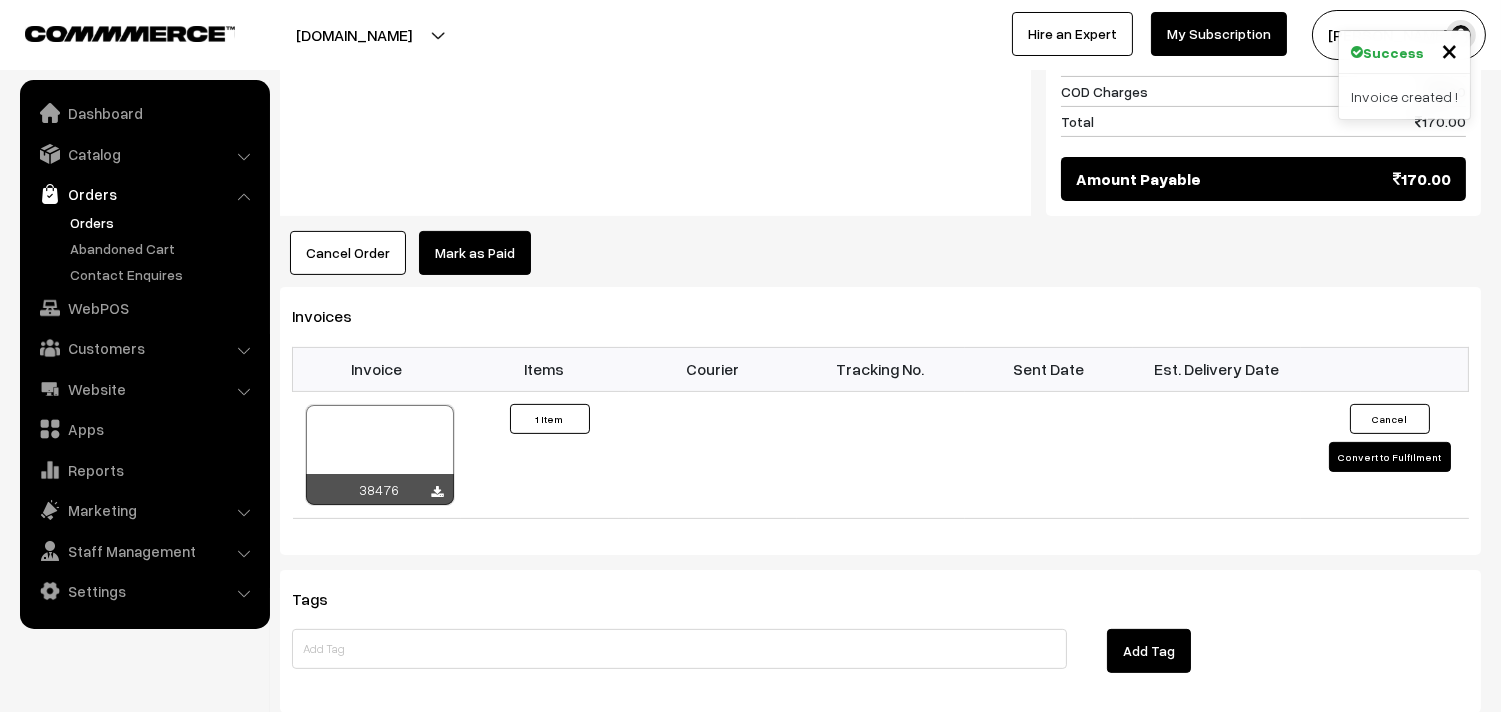 scroll, scrollTop: 1111, scrollLeft: 0, axis: vertical 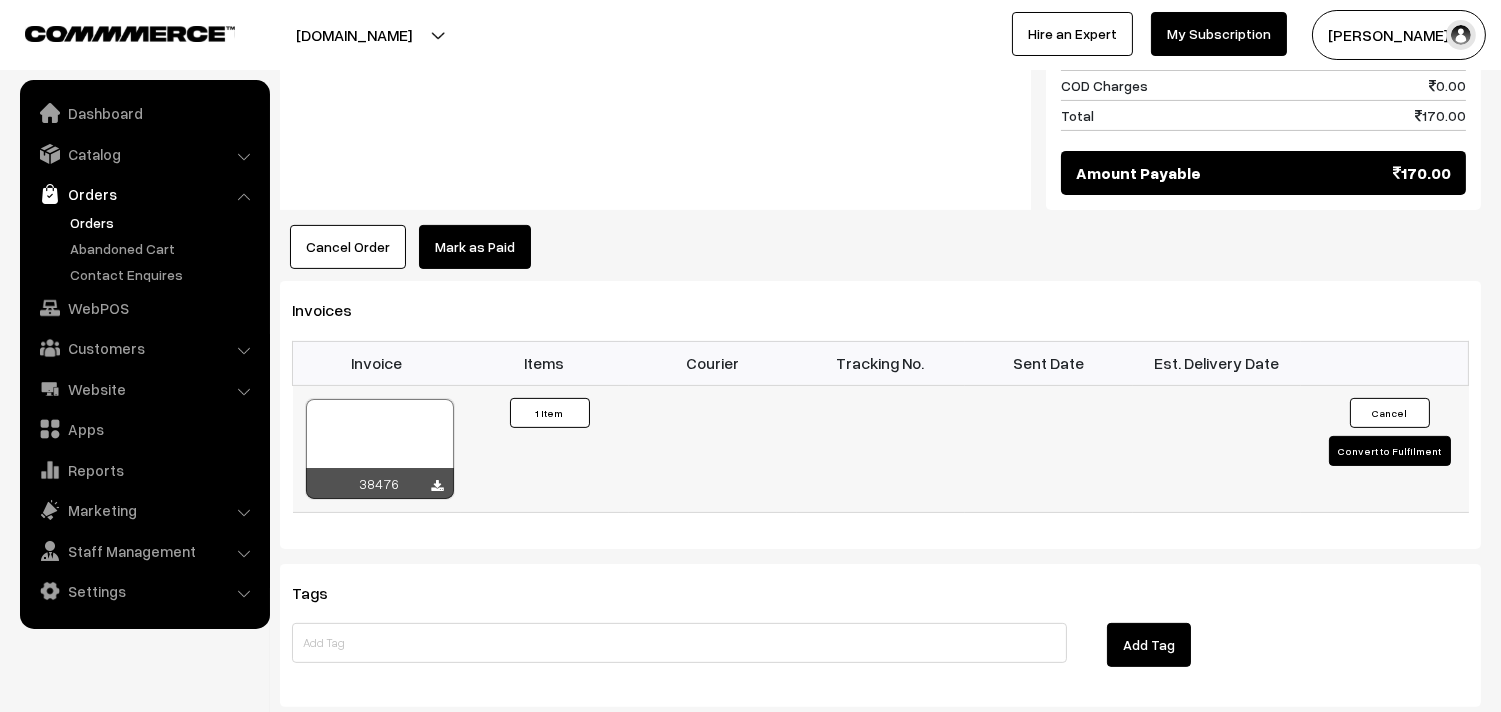 click at bounding box center [380, 449] 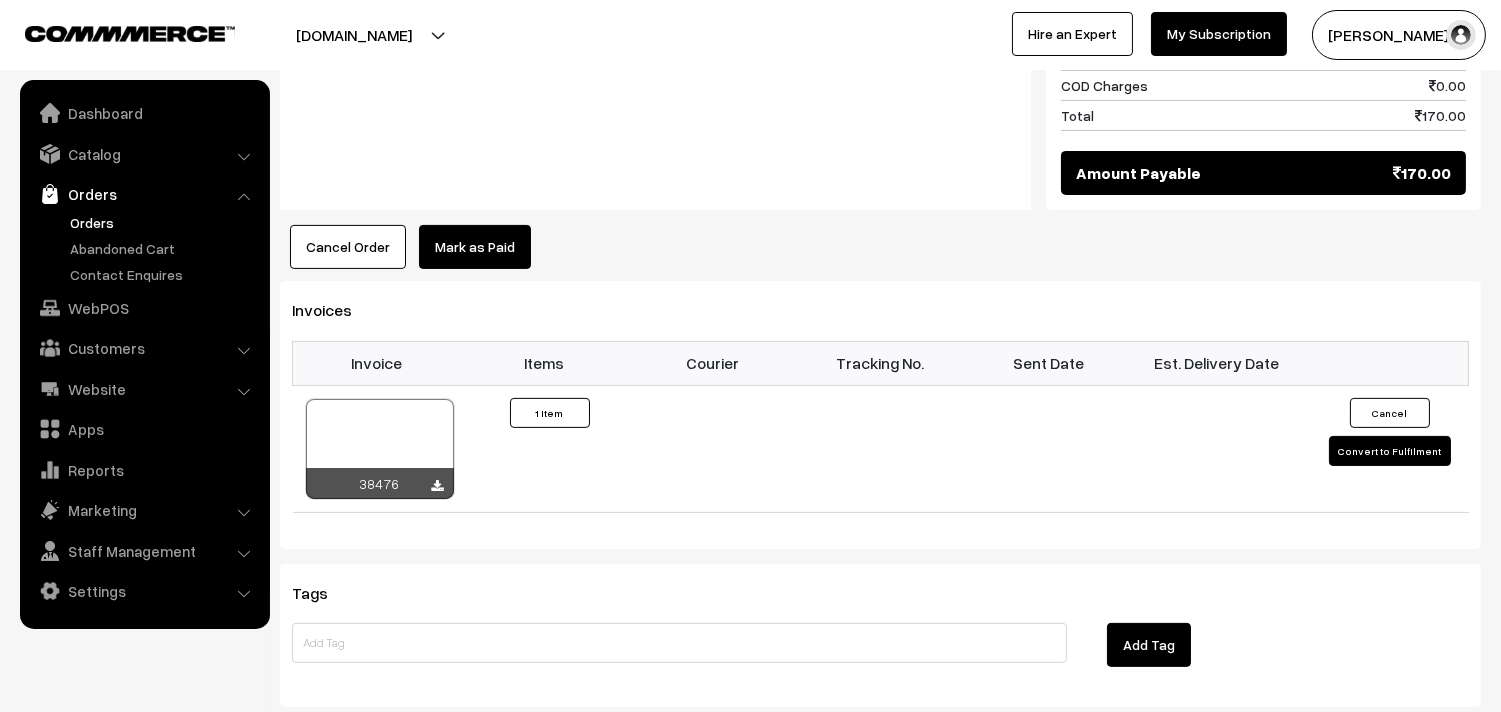 click on "Orders" at bounding box center (164, 222) 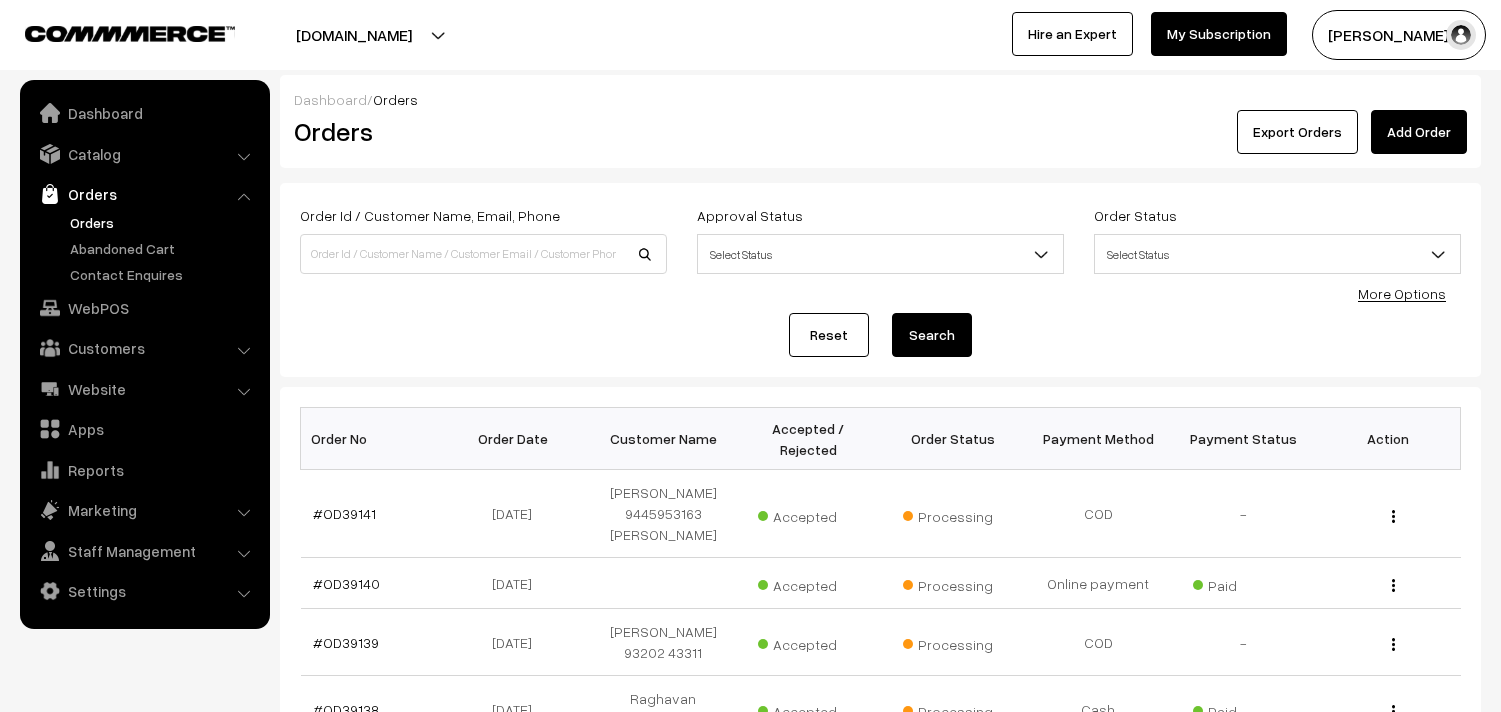 scroll, scrollTop: 0, scrollLeft: 0, axis: both 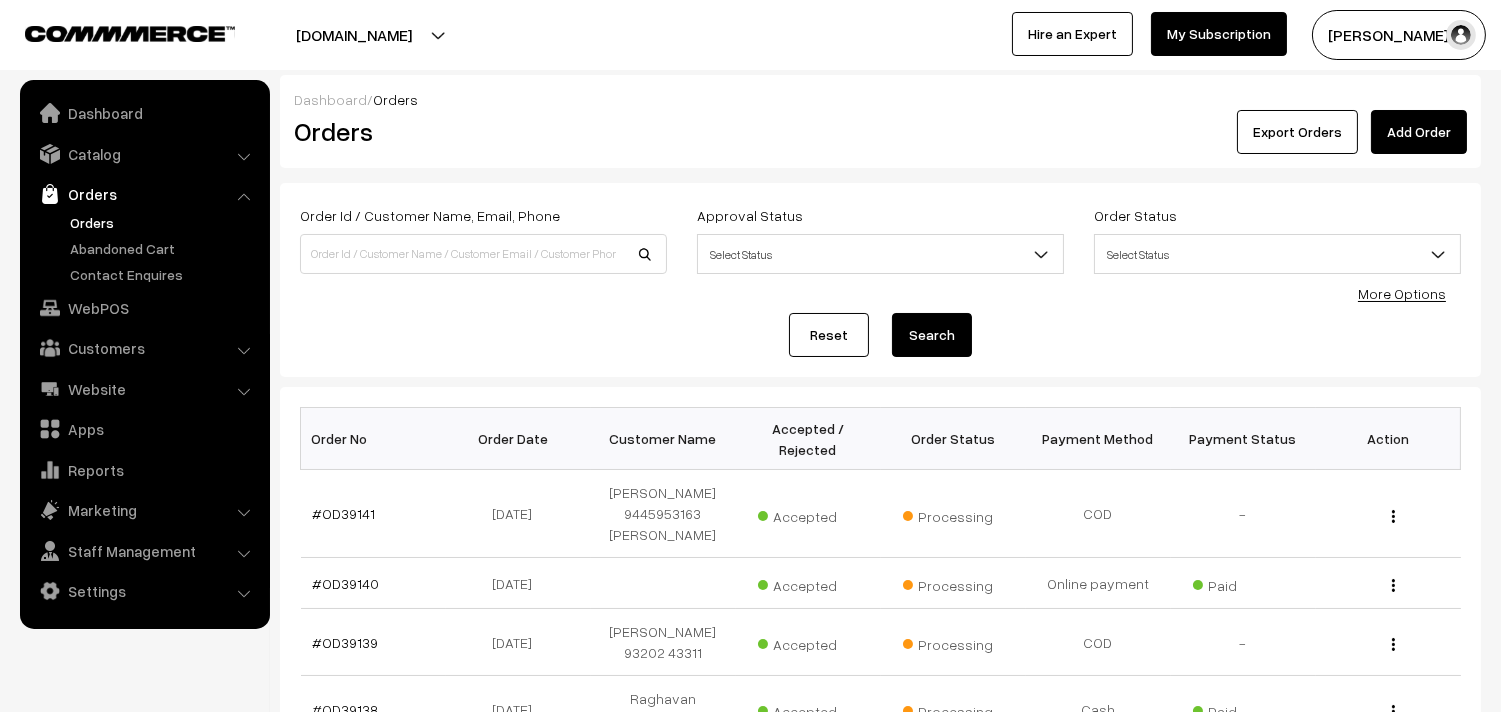 click on "Orders" at bounding box center [164, 222] 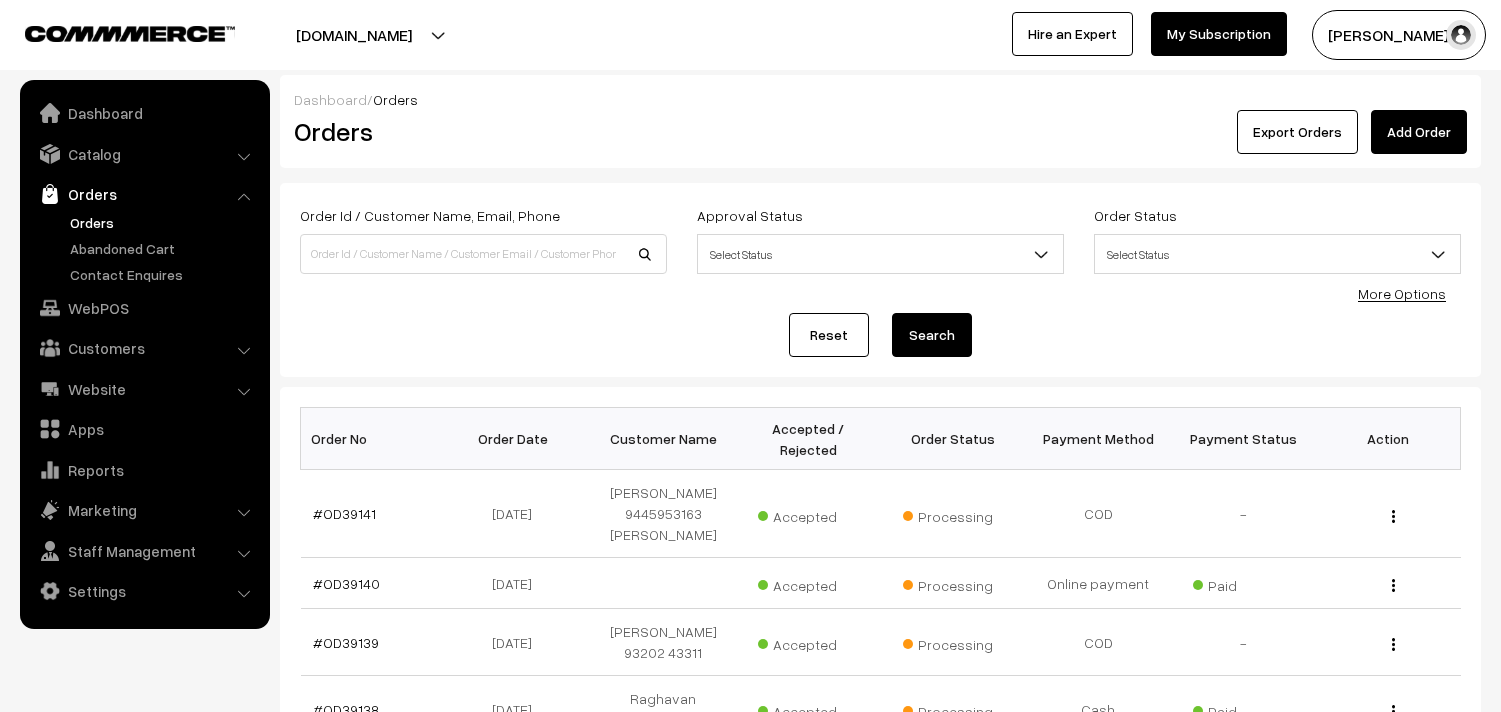 scroll, scrollTop: 0, scrollLeft: 0, axis: both 